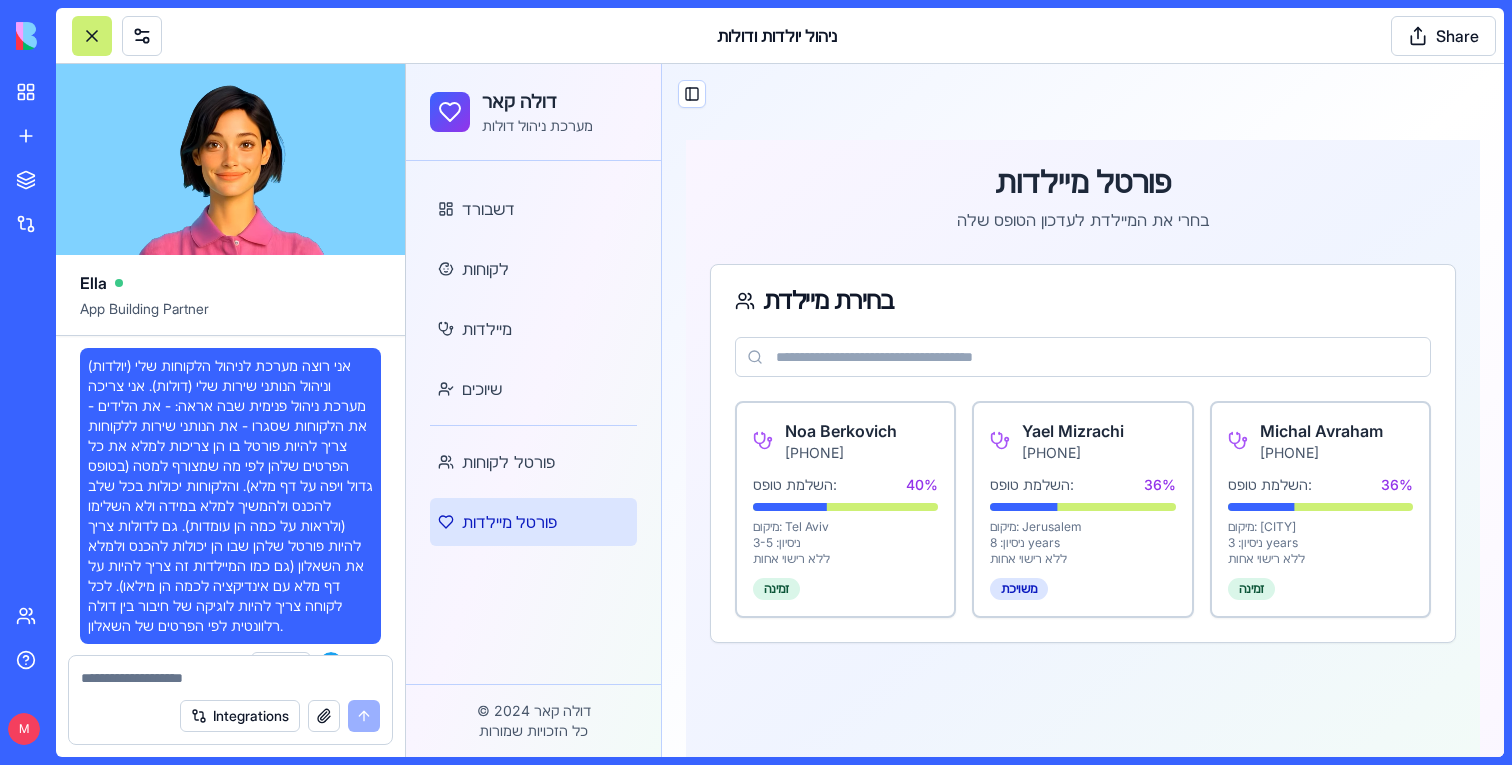 scroll, scrollTop: 0, scrollLeft: 0, axis: both 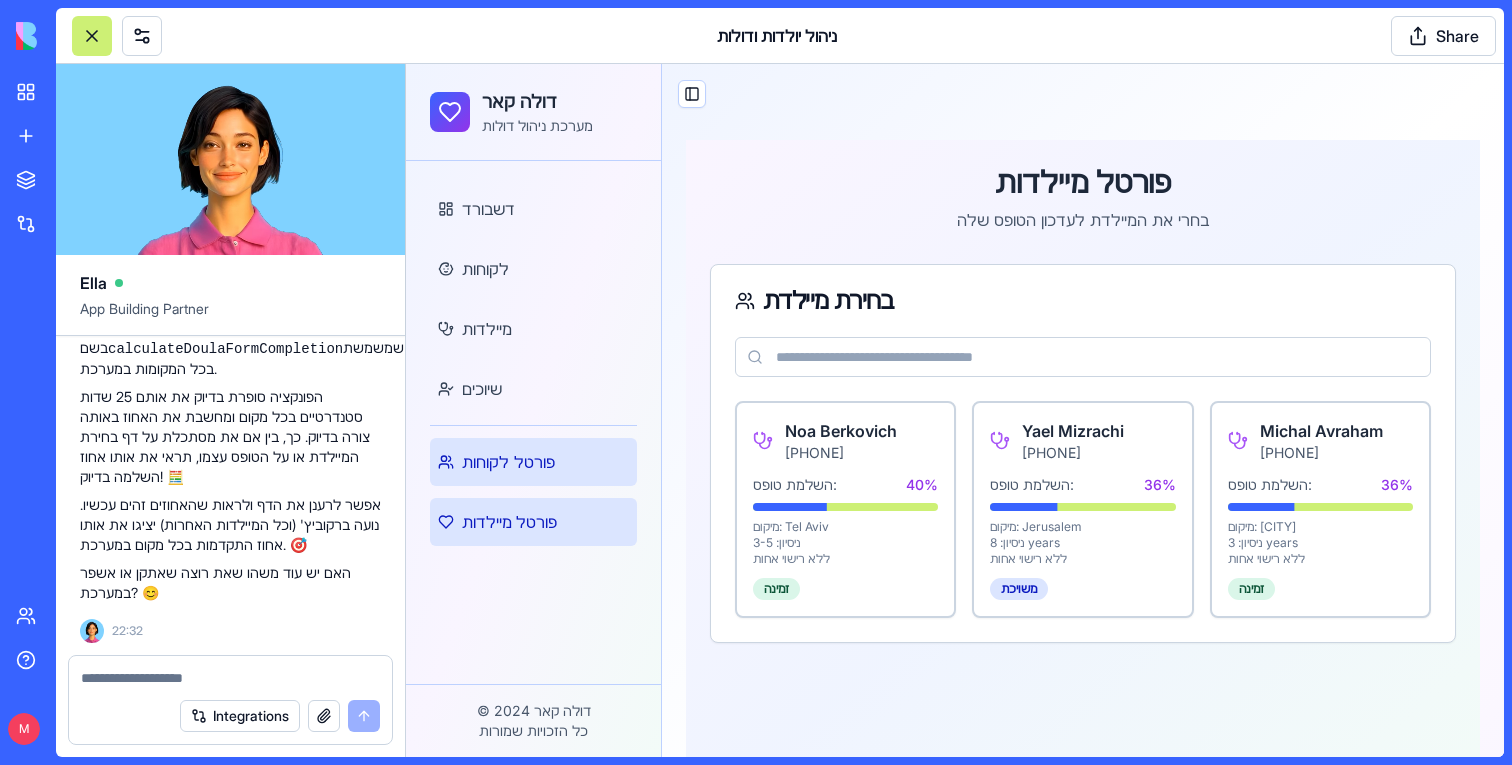 click on "פורטל לקוחות" at bounding box center (533, 462) 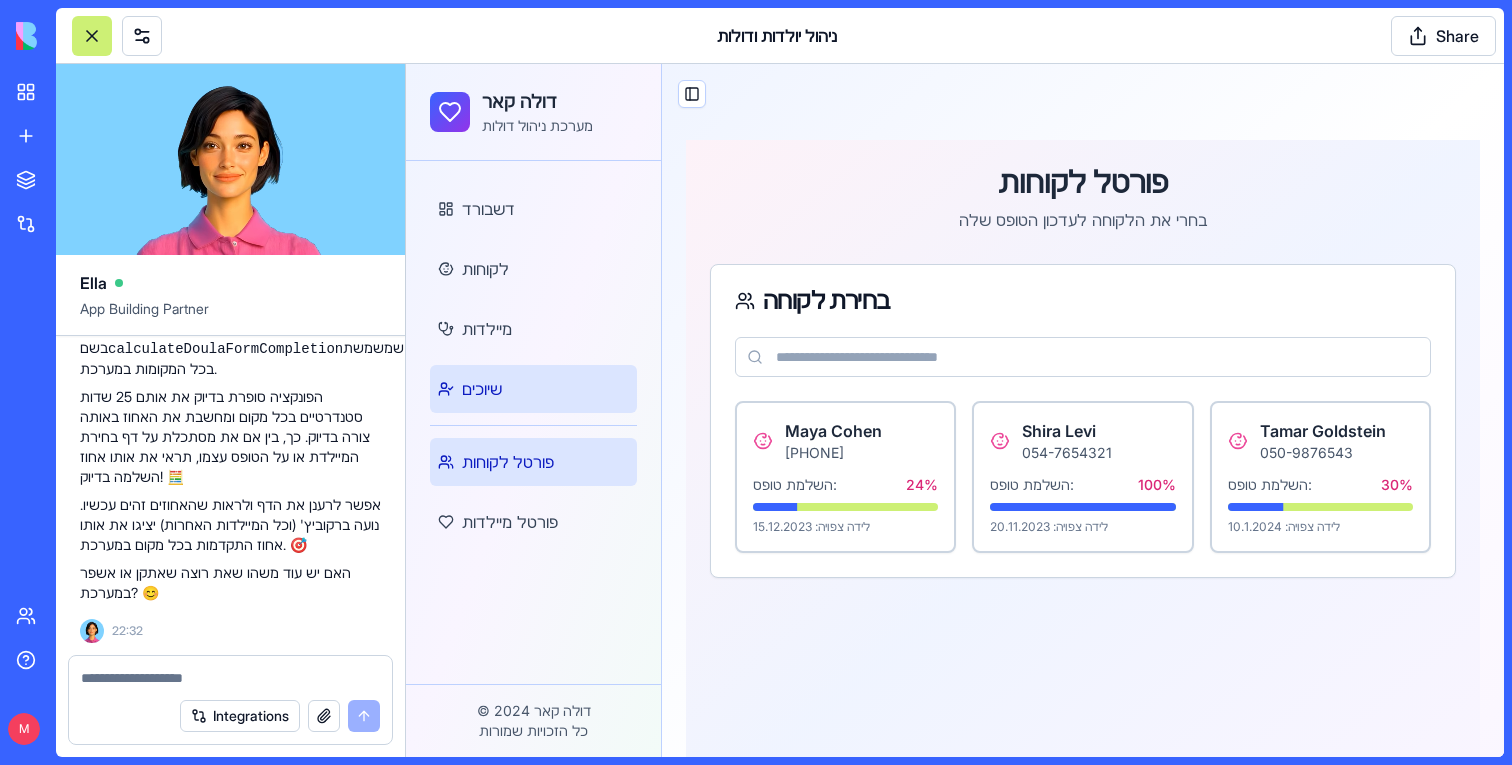 click on "שיוכים" at bounding box center (533, 389) 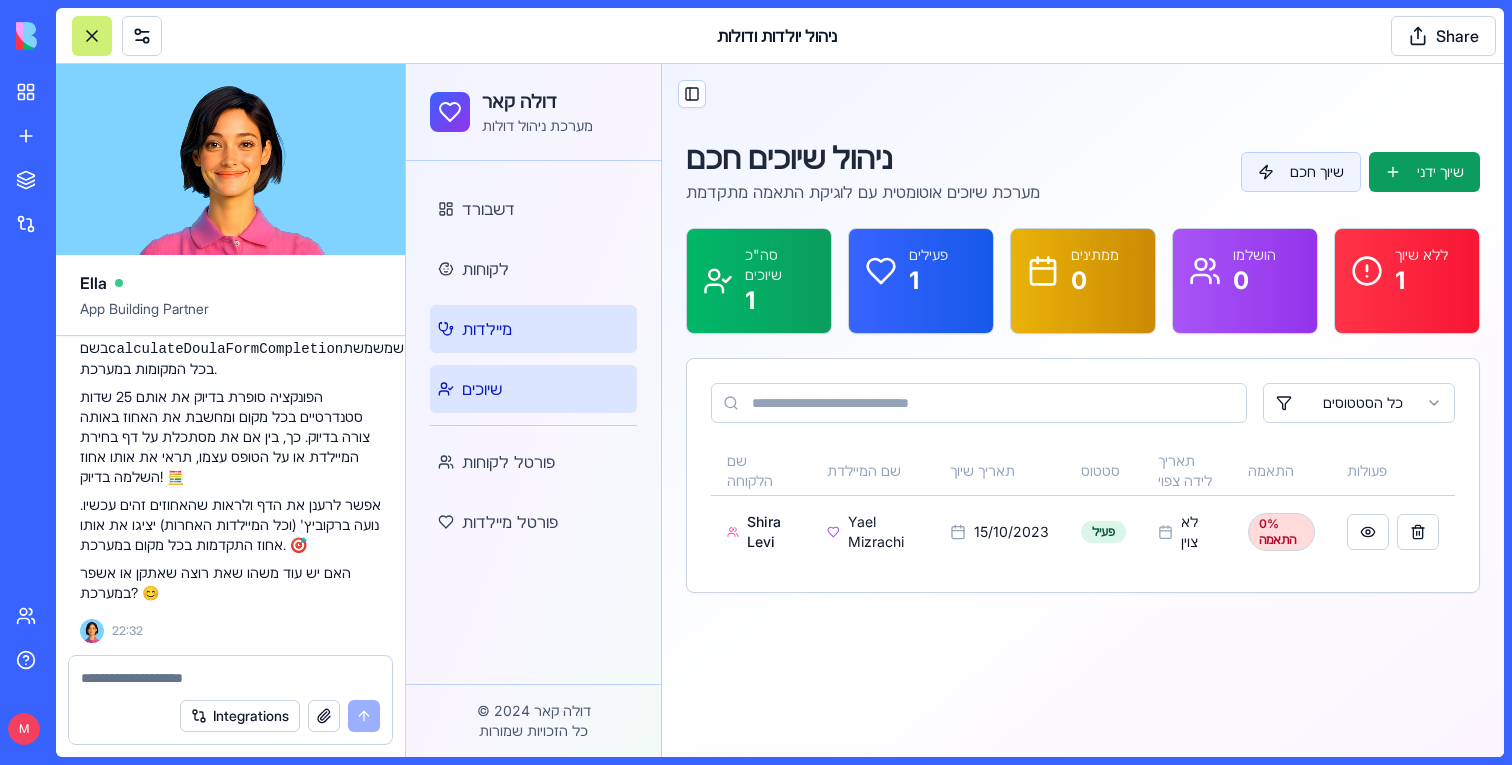 click on "מיילדות" at bounding box center (533, 329) 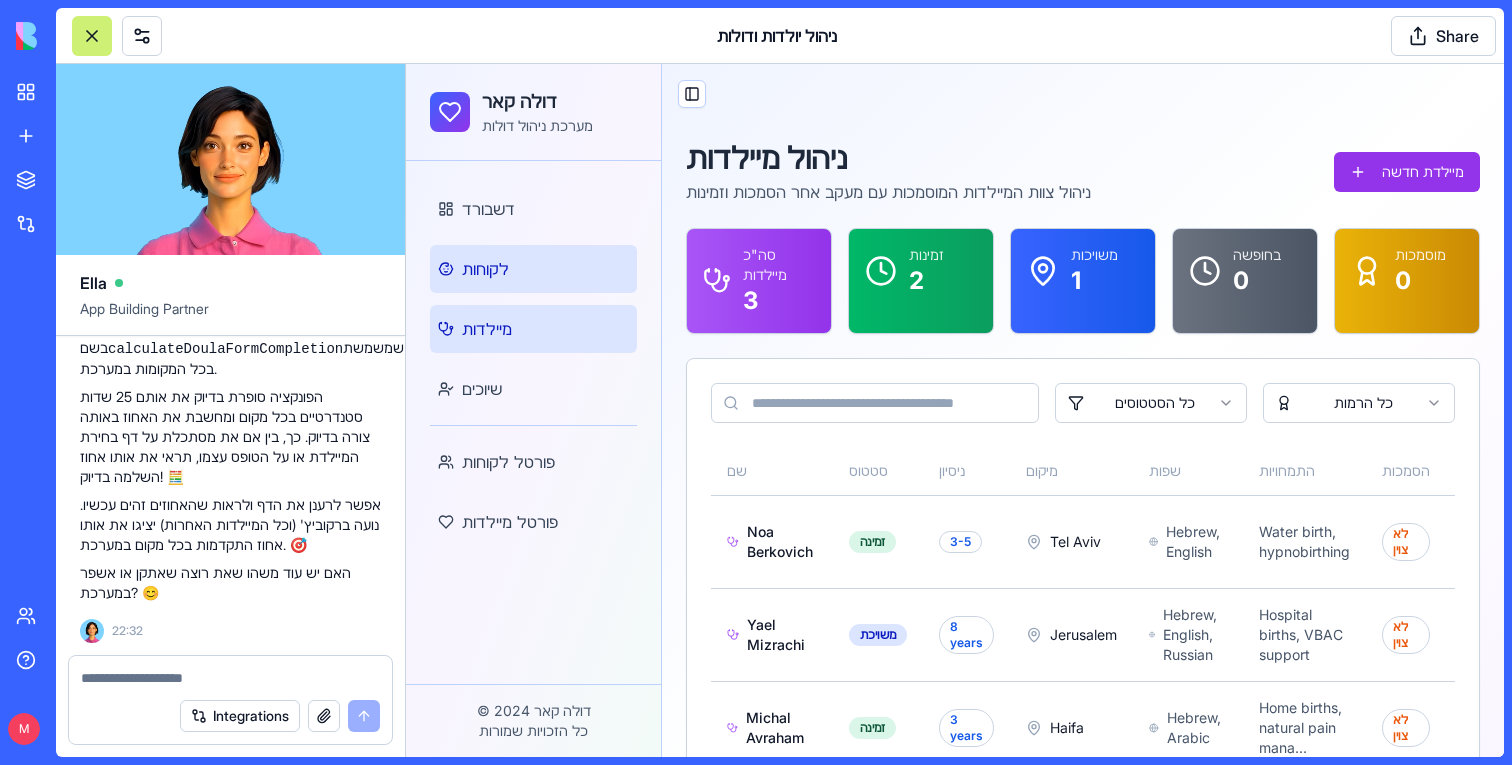 click on "לקוחות" at bounding box center [533, 269] 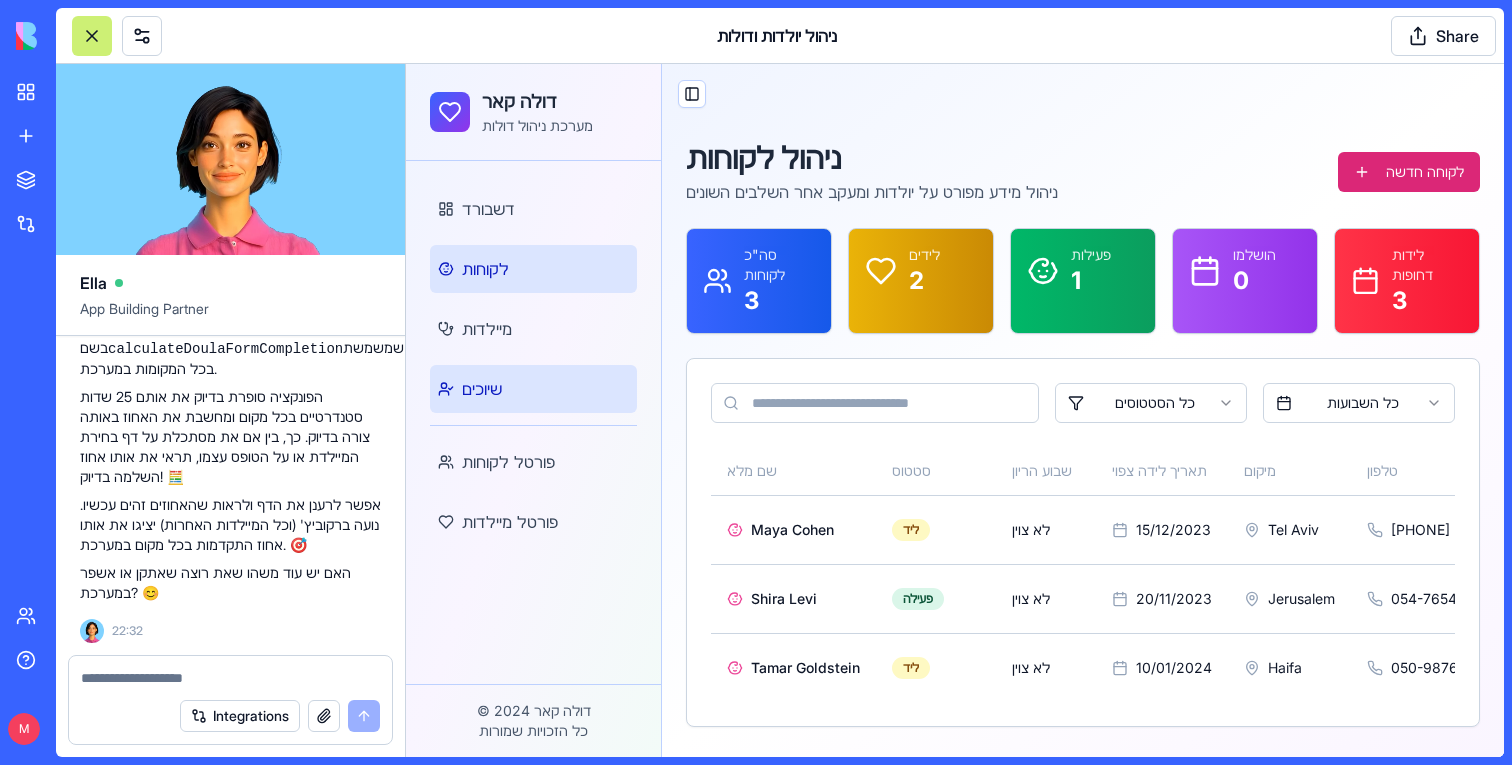 click on "שיוכים" at bounding box center (533, 389) 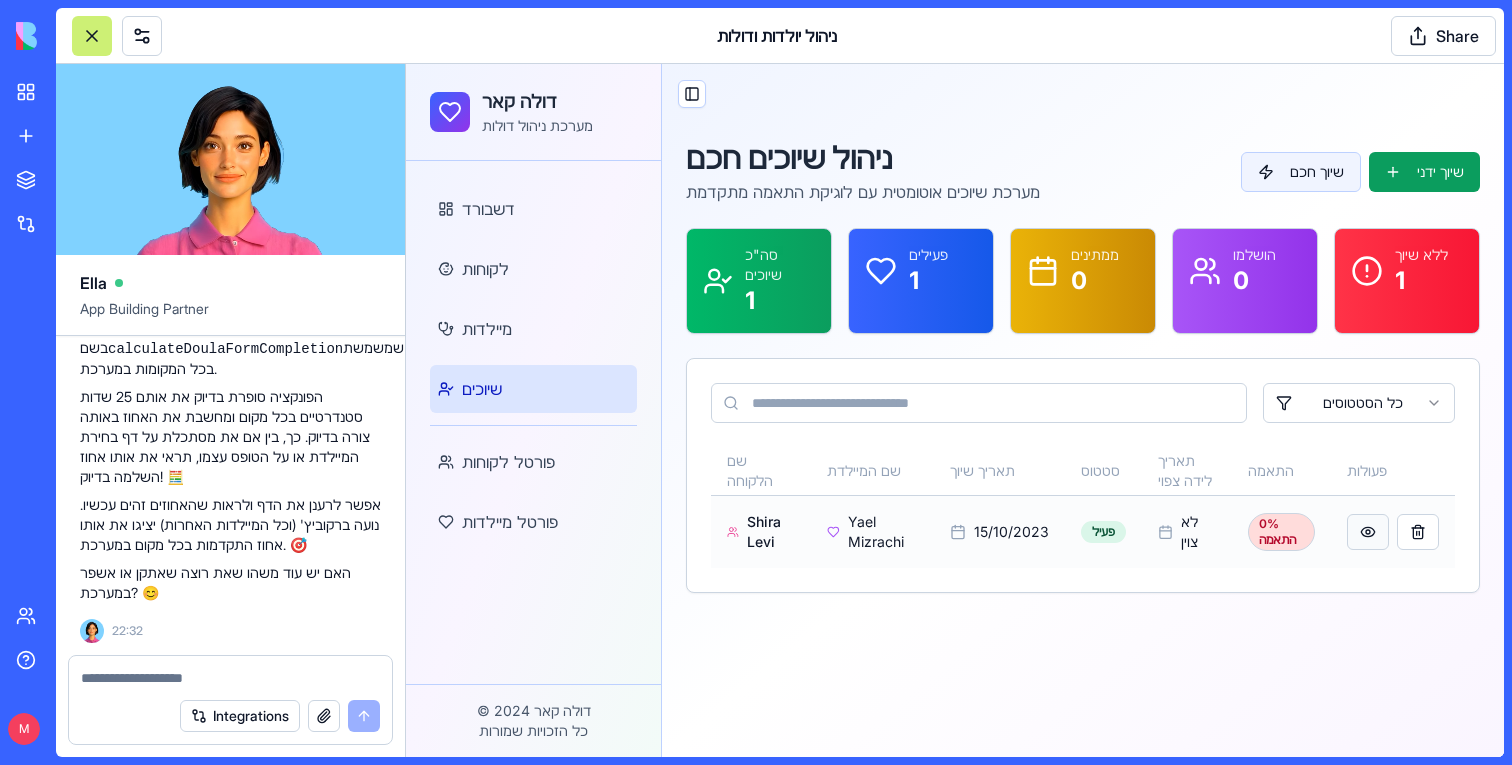 click at bounding box center [1368, 532] 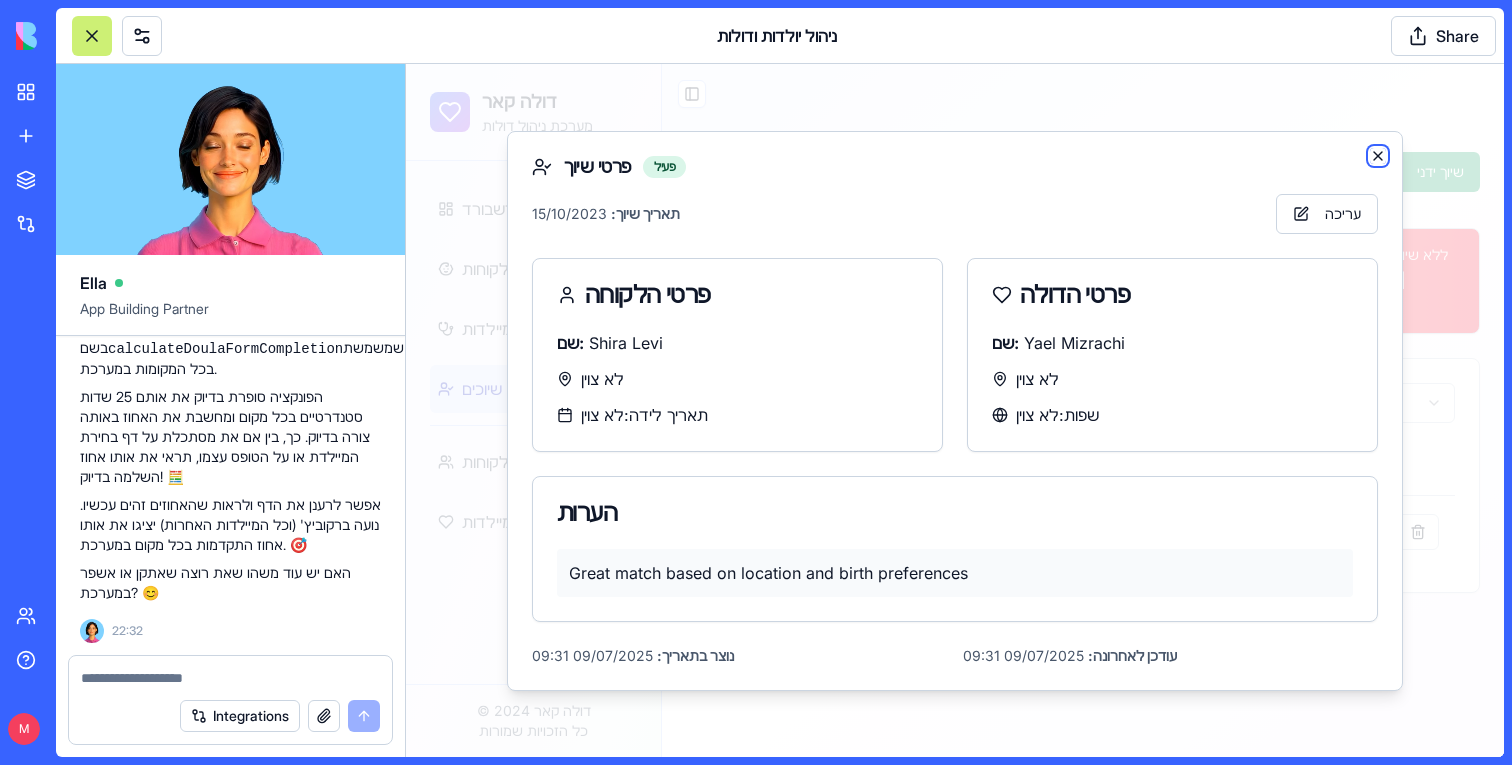 click 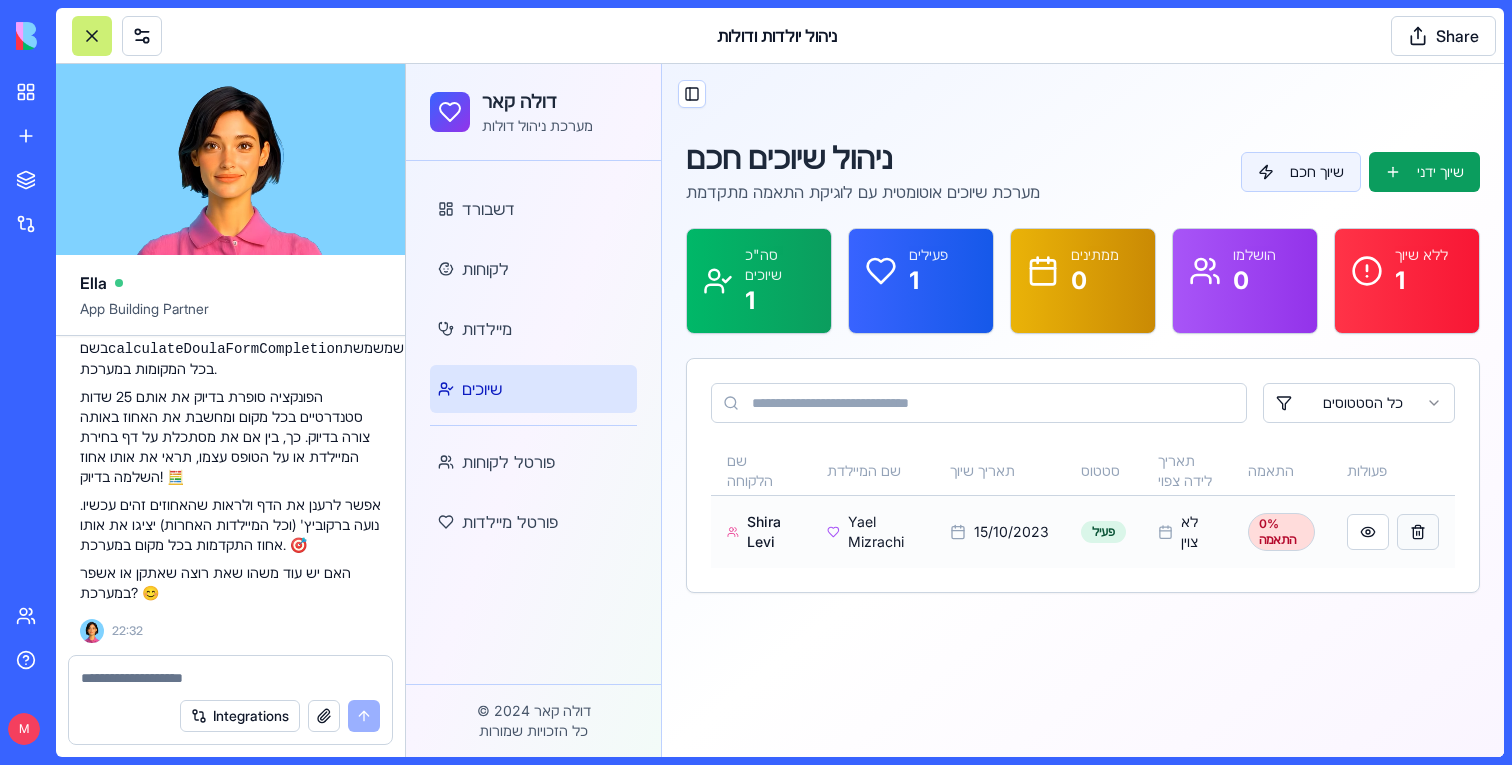 click at bounding box center [1418, 532] 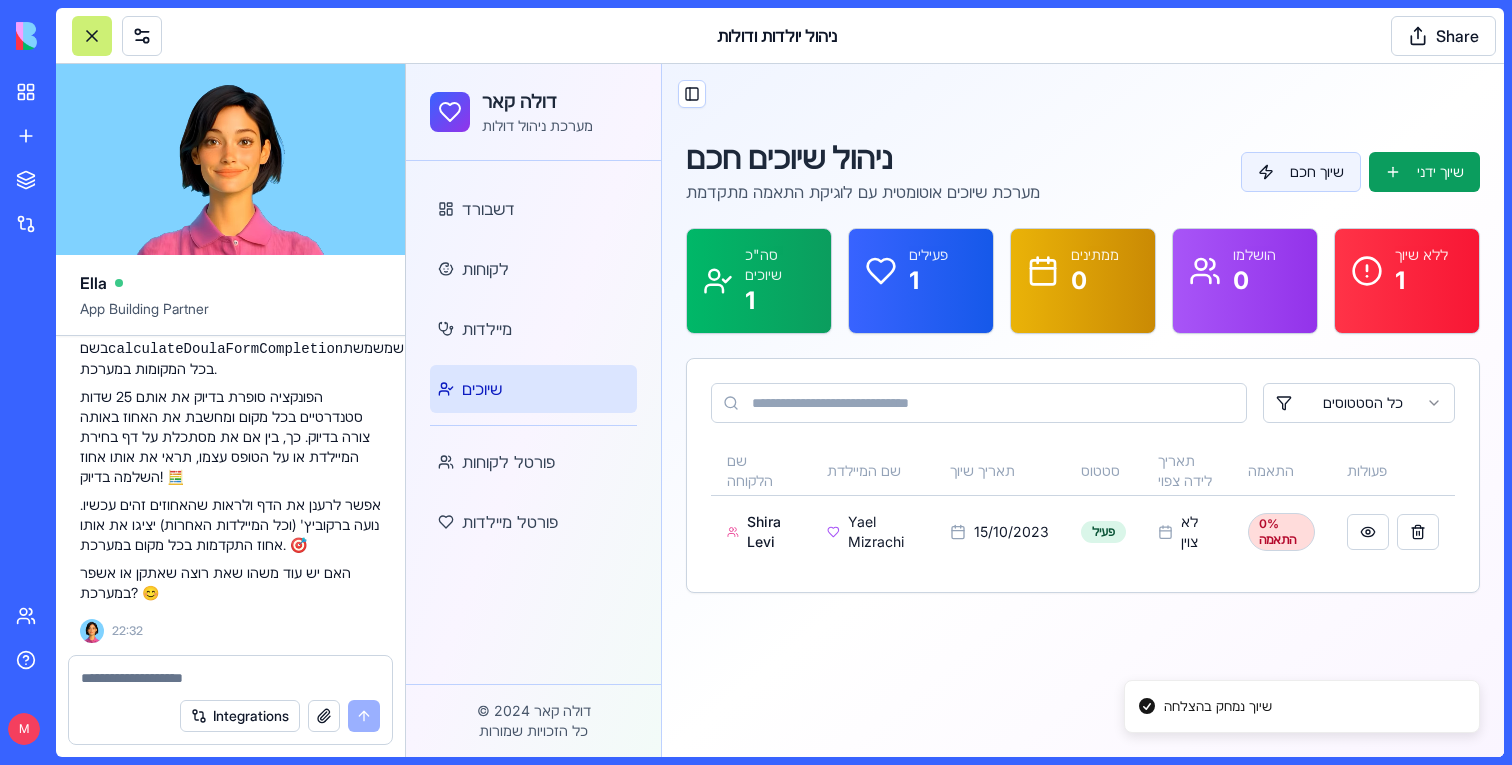 click at bounding box center (230, 678) 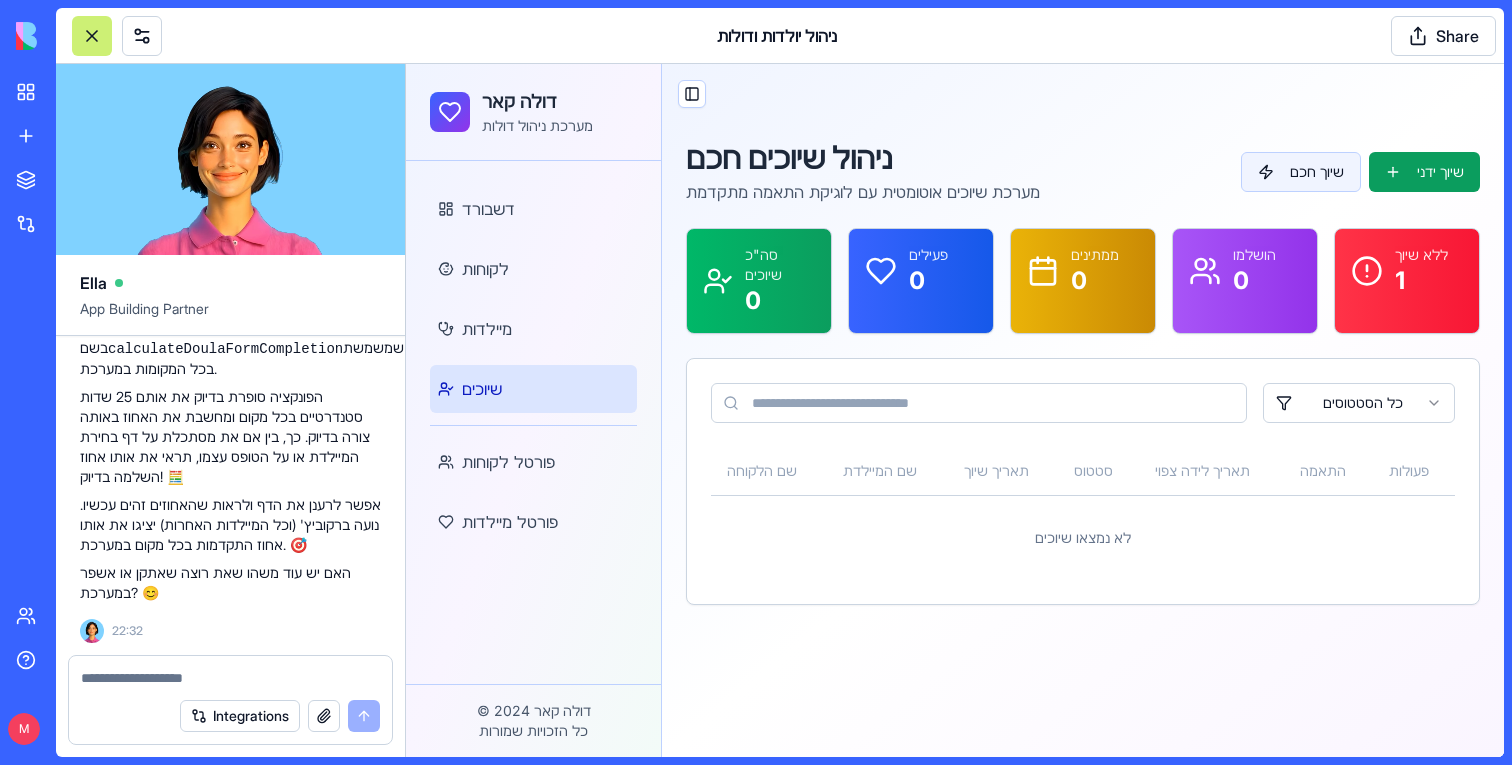 click at bounding box center (230, 678) 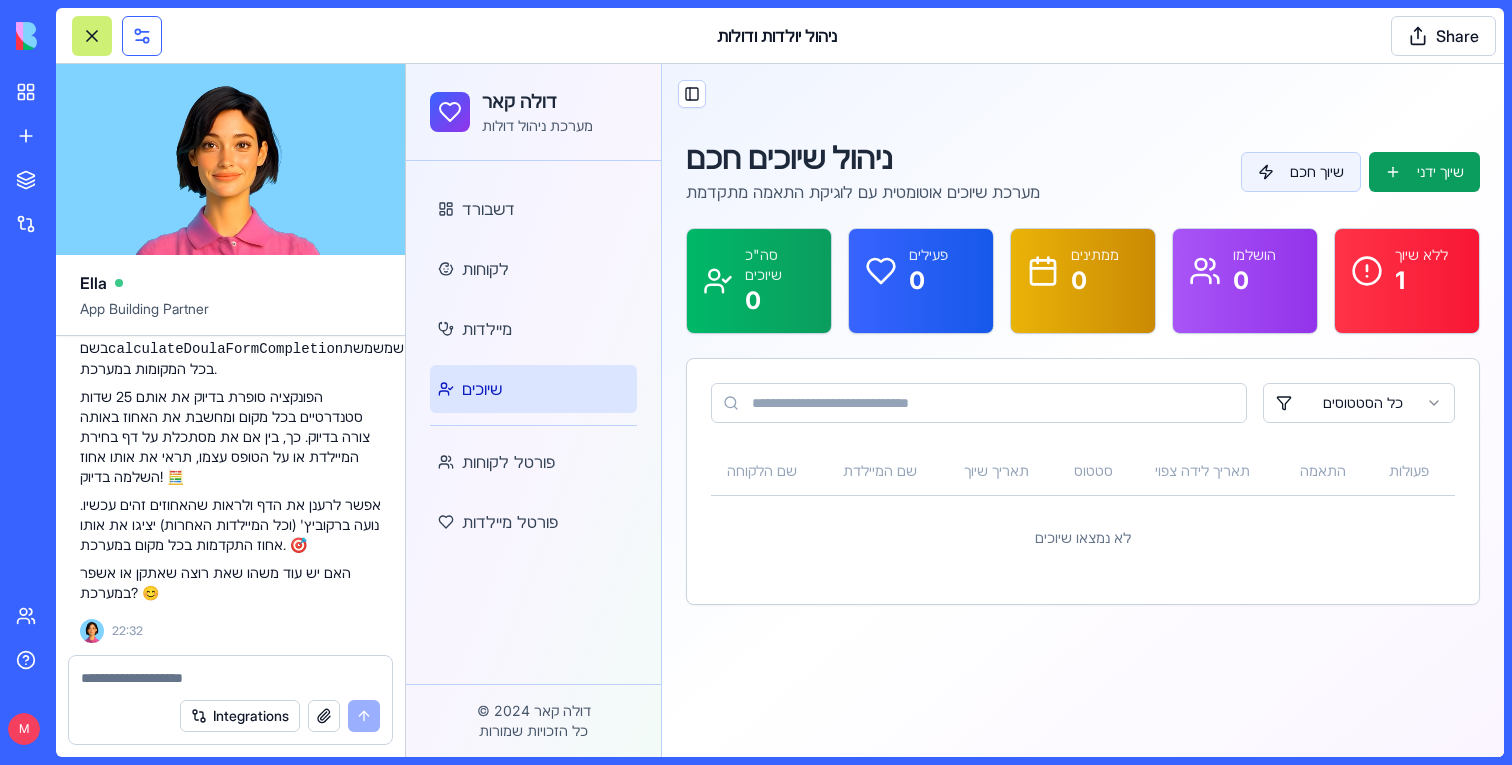 click at bounding box center (142, 36) 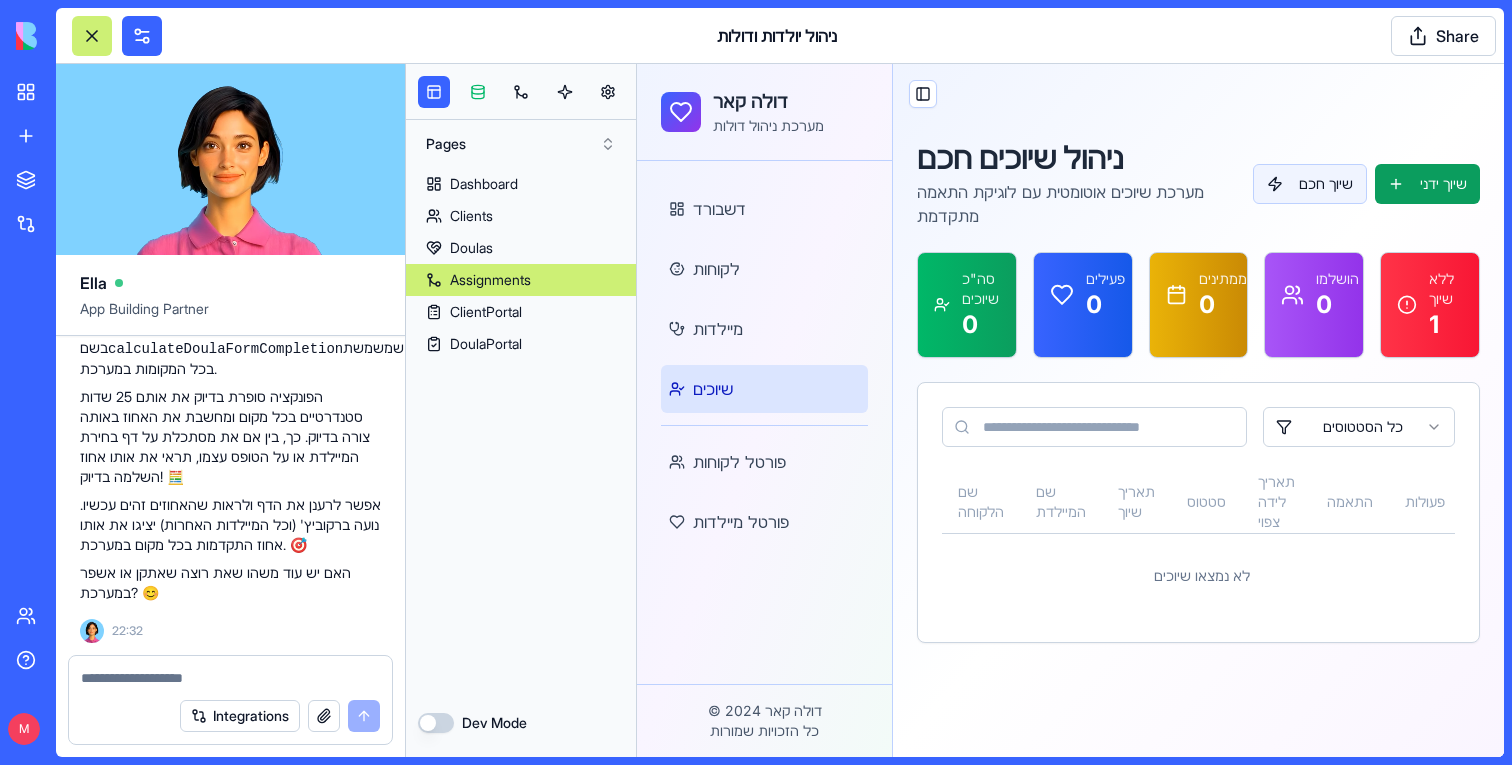 click at bounding box center (478, 92) 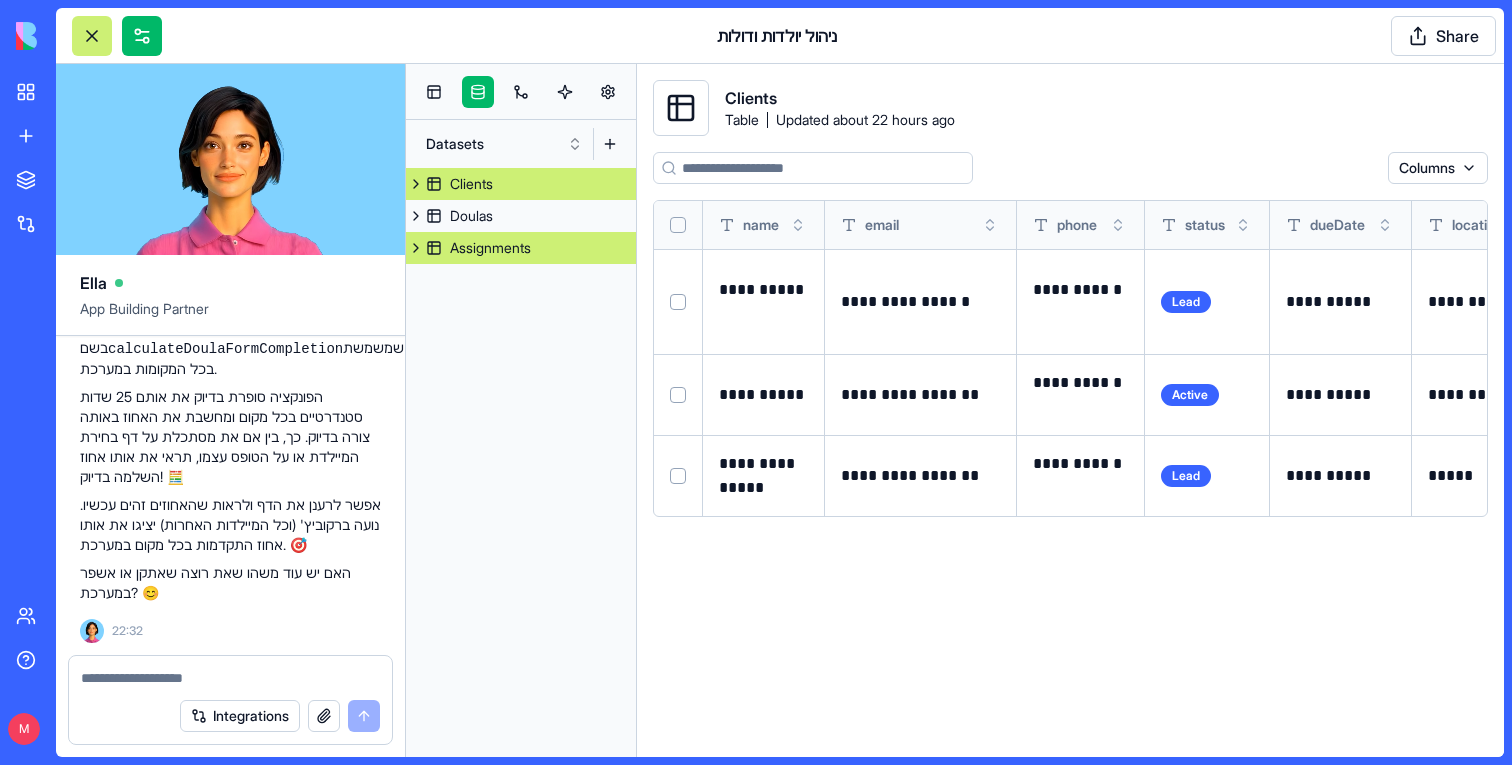 click on "Assignments" at bounding box center (490, 248) 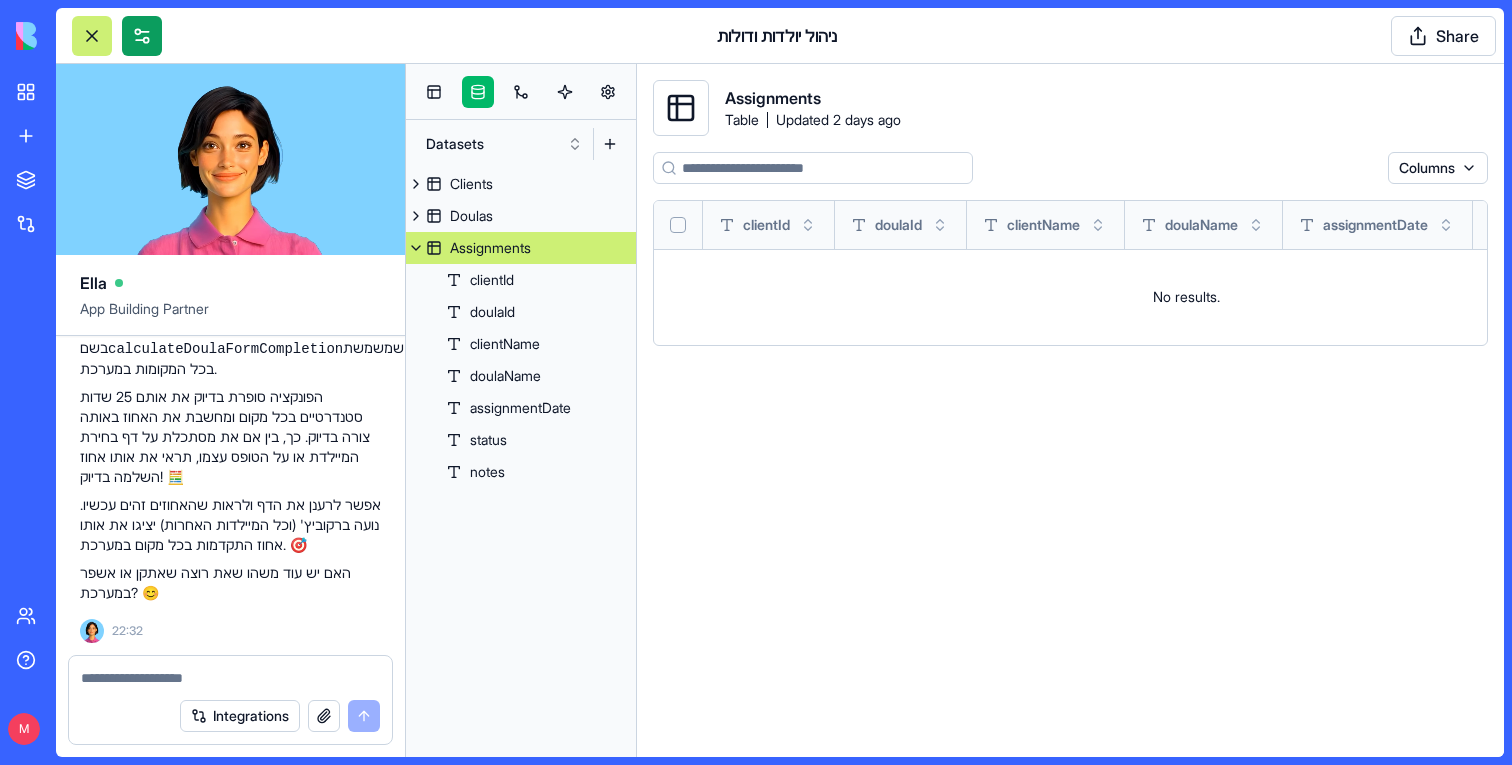 click at bounding box center [142, 36] 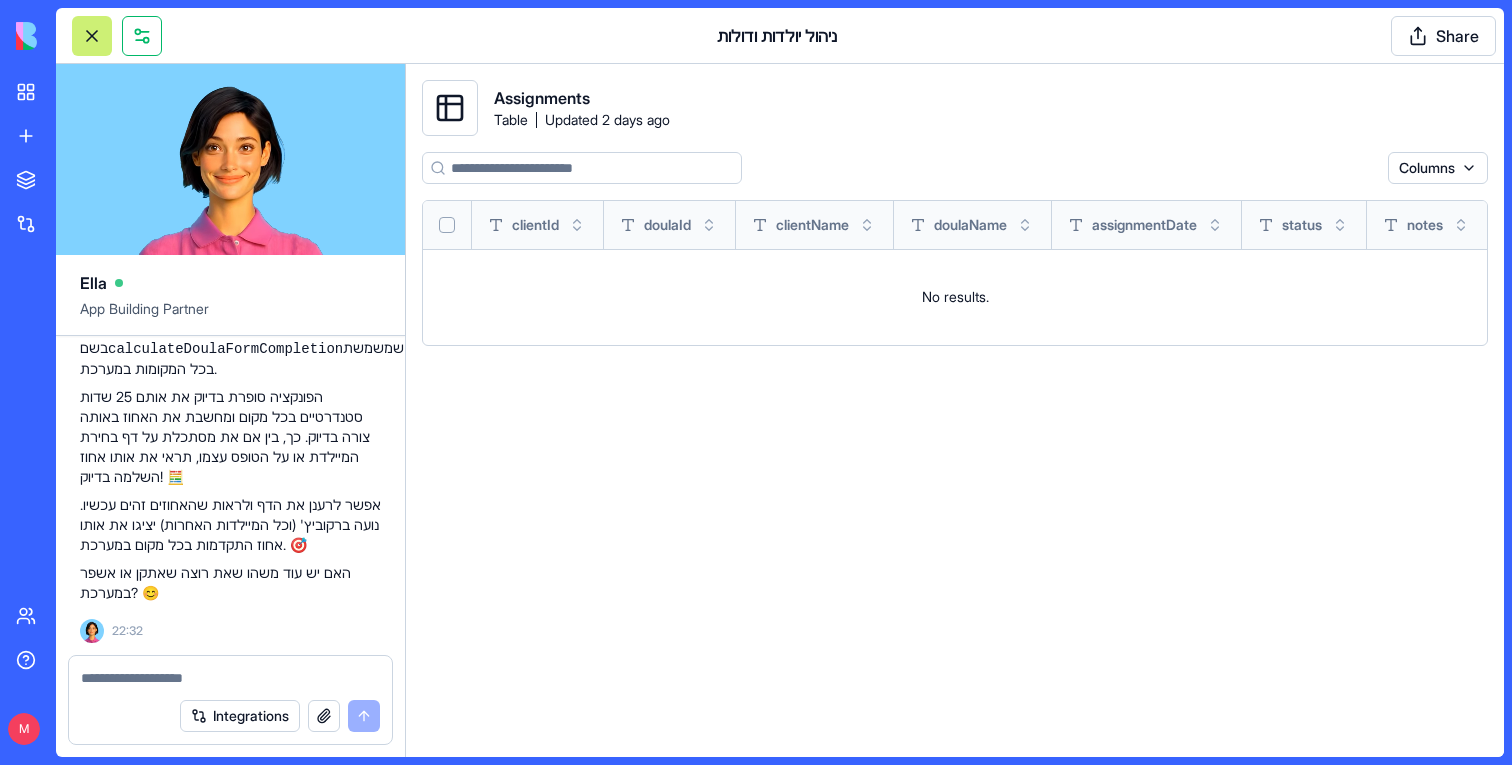 click at bounding box center [142, 36] 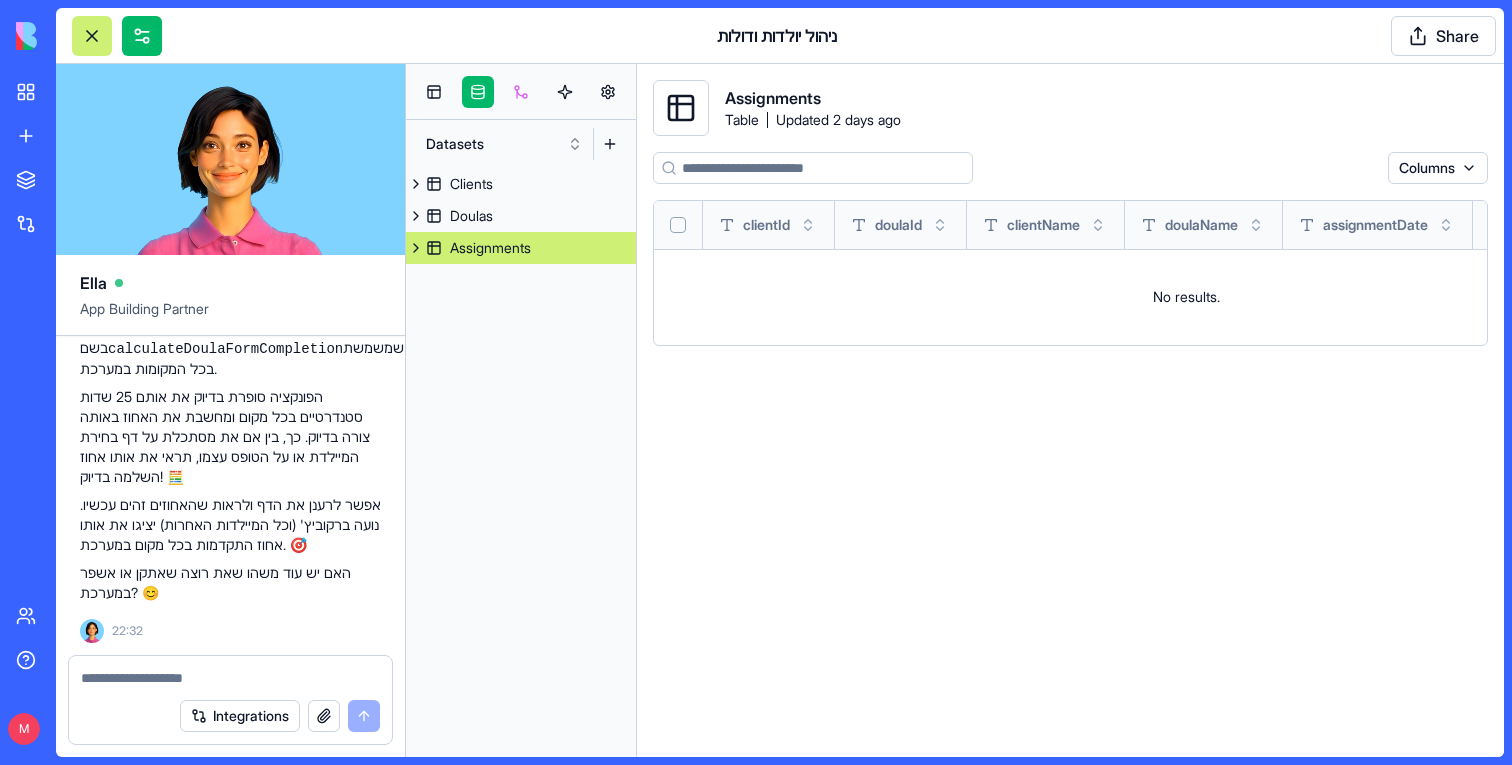 click at bounding box center (521, 92) 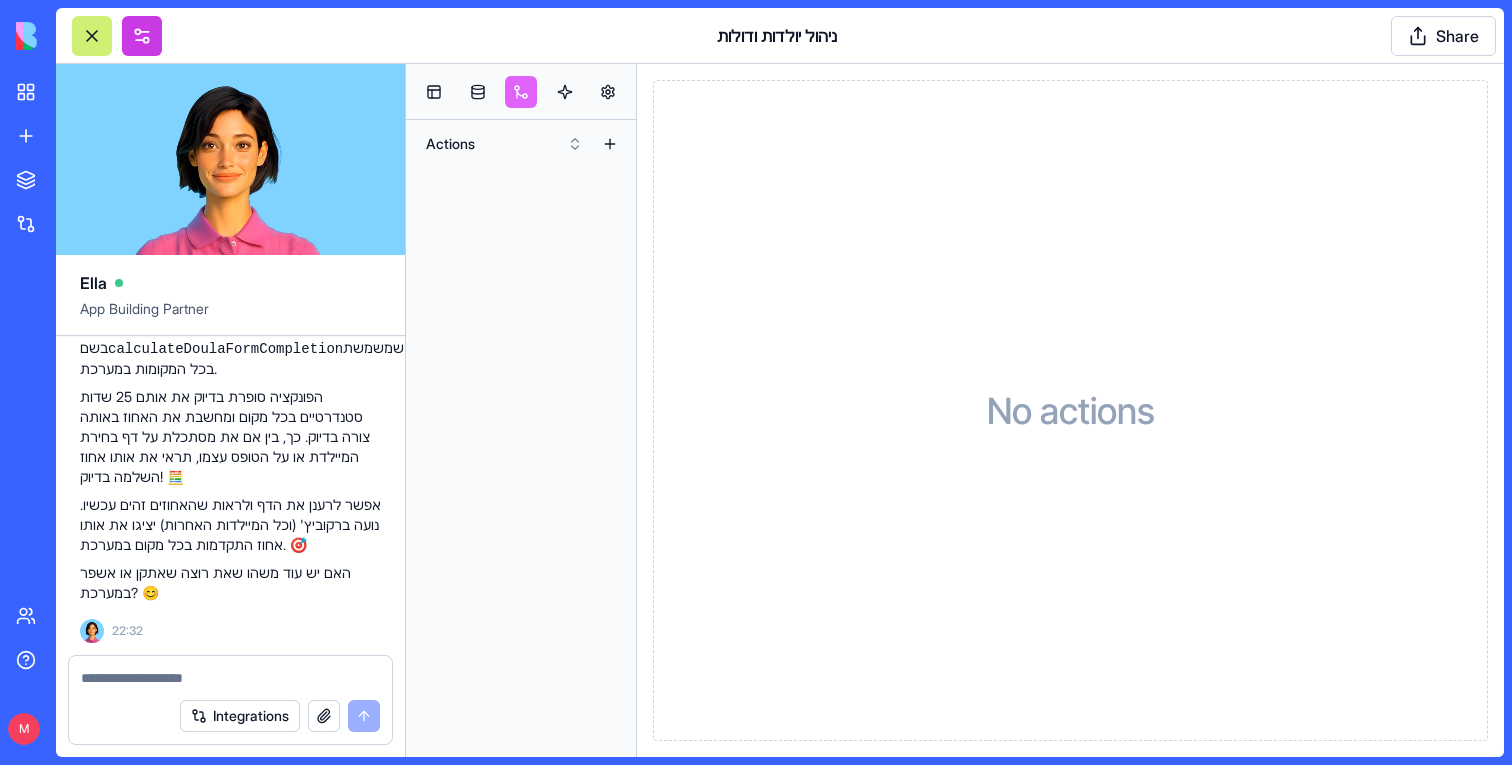click at bounding box center [142, 36] 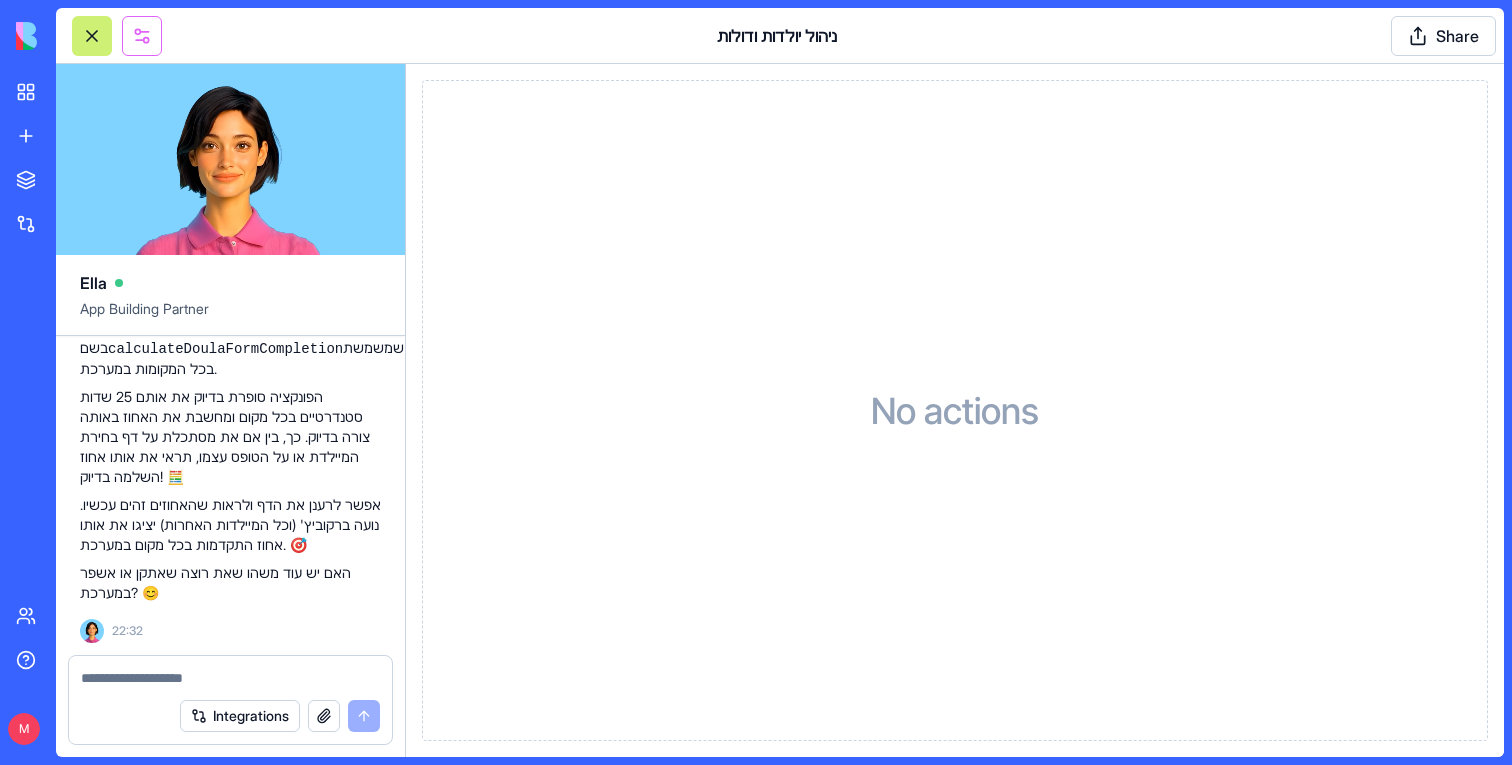 click at bounding box center (142, 36) 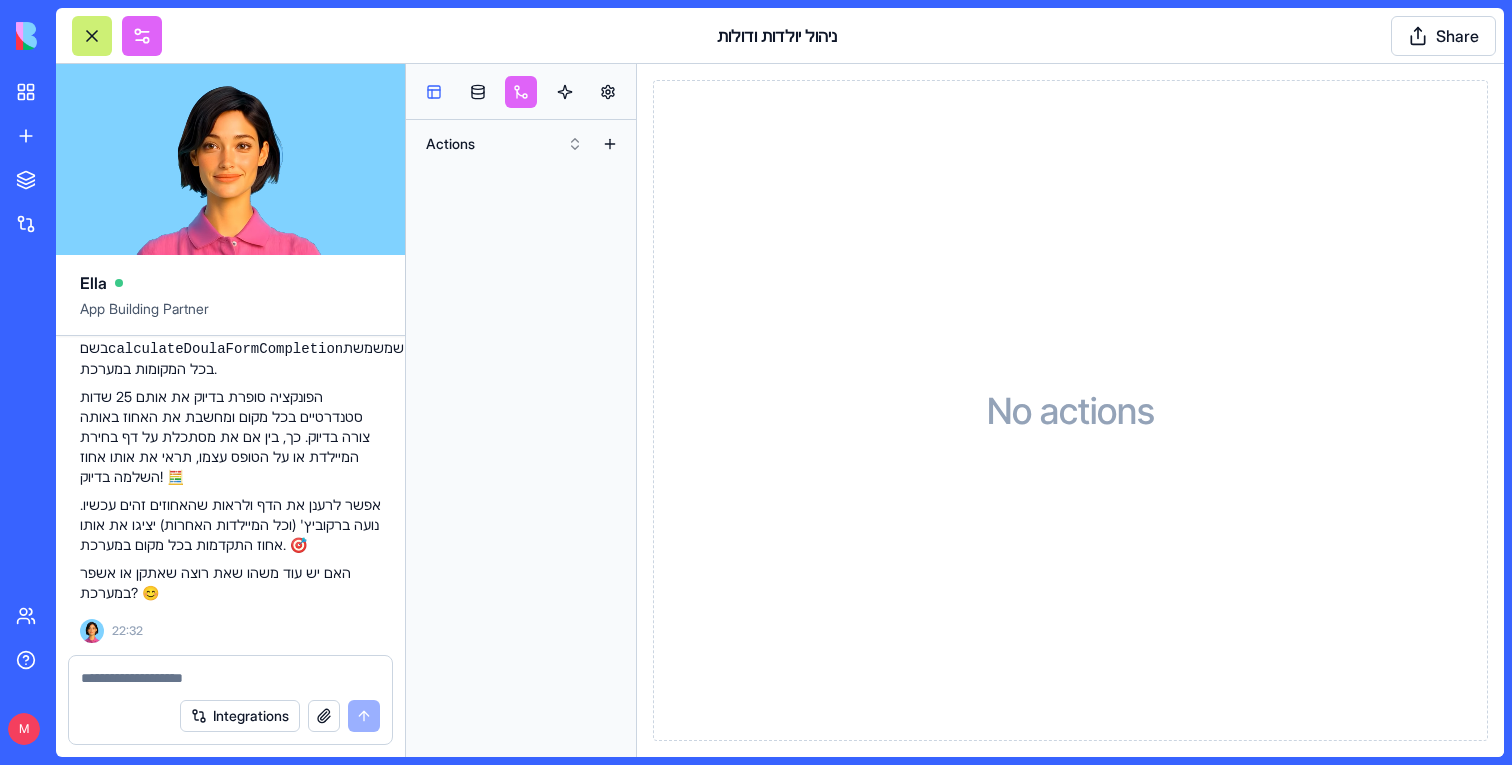 click at bounding box center [434, 92] 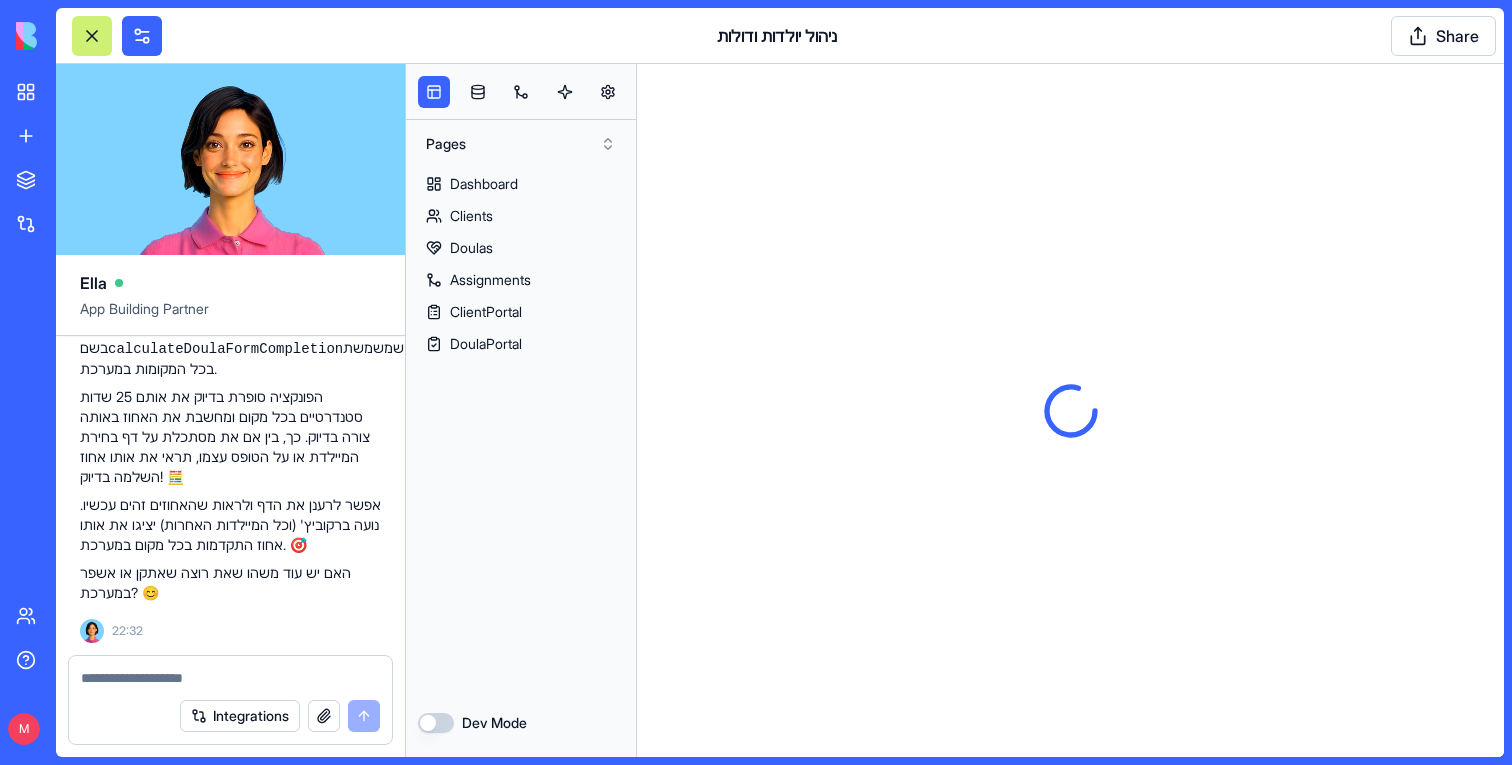 click at bounding box center (92, 36) 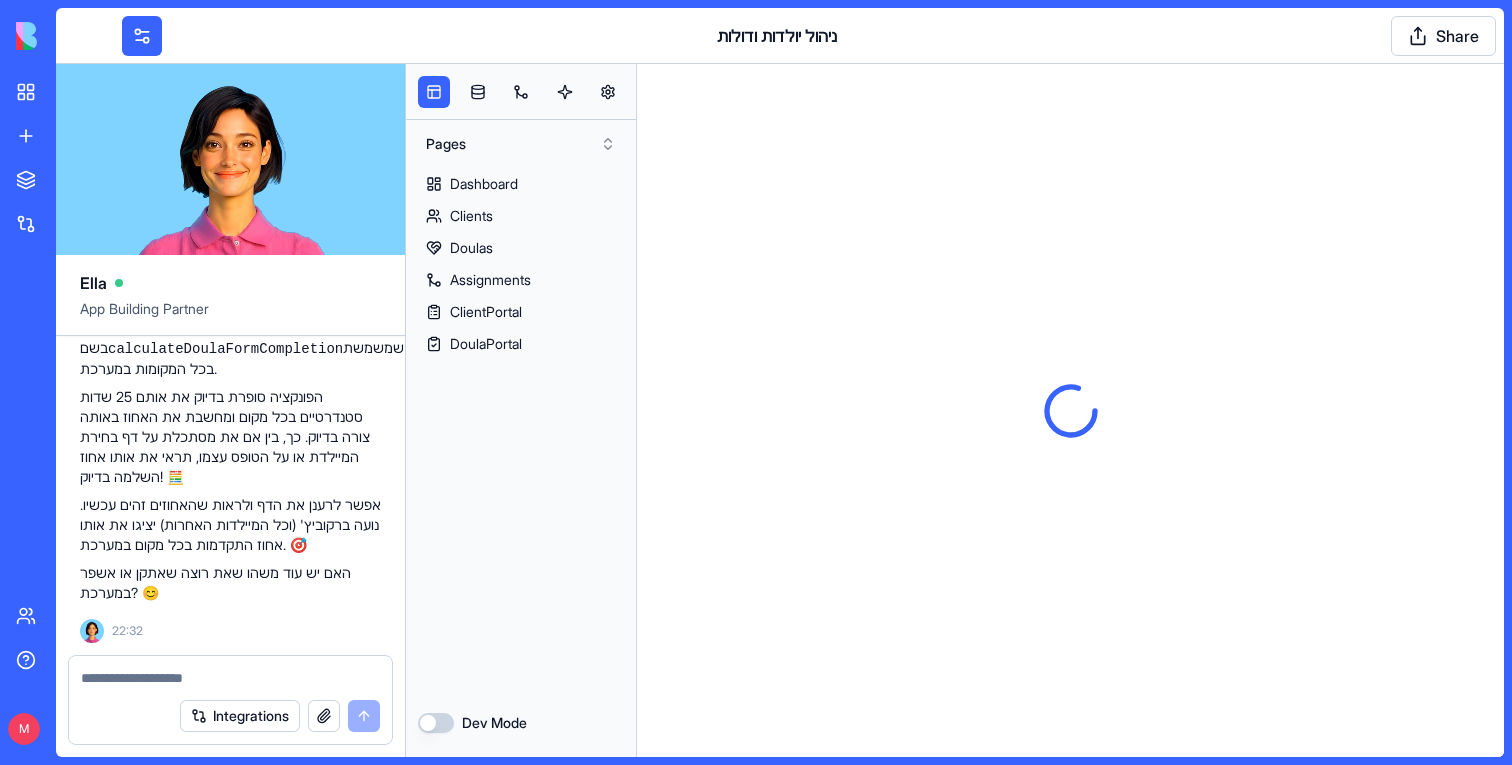 scroll, scrollTop: 0, scrollLeft: 0, axis: both 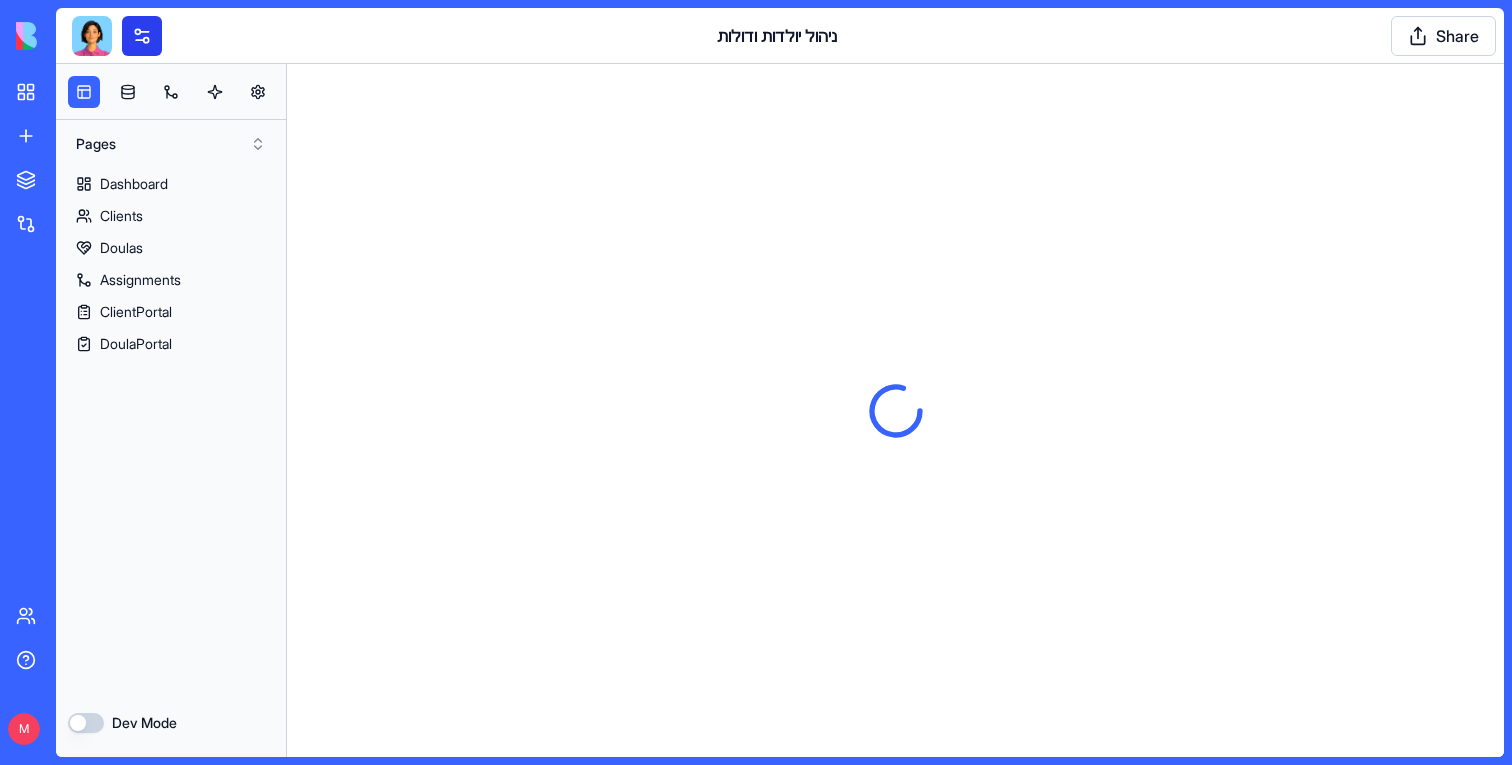 click at bounding box center (142, 36) 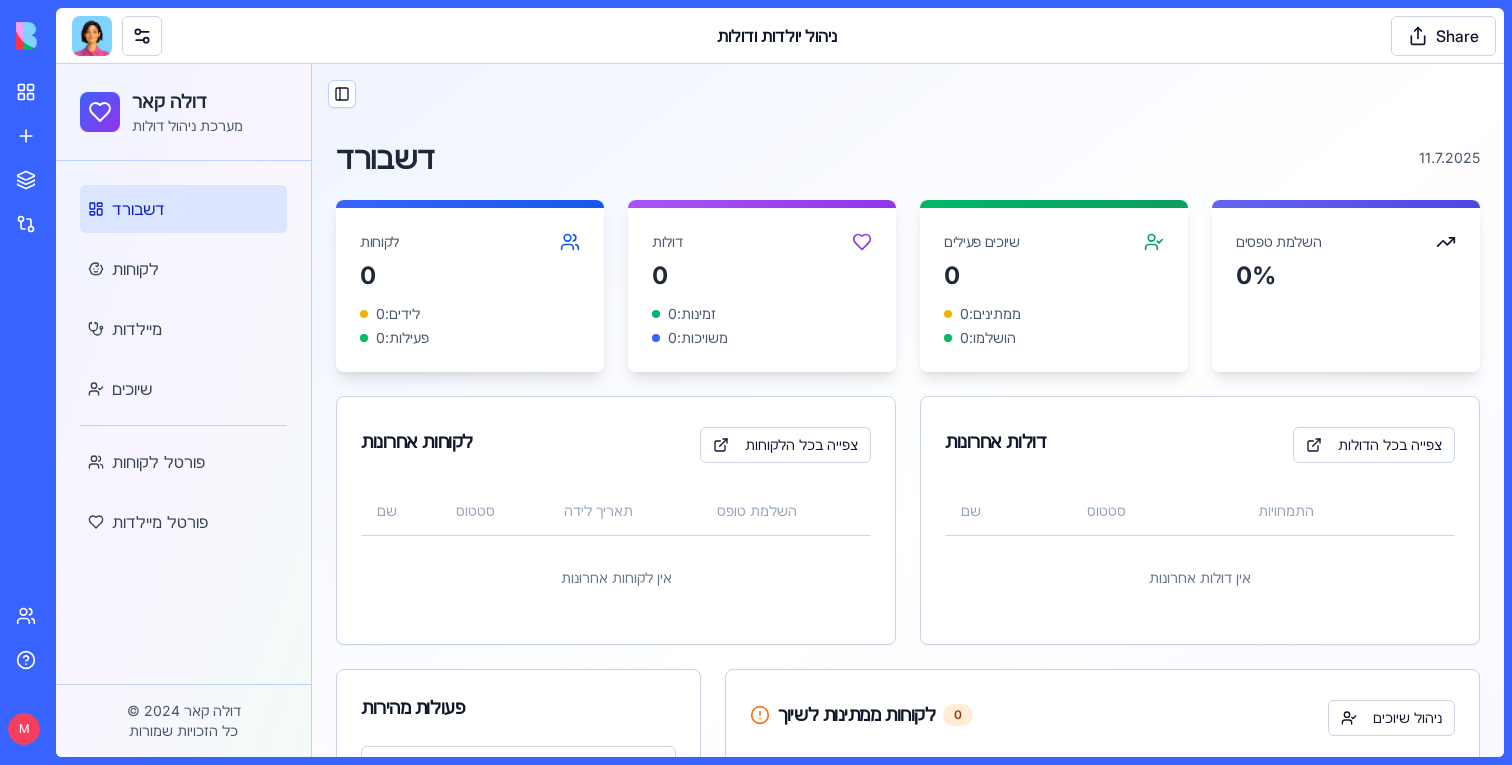 click at bounding box center (92, 36) 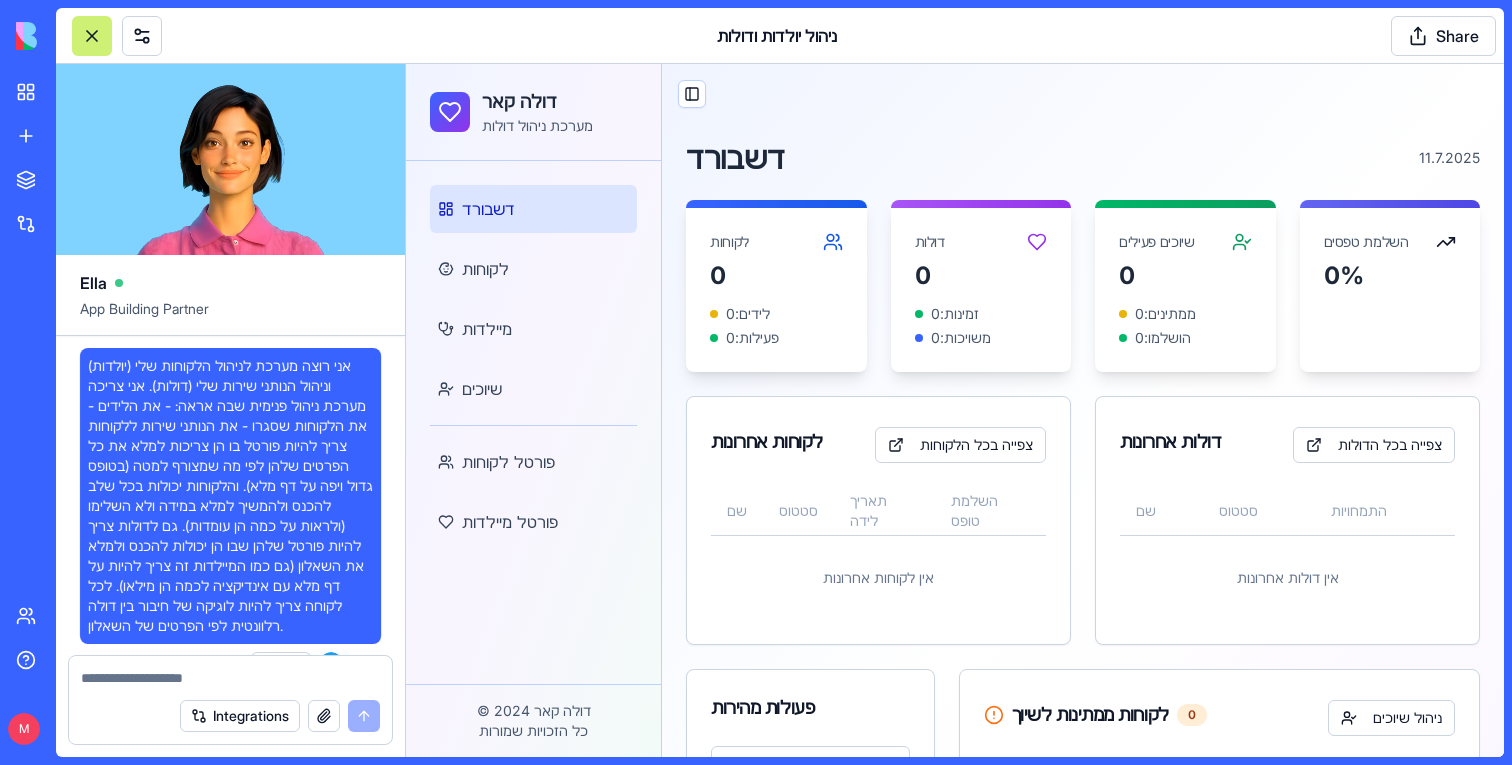 scroll, scrollTop: 48850, scrollLeft: 0, axis: vertical 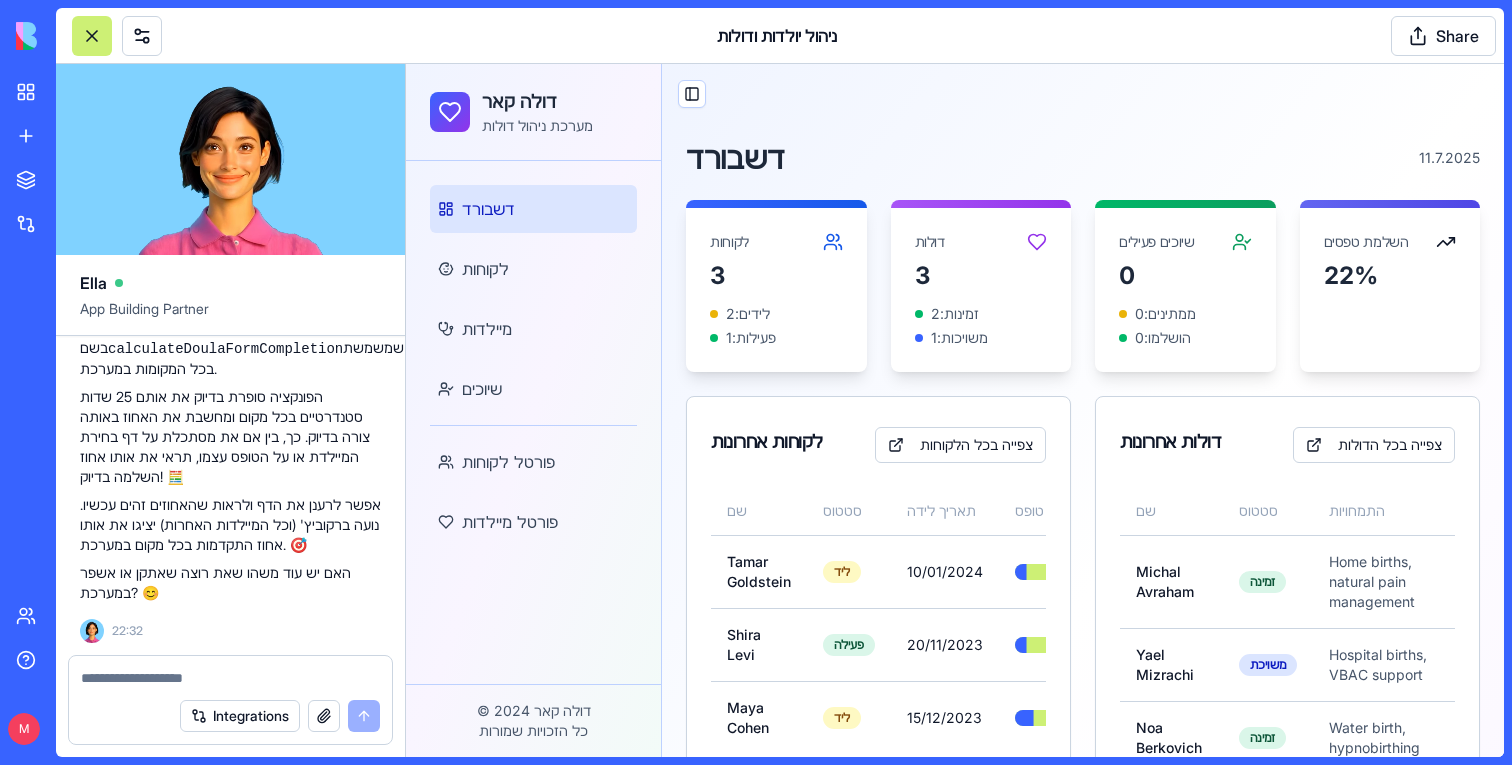 click on "דשבורד לקוחות מיילדות שיוכים פורטל לקוחות פורטל מיילדות" at bounding box center [533, 365] 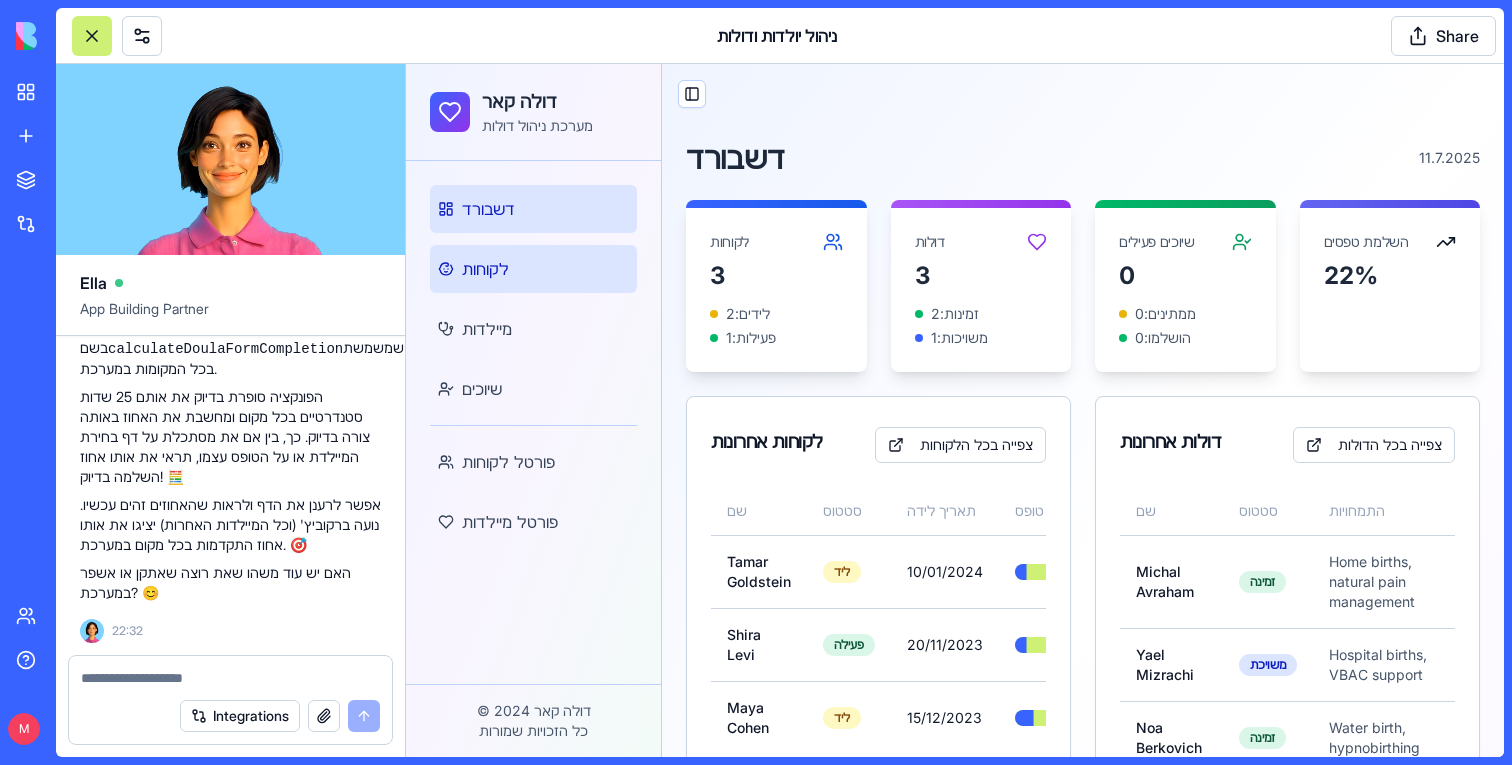 click on "לקוחות" at bounding box center (533, 269) 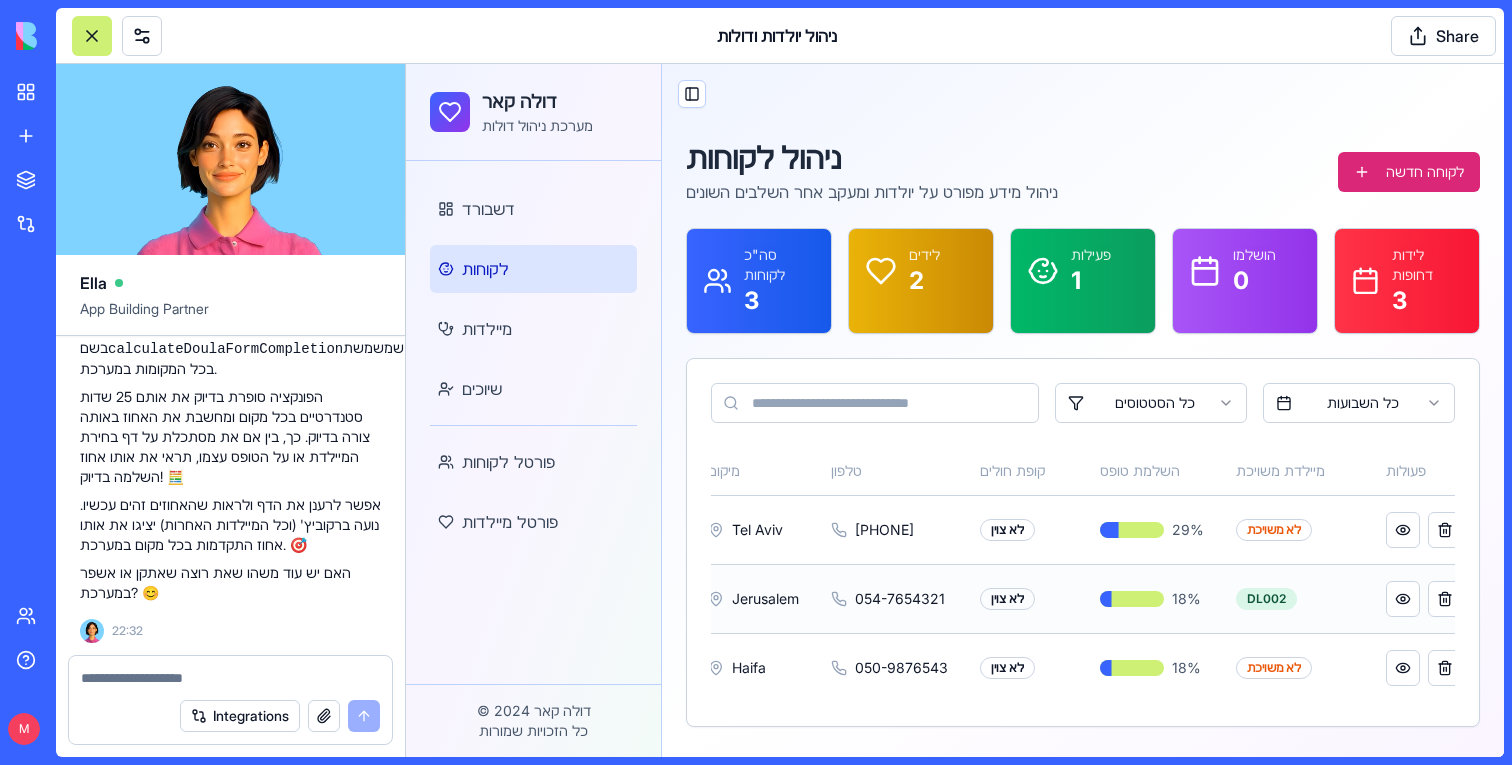 scroll, scrollTop: 0, scrollLeft: 557, axis: horizontal 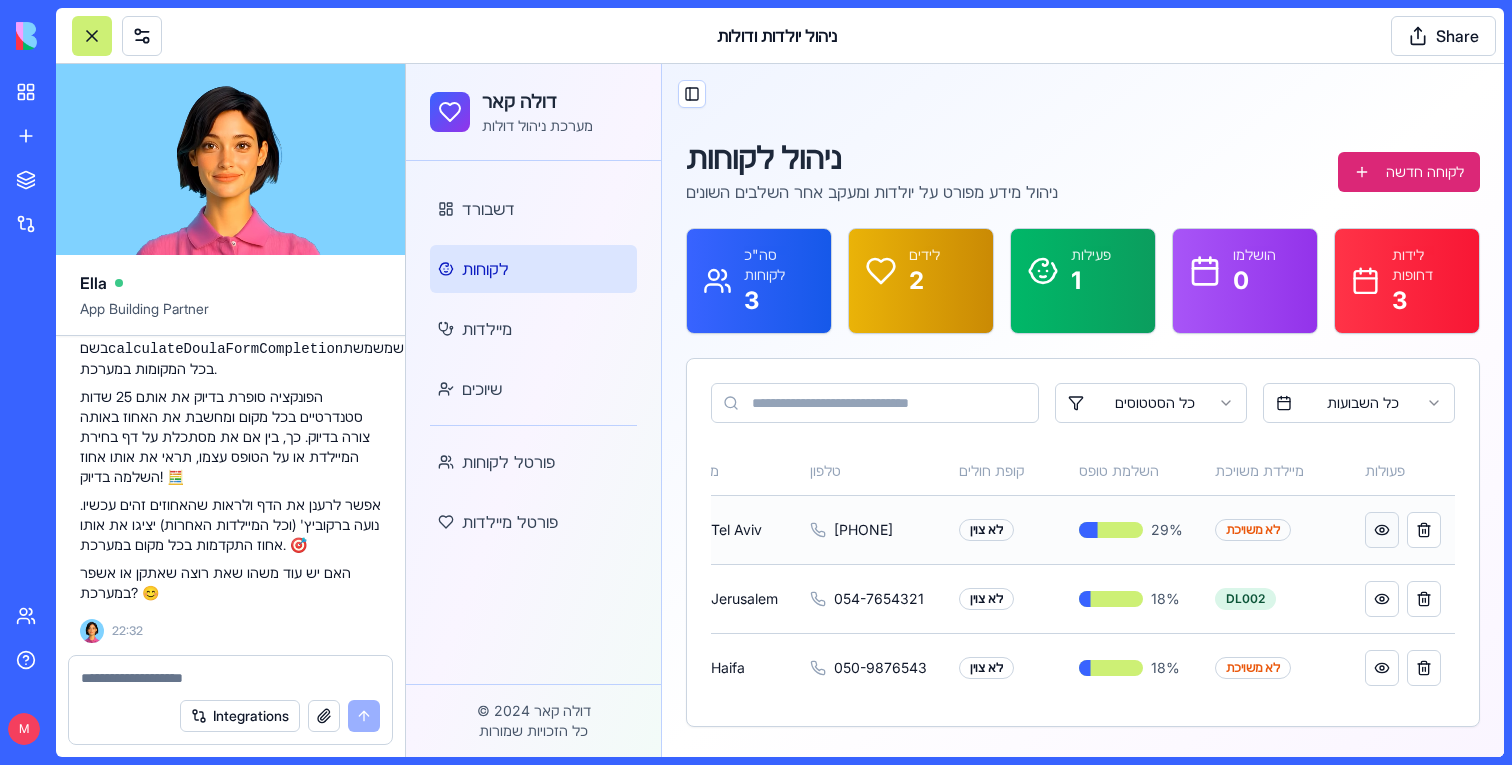 click at bounding box center (1382, 530) 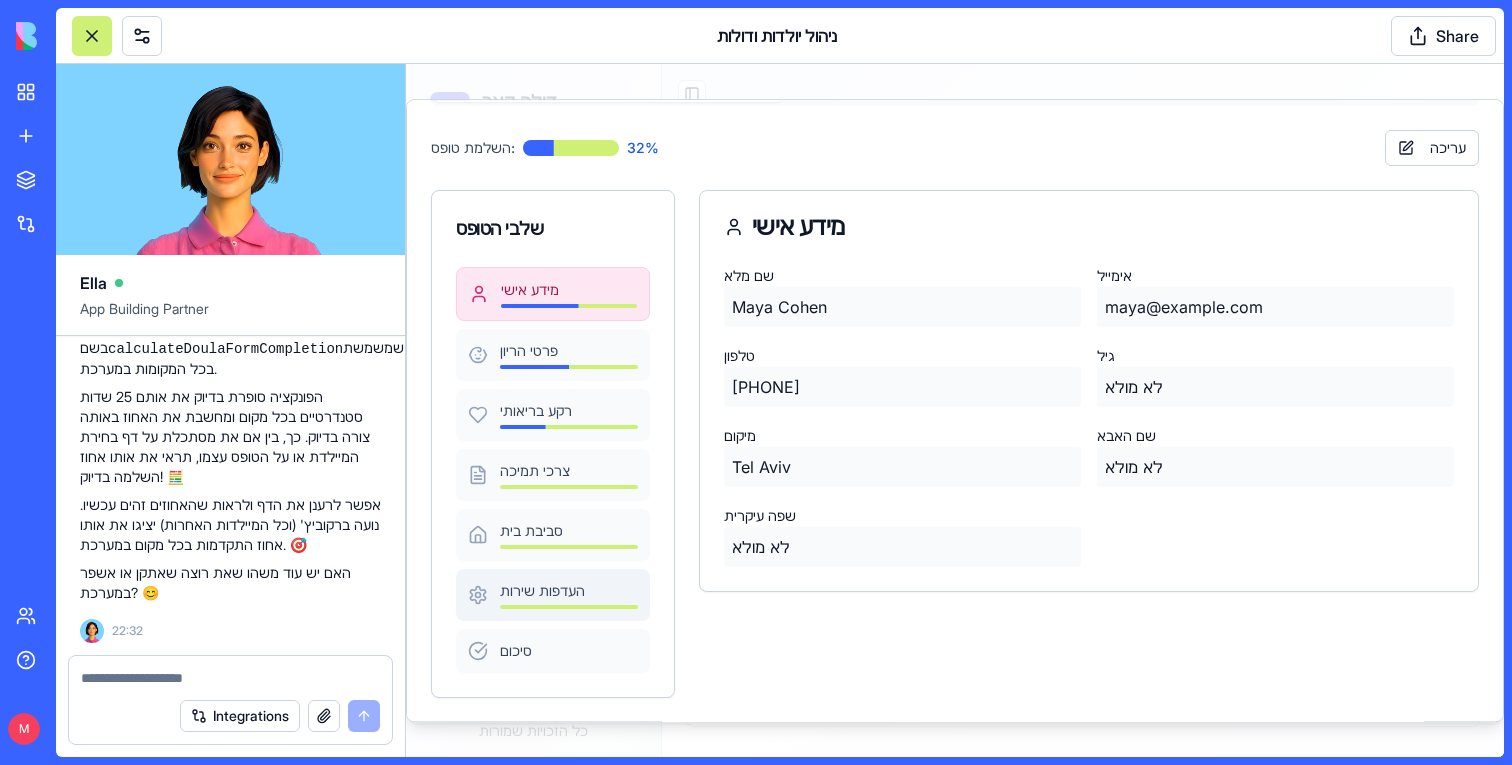scroll, scrollTop: 0, scrollLeft: 0, axis: both 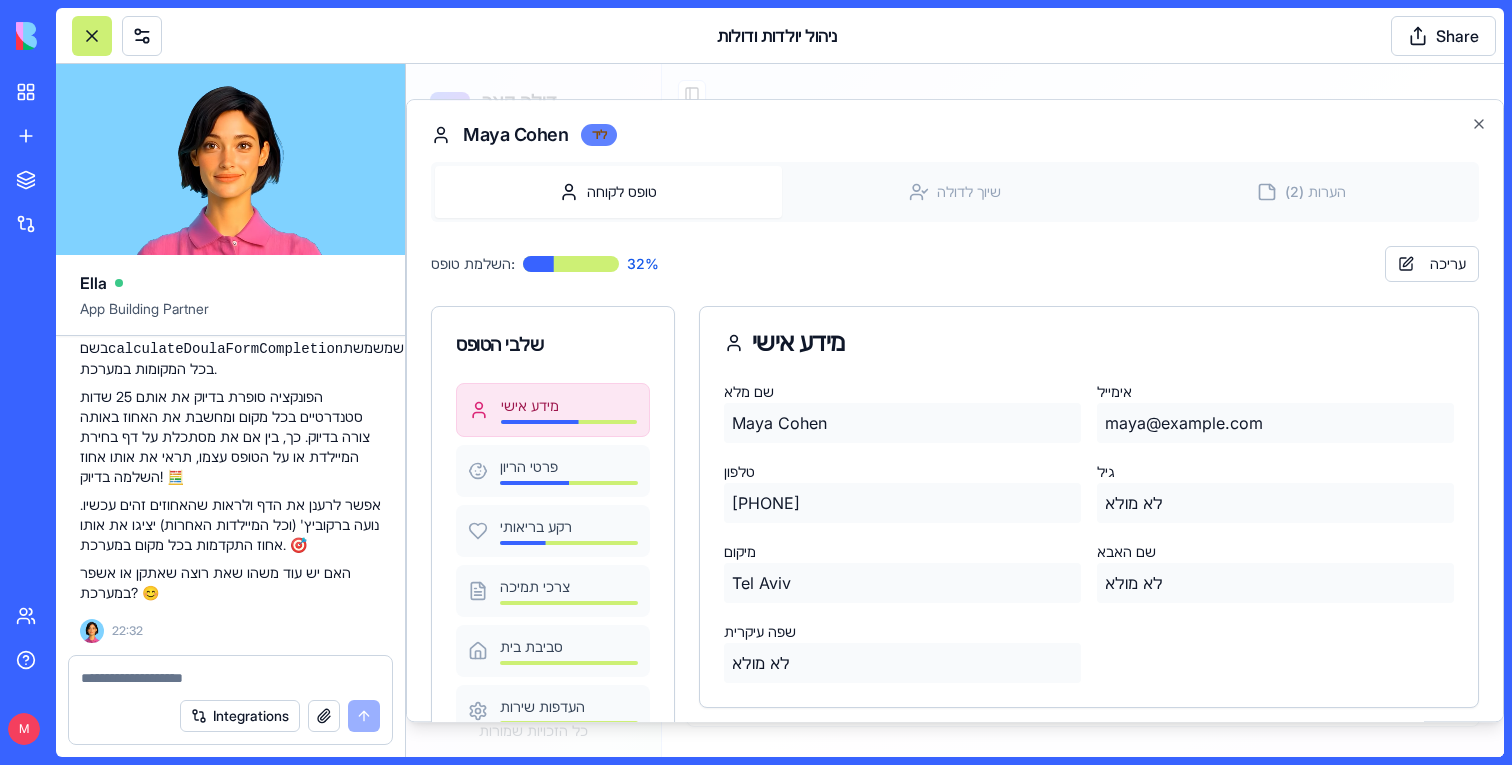 click on "ליד" at bounding box center (599, 135) 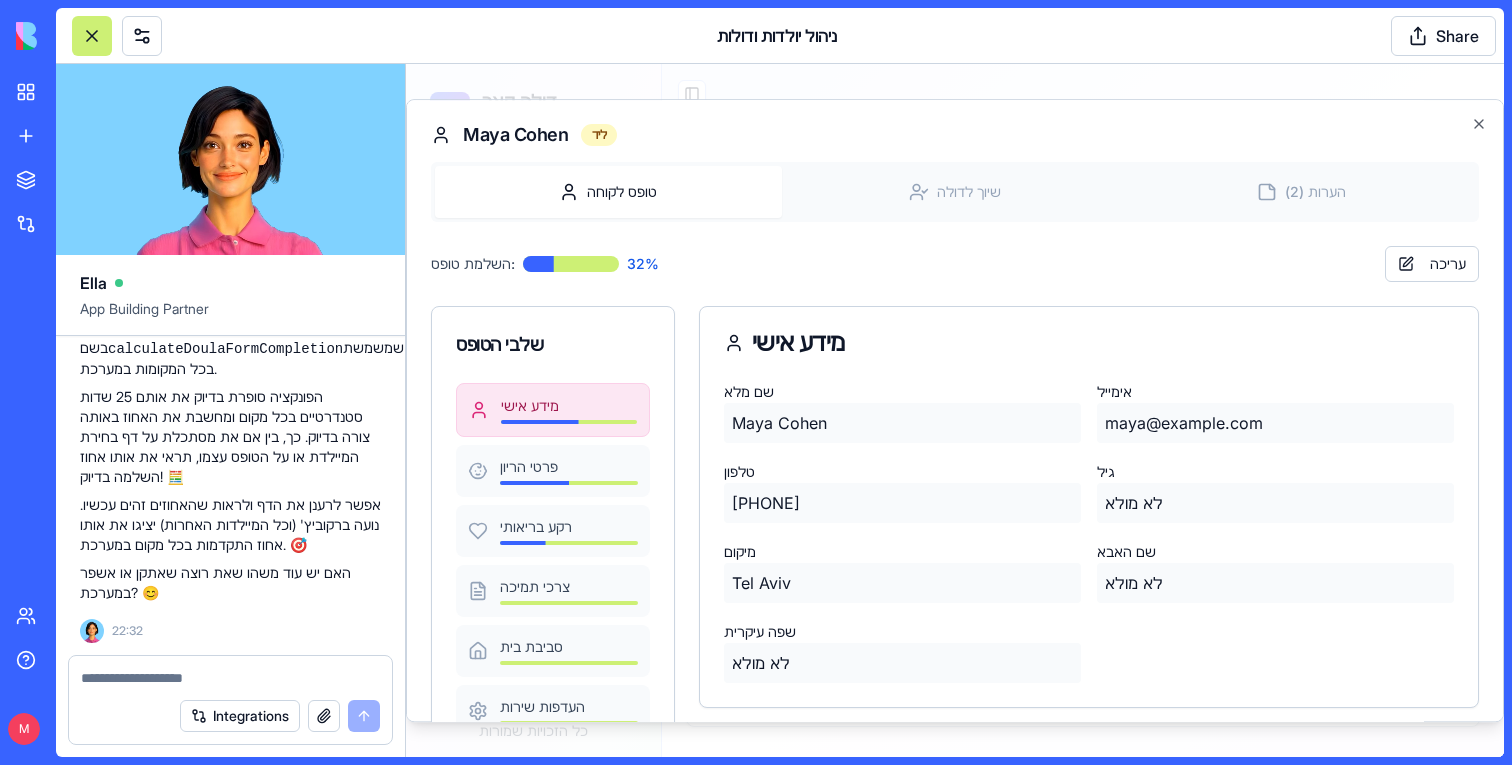 click at bounding box center [955, 410] 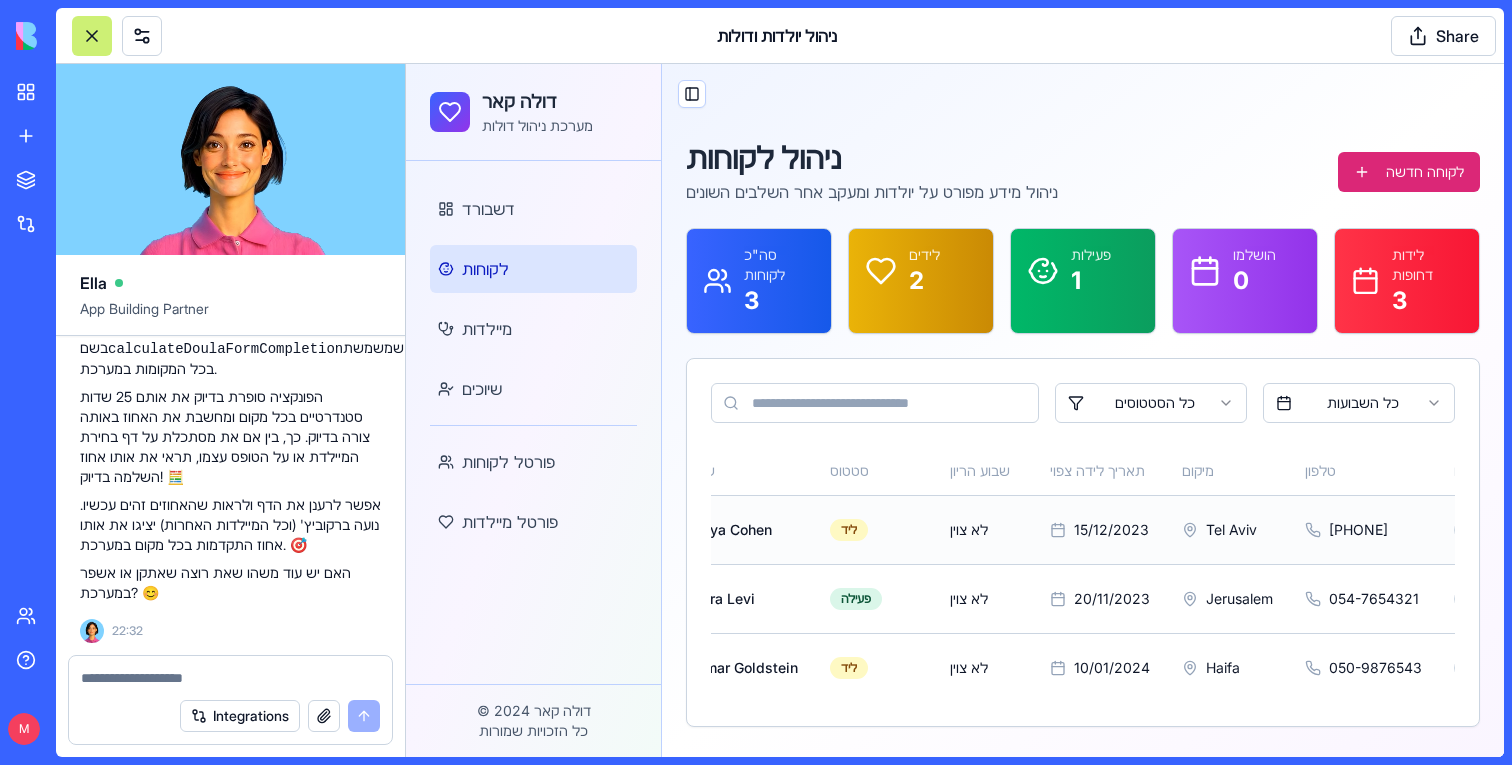 scroll, scrollTop: 0, scrollLeft: 0, axis: both 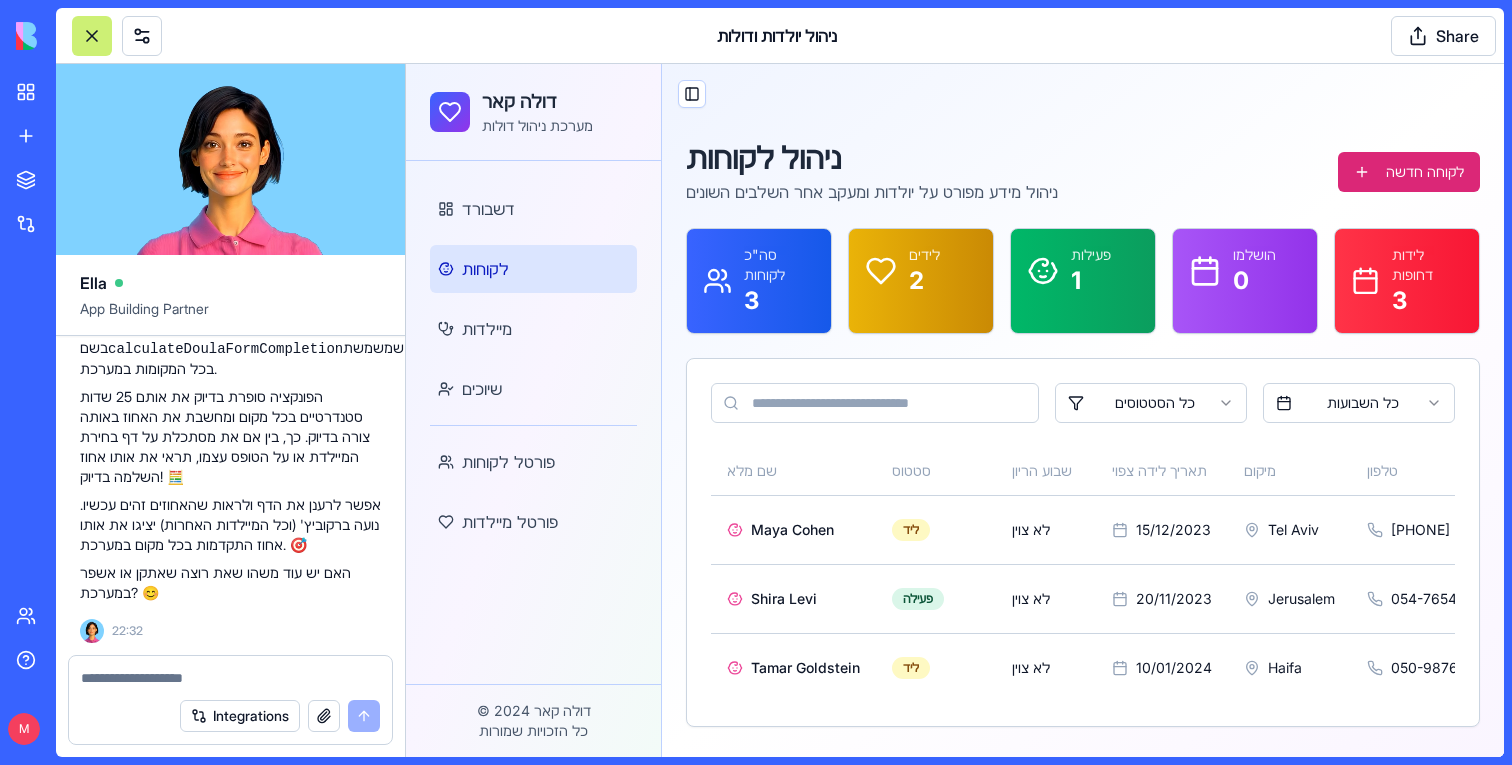 click at bounding box center (92, 36) 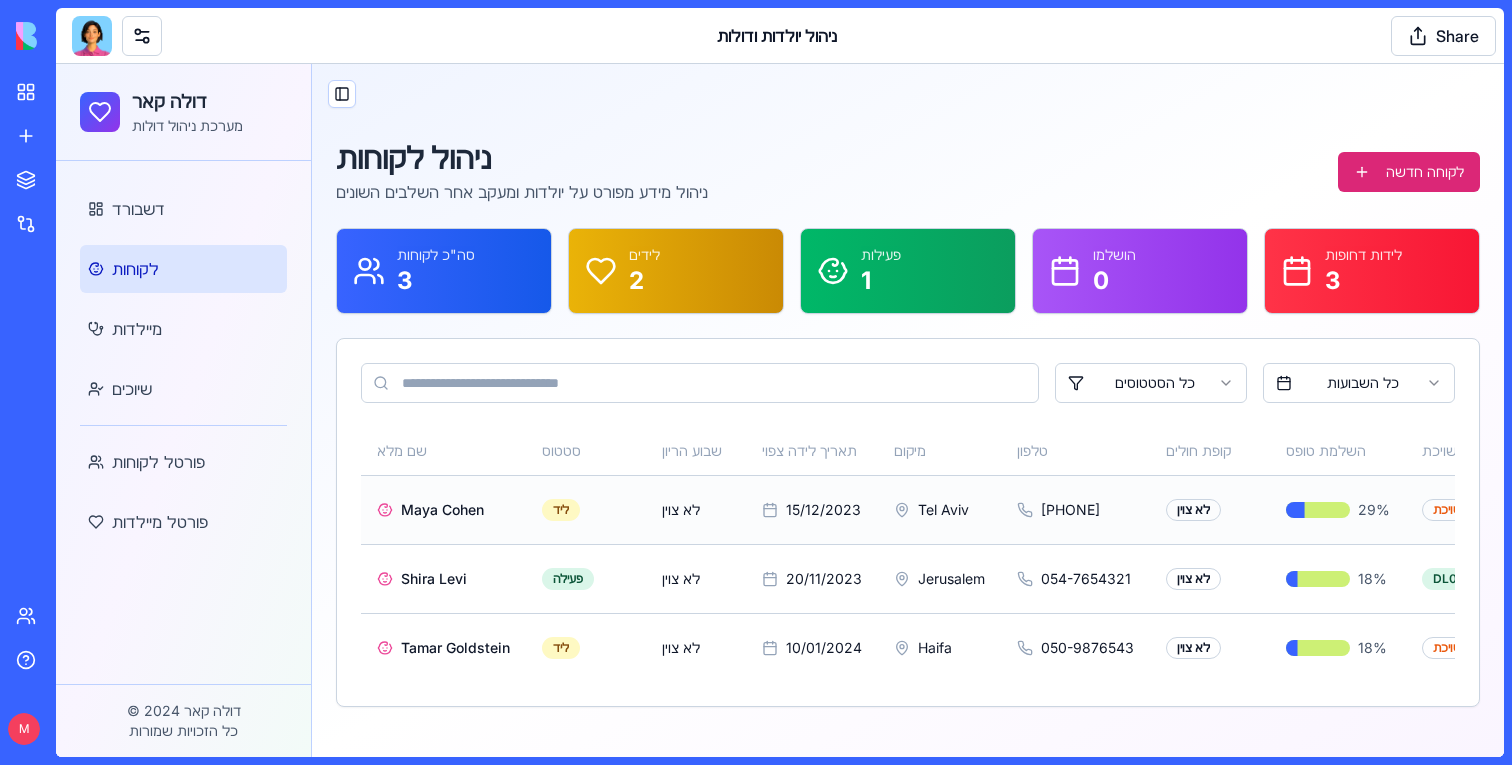 scroll, scrollTop: 0, scrollLeft: 207, axis: horizontal 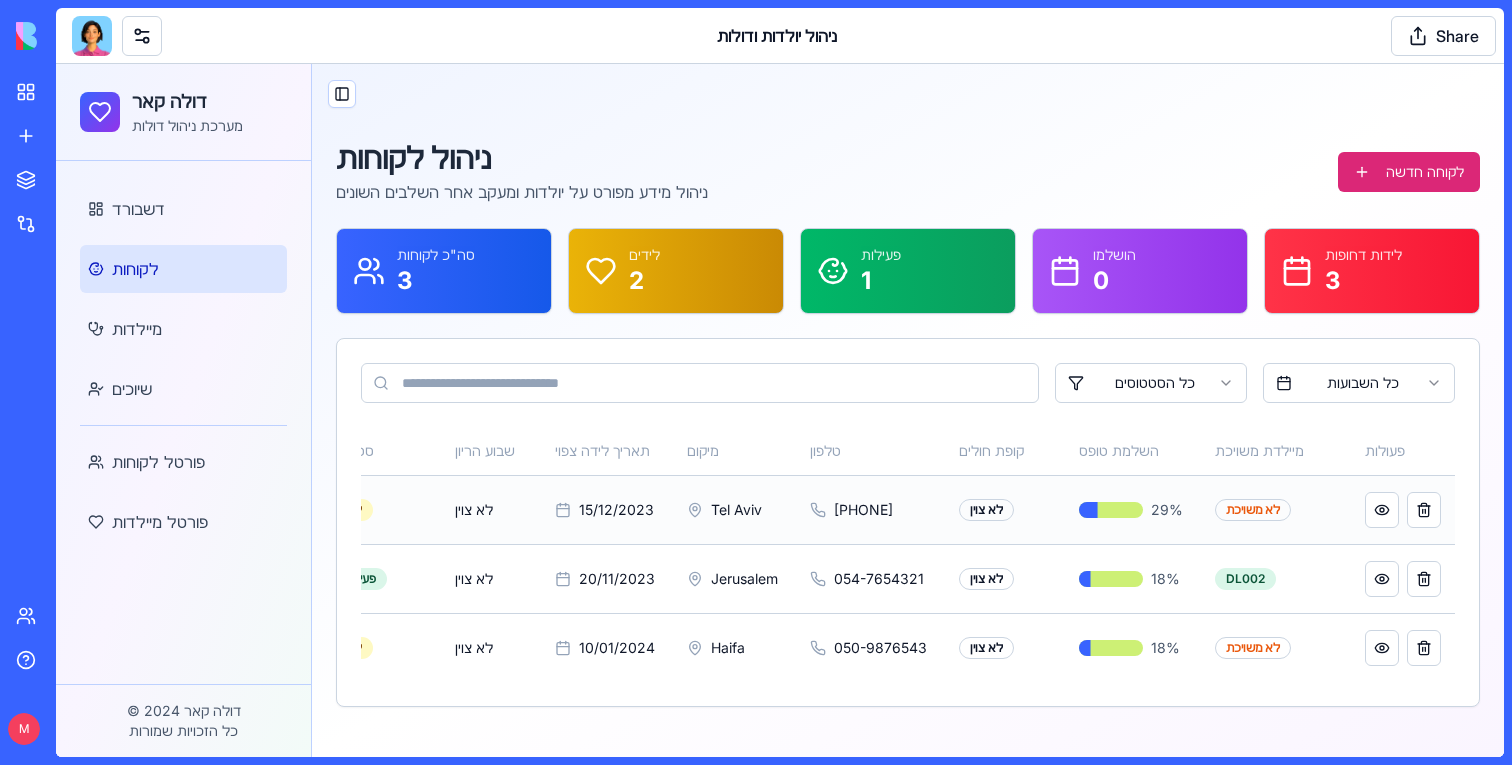 click on "לא משויכת" at bounding box center (1274, 509) 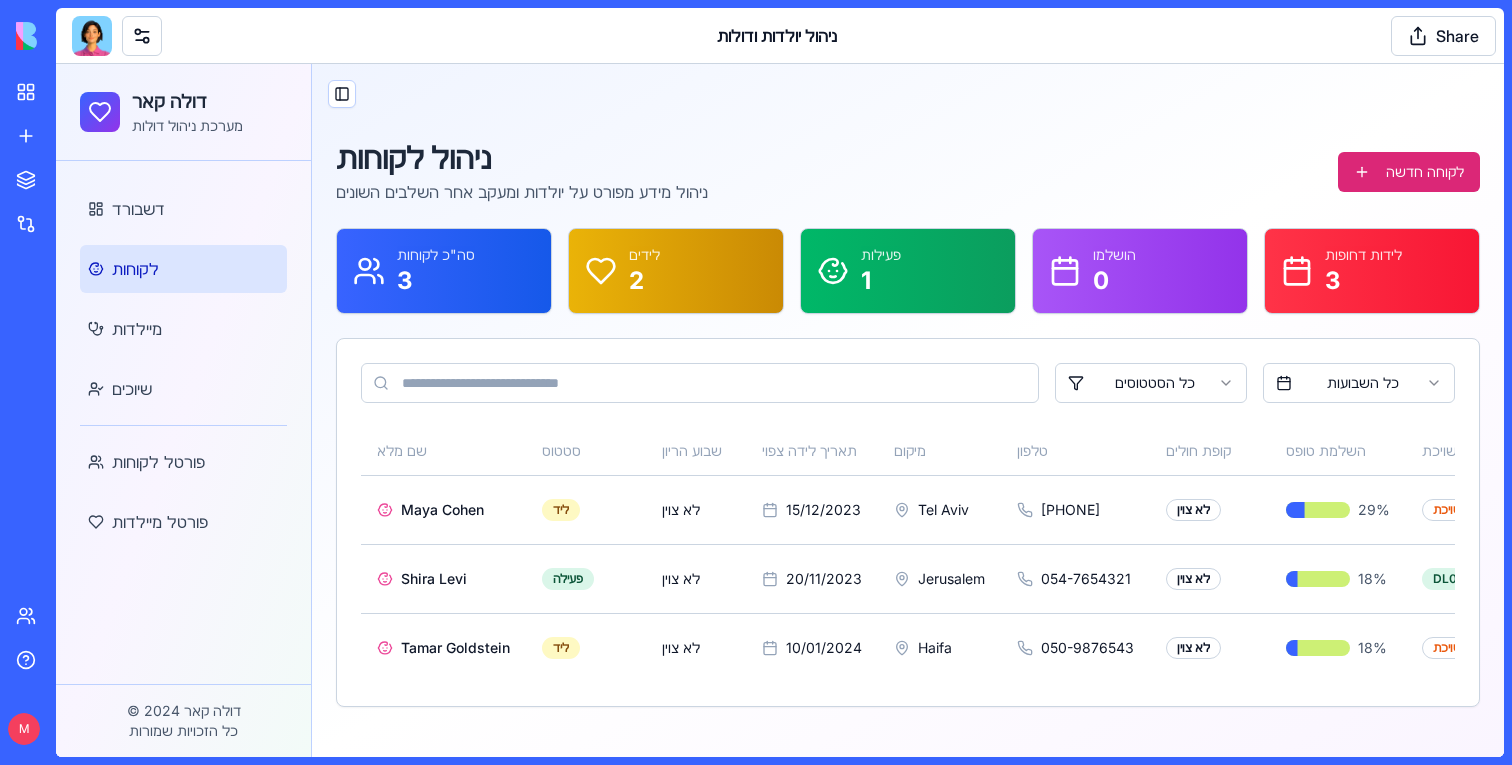 click on "שם מלא סטטוס שבוע הריון תאריך לידה צפוי מיקום טלפון קופת חולים השלמת טופס מיילדת משויכת פעולות Maya Cohen ליד לא צוין 15/12/2023 Tel Aviv 052-1234567 לא צוין 29 % לא משויכת Shira Levi פעילה לא צוין 20/11/2023 Jerusalem 054-7654321 לא צוין 18 % DL002 Tamar Goldstein ליד לא צוין 10/01/2024 Haifa 050-9876543 לא צוין 18 % לא משויכת" at bounding box center (908, 566) 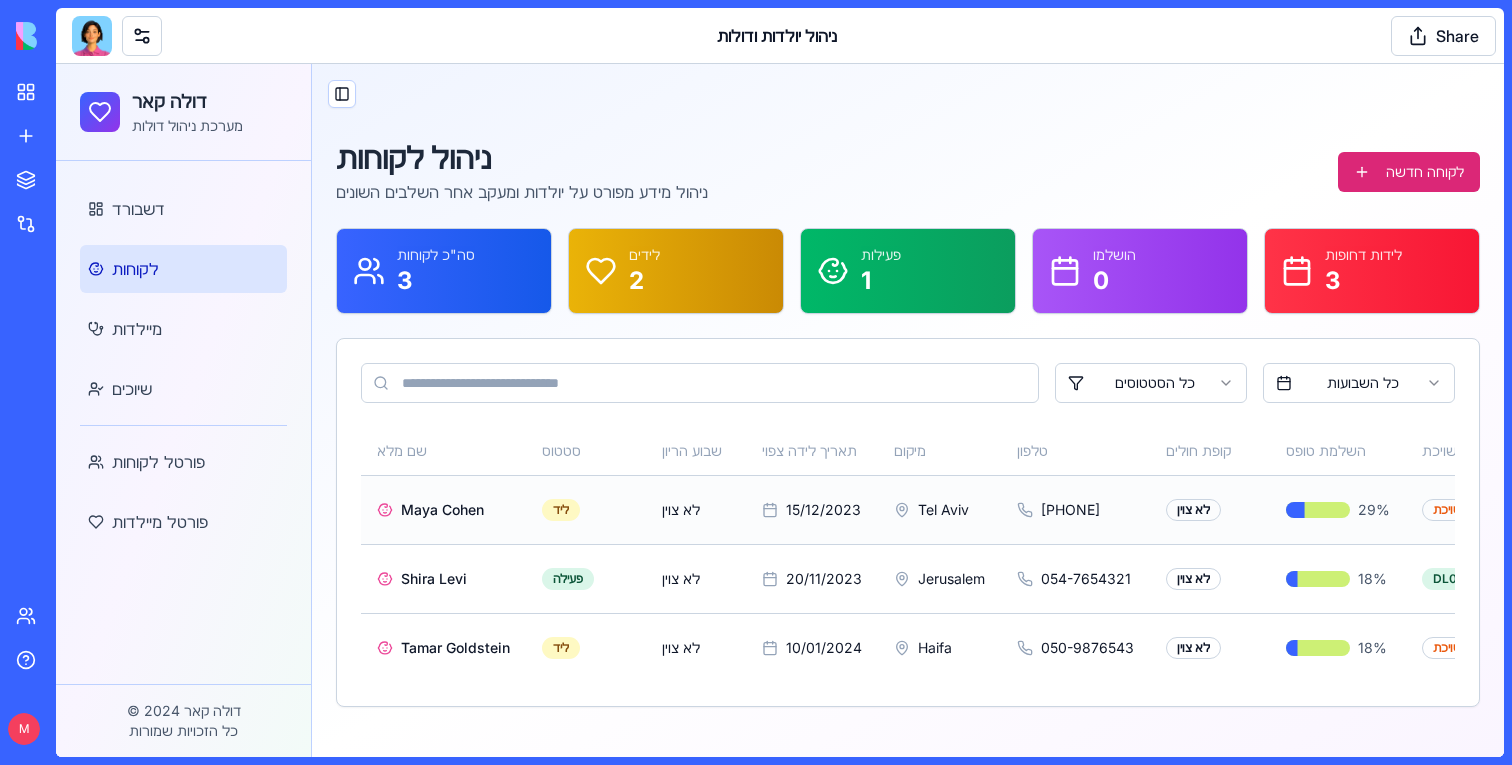 click on "Maya Cohen" at bounding box center [442, 510] 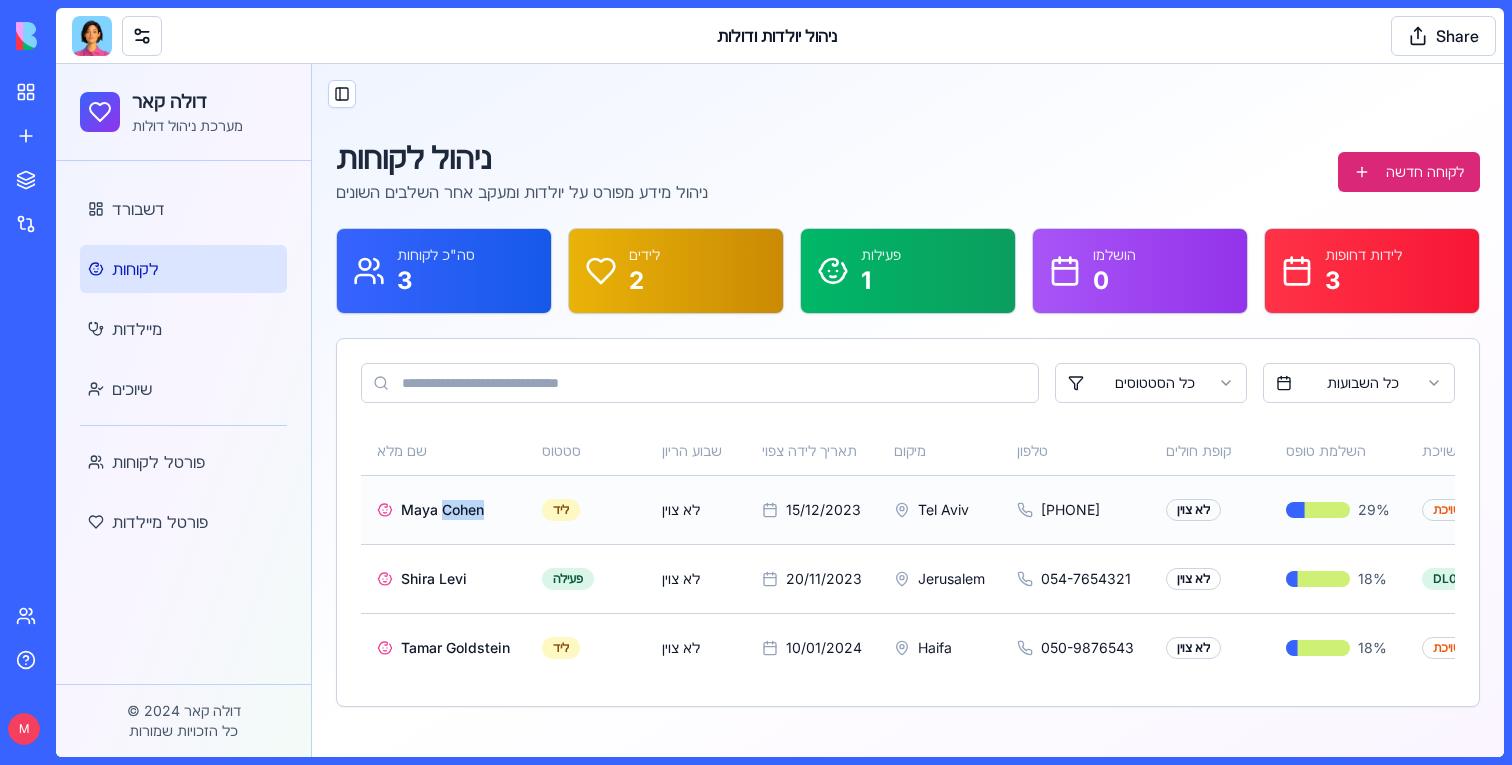 click on "Maya Cohen" at bounding box center [442, 510] 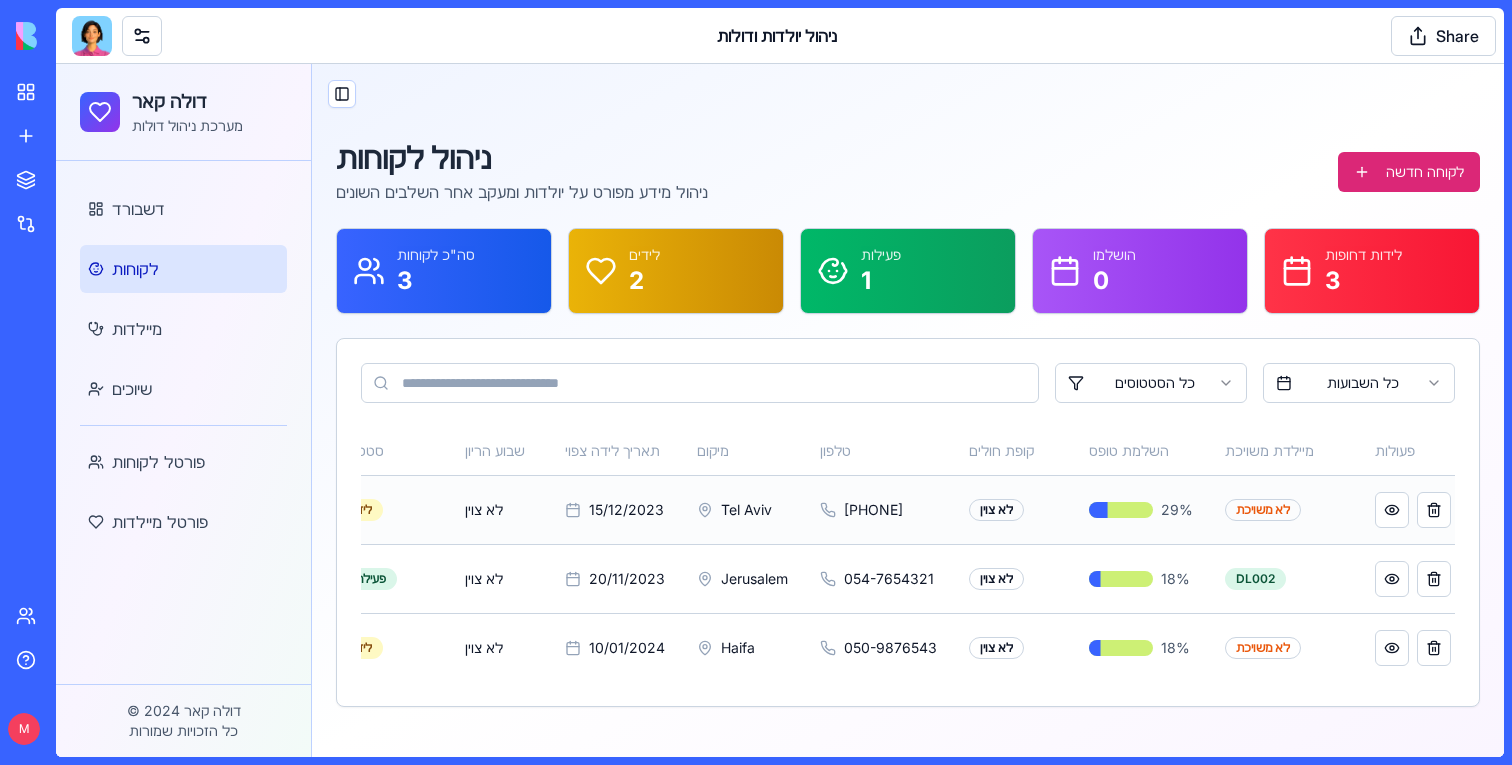 scroll, scrollTop: 0, scrollLeft: 207, axis: horizontal 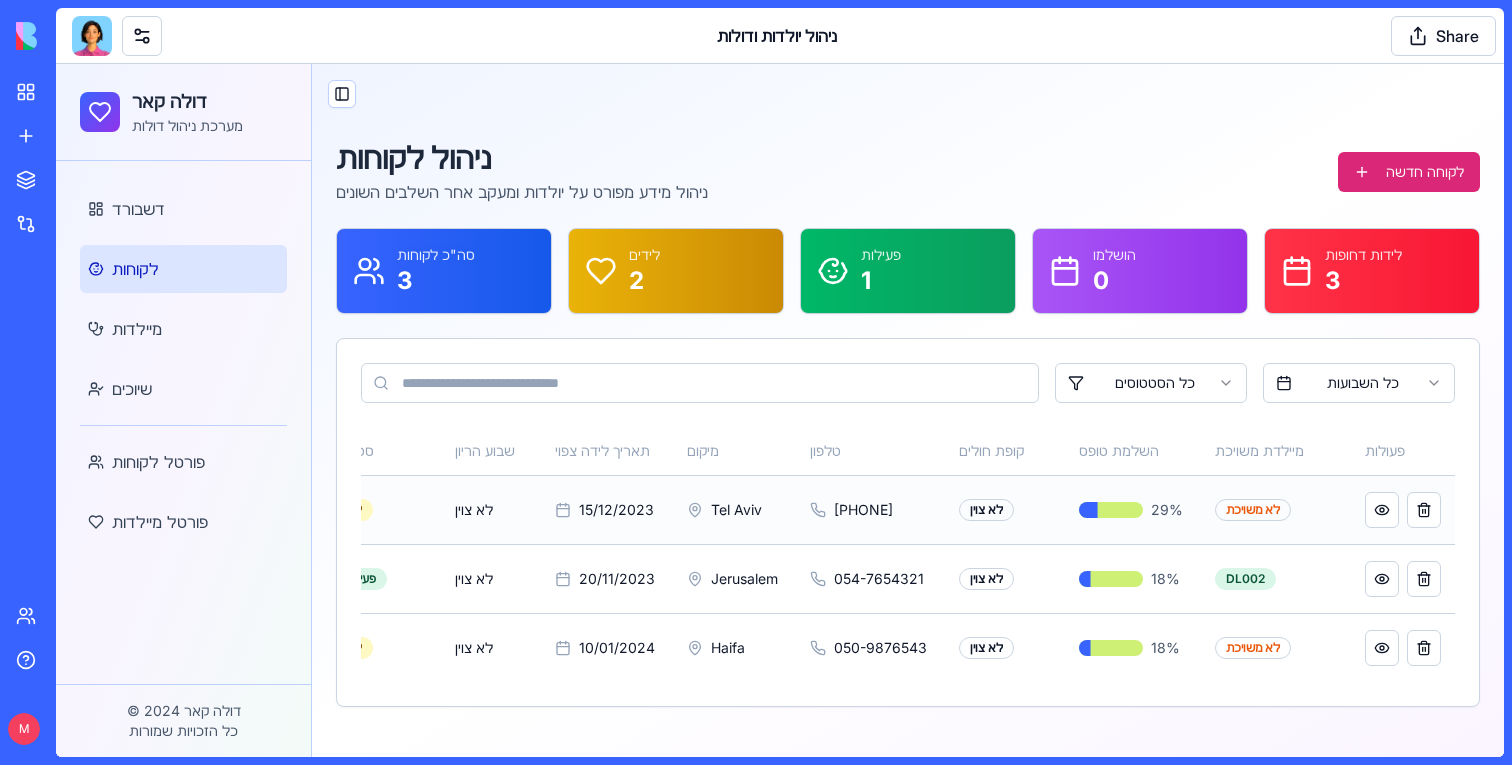 click at bounding box center (1403, 510) 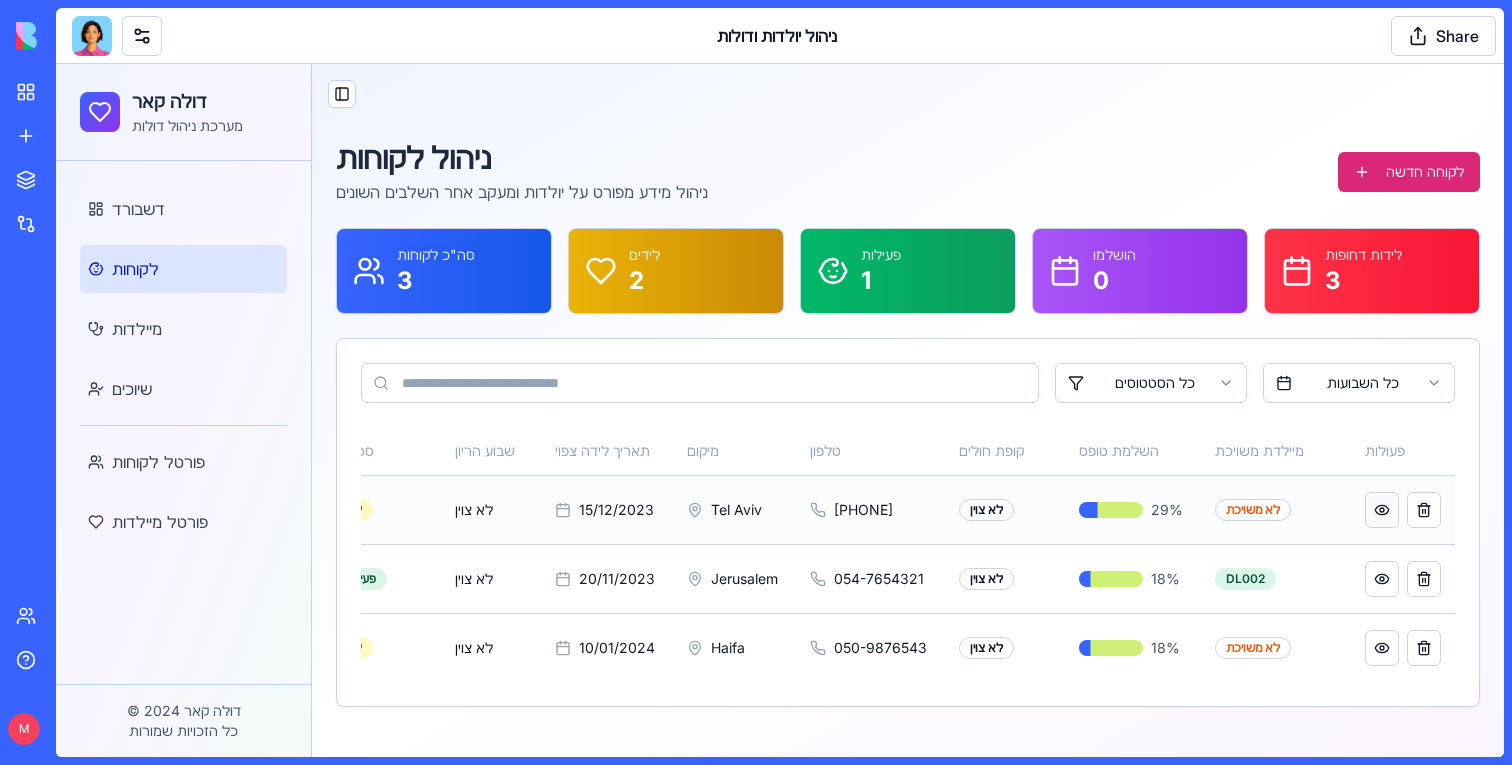 click at bounding box center [1382, 510] 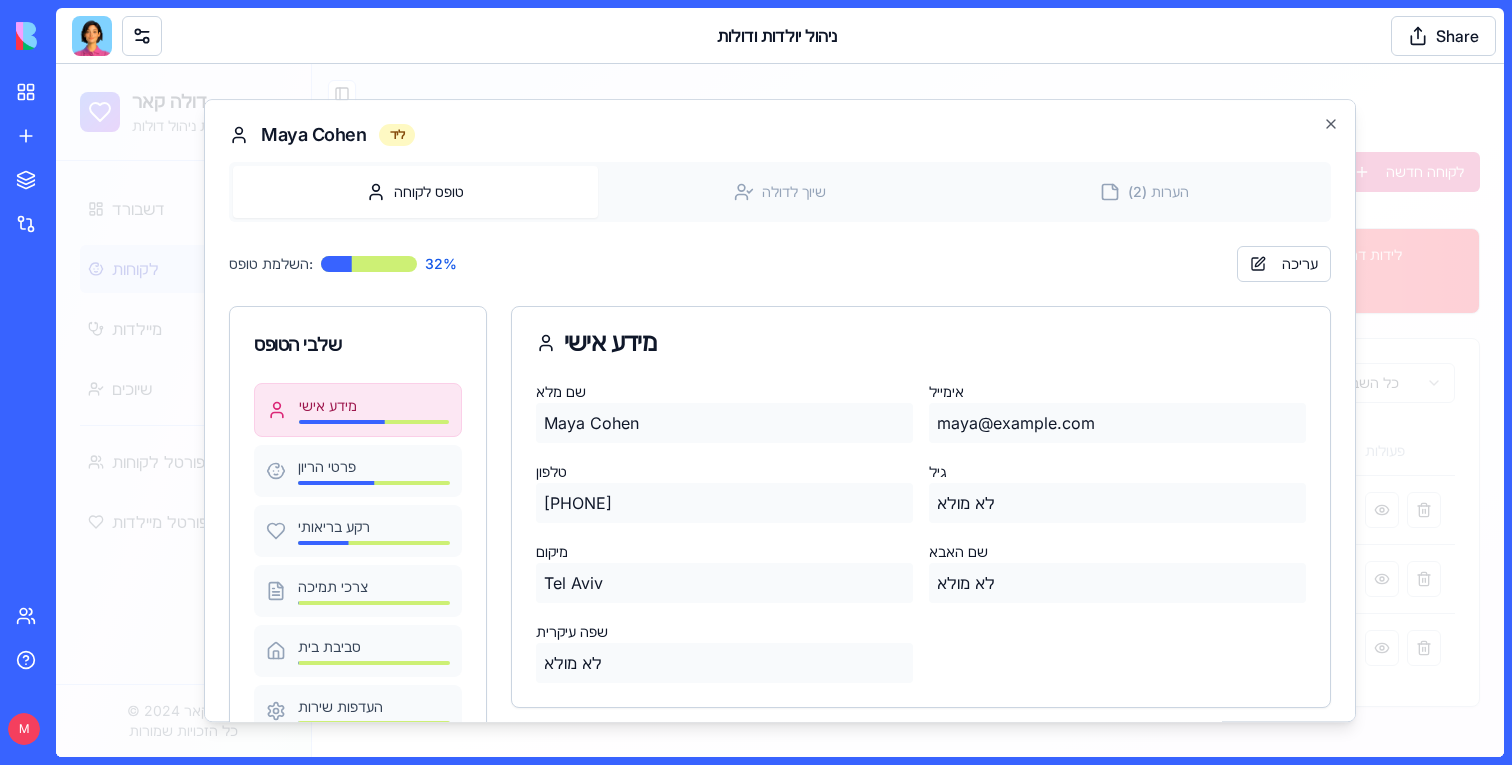 click on "Maya Cohen ליד טופס לקוחה שיוך לדולה הערות (2) השלמת טופס: 32 % עריכה שלבי הטופס מידע אישי פרטי הריון רקע בריאותי צרכי תמיכה סביבת בית העדפות שירות סיכום מידע אישי שם מלא Maya Cohen אימייל maya@example.com טלפון 052-1234567 גיל לא מולא מיקום Tel Aviv שם האבא לא מולא שפה עיקרית לא מולא Close" at bounding box center (780, 411) 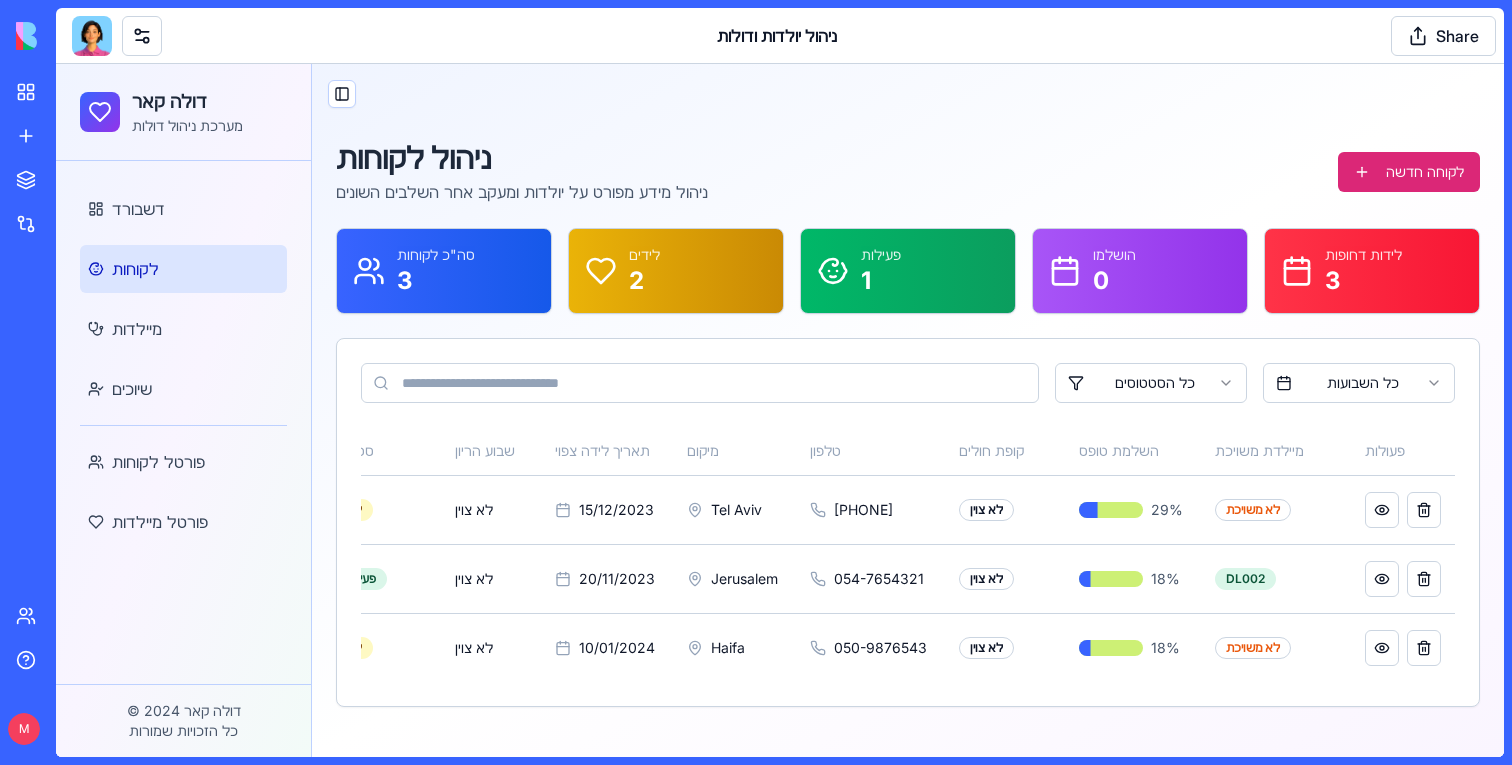 click at bounding box center [92, 36] 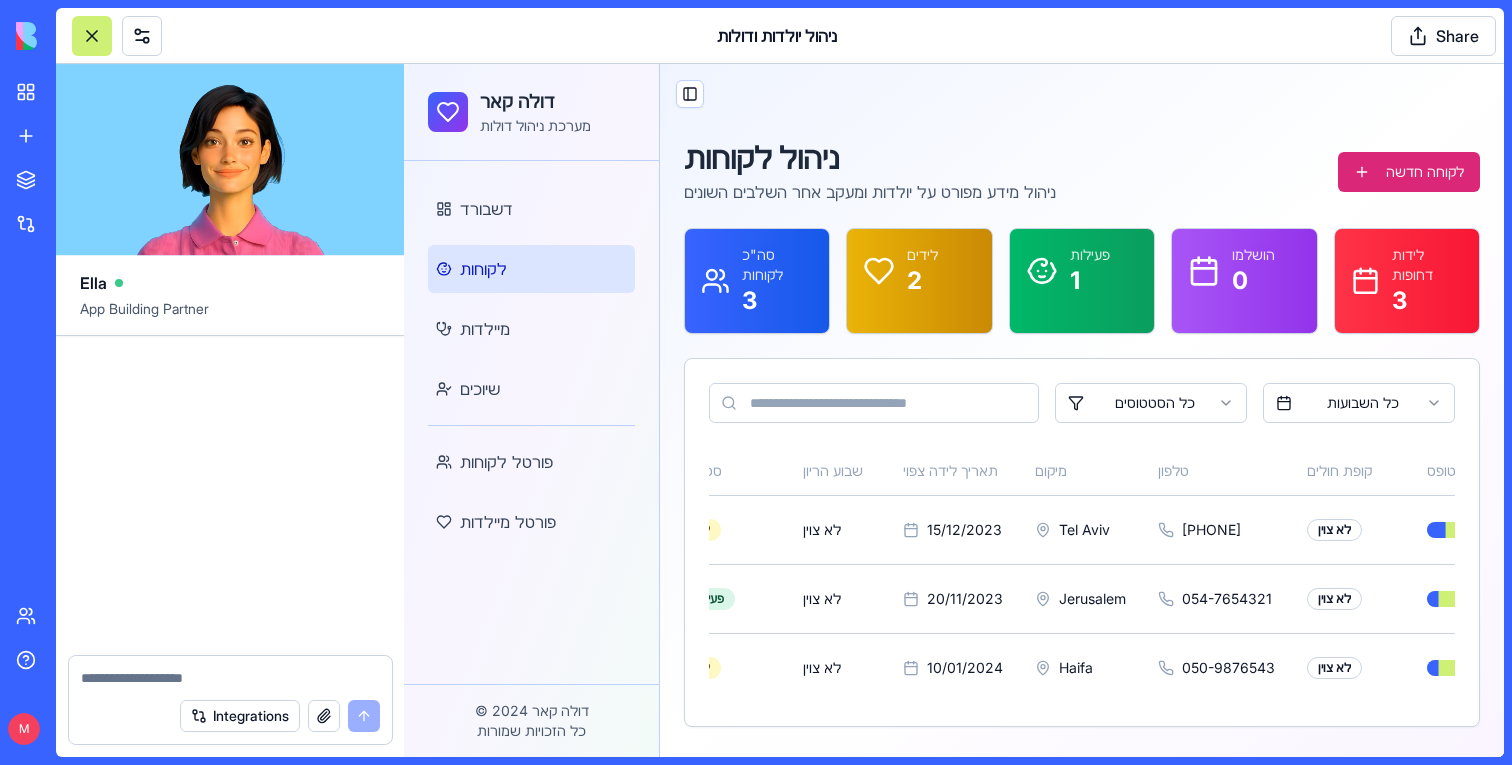 scroll, scrollTop: 48850, scrollLeft: 0, axis: vertical 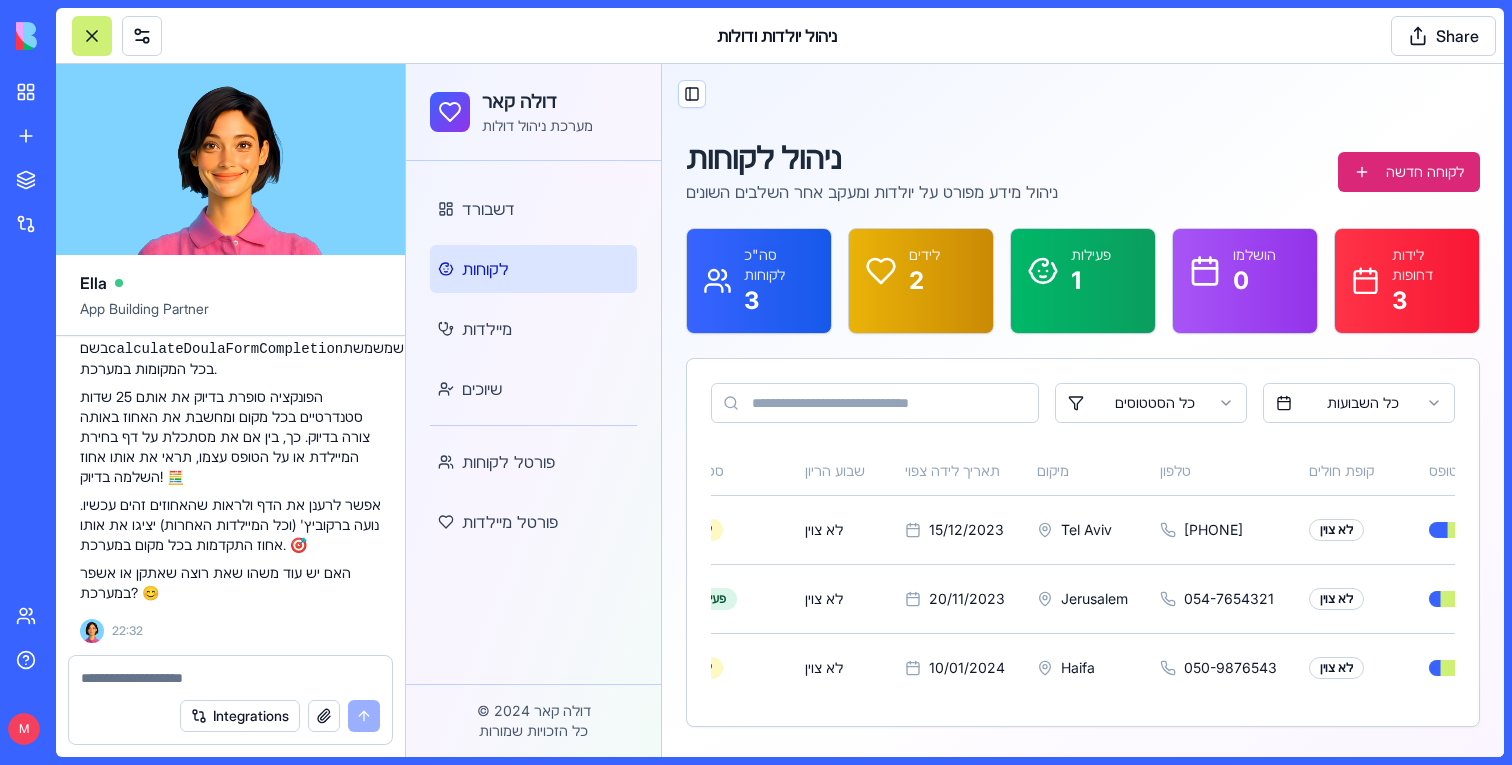 click at bounding box center [230, 678] 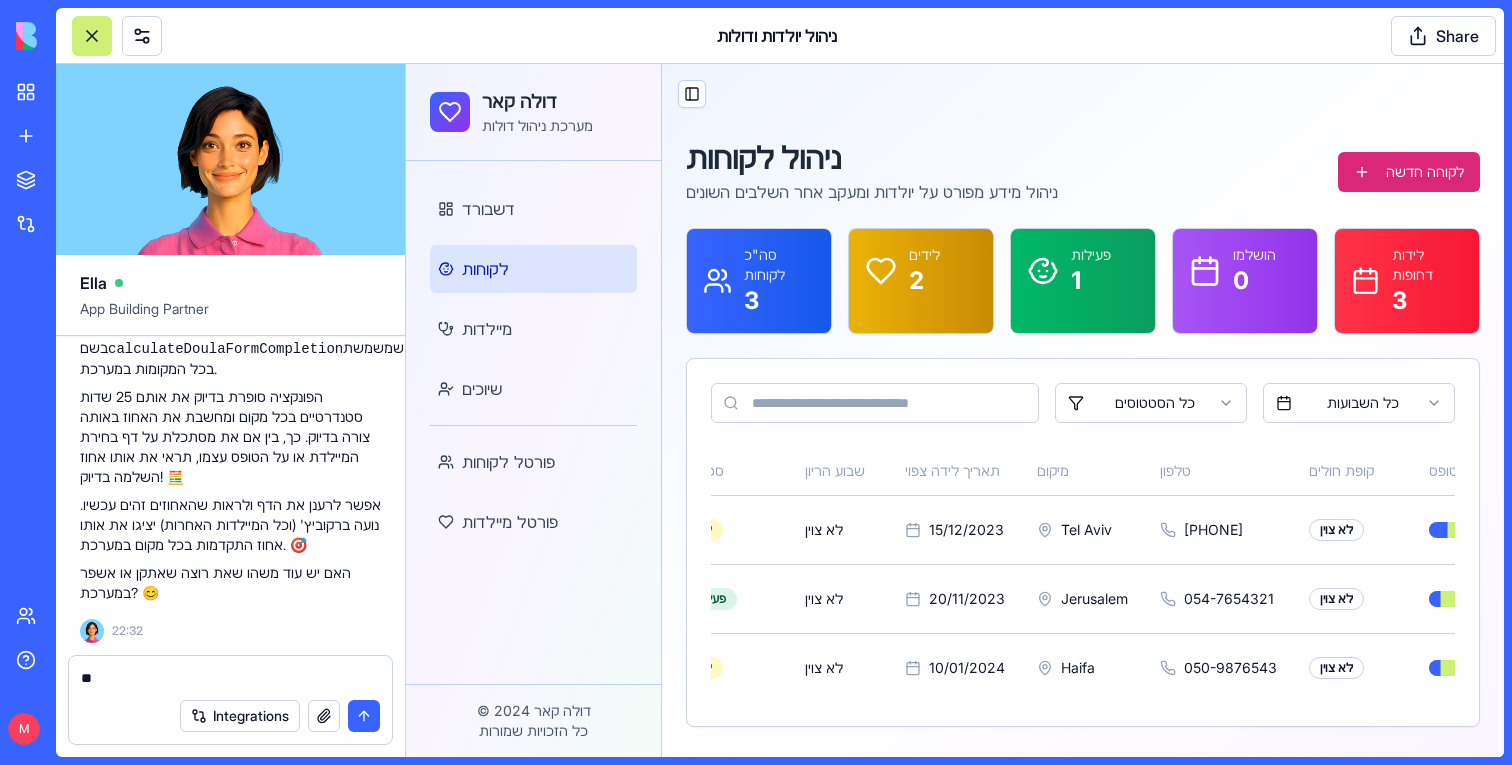 type on "*" 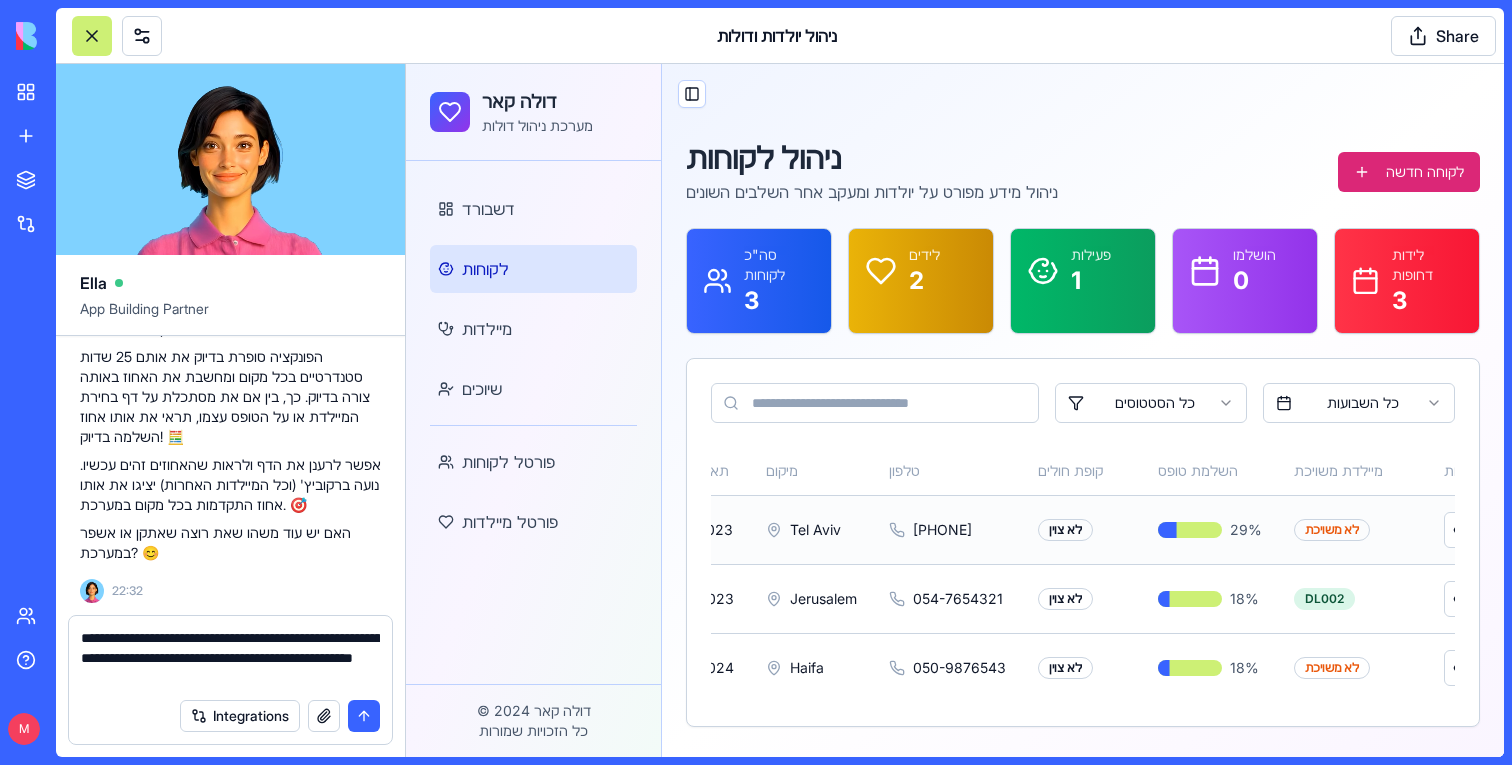 scroll, scrollTop: 0, scrollLeft: 557, axis: horizontal 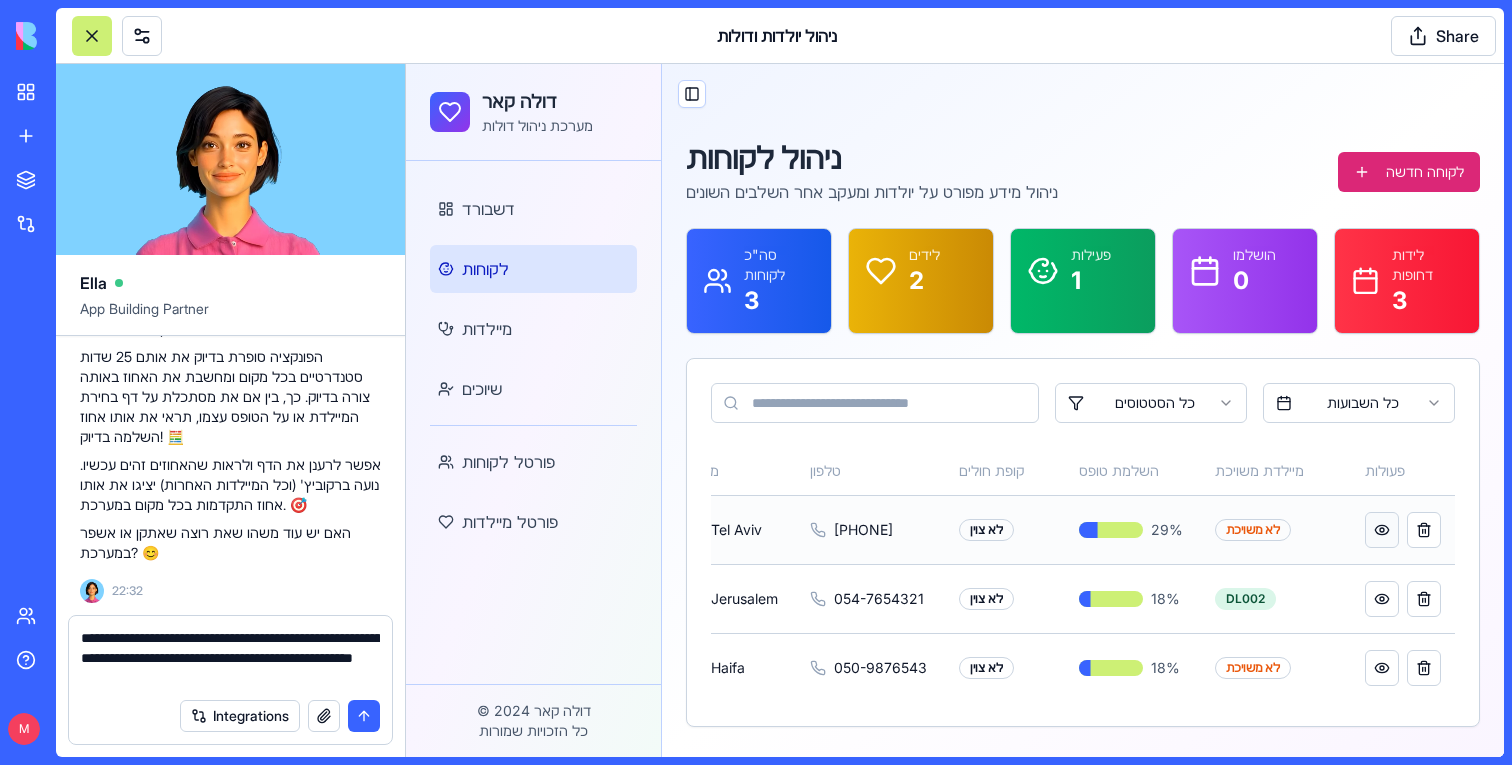 click at bounding box center [1382, 530] 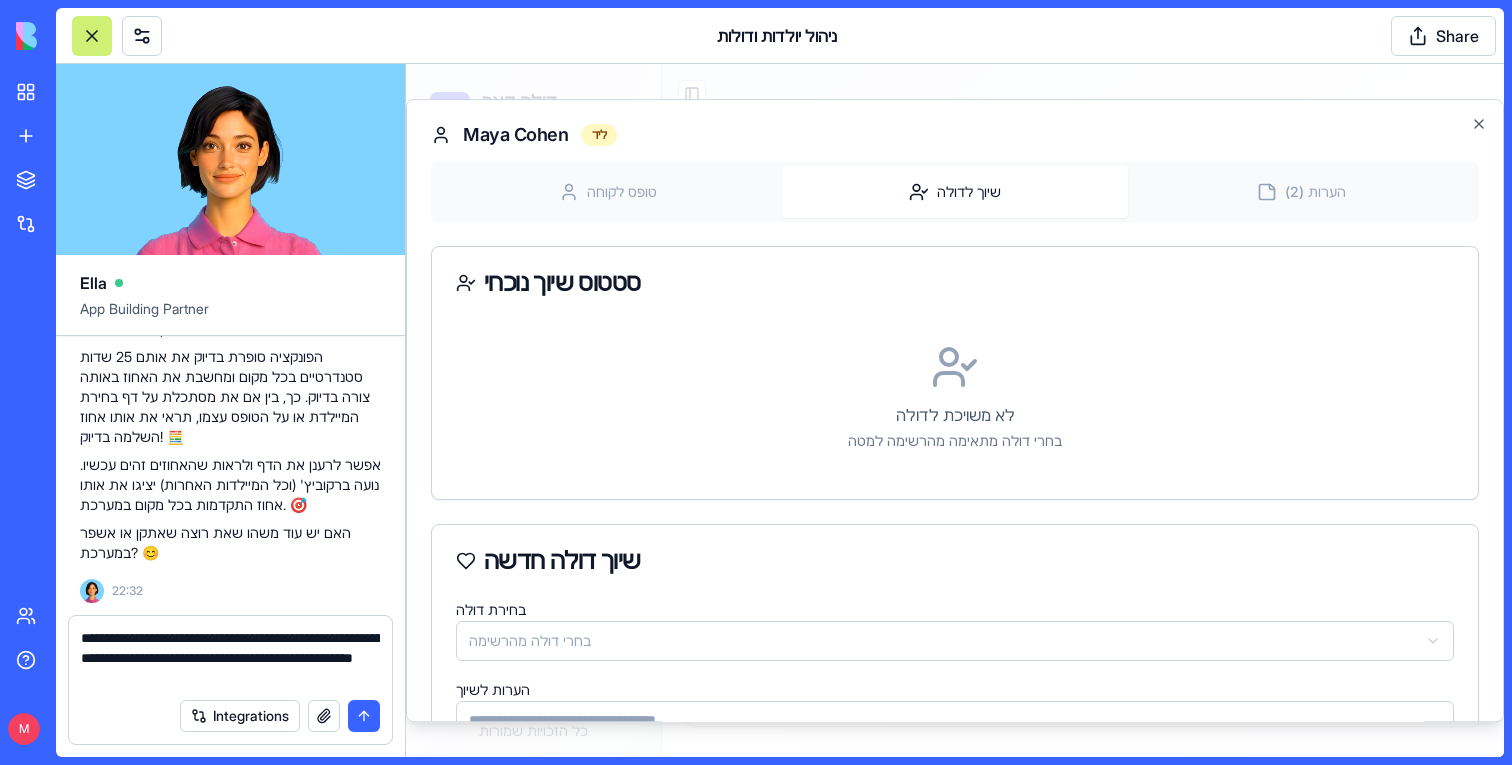 click on "שיוך לדולה" at bounding box center [955, 192] 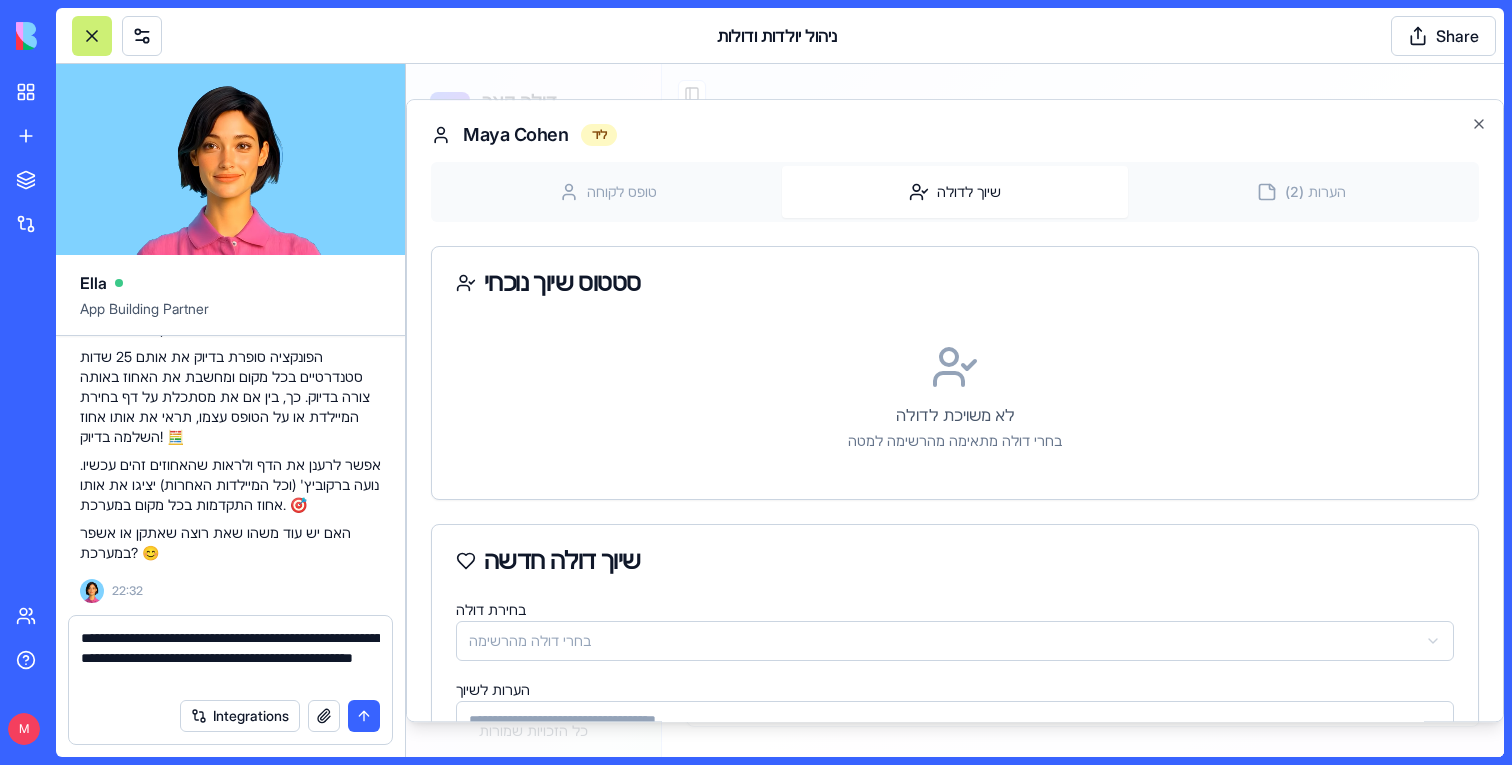 click at bounding box center [955, 410] 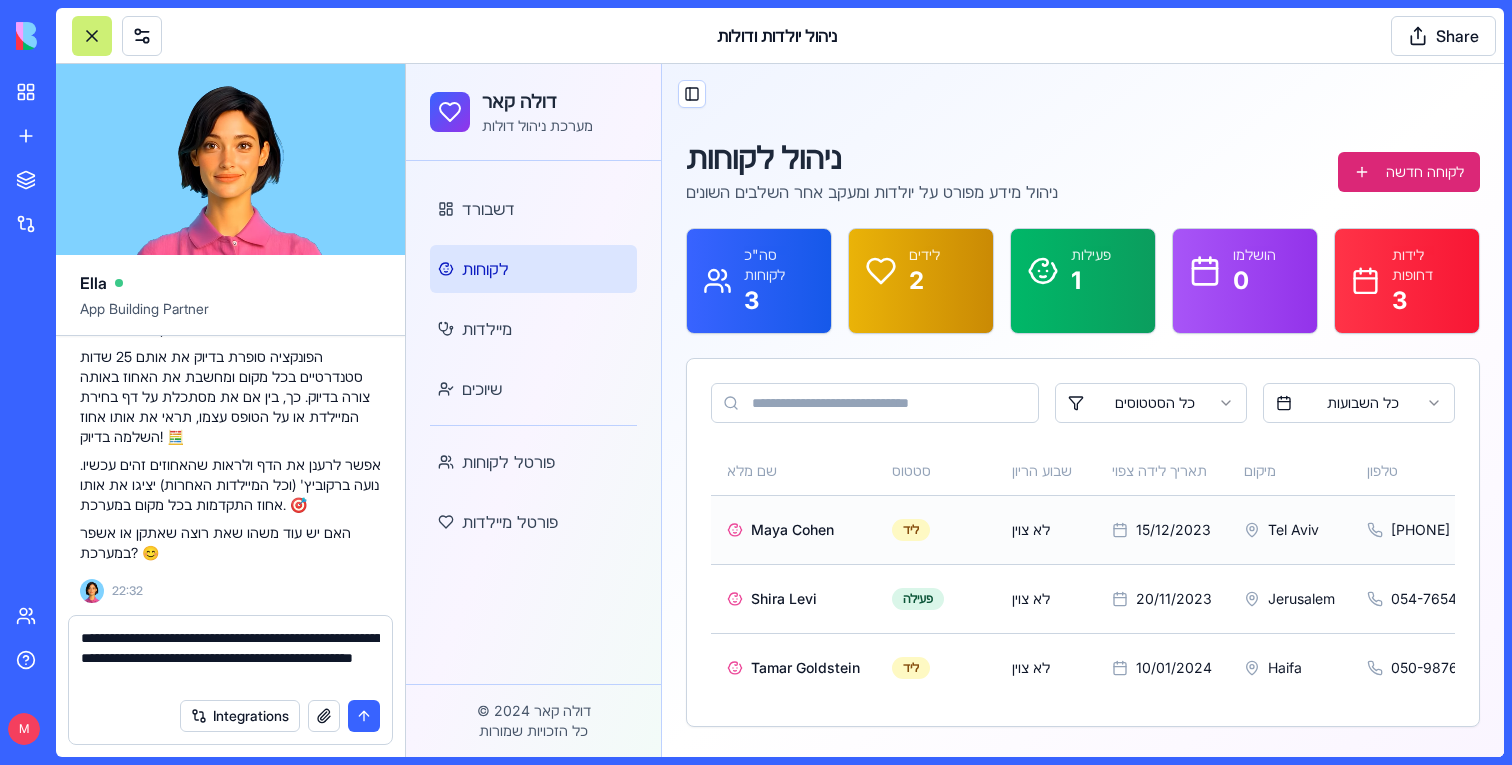 scroll, scrollTop: 0, scrollLeft: 557, axis: horizontal 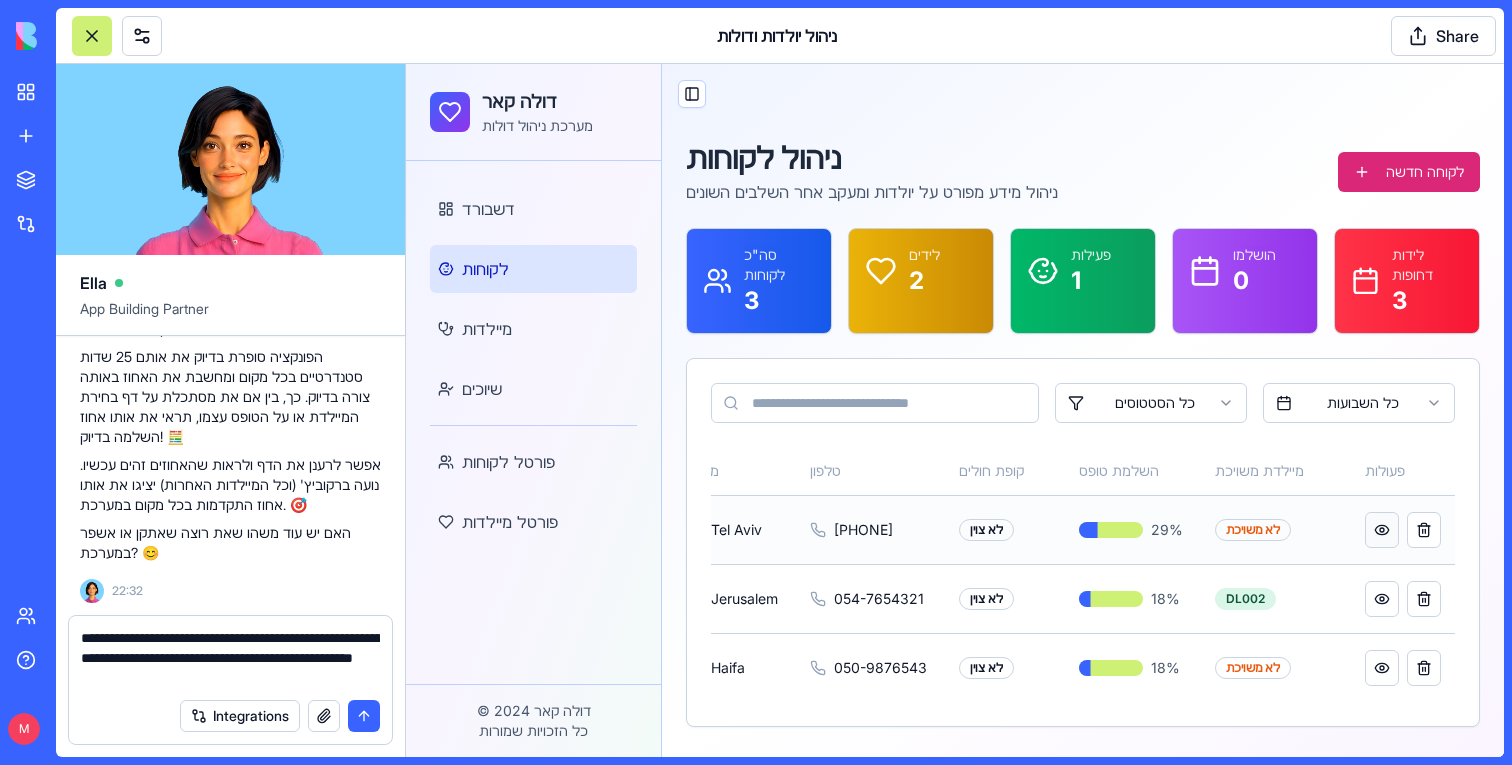 click at bounding box center (1382, 530) 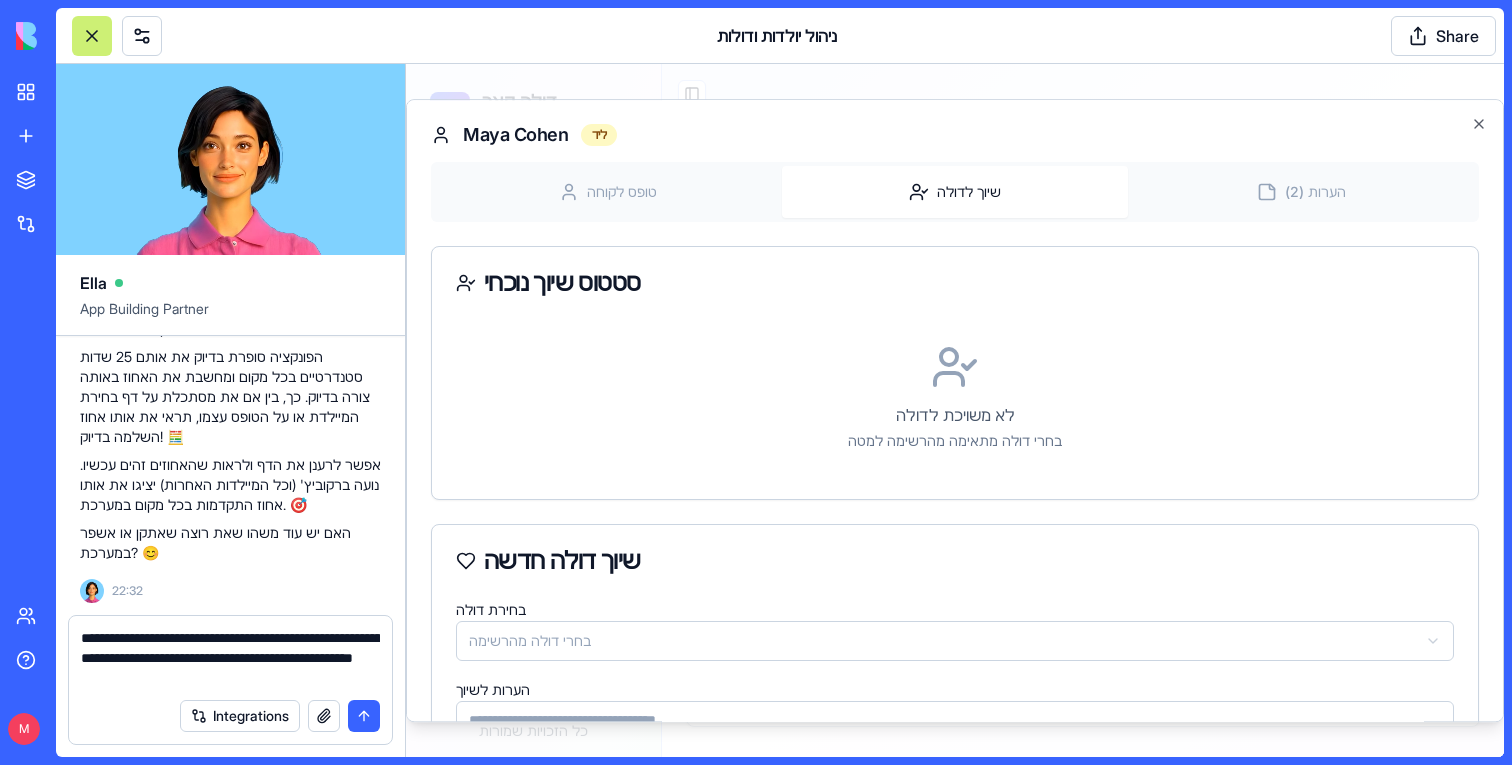 click on "ניהול יולדות ודולות Share" at bounding box center [780, 36] 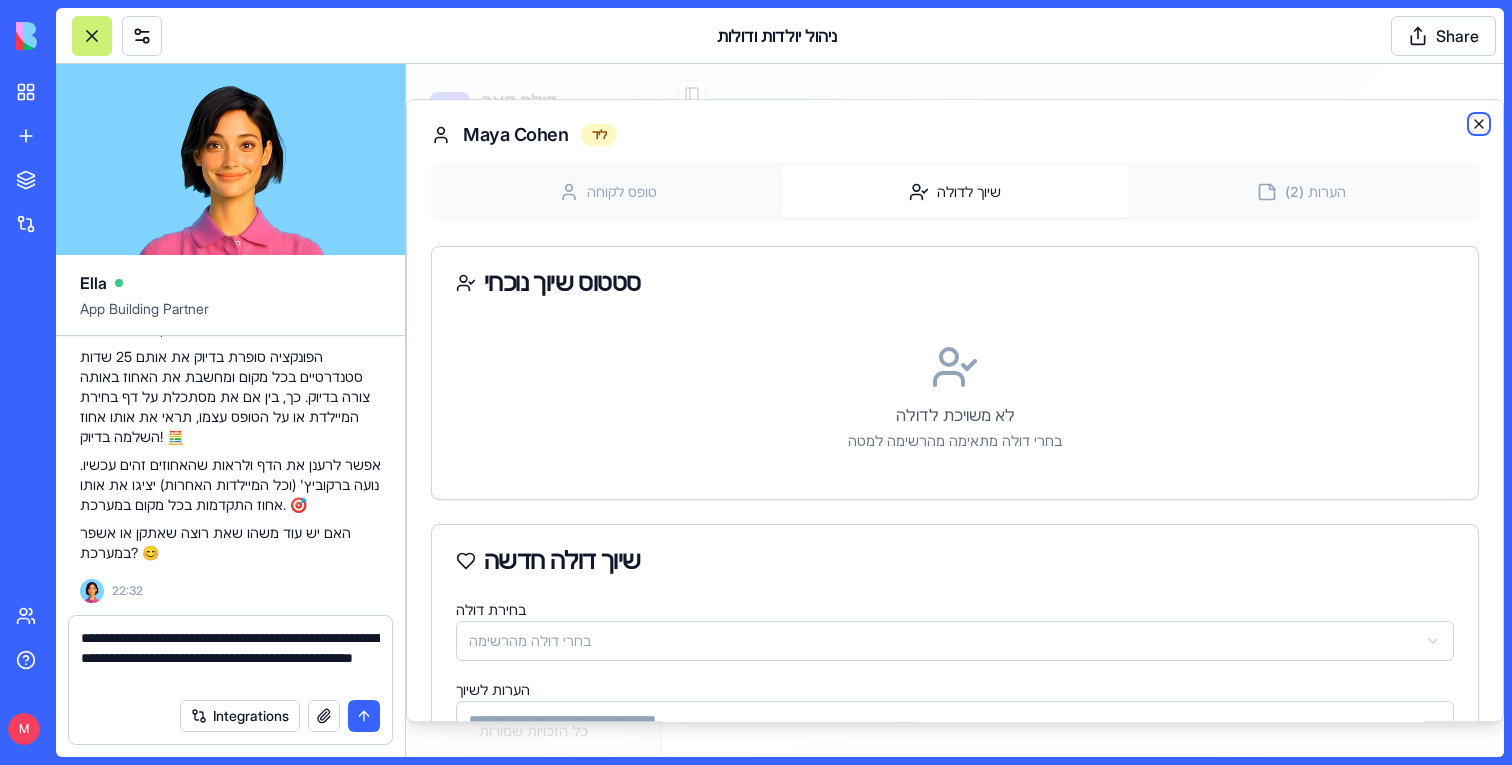 click 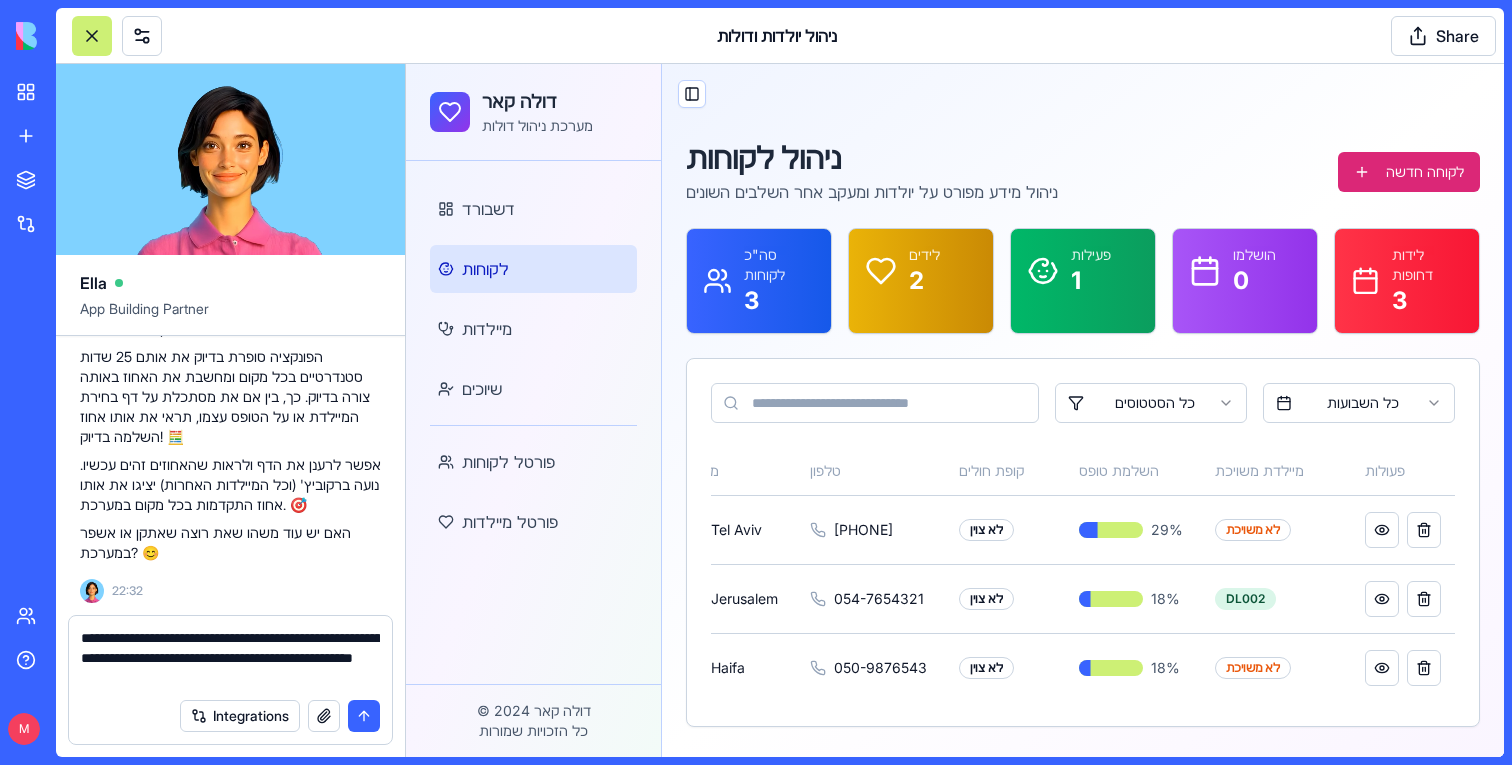 drag, startPoint x: 83, startPoint y: 674, endPoint x: 151, endPoint y: 655, distance: 70.60453 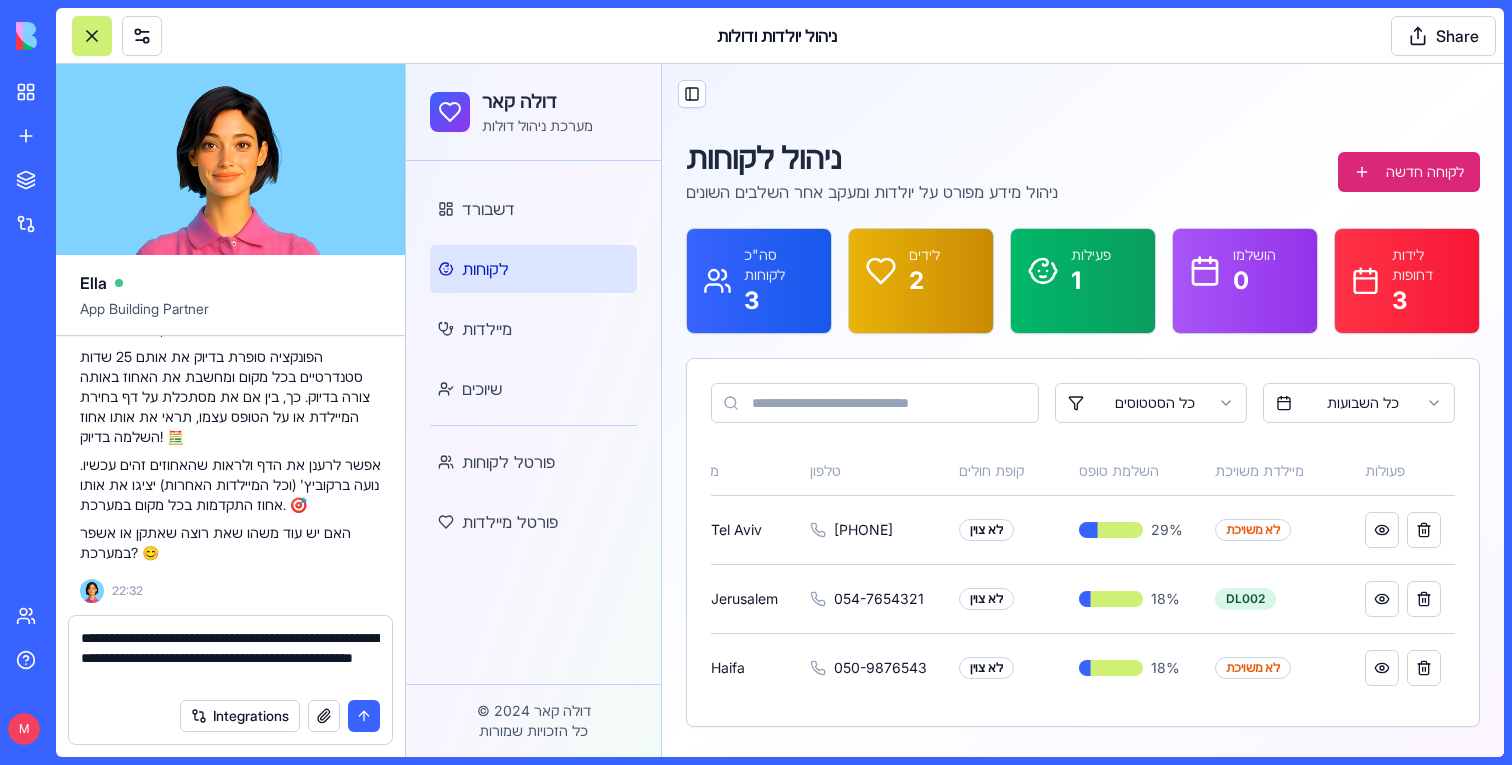 click on "**********" at bounding box center (230, 658) 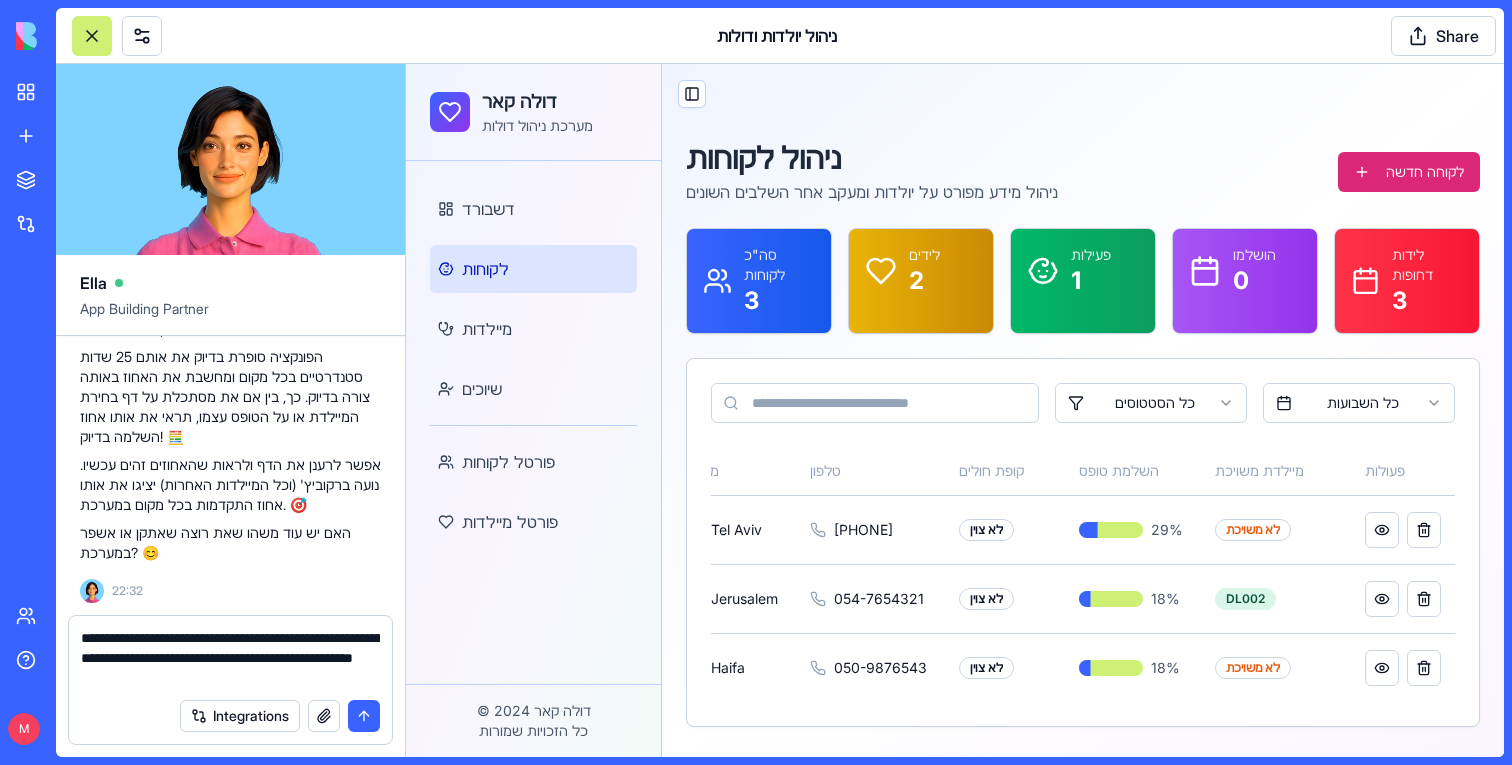 click on "**********" at bounding box center [230, 658] 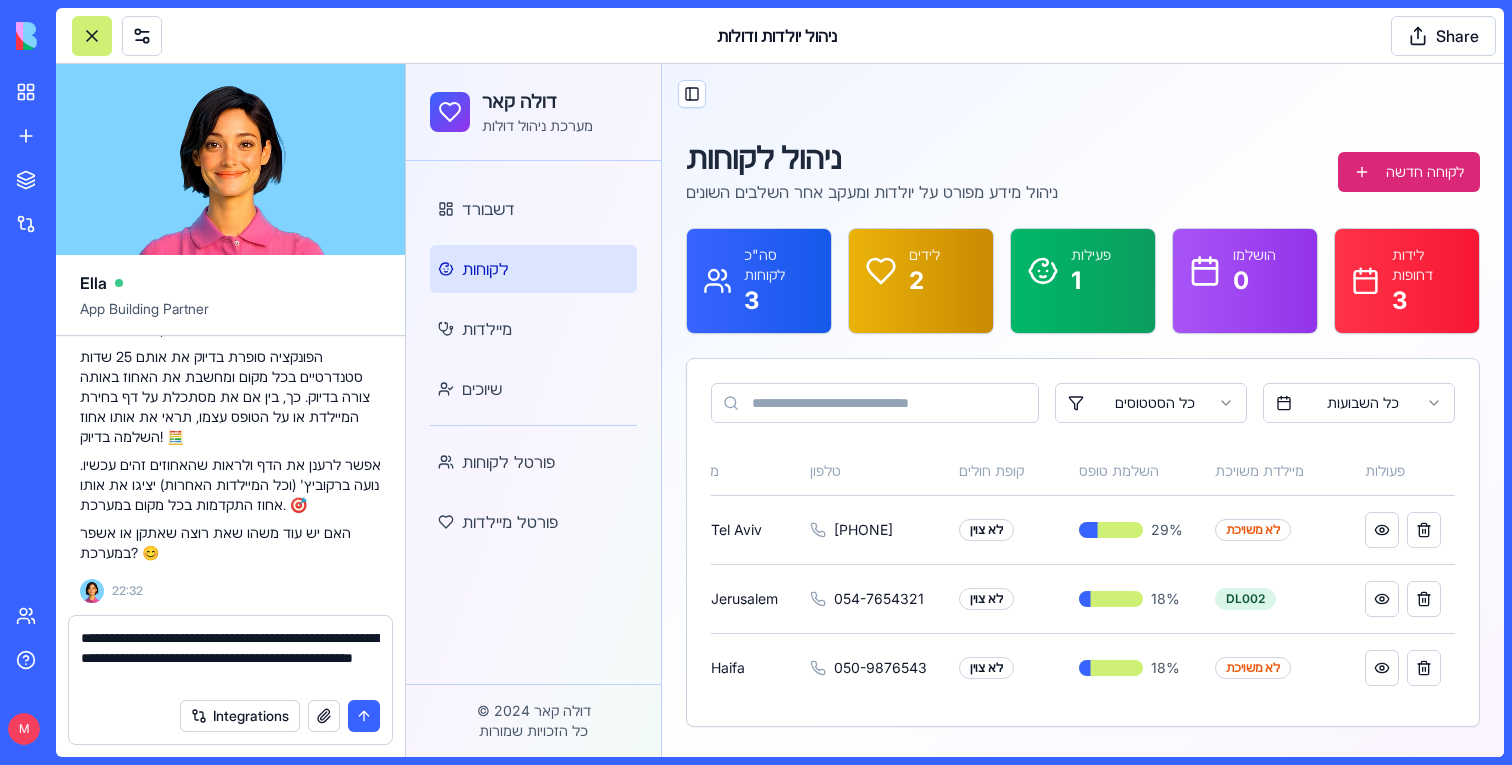 drag, startPoint x: 337, startPoint y: 668, endPoint x: 157, endPoint y: 652, distance: 180.70972 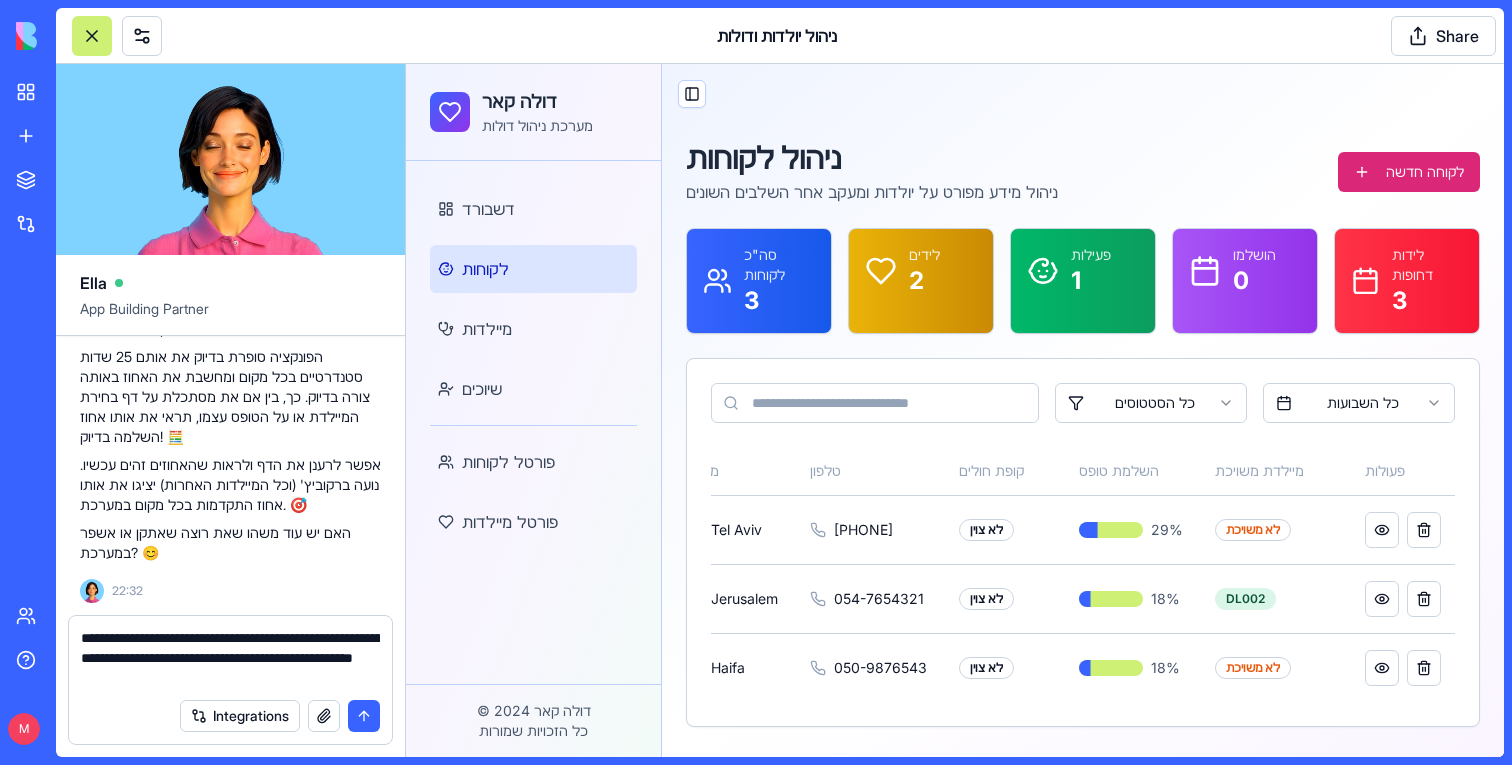click on "**********" at bounding box center (230, 658) 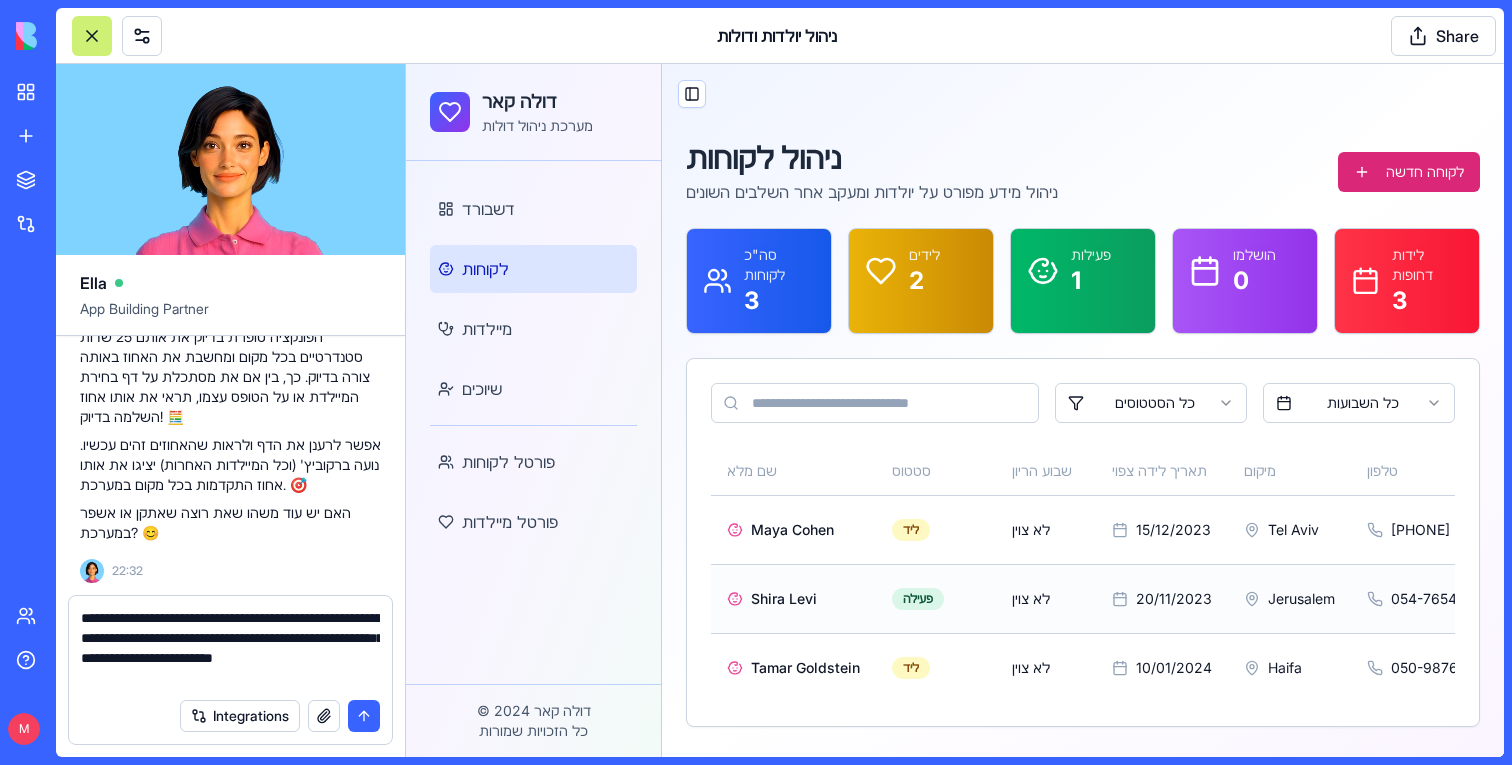 scroll, scrollTop: 0, scrollLeft: 557, axis: horizontal 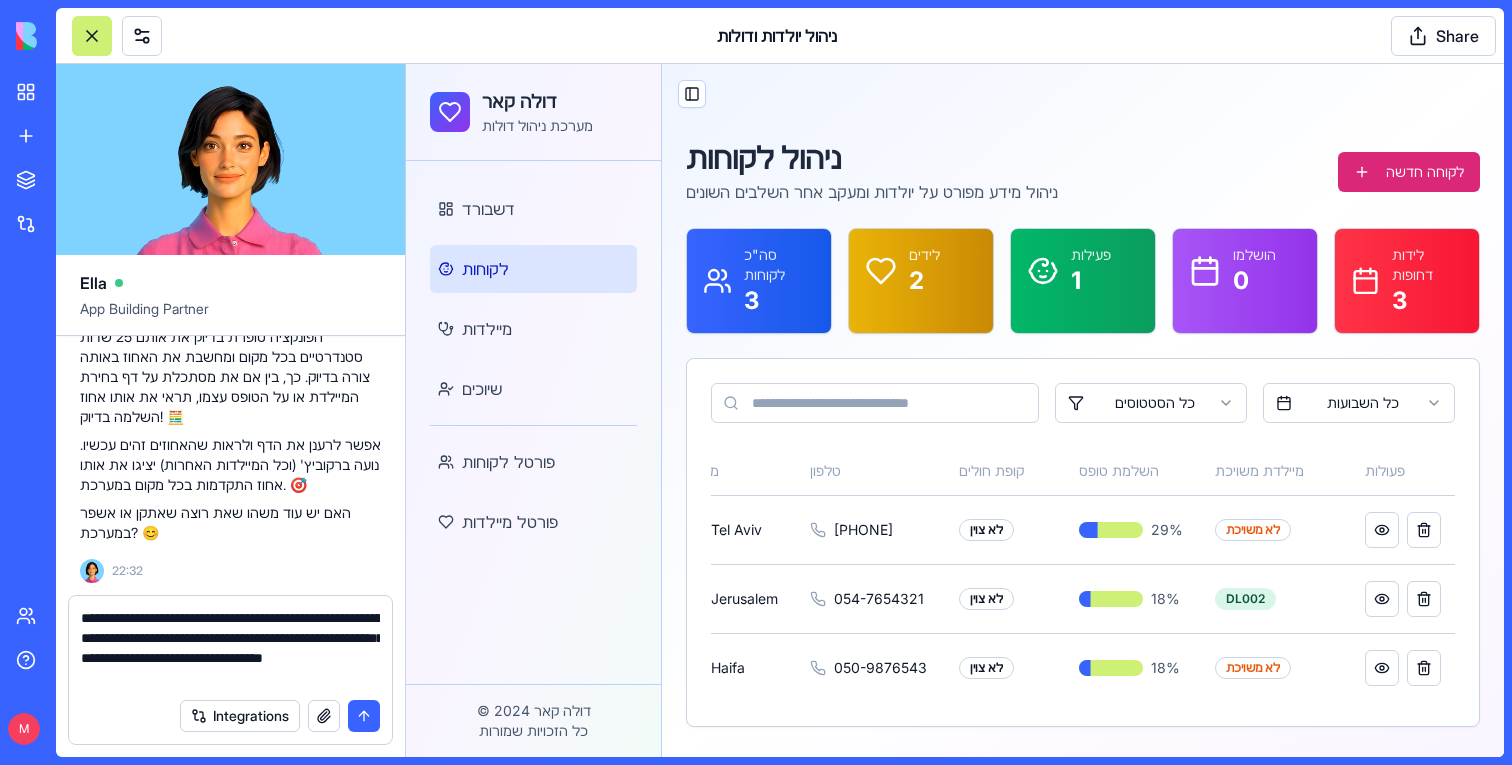 drag, startPoint x: 153, startPoint y: 655, endPoint x: 231, endPoint y: 682, distance: 82.5409 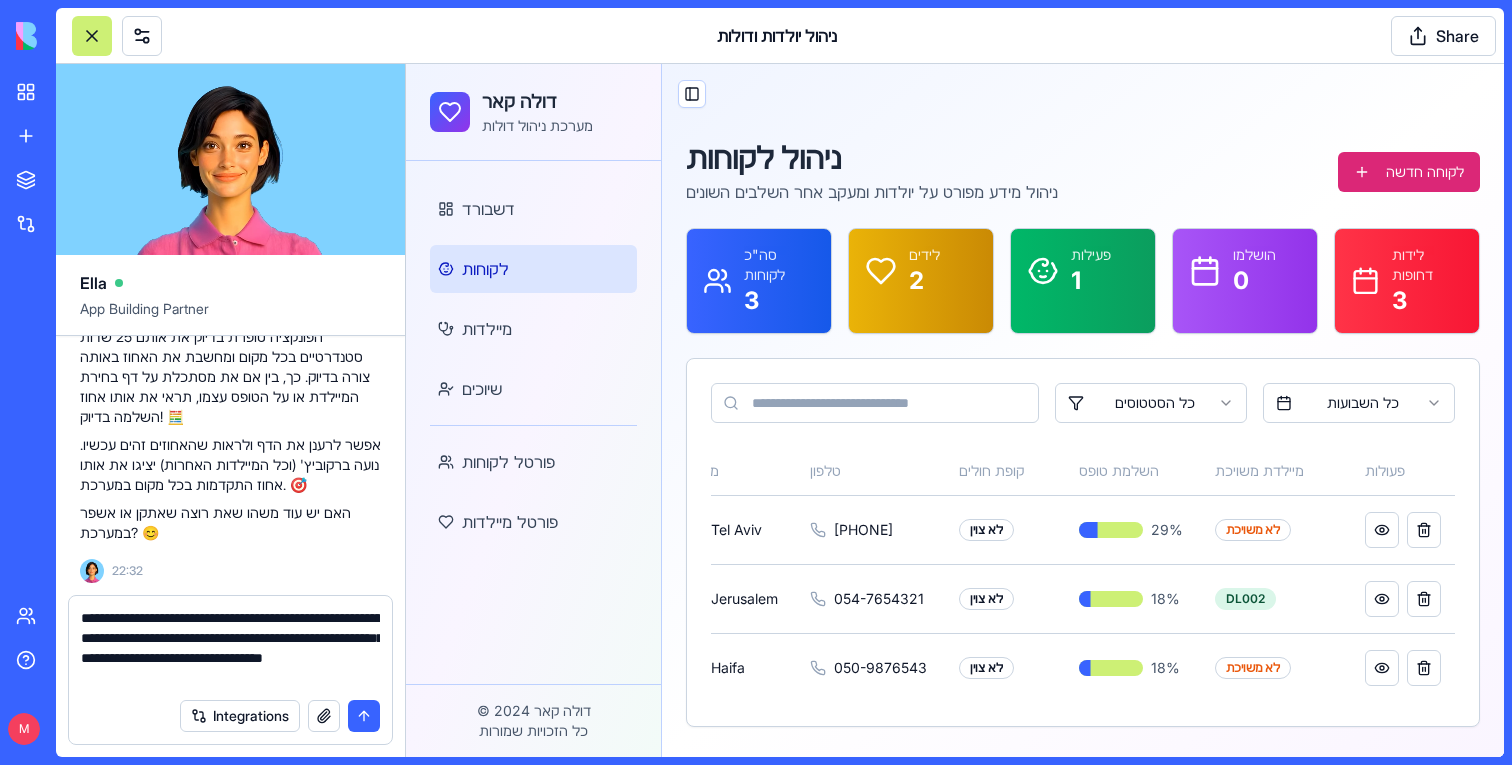 click on "**********" at bounding box center [230, 648] 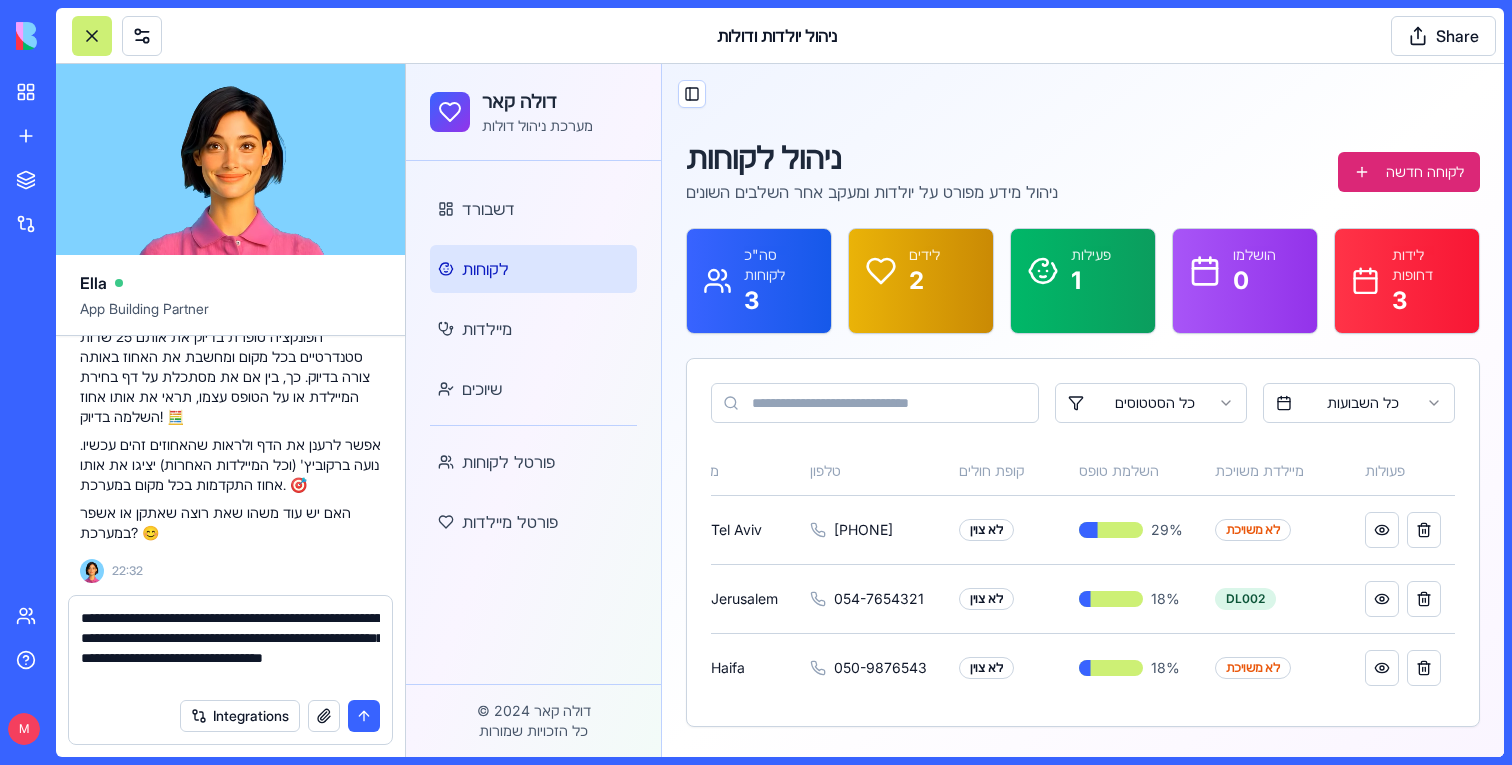 drag, startPoint x: 231, startPoint y: 682, endPoint x: 151, endPoint y: 656, distance: 84.118965 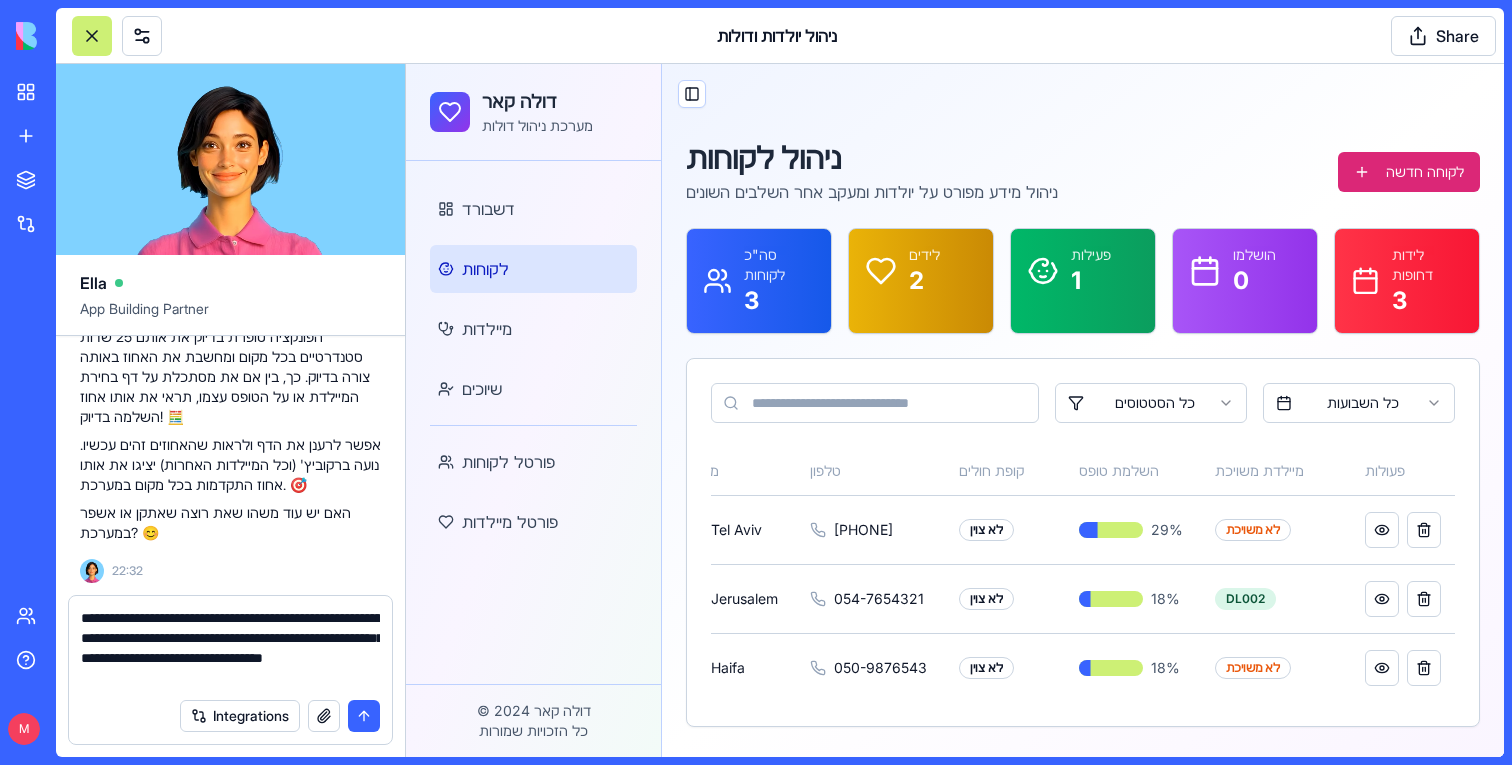 click on "**********" at bounding box center [230, 648] 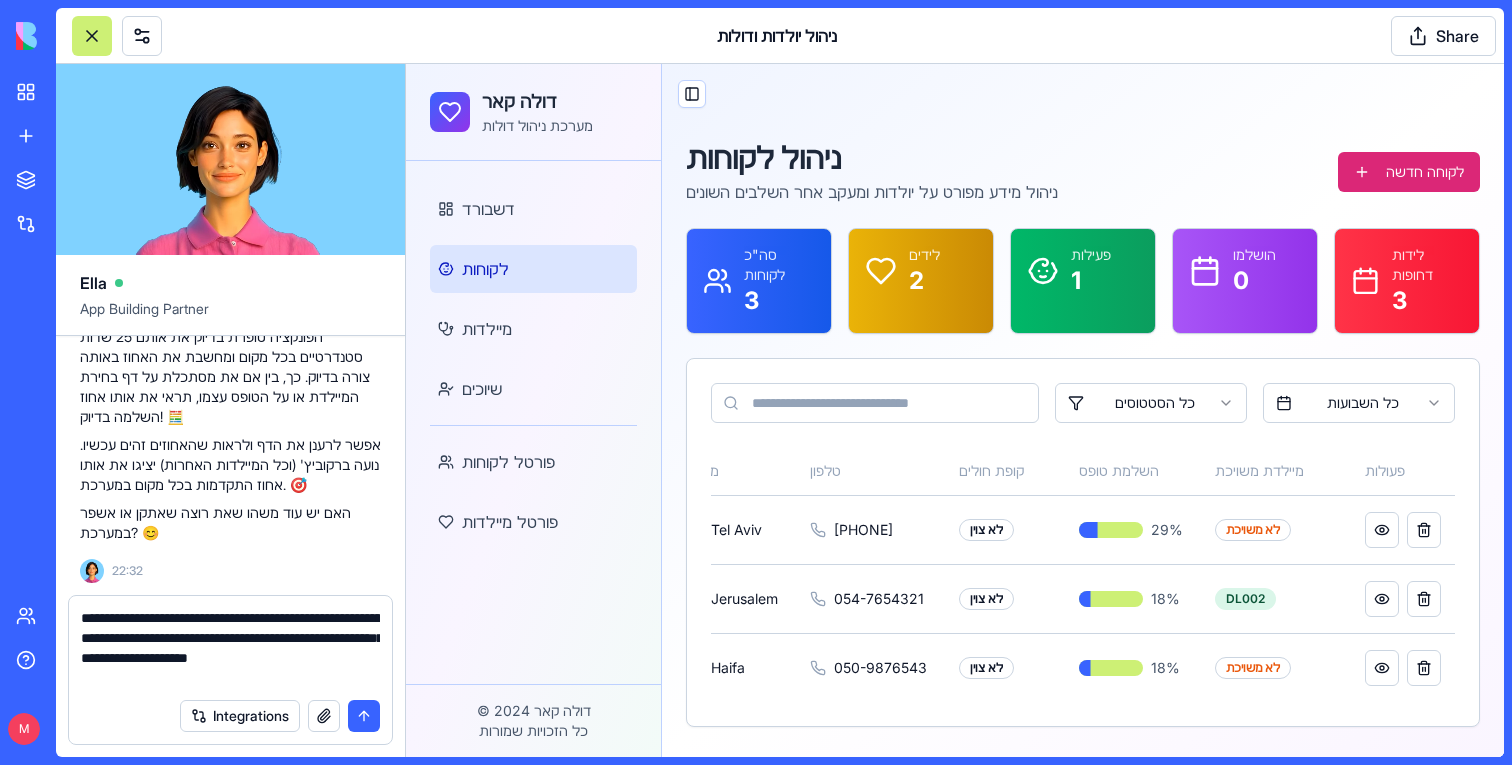 click on "**********" at bounding box center (230, 648) 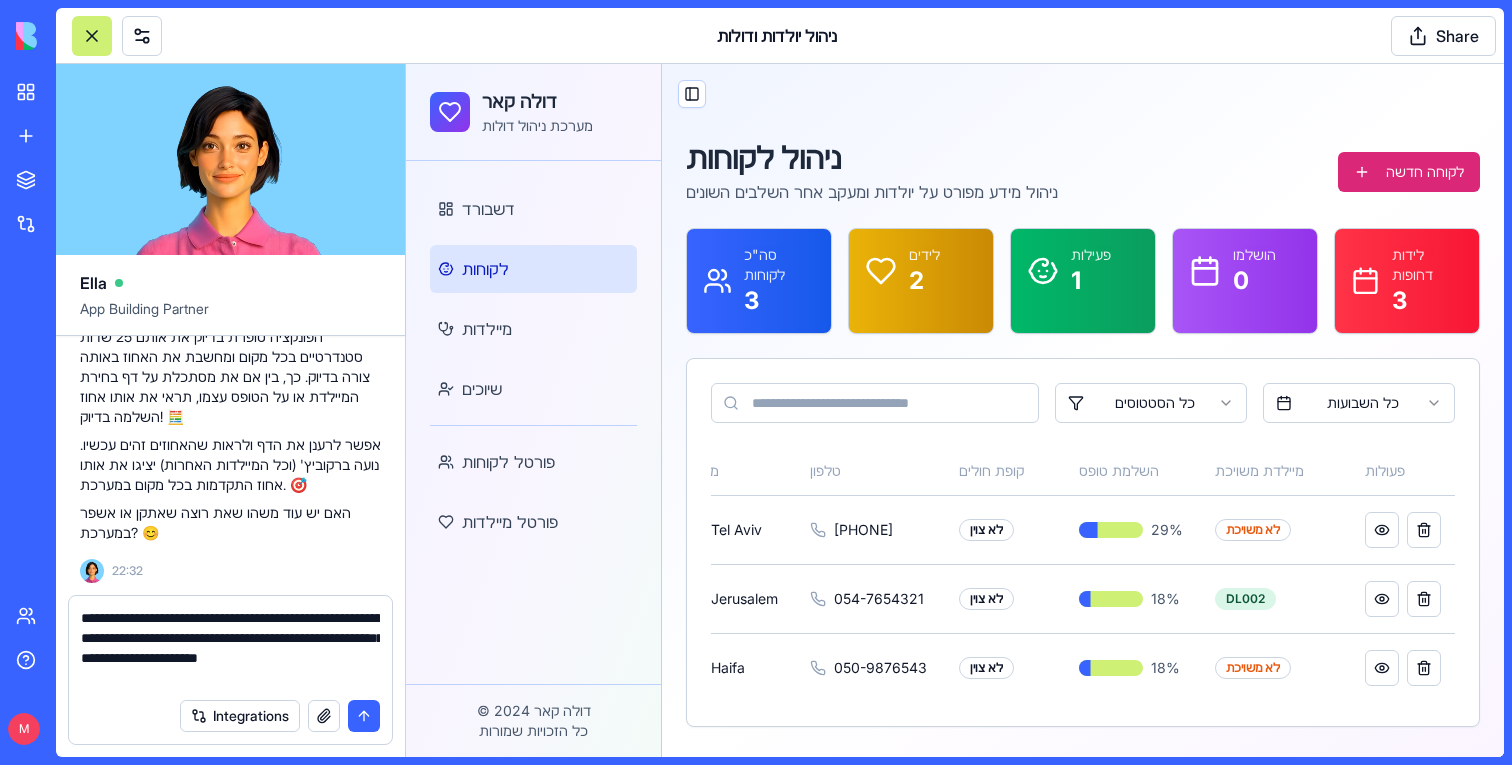 paste on "**********" 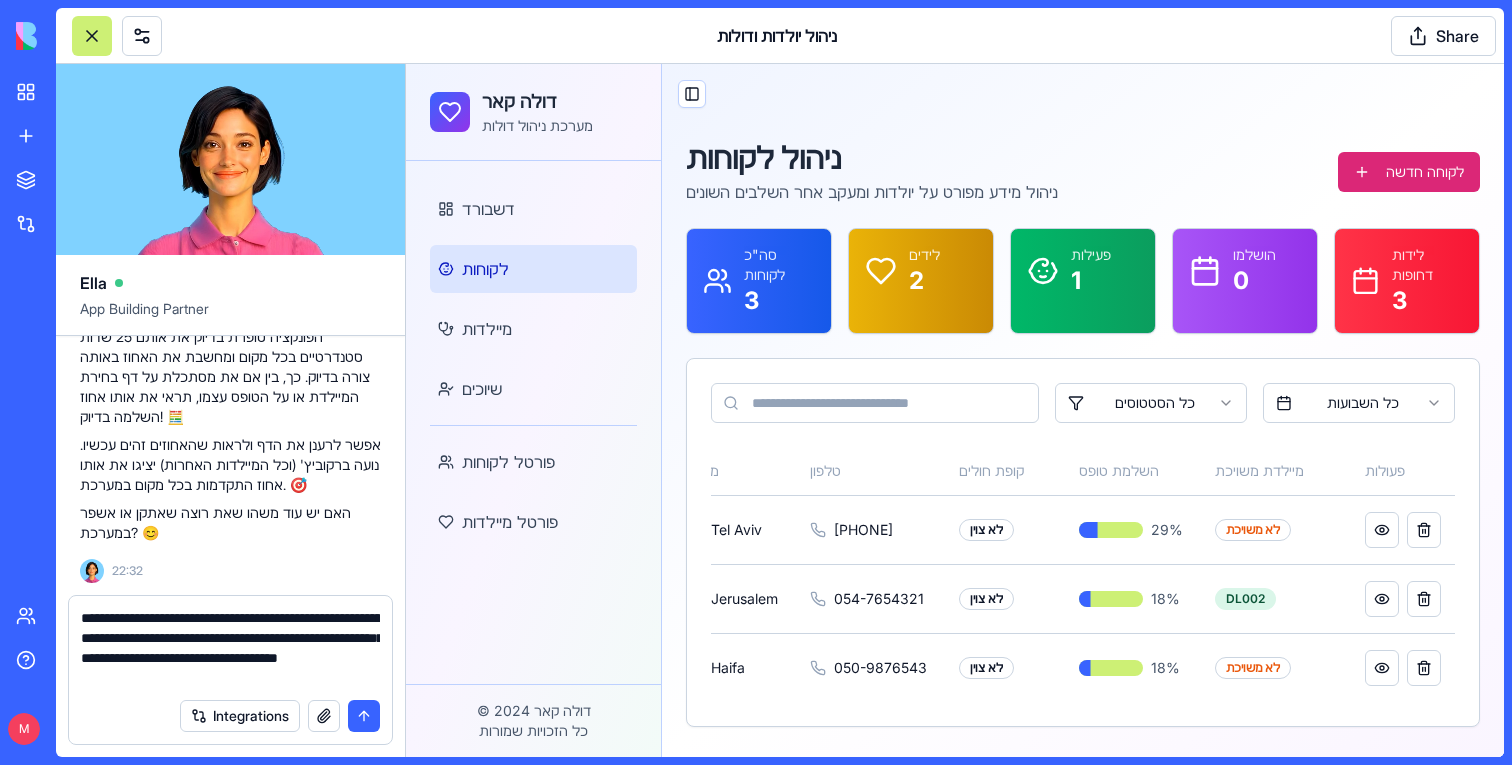 click on "**********" at bounding box center (230, 648) 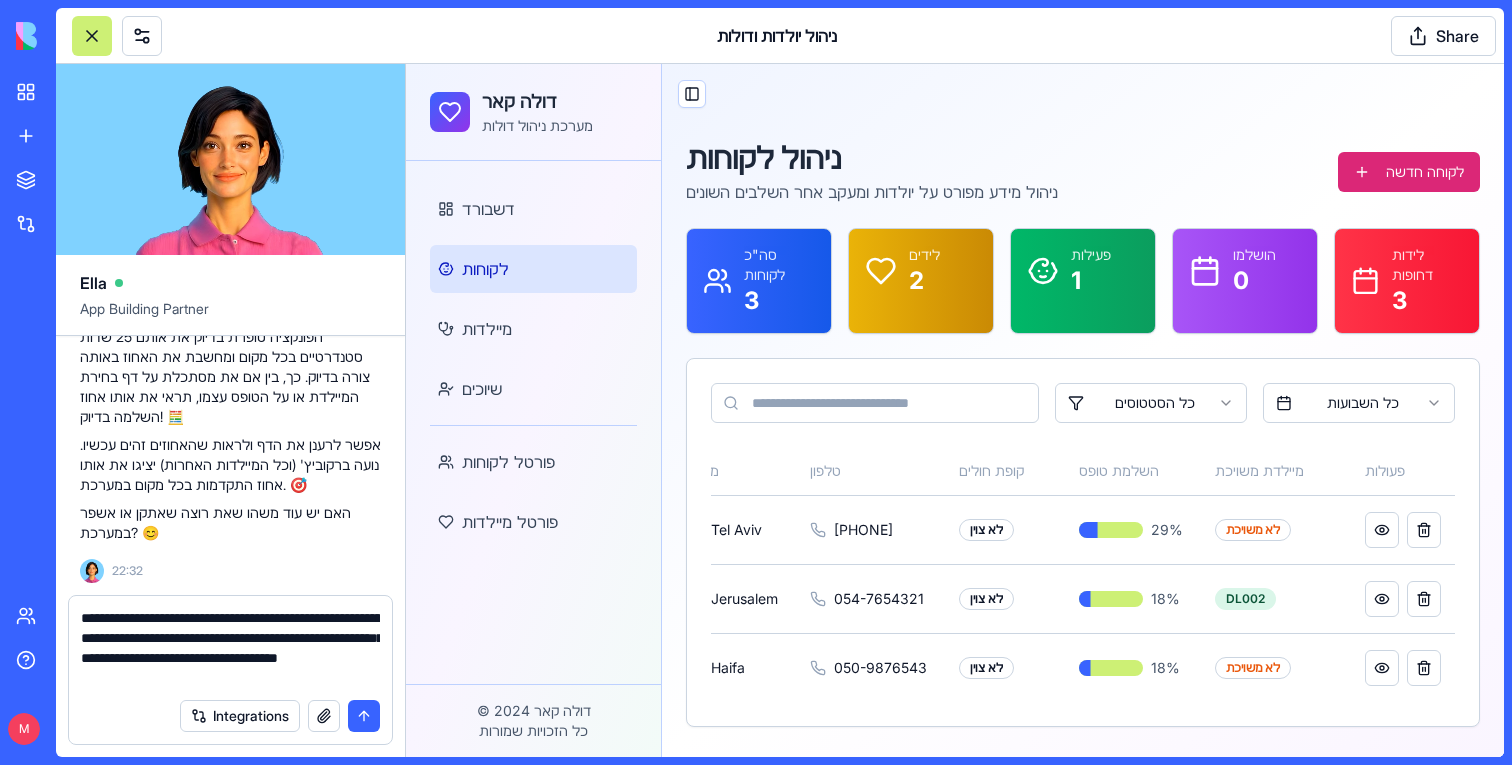 click on "**********" at bounding box center (230, 648) 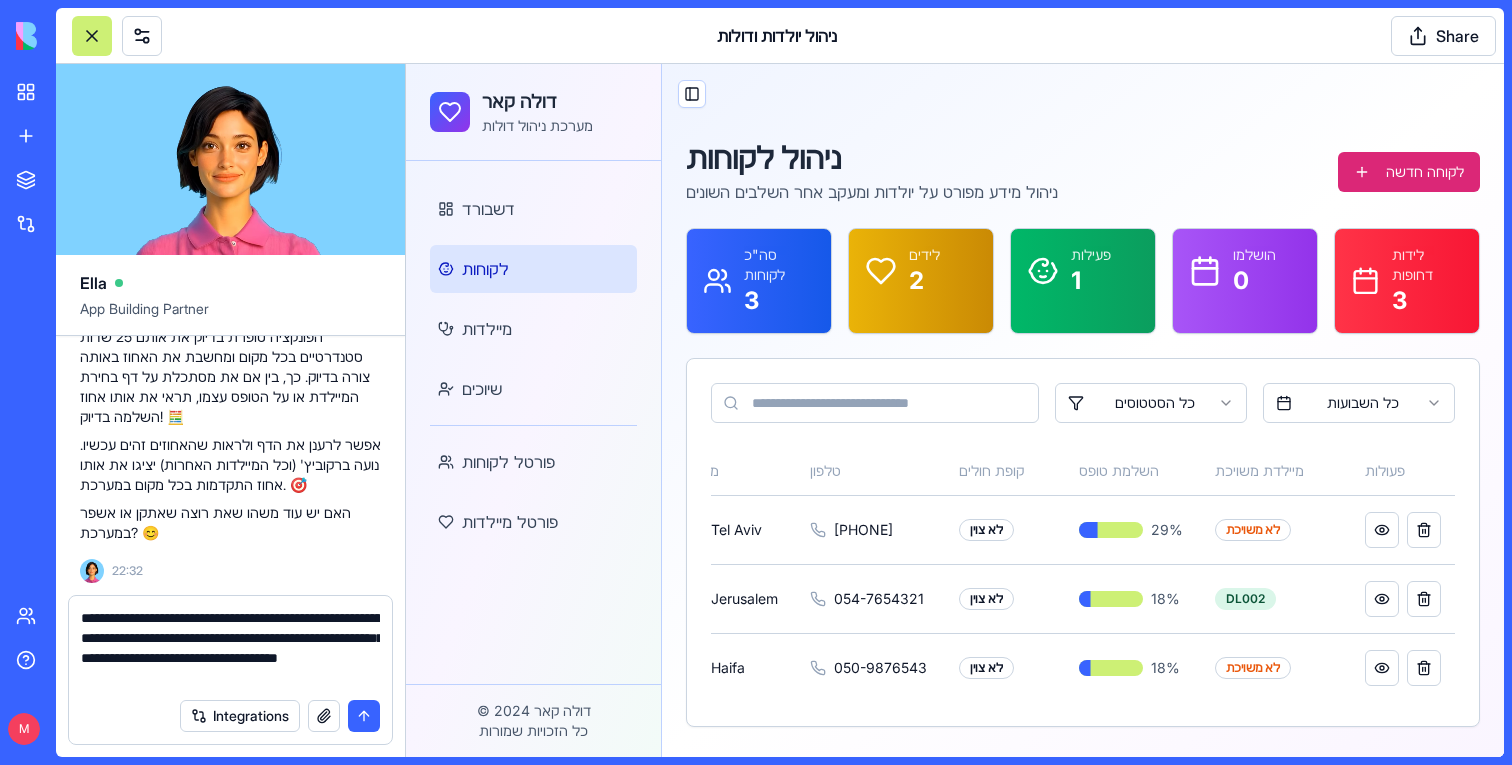 click on "**********" at bounding box center (230, 648) 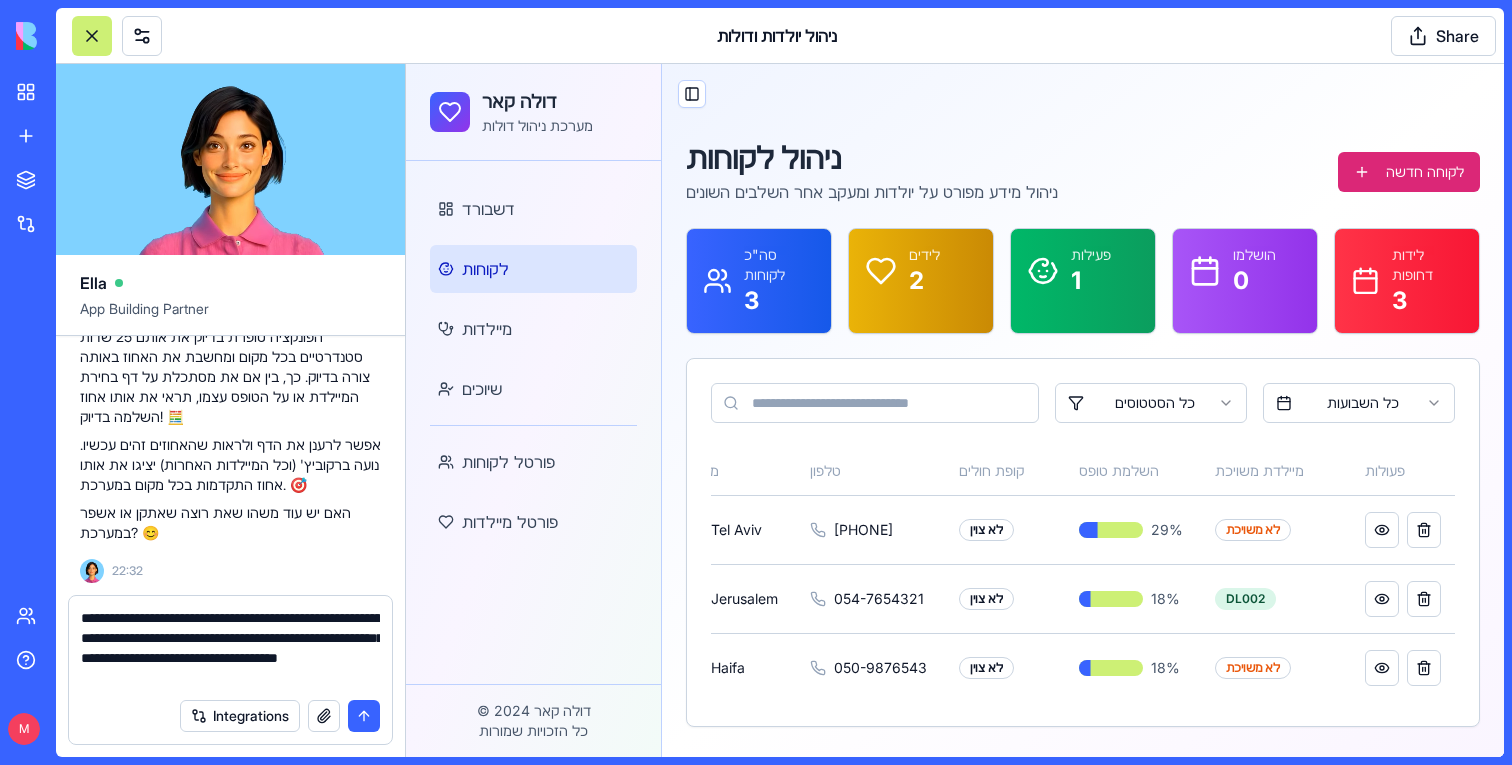 click on "**********" at bounding box center (230, 648) 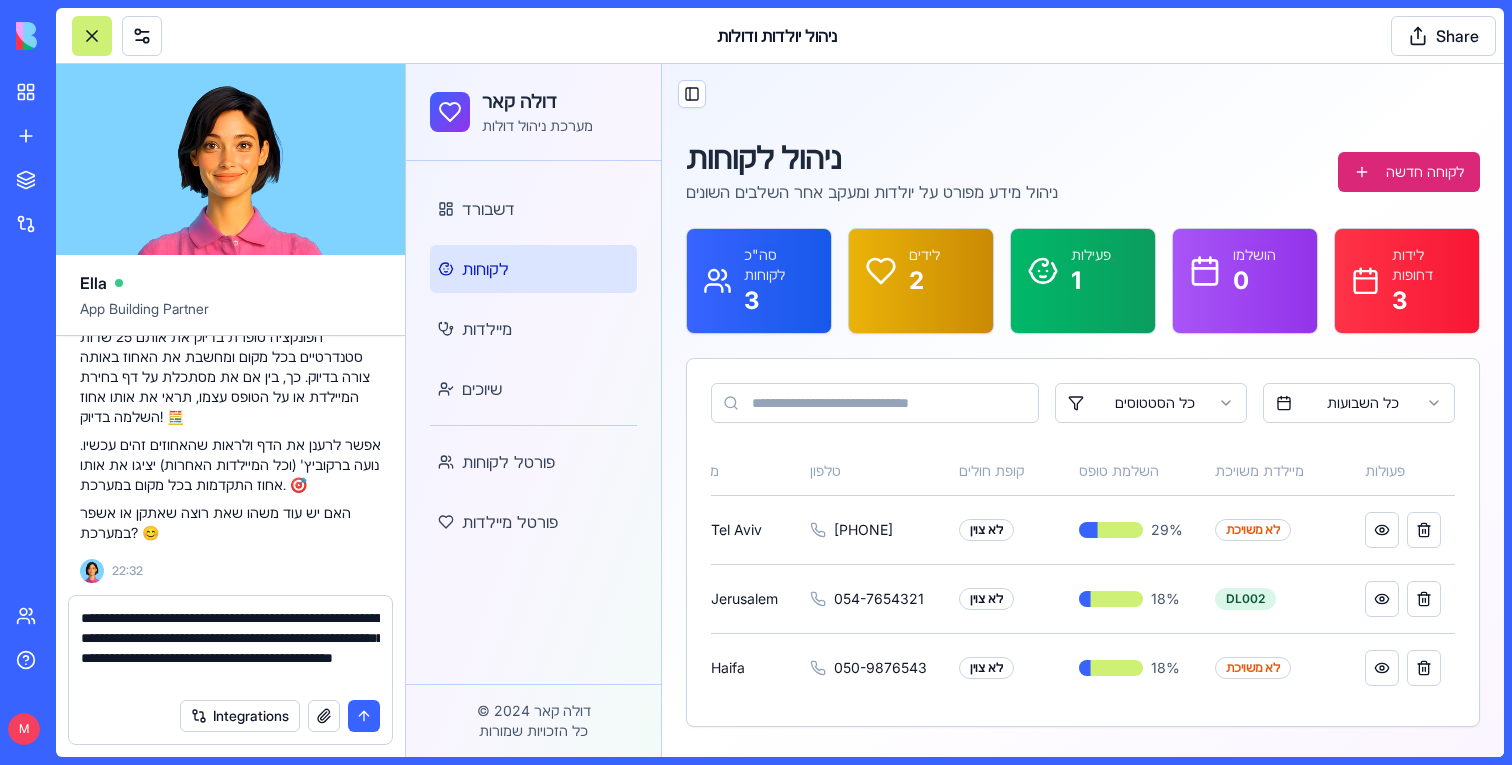 click on "**********" at bounding box center (230, 648) 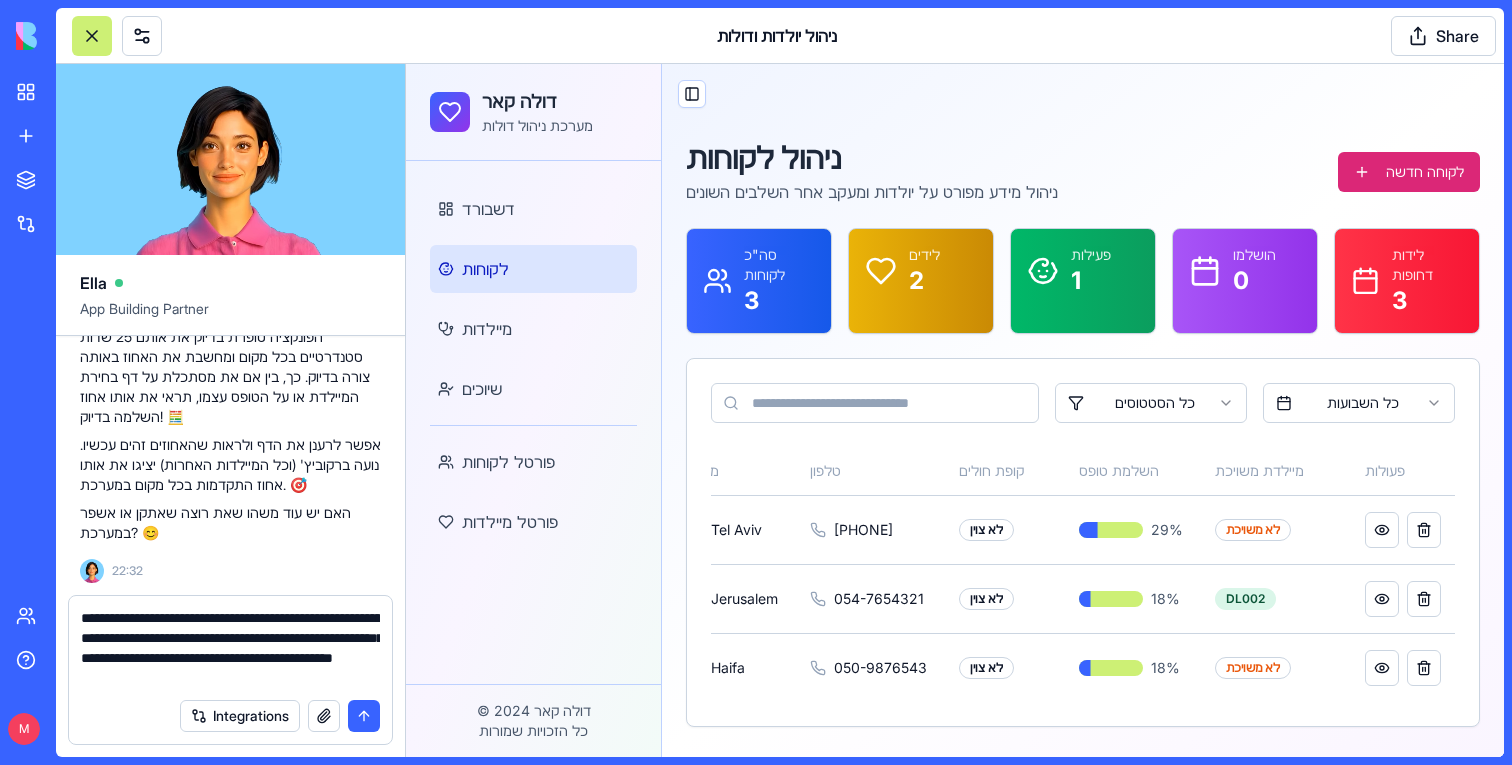 click on "**********" at bounding box center [230, 648] 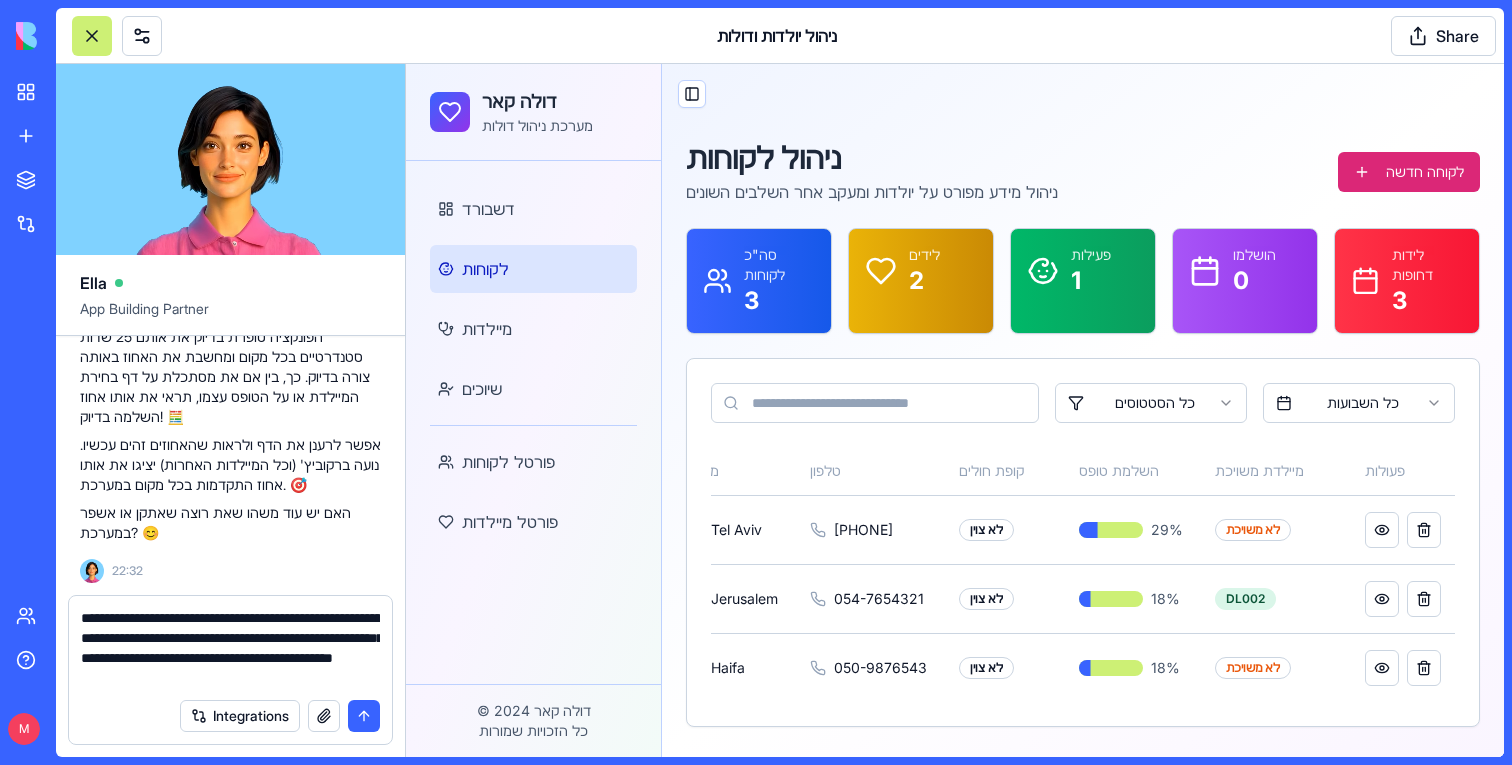 type on "**********" 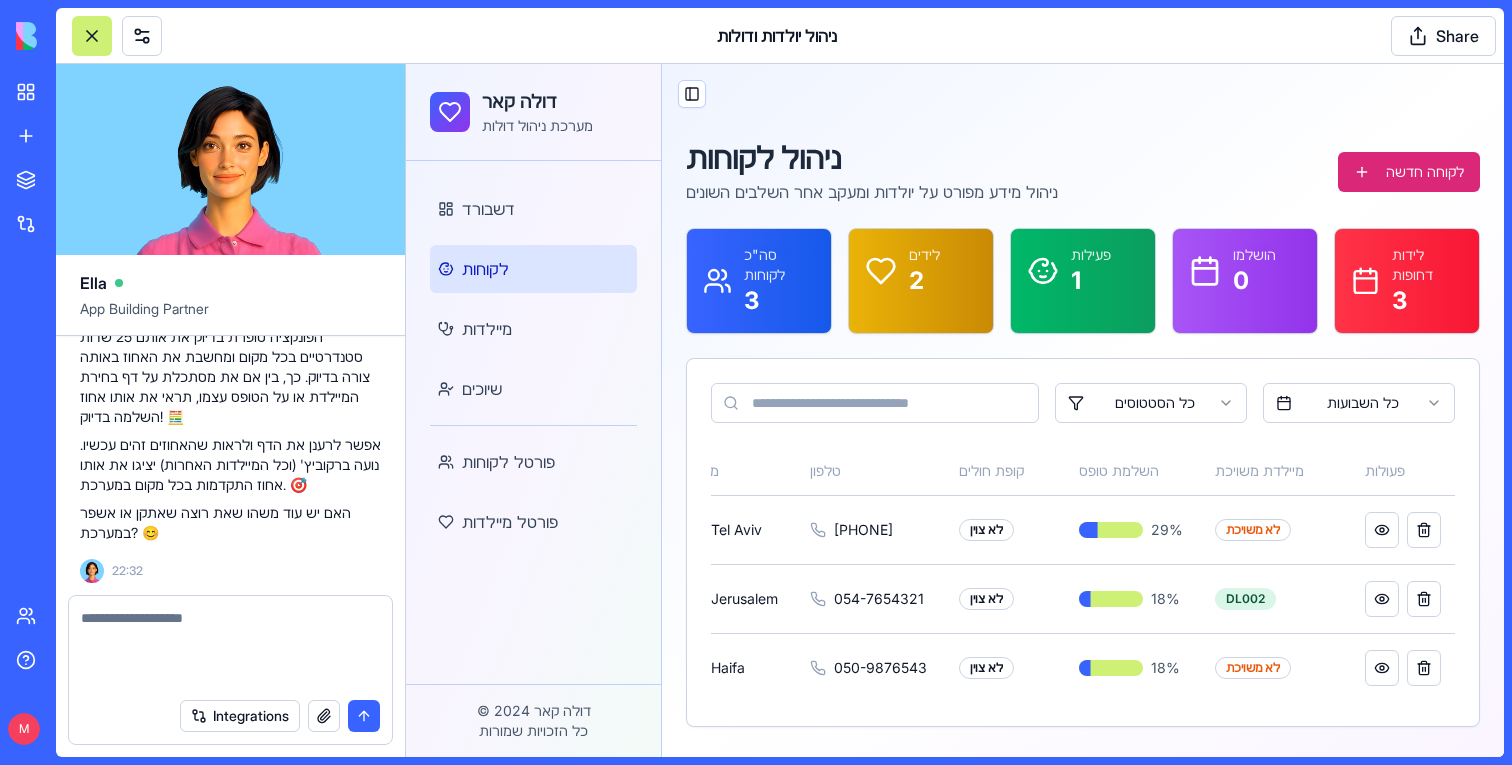 scroll, scrollTop: 49007, scrollLeft: 0, axis: vertical 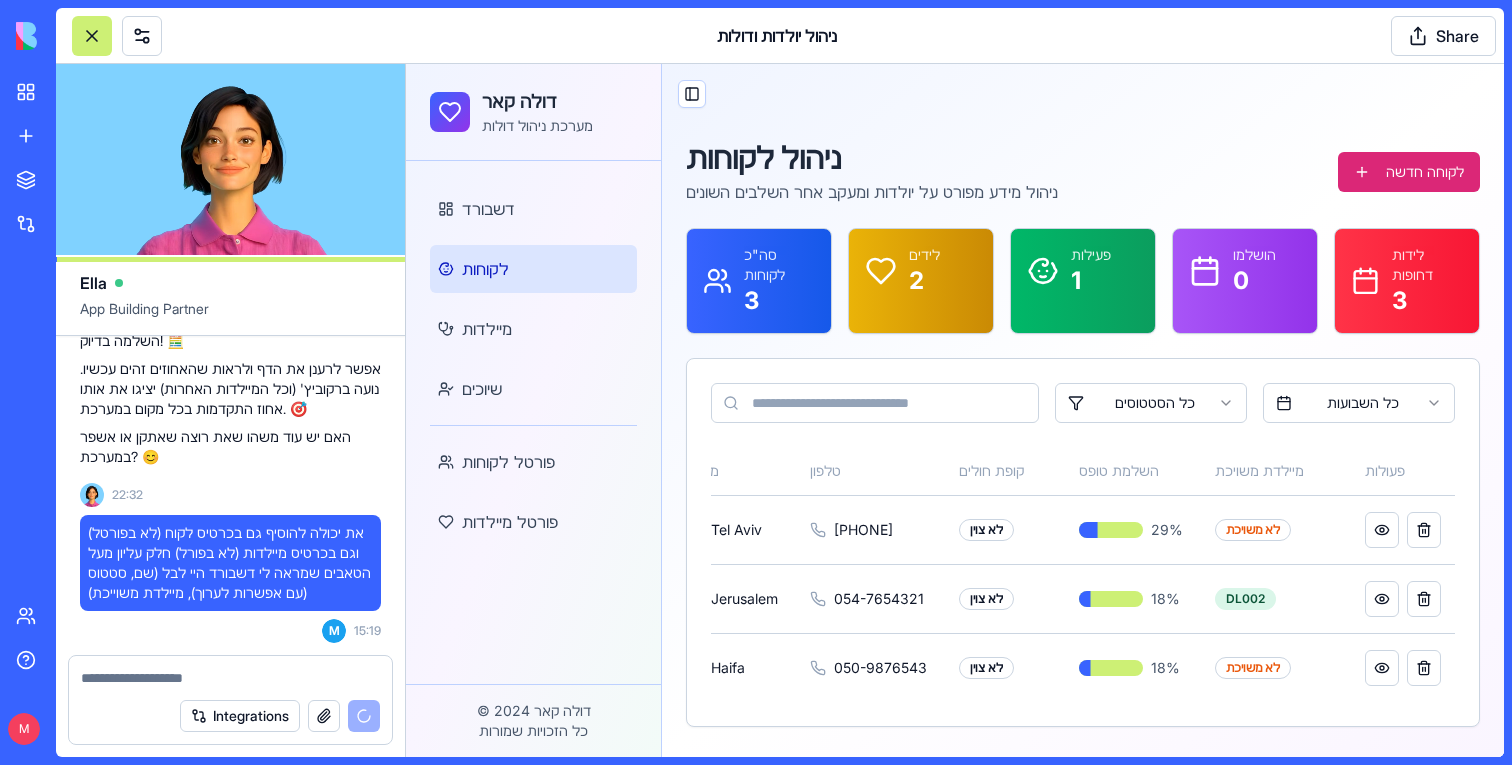 type 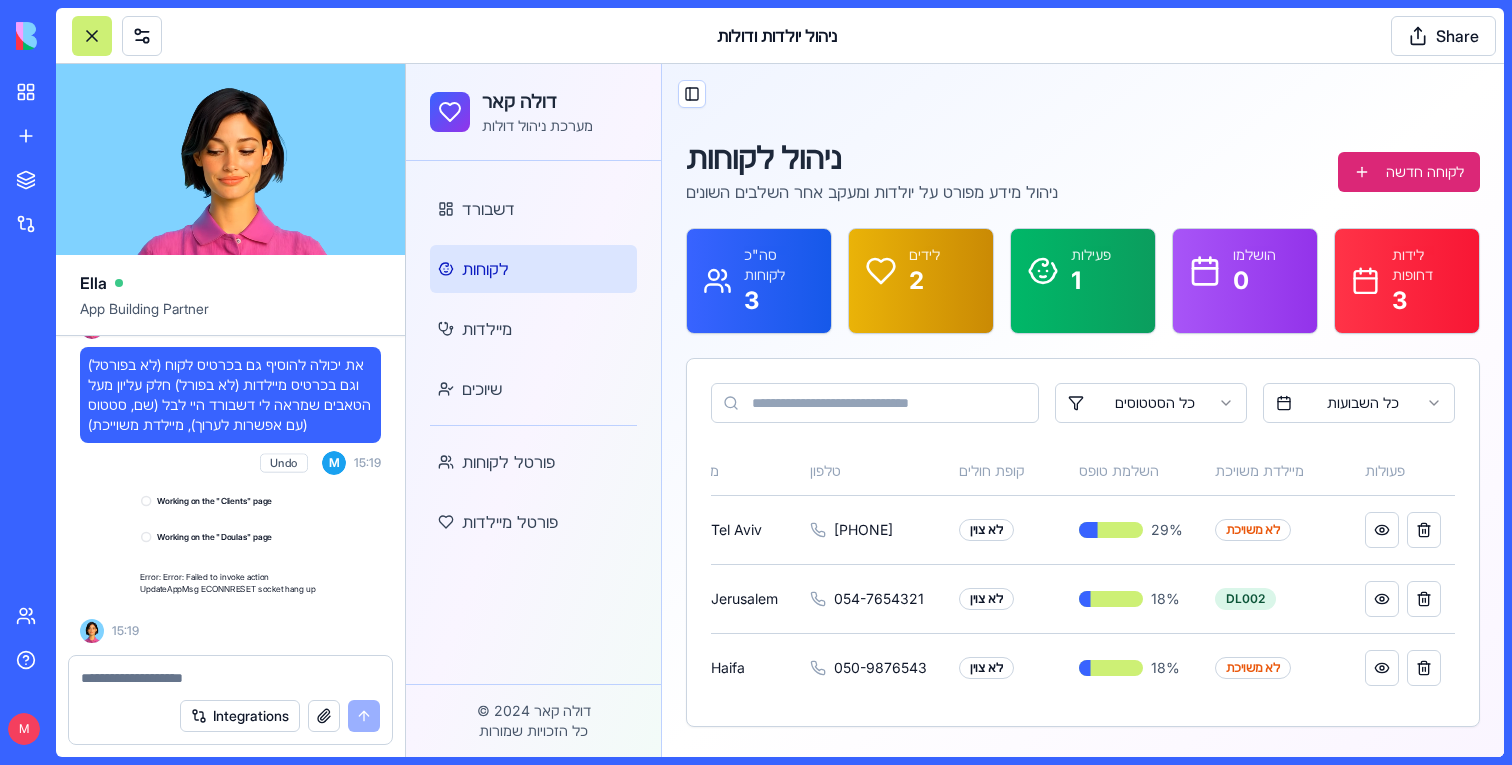 scroll, scrollTop: 49194, scrollLeft: 0, axis: vertical 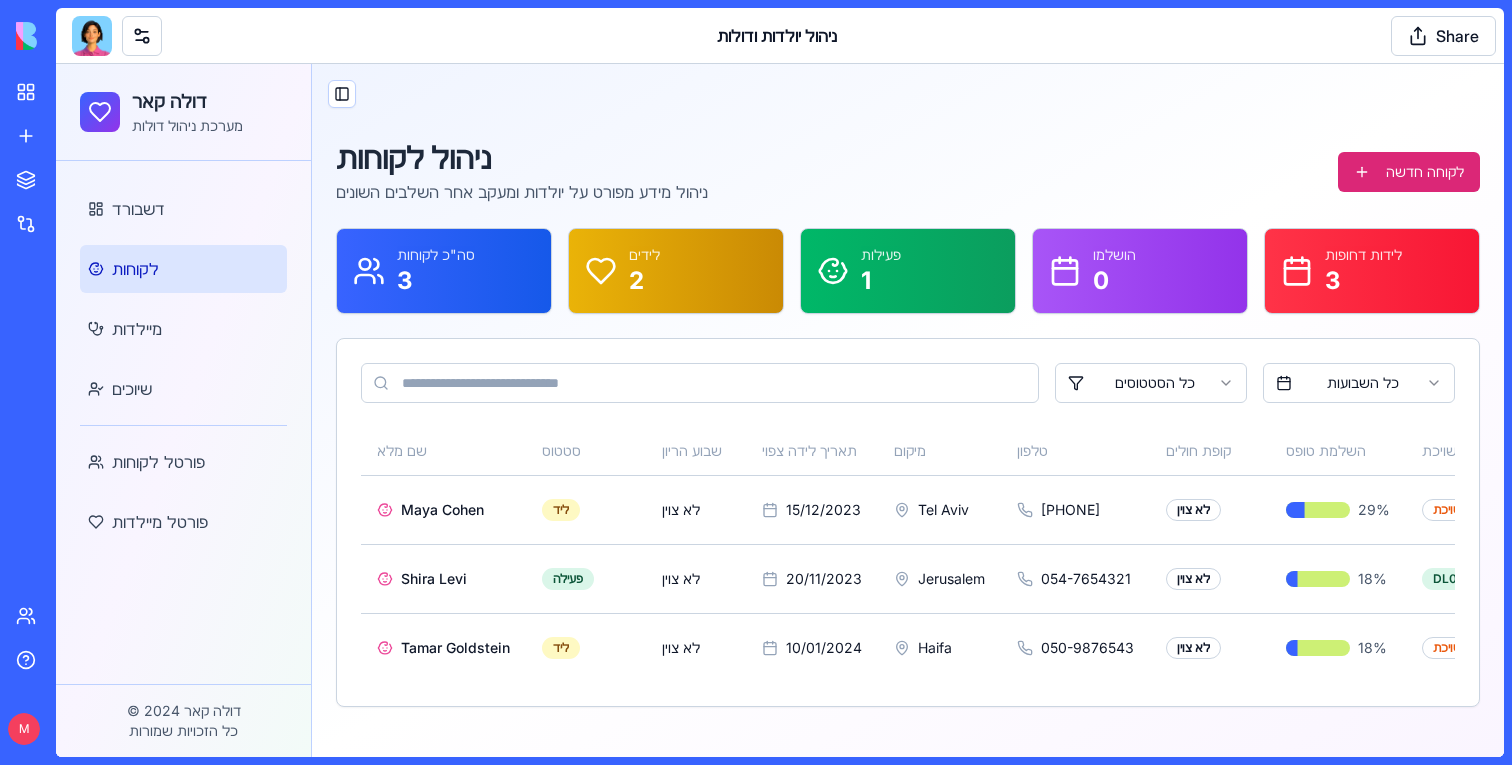 click at bounding box center [92, 36] 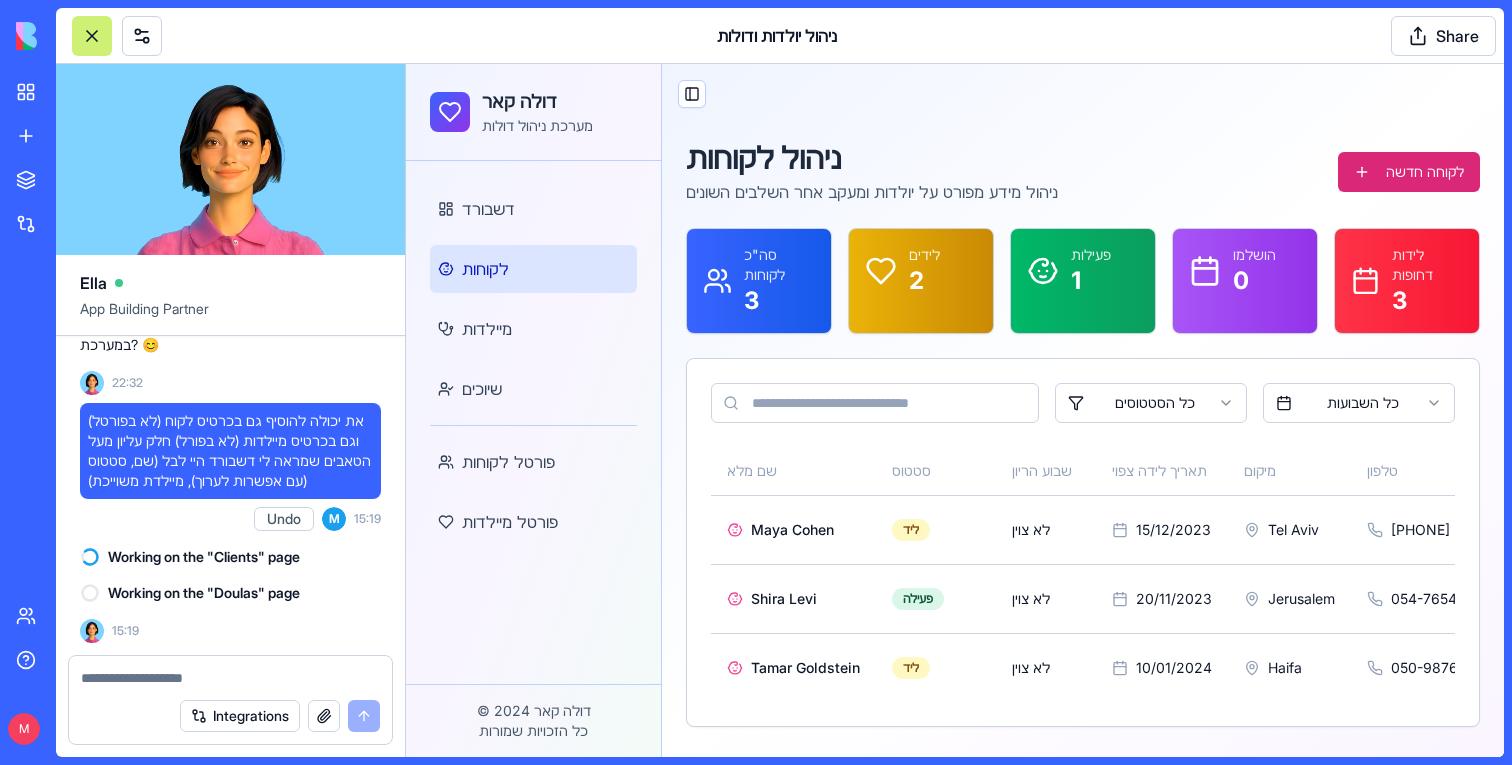 scroll, scrollTop: 49118, scrollLeft: 0, axis: vertical 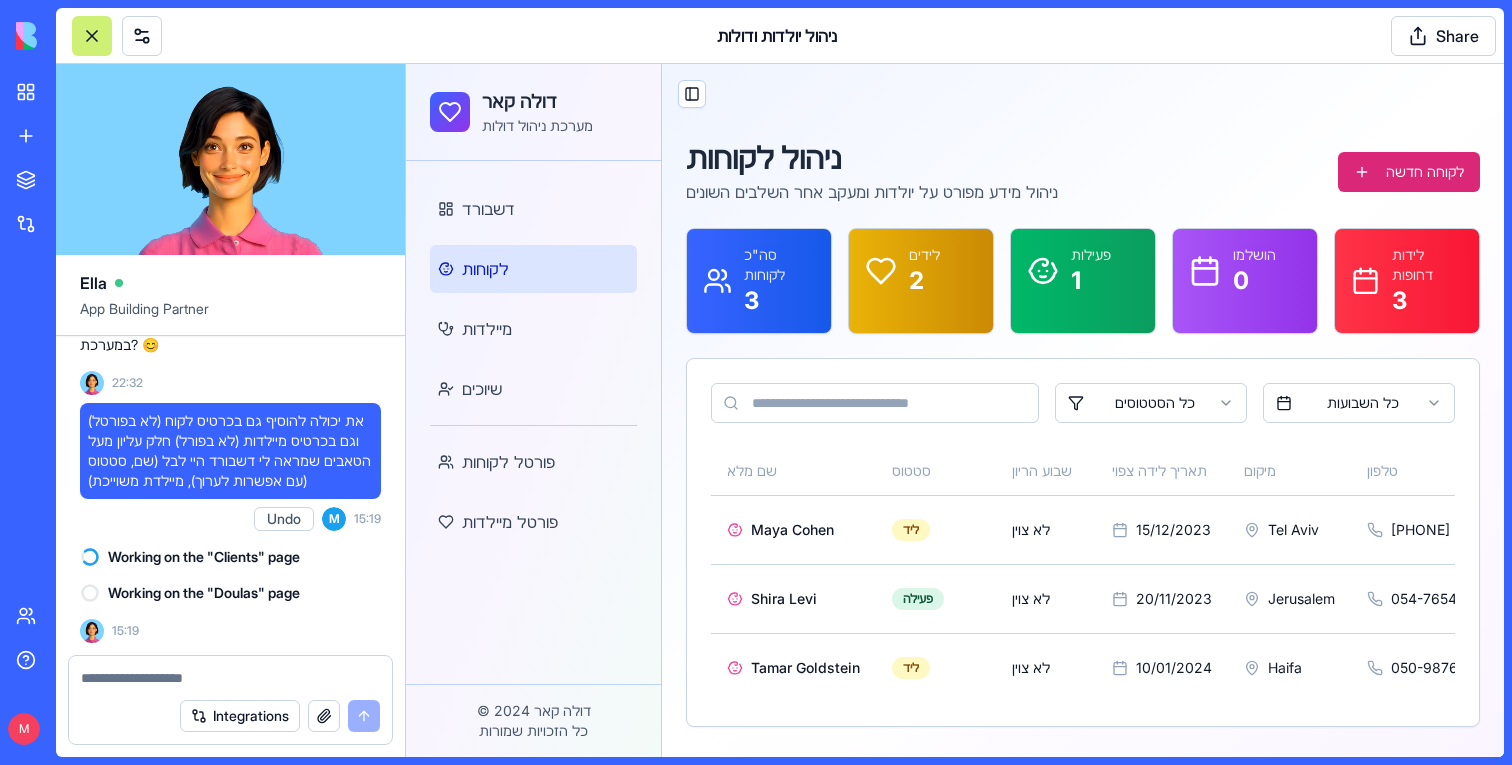 type 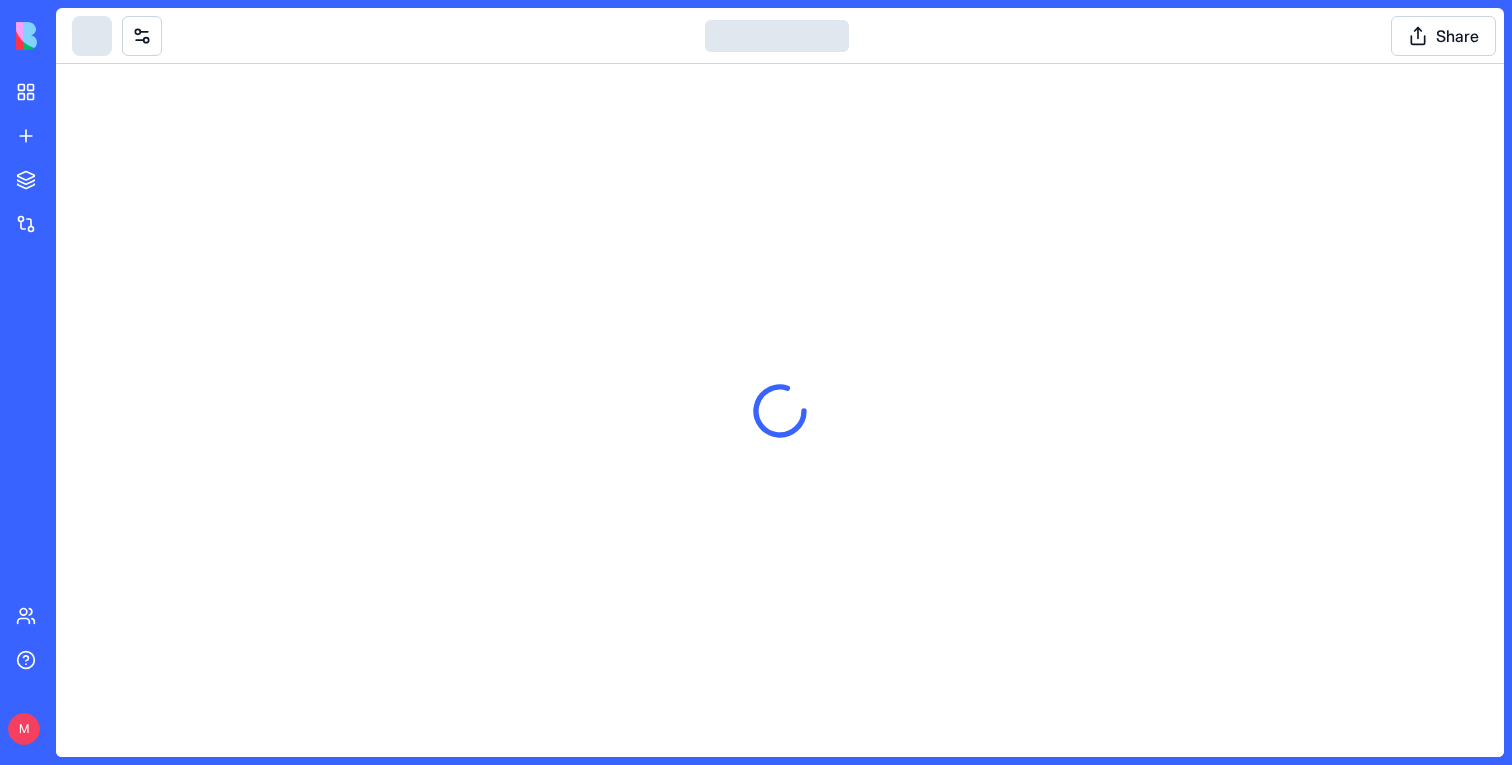 scroll, scrollTop: 0, scrollLeft: 0, axis: both 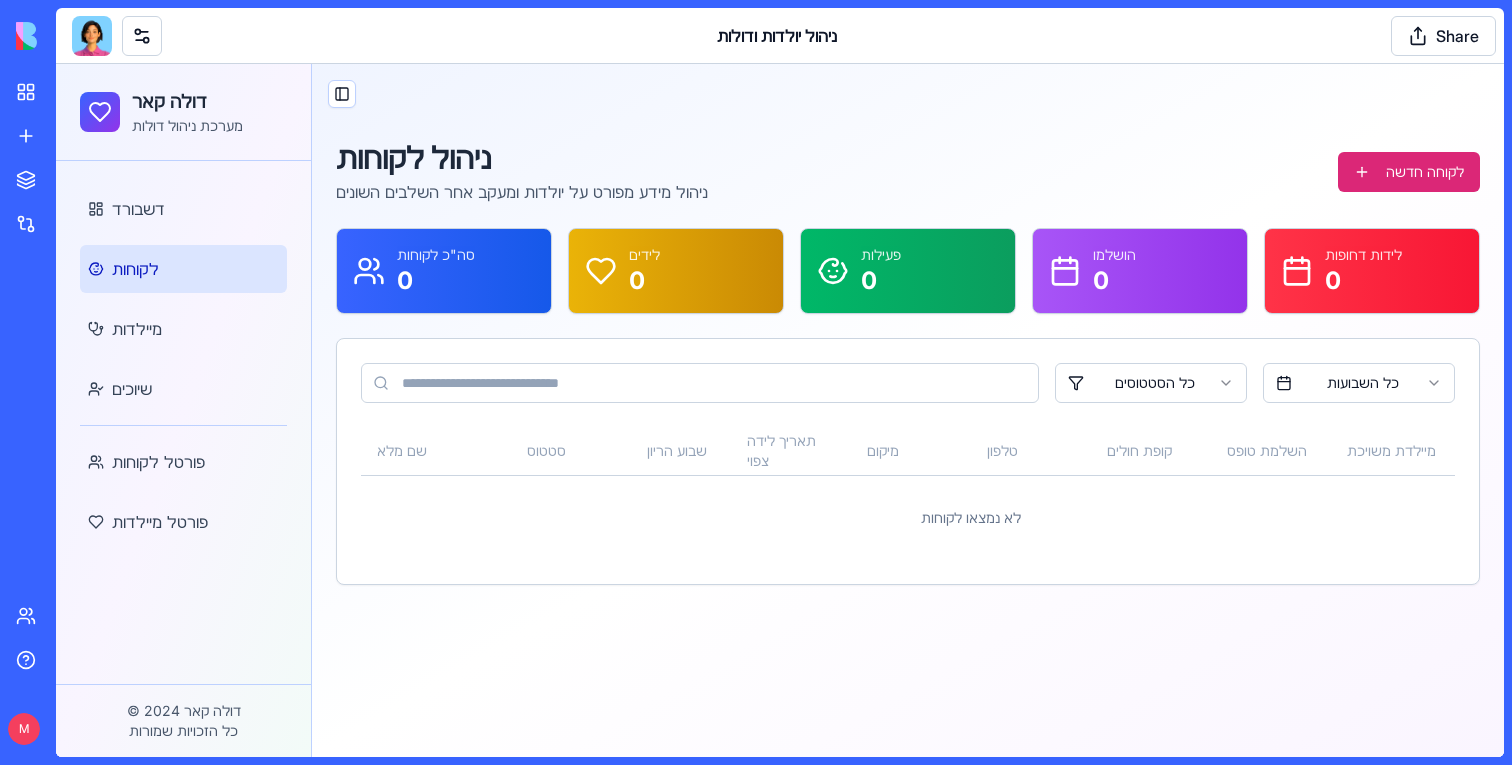 click at bounding box center [92, 36] 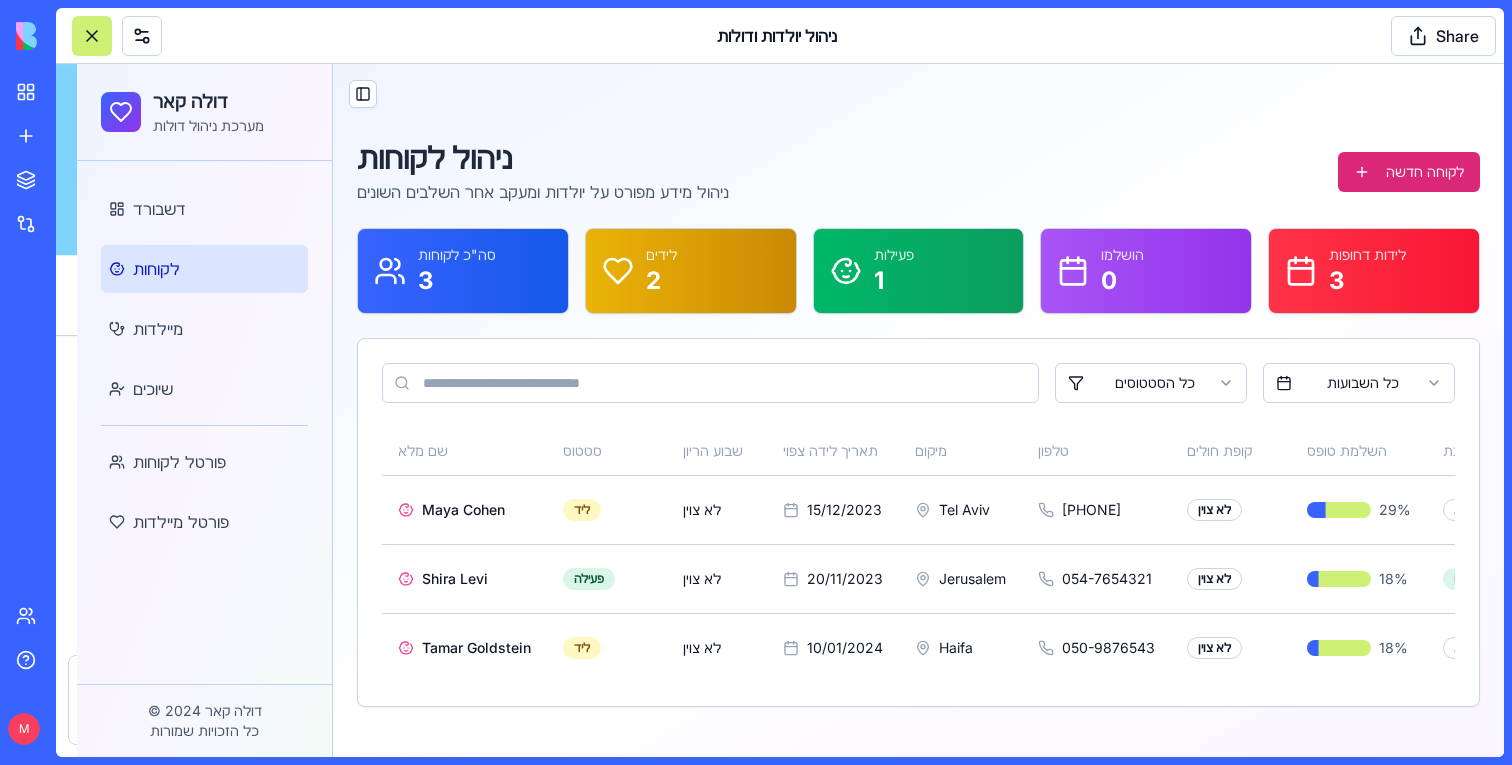 scroll, scrollTop: 49118, scrollLeft: 0, axis: vertical 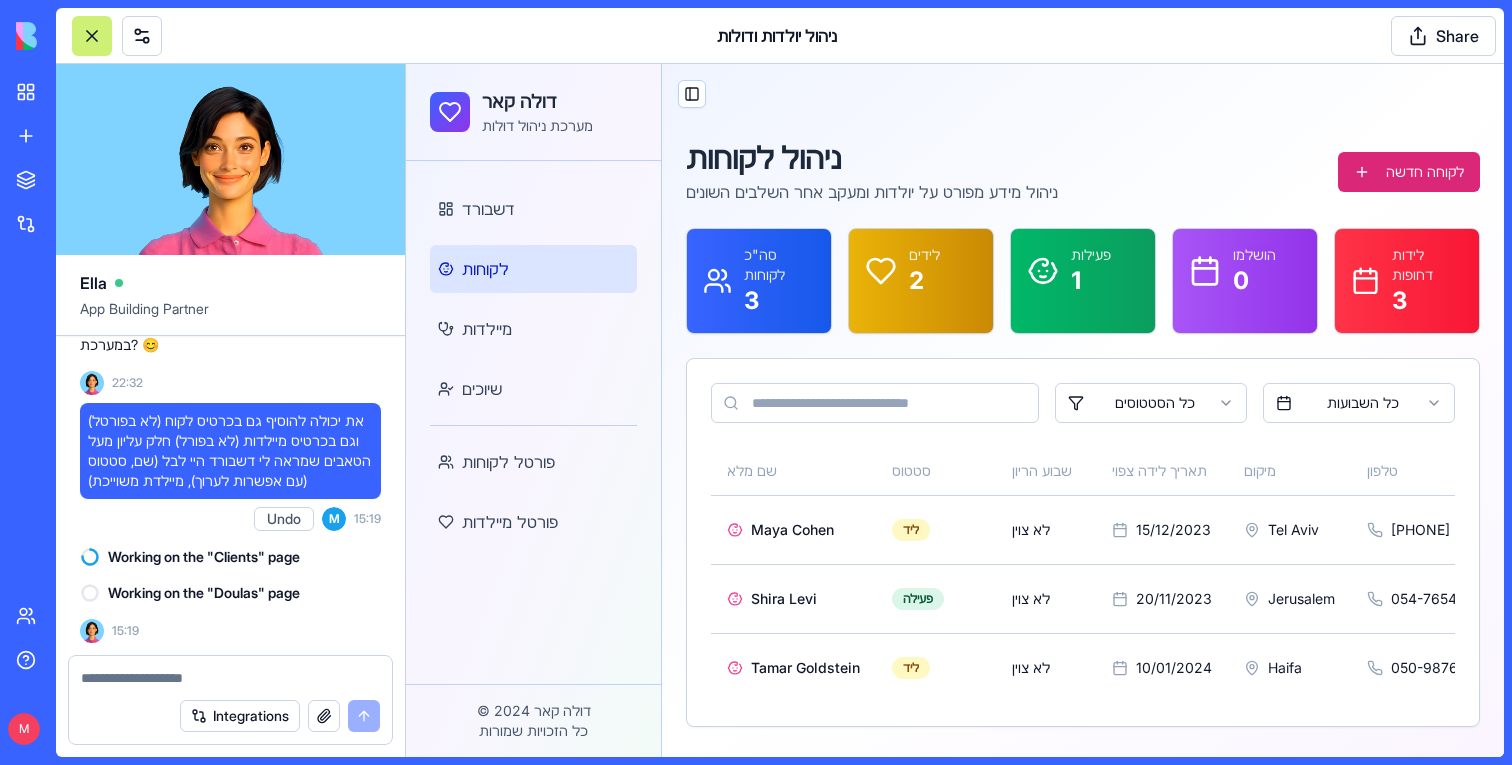 type 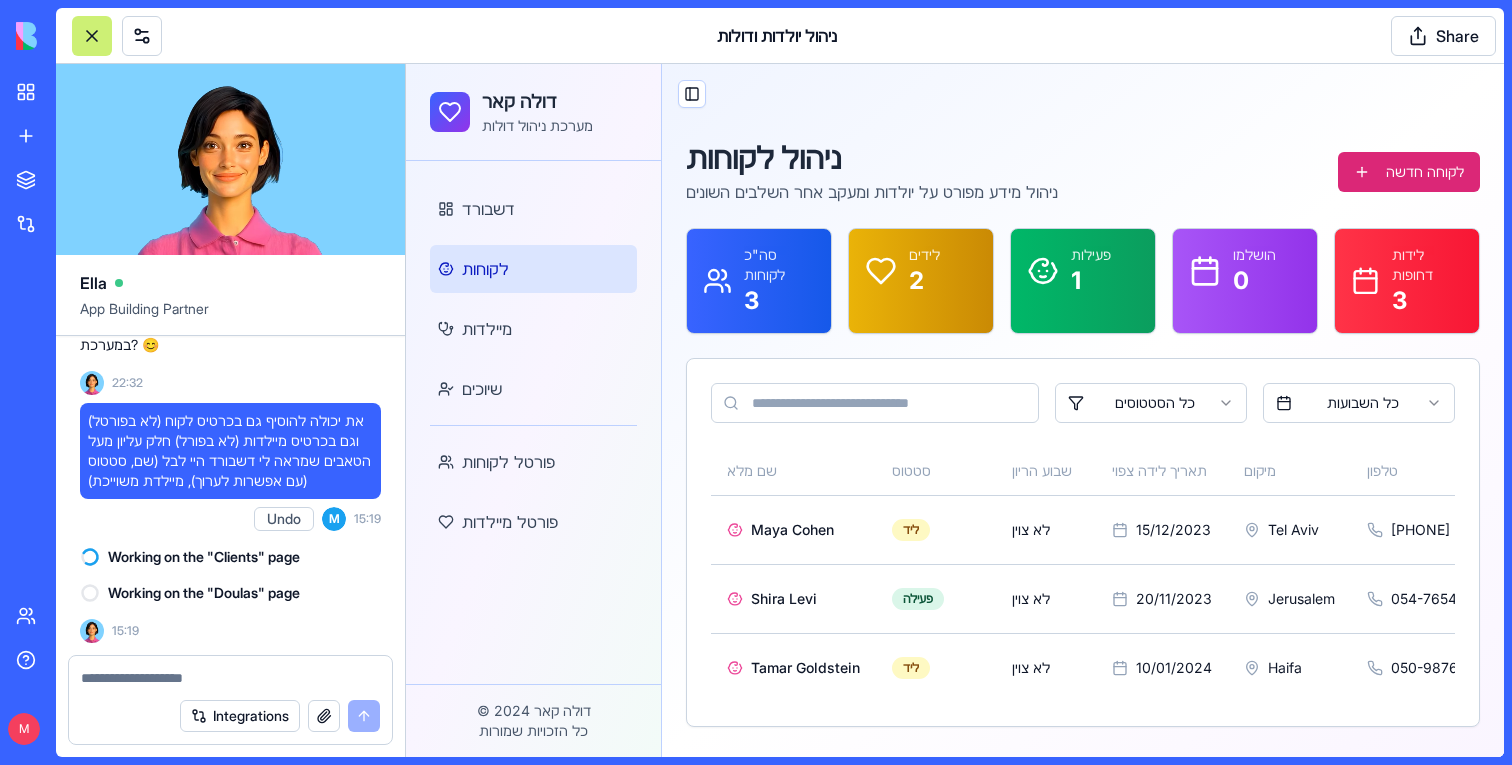 click on "Toggle Sidebar" at bounding box center (1083, 102) 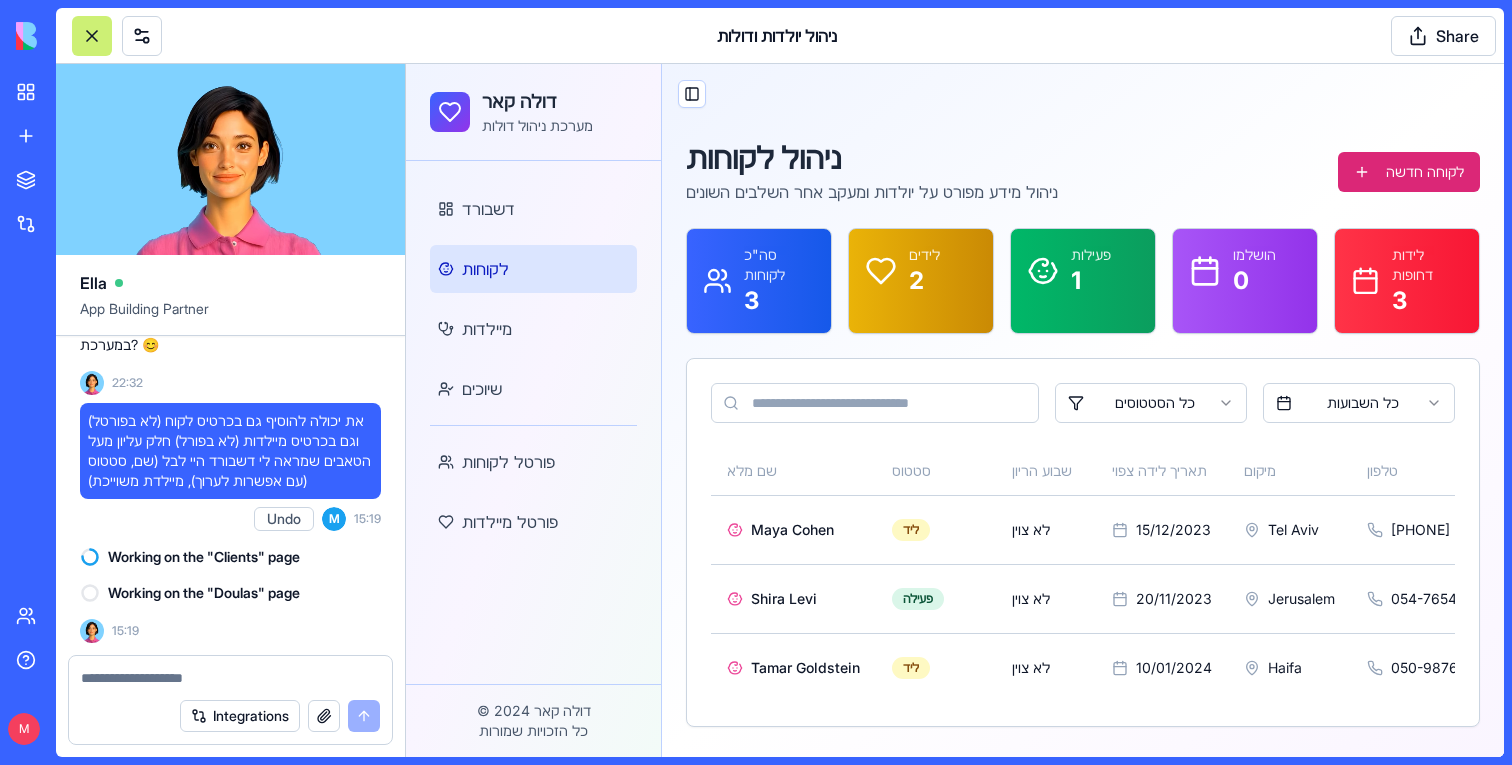 click on "ניהול לקוחות ניהול מידע מפורט על יולדות ומעקב אחר השלבים השונים לקוחה חדשה" at bounding box center (1083, 172) 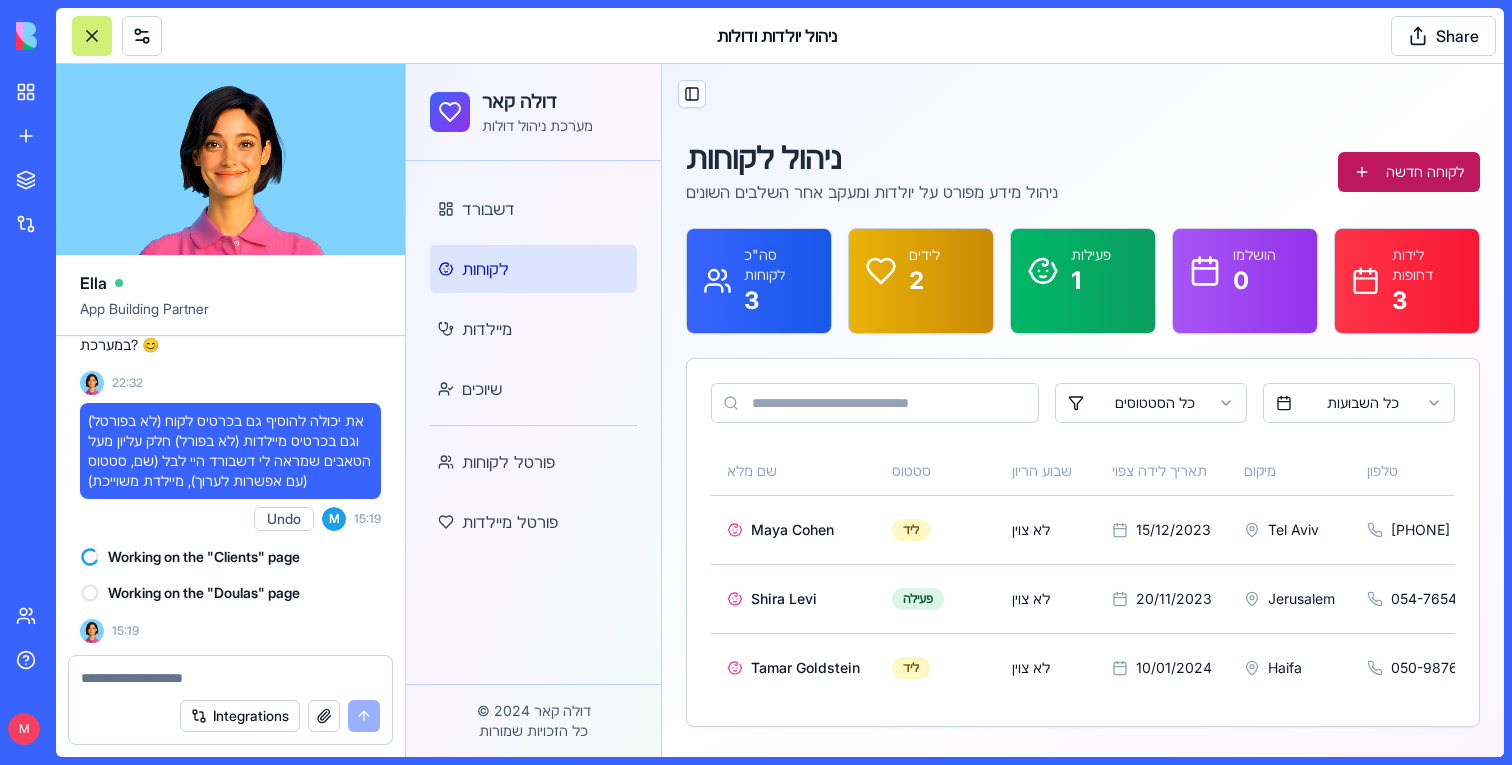 click on "לקוחה חדשה" at bounding box center [1409, 172] 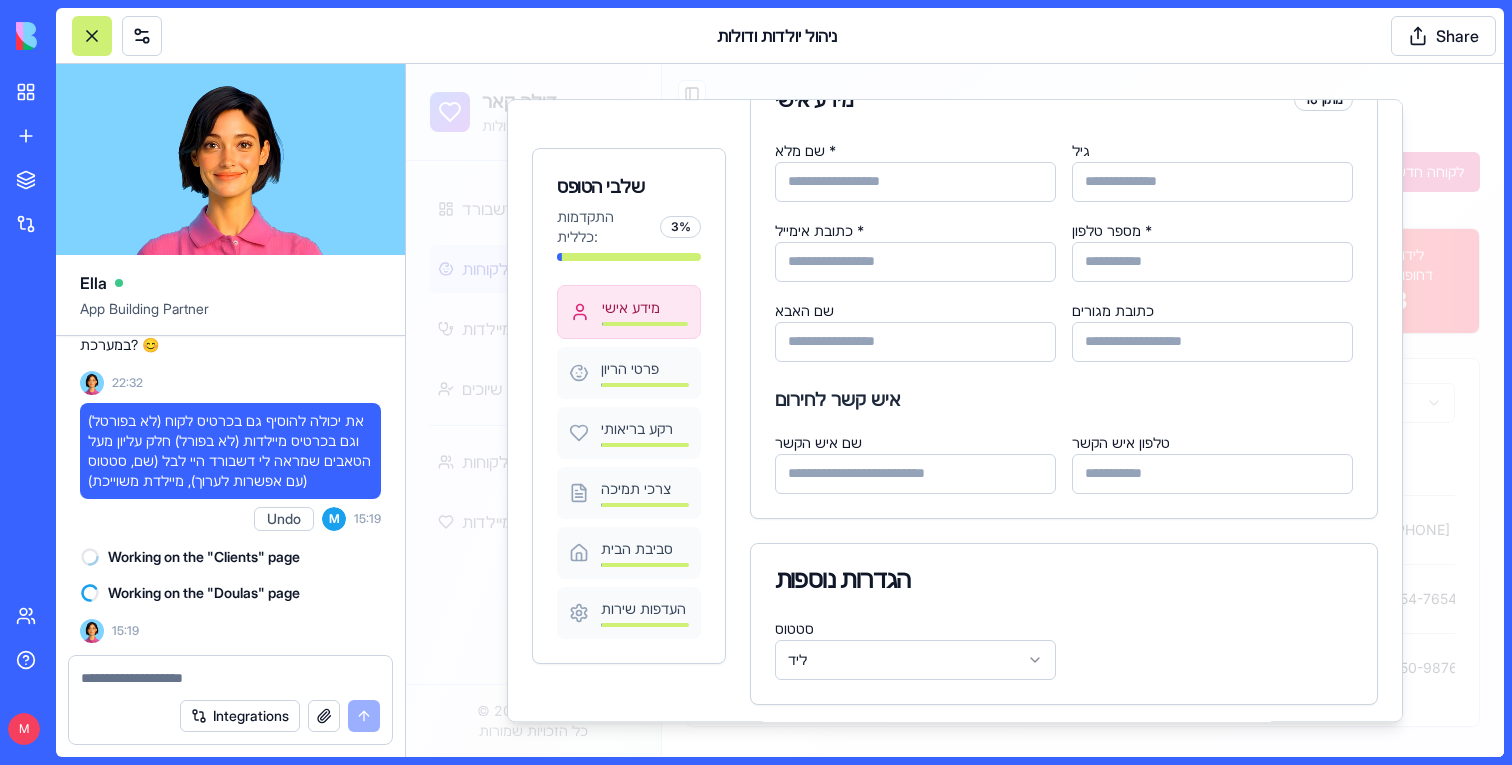scroll, scrollTop: 0, scrollLeft: 0, axis: both 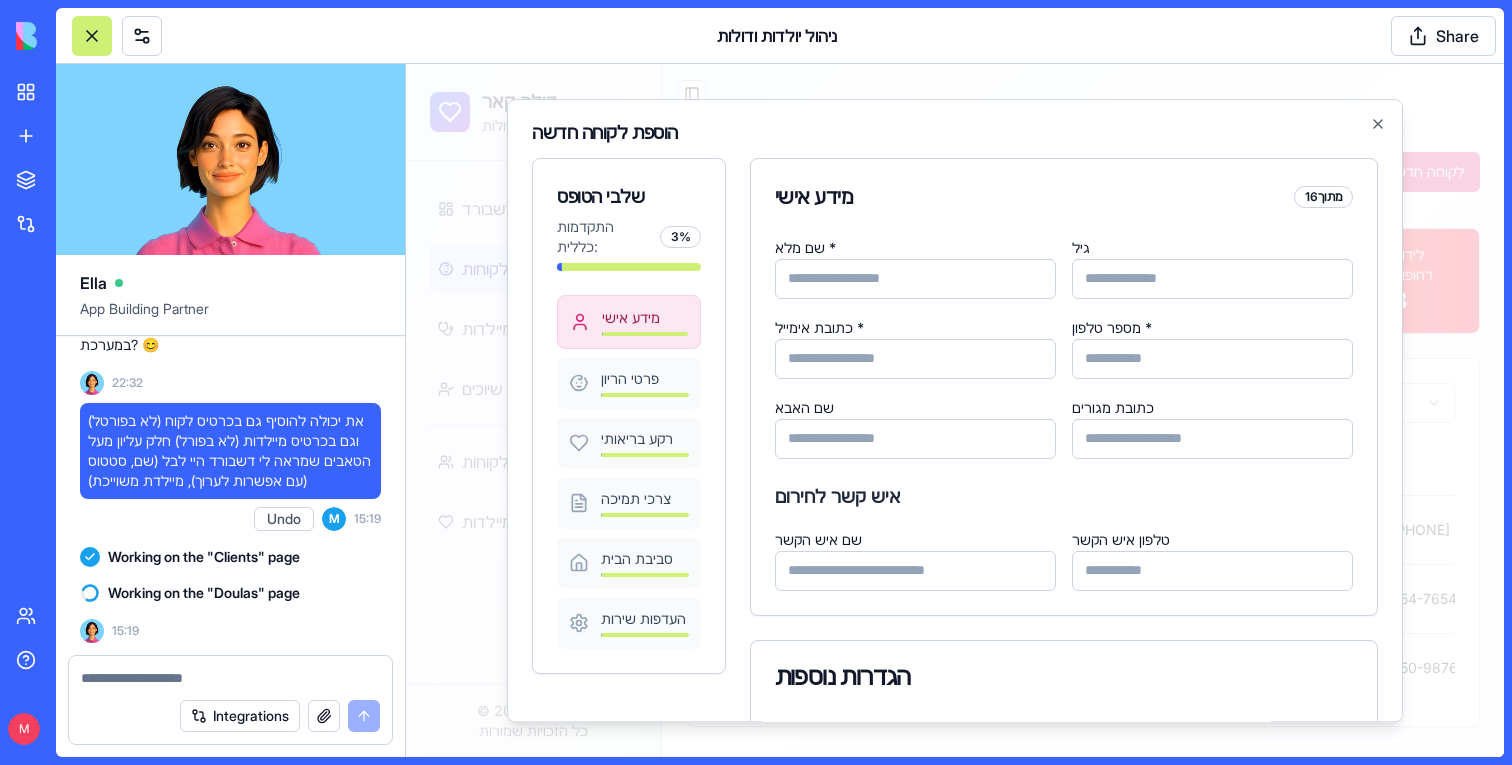 click at bounding box center (955, 410) 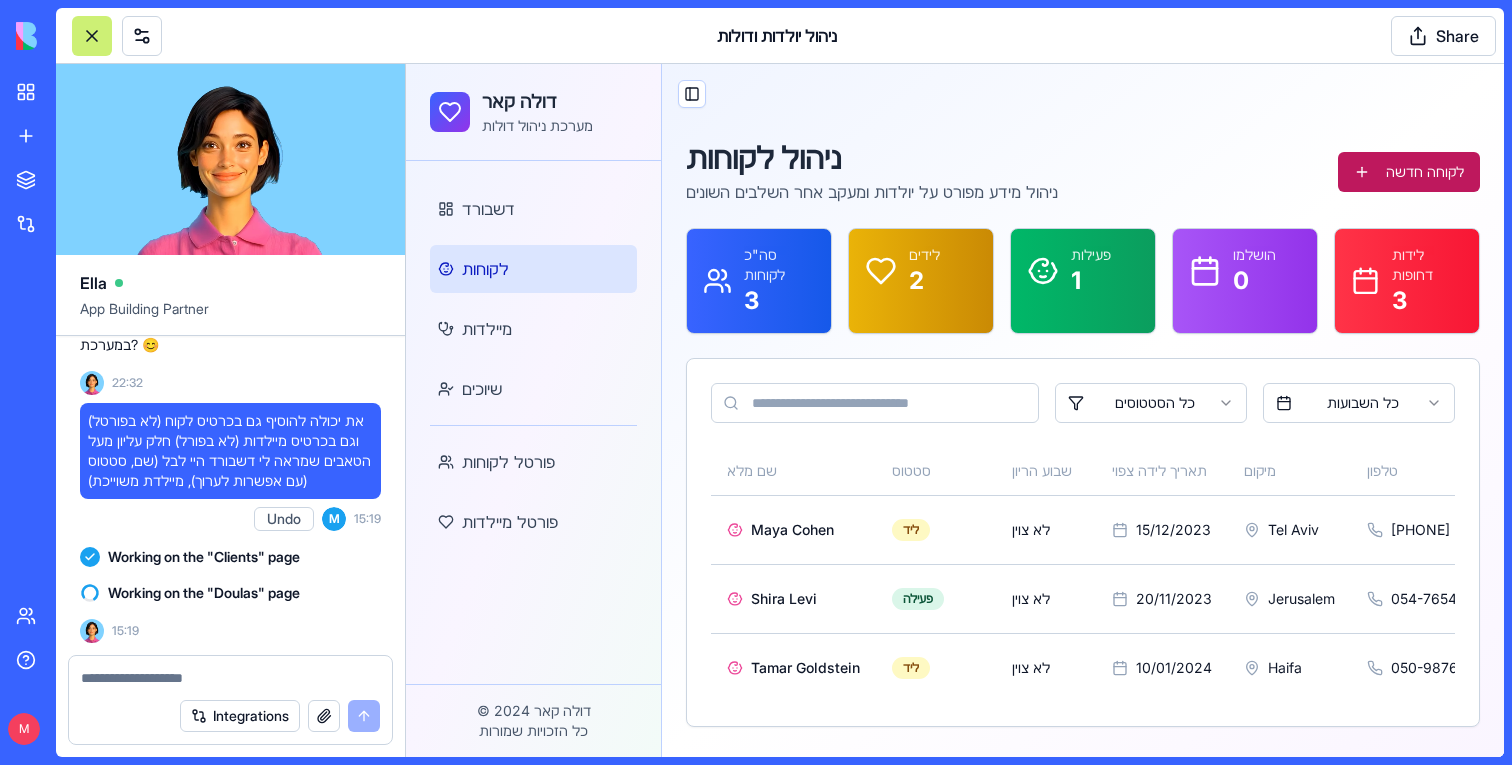 click on "לקוחה חדשה" at bounding box center (1409, 172) 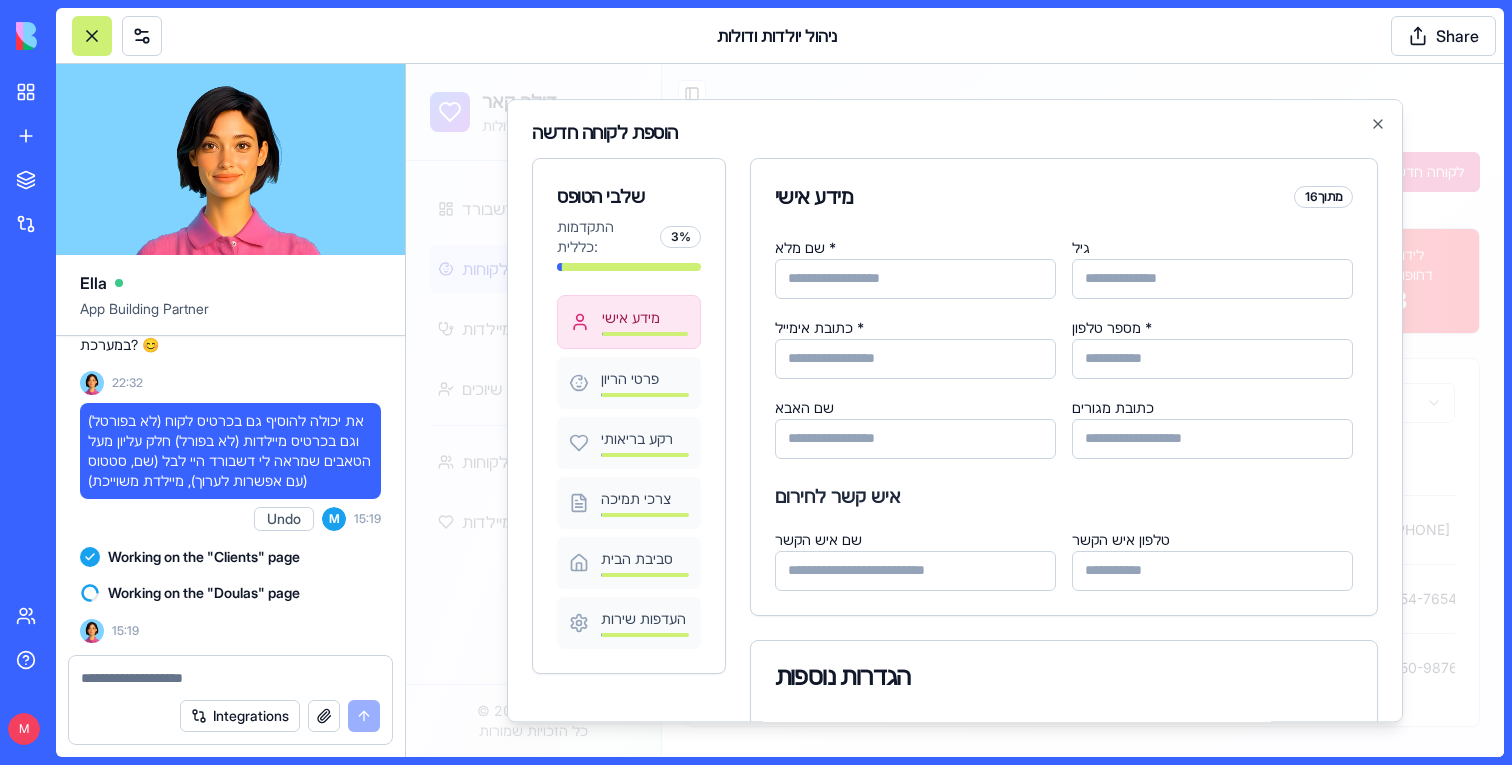 click on "ניהול יולדות ודולות Share" at bounding box center [780, 36] 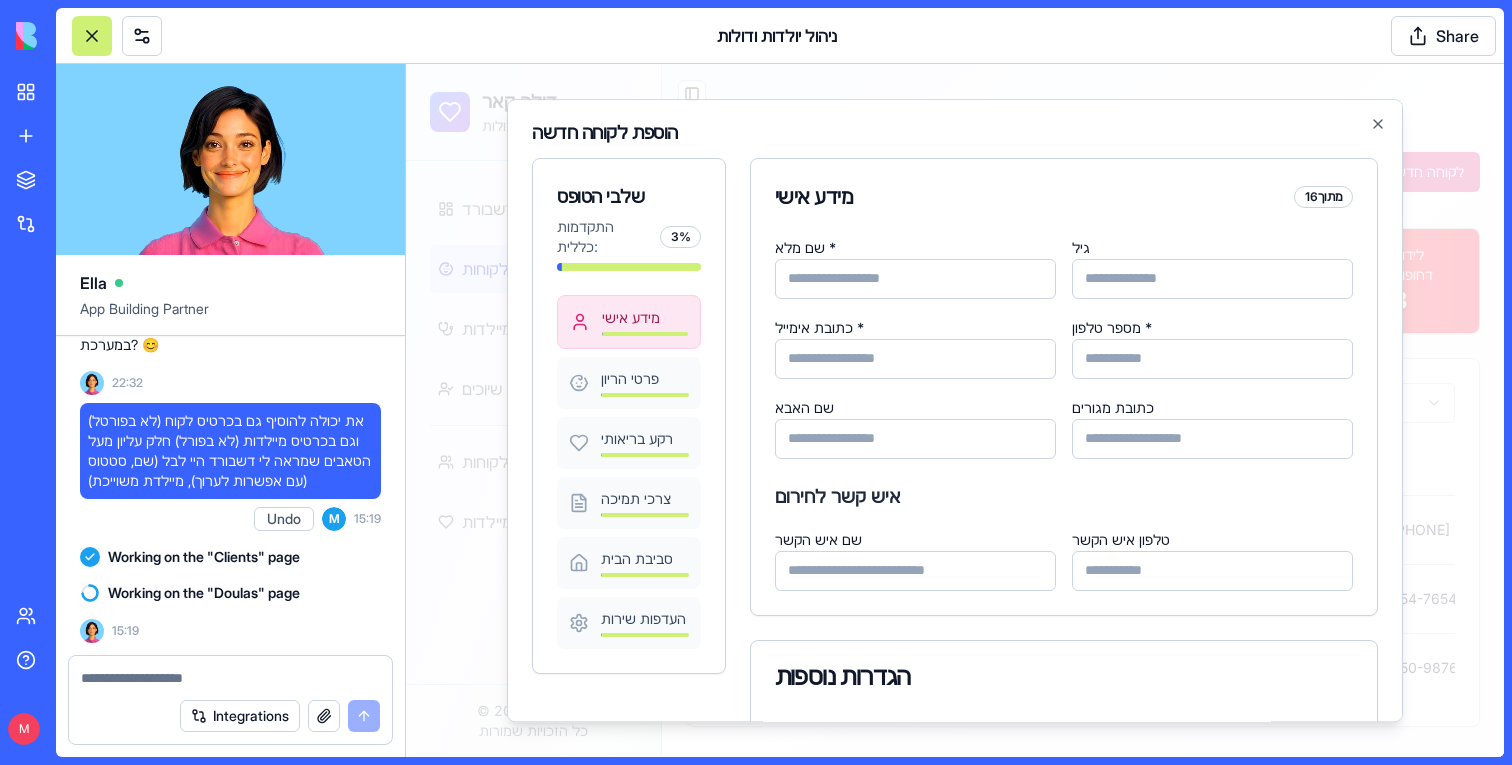 click on "ניהול יולדות ודולות Share" at bounding box center (780, 36) 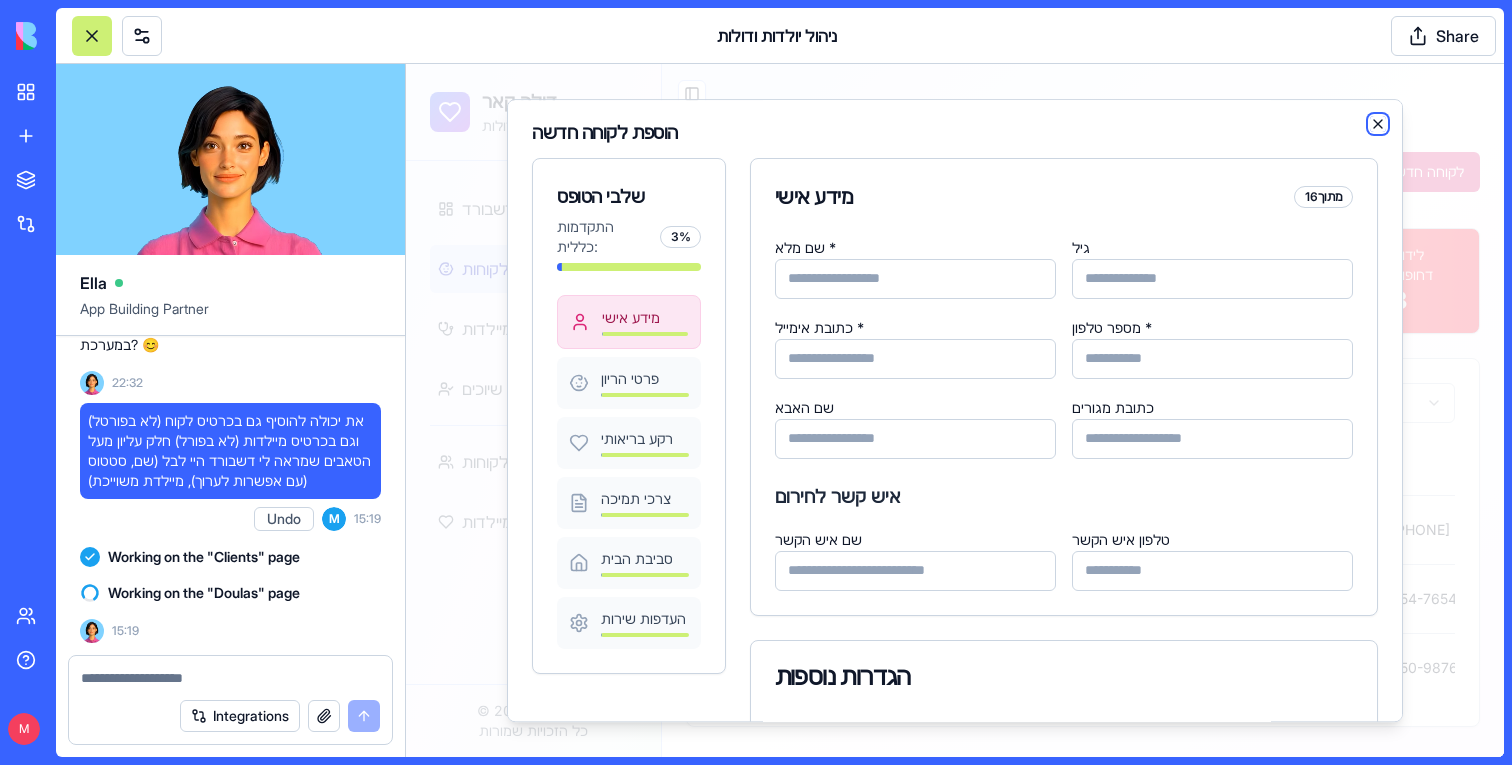 click 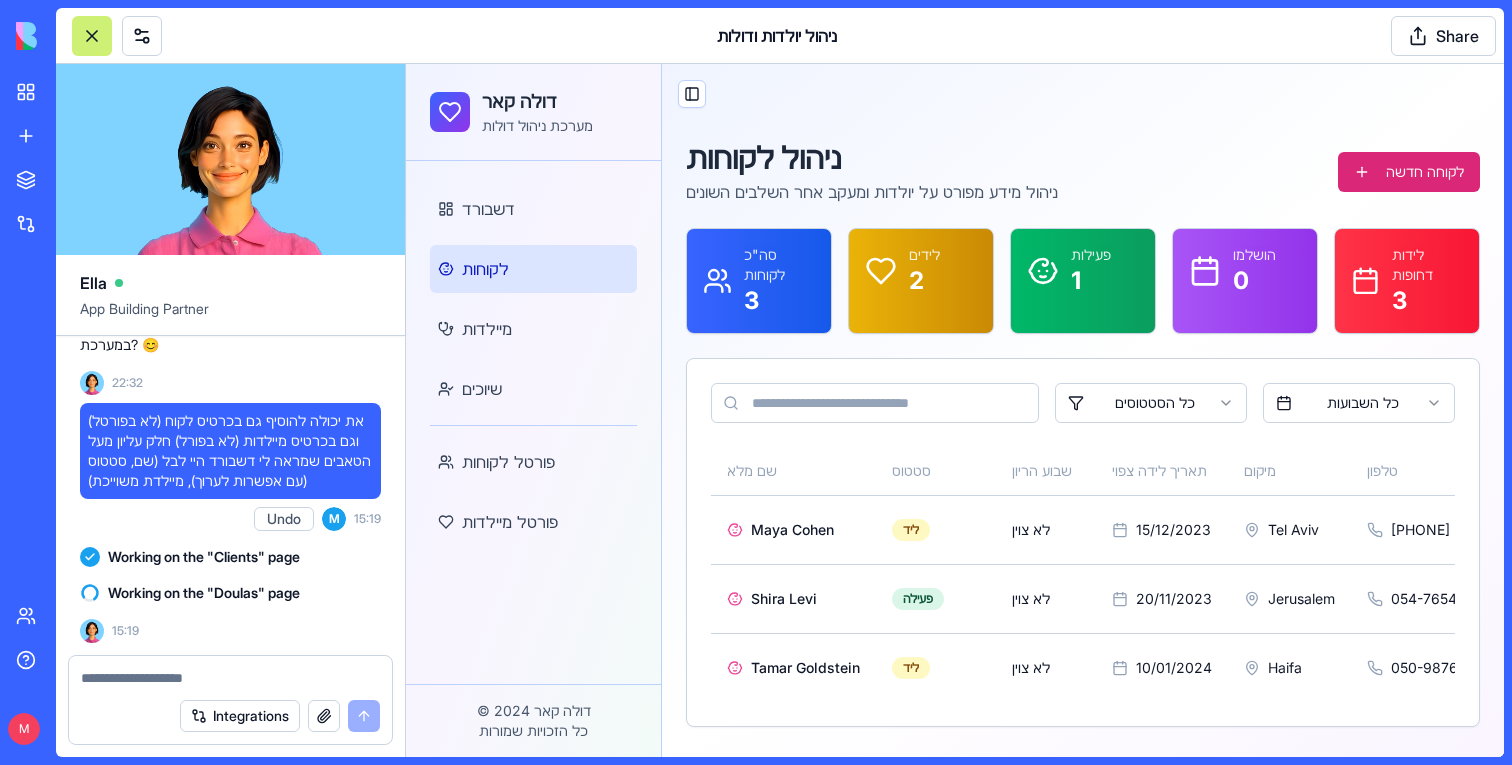 type 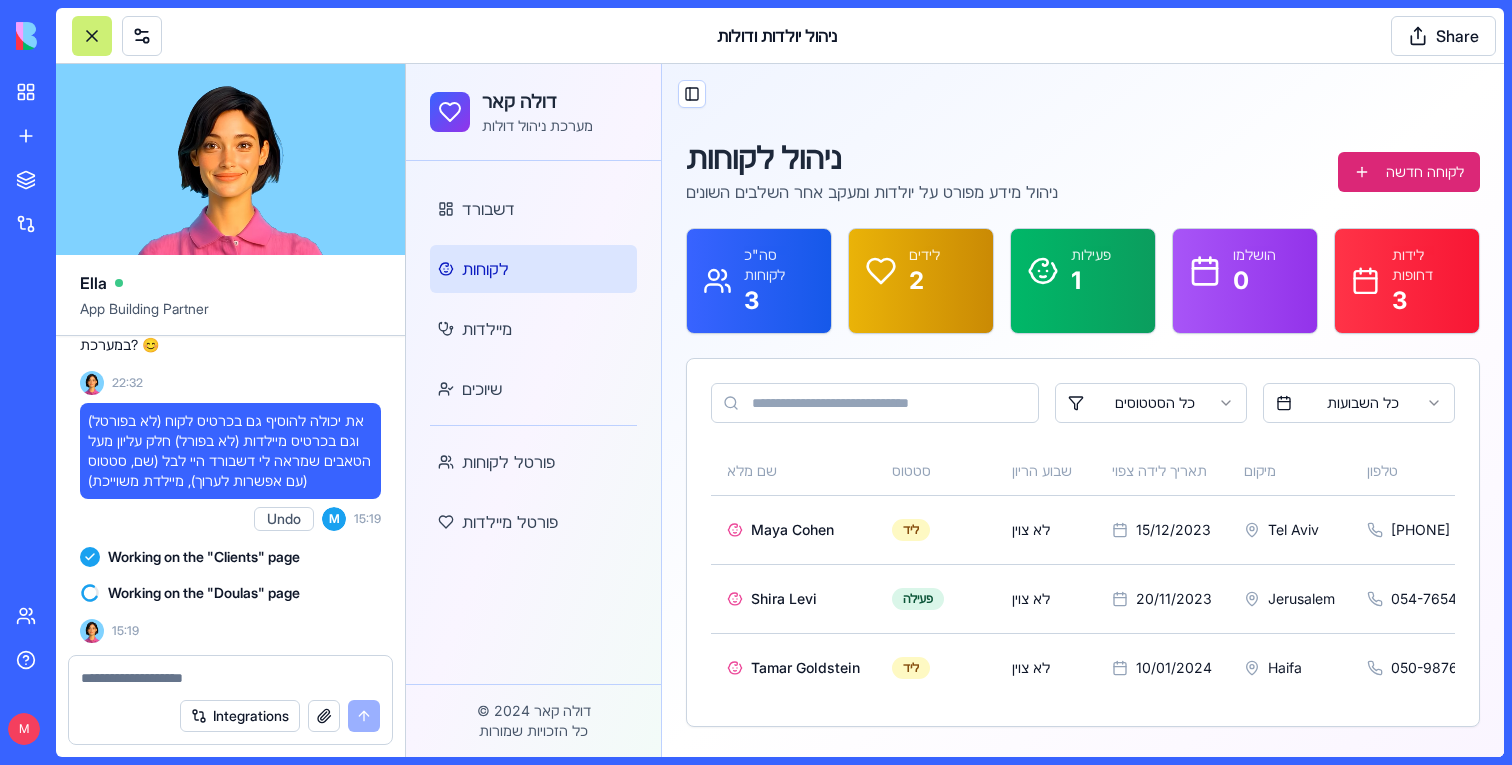 click at bounding box center [230, 678] 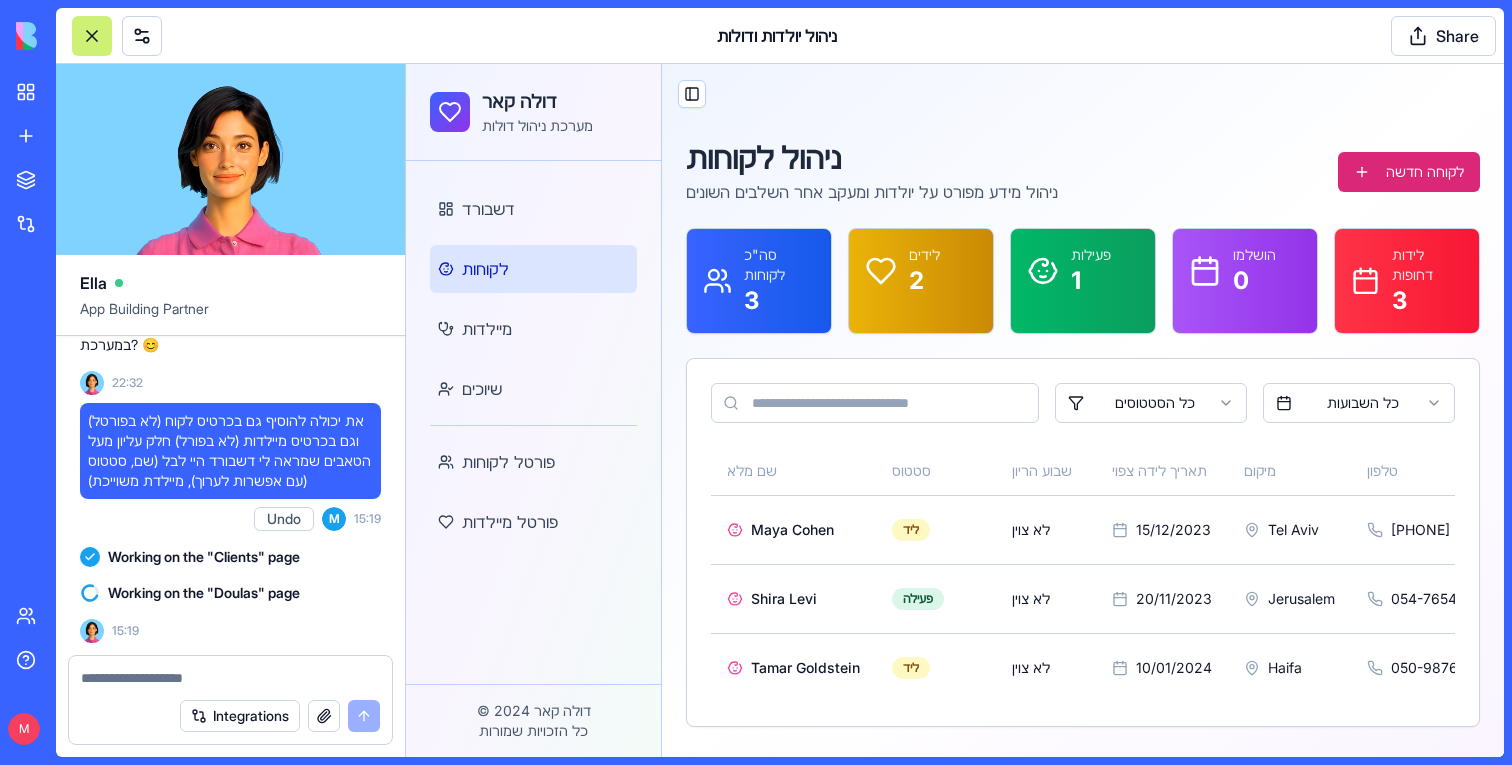 click at bounding box center (92, 36) 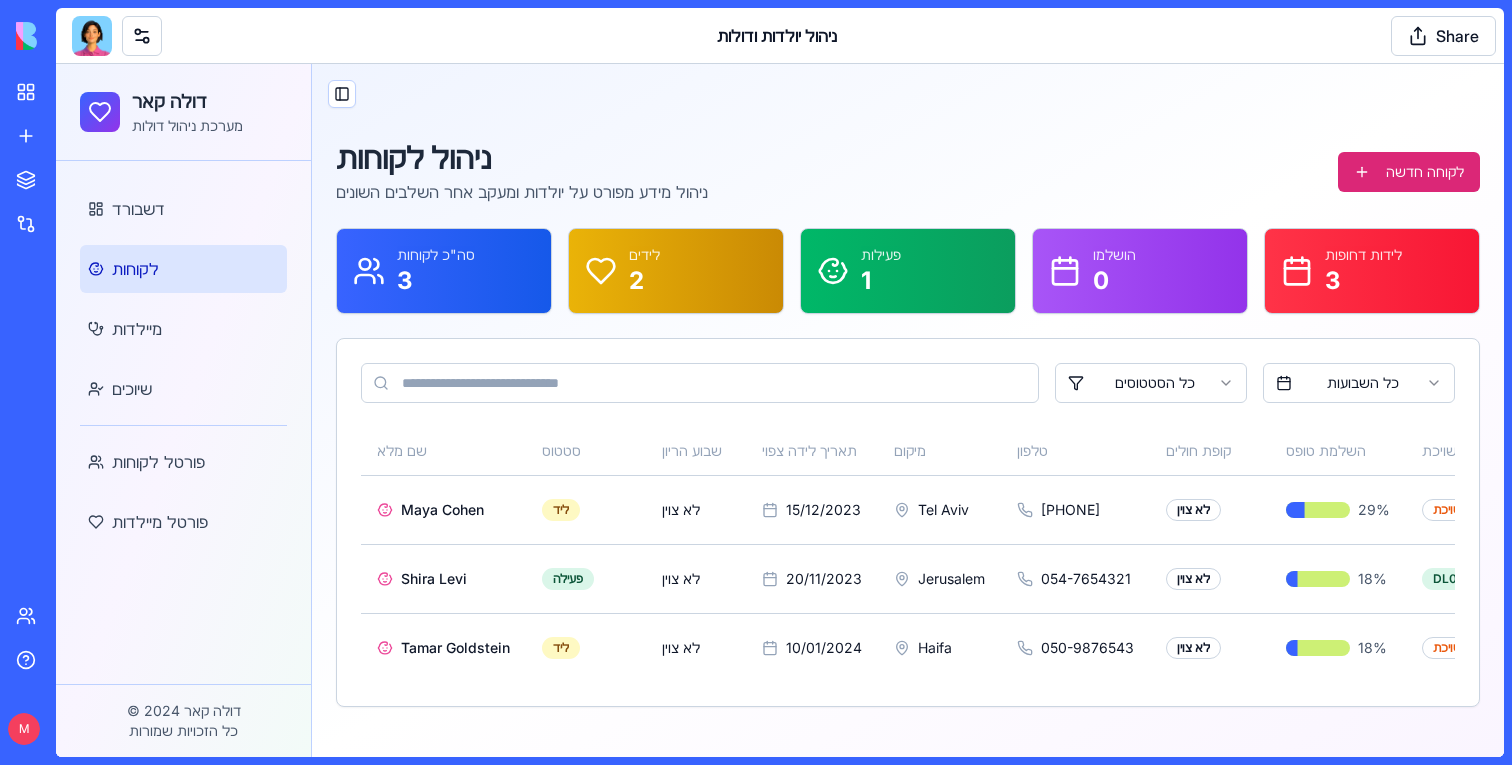 click at bounding box center [92, 36] 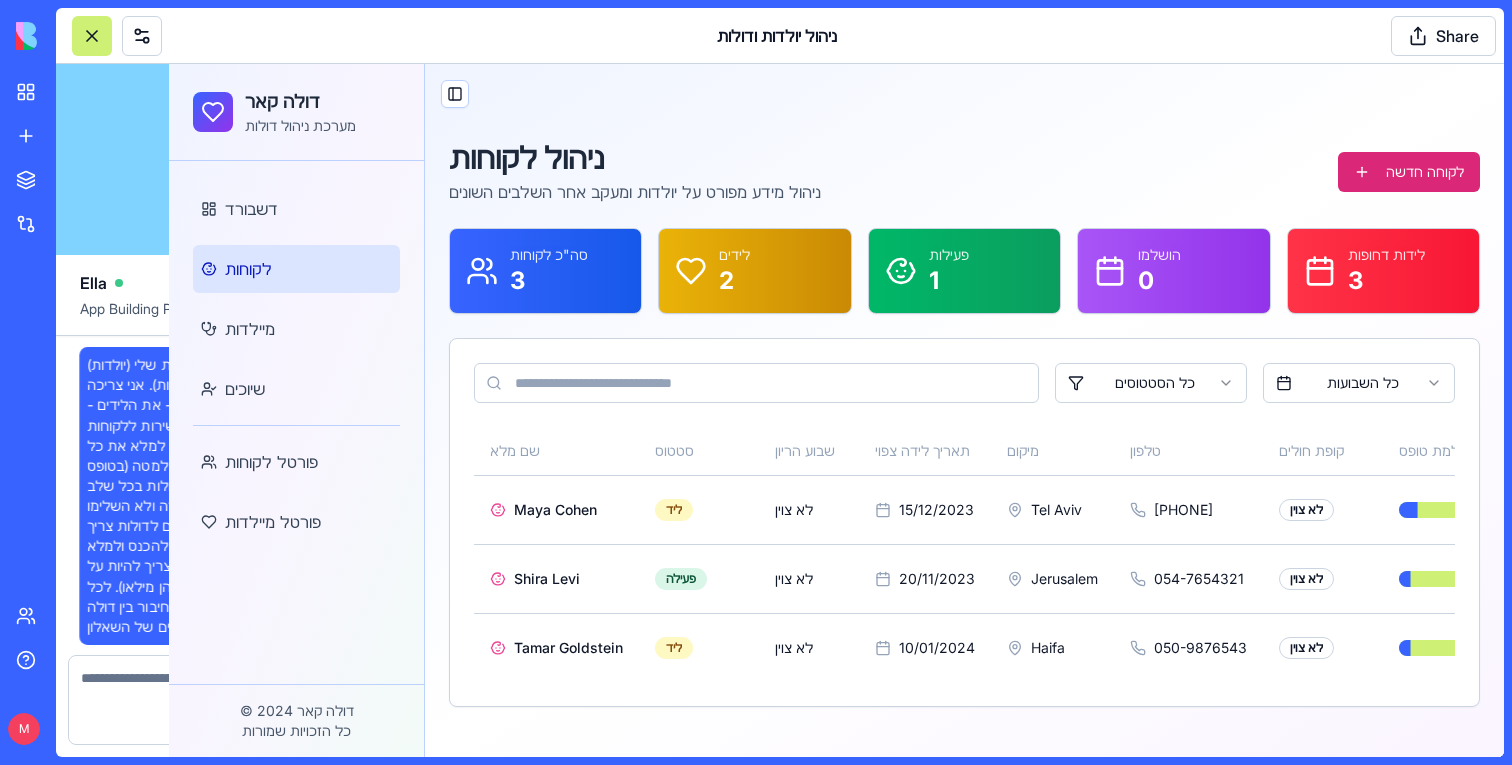 scroll, scrollTop: 49118, scrollLeft: 0, axis: vertical 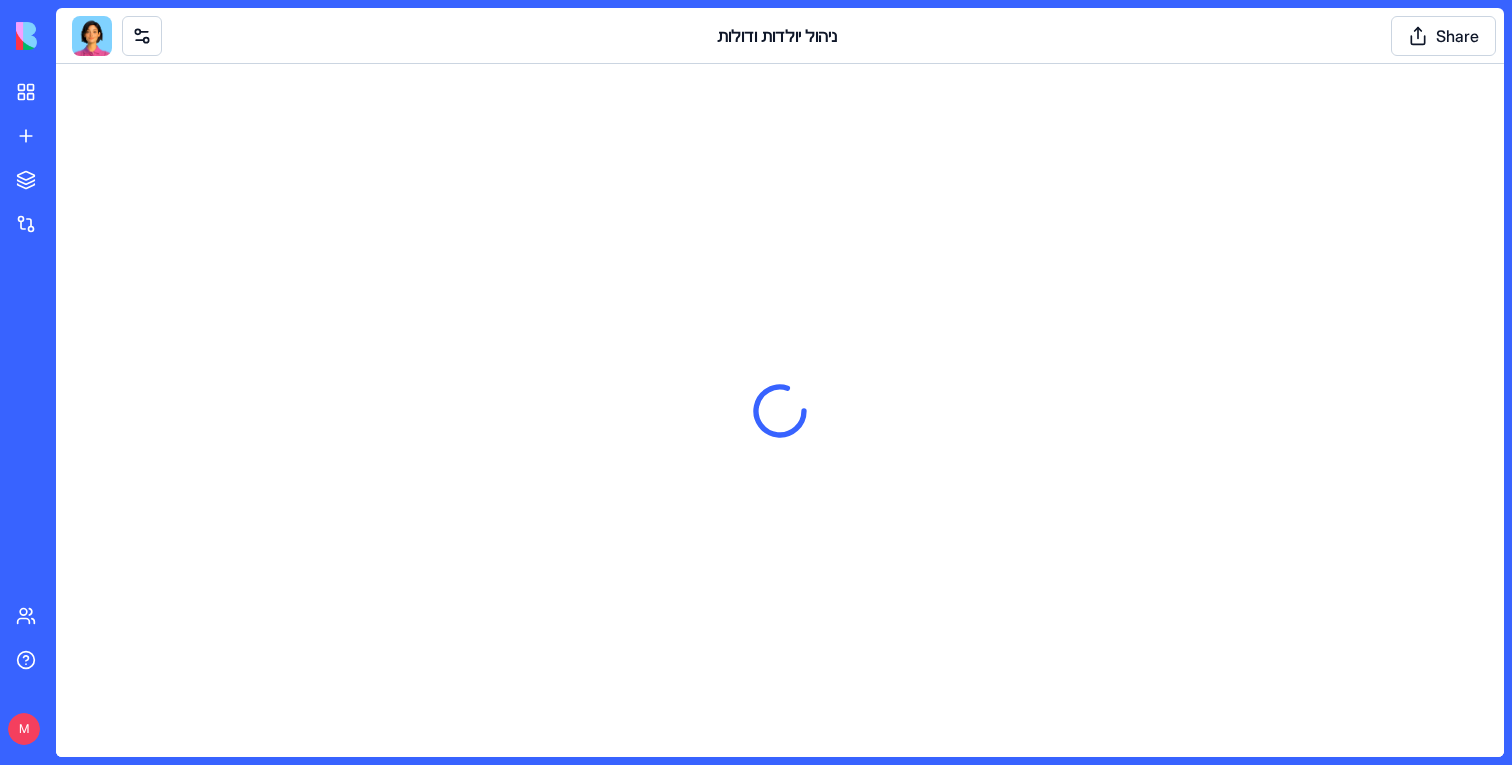 click at bounding box center (92, 36) 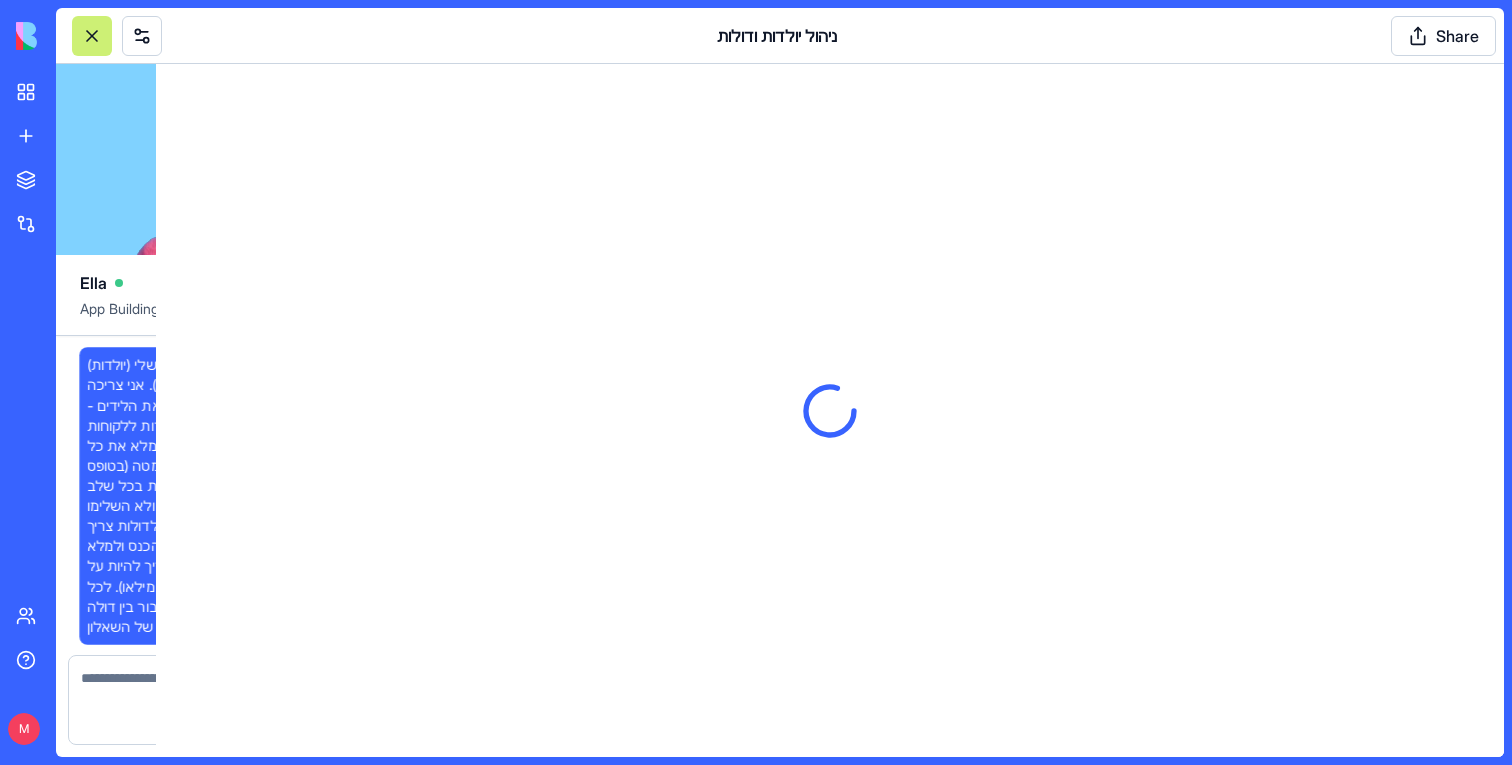 scroll, scrollTop: 49118, scrollLeft: 0, axis: vertical 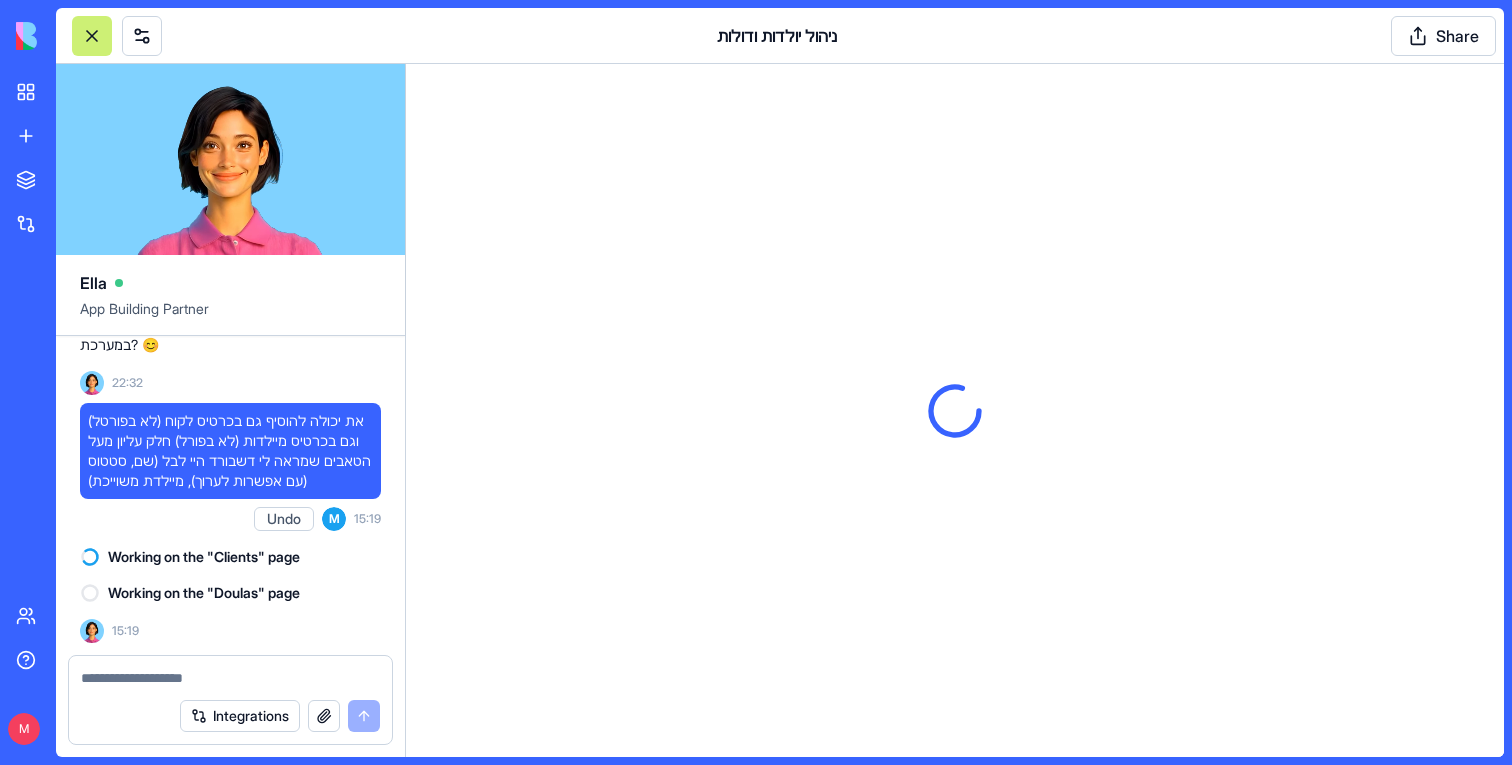click on "את יכולה להוסיף גם בכרטיס לקוח (לא בפורטל) וגם בכרטיס מיילדות (לא בפורל) חלק עליון מעל הטאבים שמראה לי דשבורד היי לבל  (שם, סטטוס (עם אפשרות לערוך), מיילדת משוייכת)" at bounding box center (230, 451) 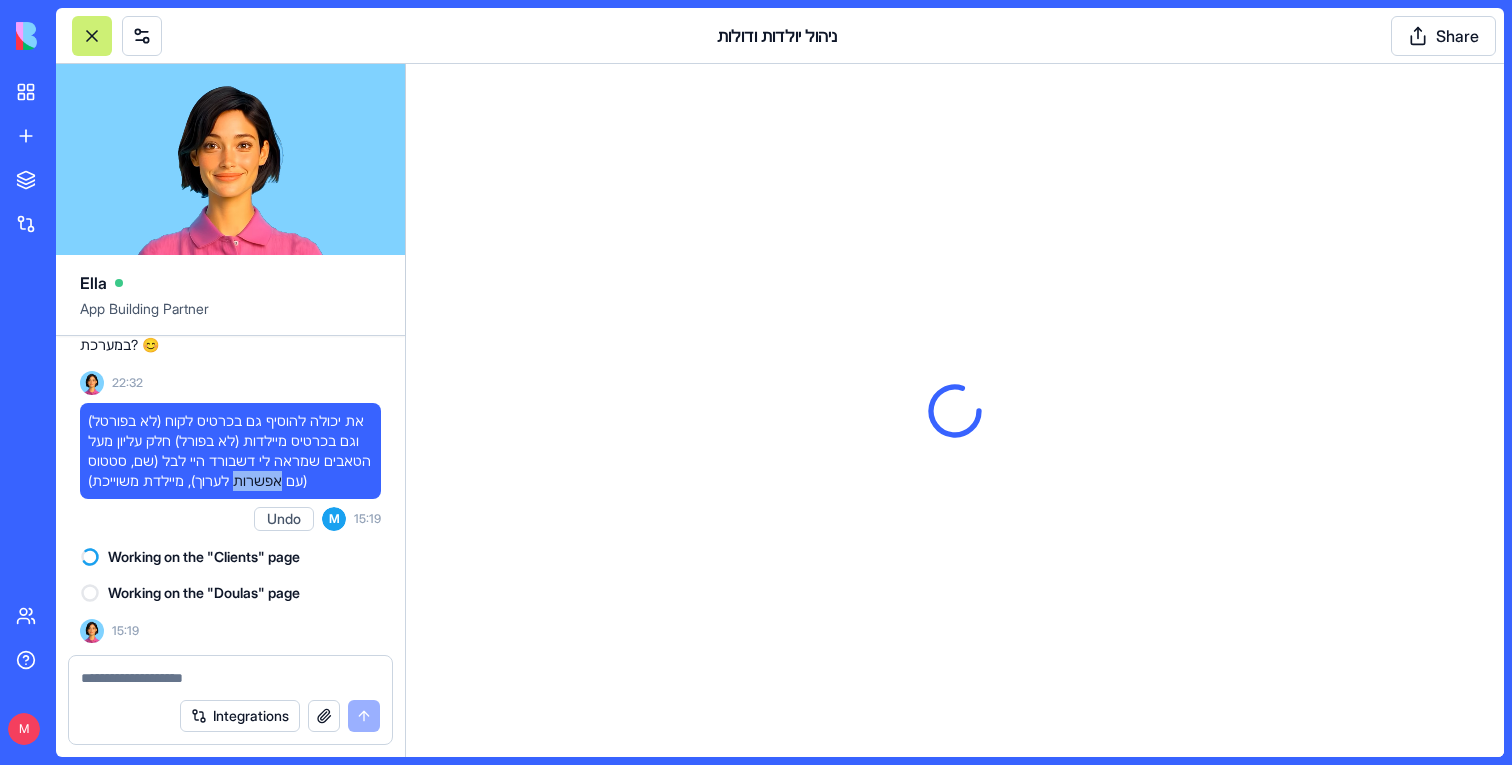 click on "את יכולה להוסיף גם בכרטיס לקוח (לא בפורטל) וגם בכרטיס מיילדות (לא בפורל) חלק עליון מעל הטאבים שמראה לי דשבורד היי לבל  (שם, סטטוס (עם אפשרות לערוך), מיילדת משוייכת)" at bounding box center (230, 451) 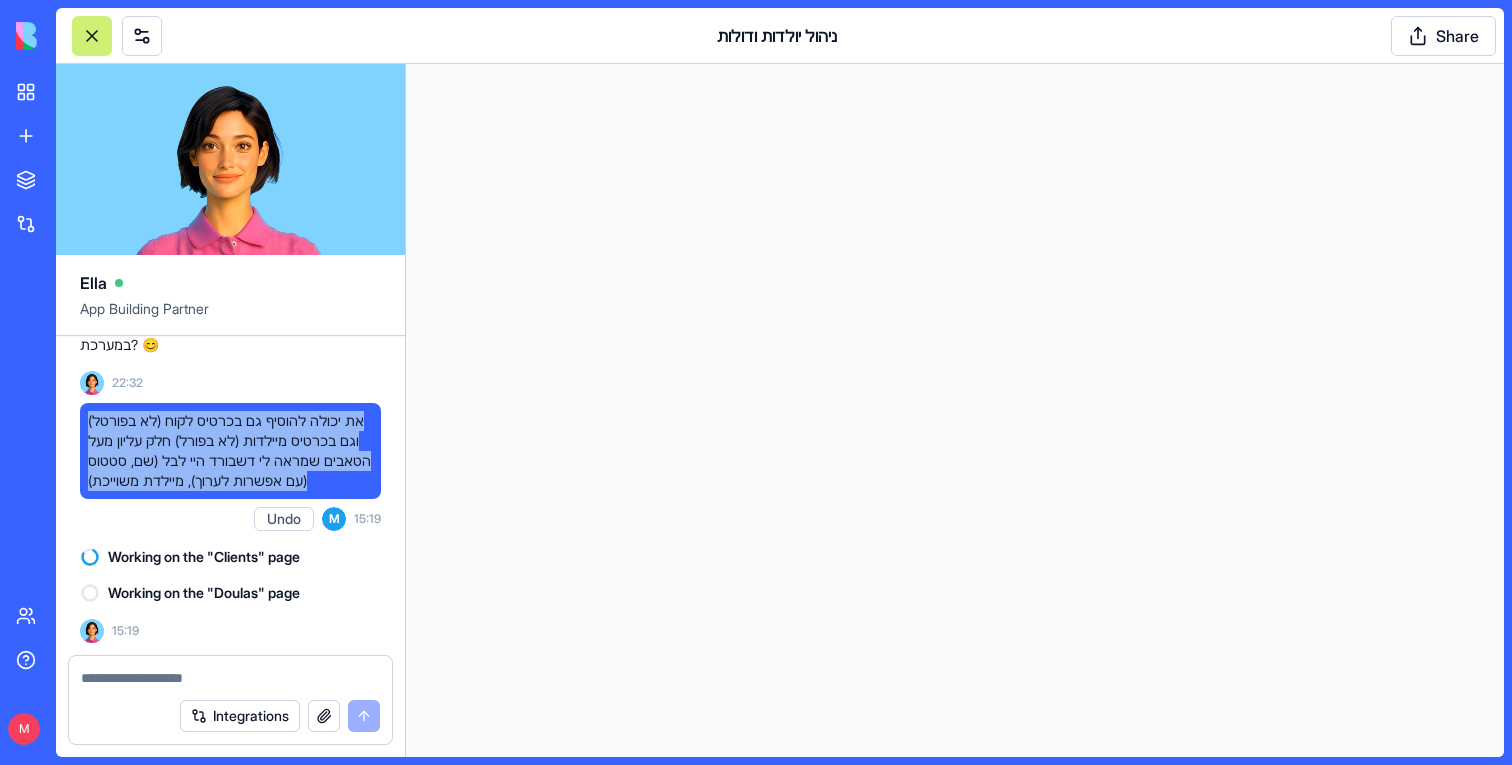click on "את יכולה להוסיף גם בכרטיס לקוח (לא בפורטל) וגם בכרטיס מיילדות (לא בפורל) חלק עליון מעל הטאבים שמראה לי דשבורד היי לבל  (שם, סטטוס (עם אפשרות לערוך), מיילדת משוייכת)" at bounding box center (230, 451) 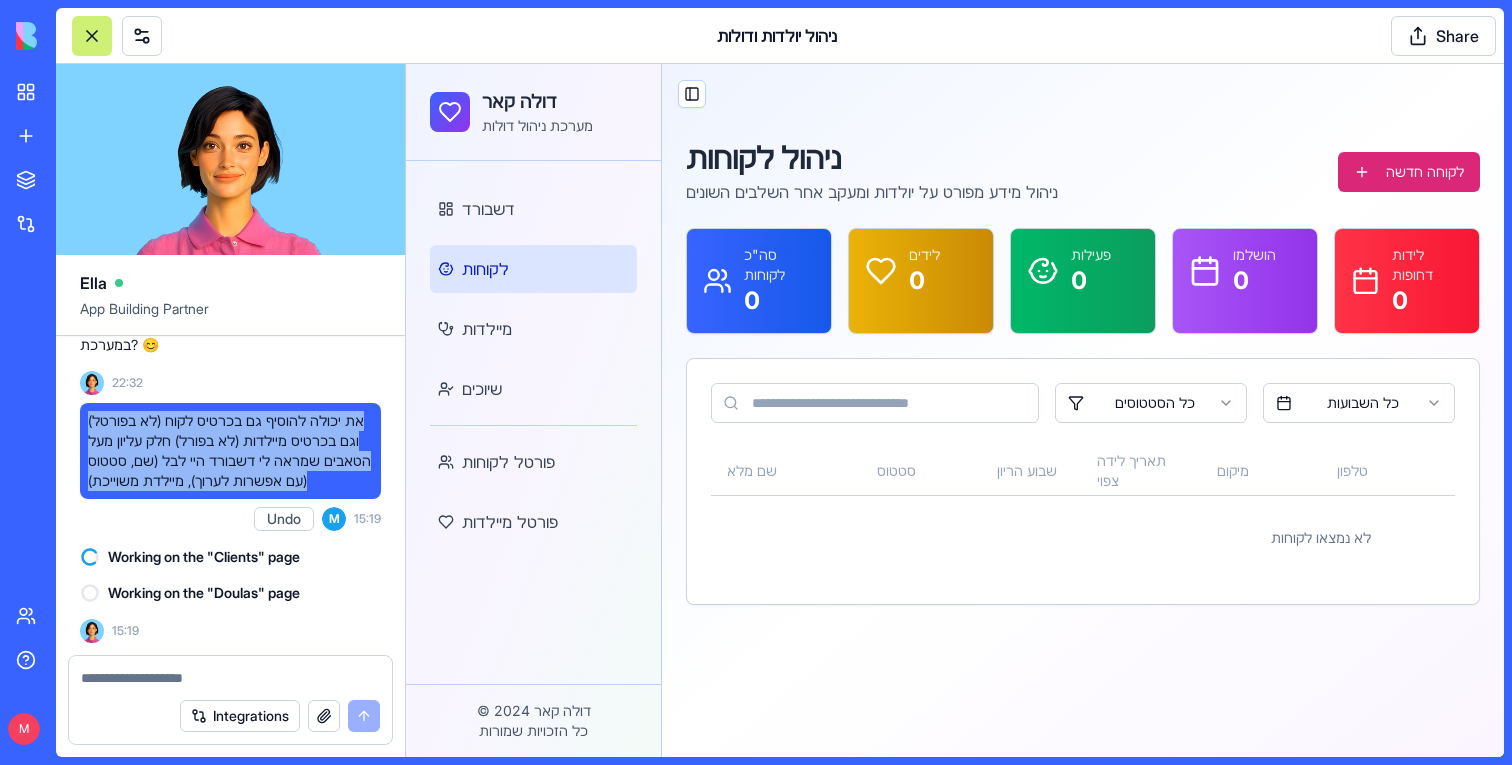 copy on "את יכולה להוסיף גם בכרטיס לקוח (לא בפורטל) וגם בכרטיס מיילדות (לא בפורל) חלק עליון מעל הטאבים שמראה לי דשבורד היי לבל  (שם, סטטוס (עם אפשרות לערוך), מיילדת משוייכת)" 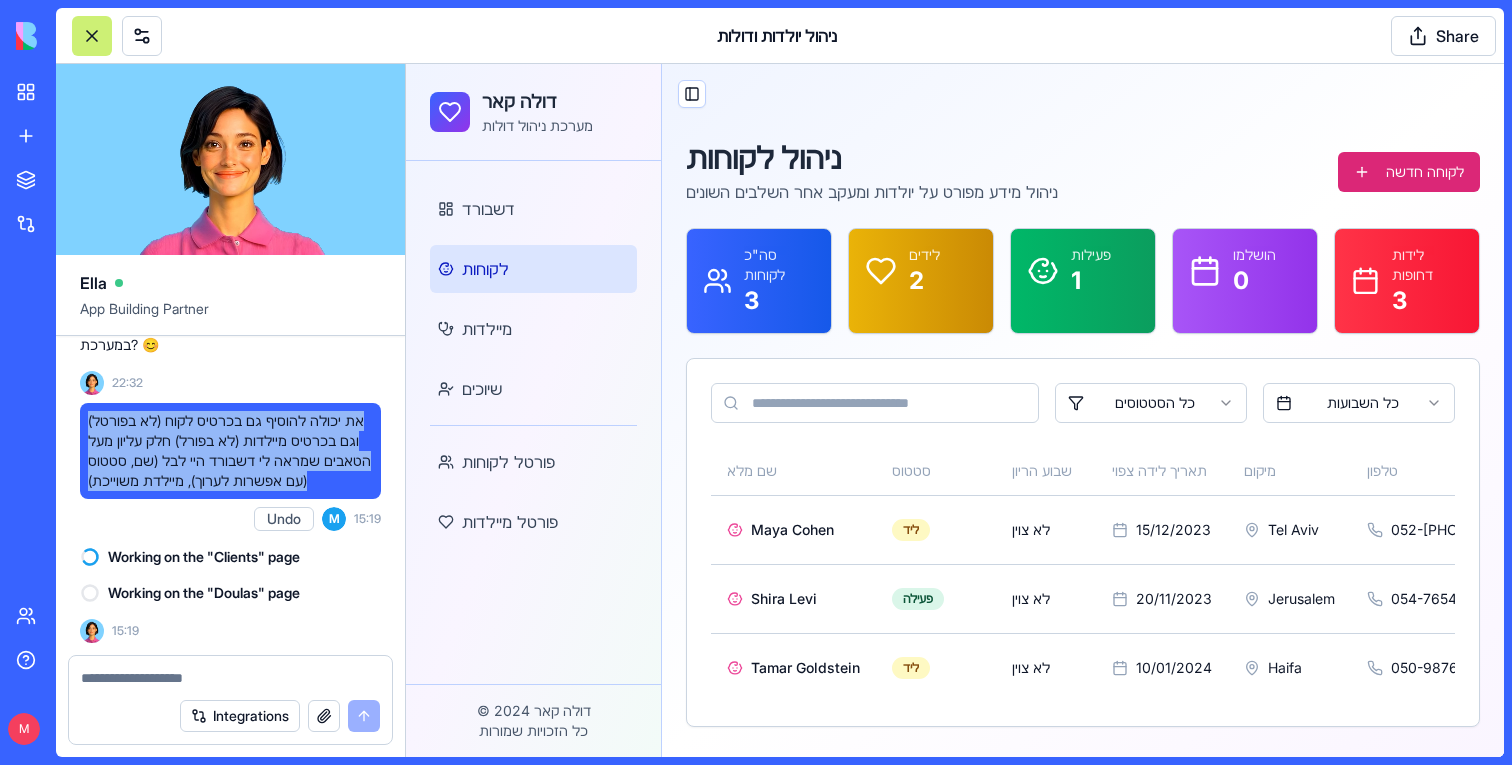 click at bounding box center (230, 678) 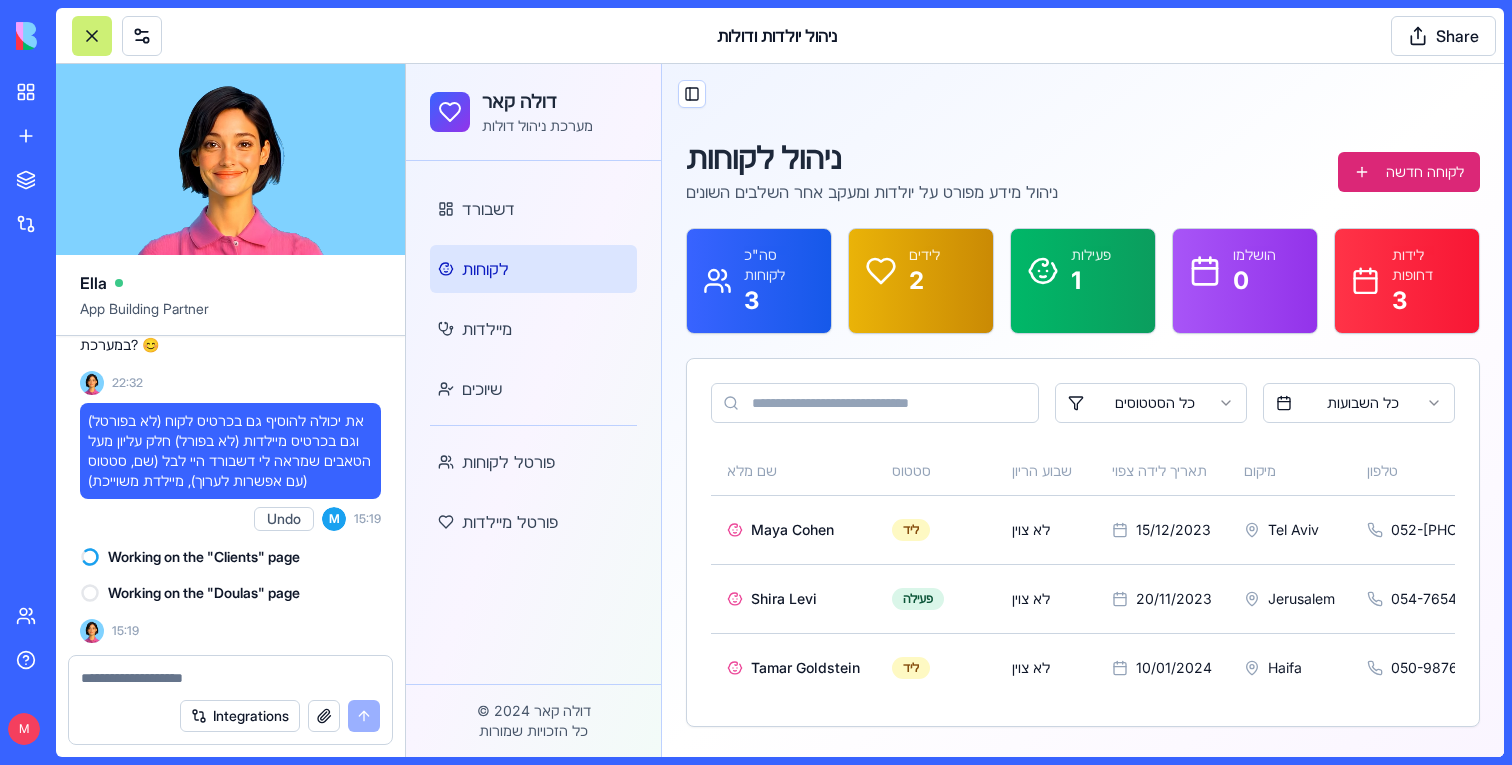 paste on "**********" 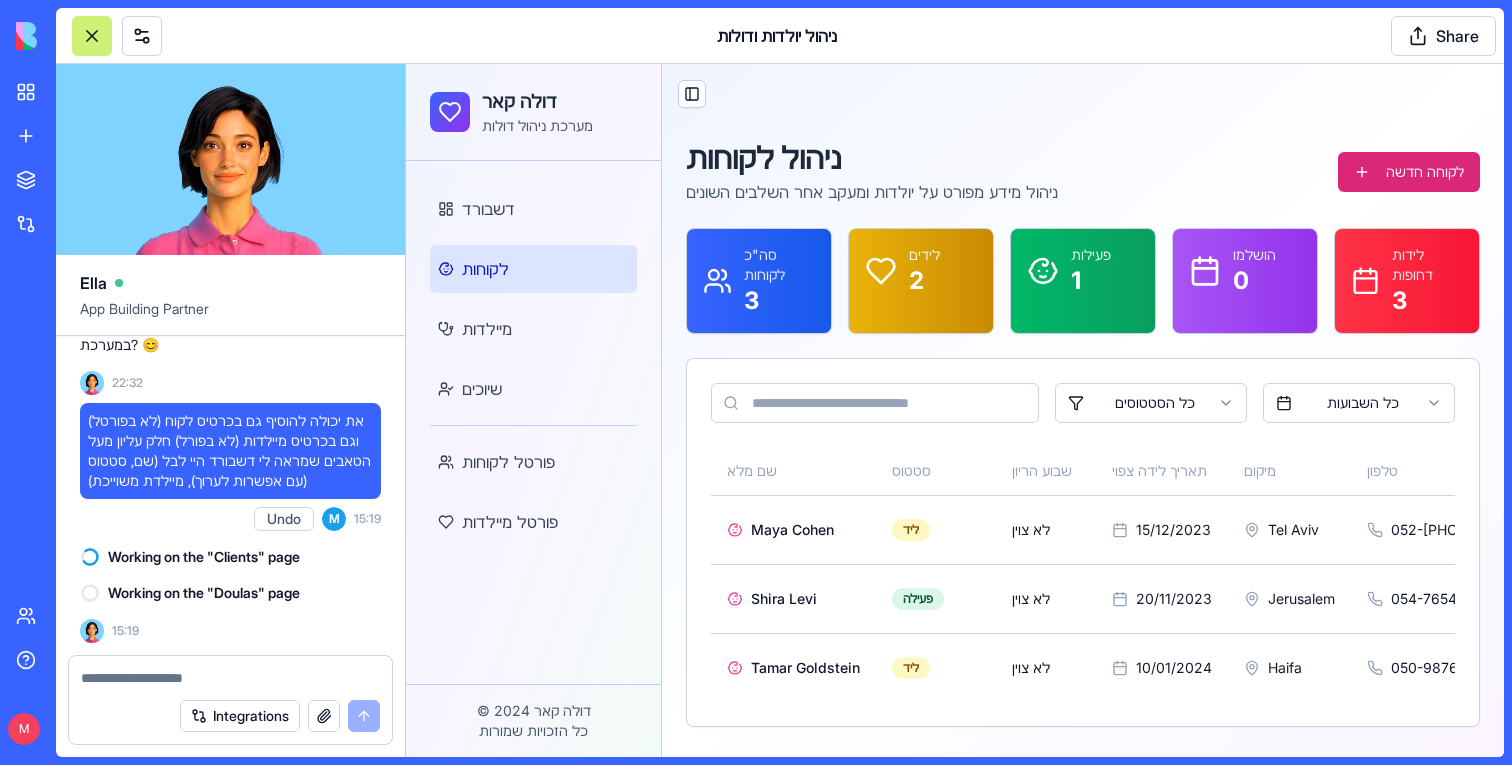 type on "**********" 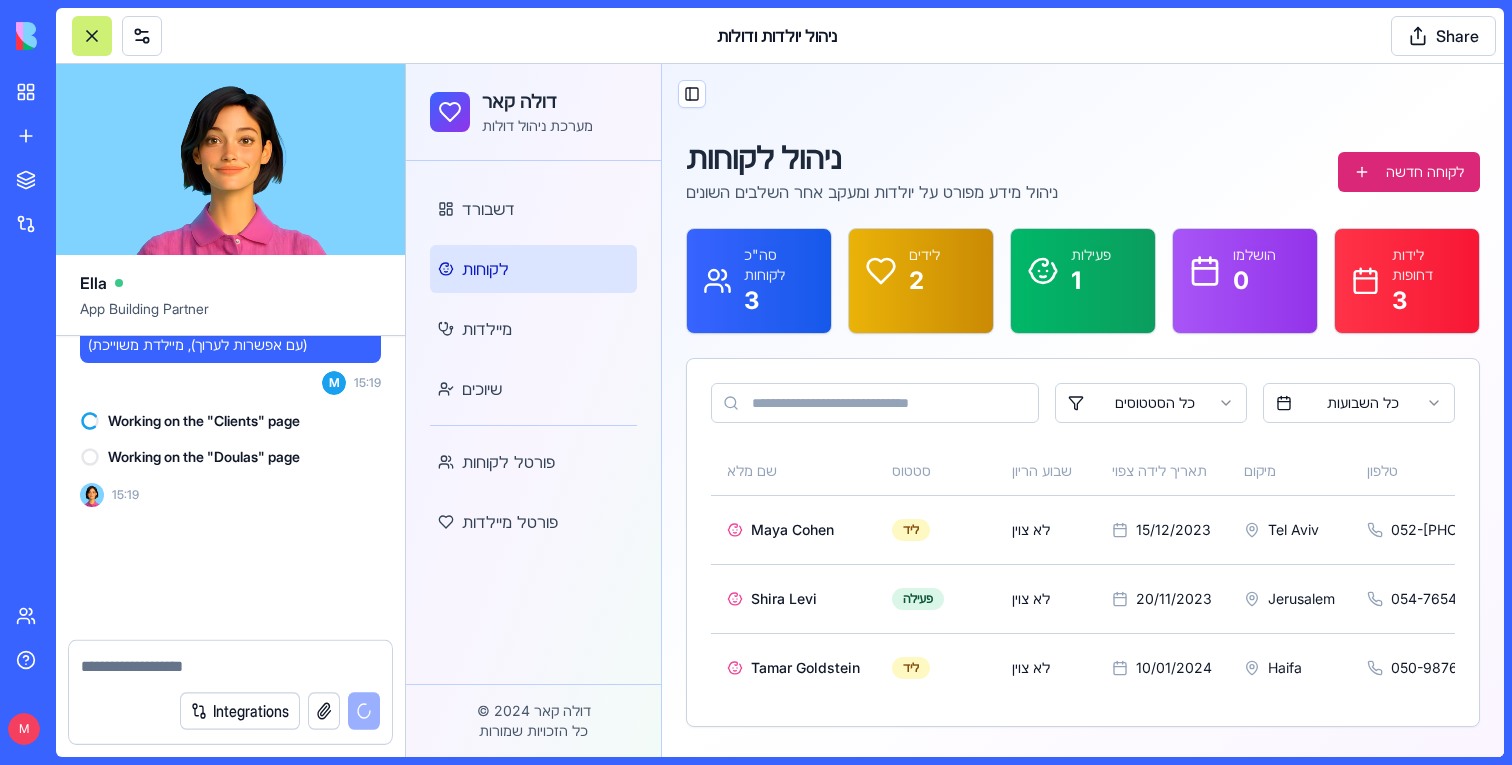 scroll, scrollTop: 49274, scrollLeft: 0, axis: vertical 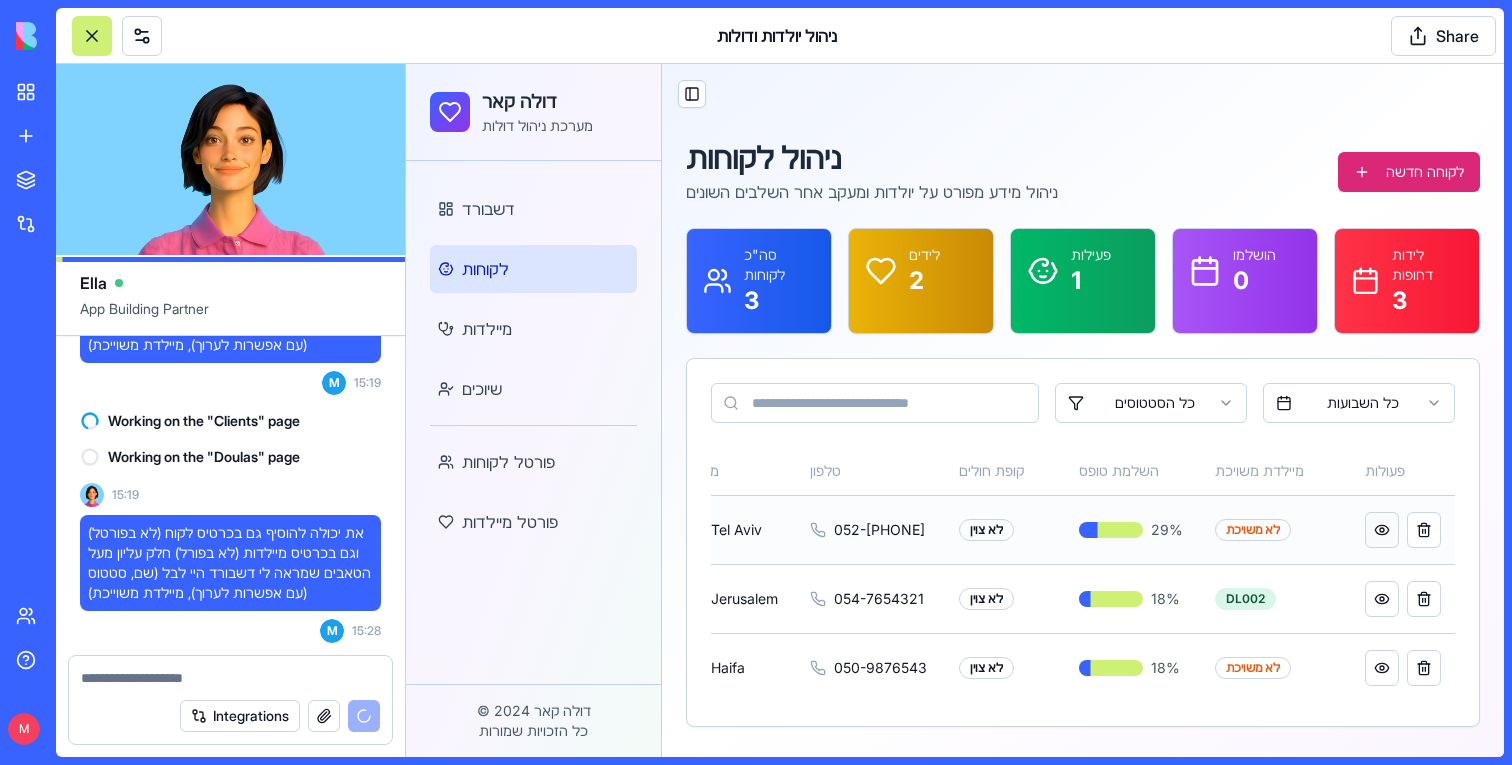 click at bounding box center [1382, 530] 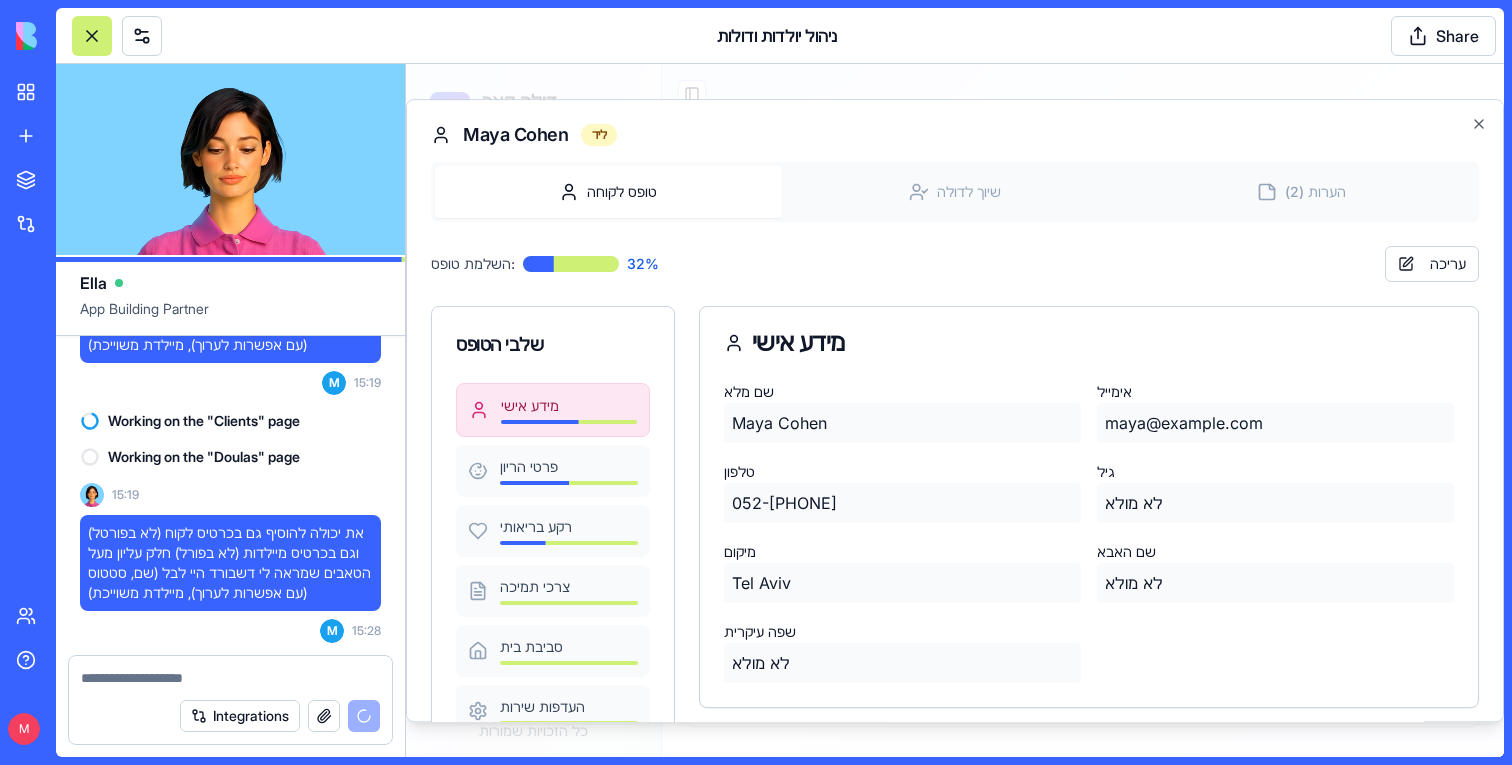 click on "ניהול יולדות ודולות Share" at bounding box center (780, 36) 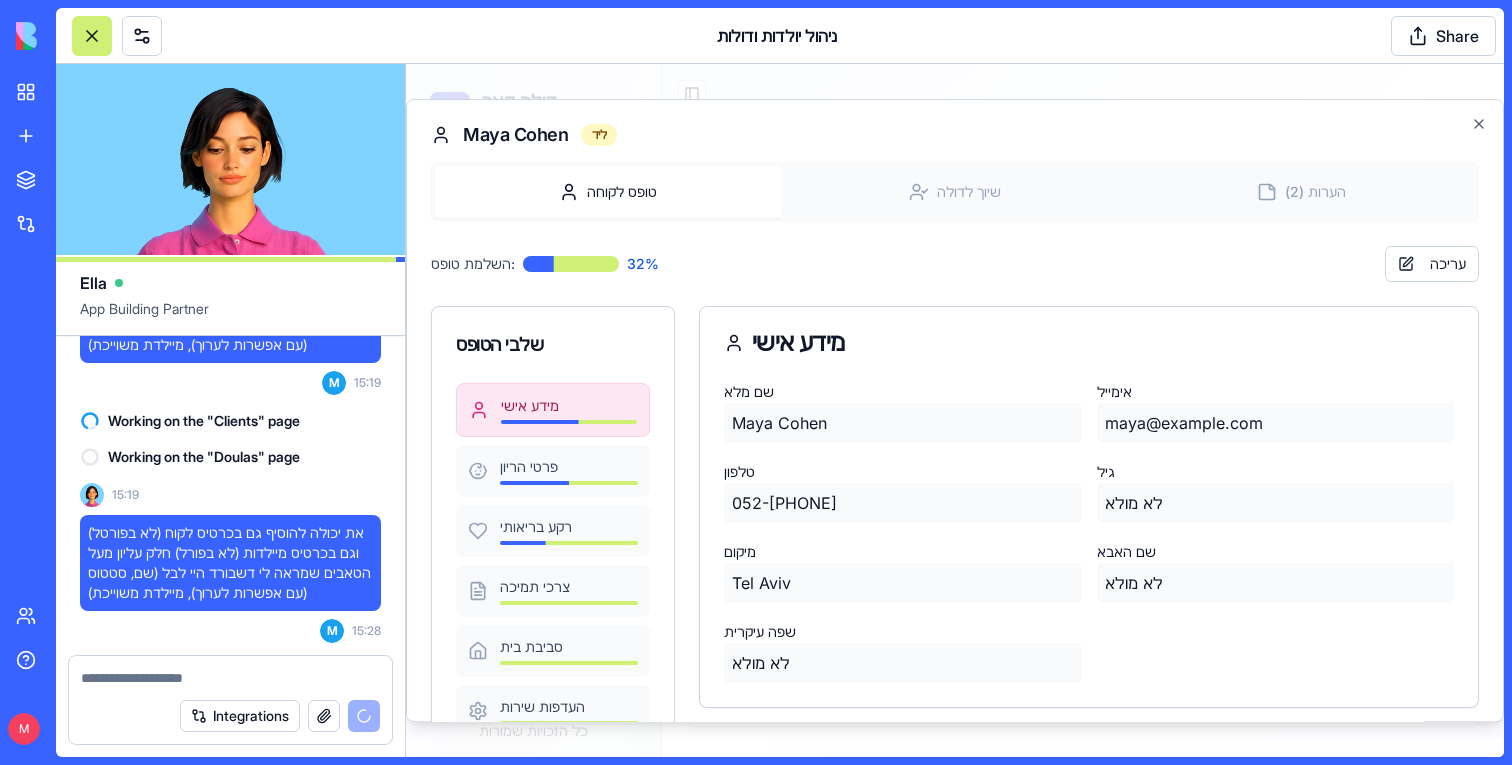 click at bounding box center [955, 410] 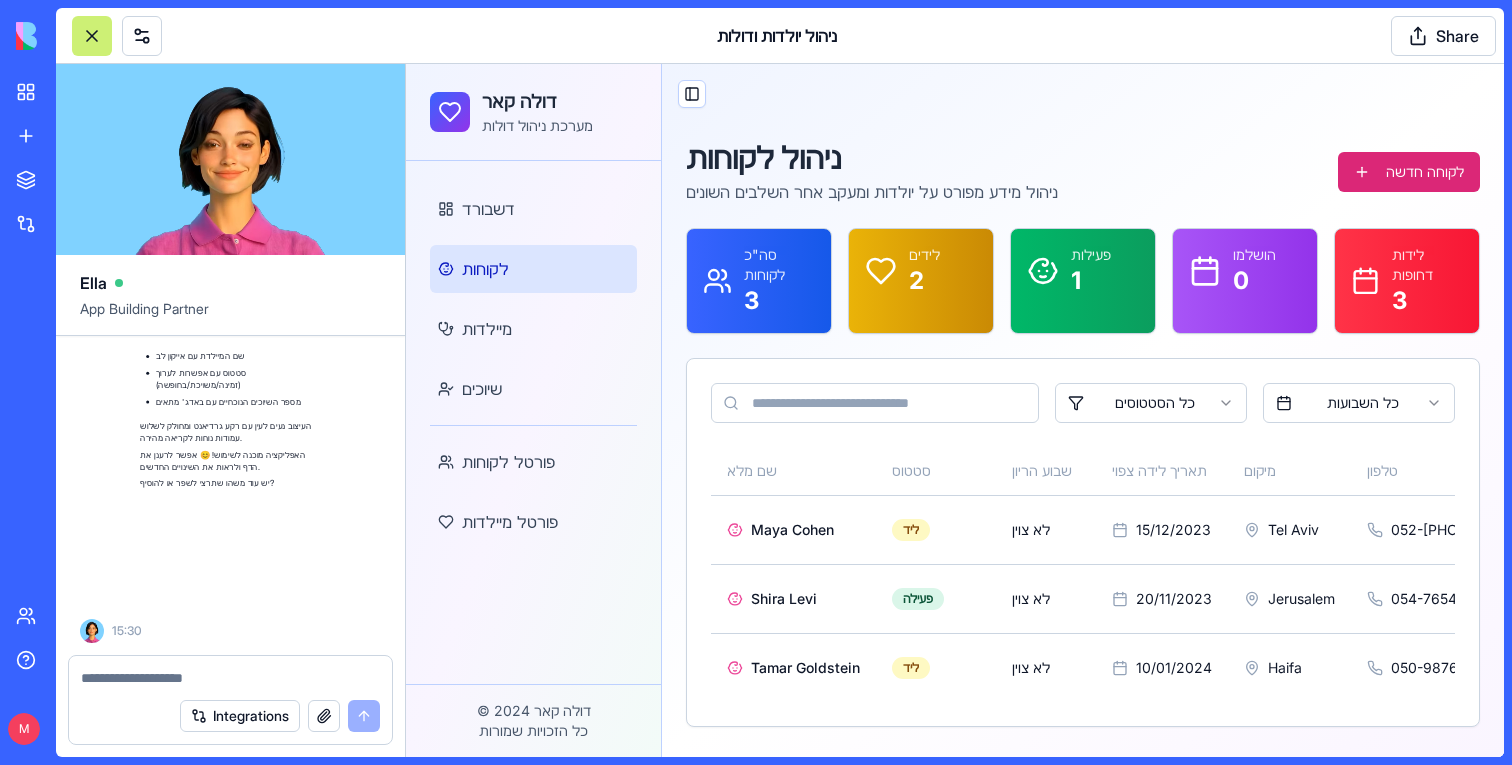 scroll, scrollTop: 50006, scrollLeft: 0, axis: vertical 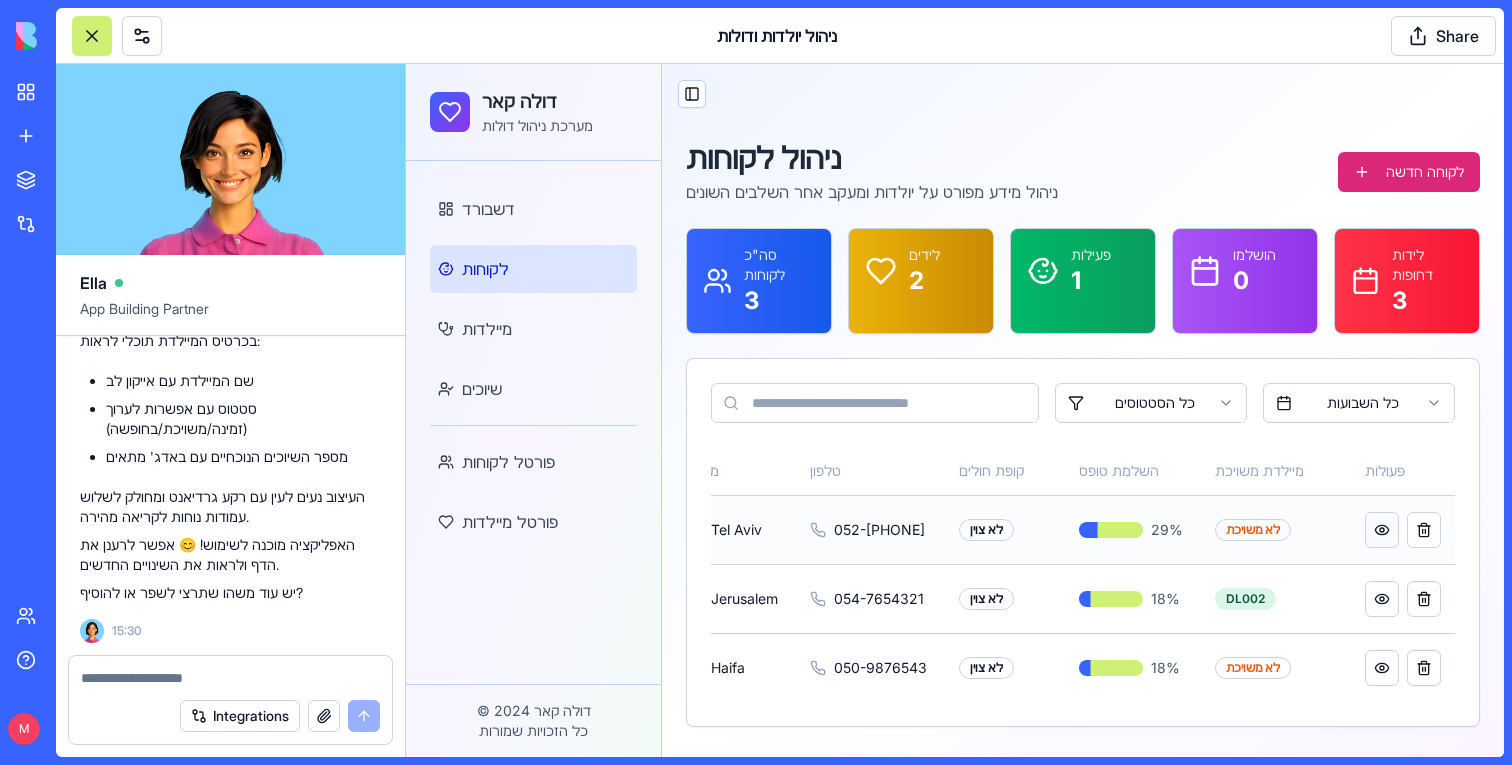 click at bounding box center [1382, 530] 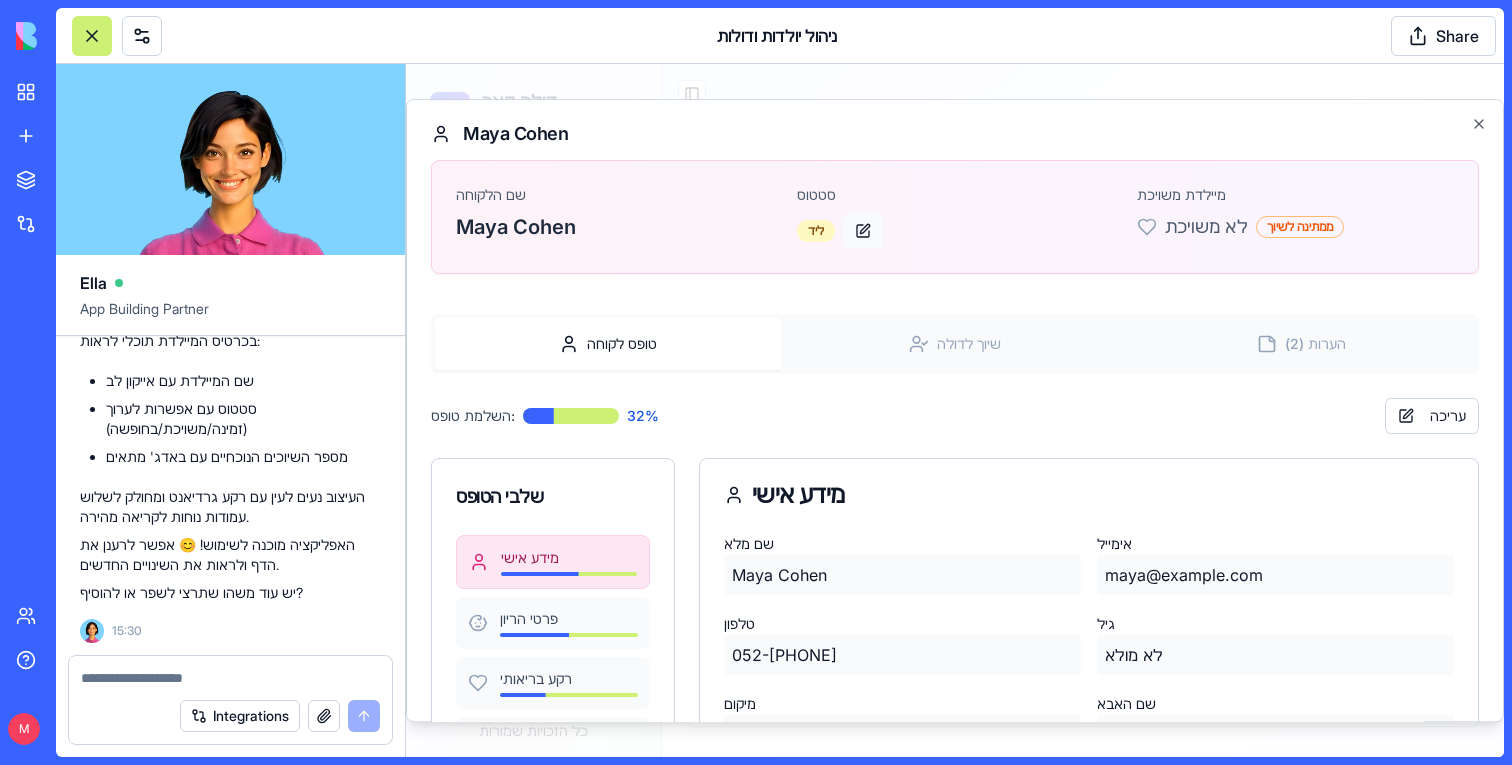 click at bounding box center [863, 231] 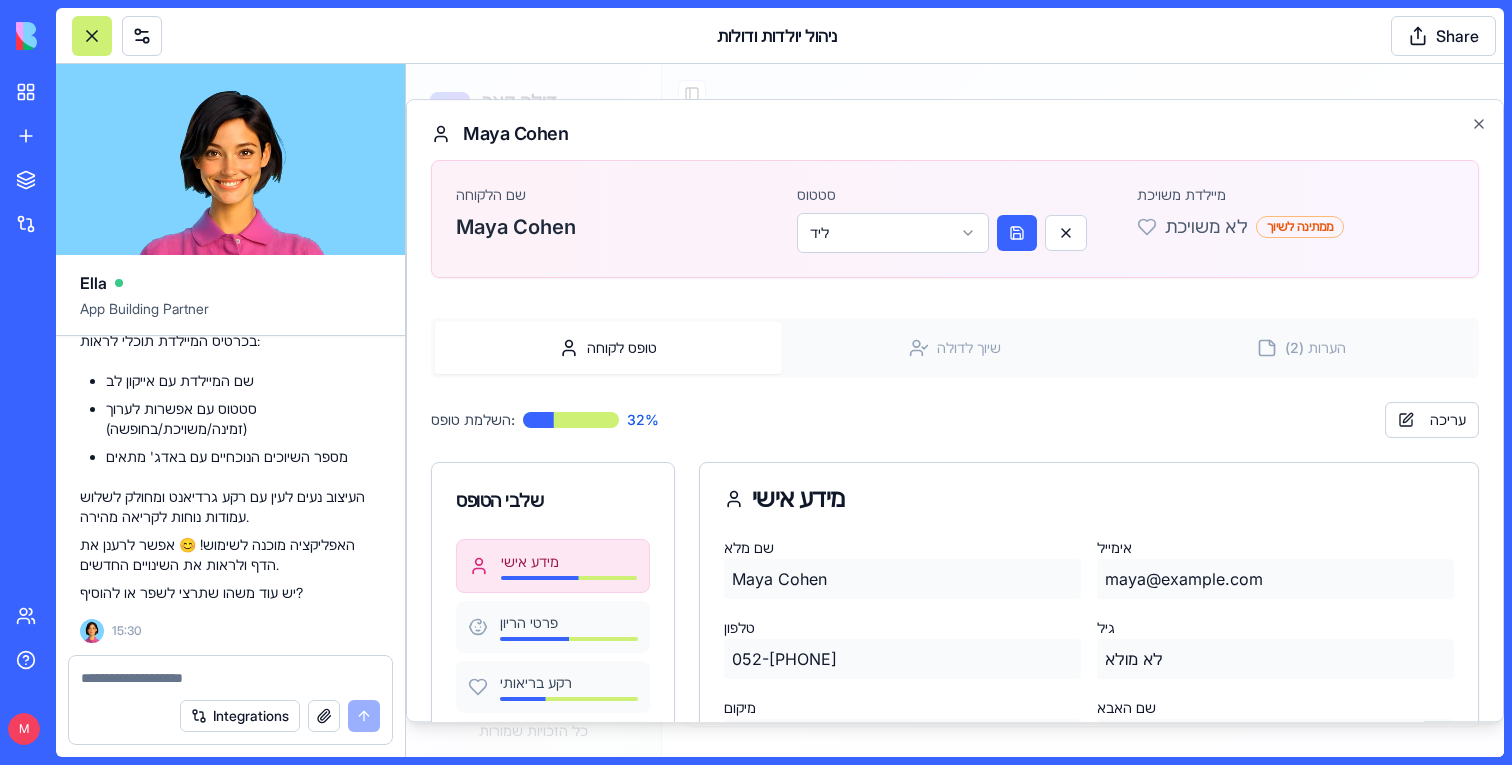 click on "דולה קאר מערכת ניהול דולות דשבורד לקוחות מיילדות שיוכים פורטל לקוחות פורטל מיילדות © 2024 דולה קאר כל הזכויות שמורות Toggle Sidebar ניהול לקוחות ניהול מידע מפורט על יולדות ומעקב אחר השלבים השונים לקוחה חדשה סה"כ לקוחות 3 לידים 2 פעילות 1 הושלמו 0 לידות דחופות 3 כל הסטטוסים כל השבועות שם מלא סטטוס שבוע הריון תאריך לידה צפוי מיקום טלפון קופת חולים השלמת טופס מיילדת משויכת פעולות Maya Cohen ליד לא צוין 15/12/2023 Tel Aviv 052-1234567 לא צוין 29 % לא משויכת Shira Levi פעילה לא צוין 20/11/2023 Jerusalem 054-7654321 לא צוין 18 % DL002 Tamar Goldstein ליד לא צוין 10/01/2024 Haifa 050-9876543 לא צוין 18 % לא משויכת
Maya Cohen שם הלקוחה Maya Cohen ליד" at bounding box center [955, 410] 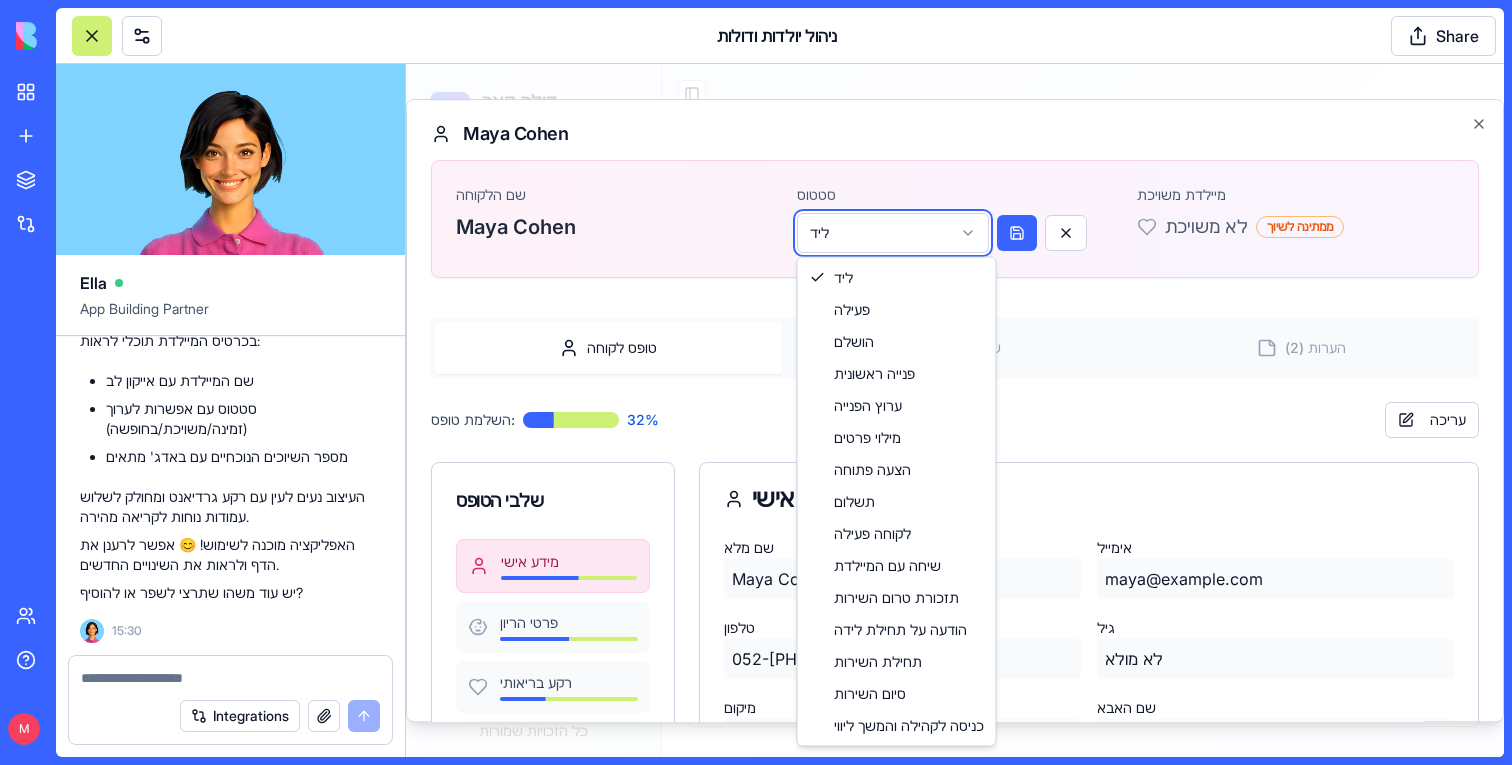 click on "דולה קאר מערכת ניהול דולות דשבורד לקוחות מיילדות שיוכים פורטל לקוחות פורטל מיילדות © 2024 דולה קאר כל הזכויות שמורות Toggle Sidebar ניהול לקוחות ניהול מידע מפורט על יולדות ומעקב אחר השלבים השונים לקוחה חדשה סה"כ לקוחות 3 לידים 2 פעילות 1 הושלמו 0 לידות דחופות 3 כל הסטטוסים כל השבועות שם מלא סטטוס שבוע הריון תאריך לידה צפוי מיקום טלפון קופת חולים השלמת טופס מיילדת משויכת פעולות Maya Cohen ליד לא צוין 15/12/2023 Tel Aviv 052-1234567 לא צוין 29 % לא משויכת Shira Levi פעילה לא צוין 20/11/2023 Jerusalem 054-7654321 לא צוין 18 % DL002 Tamar Goldstein ליד לא צוין 10/01/2024 Haifa 050-9876543 לא צוין 18 % לא משויכת
Maya Cohen שם הלקוחה Maya Cohen ליד" at bounding box center [955, 410] 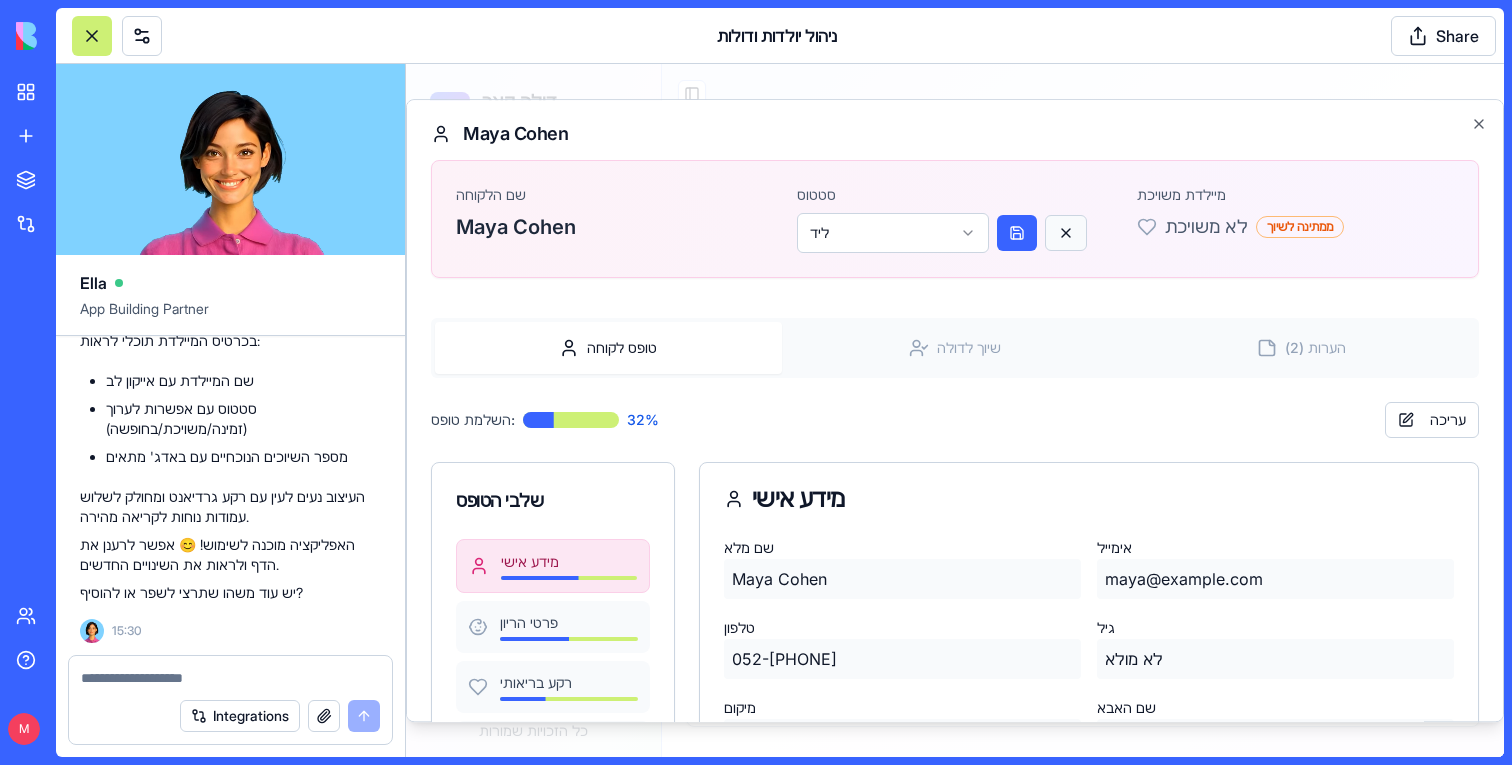 click at bounding box center (1066, 233) 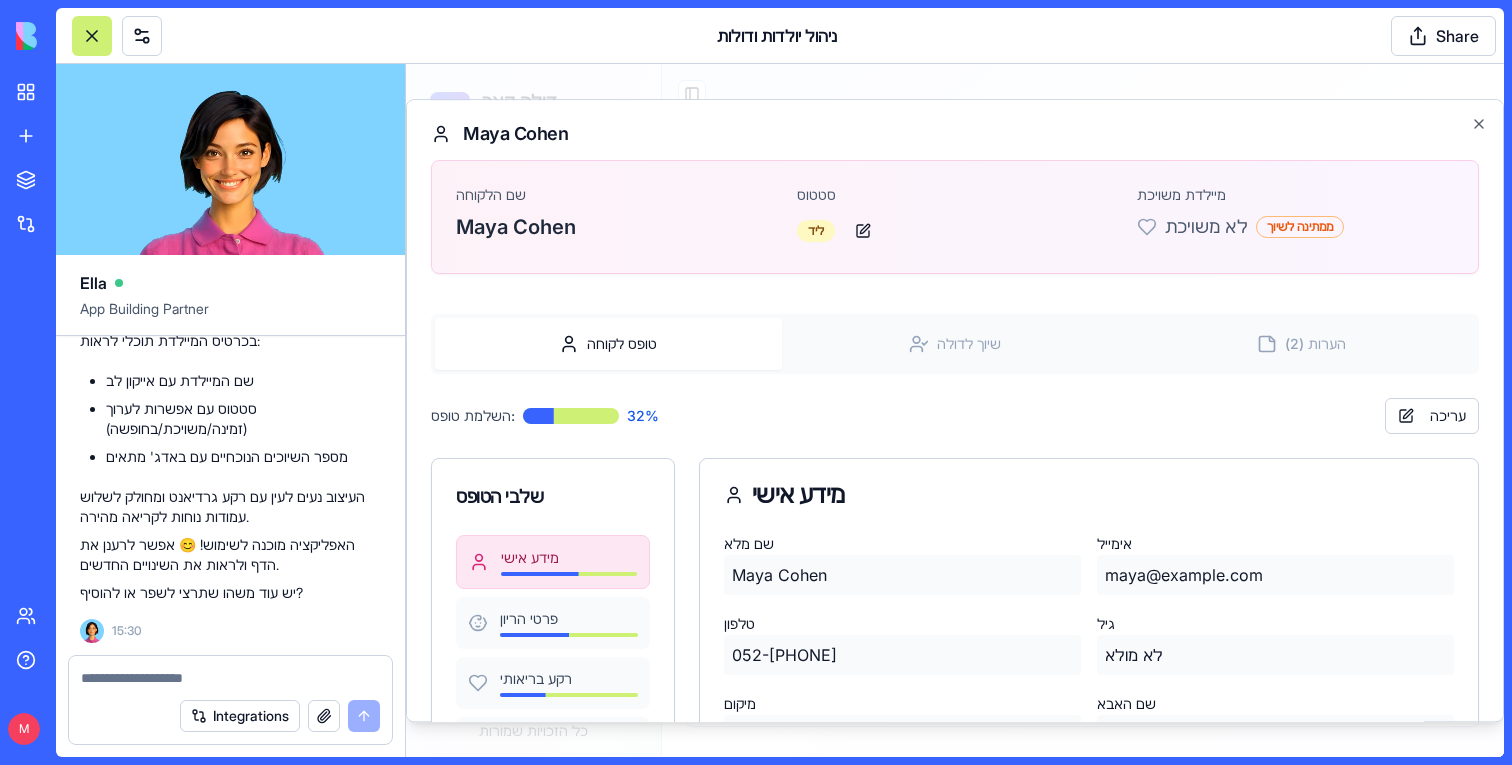 click on "Maya Cohen" at bounding box center [955, 134] 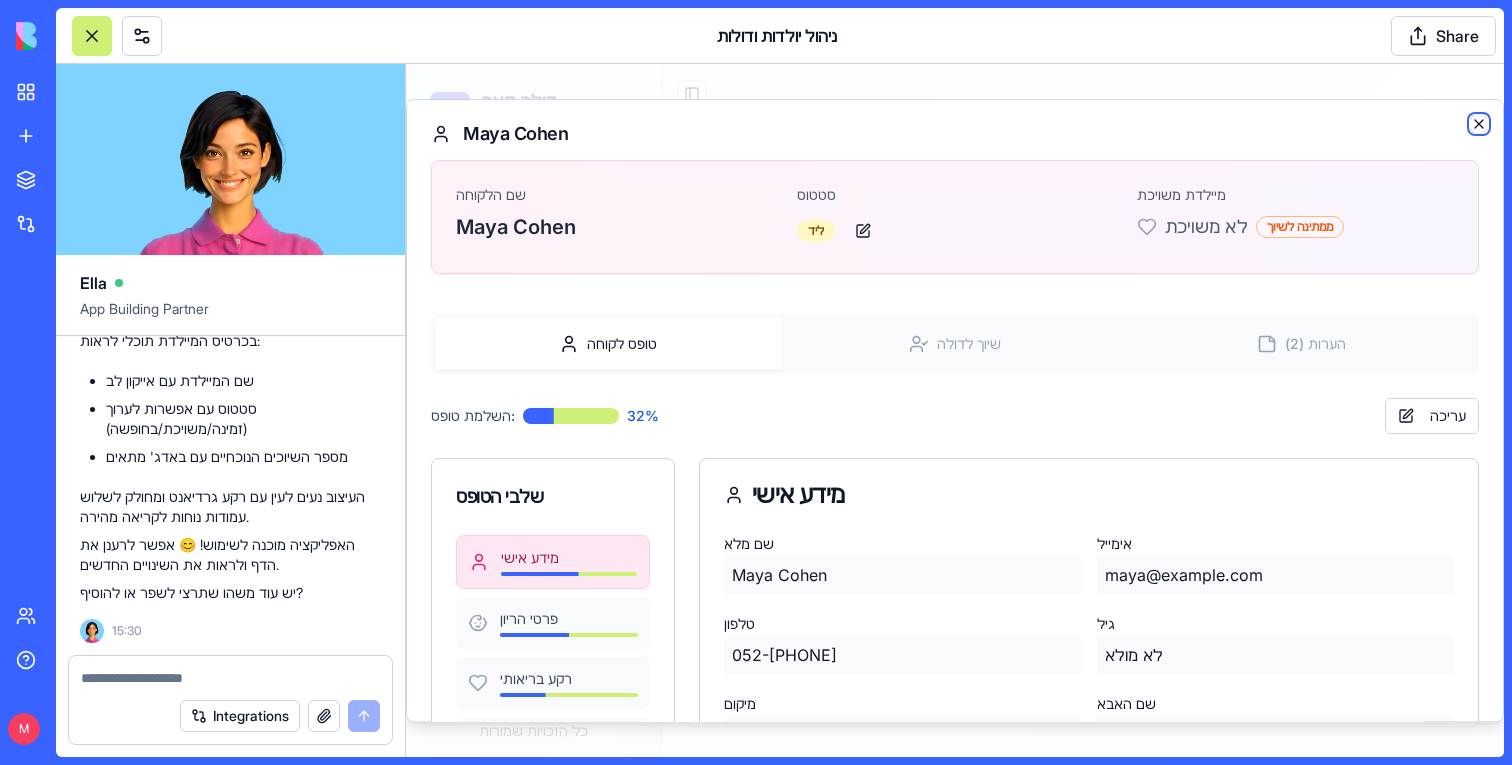 click 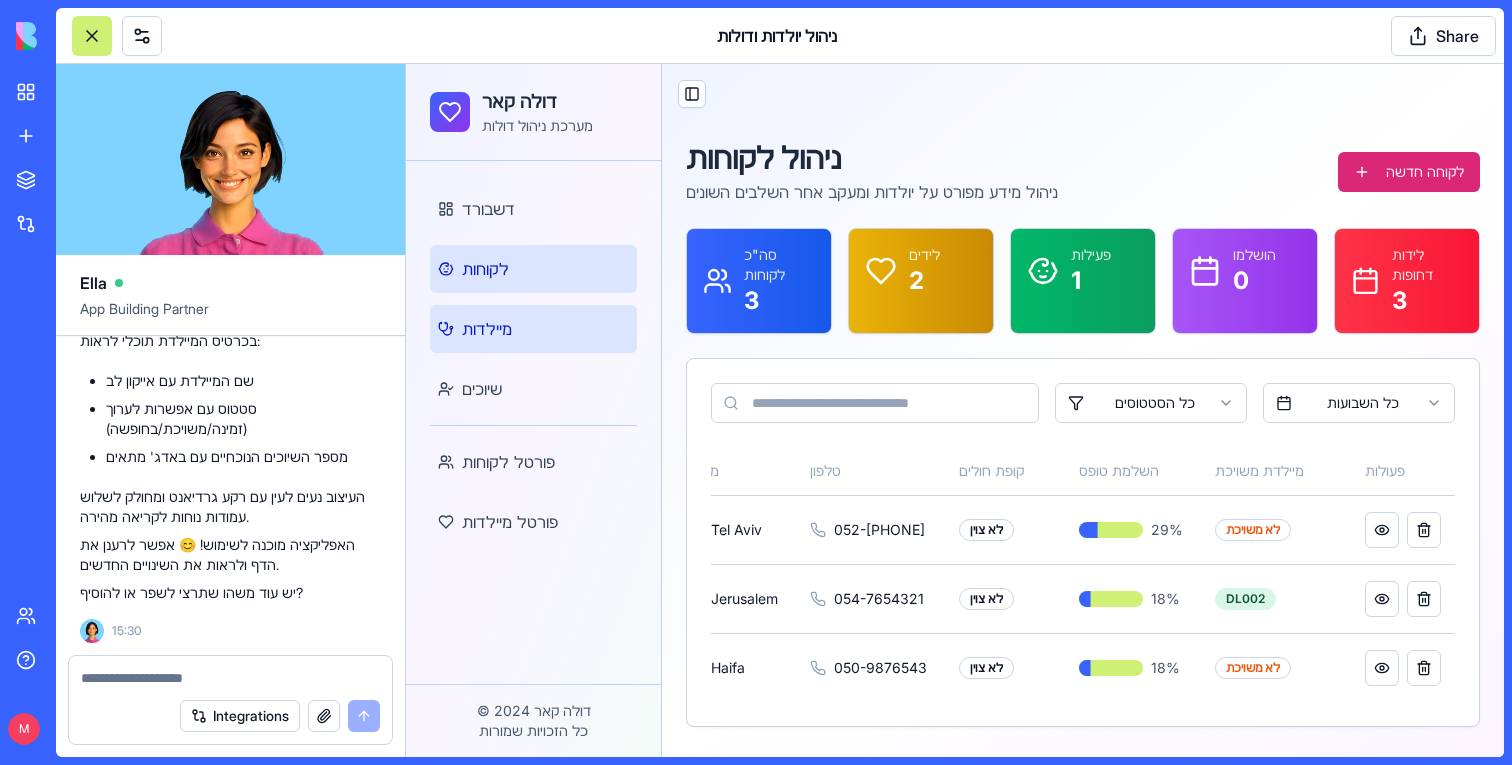 click on "מיילדות" at bounding box center (533, 329) 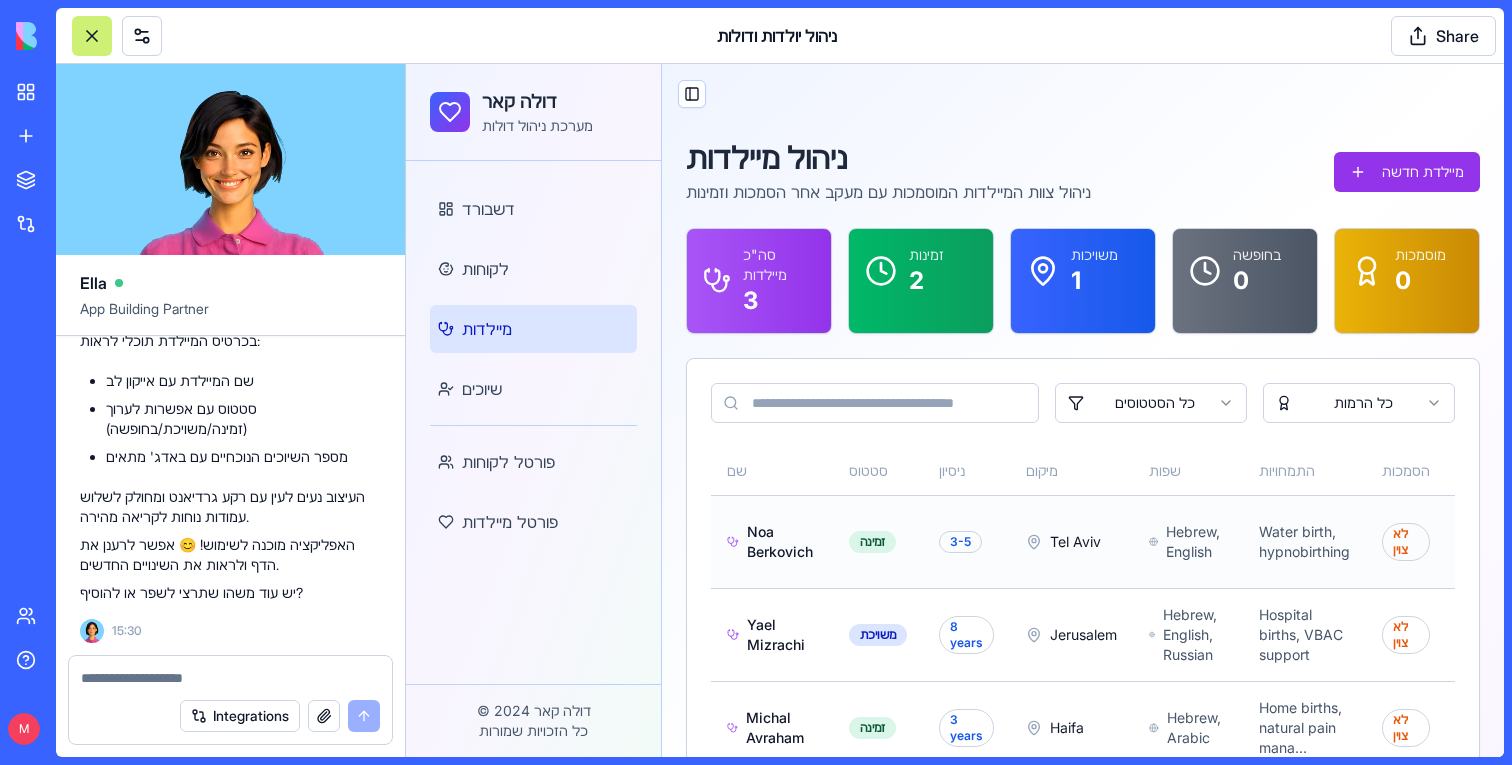 click on "Noa Berkovich" at bounding box center (772, 542) 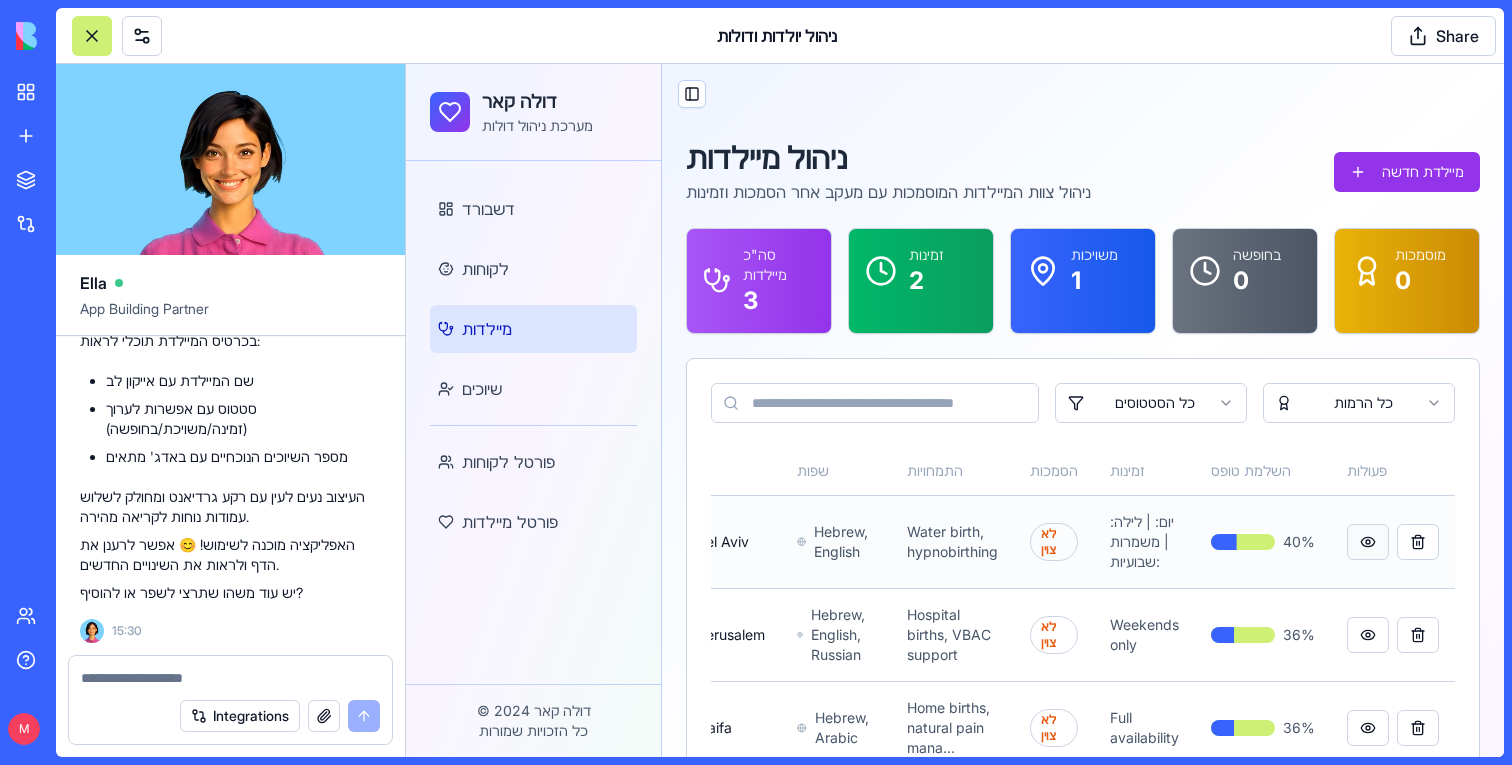 click at bounding box center (1368, 542) 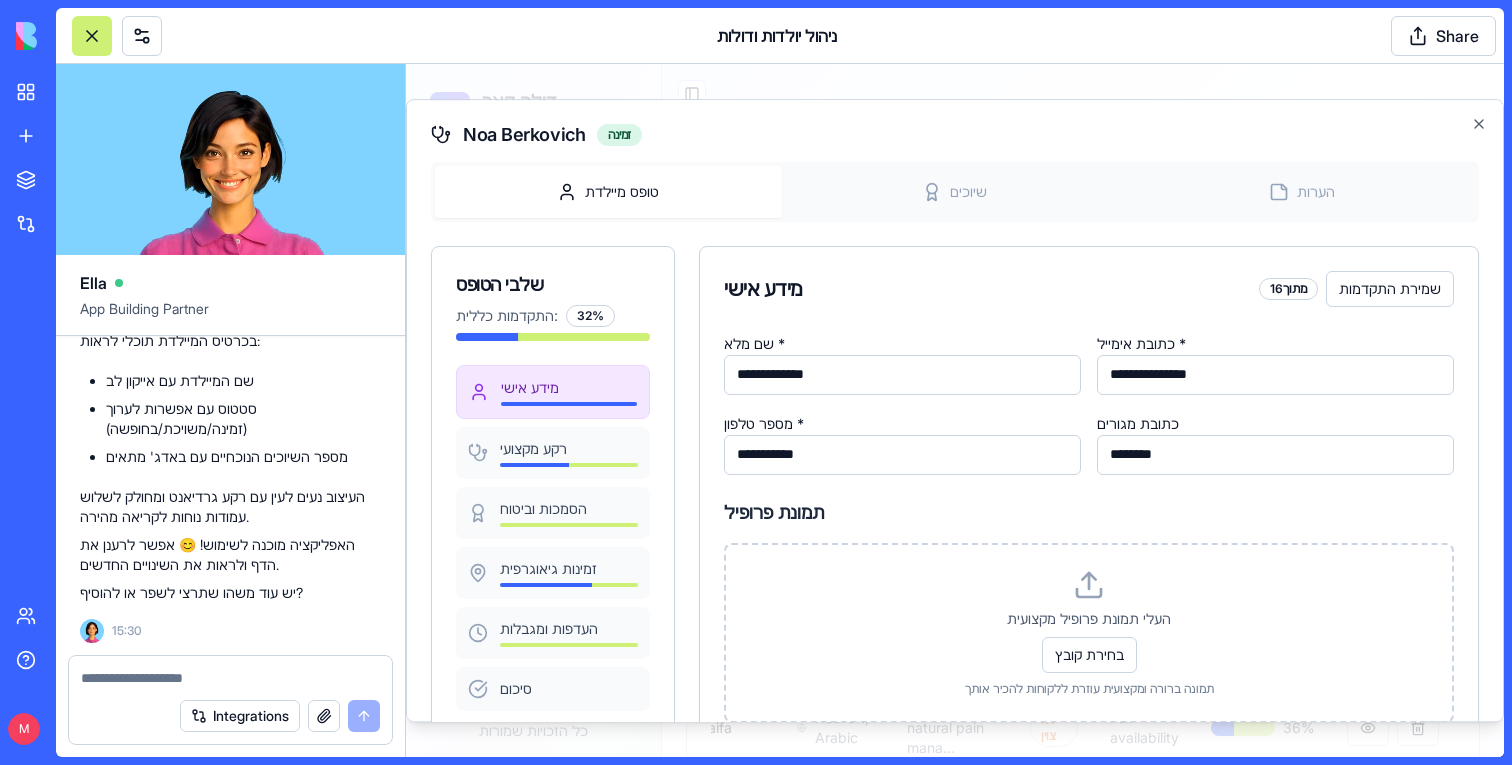 click on "ניהול יולדות ודולות Share" at bounding box center [780, 36] 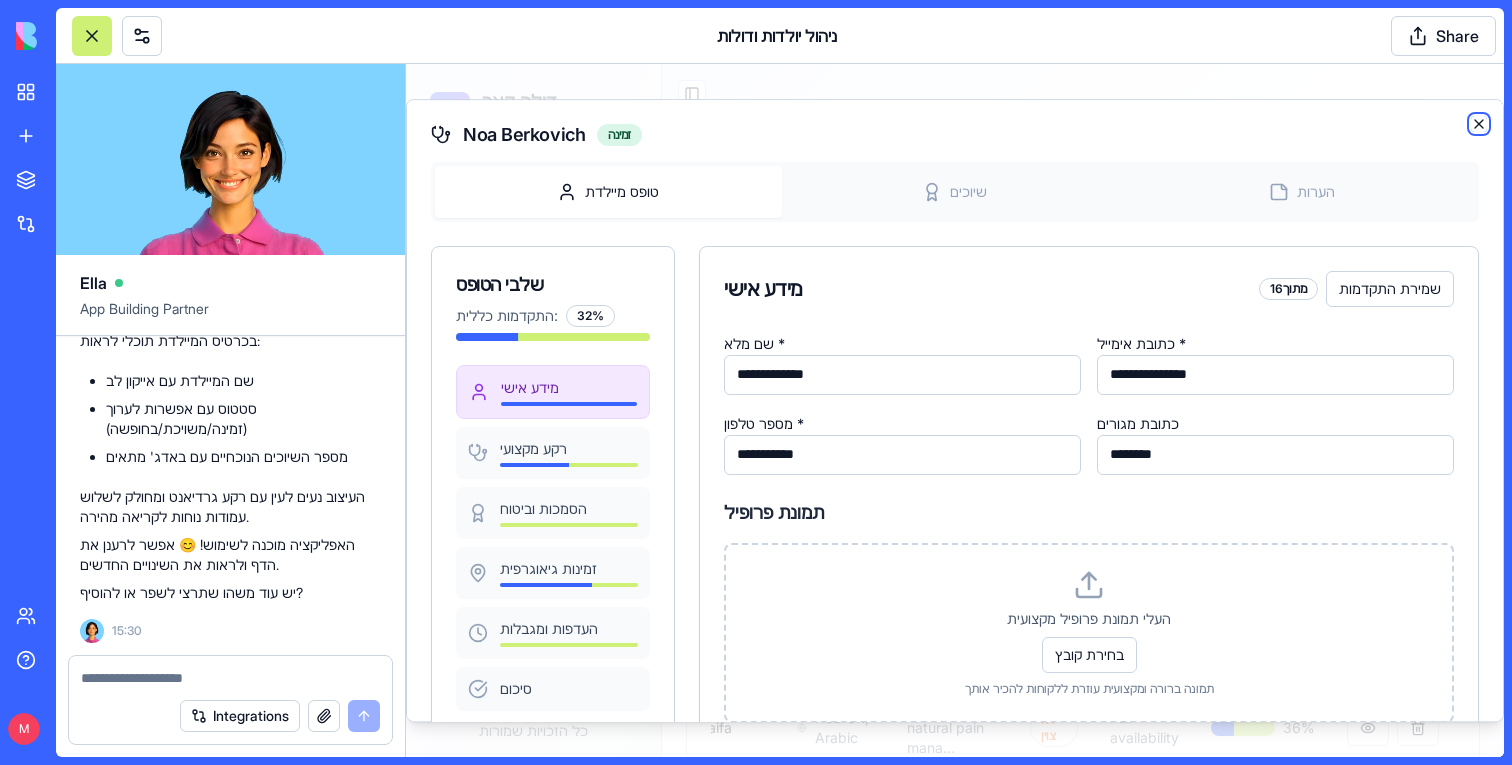 click 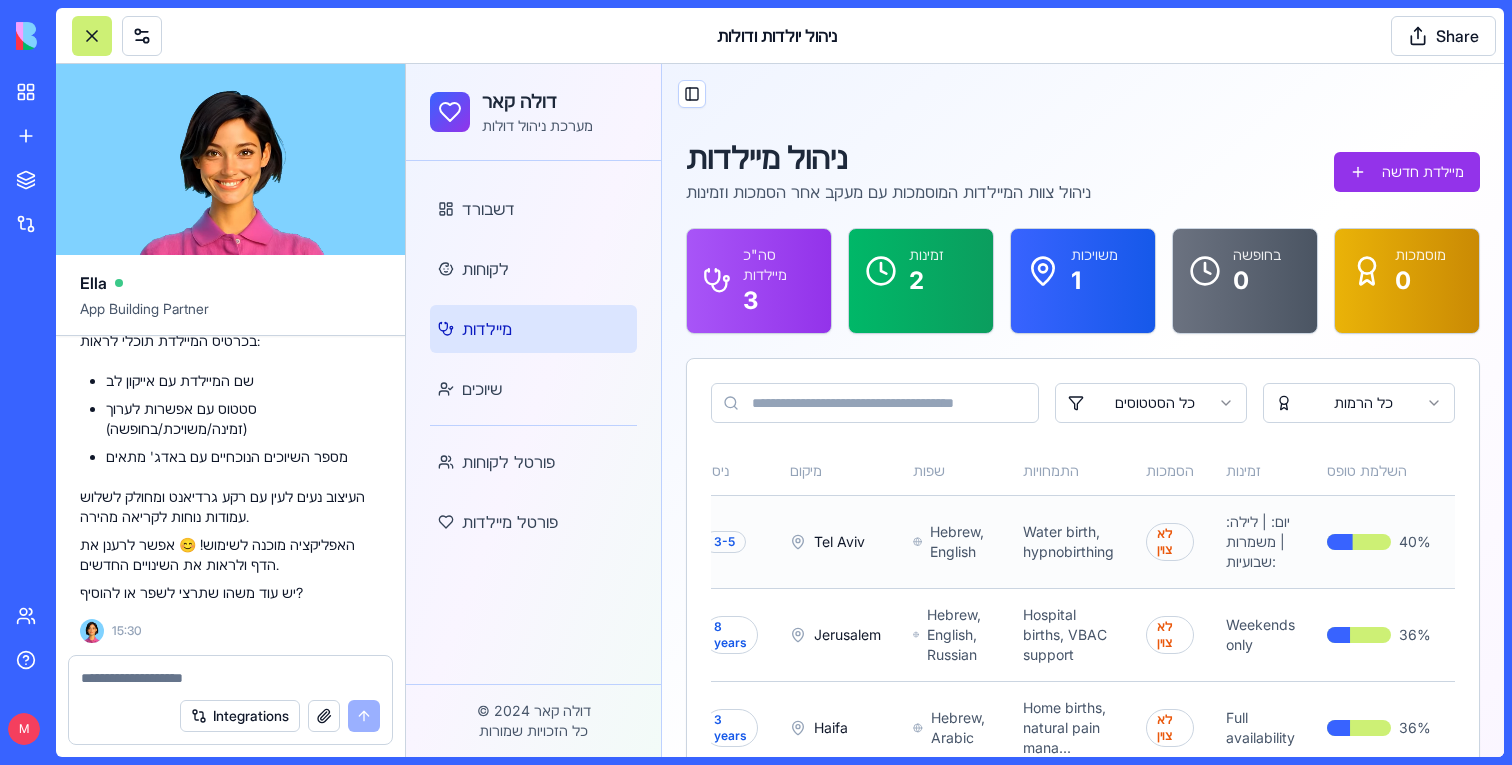 scroll, scrollTop: 0, scrollLeft: 364, axis: horizontal 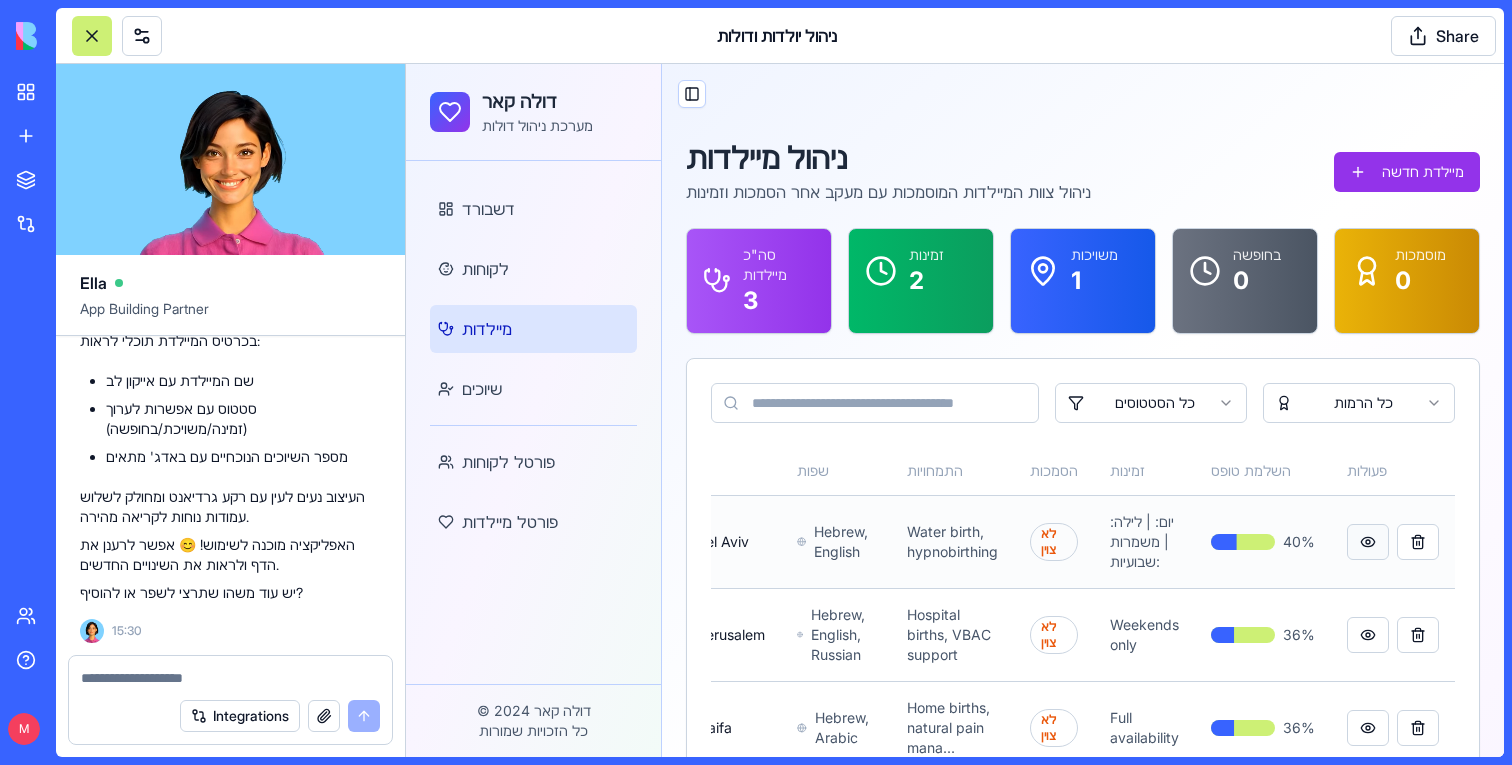click at bounding box center [1368, 542] 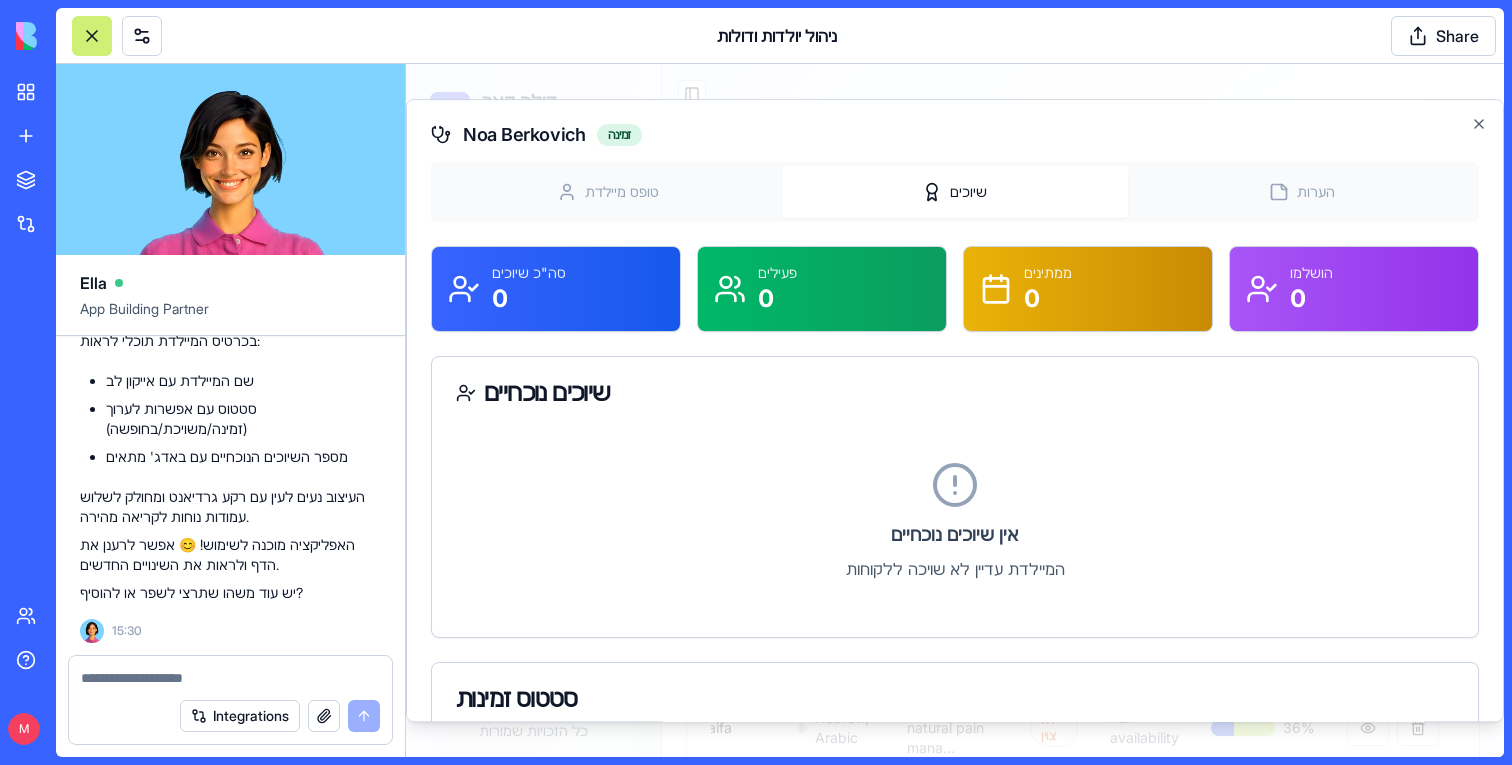 click on "שיוכים" at bounding box center (955, 192) 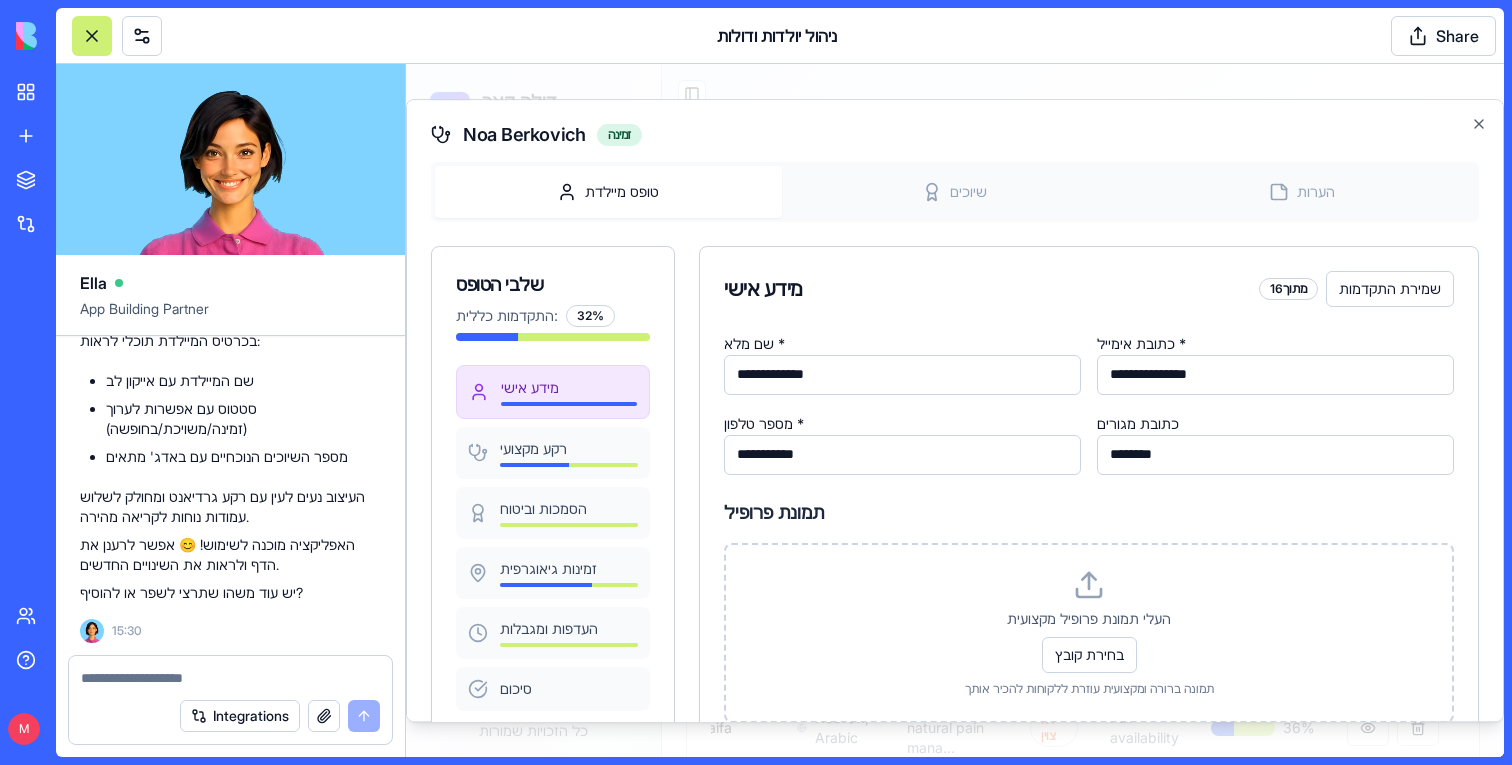 click on "Noa Berkovich זמינה" at bounding box center (955, 135) 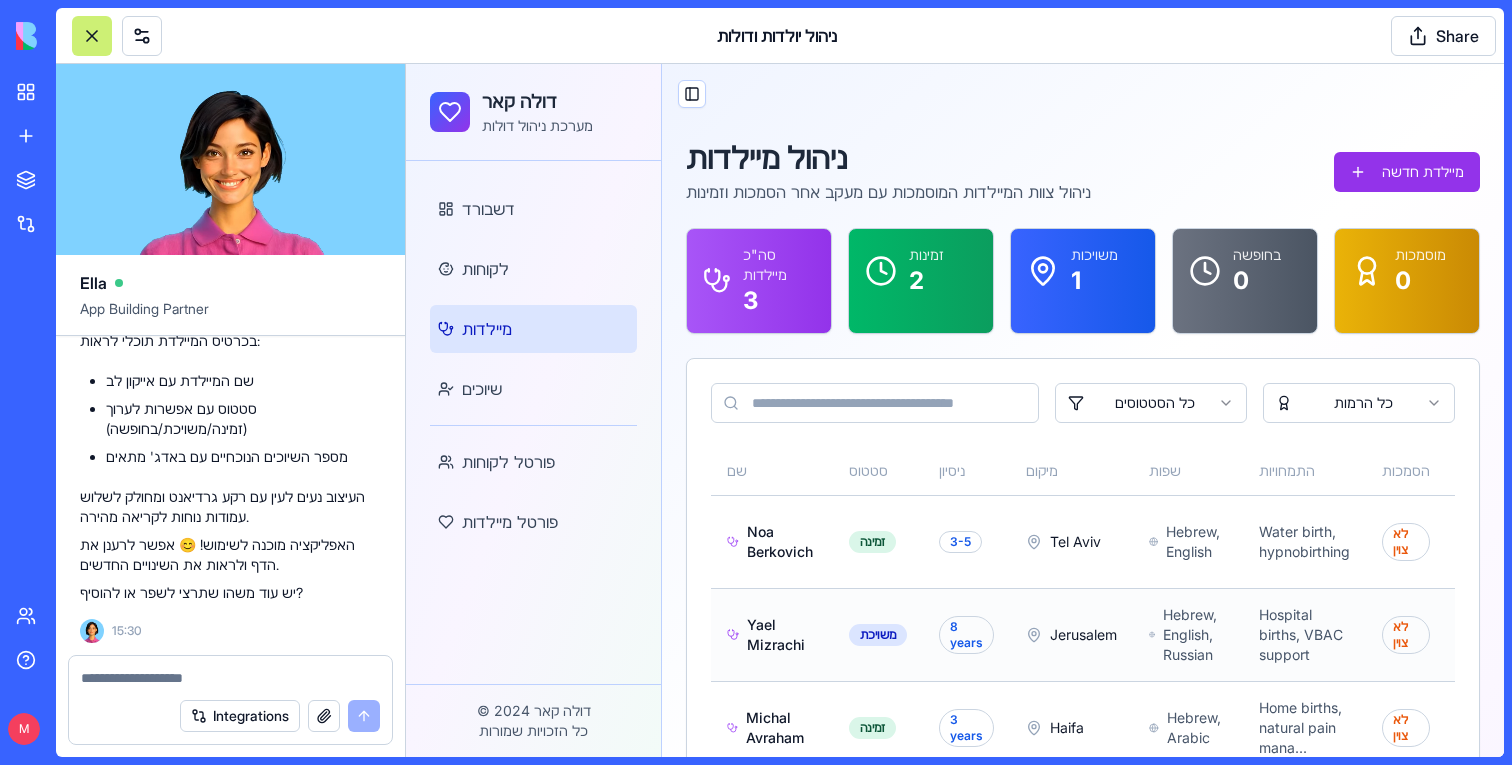 scroll, scrollTop: 0, scrollLeft: 364, axis: horizontal 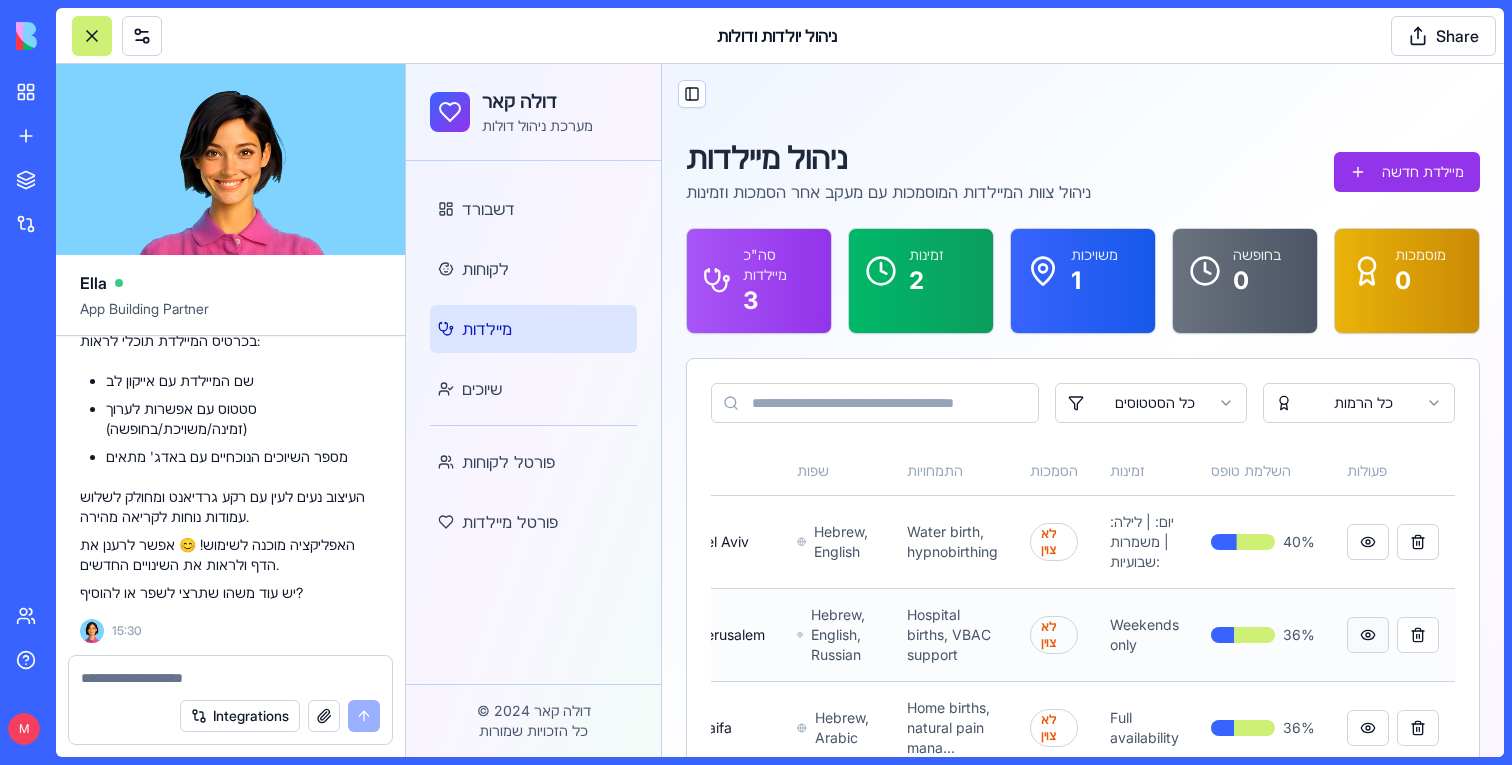 click at bounding box center [1368, 635] 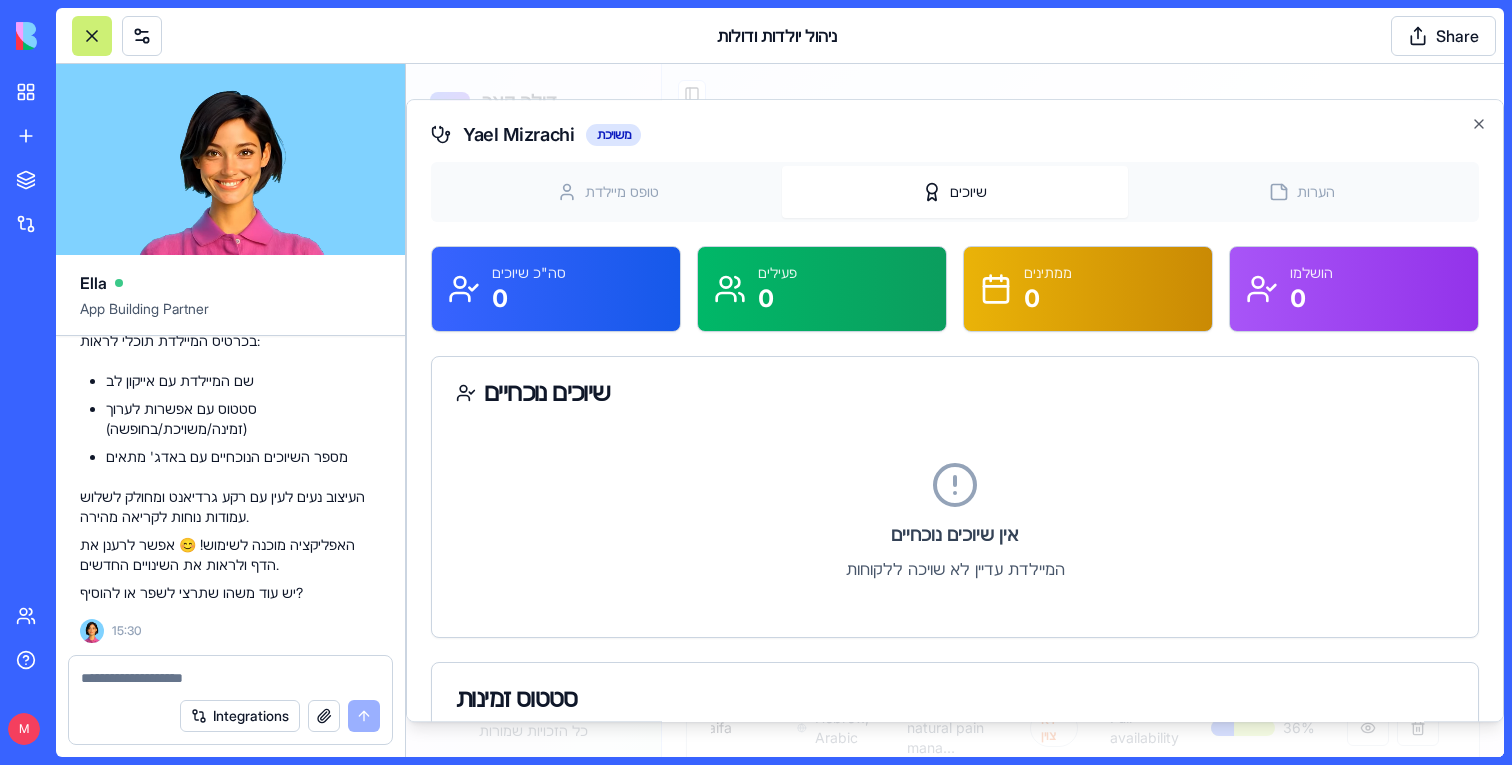click on "שיוכים" at bounding box center [955, 192] 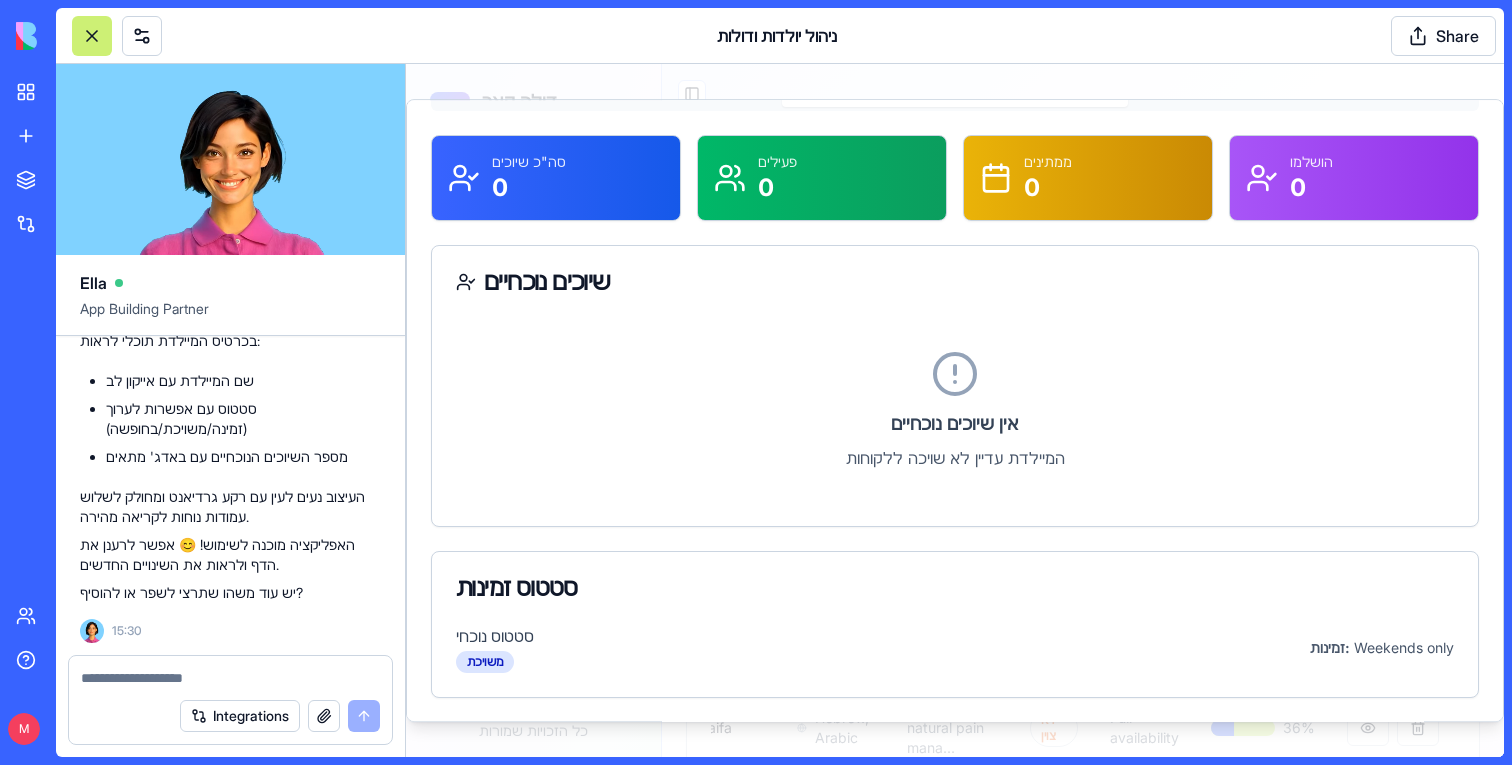 scroll, scrollTop: 0, scrollLeft: 0, axis: both 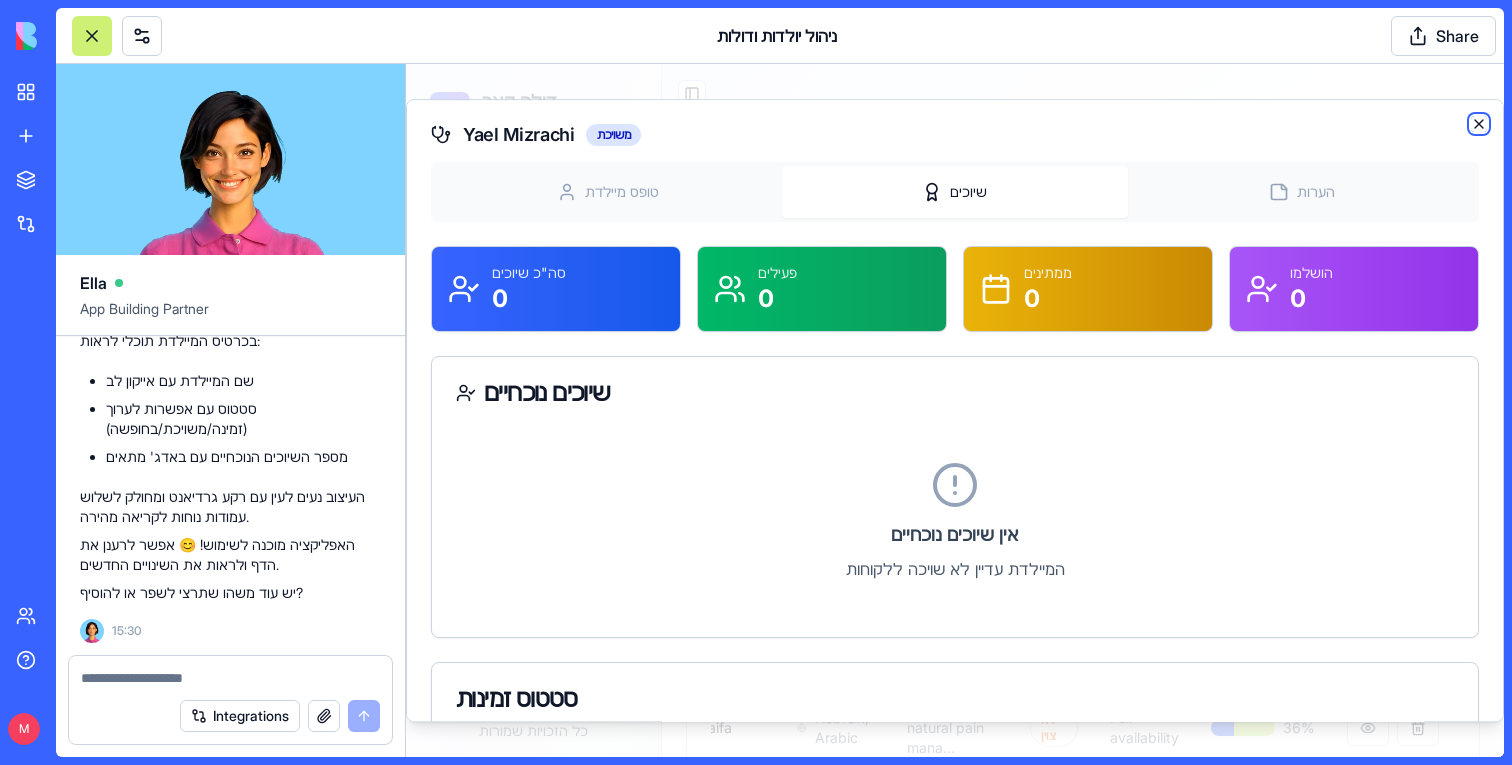 click 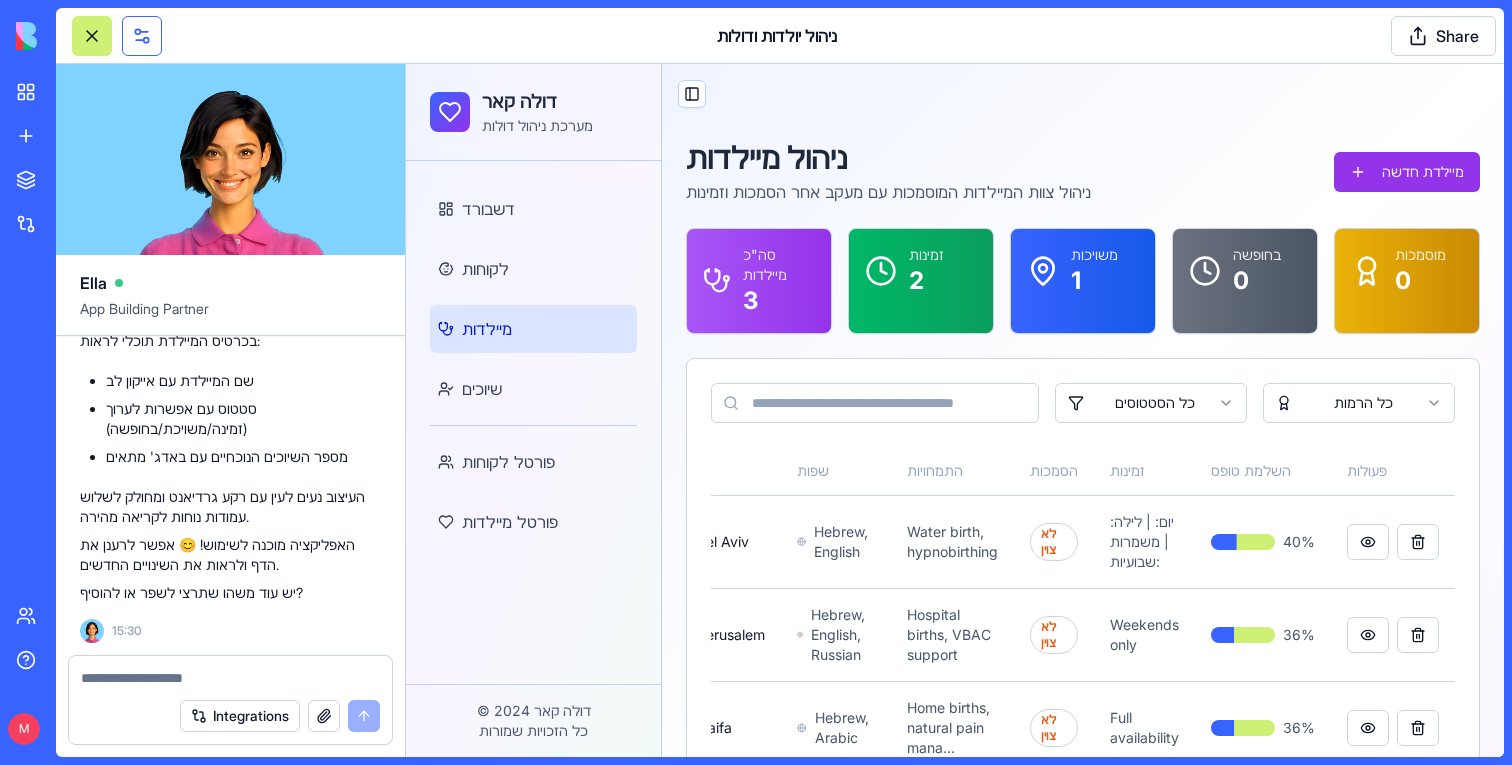 click at bounding box center [142, 36] 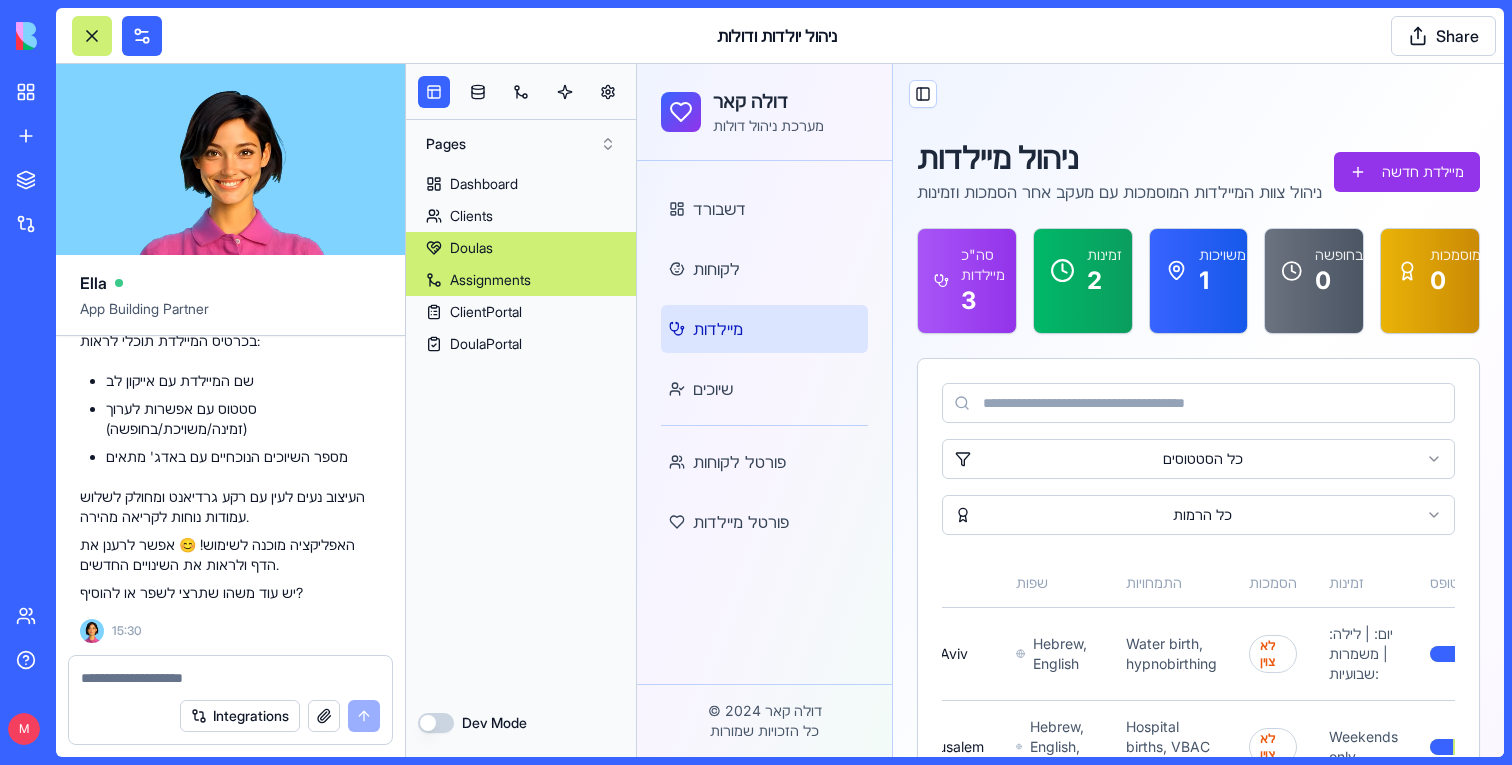 click on "Doulas" at bounding box center (471, 248) 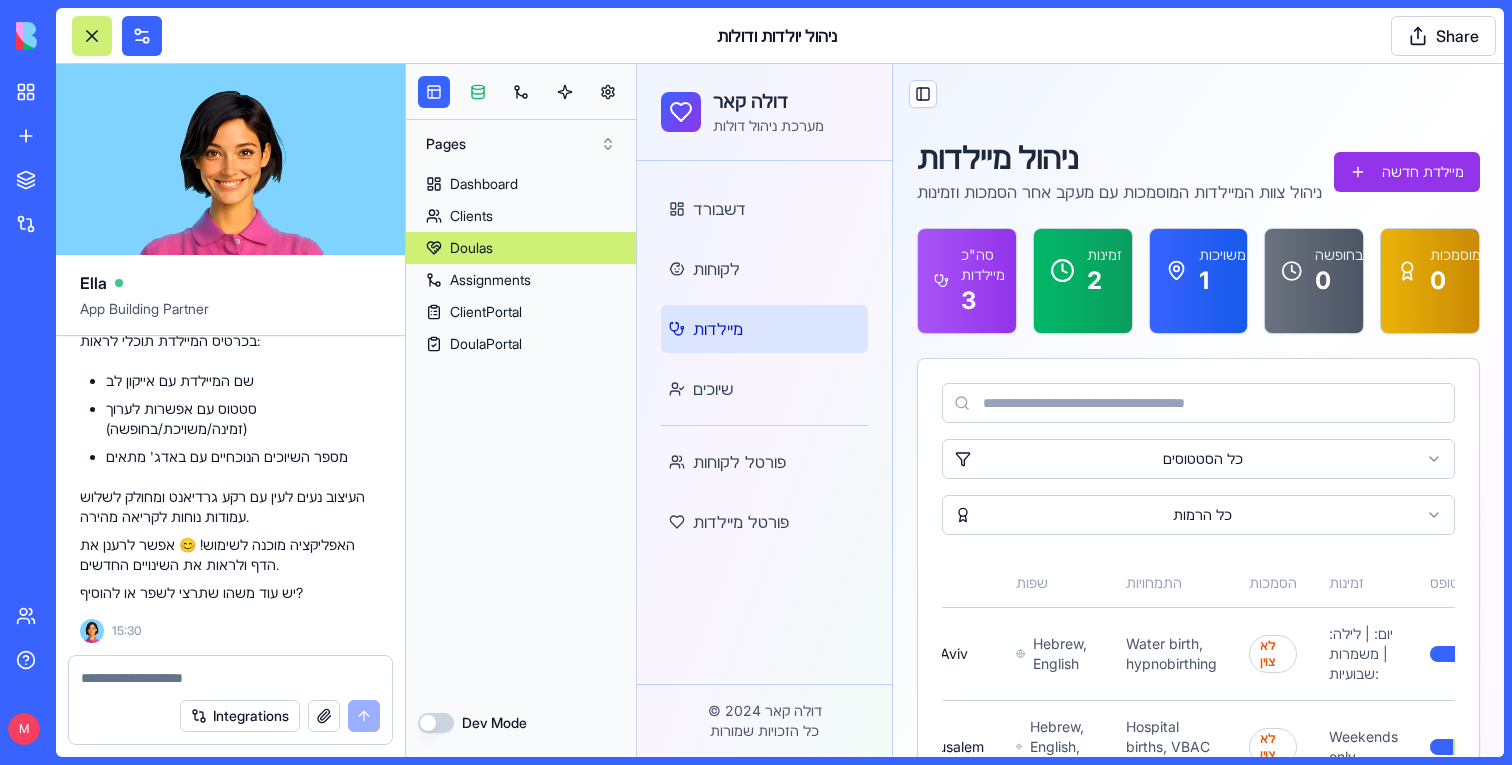 click at bounding box center [478, 92] 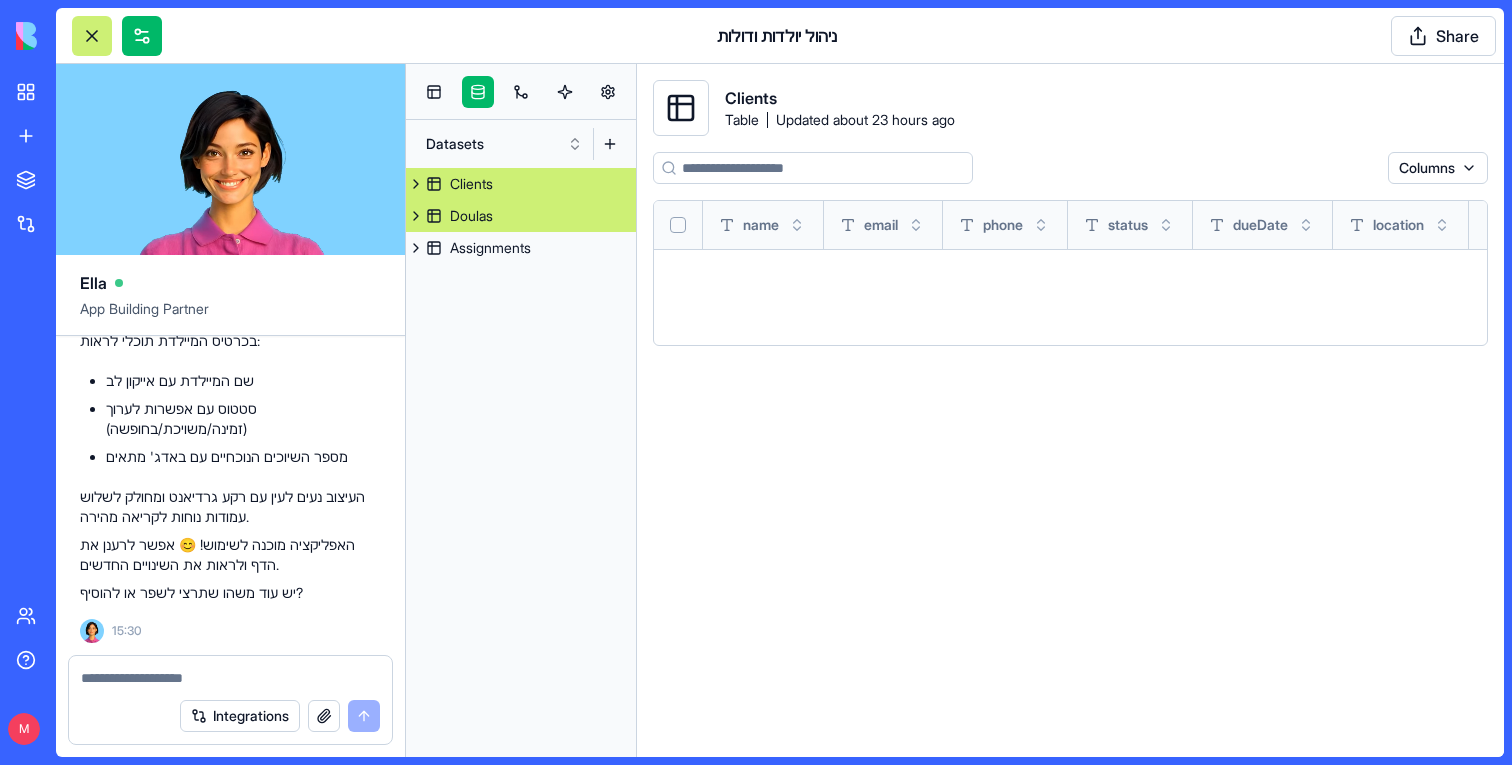 click on "Doulas" at bounding box center [471, 216] 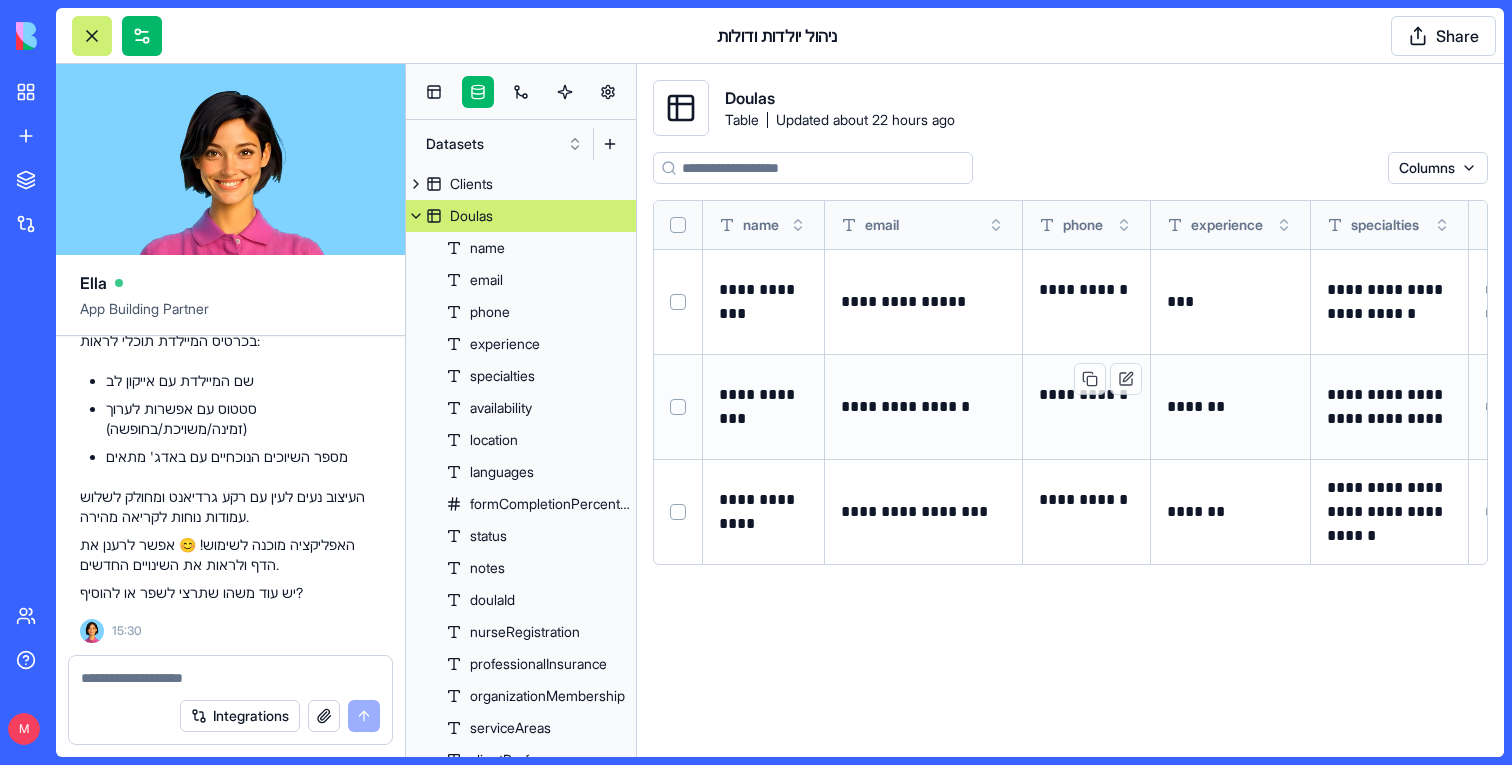 click on "**********" at bounding box center (1087, 406) 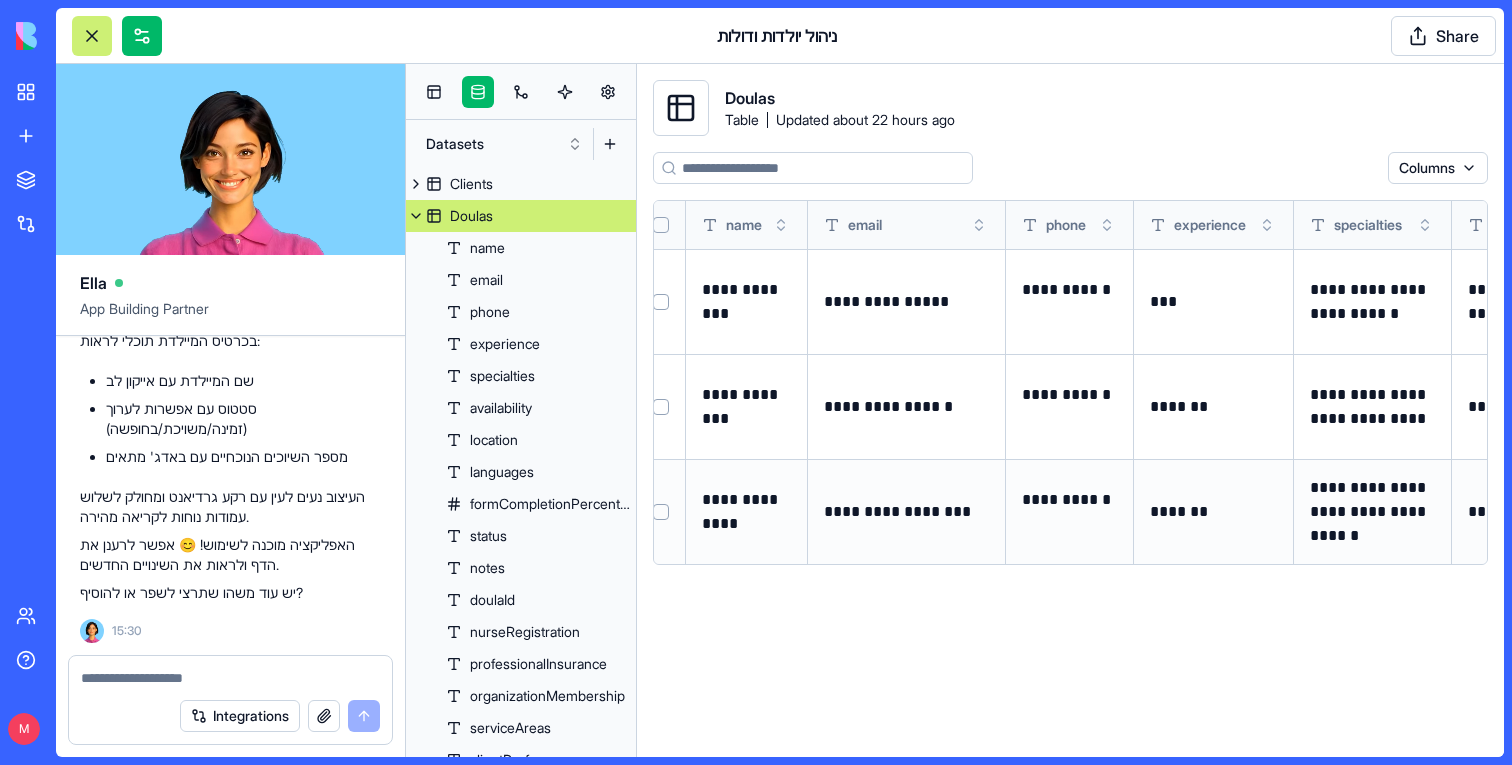 scroll, scrollTop: 0, scrollLeft: 0, axis: both 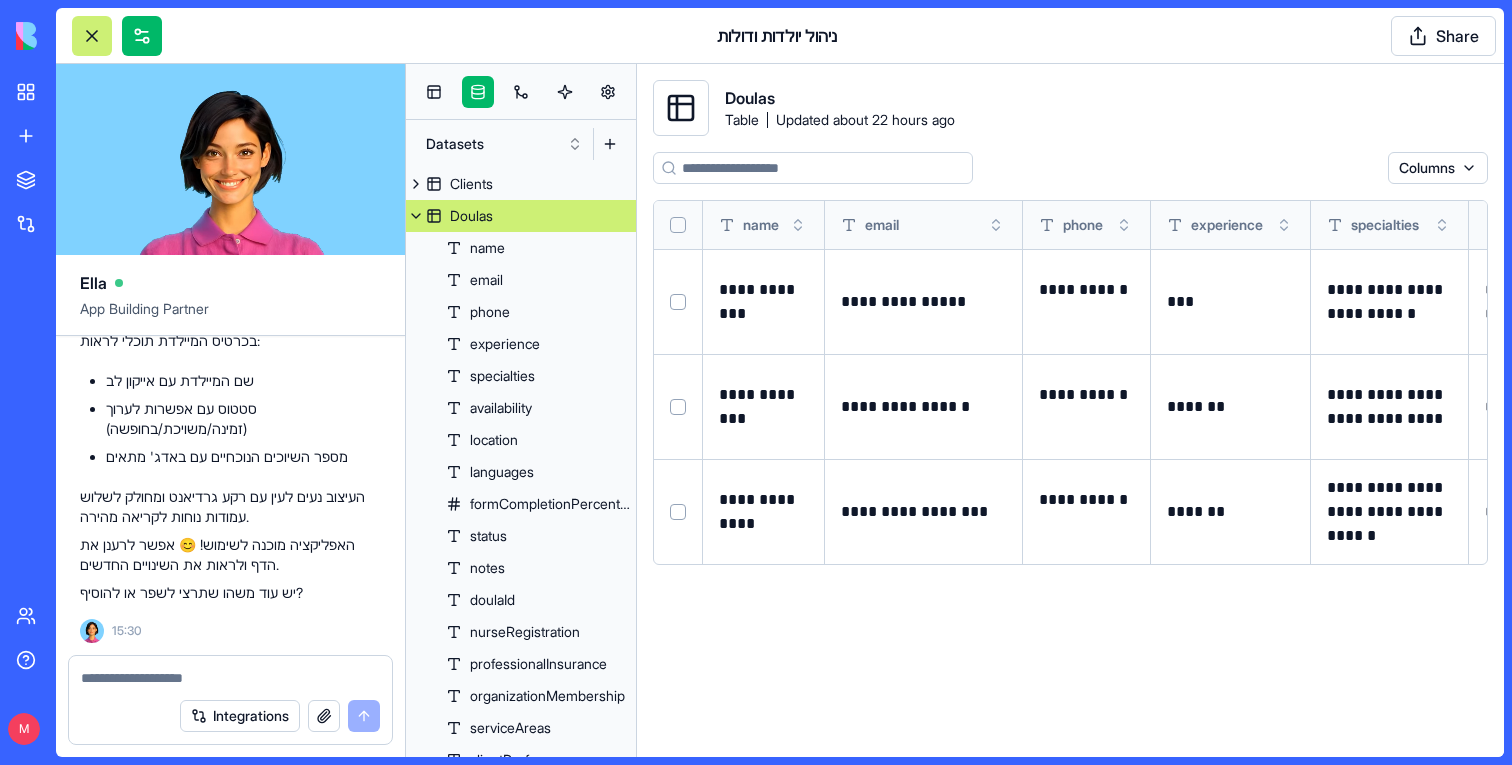 click at bounding box center [521, 92] 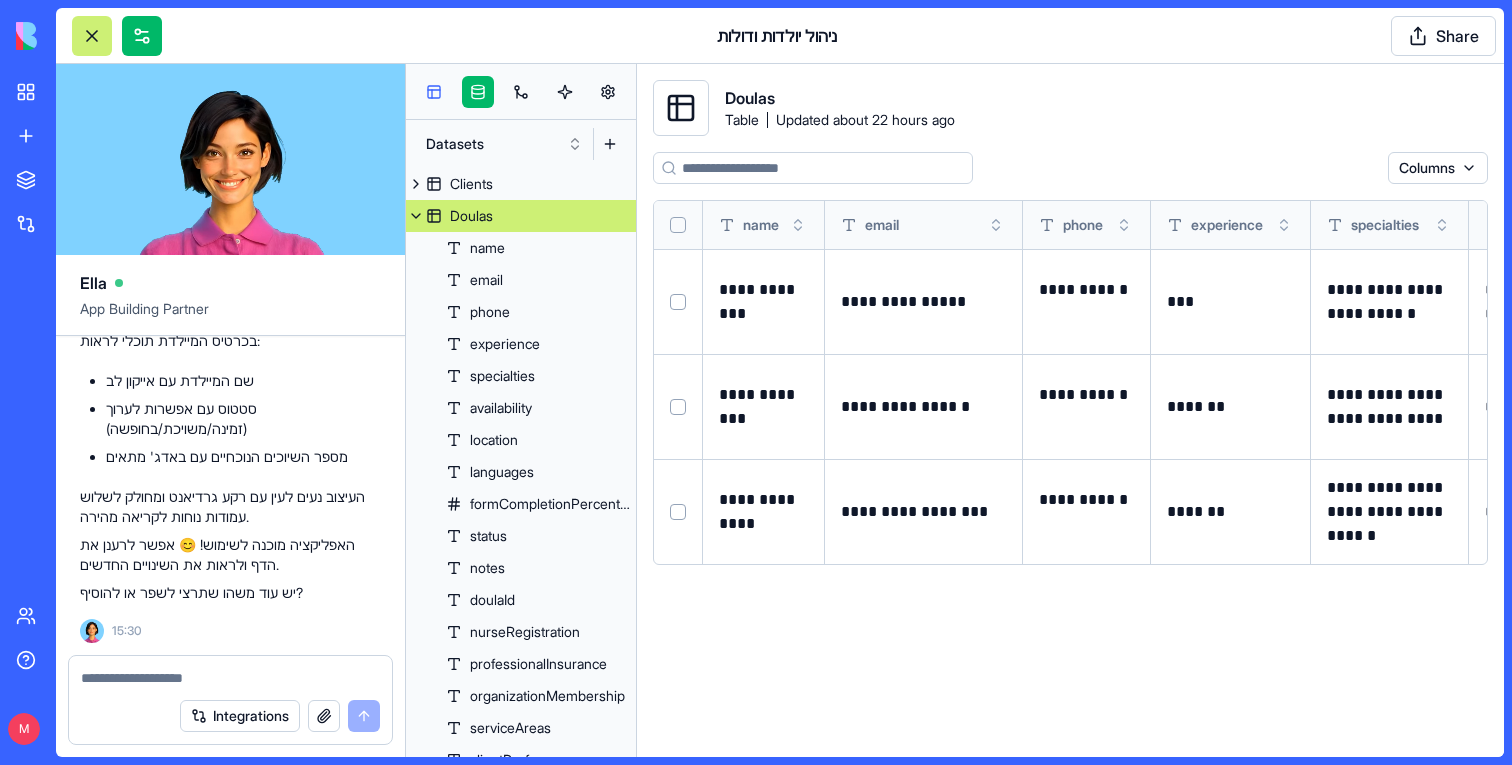 click at bounding box center (434, 92) 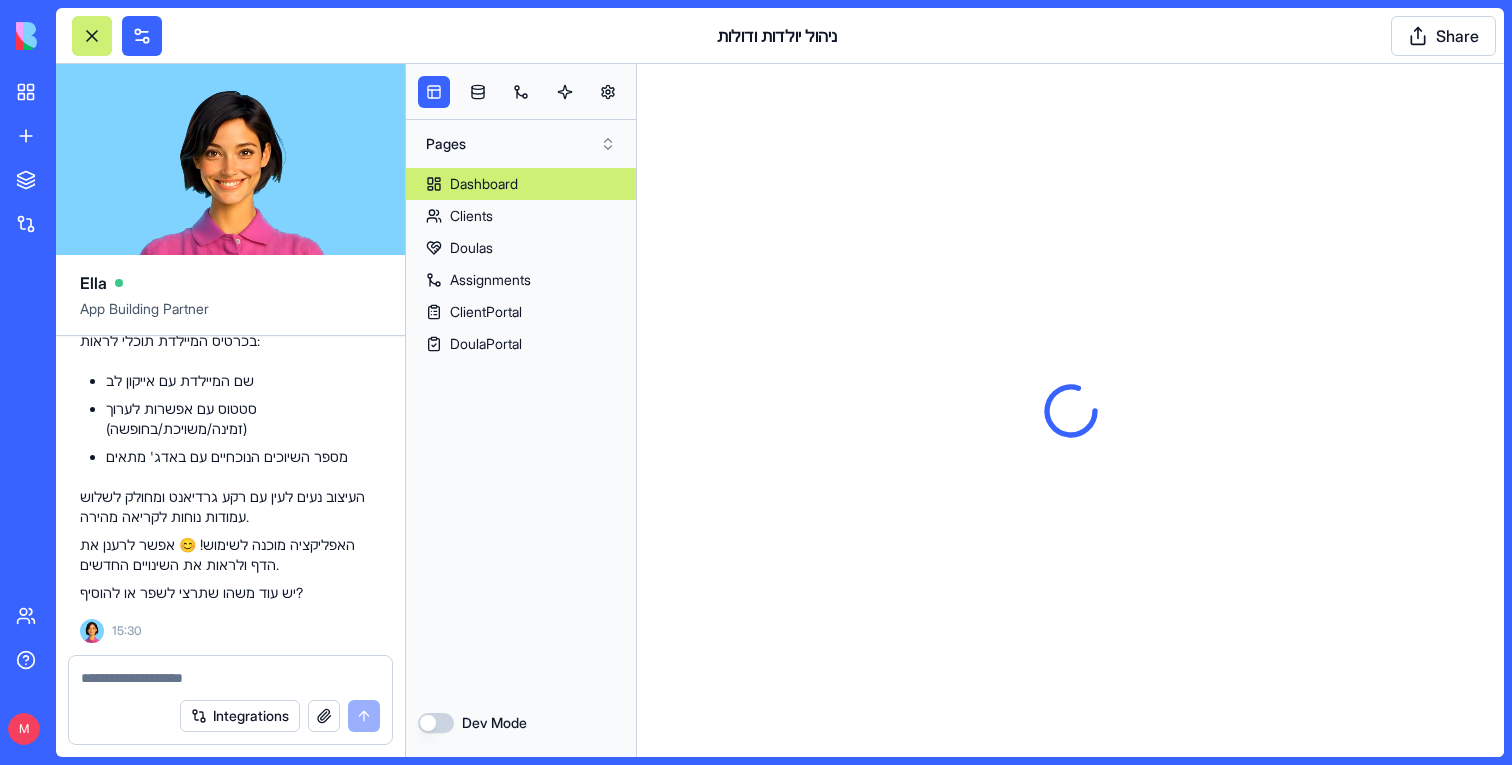 scroll, scrollTop: 0, scrollLeft: 0, axis: both 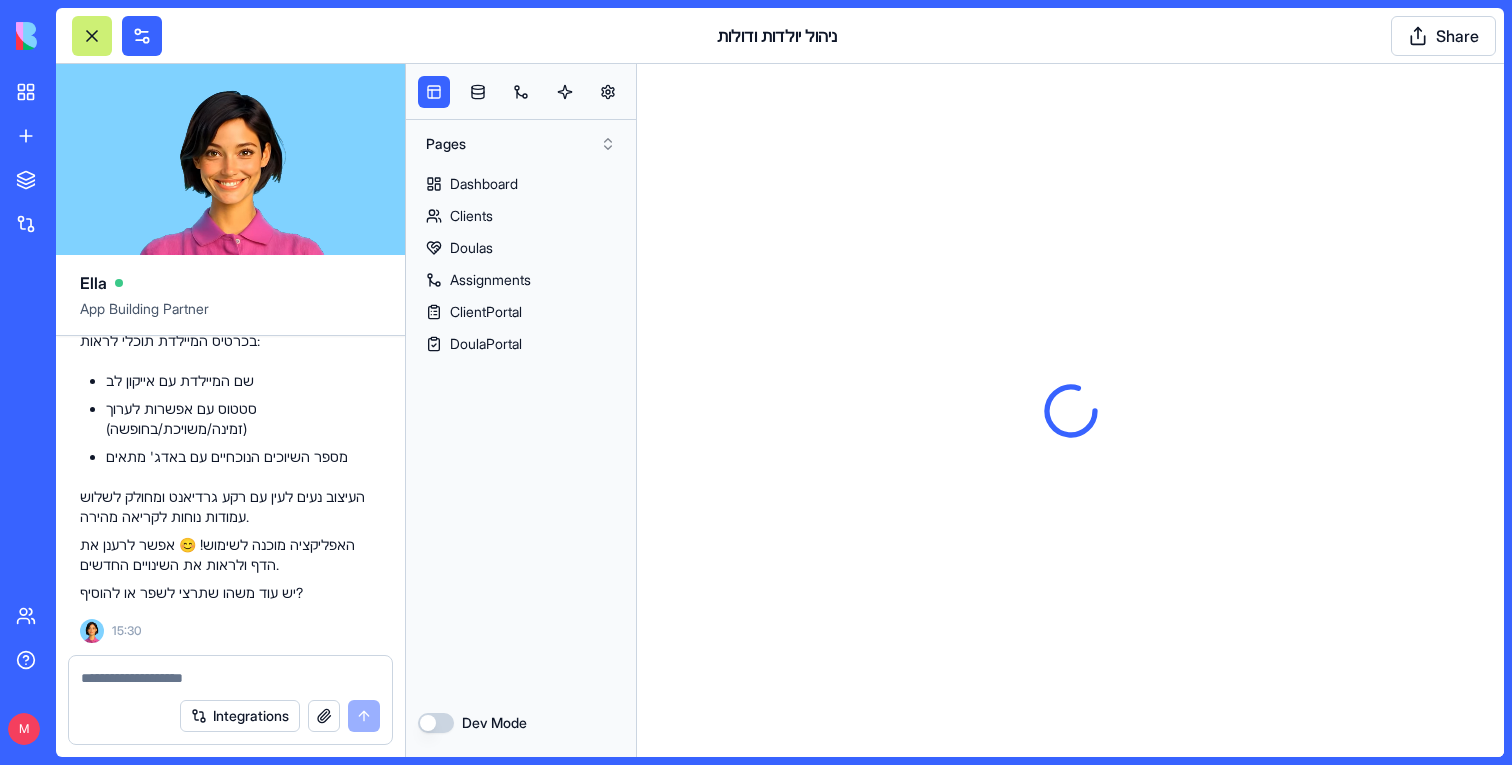 click at bounding box center (230, 678) 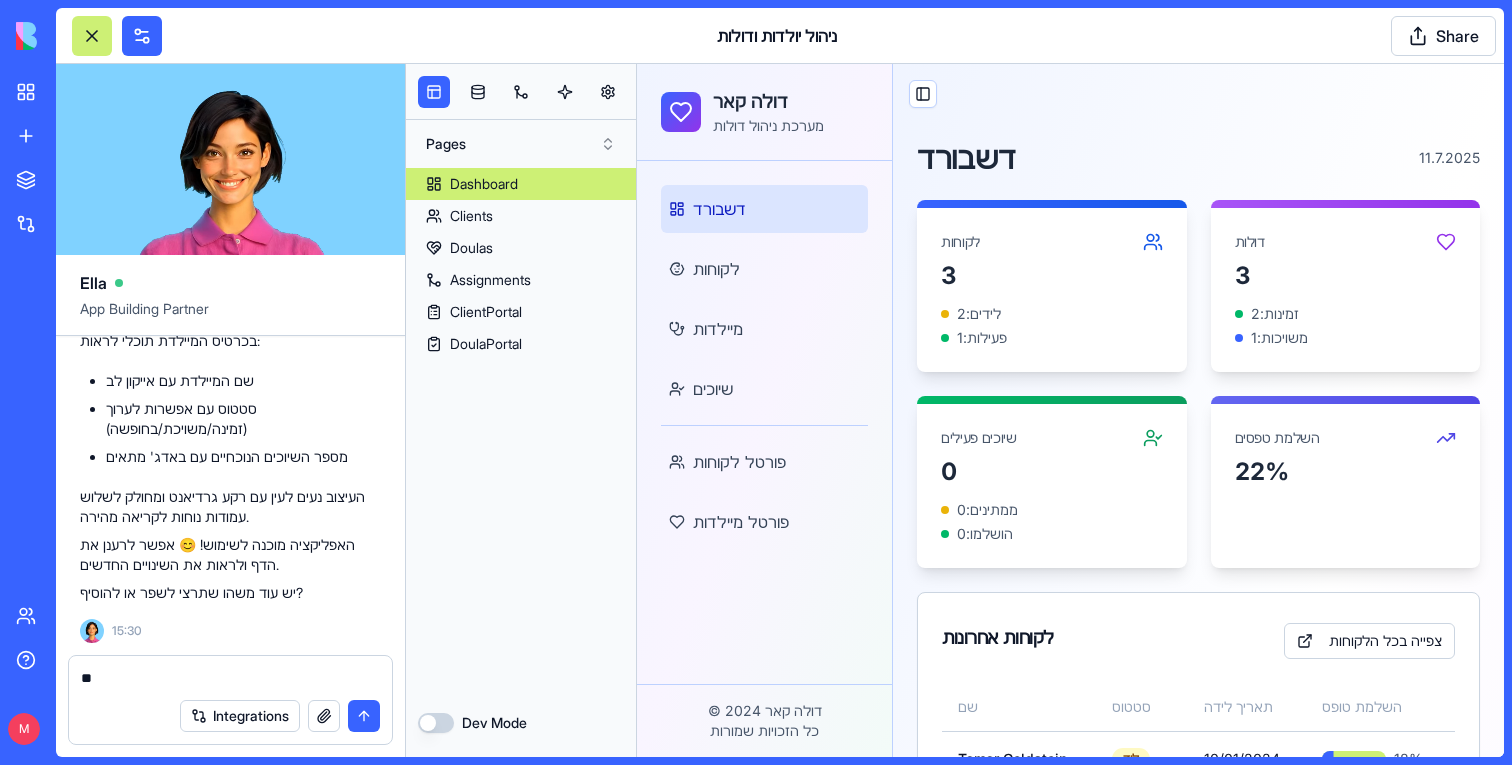 type on "*" 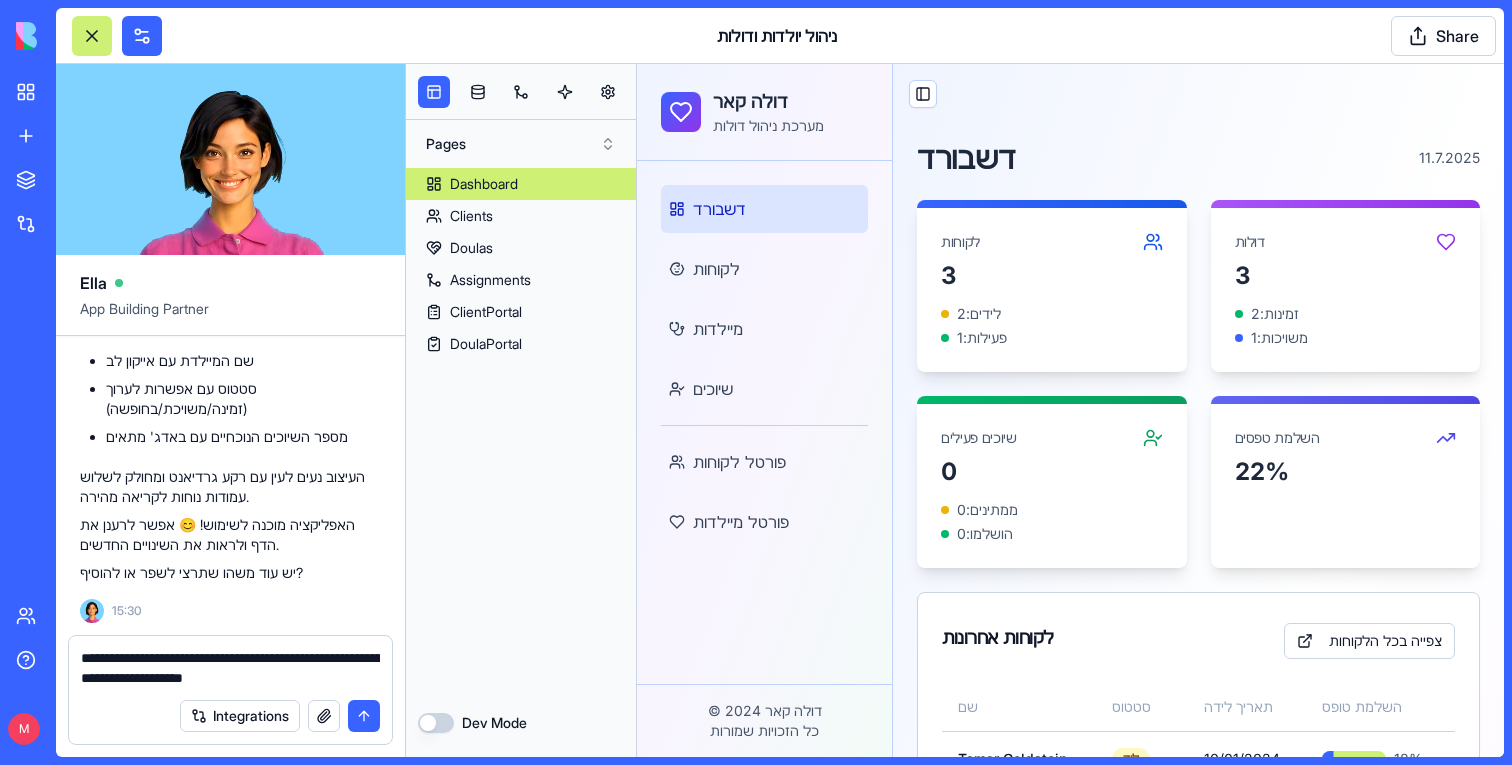 click on "**********" at bounding box center [230, 668] 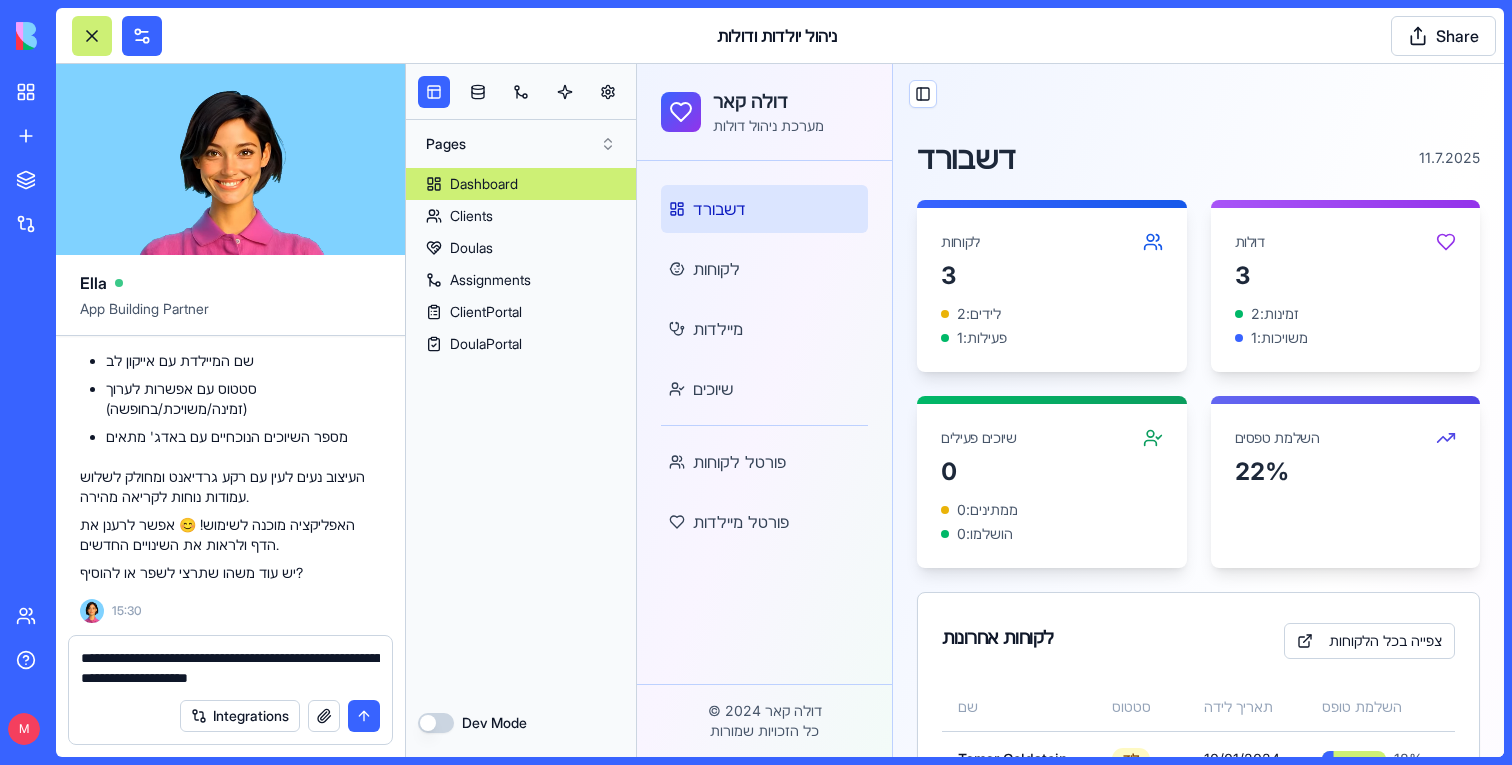 click on "**********" at bounding box center (230, 662) 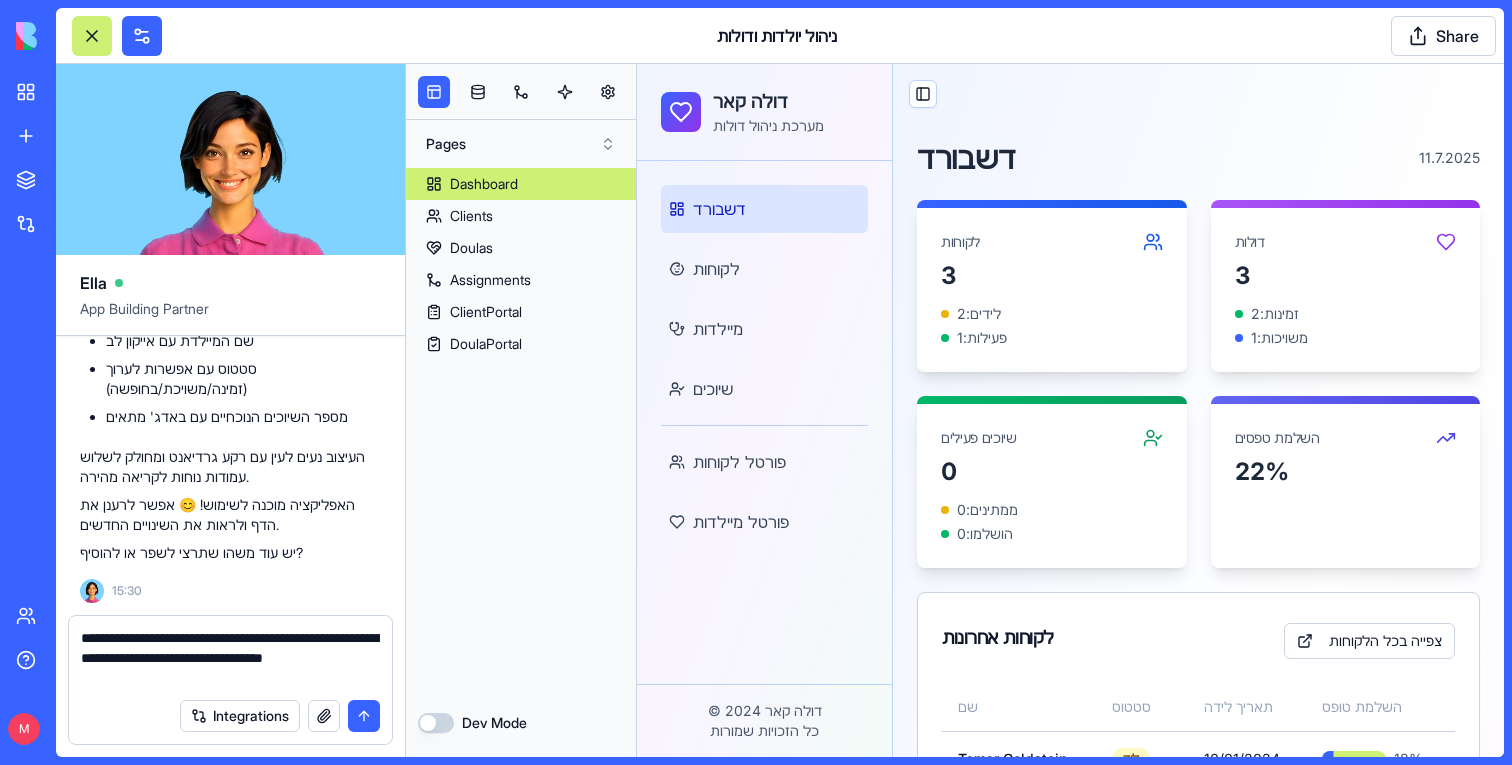 type on "**********" 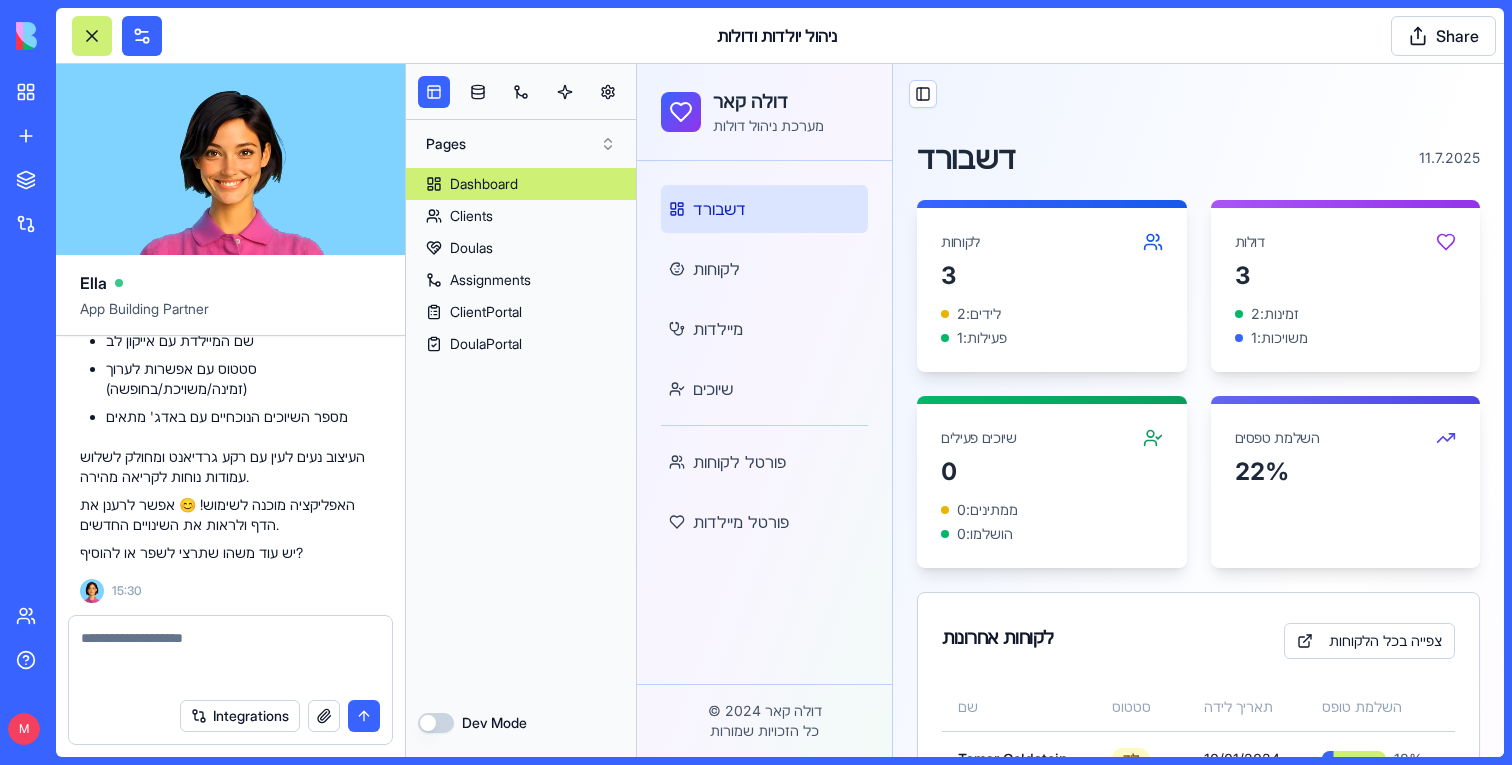scroll, scrollTop: 50122, scrollLeft: 0, axis: vertical 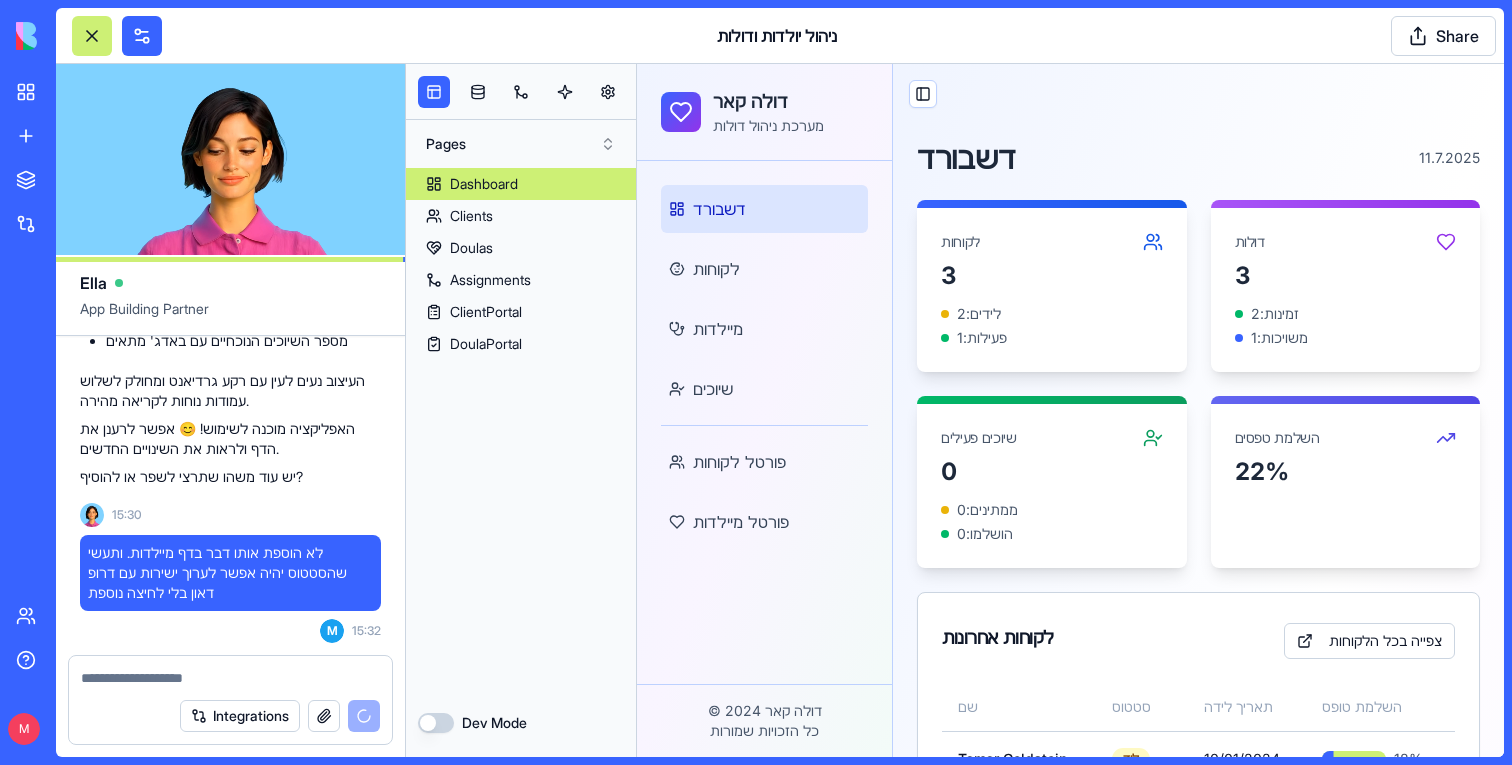 type 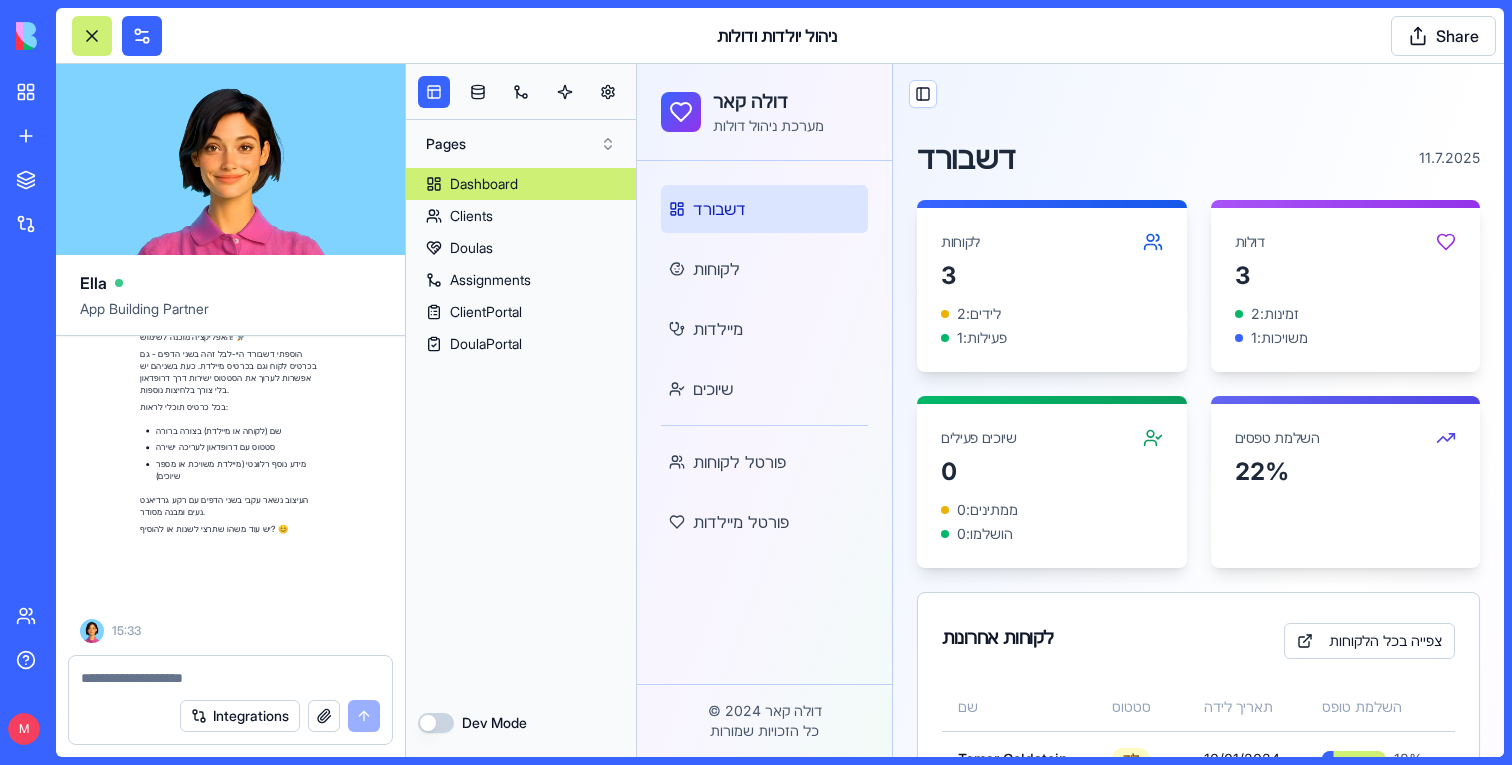 scroll, scrollTop: 51087, scrollLeft: 0, axis: vertical 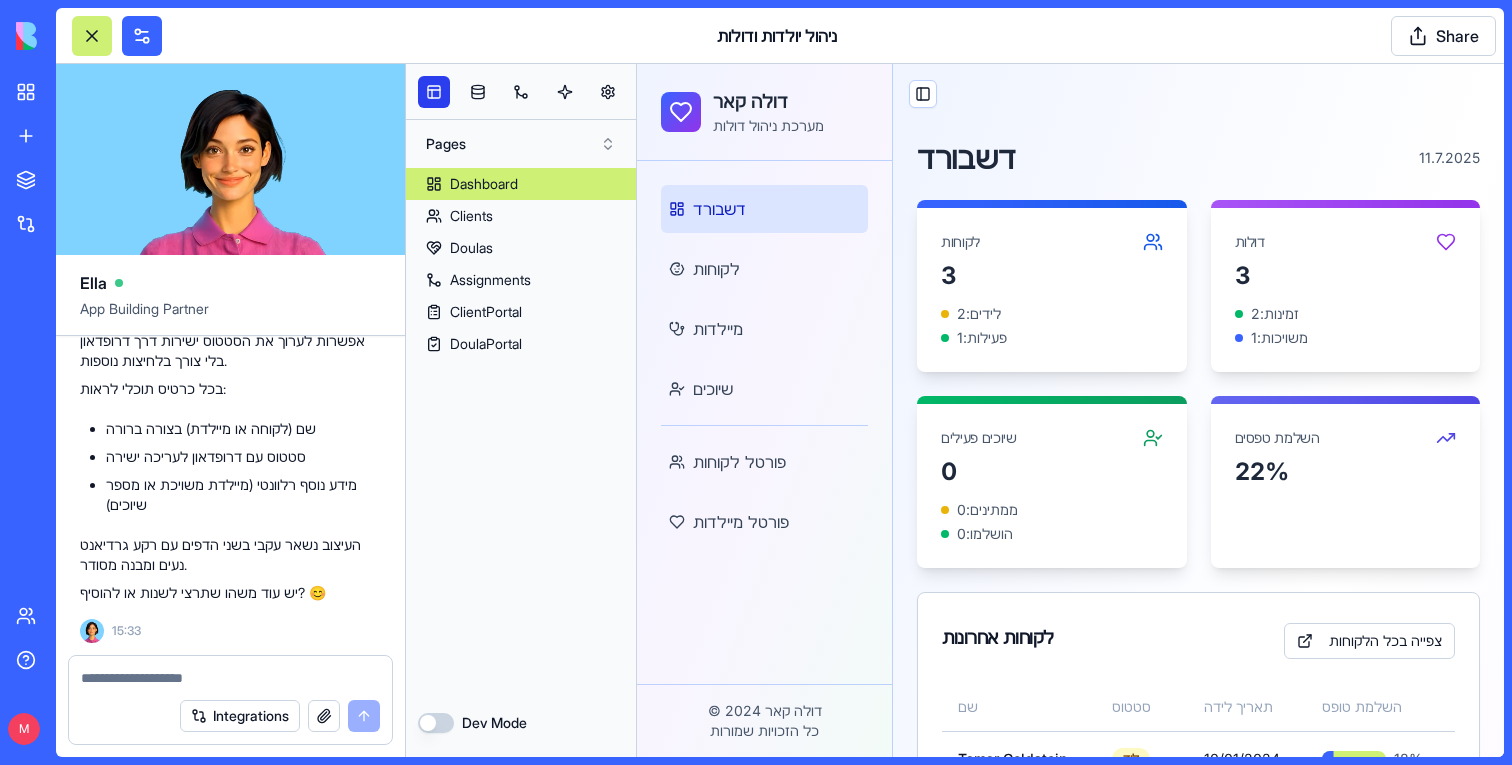 click at bounding box center (434, 92) 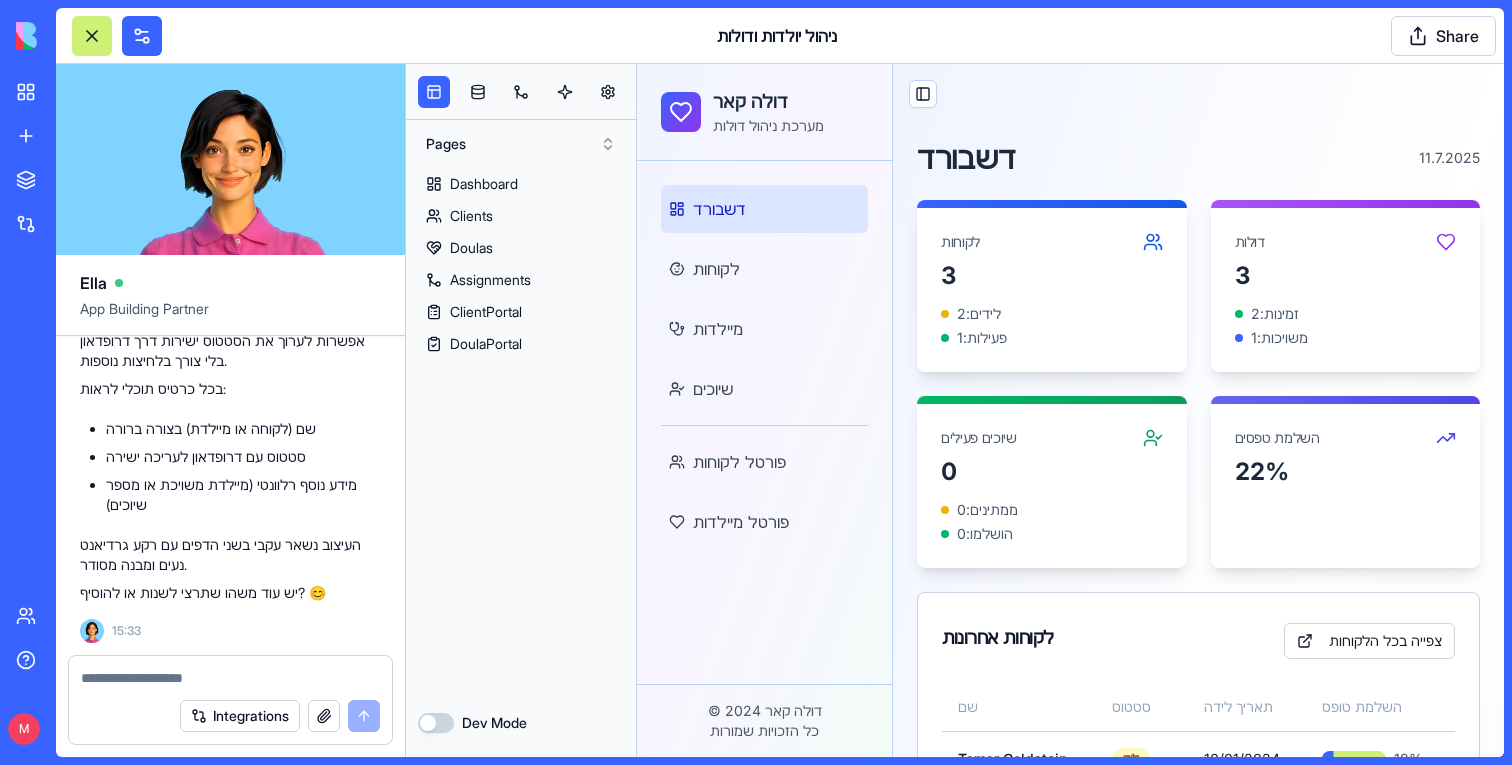 click at bounding box center [92, 36] 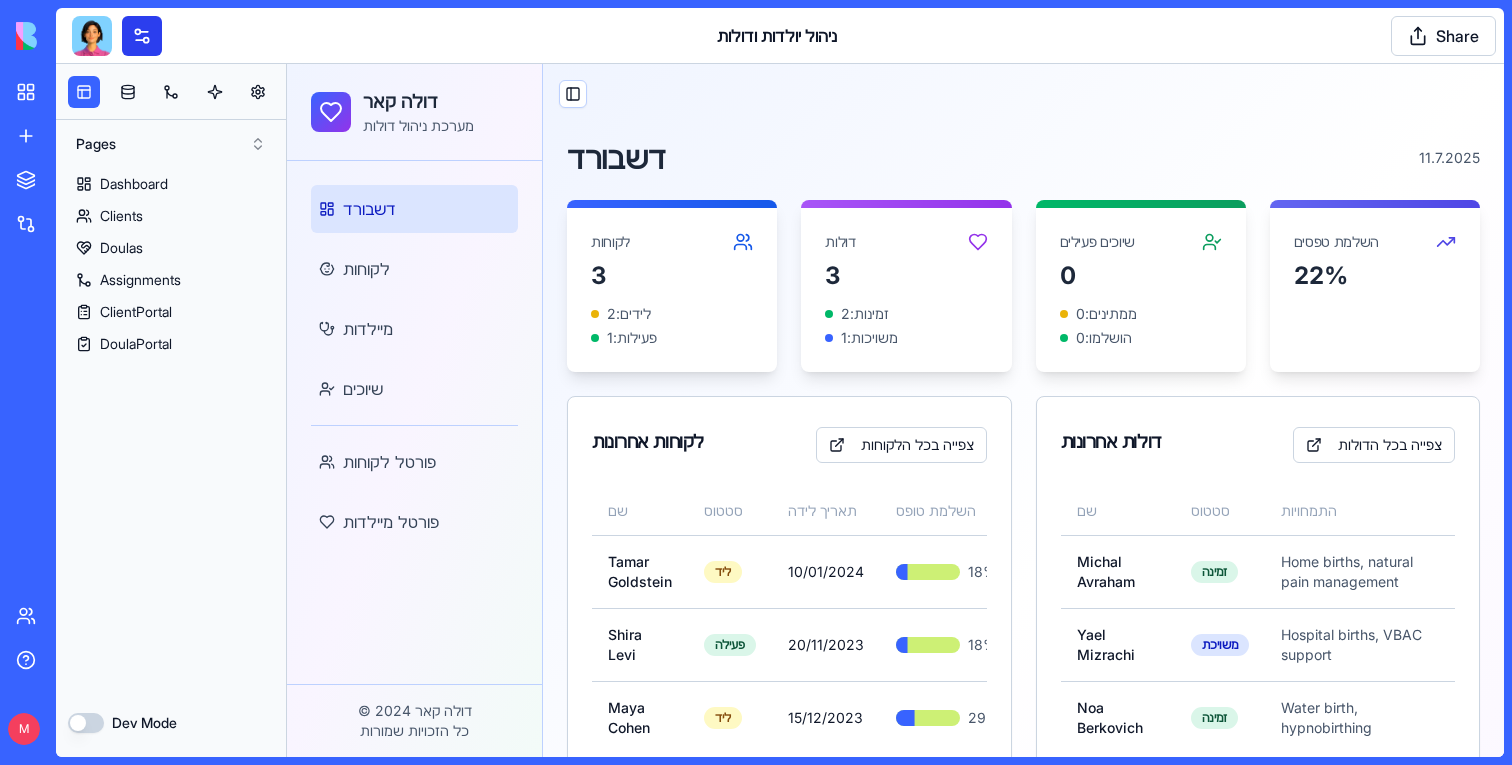 click at bounding box center [142, 36] 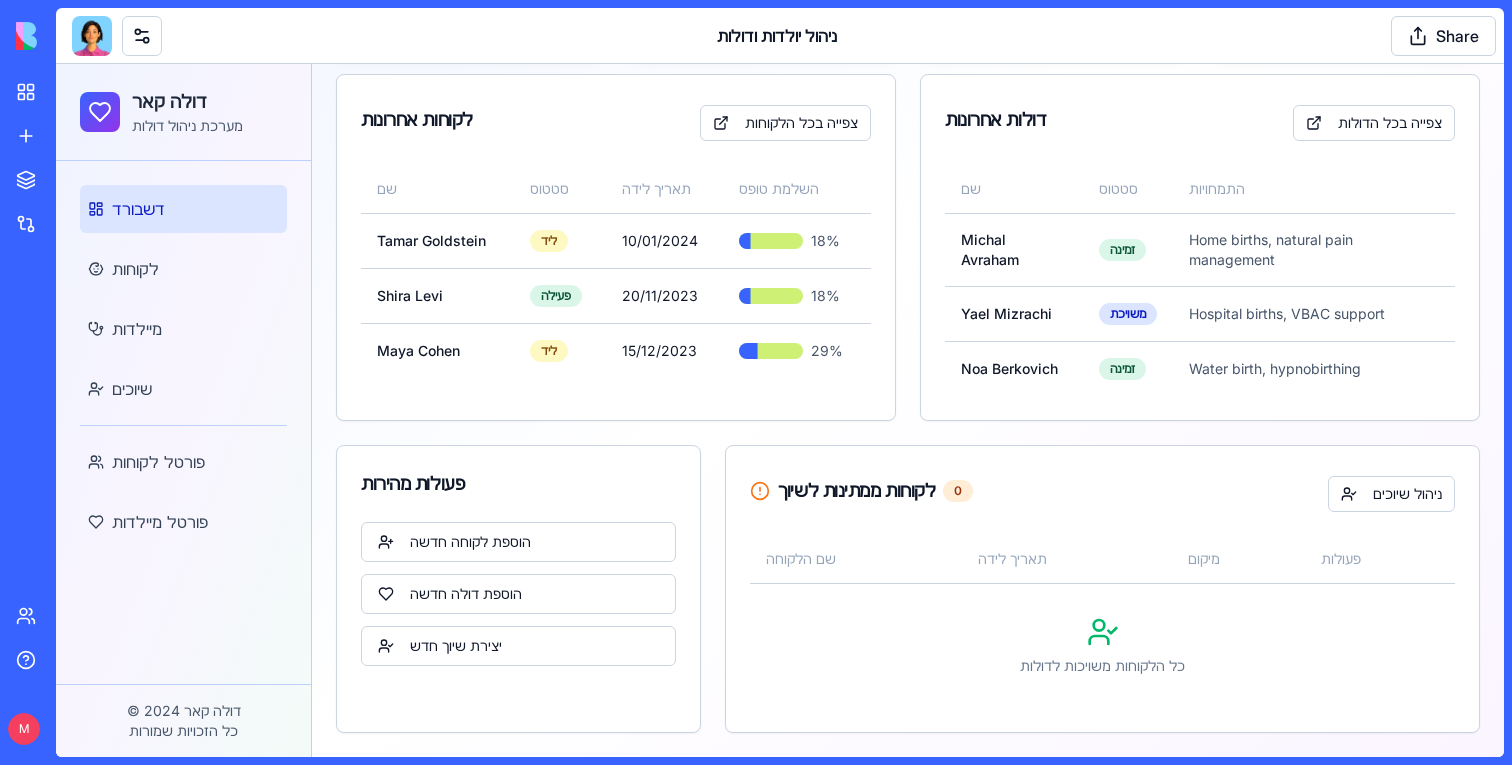 scroll, scrollTop: 0, scrollLeft: 0, axis: both 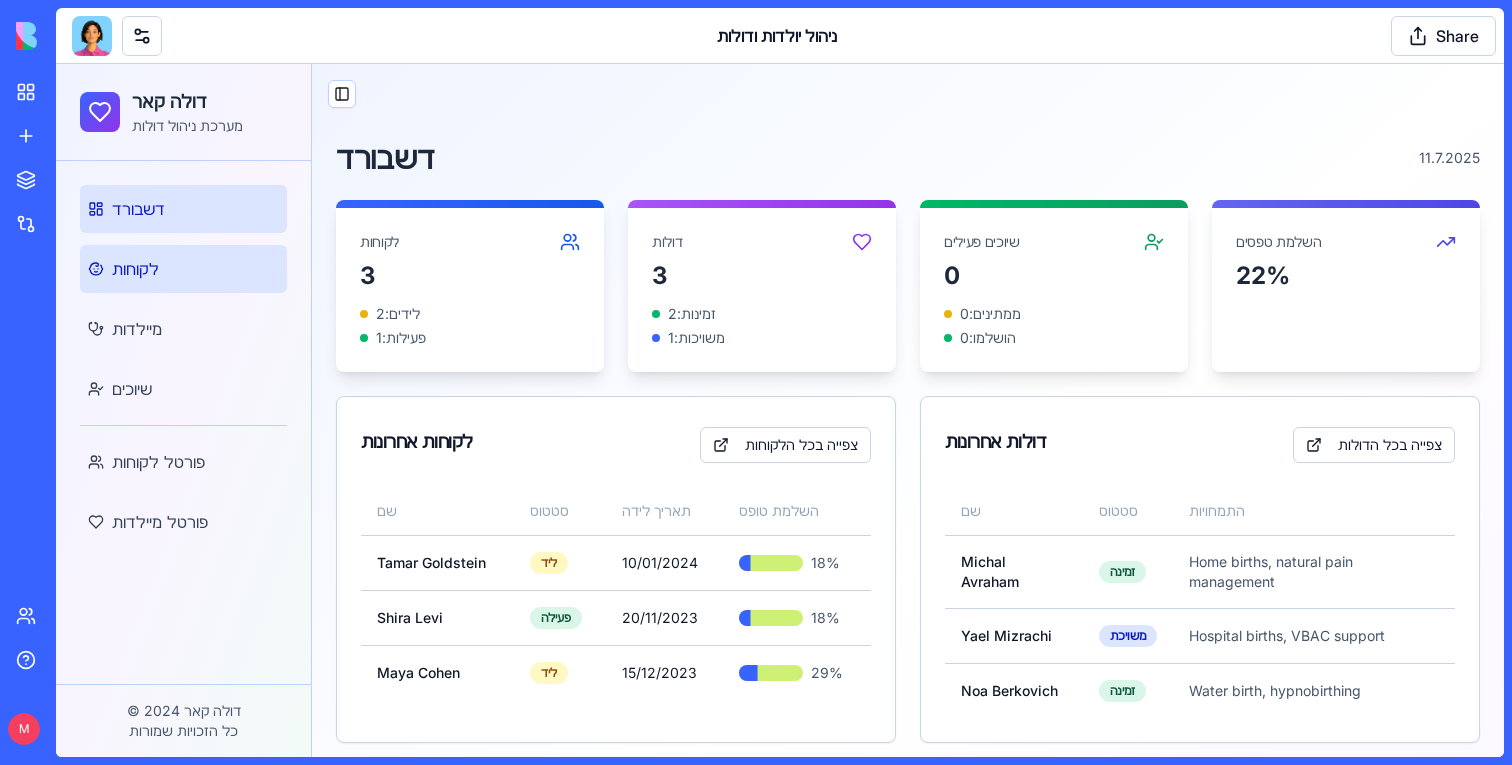 click on "לקוחות" at bounding box center [183, 269] 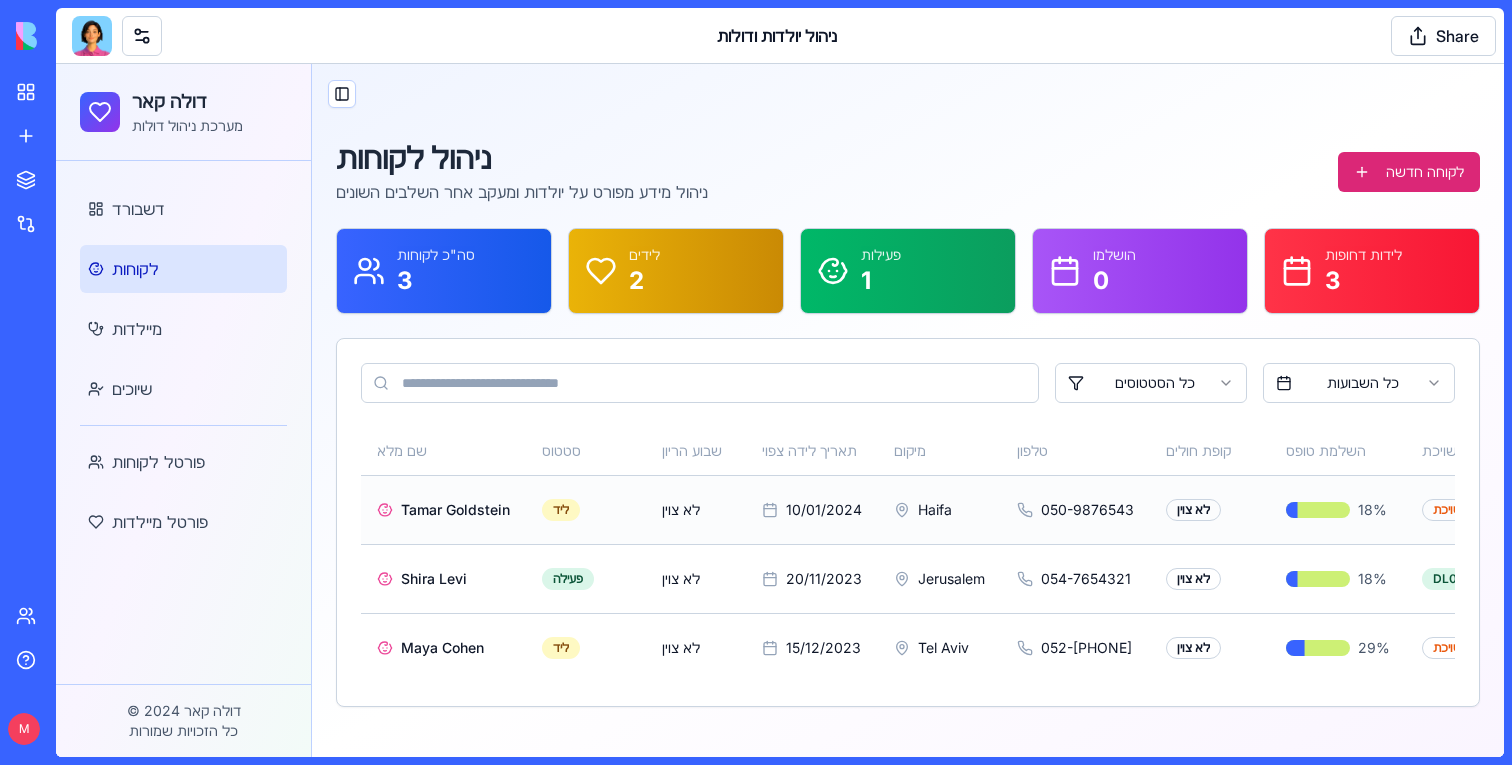 scroll, scrollTop: 0, scrollLeft: 207, axis: horizontal 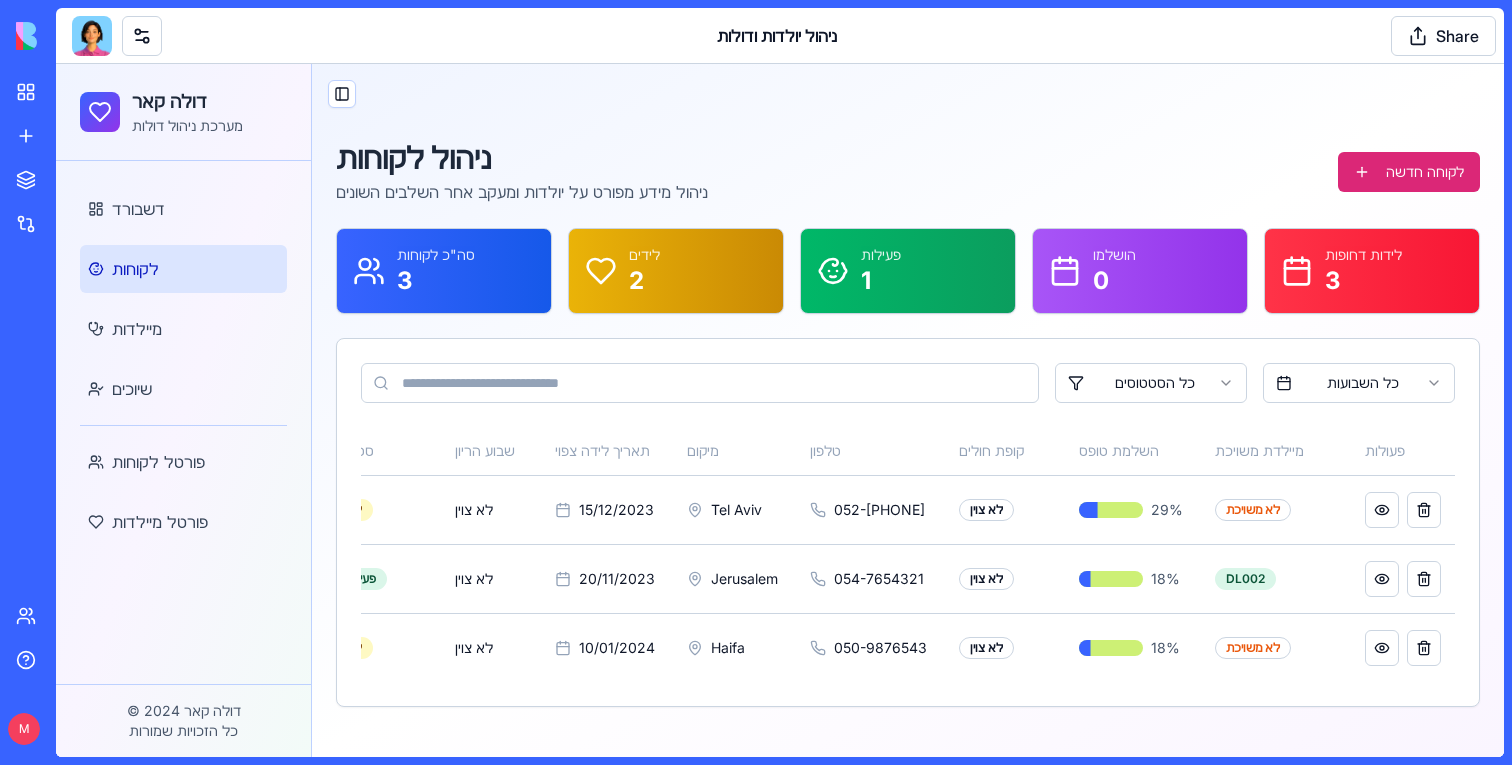 click at bounding box center [1382, 510] 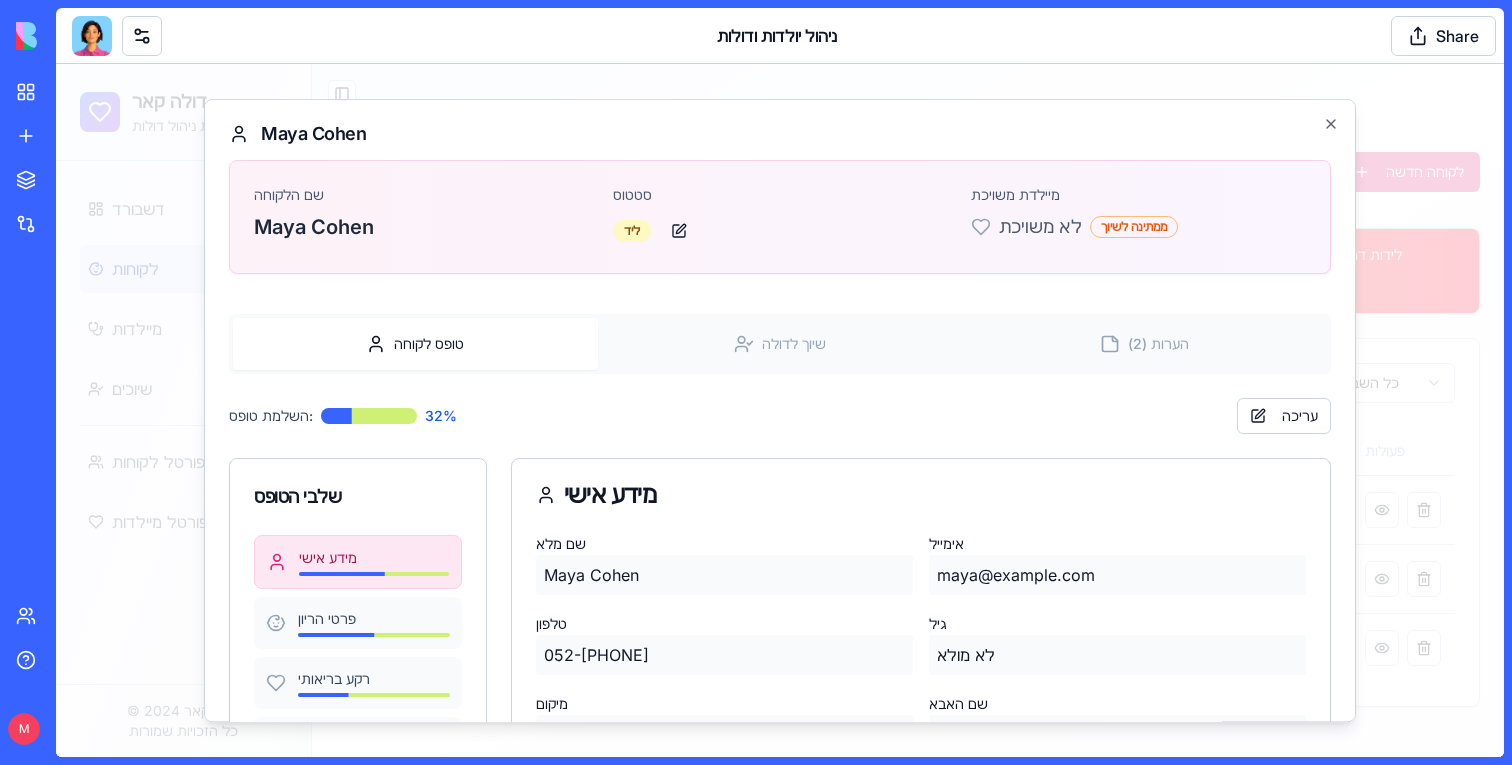 click at bounding box center [780, 410] 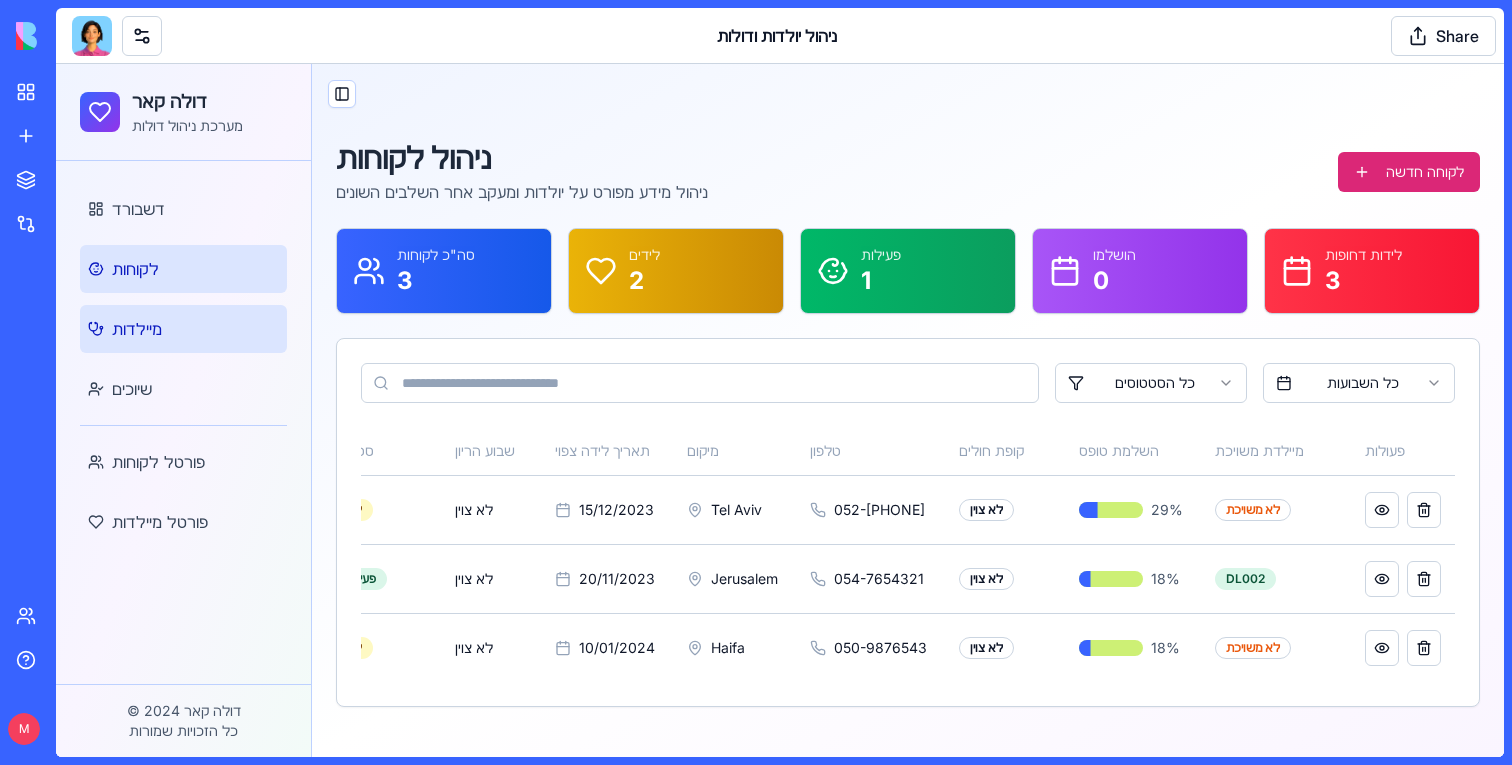 click on "מיילדות" at bounding box center (137, 329) 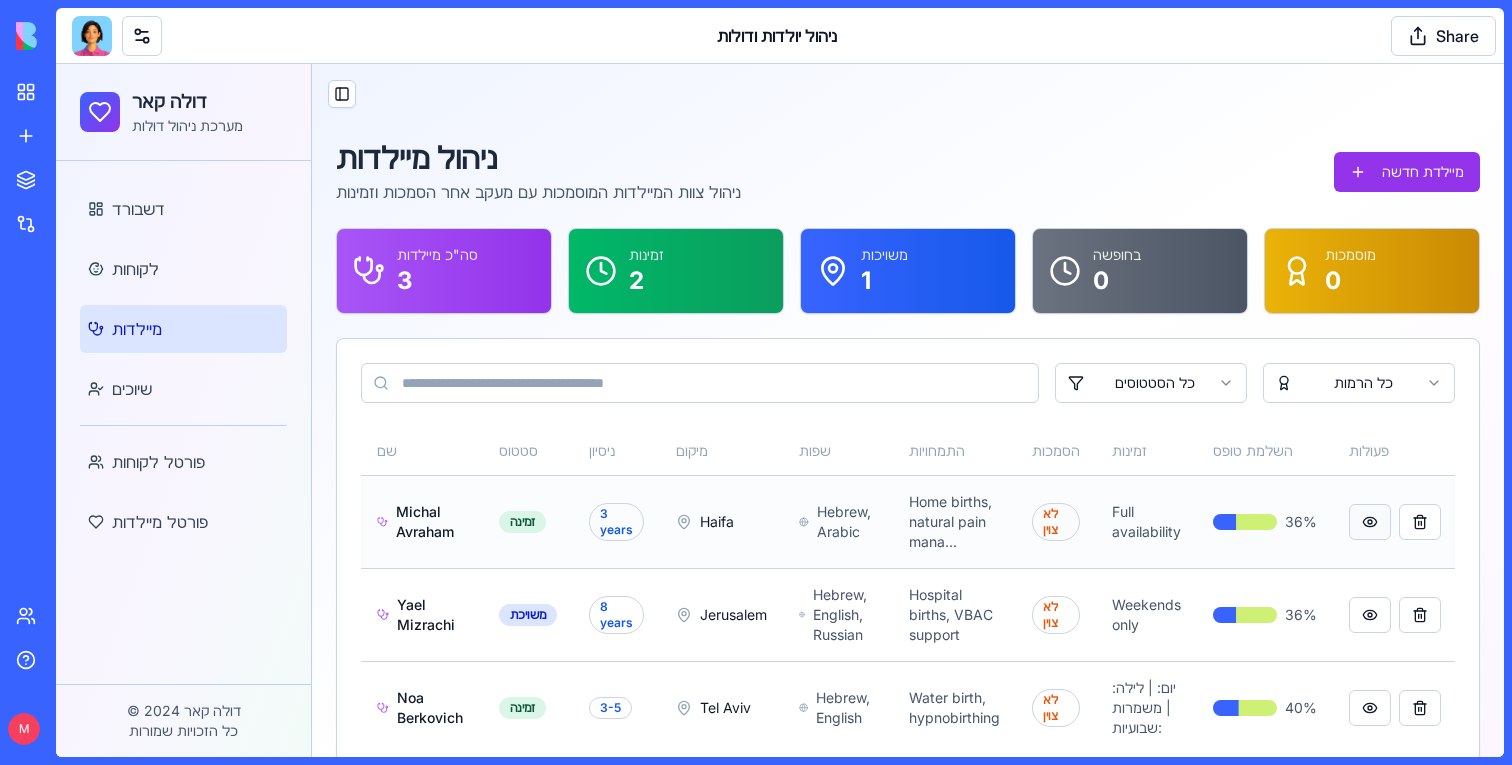 click at bounding box center (1370, 522) 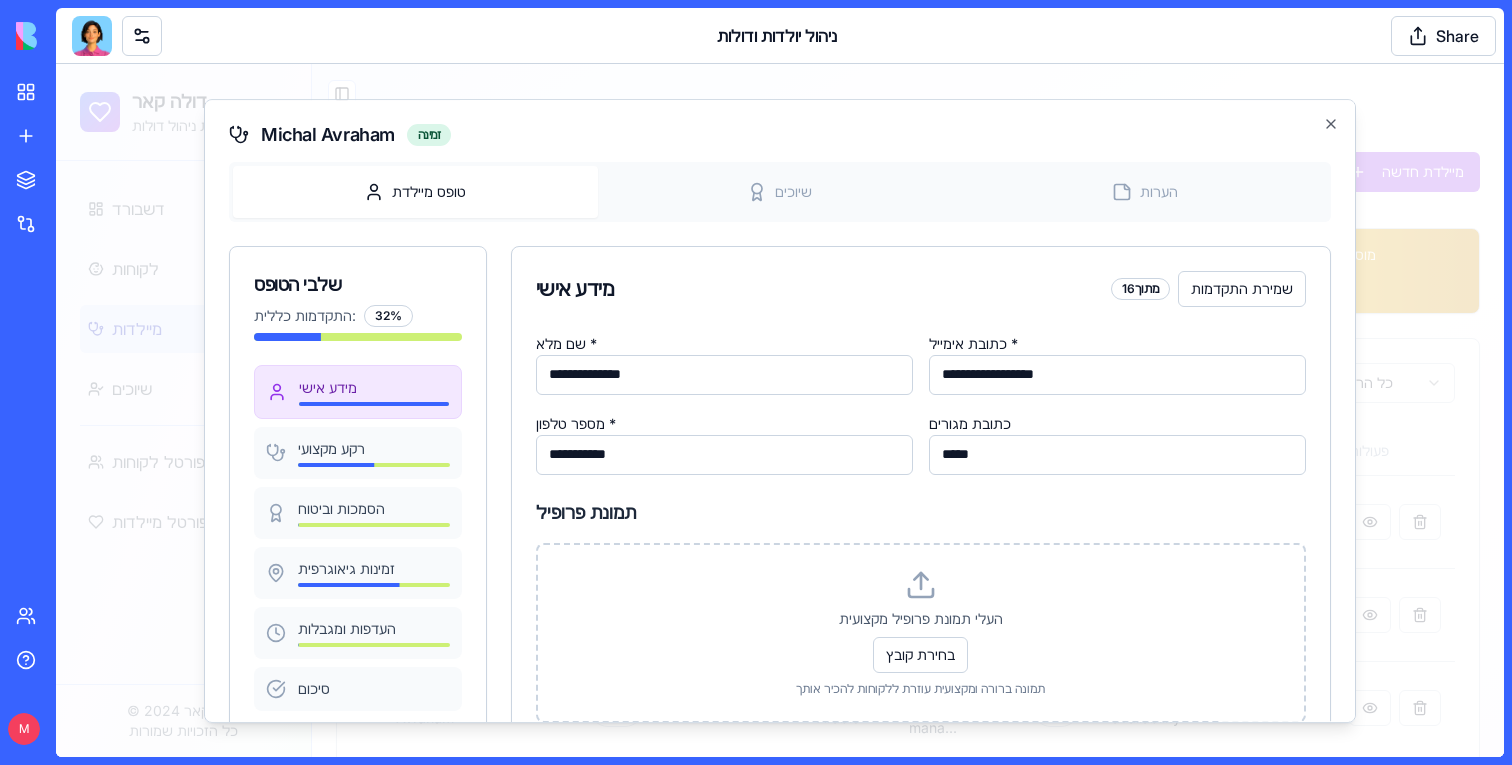click at bounding box center [780, 410] 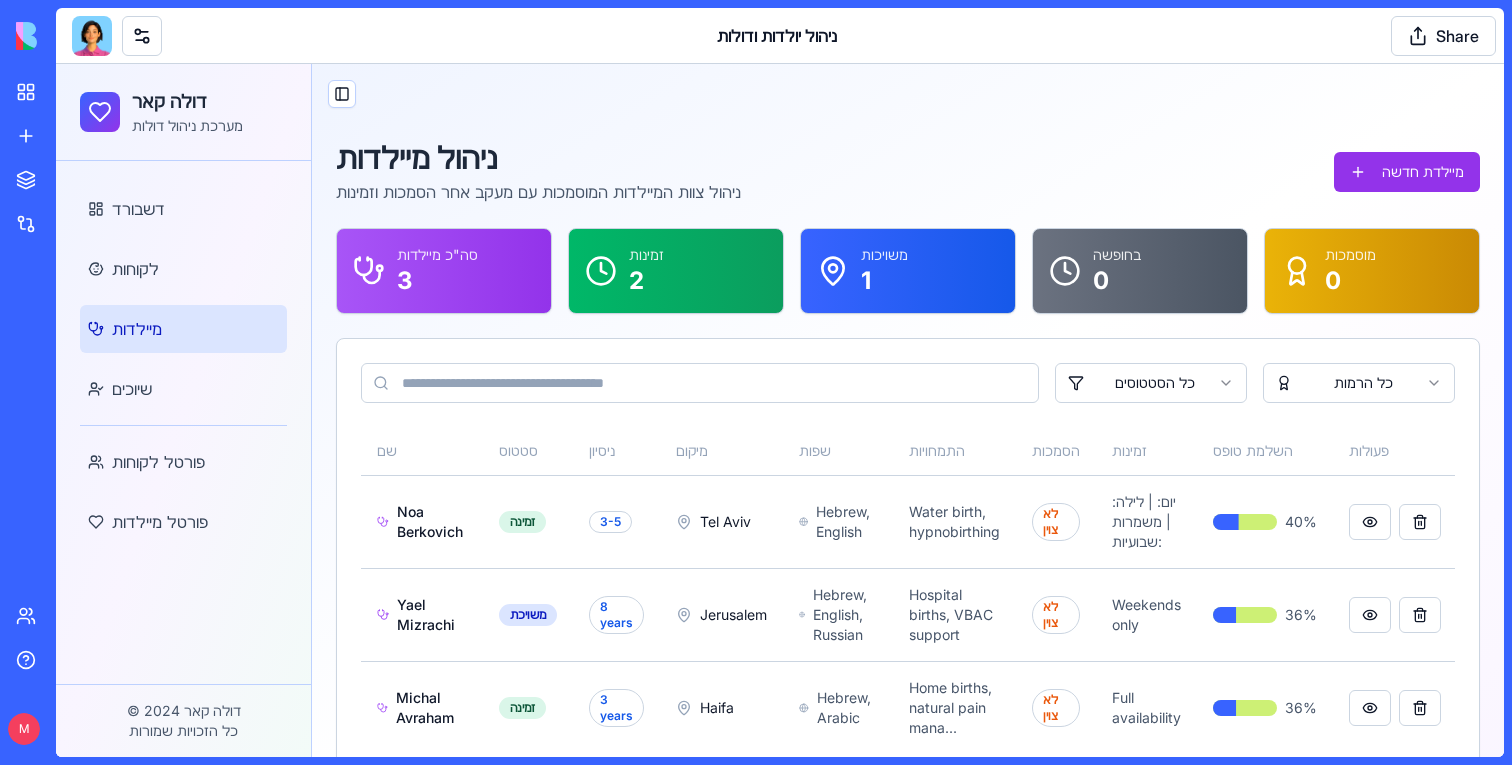 click at bounding box center (92, 36) 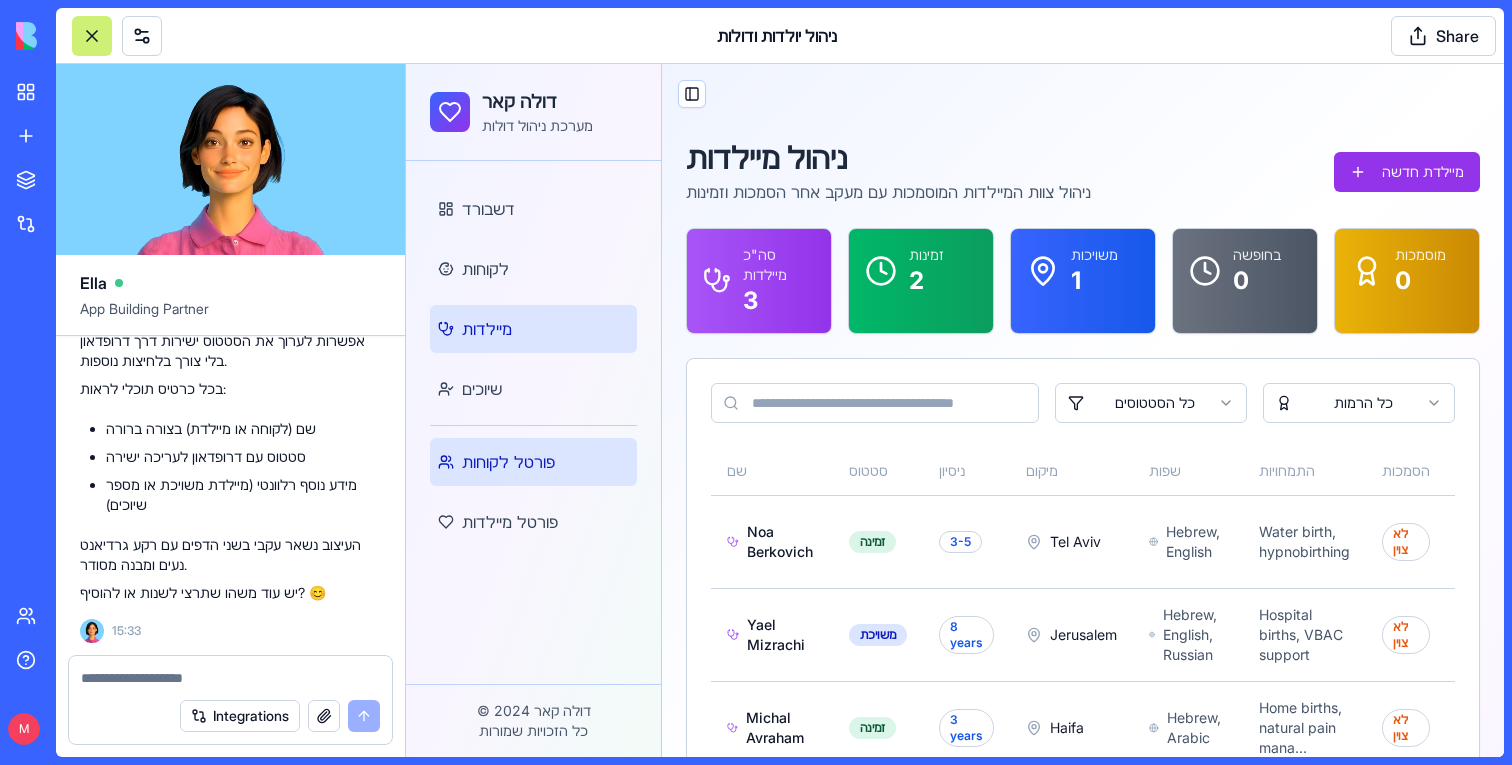 scroll, scrollTop: 50490, scrollLeft: 0, axis: vertical 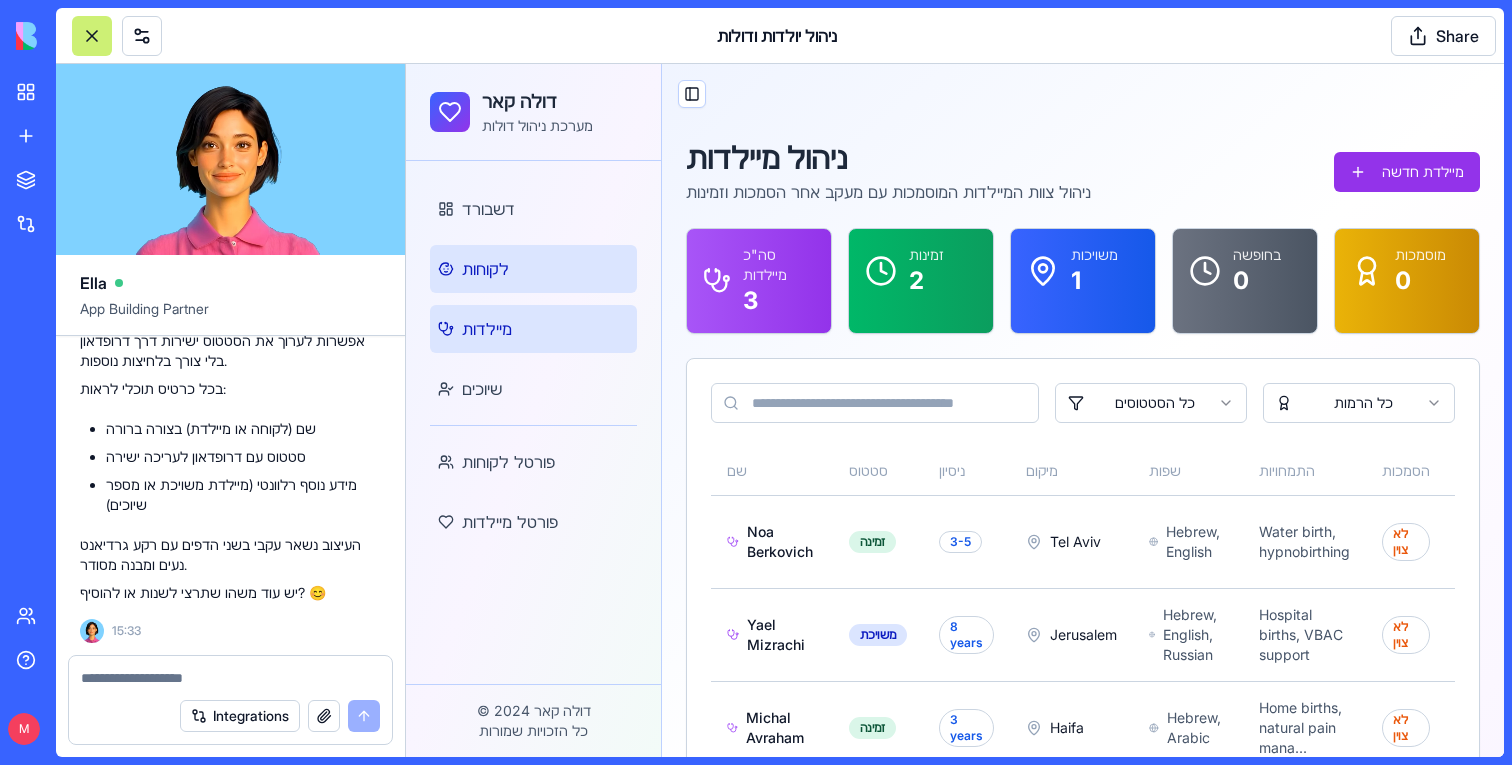 click on "לקוחות" at bounding box center (533, 269) 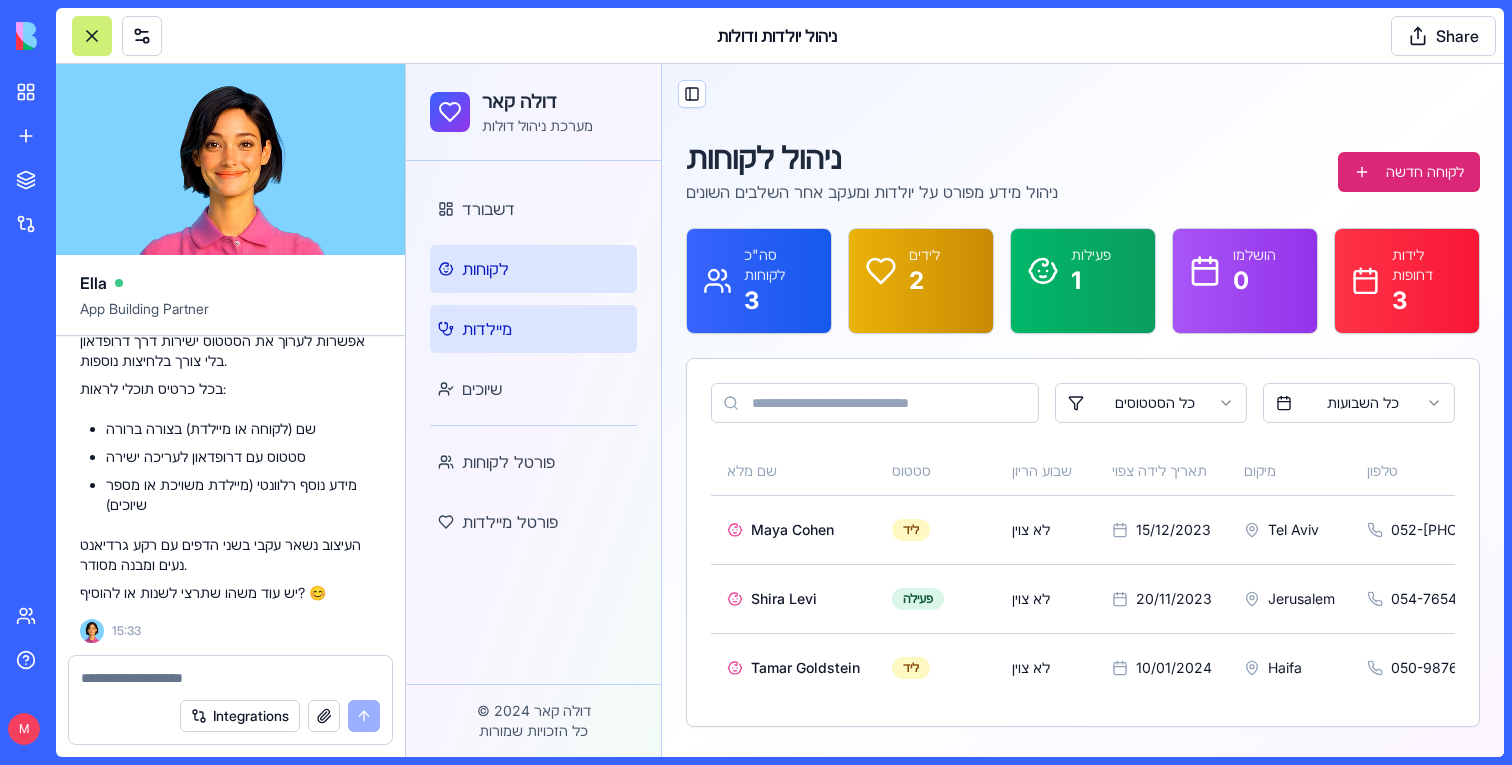 click on "מיילדות" at bounding box center (533, 329) 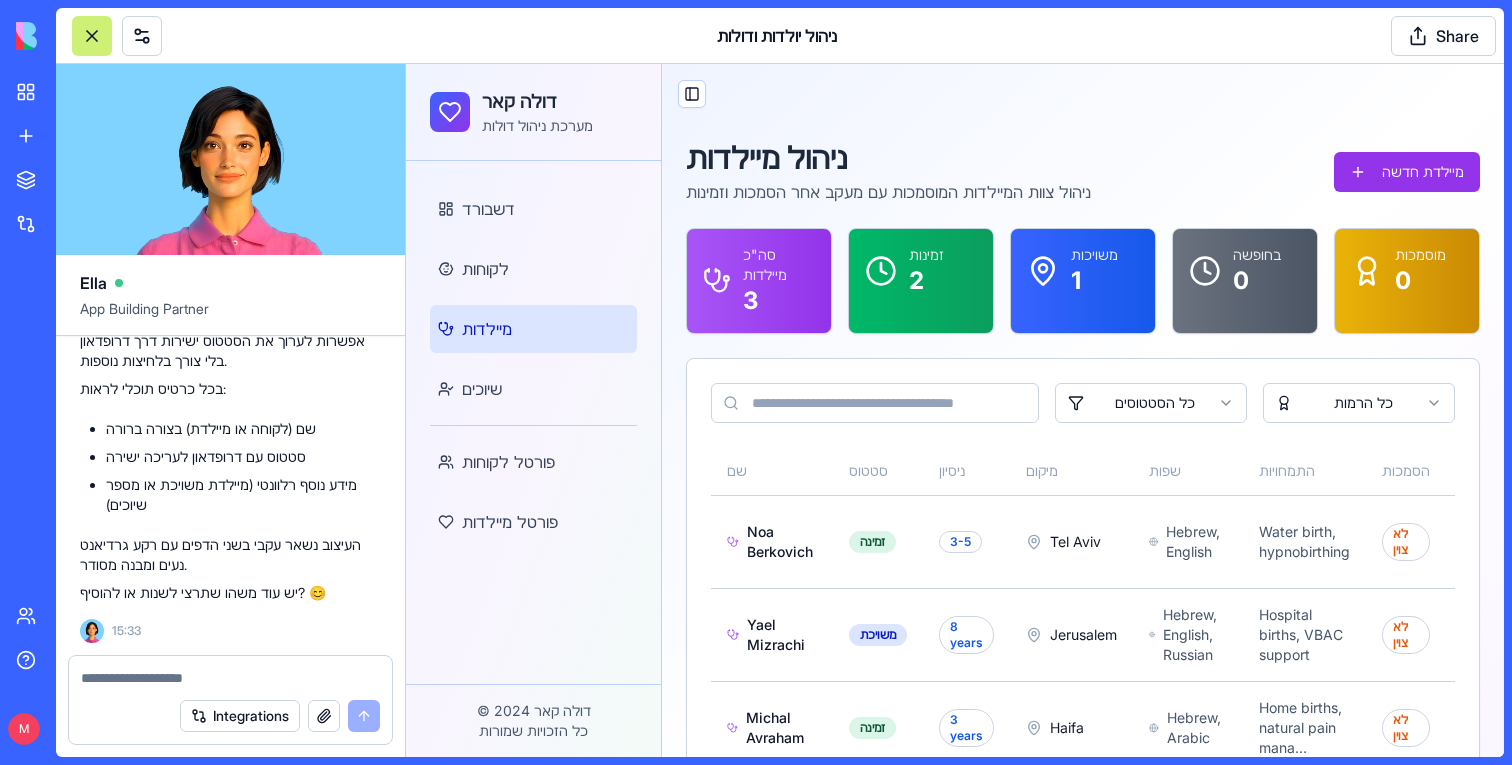 scroll, scrollTop: 50766, scrollLeft: 0, axis: vertical 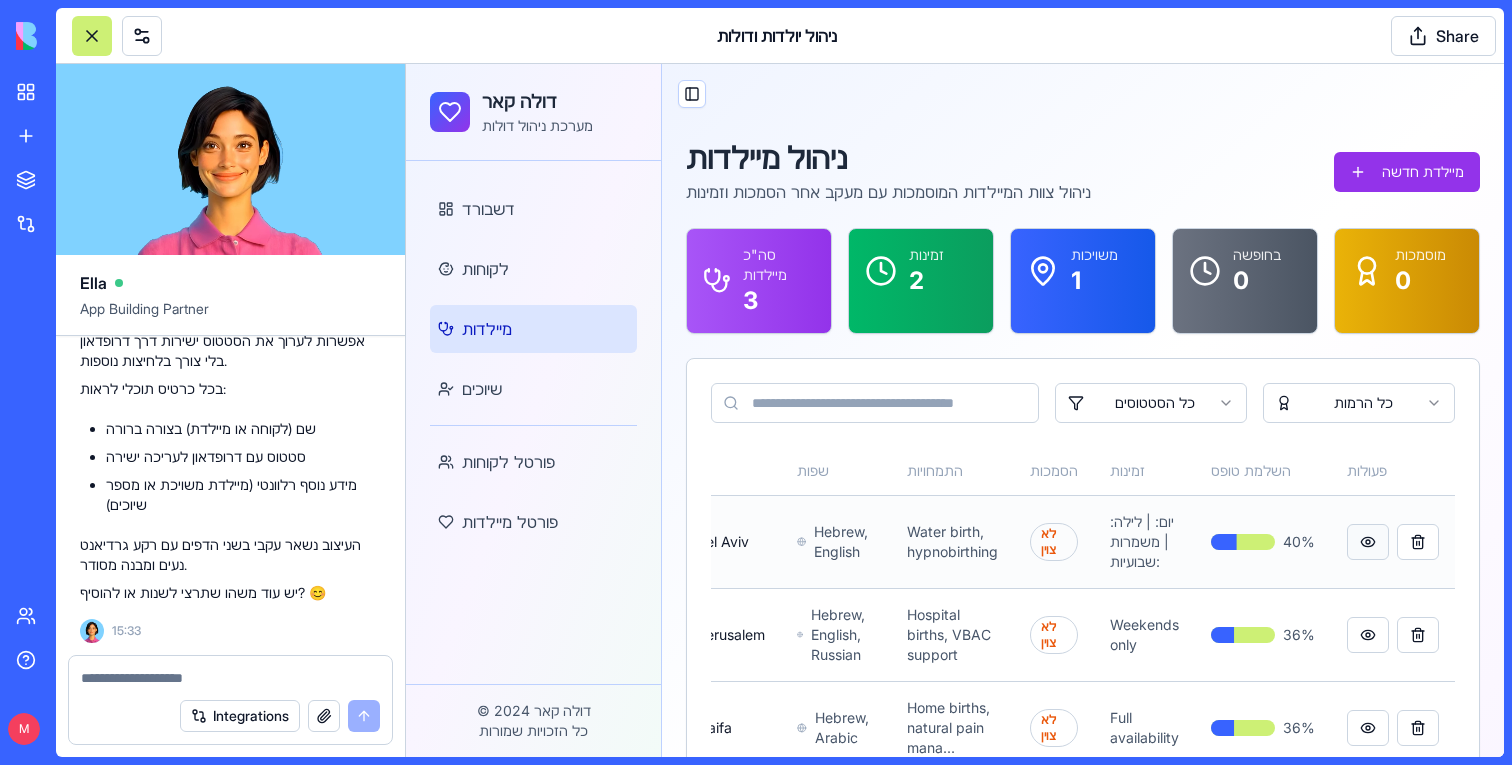 click at bounding box center (1368, 542) 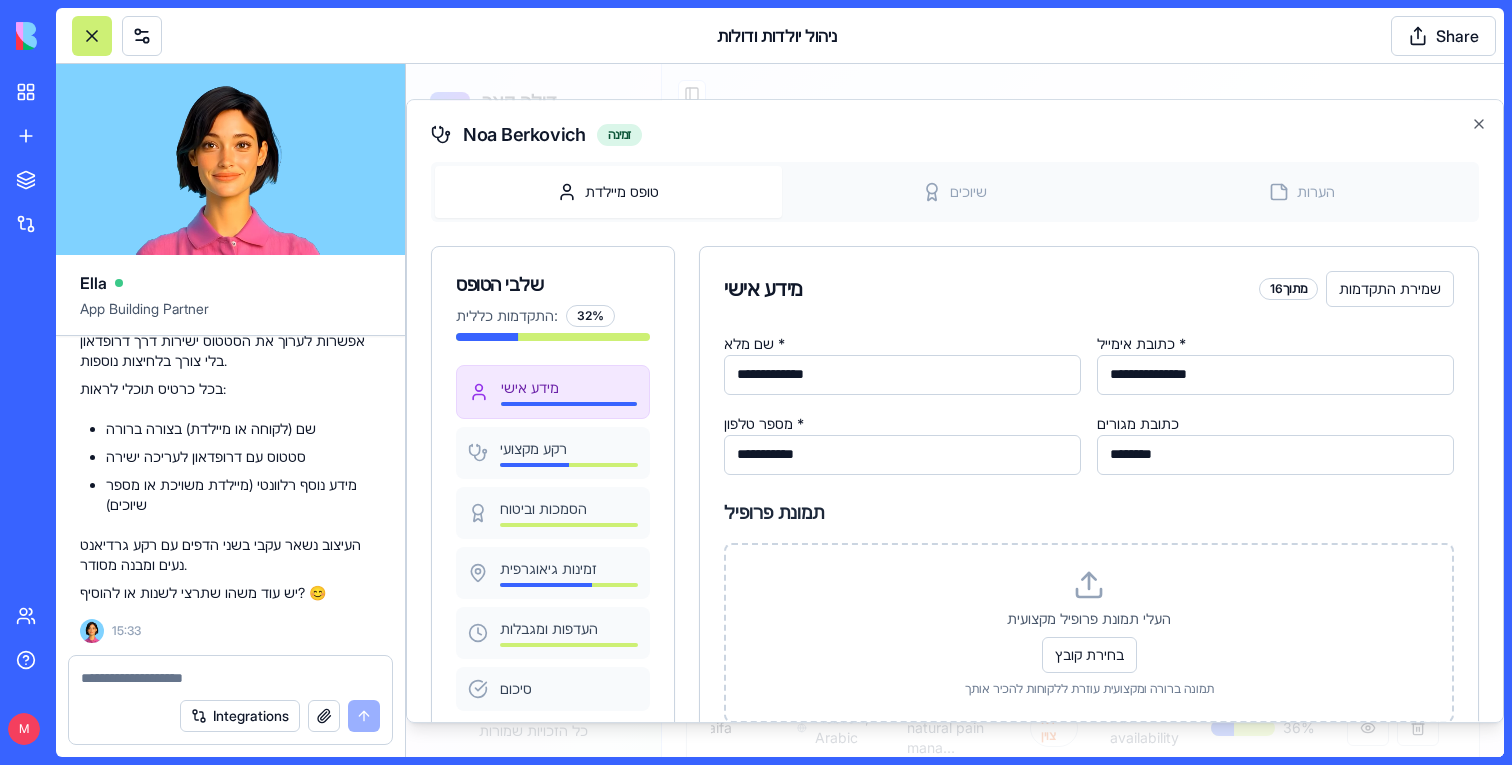 click at bounding box center [955, 410] 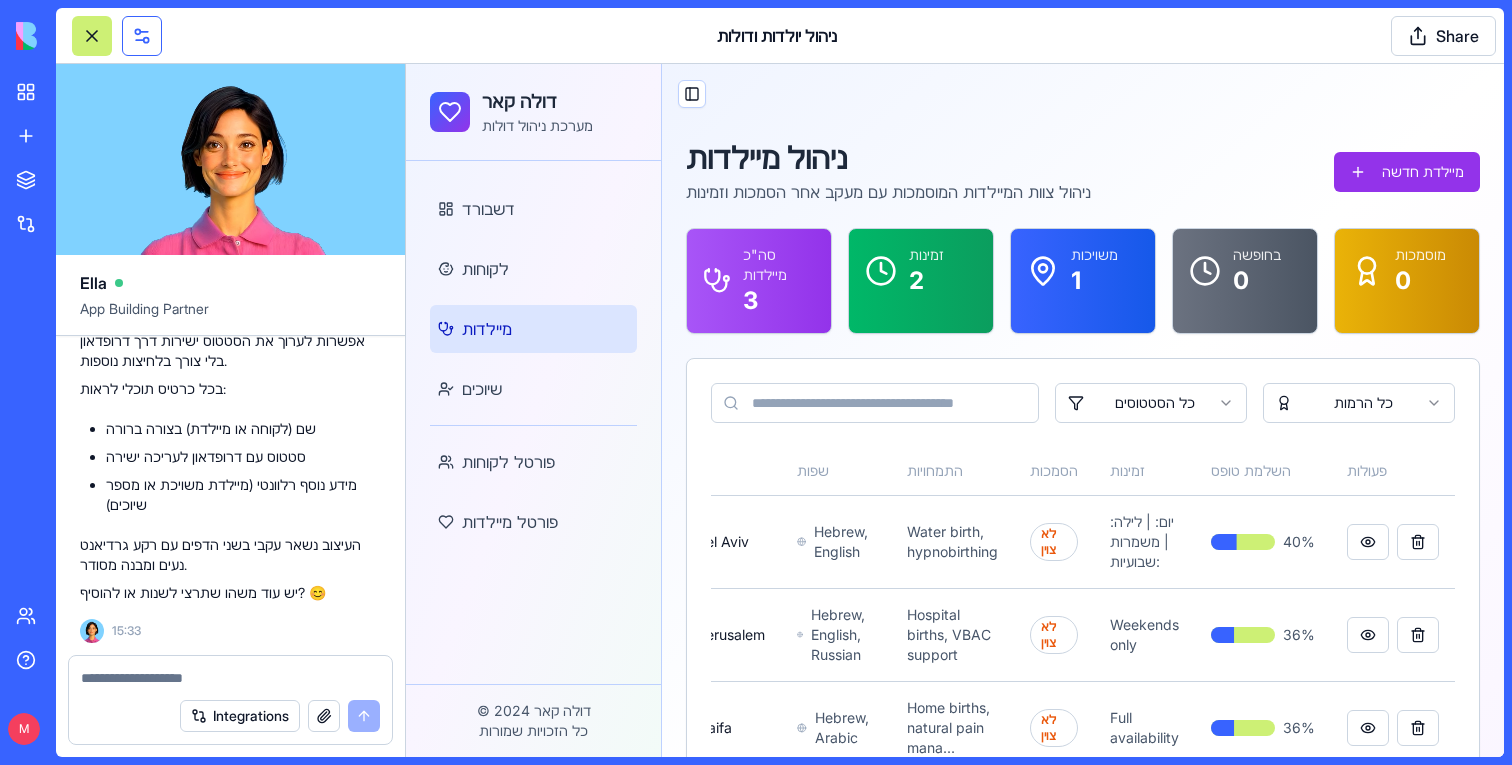 click at bounding box center (142, 36) 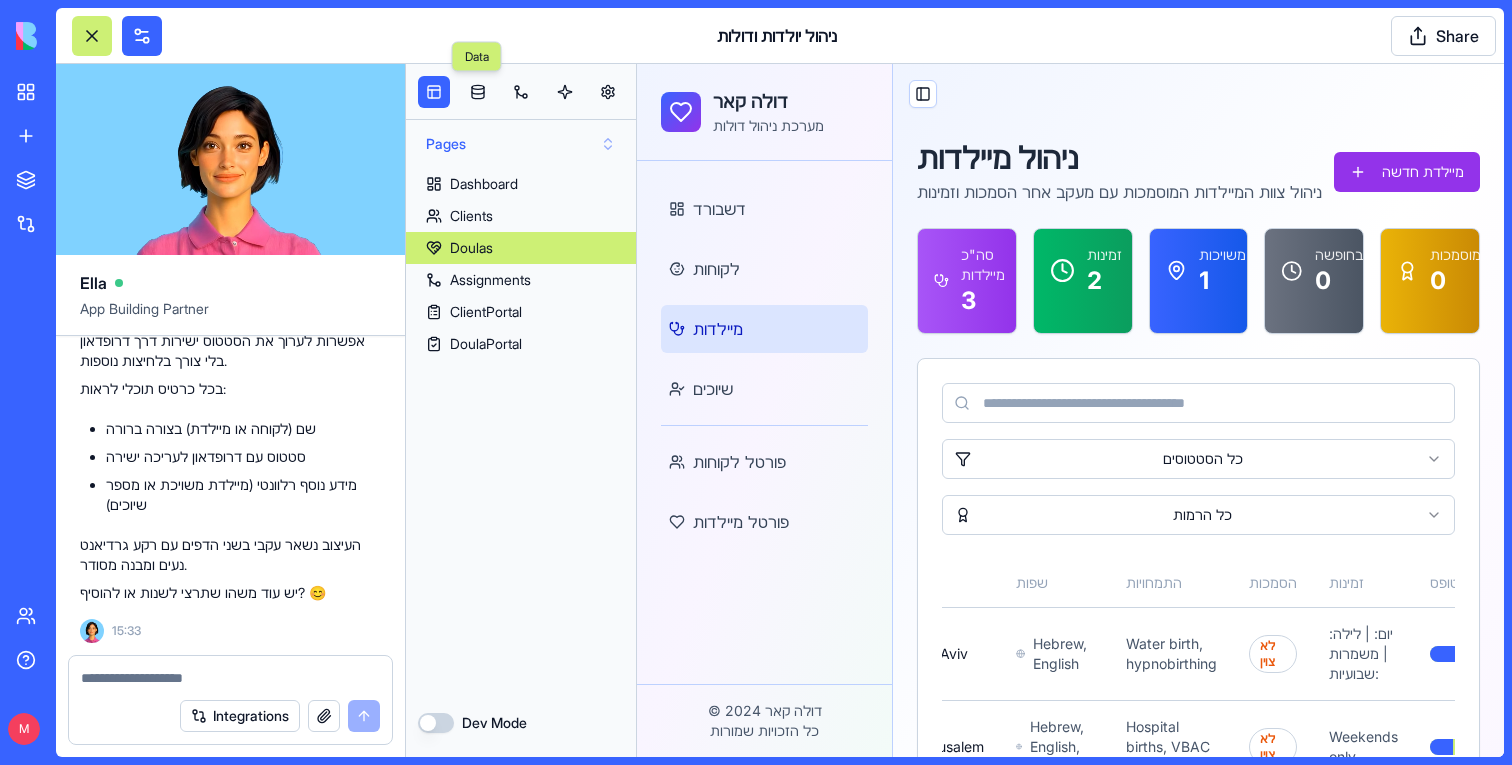 click on "Pages" at bounding box center [521, 144] 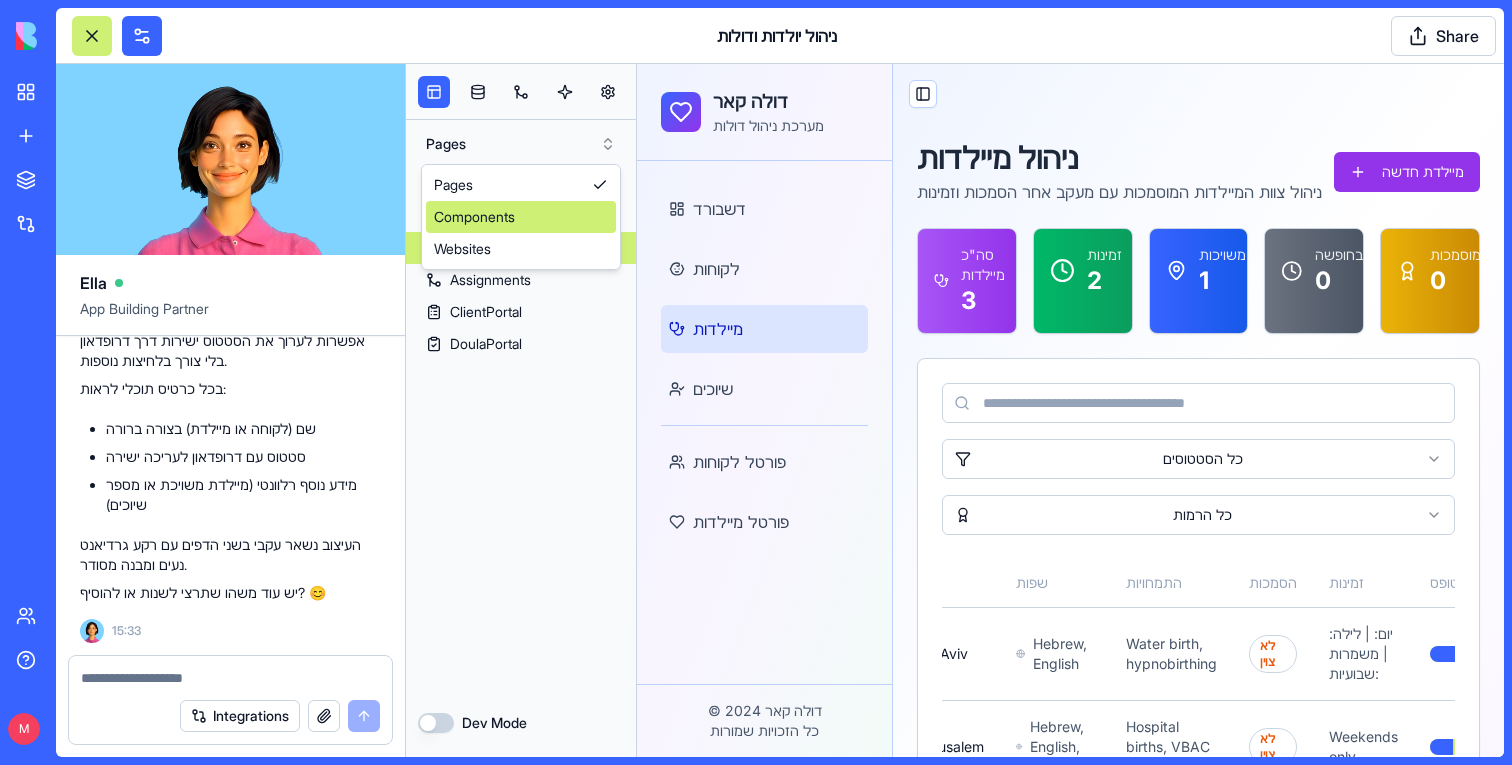 click on "Components" at bounding box center [521, 217] 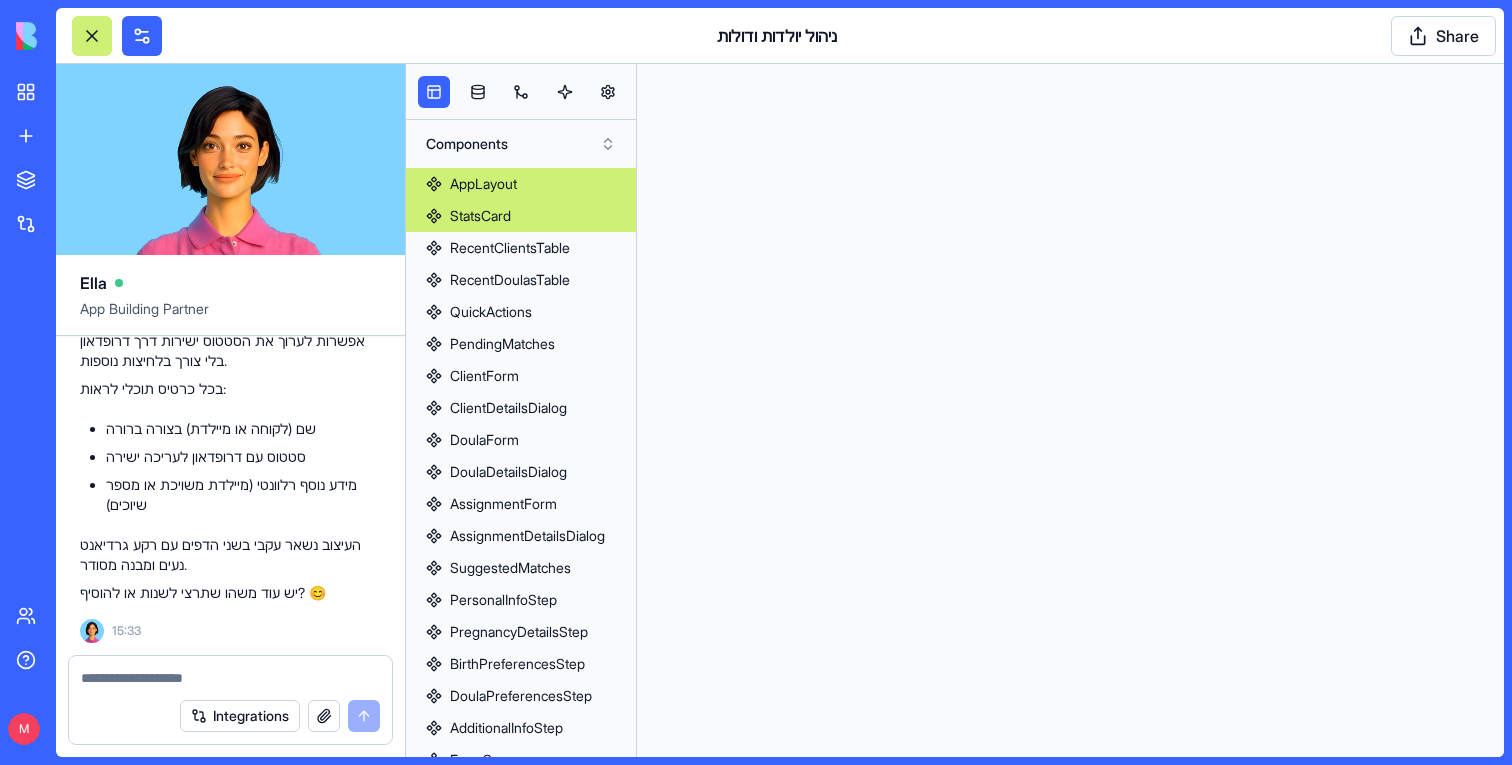 type 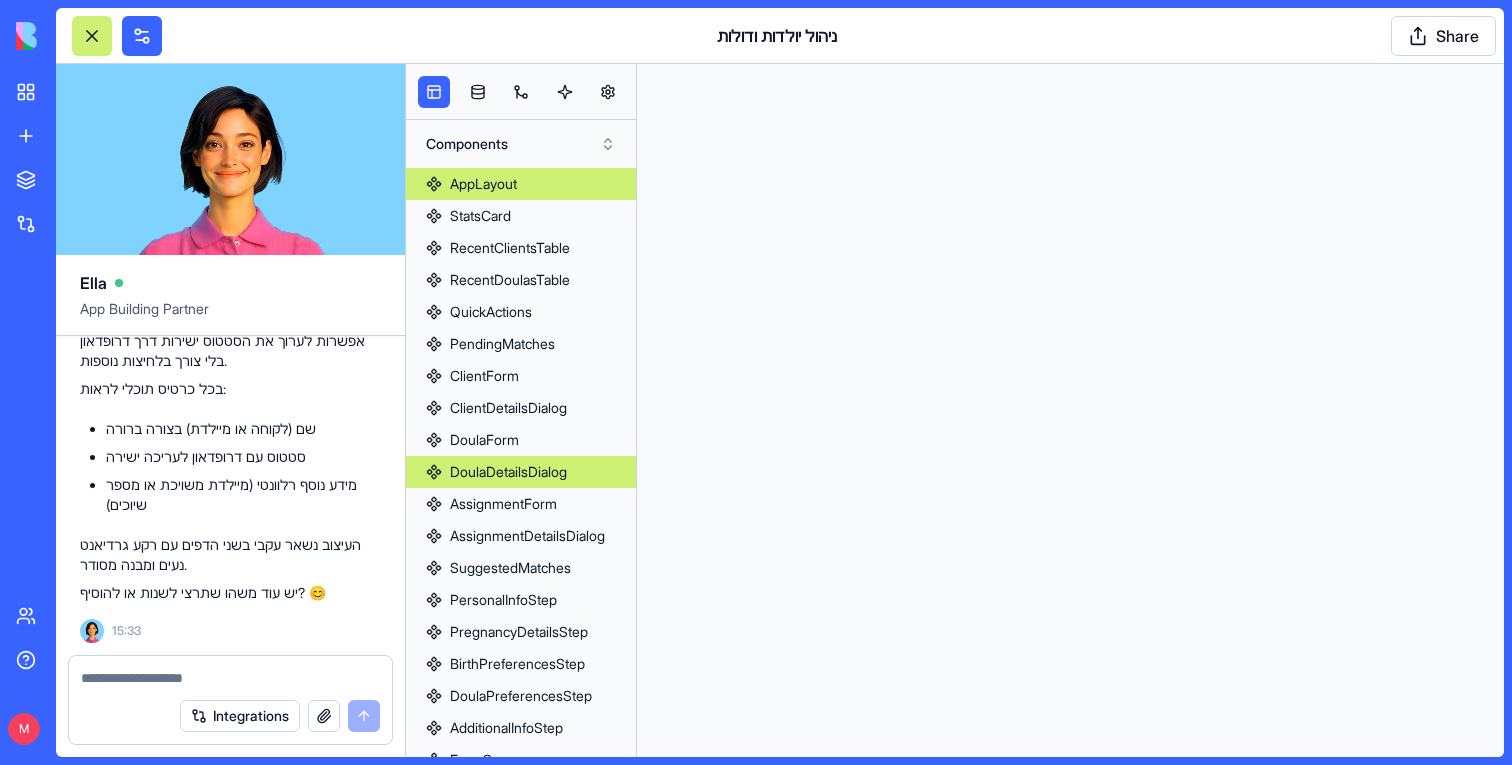 click on "DoulaDetailsDialog" at bounding box center [508, 472] 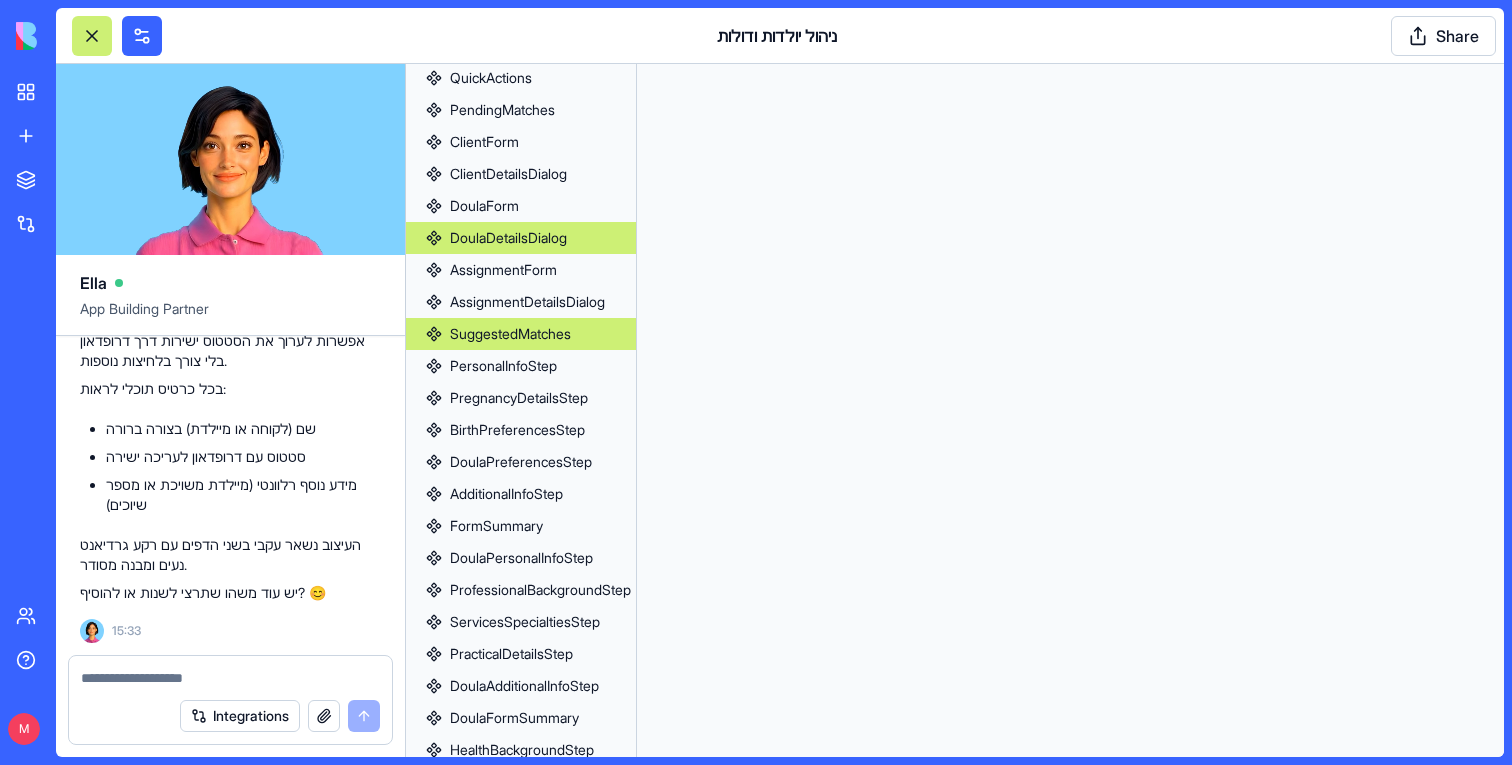 scroll, scrollTop: 197, scrollLeft: 0, axis: vertical 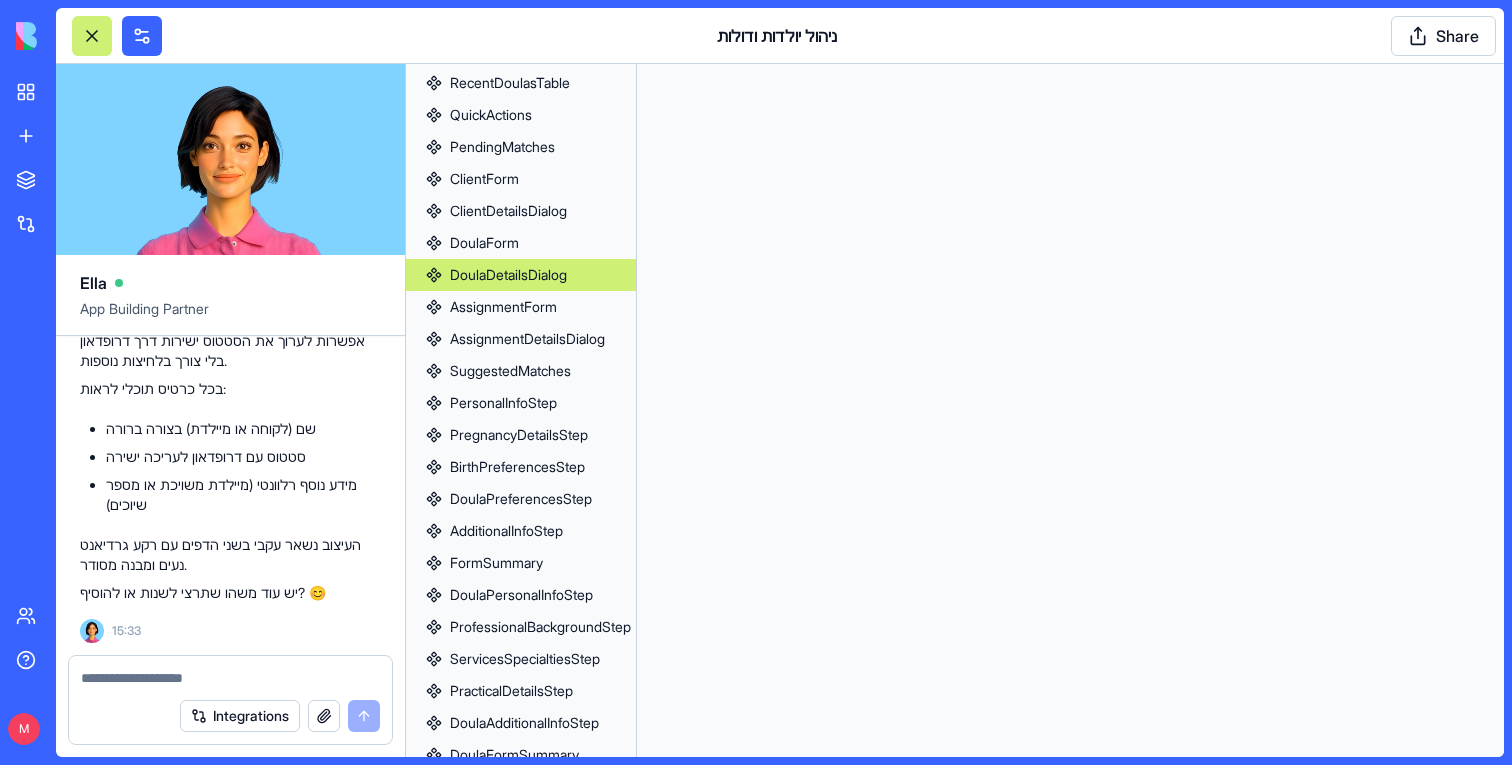 click on "DoulaDetailsDialog" at bounding box center (508, 275) 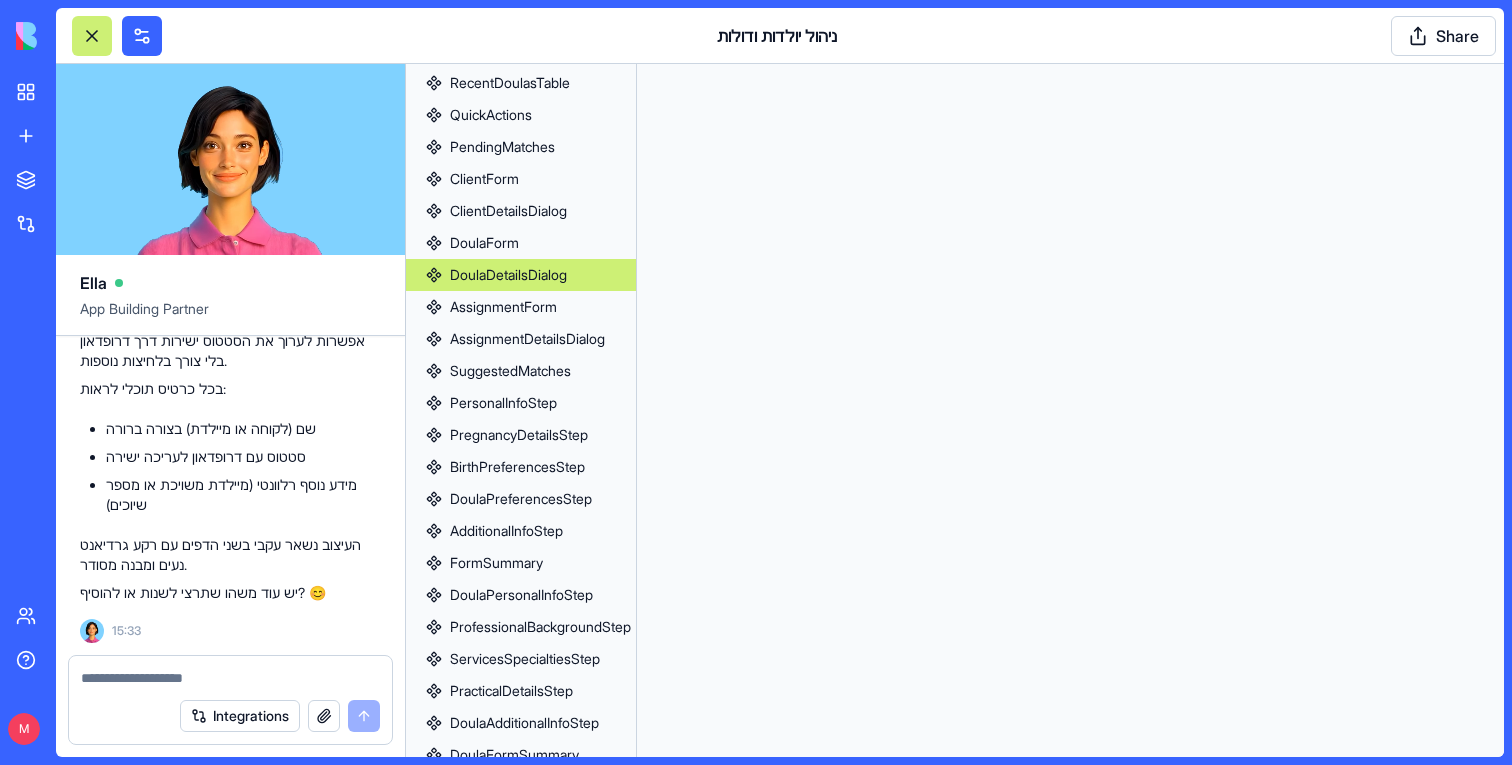 scroll, scrollTop: 727, scrollLeft: 0, axis: vertical 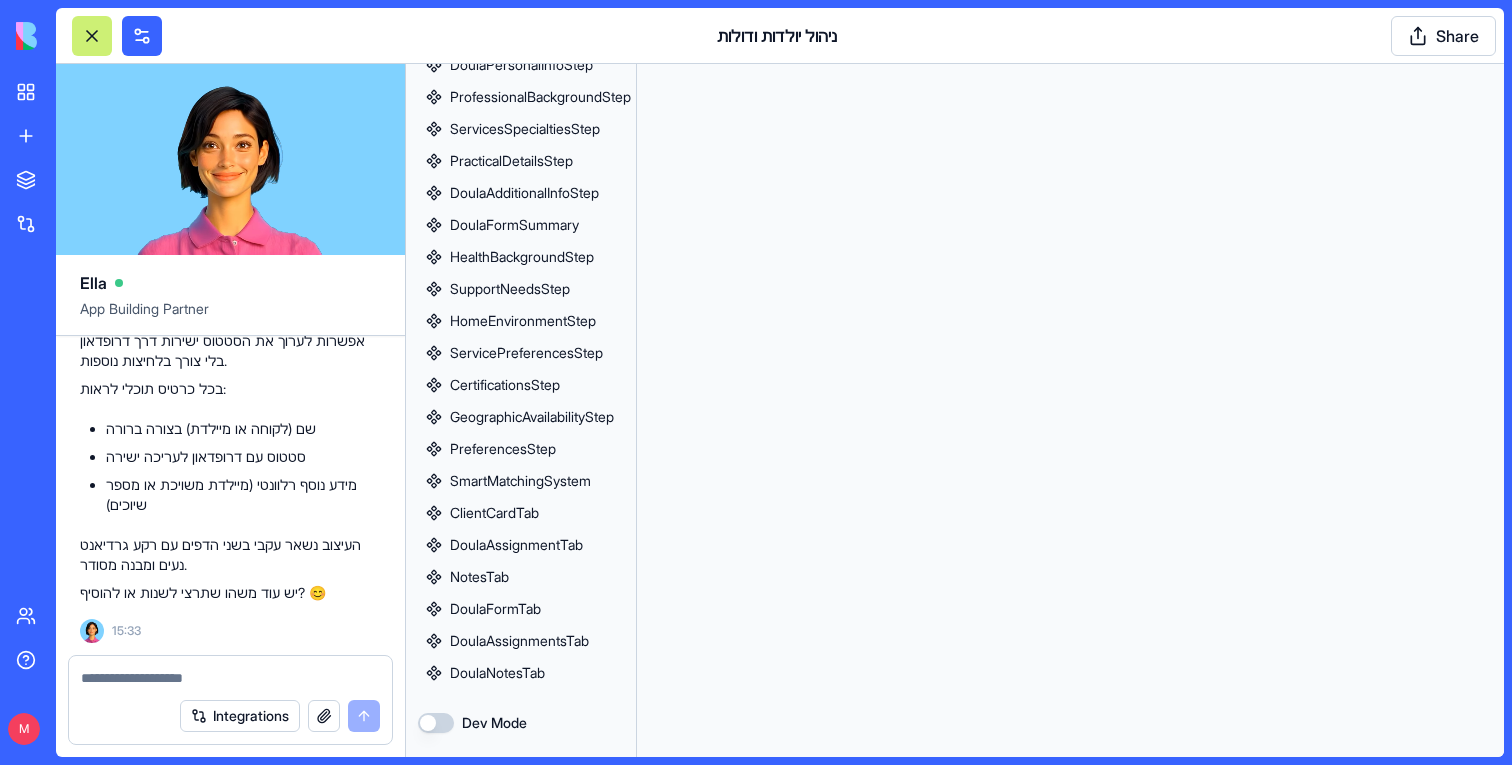 click on "Dev Mode" at bounding box center [436, 723] 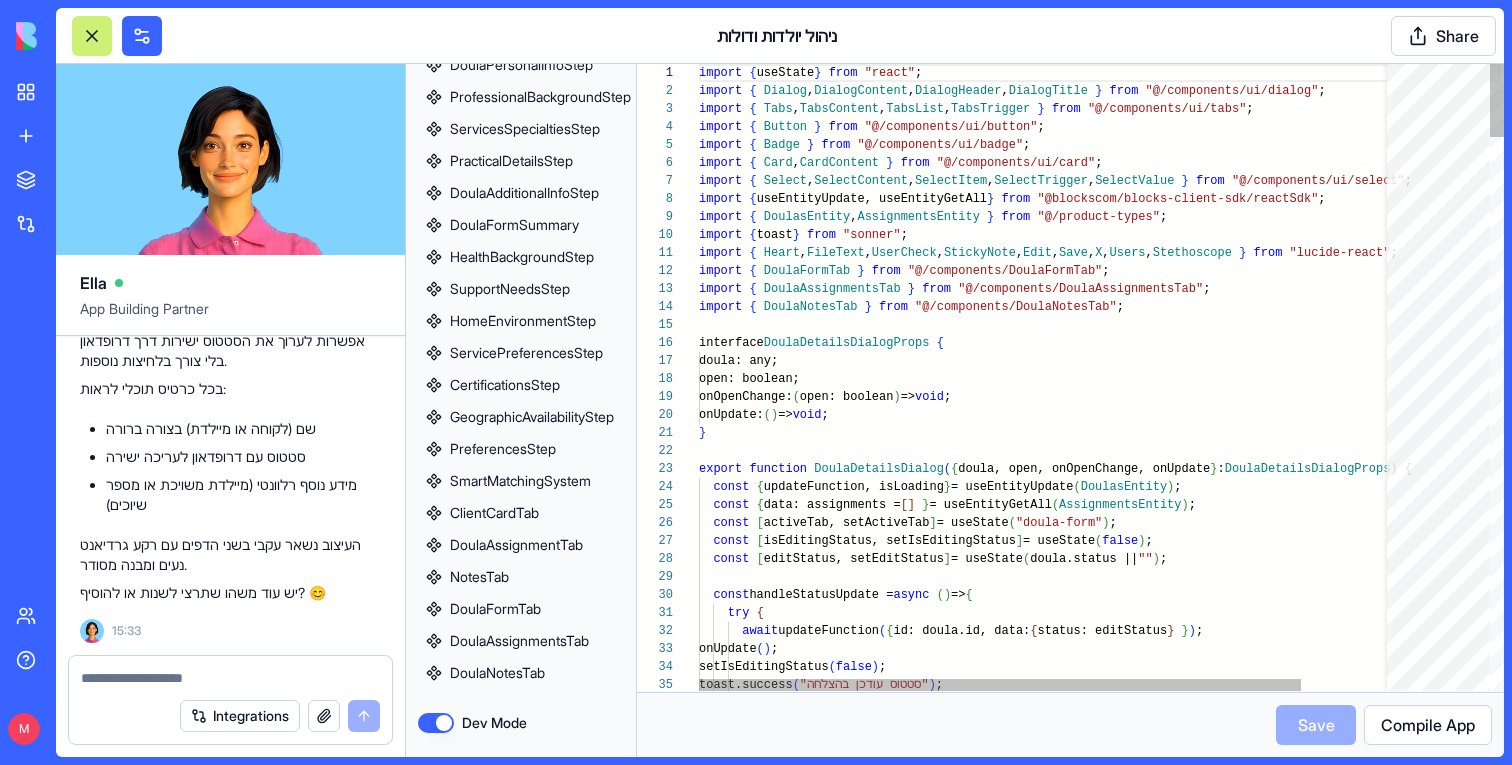 scroll, scrollTop: 126, scrollLeft: 0, axis: vertical 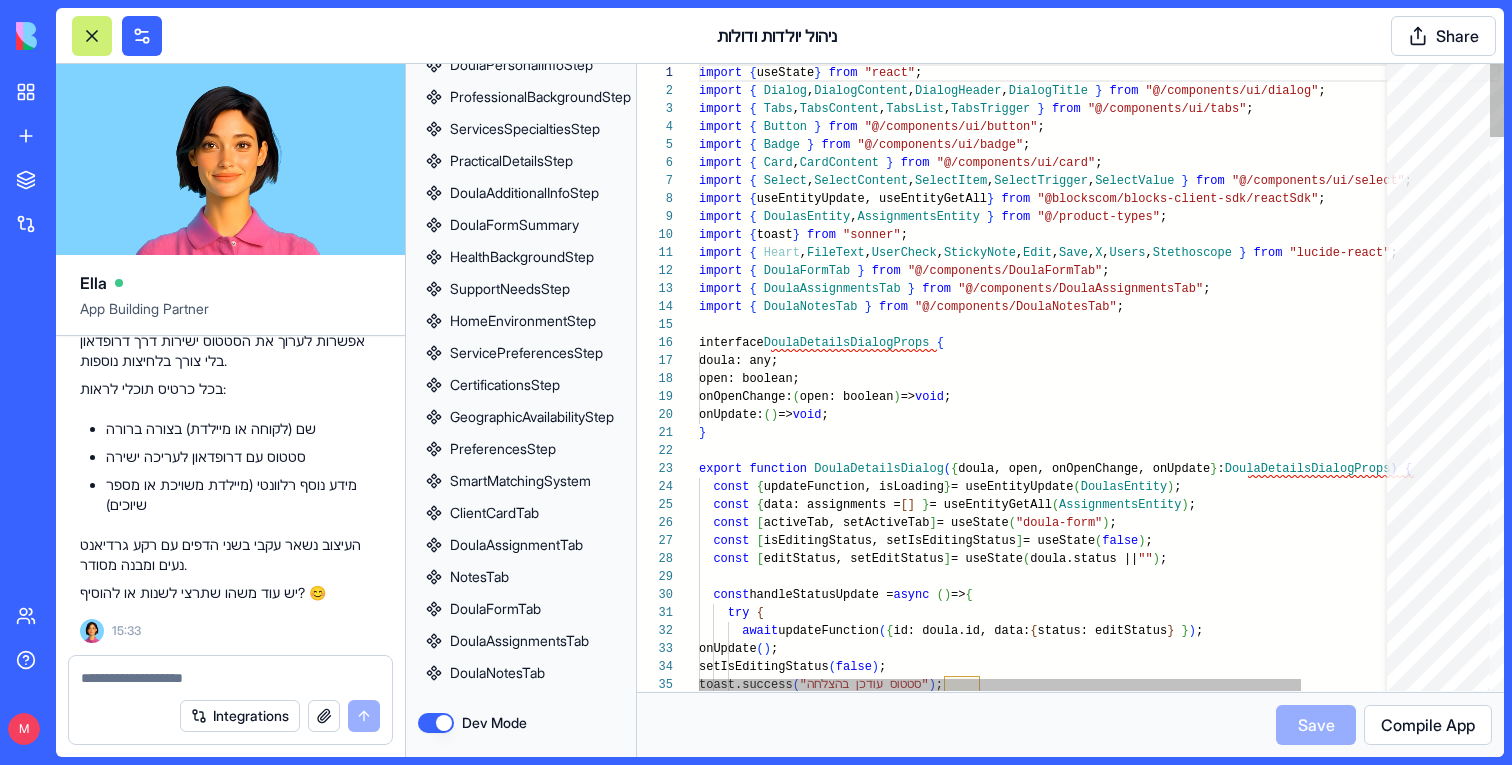 type on "on" 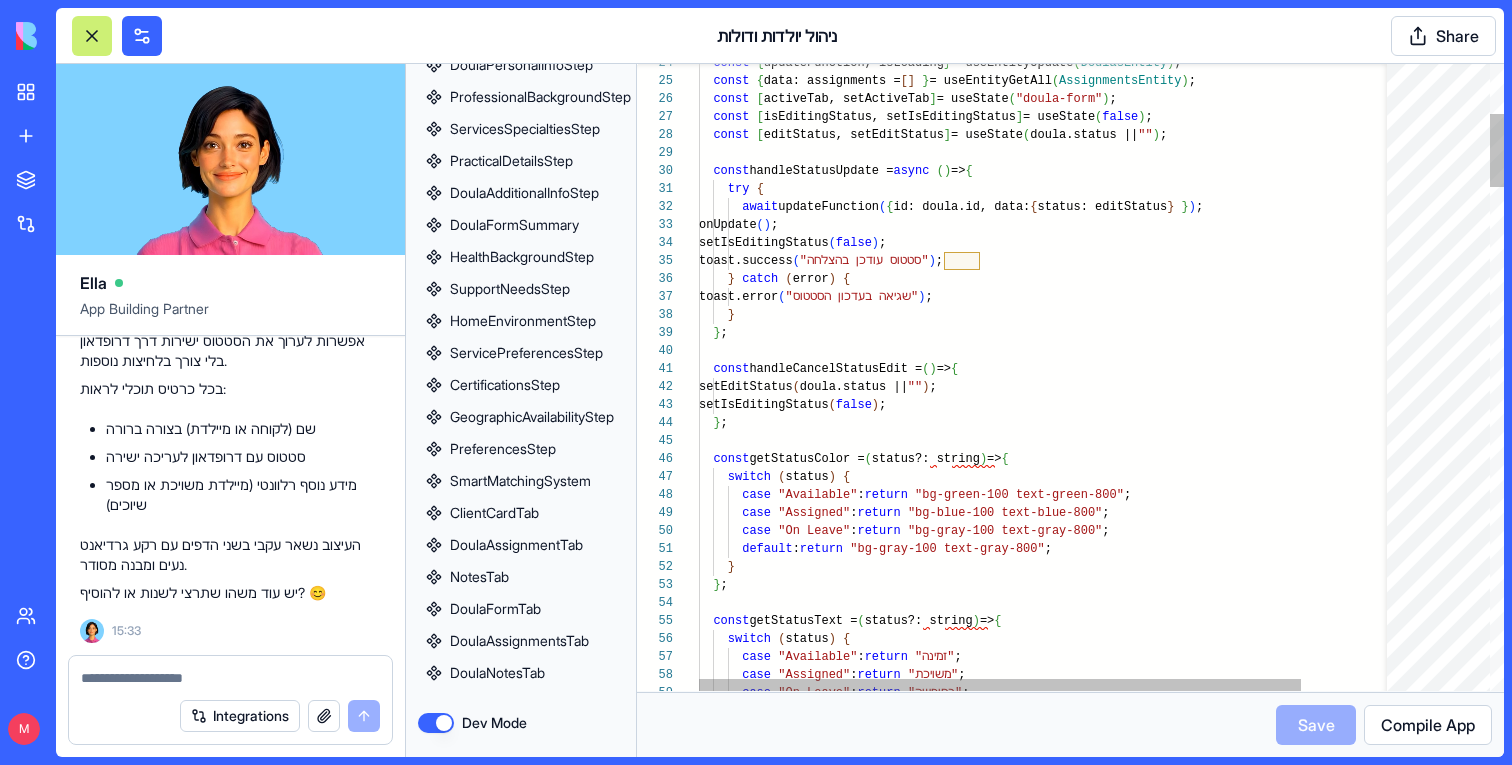 click on "const   {  updateFunction, isLoading  }  = useEntityUpdate ( DoulasEntity ) ;    const   {  data: assignments =  [ ]   }  = useEntityGetAll ( AssignmentsEntity ) ;    const   [ activeTab, setActiveTab ]  = useState ( "doula-form" ) ;    const   [ isEditingStatus, setIsEditingStatus ]  = useState ( false ) ;    const   [ editStatus, setEditStatus ]  = useState ( doula.status ||  "" ) ;    const  handleStatusUpdate =  async   ( )  =>  {      try   {        await  updateFunction ( {  id: doula.id, data:  {  status: editStatus  }   } ) ;       onUpdate ( ) ;       setIsEditingStatus ( false ) ;       toast.success ( "סטטוס עודכן בהצלחה" ) ;      }   catch   ( error )   {       toast.error ( "שגיאה בעדכון הסטטוס" ) ;      }    } ;    const  handleCancelStatusEdit =  ( )  =>  {     setEditStatus ( doula.status ||  "" ) ;     setIsEditingStatus ( false ) ; }" at bounding box center [1099, 2311] 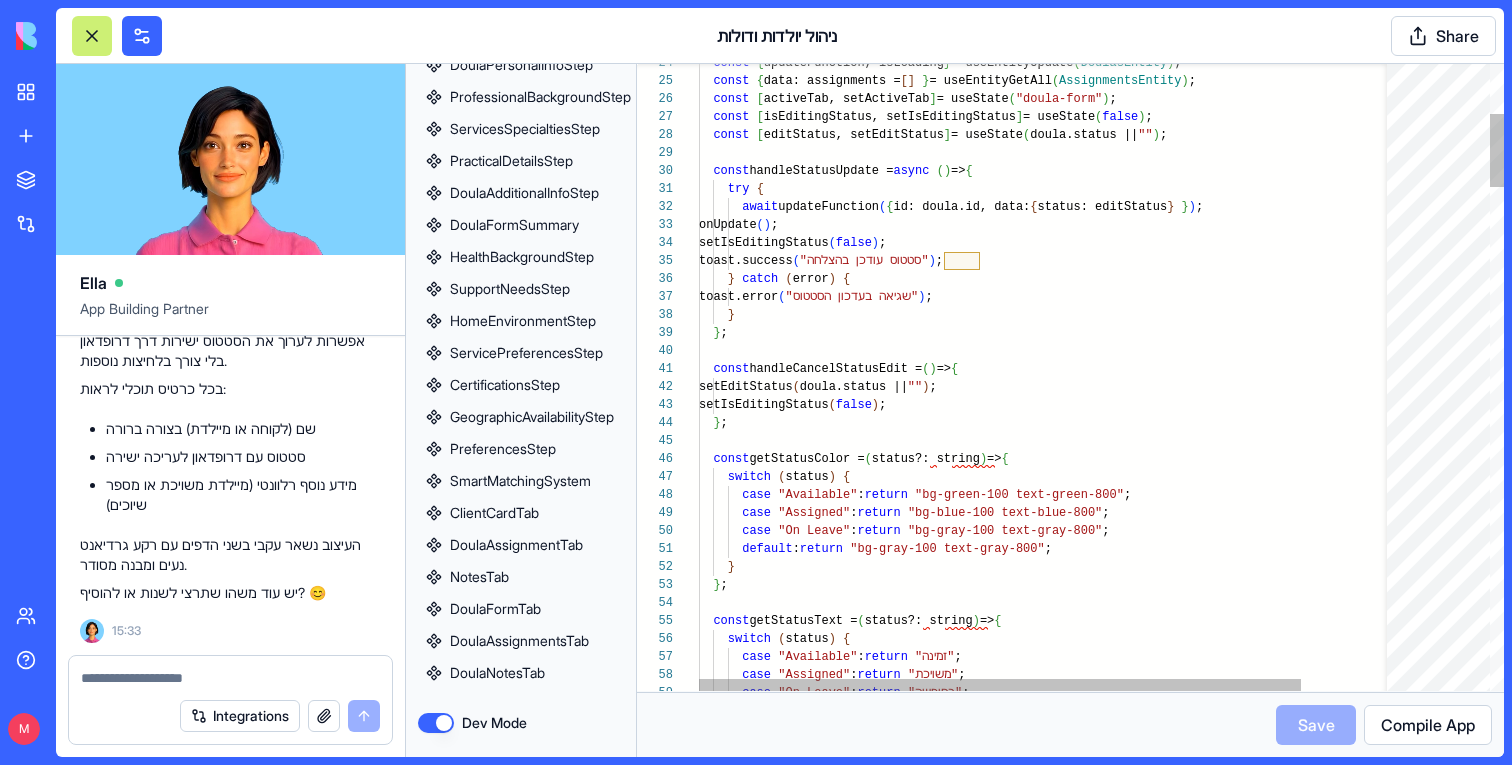 scroll, scrollTop: 108, scrollLeft: 173, axis: both 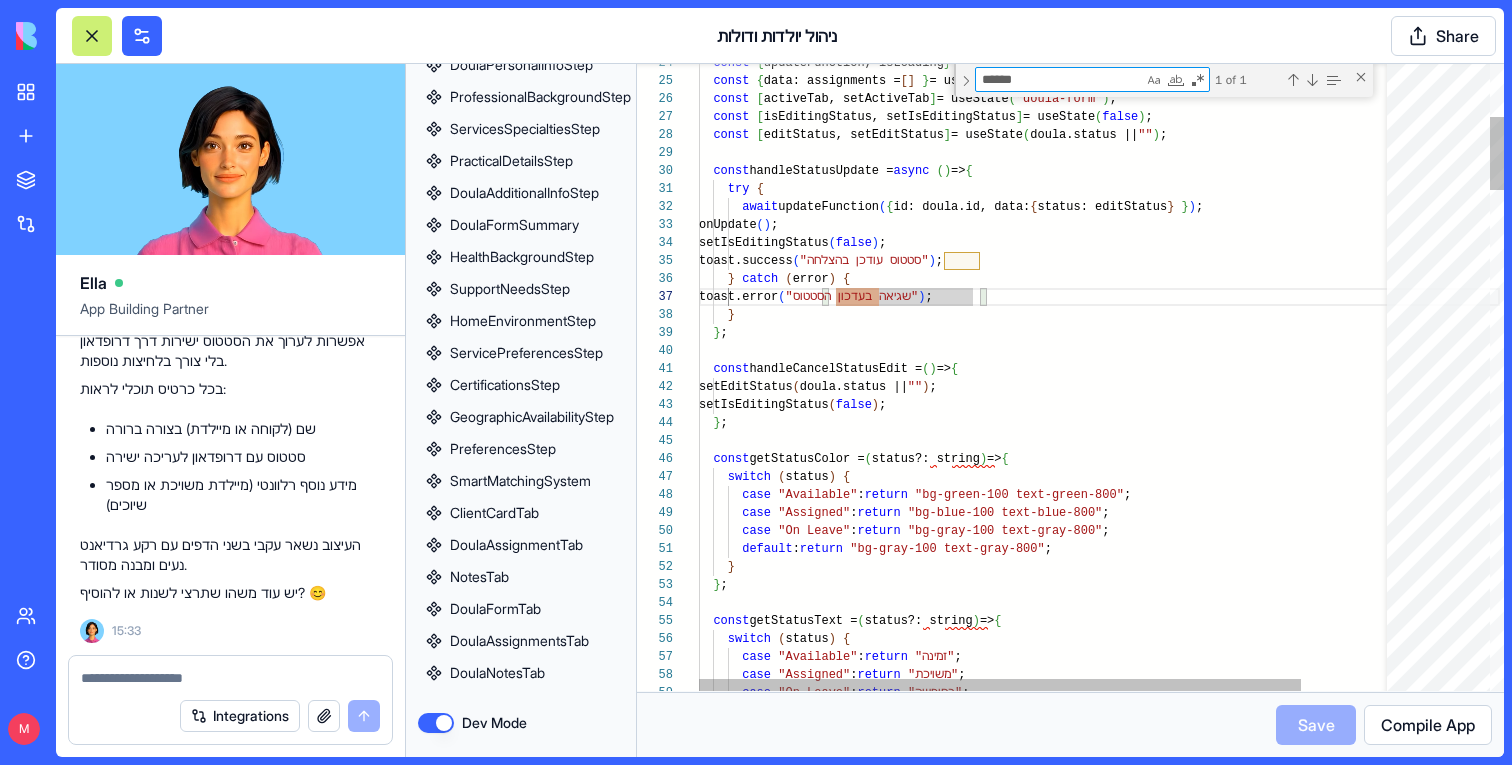 type on "**********" 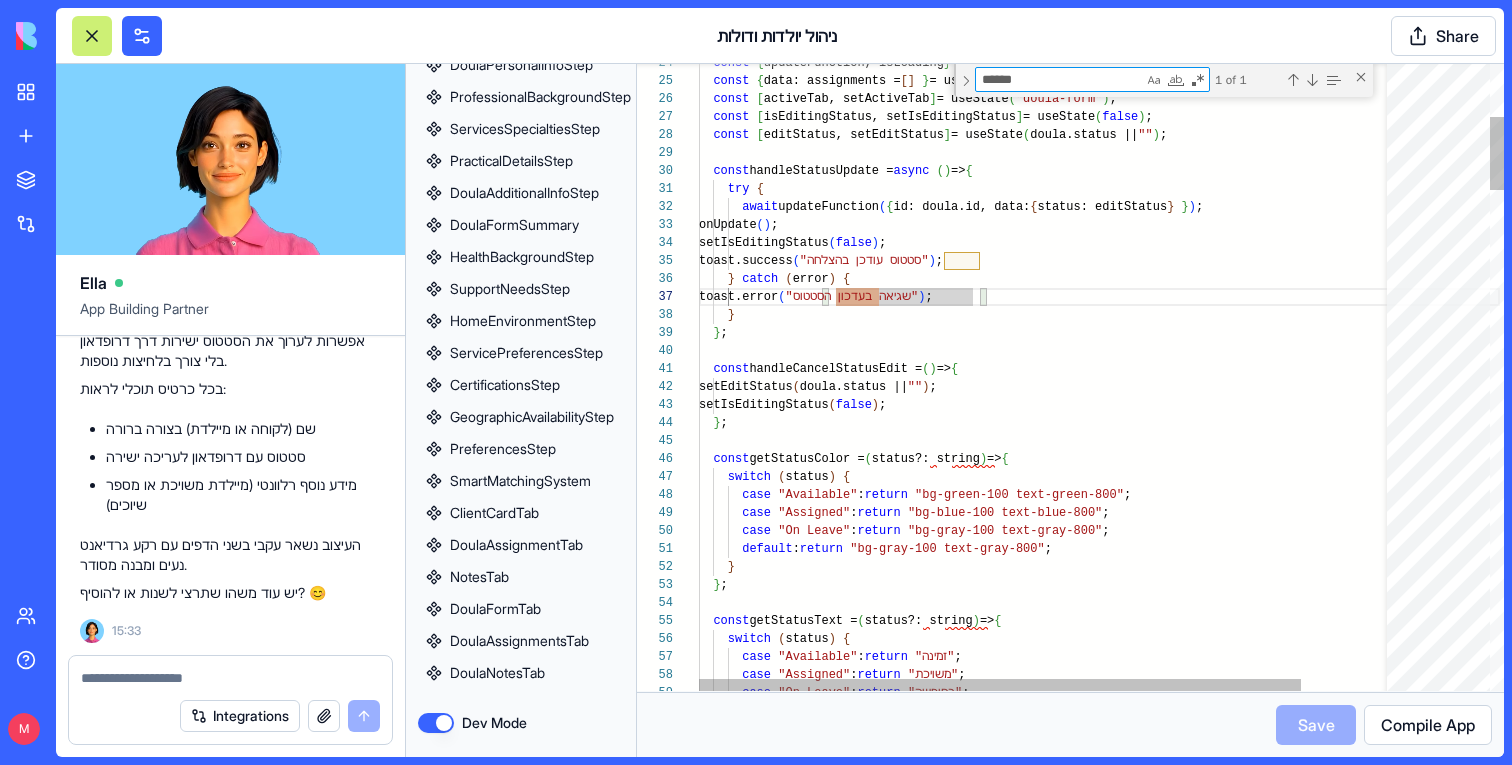 type on "*" 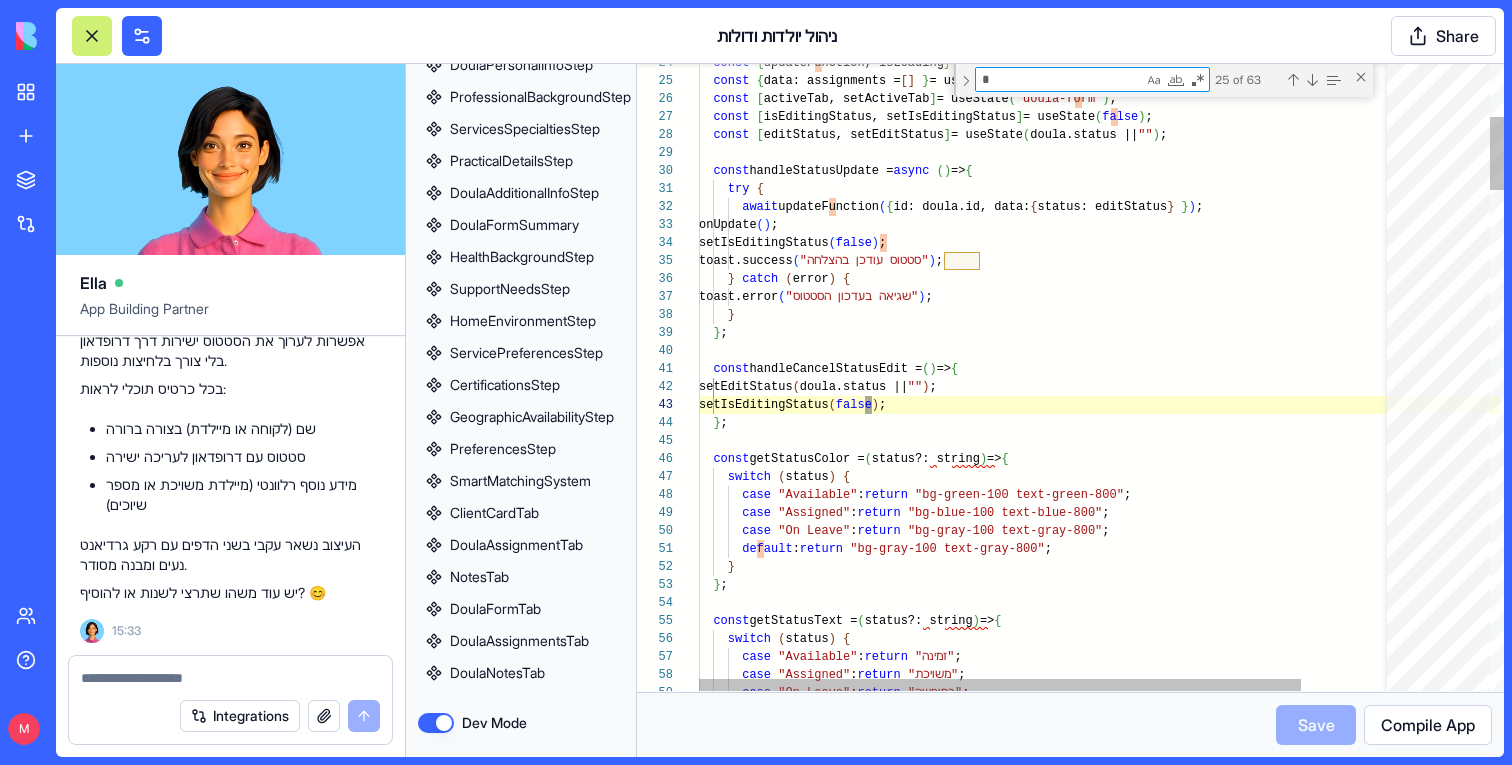 type on "**********" 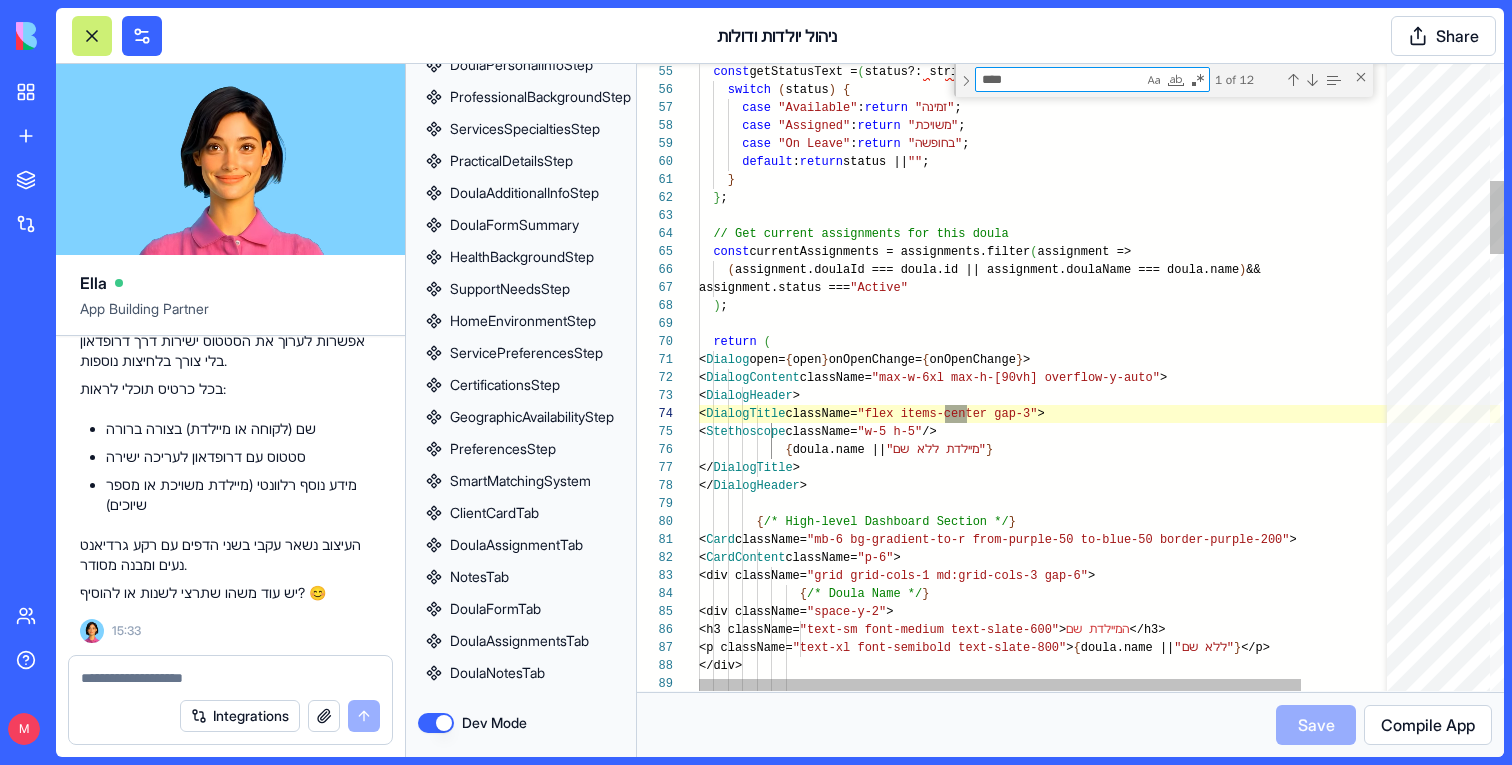 scroll, scrollTop: 180, scrollLeft: 275, axis: both 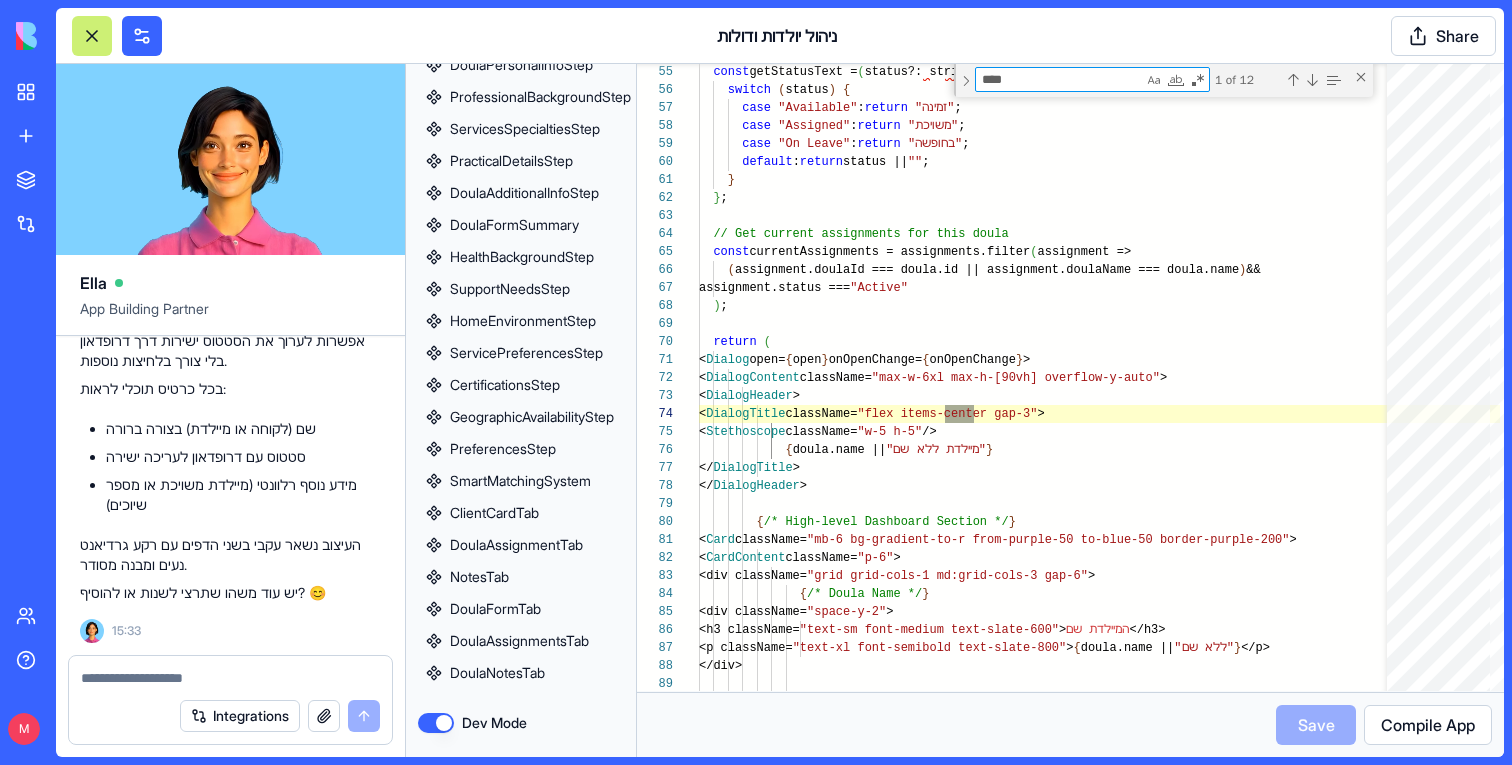 type on "****" 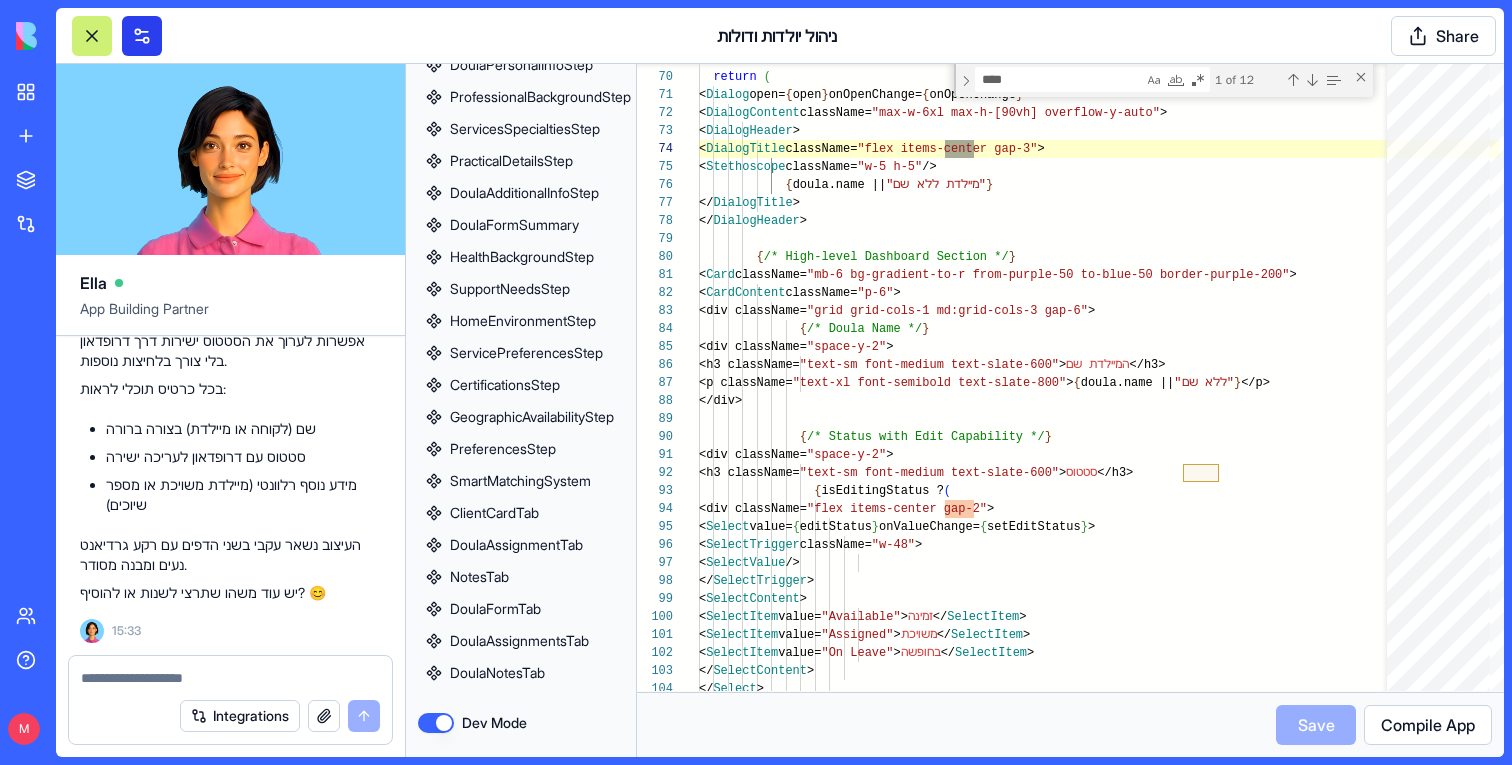 click at bounding box center (142, 36) 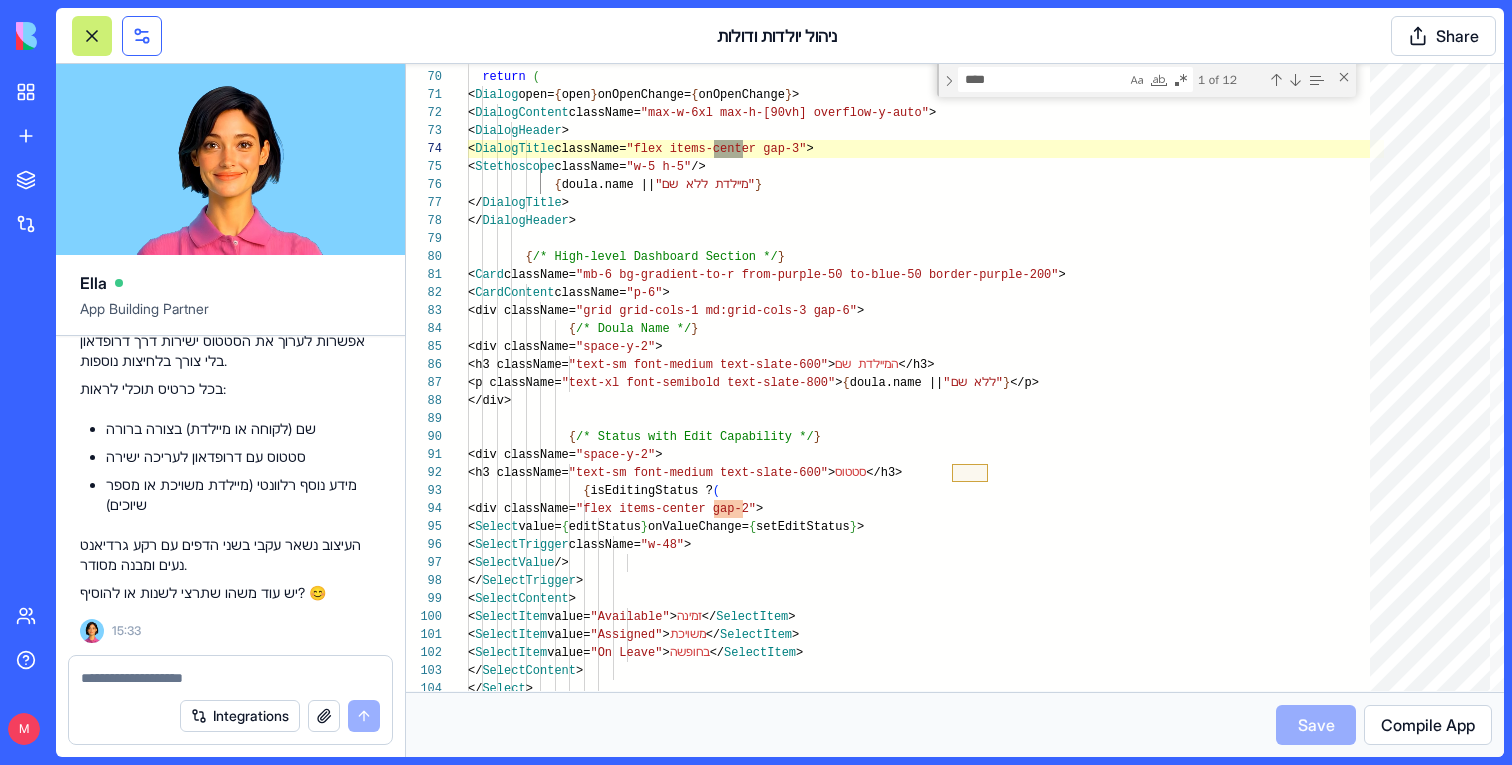 click at bounding box center (142, 36) 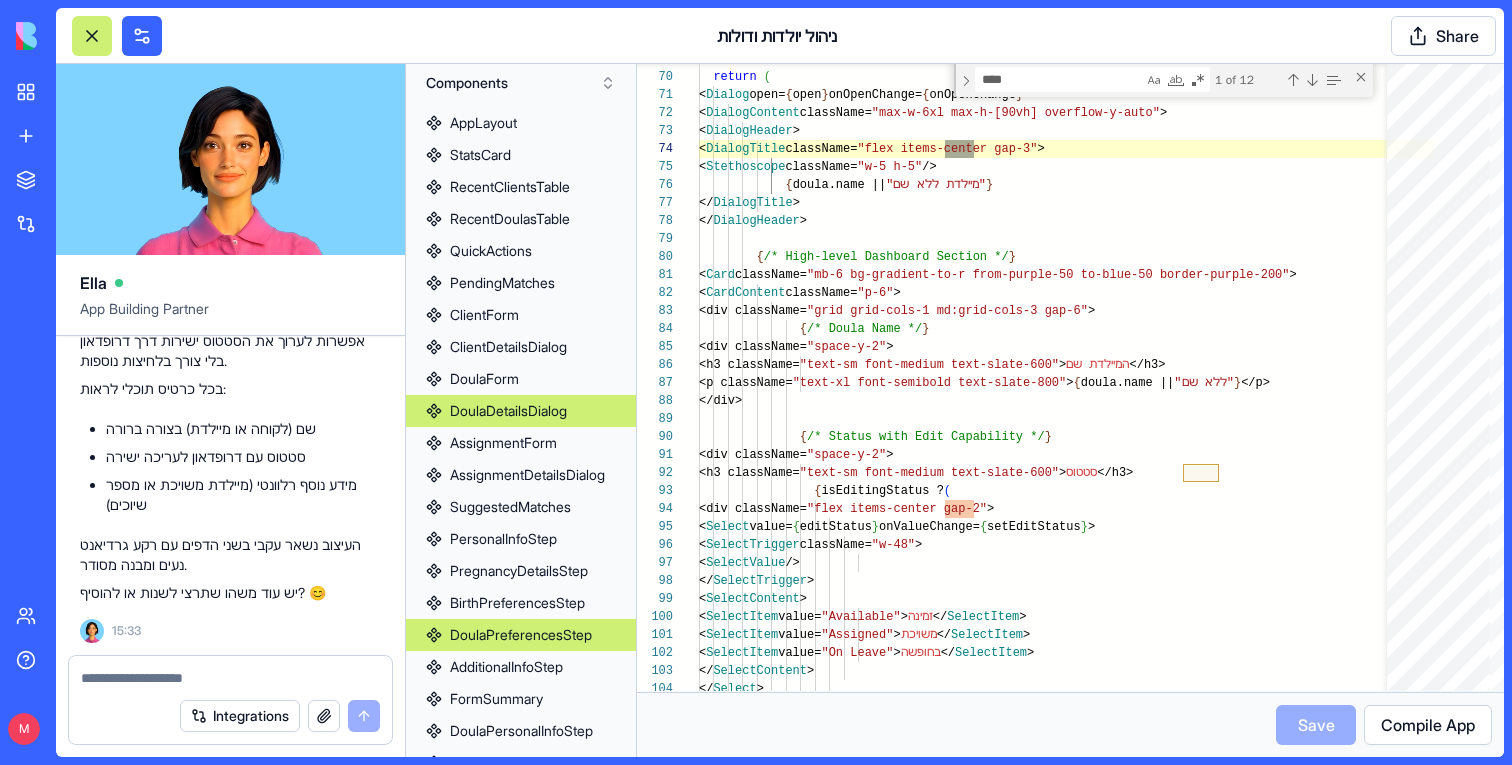 scroll, scrollTop: 727, scrollLeft: 0, axis: vertical 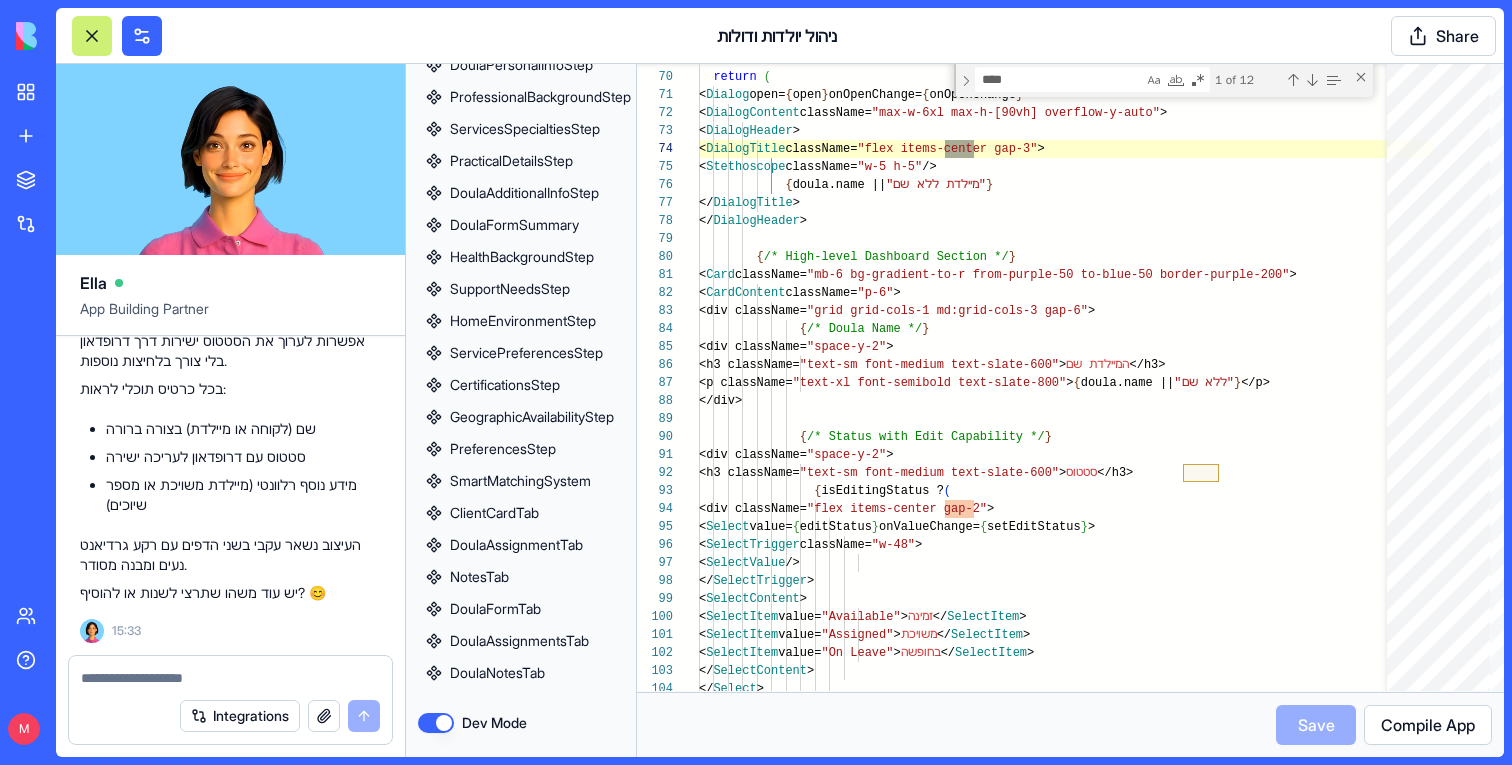 click on "Dev Mode" at bounding box center (436, 723) 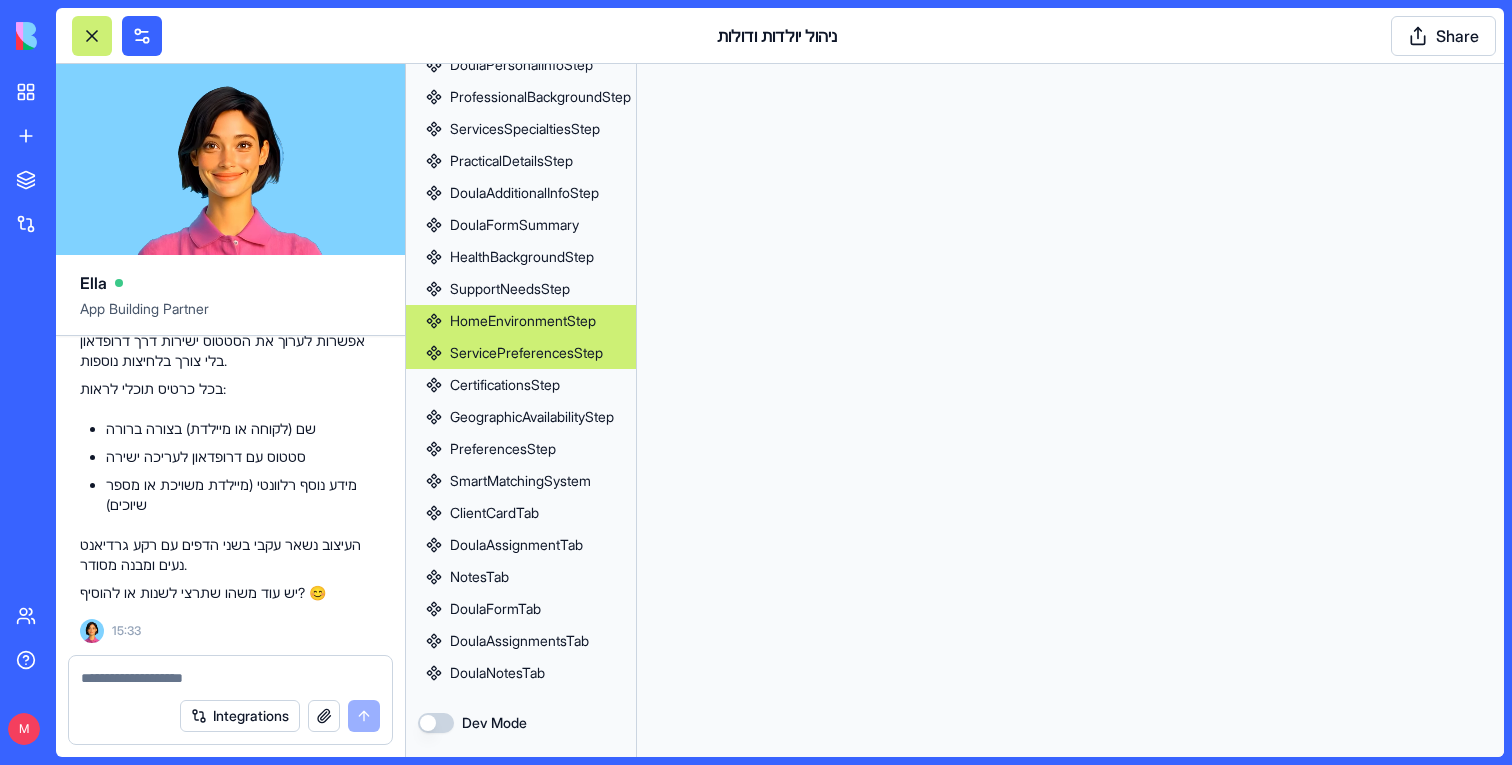 scroll, scrollTop: 0, scrollLeft: 0, axis: both 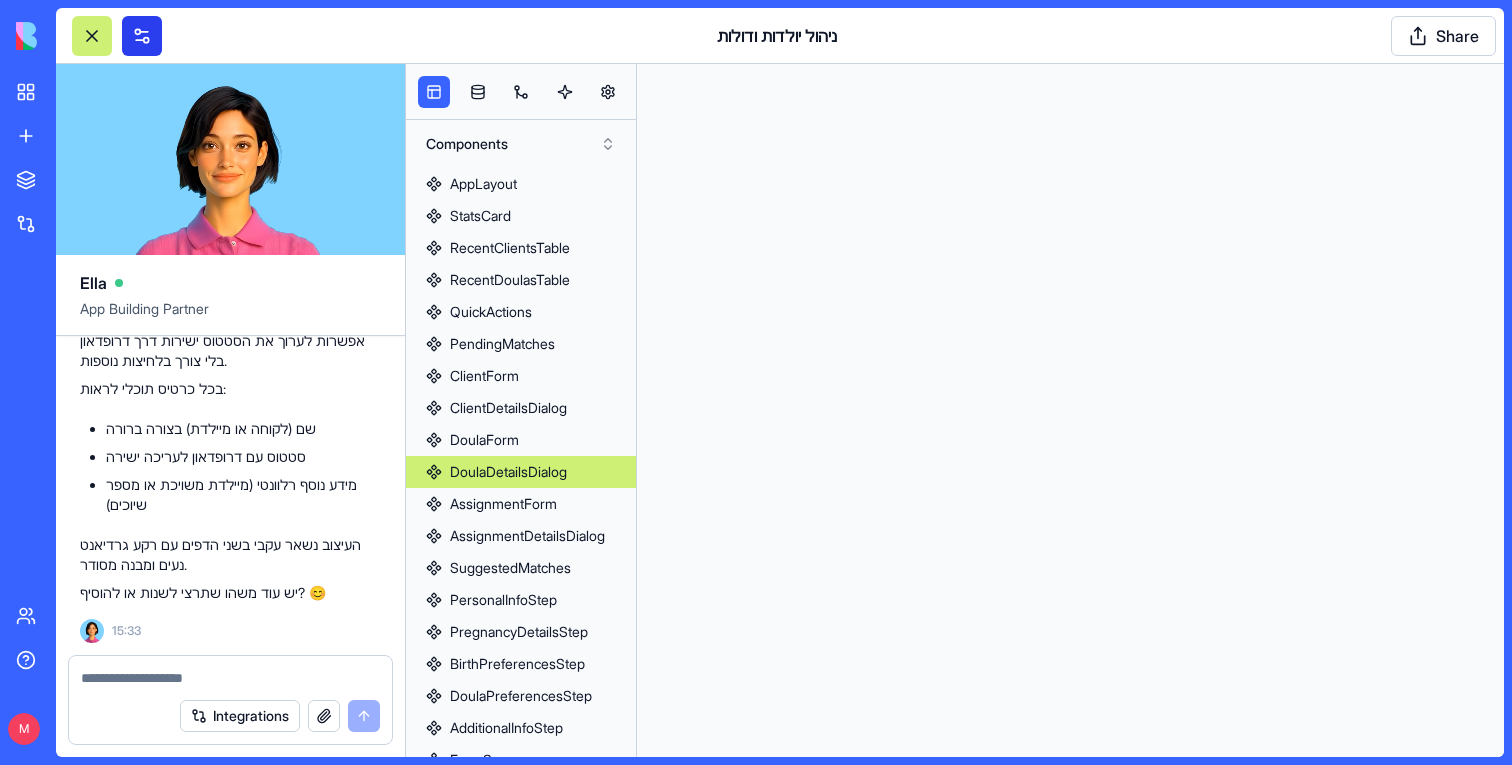 click at bounding box center [142, 36] 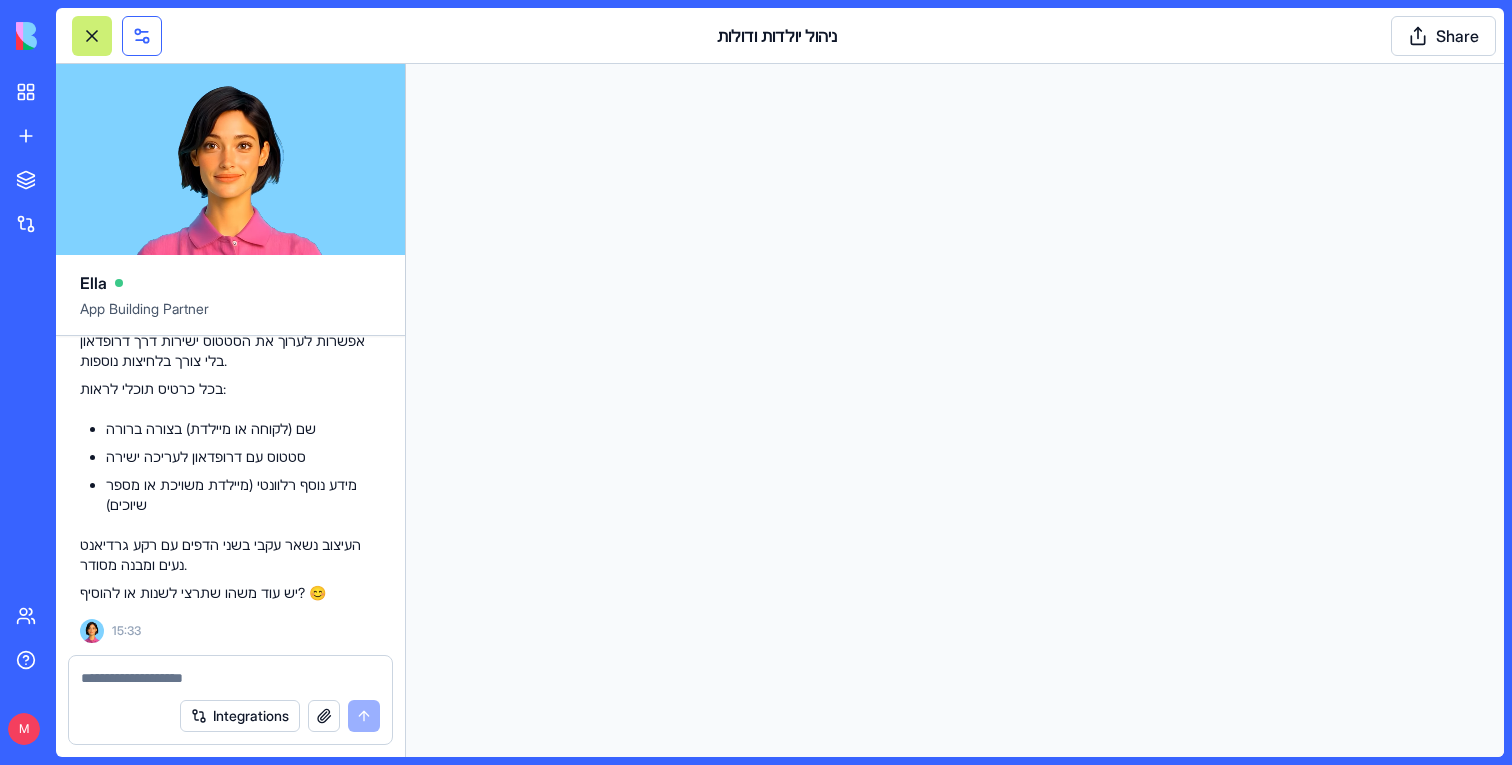 click at bounding box center [142, 36] 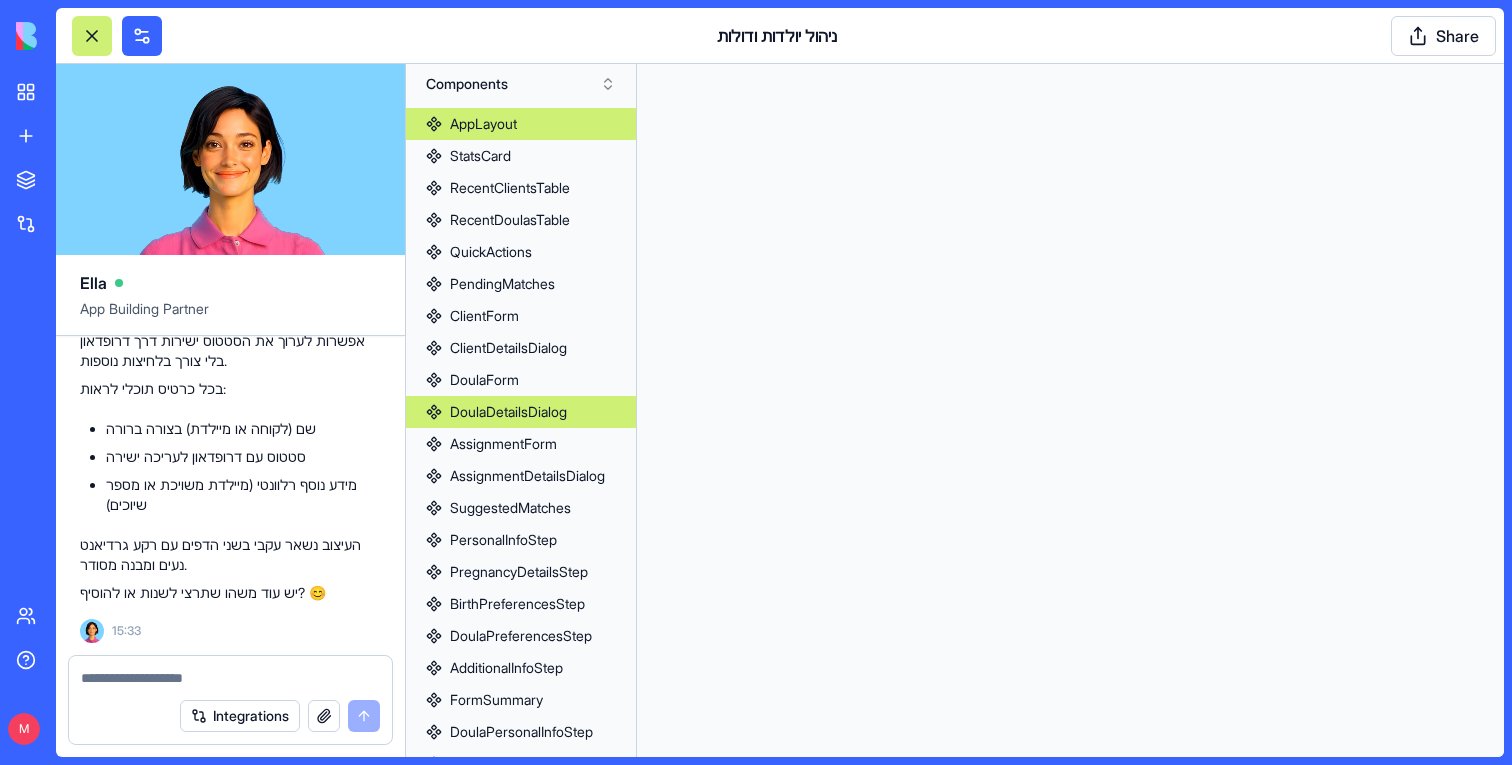 scroll, scrollTop: 61, scrollLeft: 0, axis: vertical 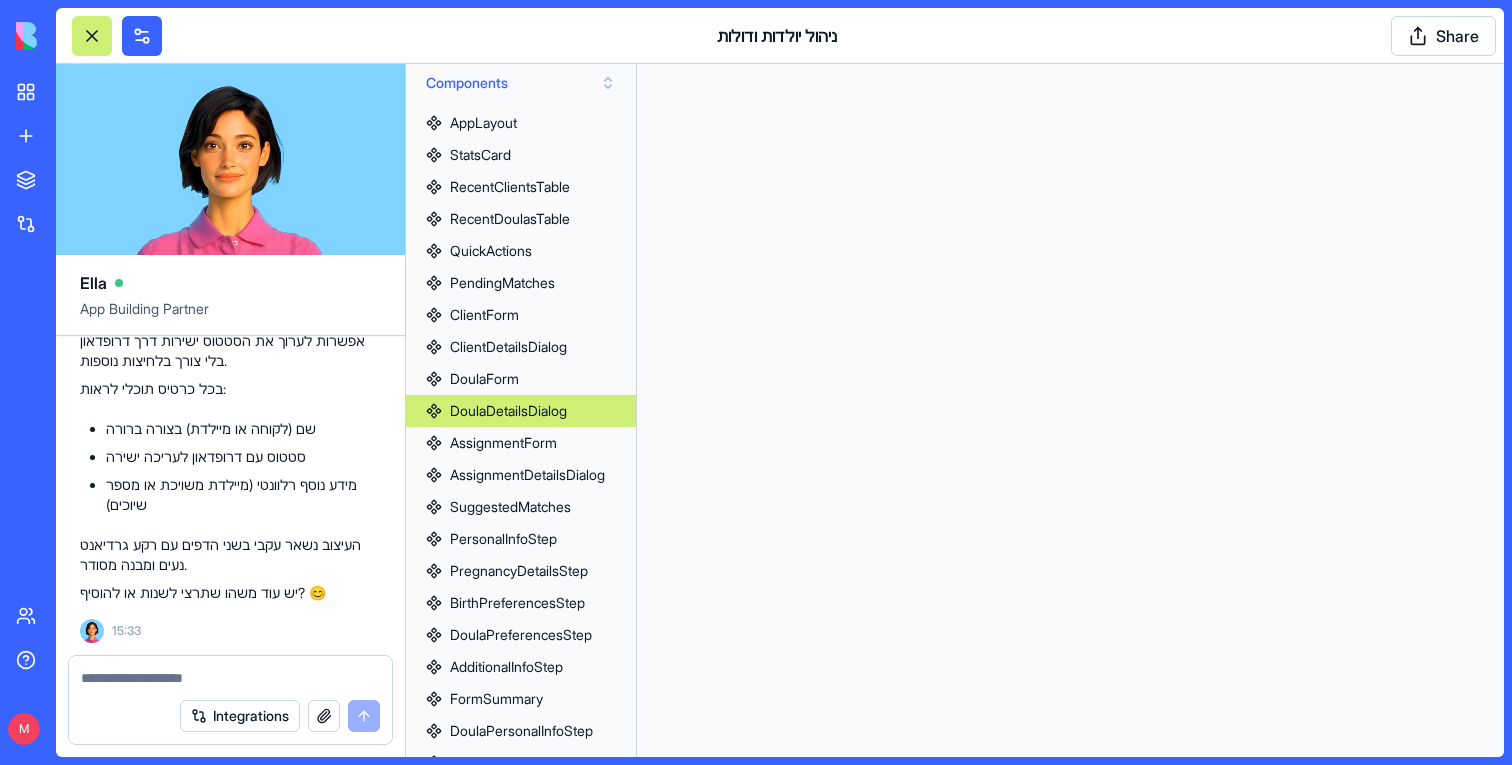 click on "Components" at bounding box center [521, 83] 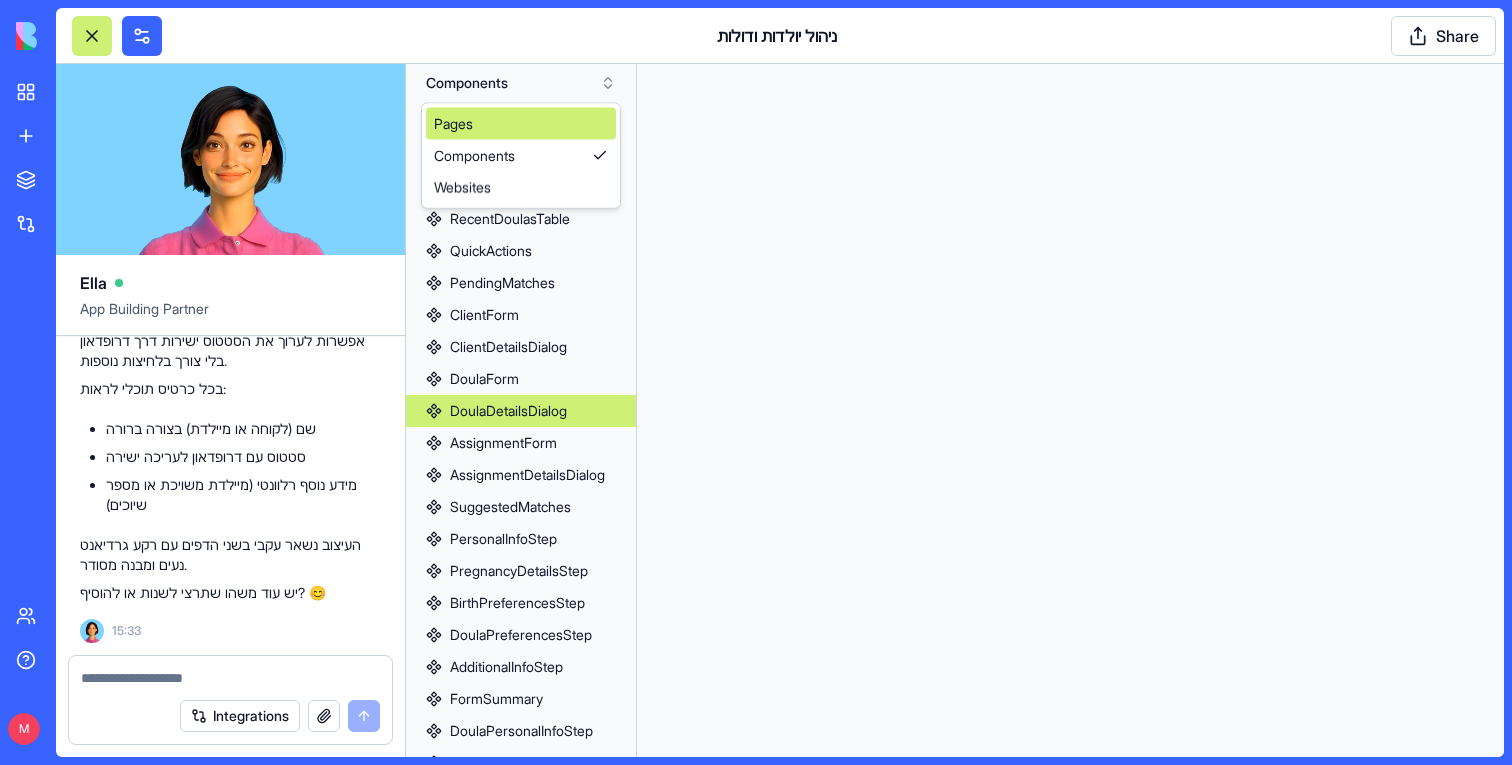 click on "Pages" at bounding box center [521, 124] 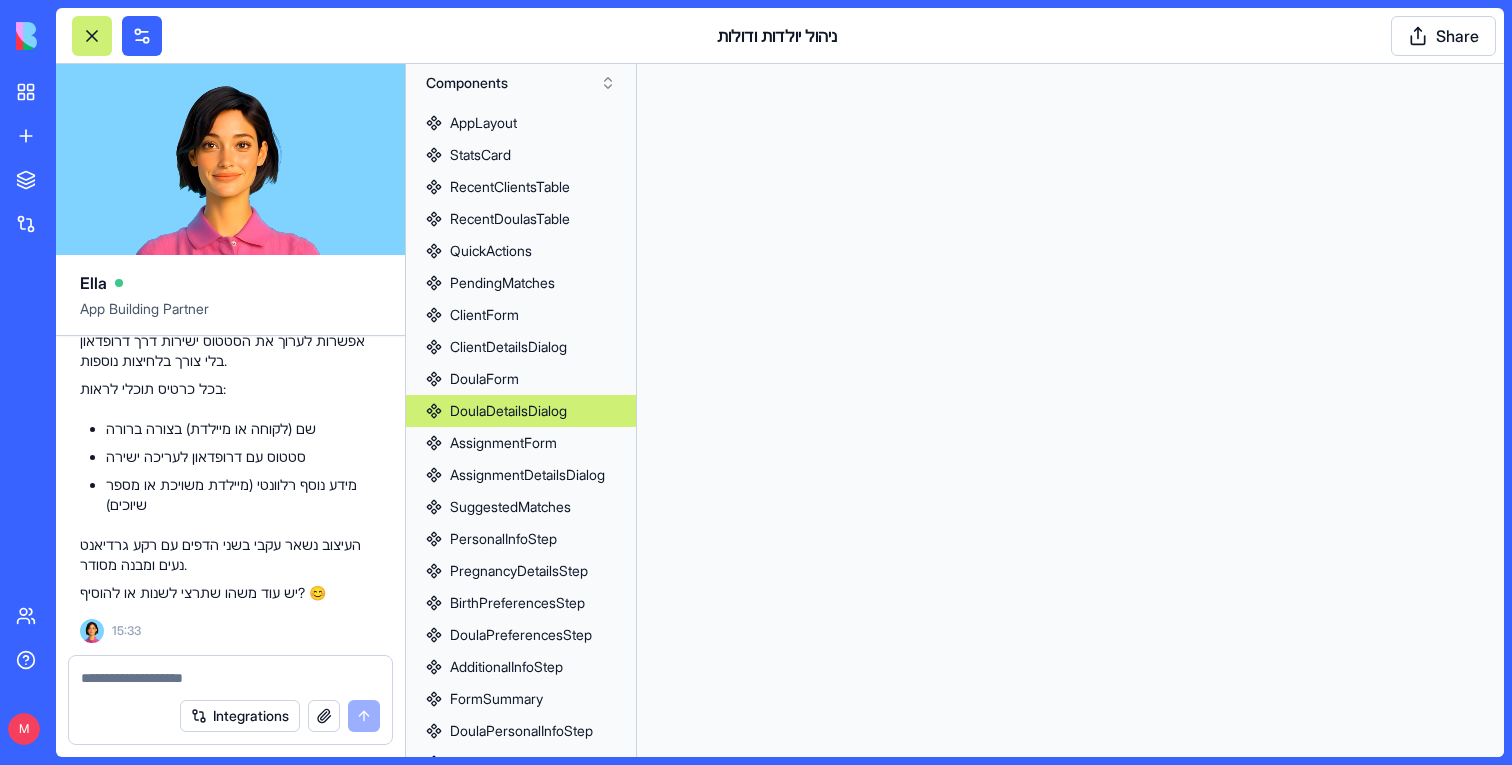 click at bounding box center (92, 36) 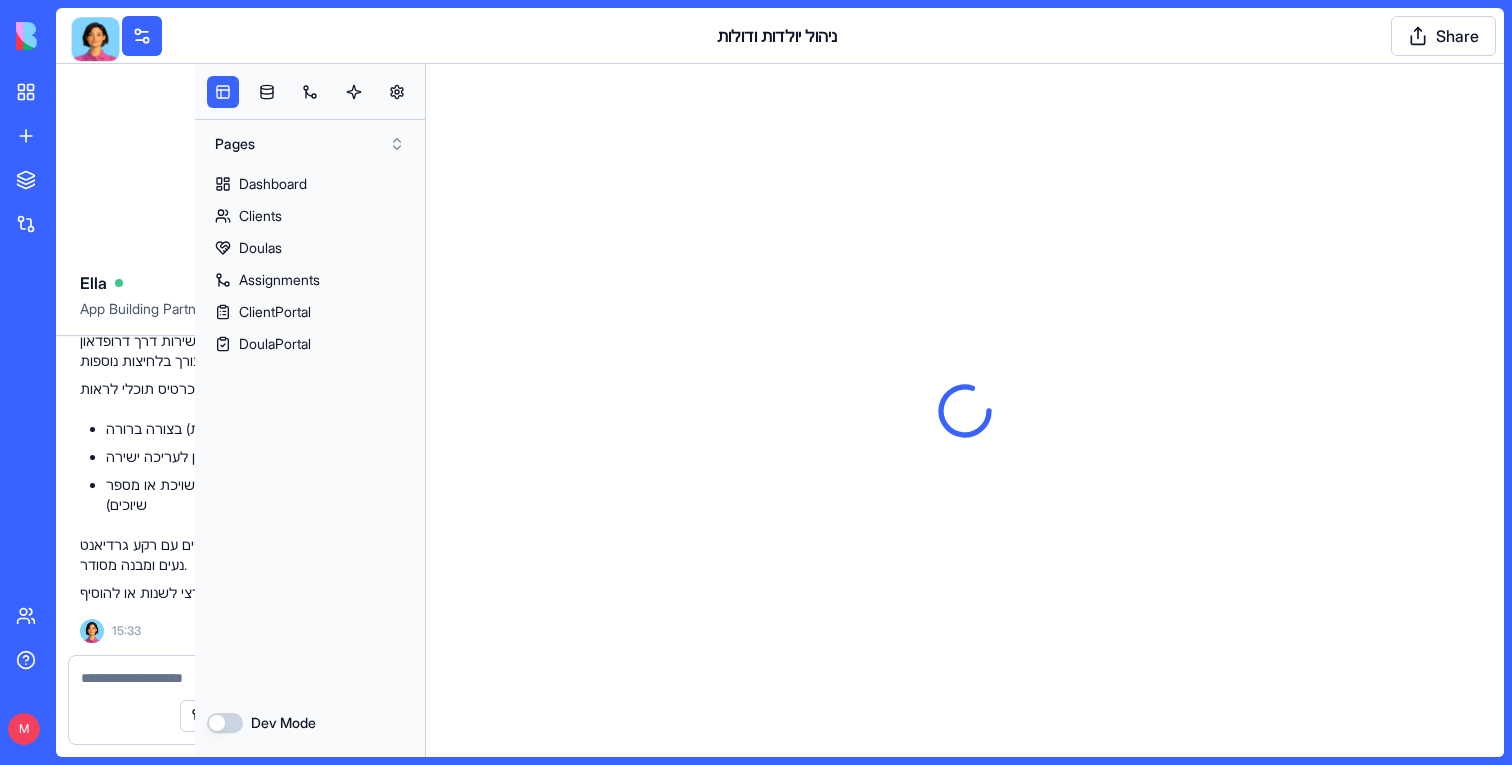 scroll, scrollTop: 0, scrollLeft: 0, axis: both 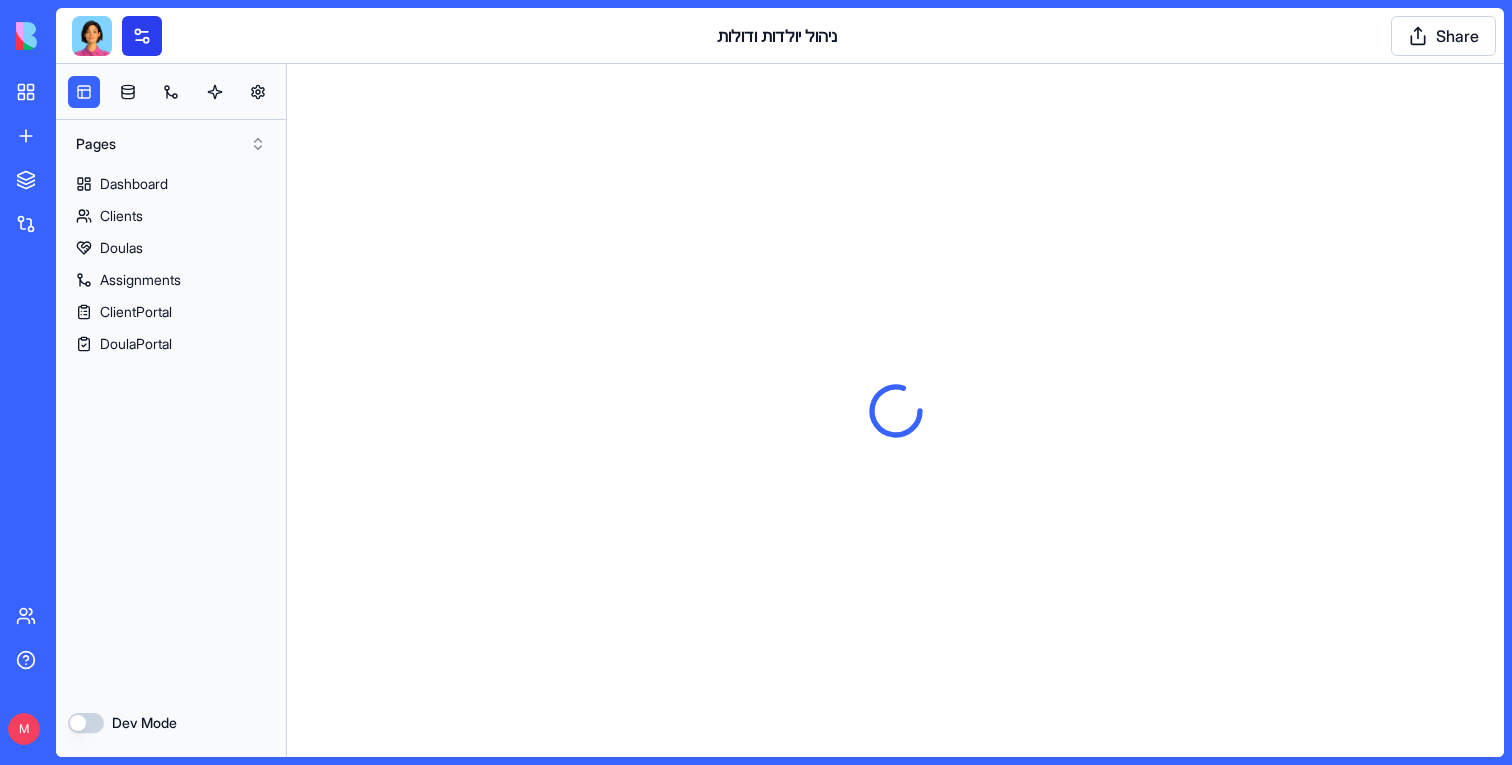 click at bounding box center (142, 36) 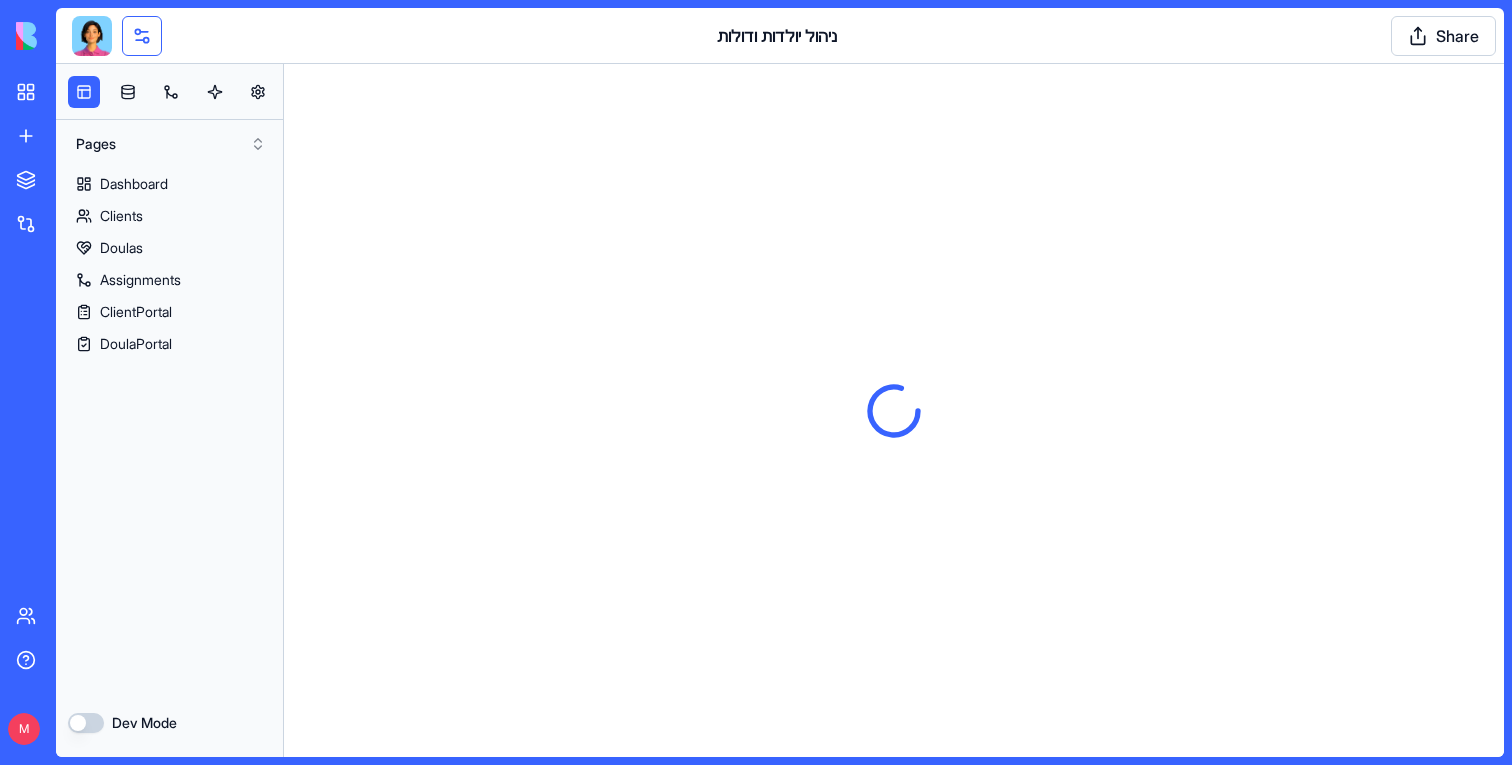 scroll, scrollTop: 0, scrollLeft: 0, axis: both 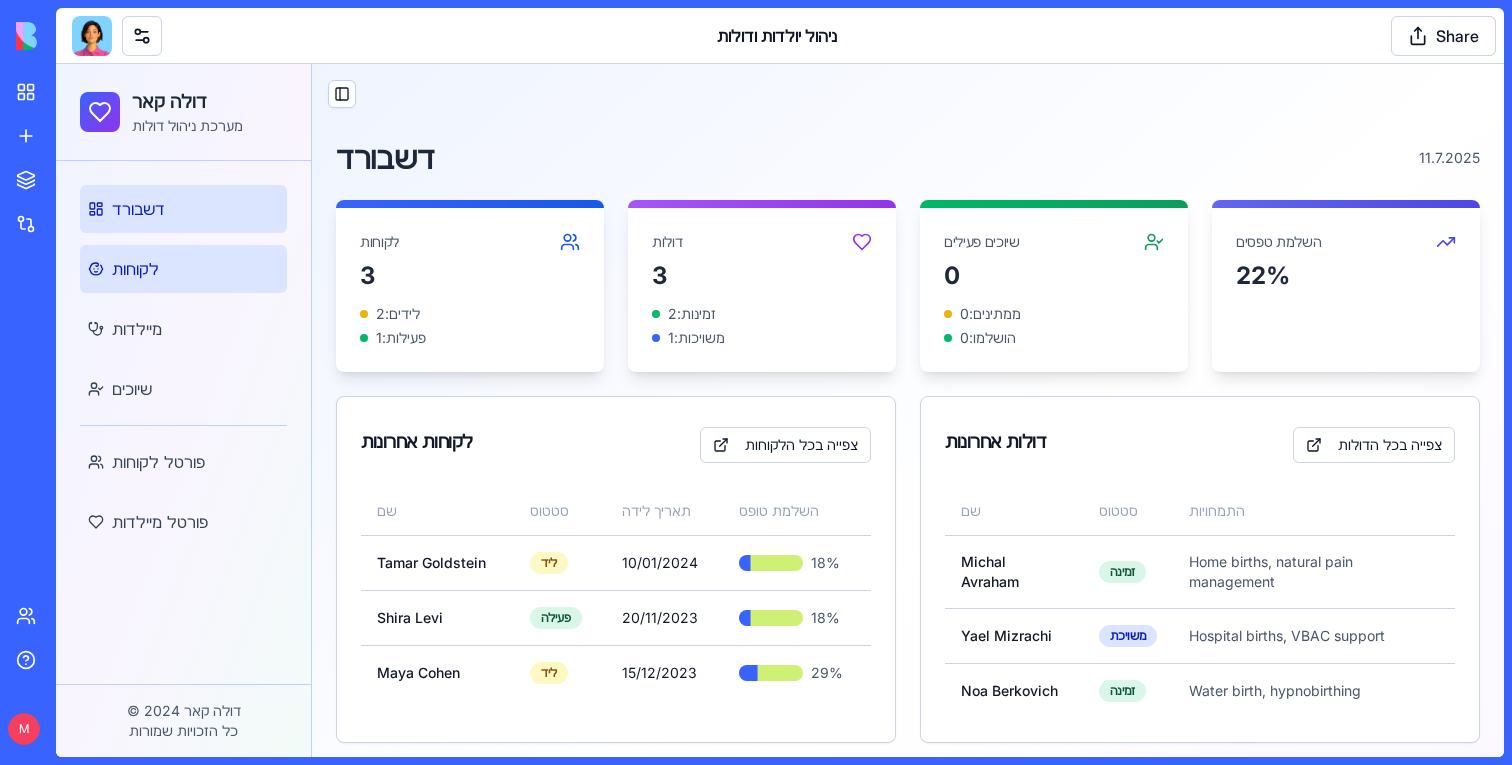 click on "לקוחות" at bounding box center [183, 269] 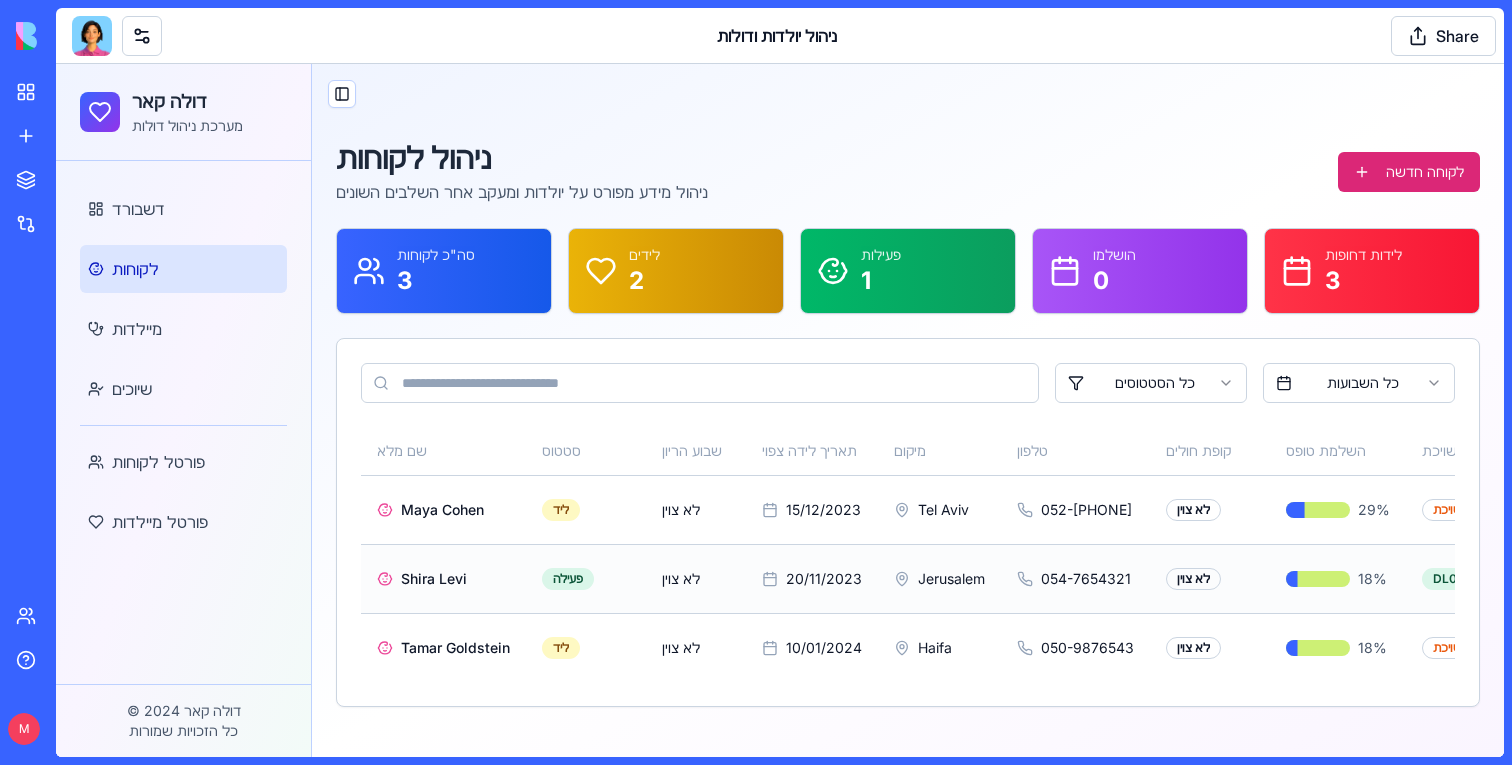 scroll, scrollTop: 0, scrollLeft: 207, axis: horizontal 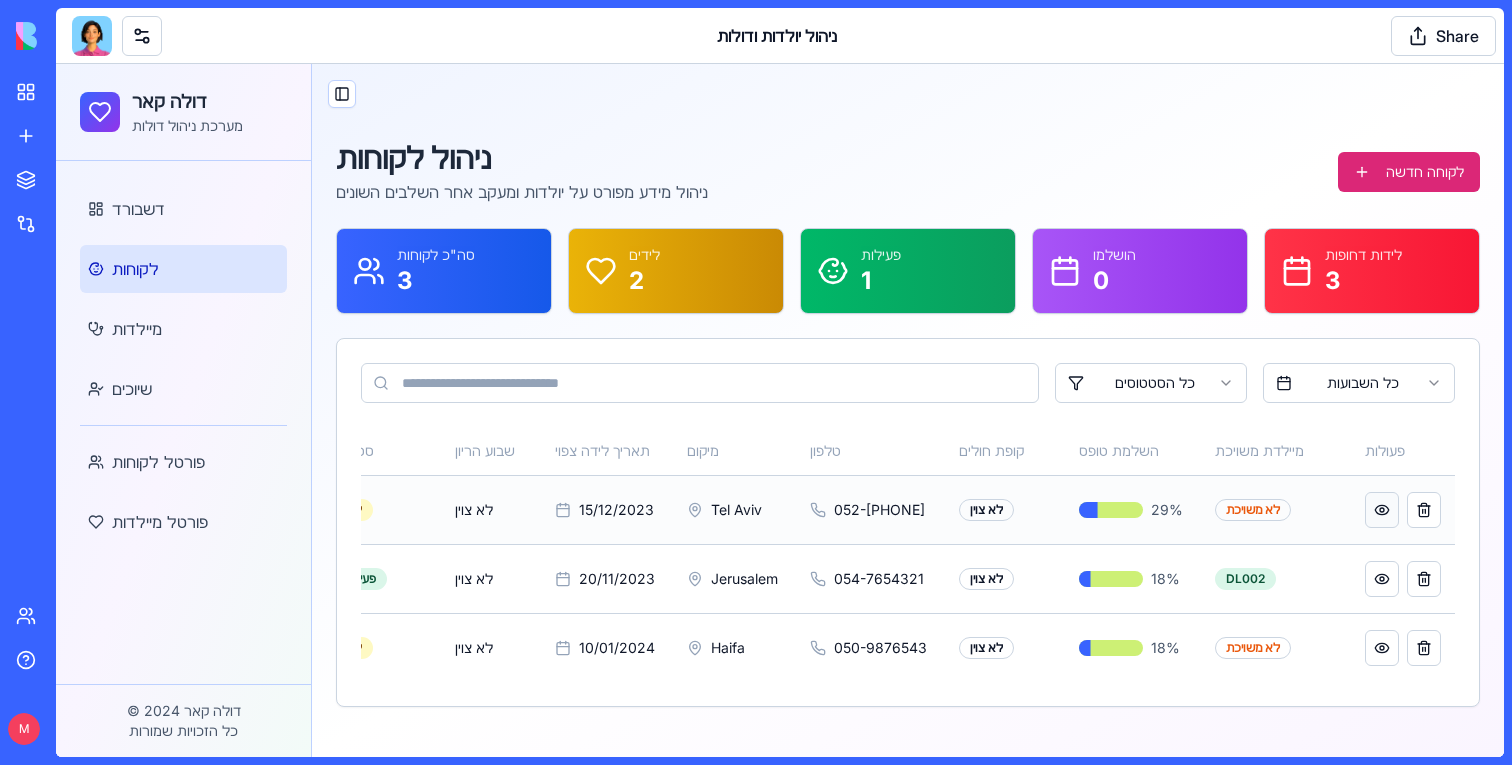 click at bounding box center (1382, 510) 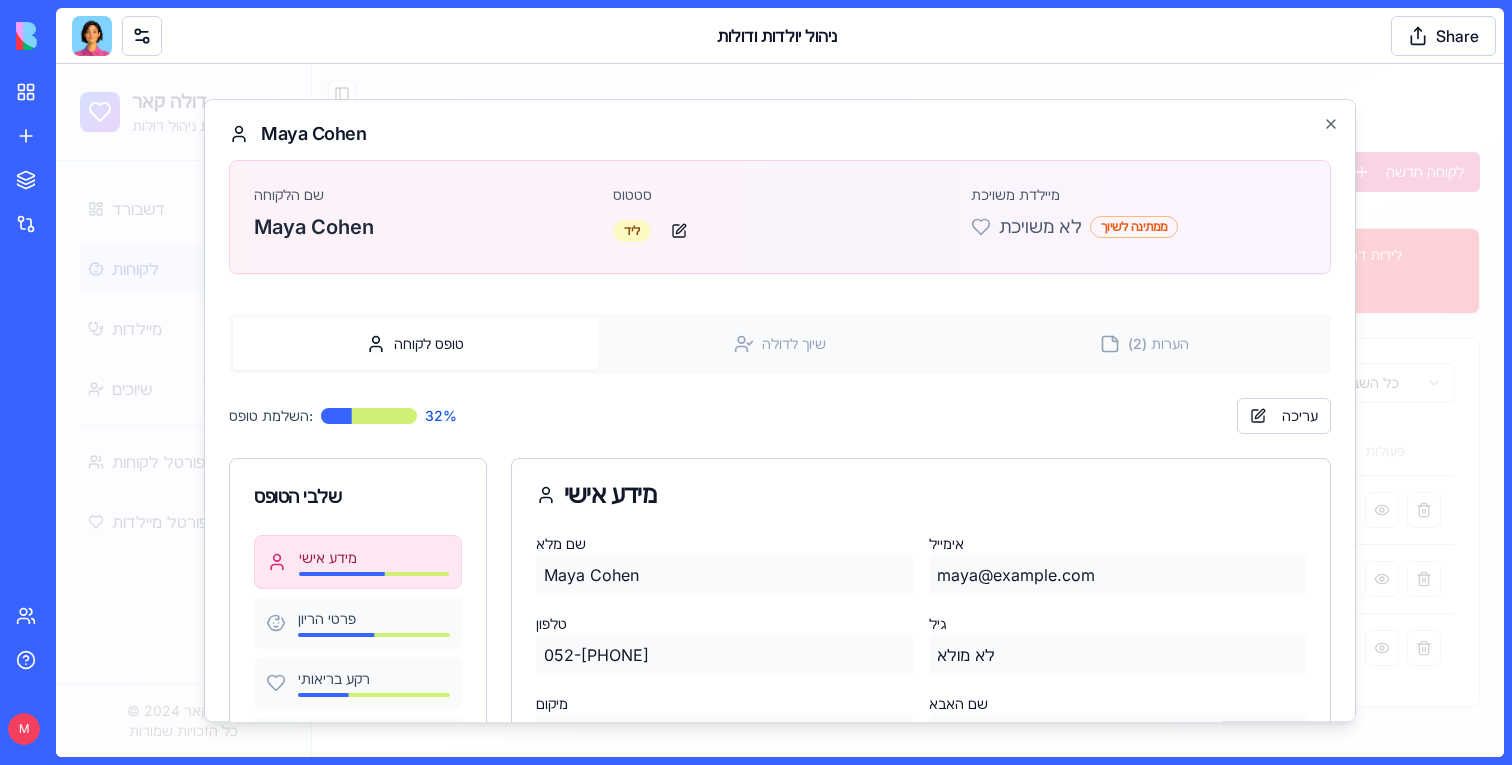 click at bounding box center [780, 410] 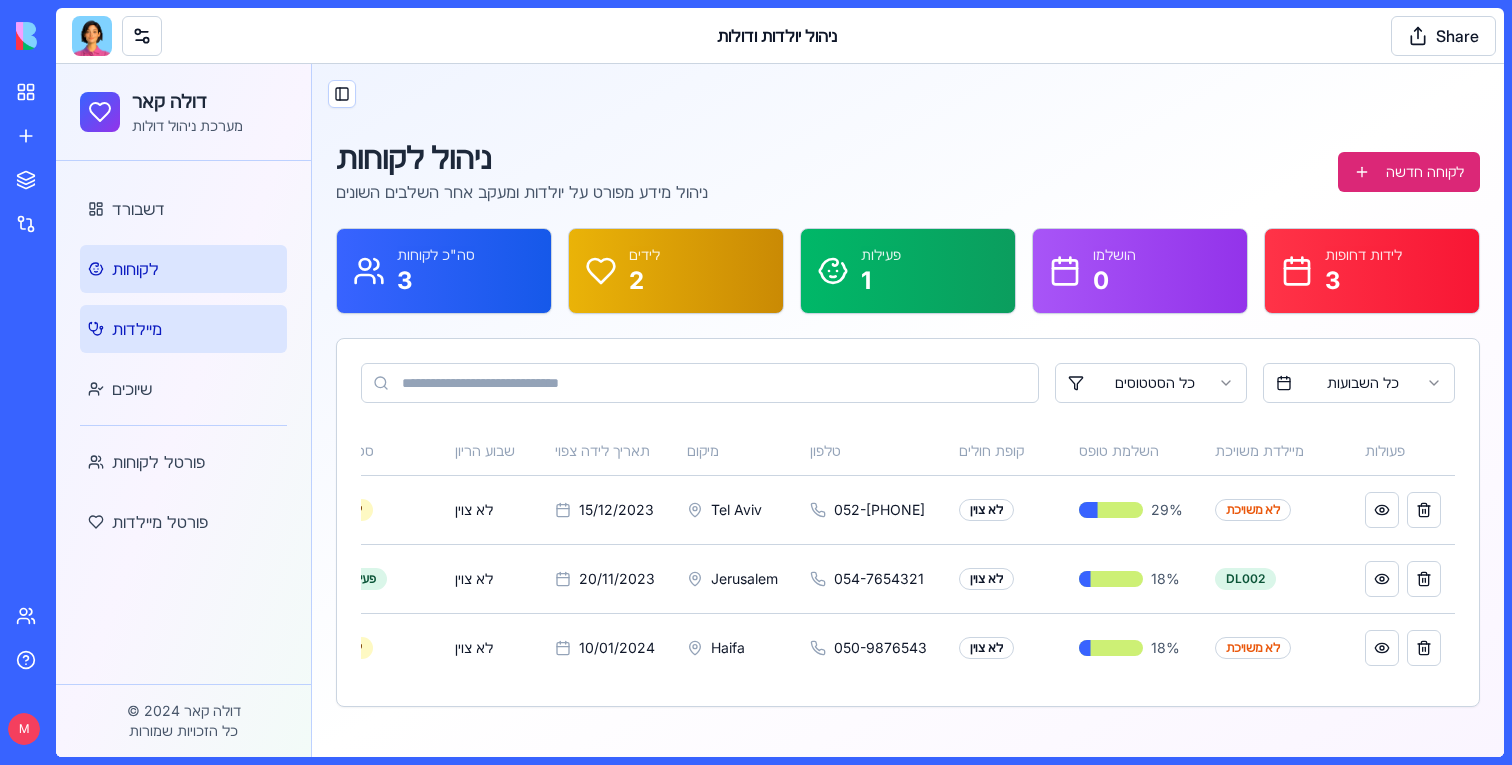 click on "מיילדות" at bounding box center [183, 329] 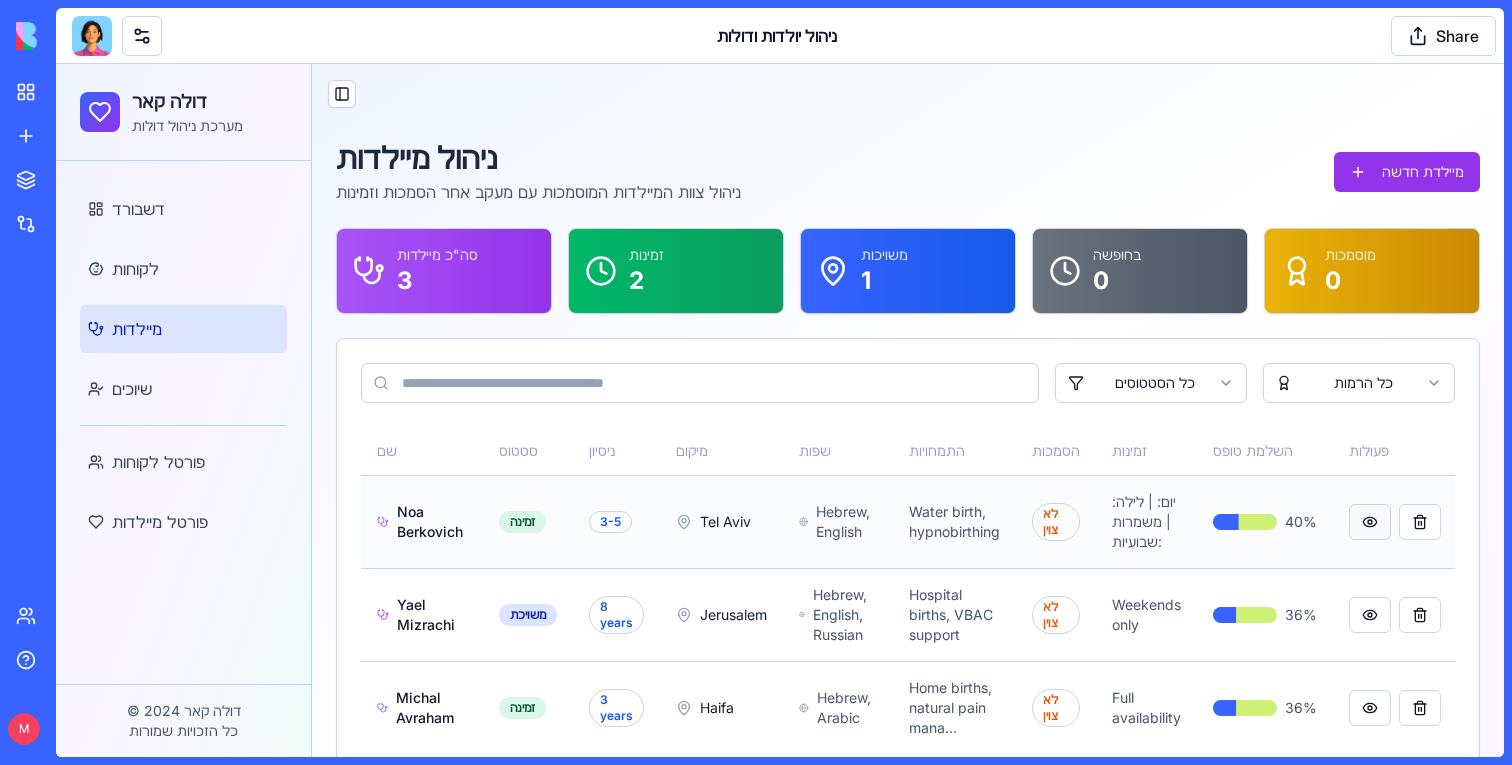 click at bounding box center (1370, 522) 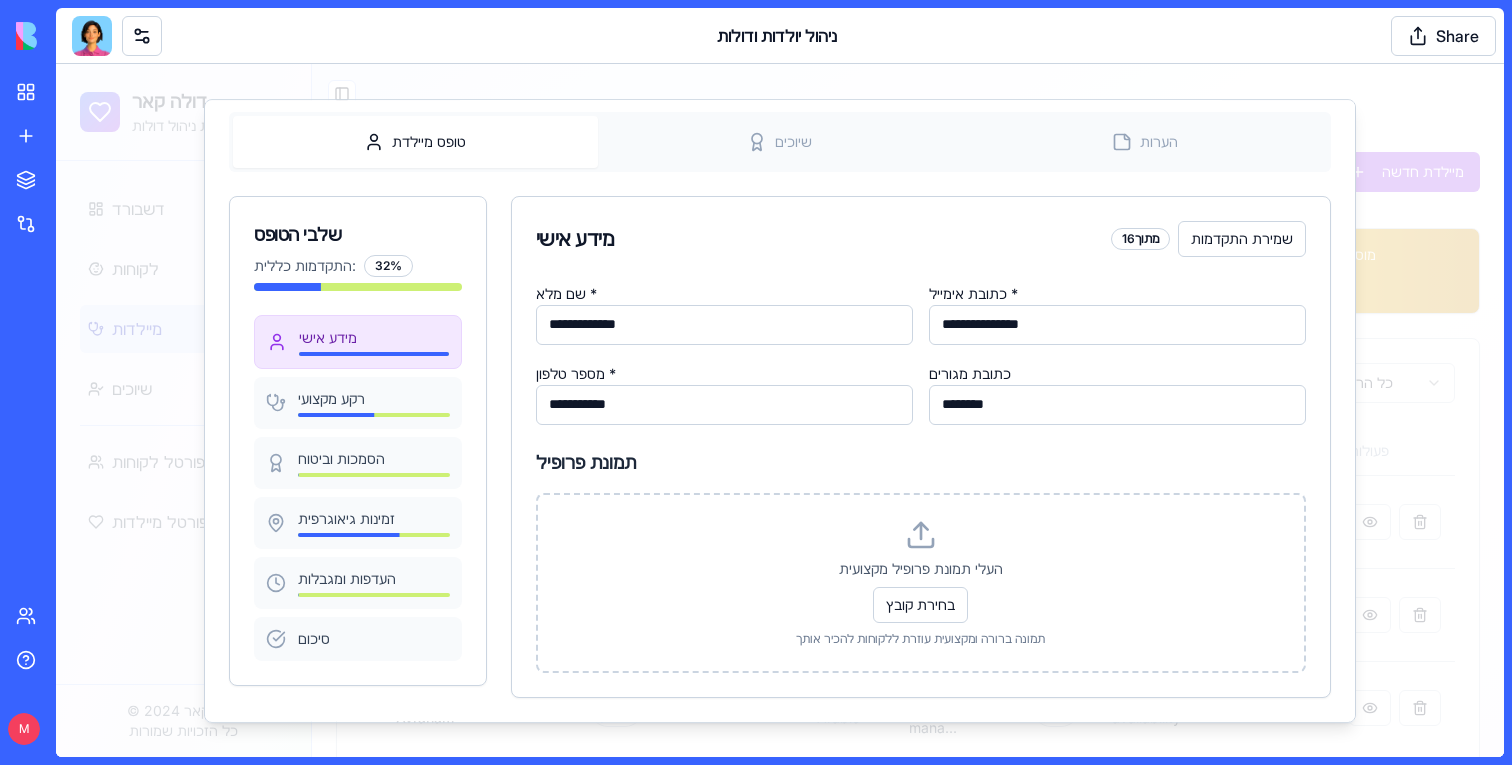scroll, scrollTop: 0, scrollLeft: 0, axis: both 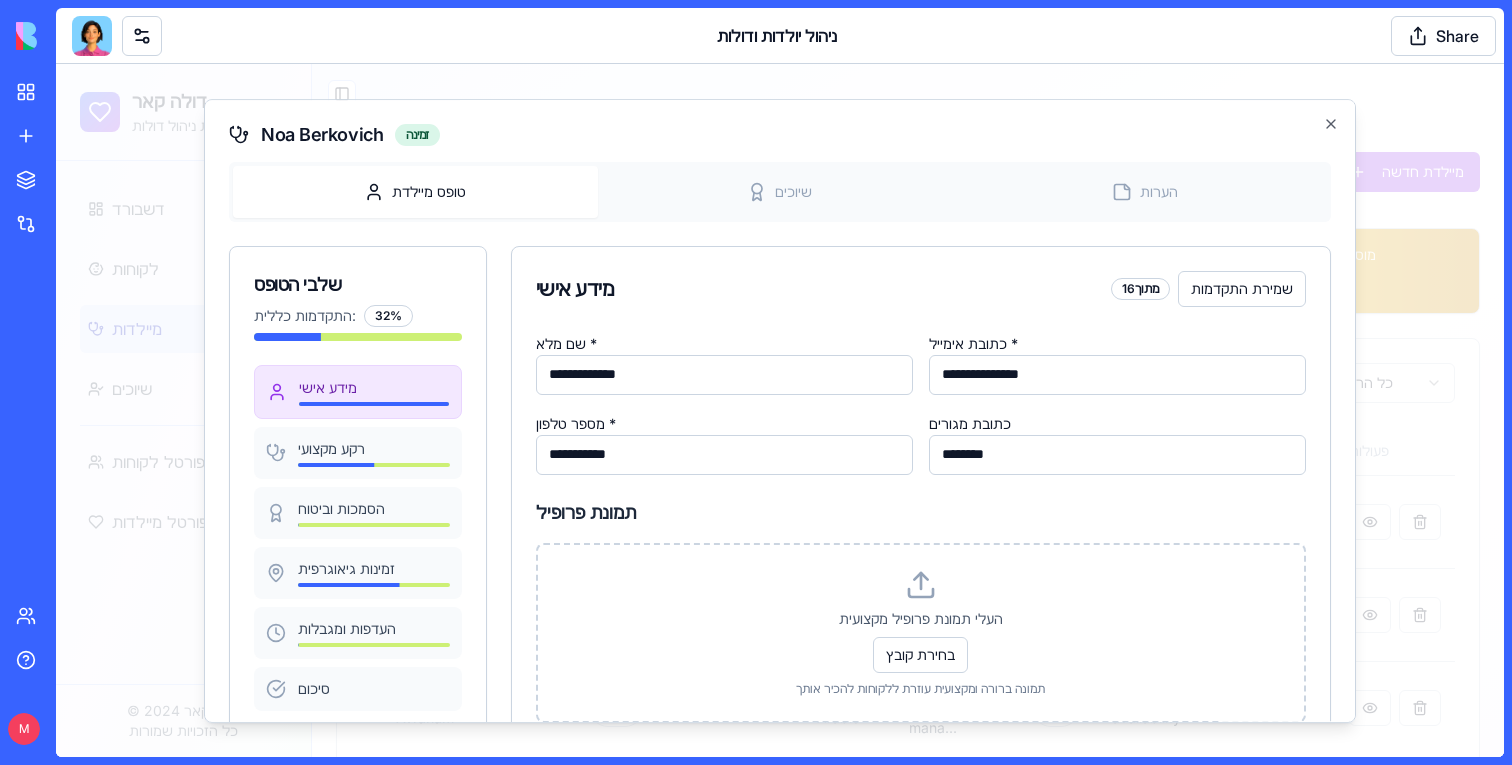 click 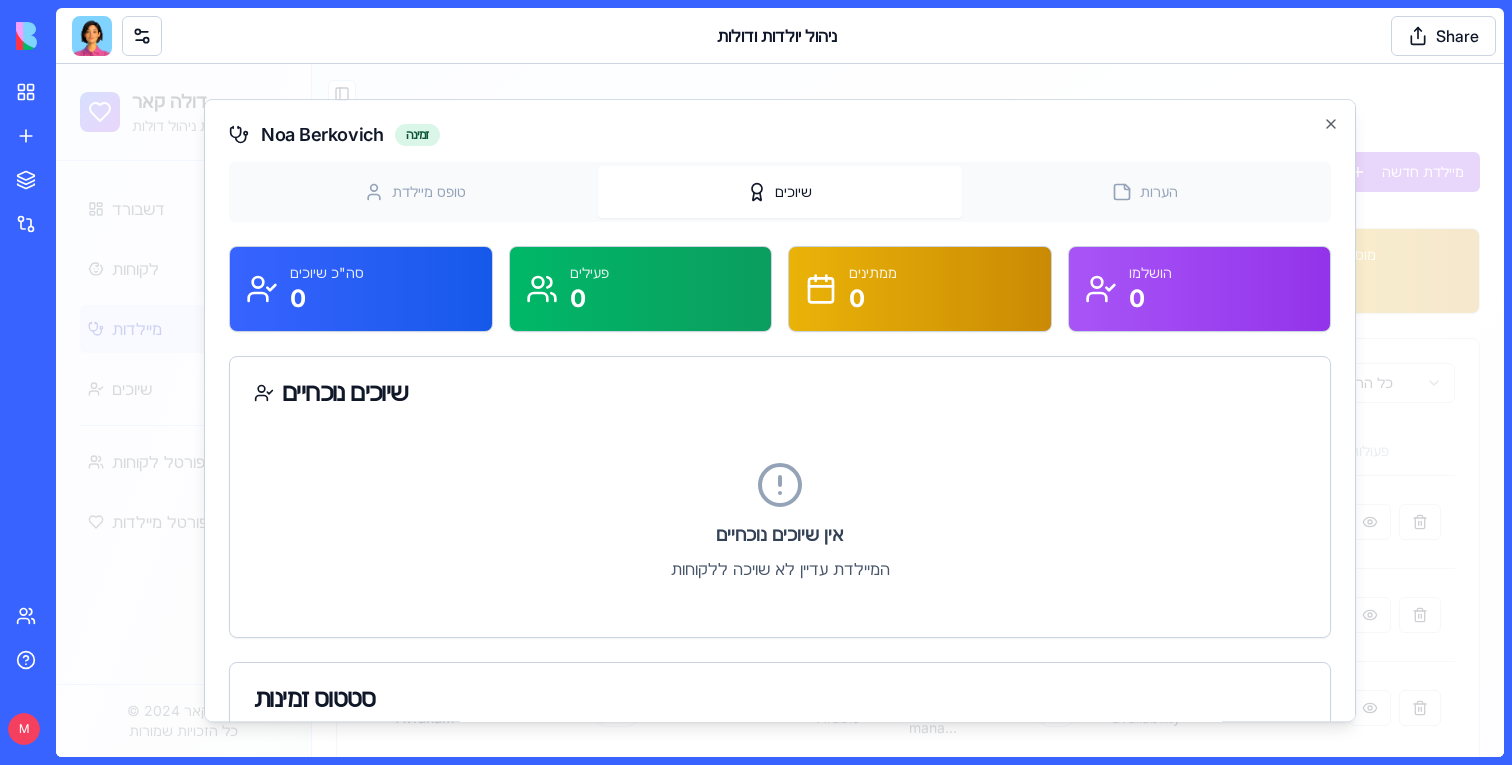click on "הערות" at bounding box center [1144, 192] 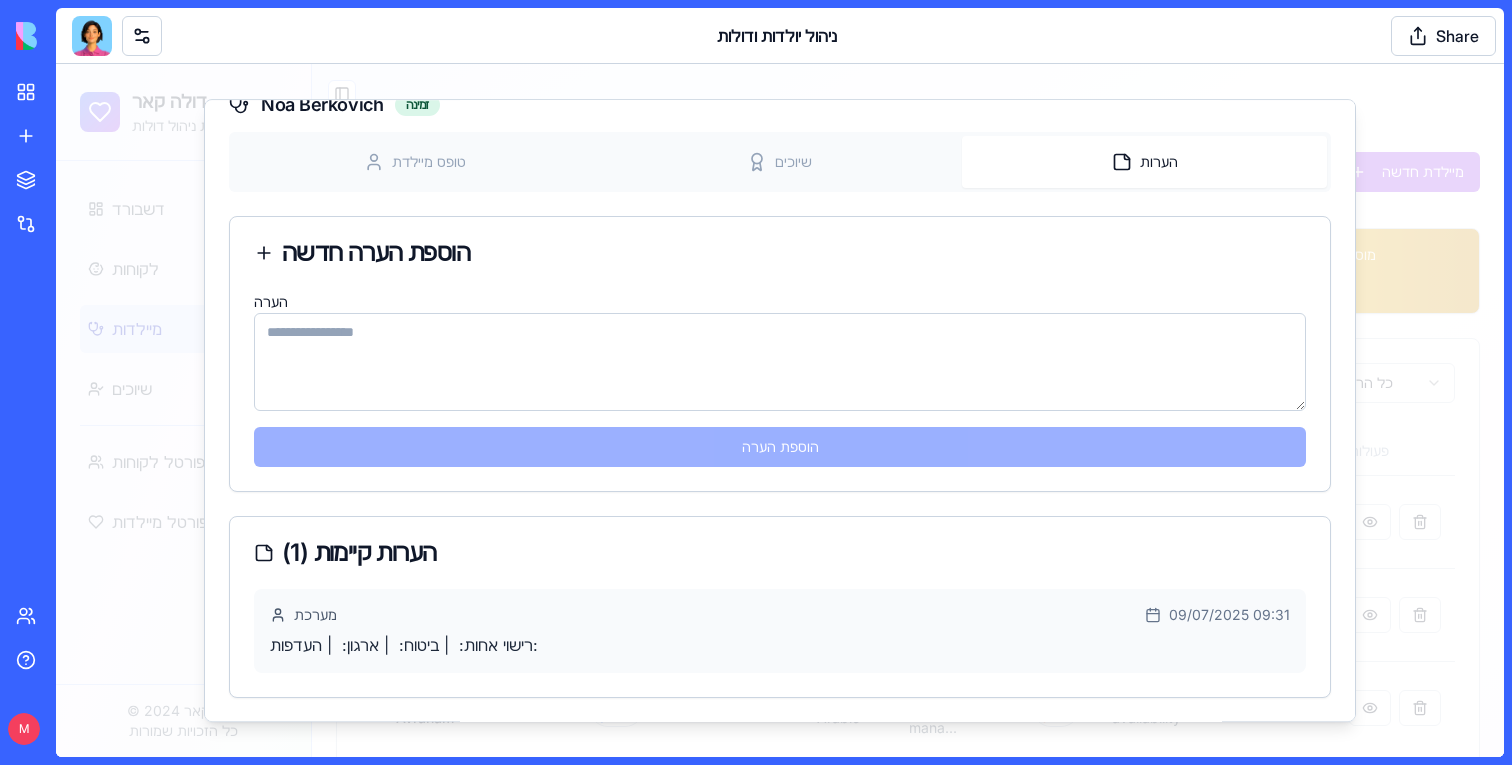 scroll, scrollTop: 0, scrollLeft: 0, axis: both 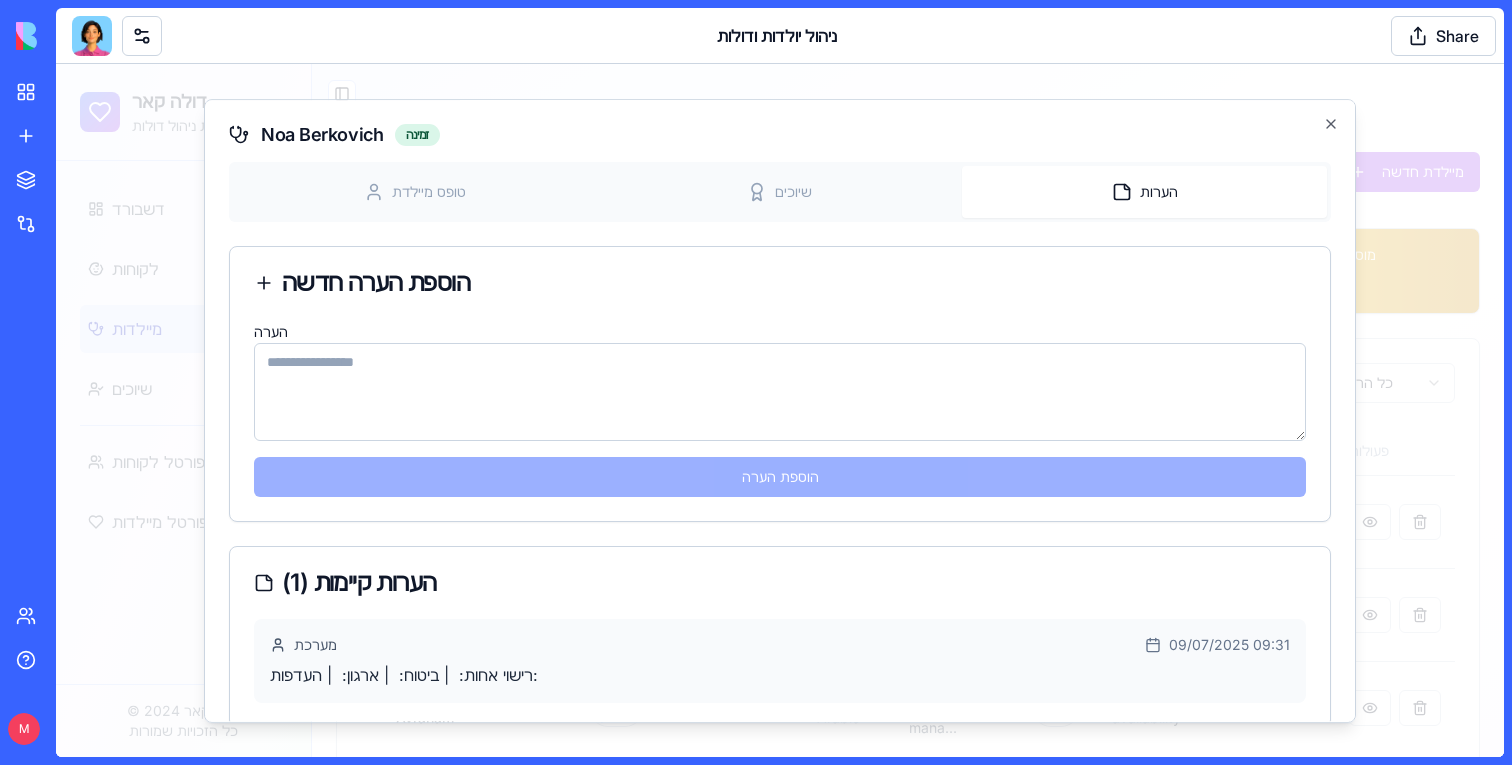 click at bounding box center [780, 410] 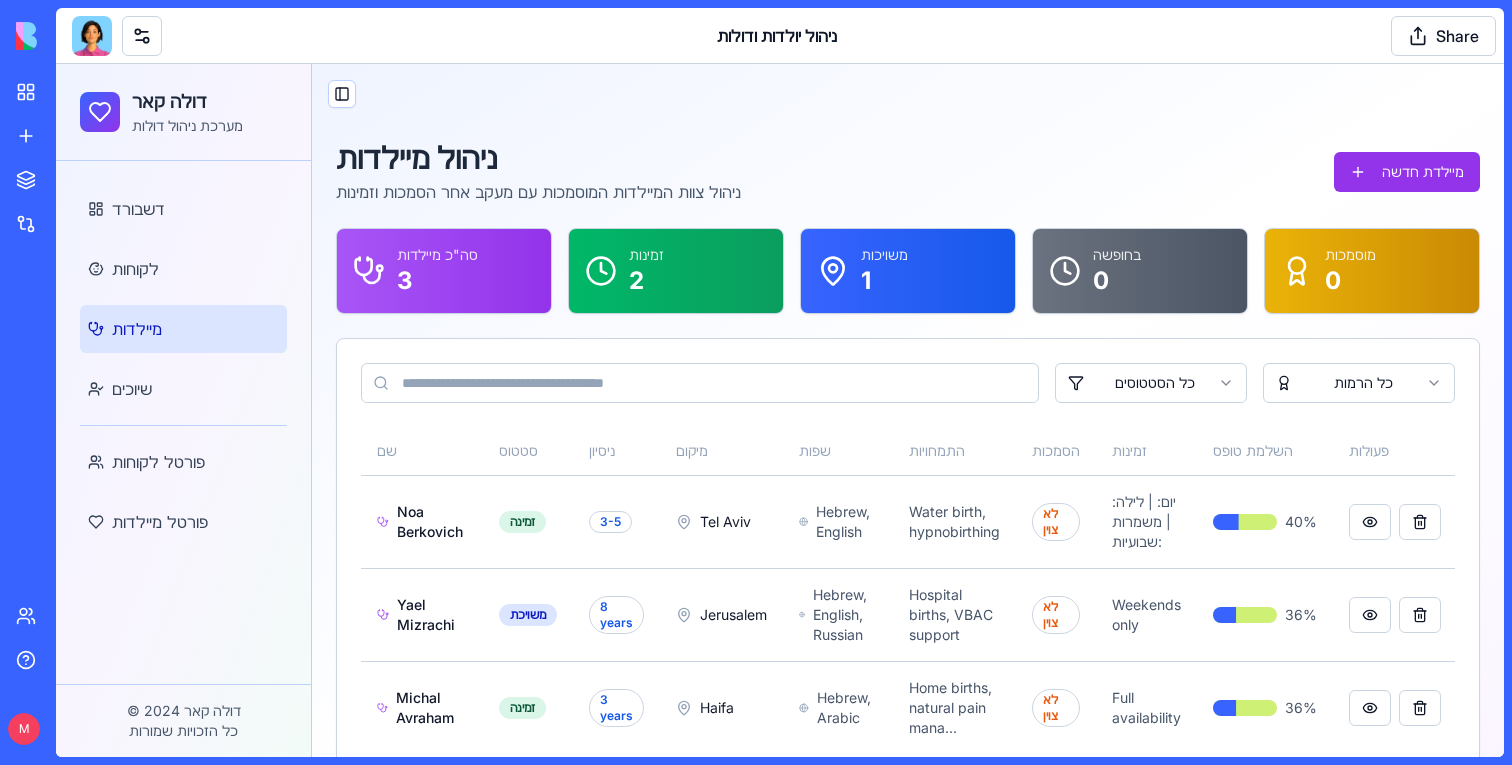 drag, startPoint x: 90, startPoint y: 46, endPoint x: 96, endPoint y: 70, distance: 24.738634 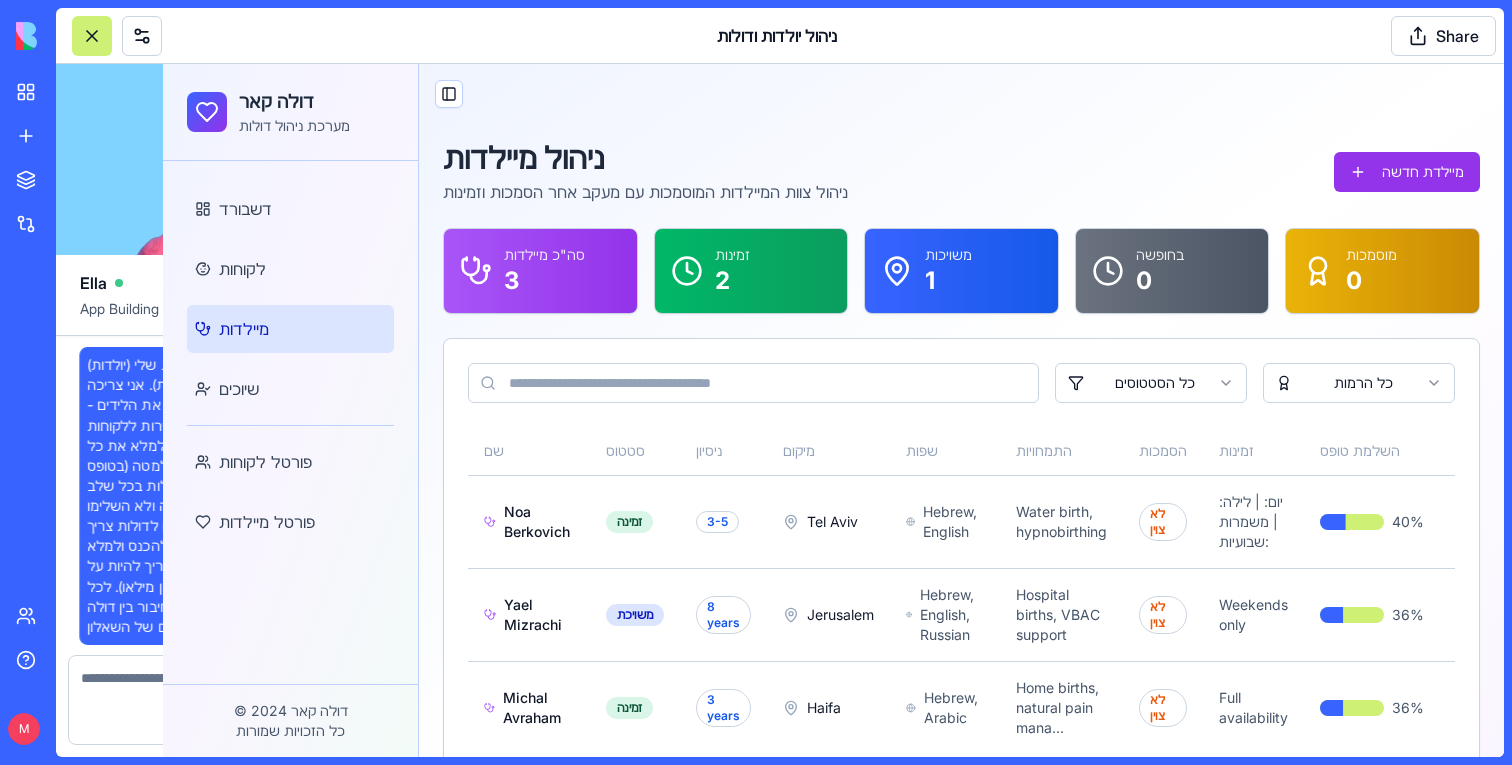 scroll, scrollTop: 51087, scrollLeft: 0, axis: vertical 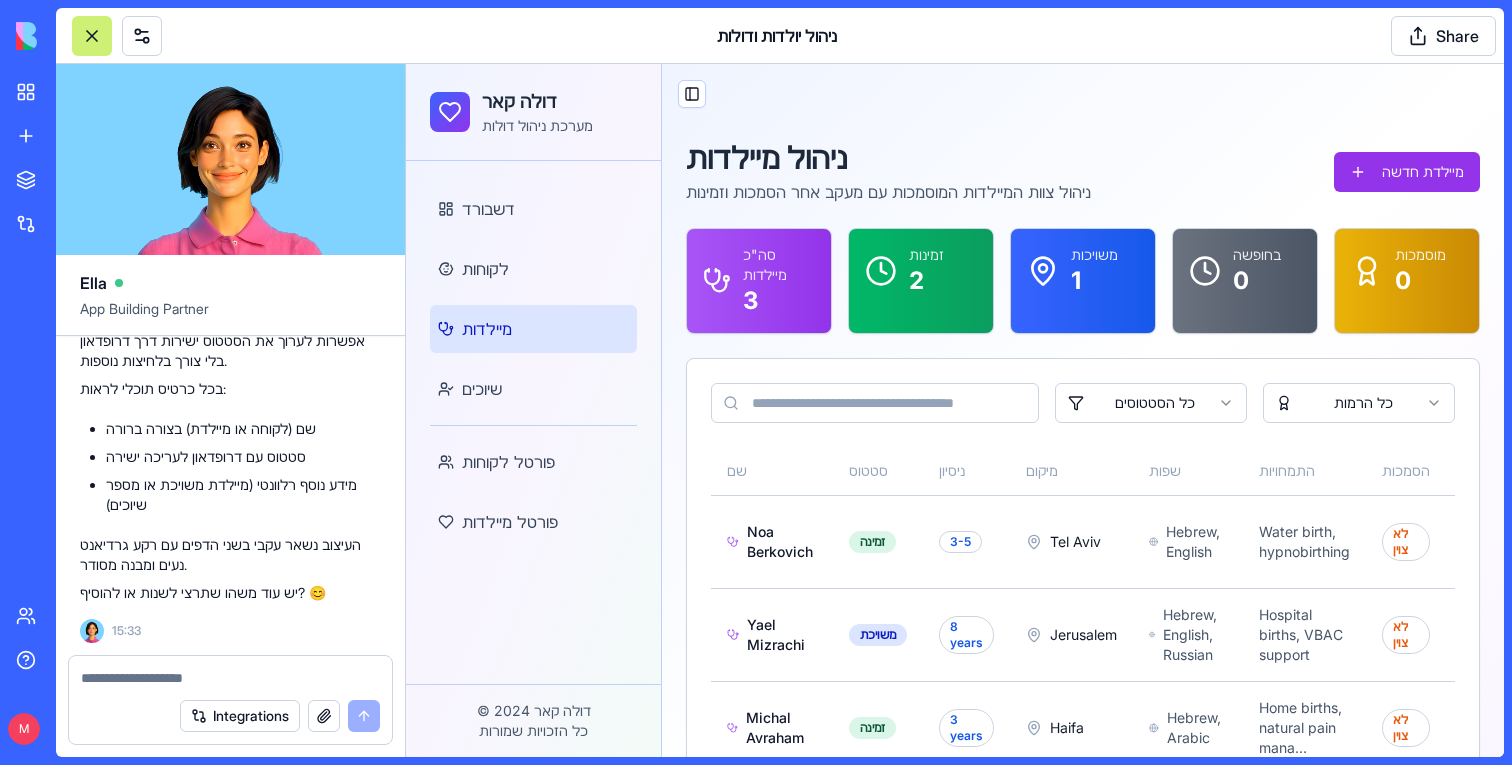 click at bounding box center [230, 678] 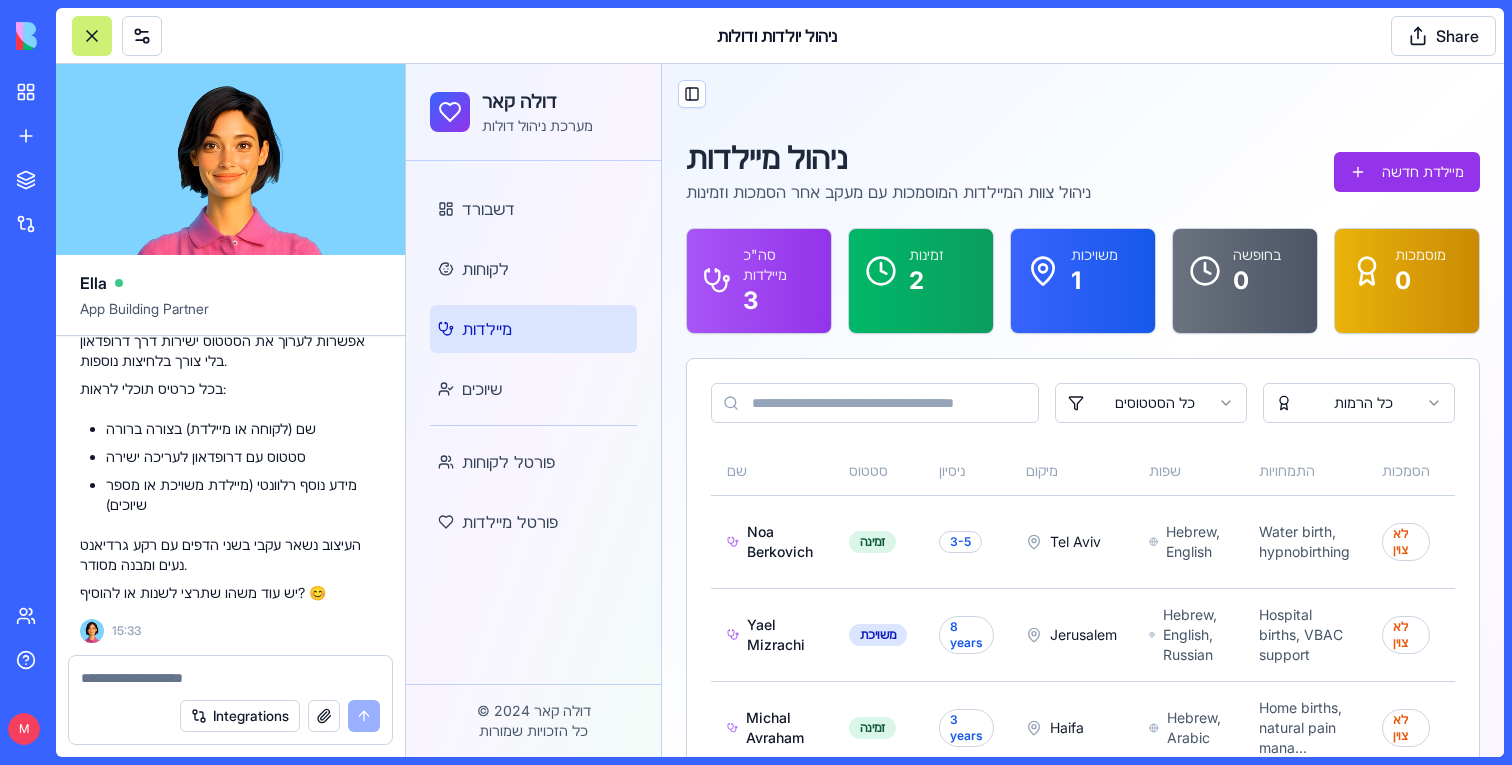 type on "*" 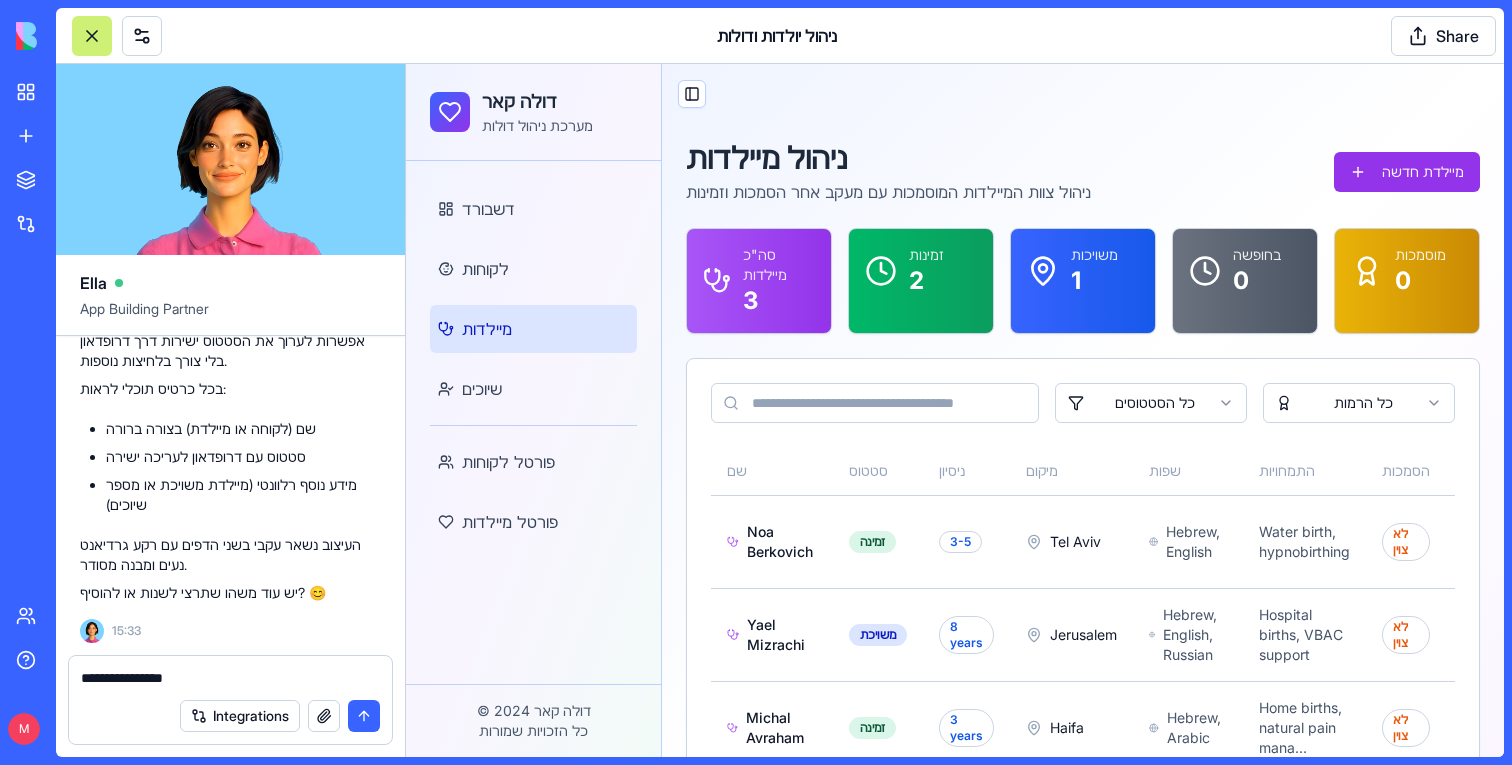 type on "**********" 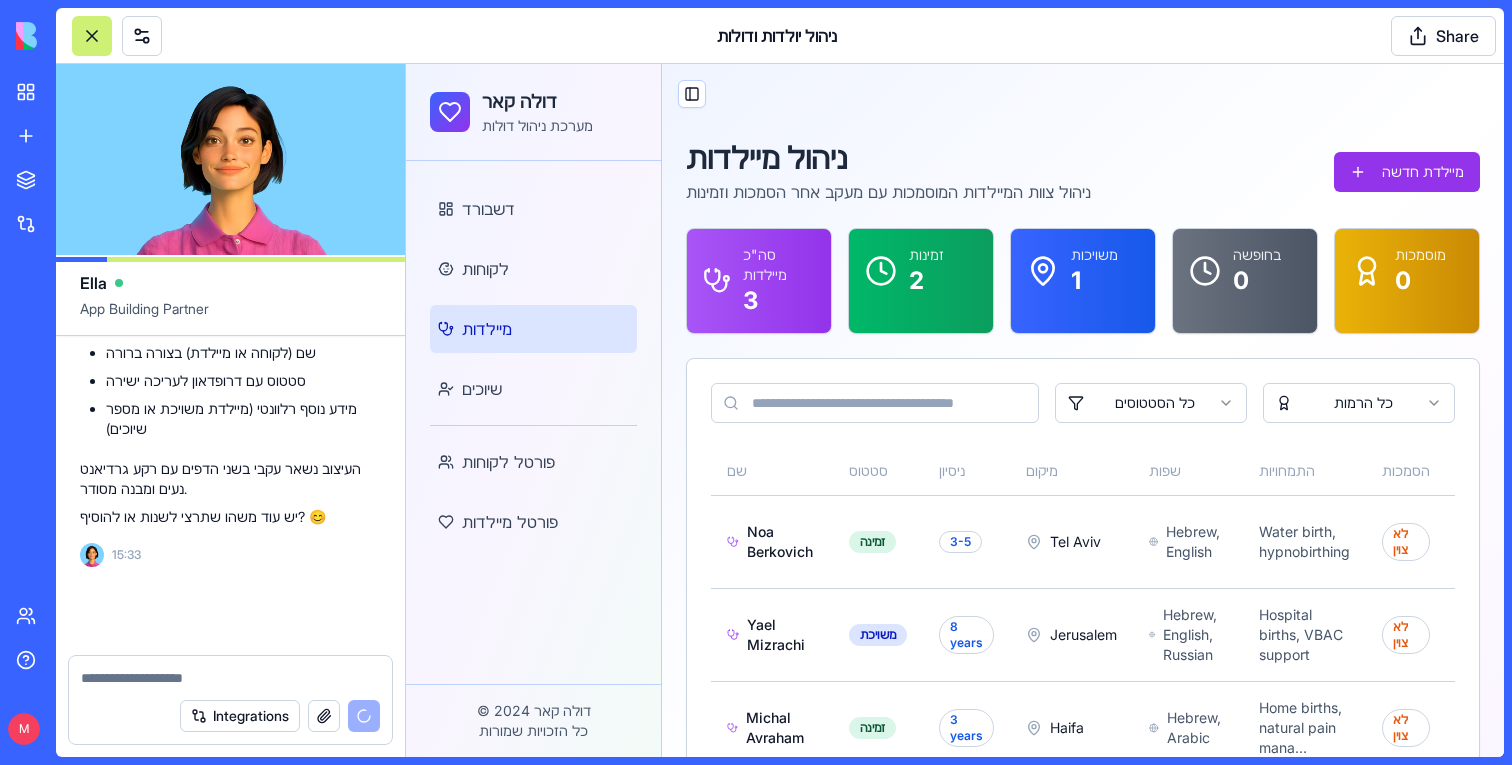 scroll, scrollTop: 51163, scrollLeft: 0, axis: vertical 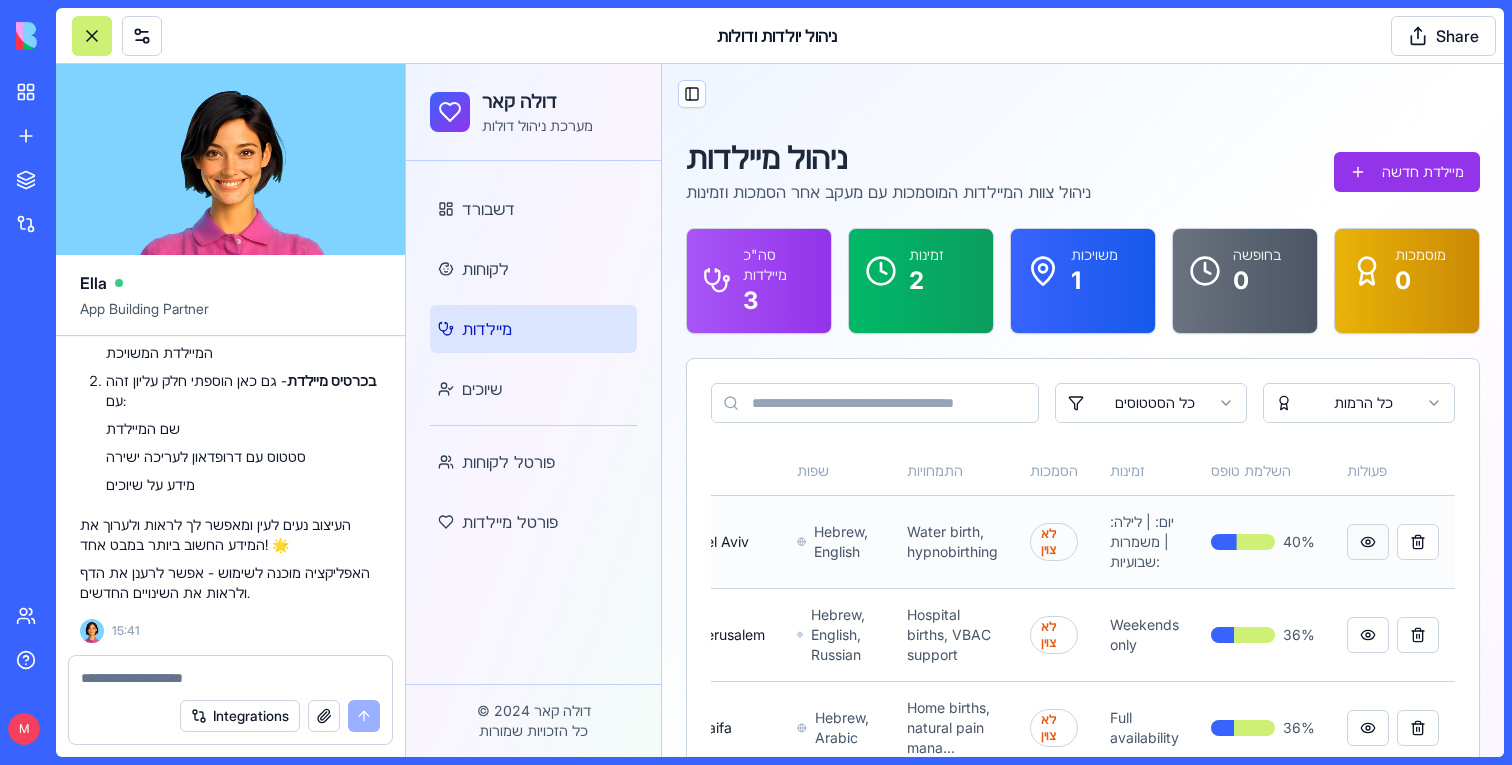click at bounding box center (1368, 542) 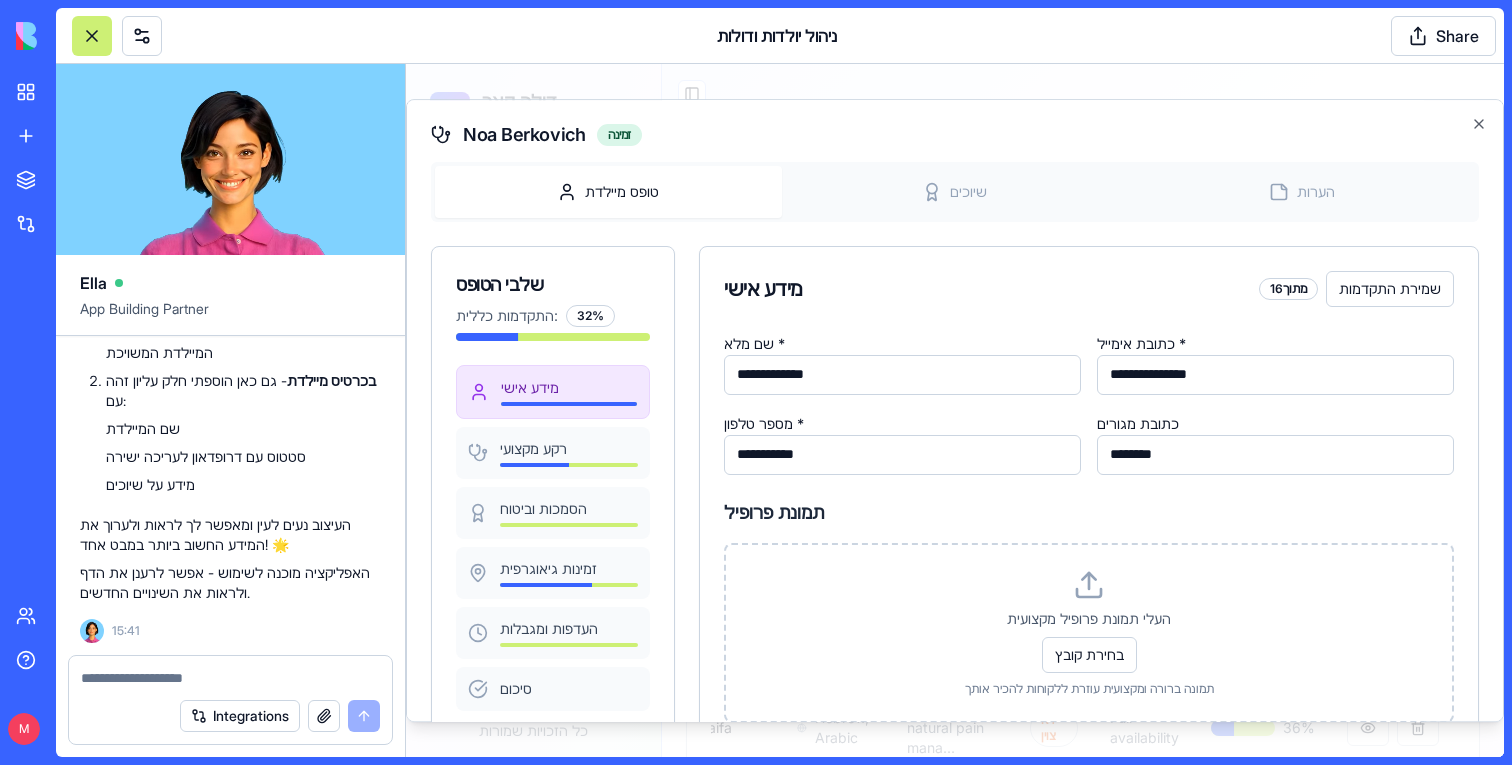 click on "Noa Berkovich זמינה" at bounding box center [955, 135] 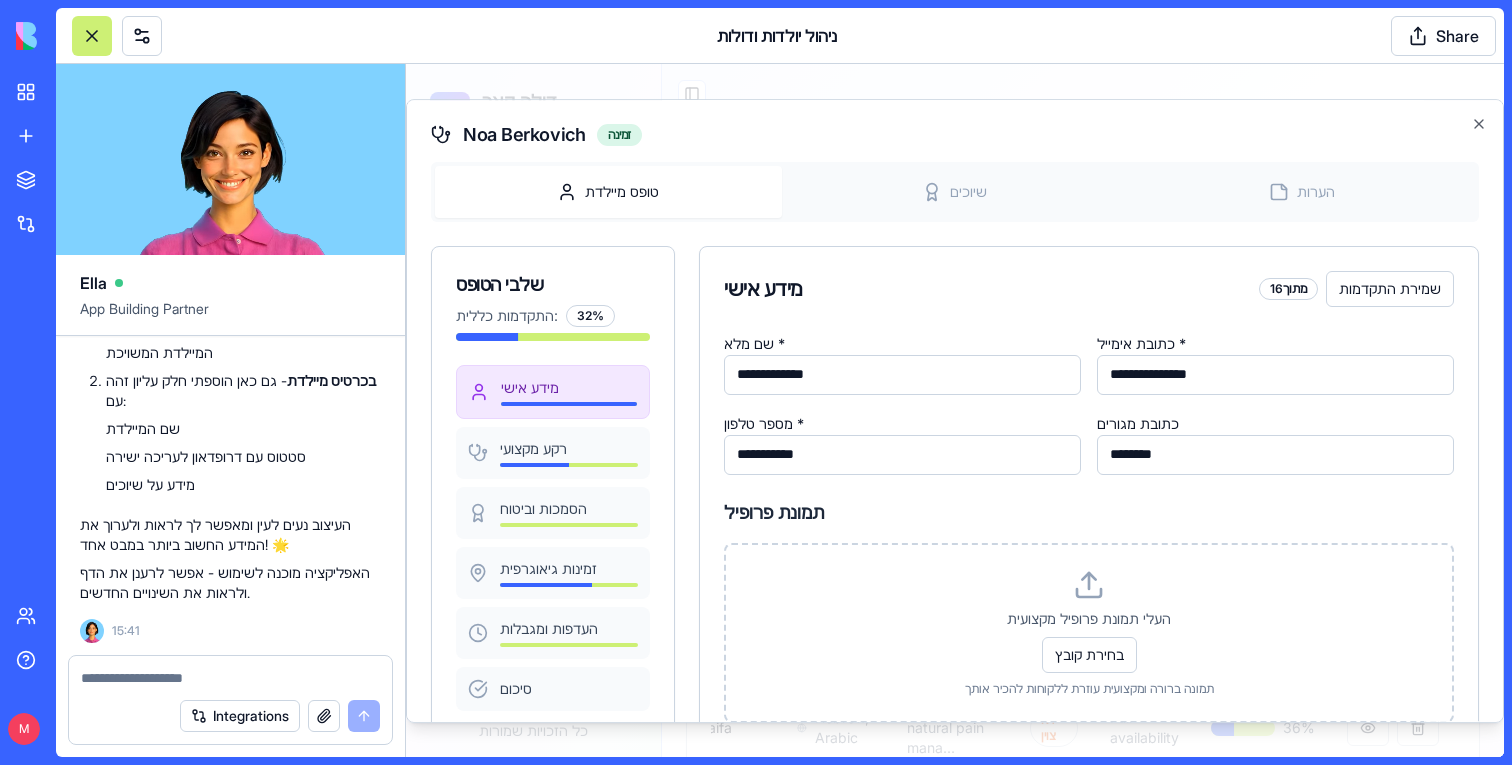 click at bounding box center [955, 410] 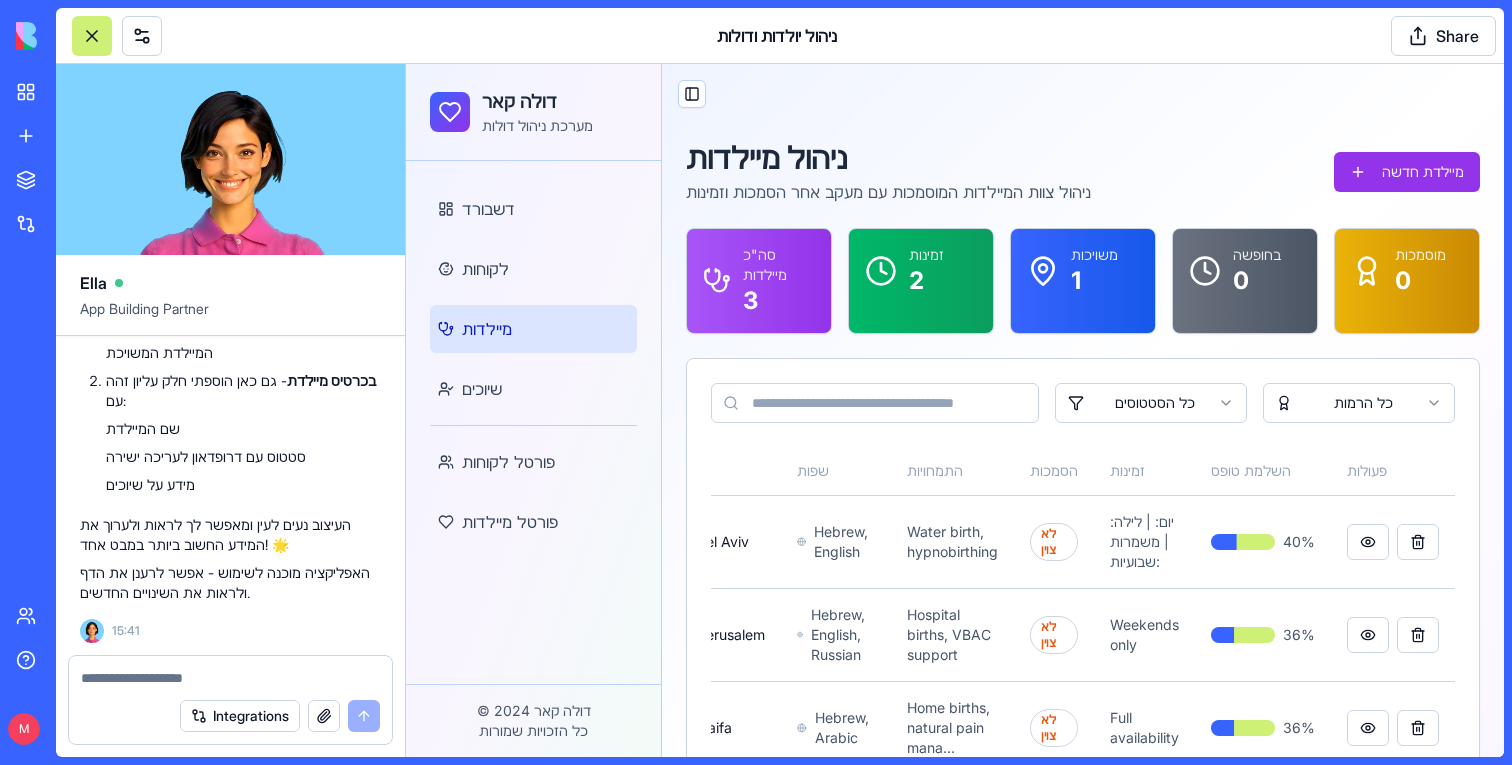 click at bounding box center (230, 678) 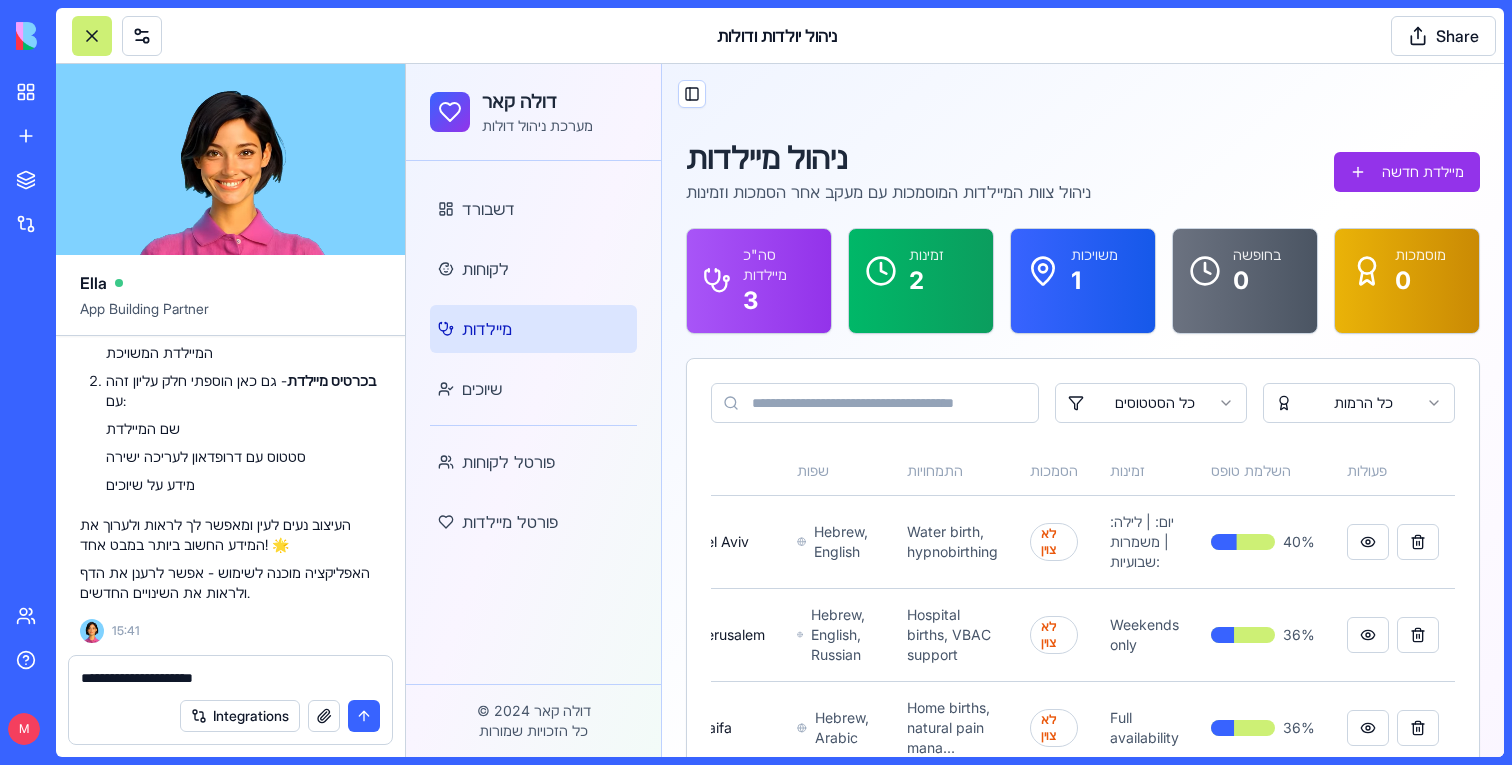 type on "**********" 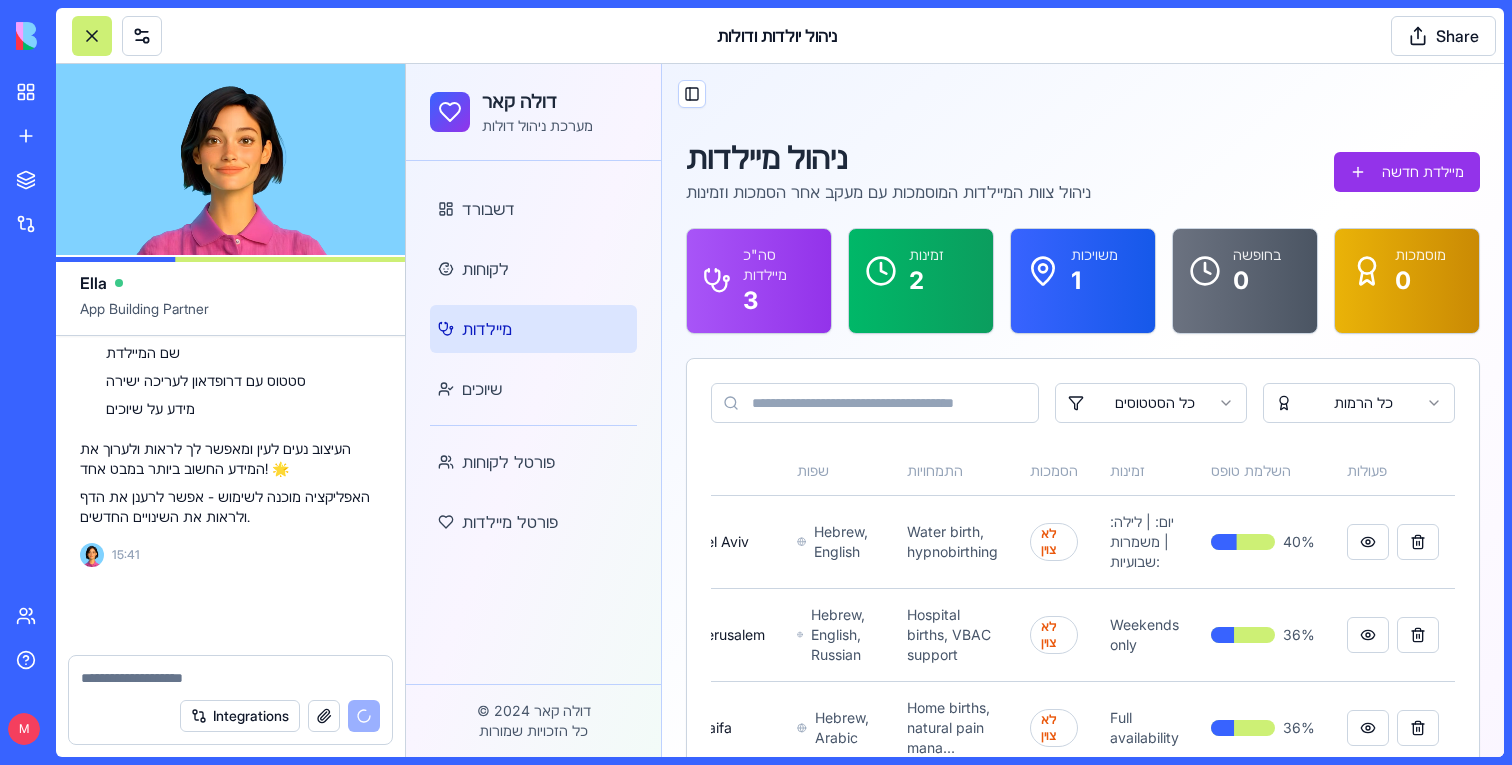 scroll, scrollTop: 51895, scrollLeft: 0, axis: vertical 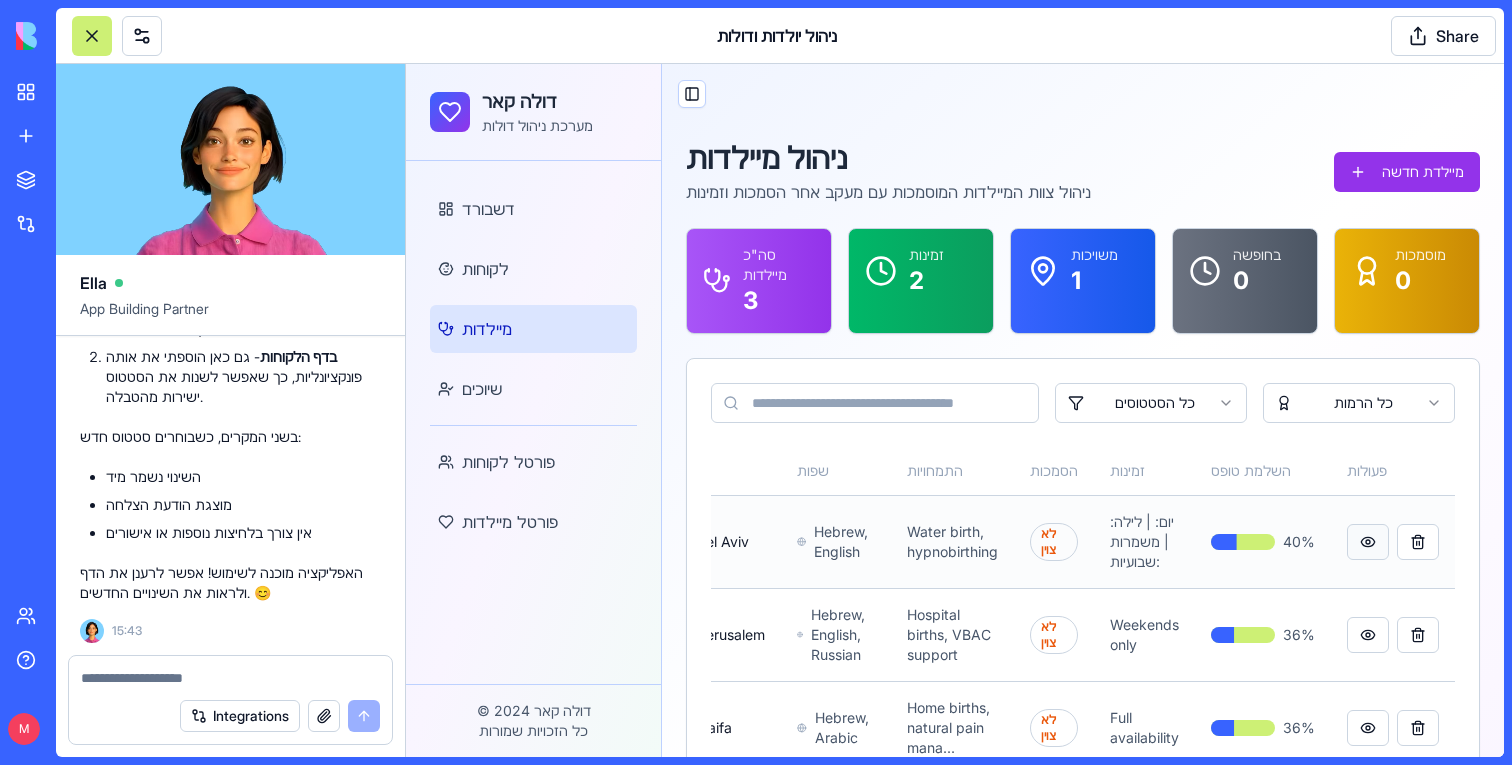 click at bounding box center (1368, 542) 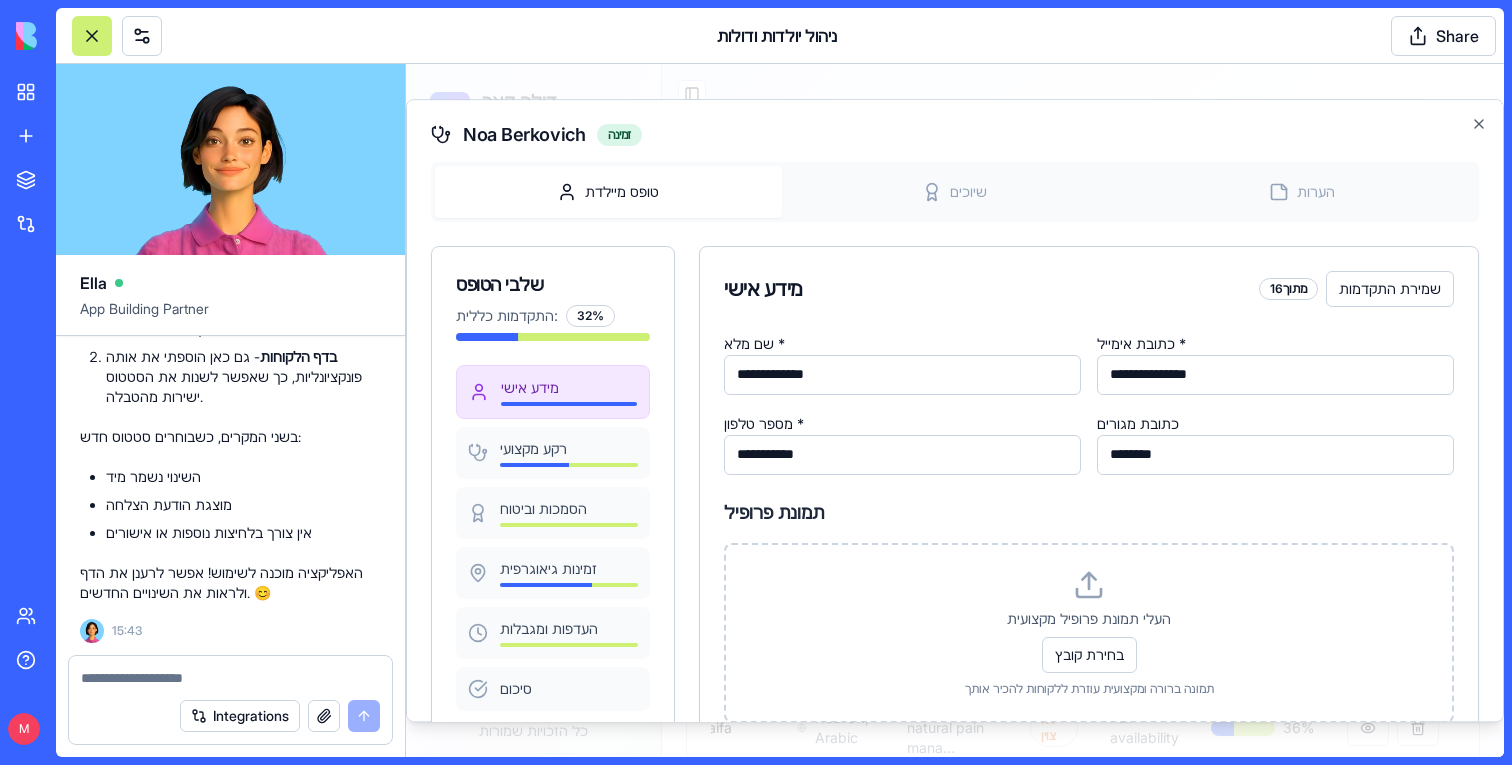 click on "ניהול יולדות ודולות Share" at bounding box center [780, 36] 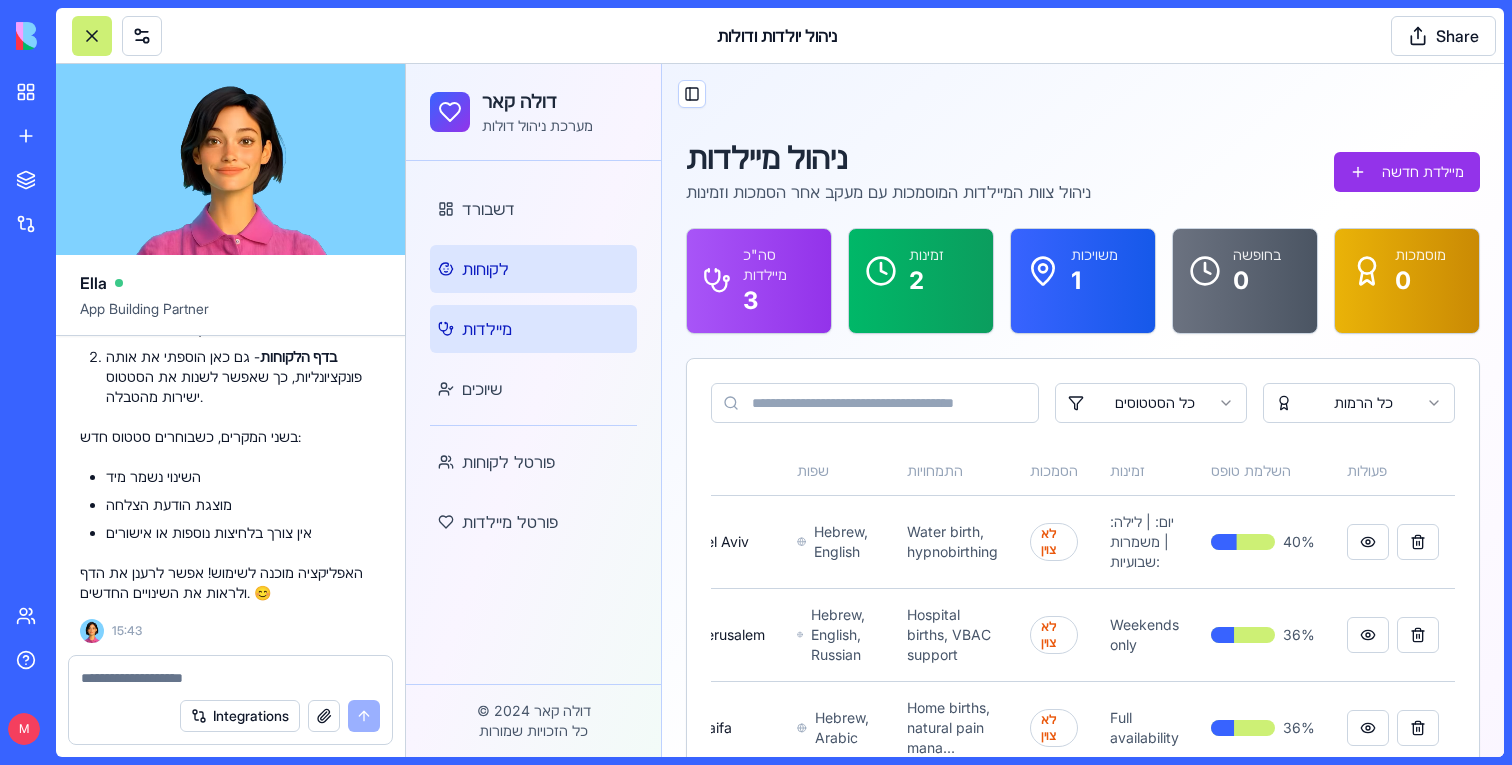 click on "לקוחות" at bounding box center (533, 269) 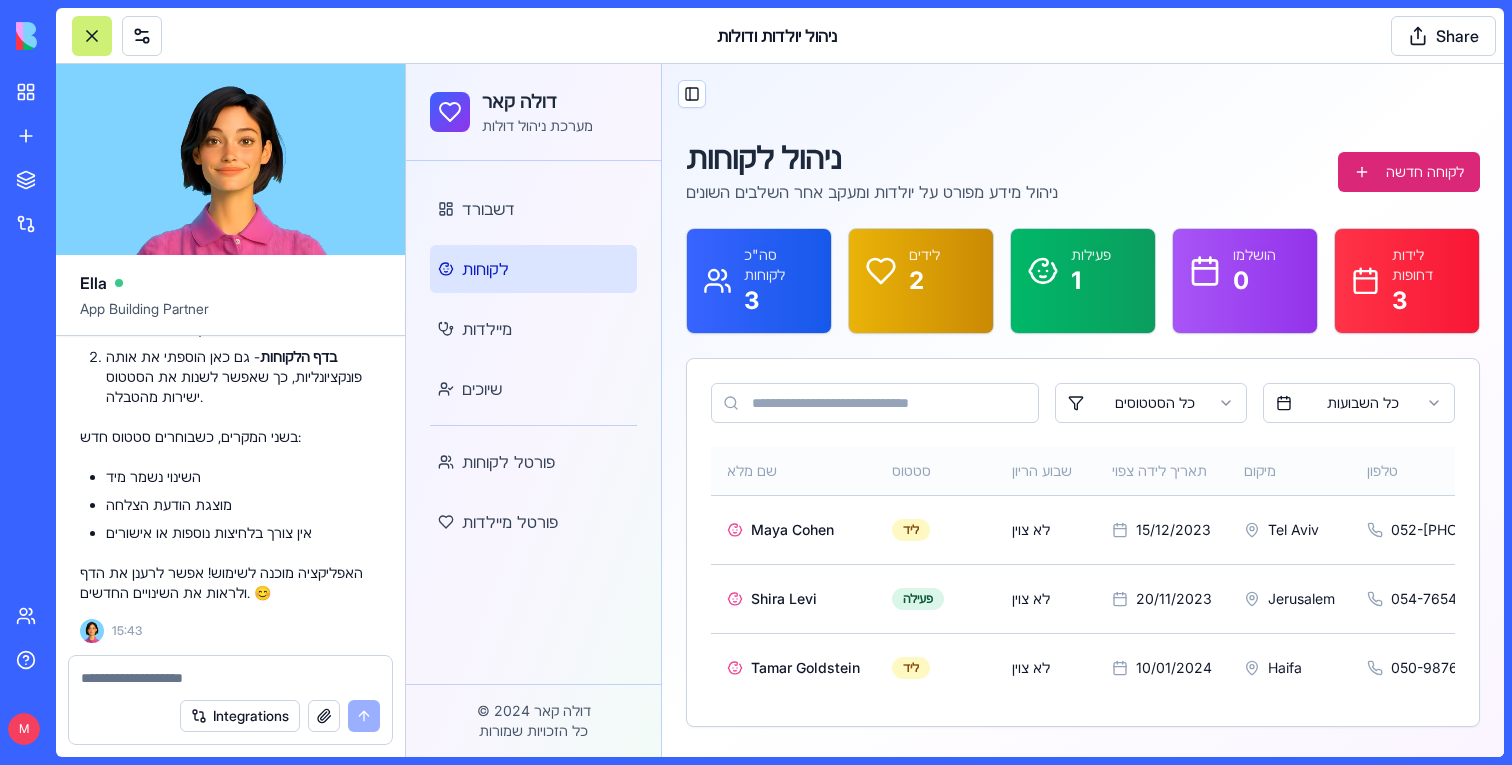 scroll, scrollTop: 0, scrollLeft: 557, axis: horizontal 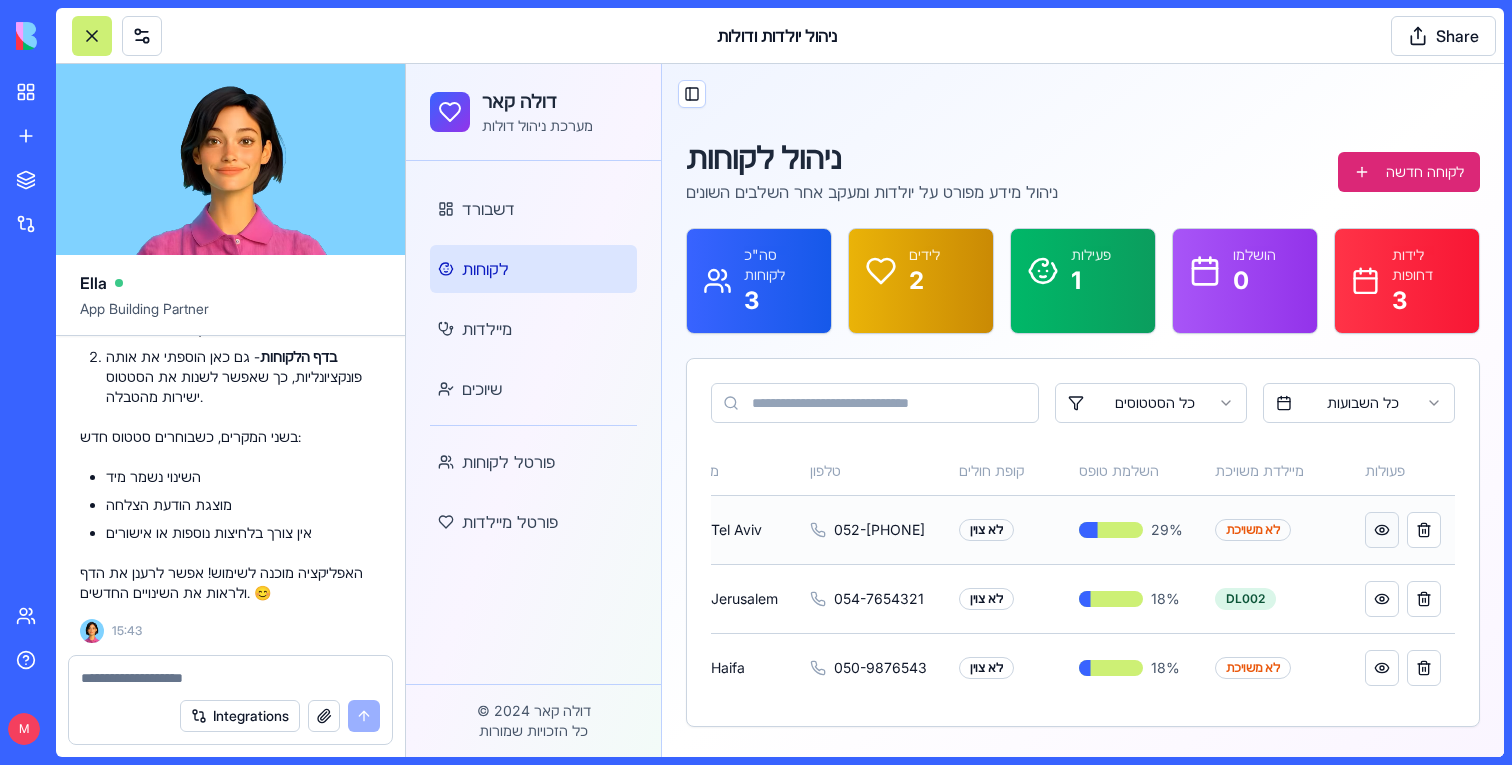click at bounding box center (1382, 530) 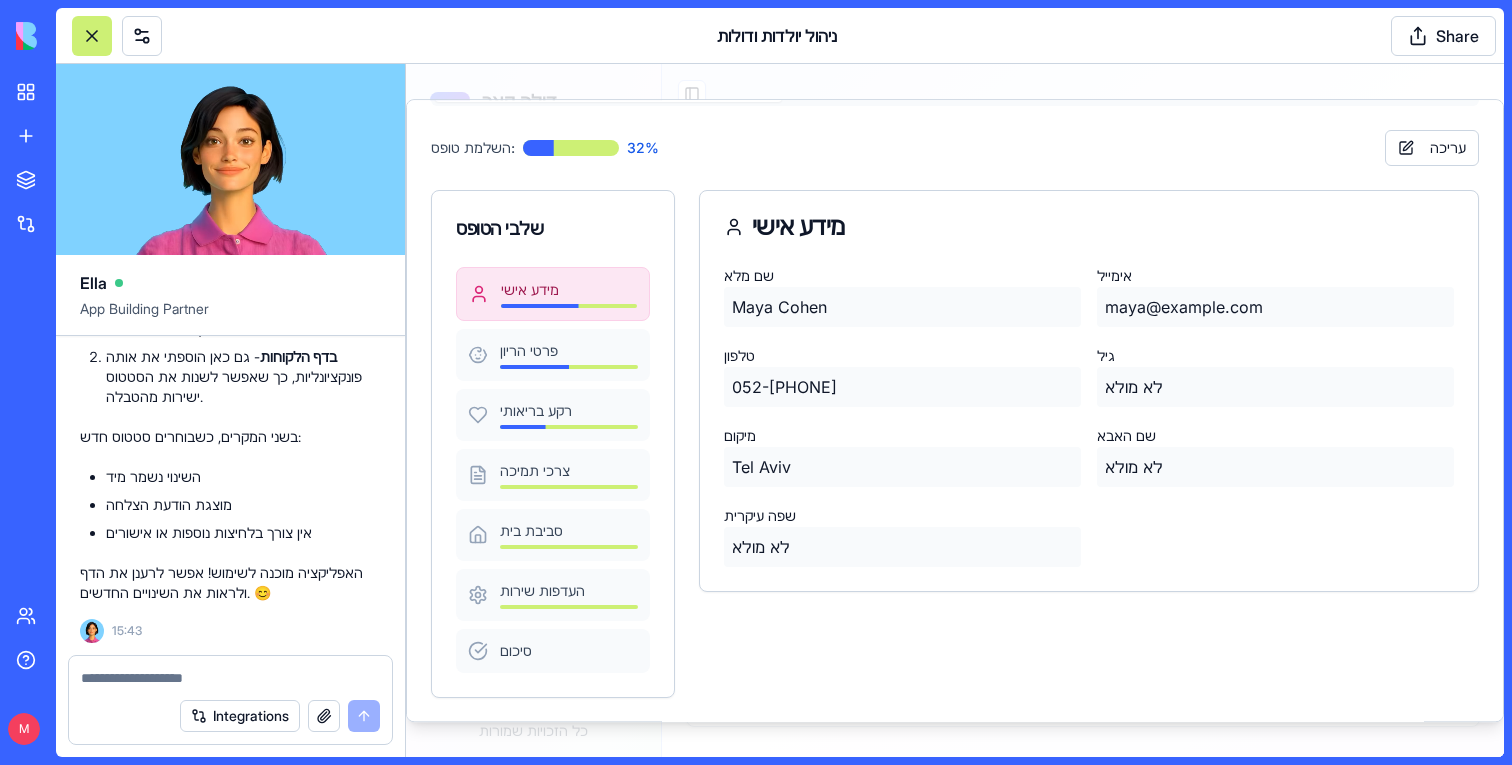 scroll, scrollTop: 0, scrollLeft: 0, axis: both 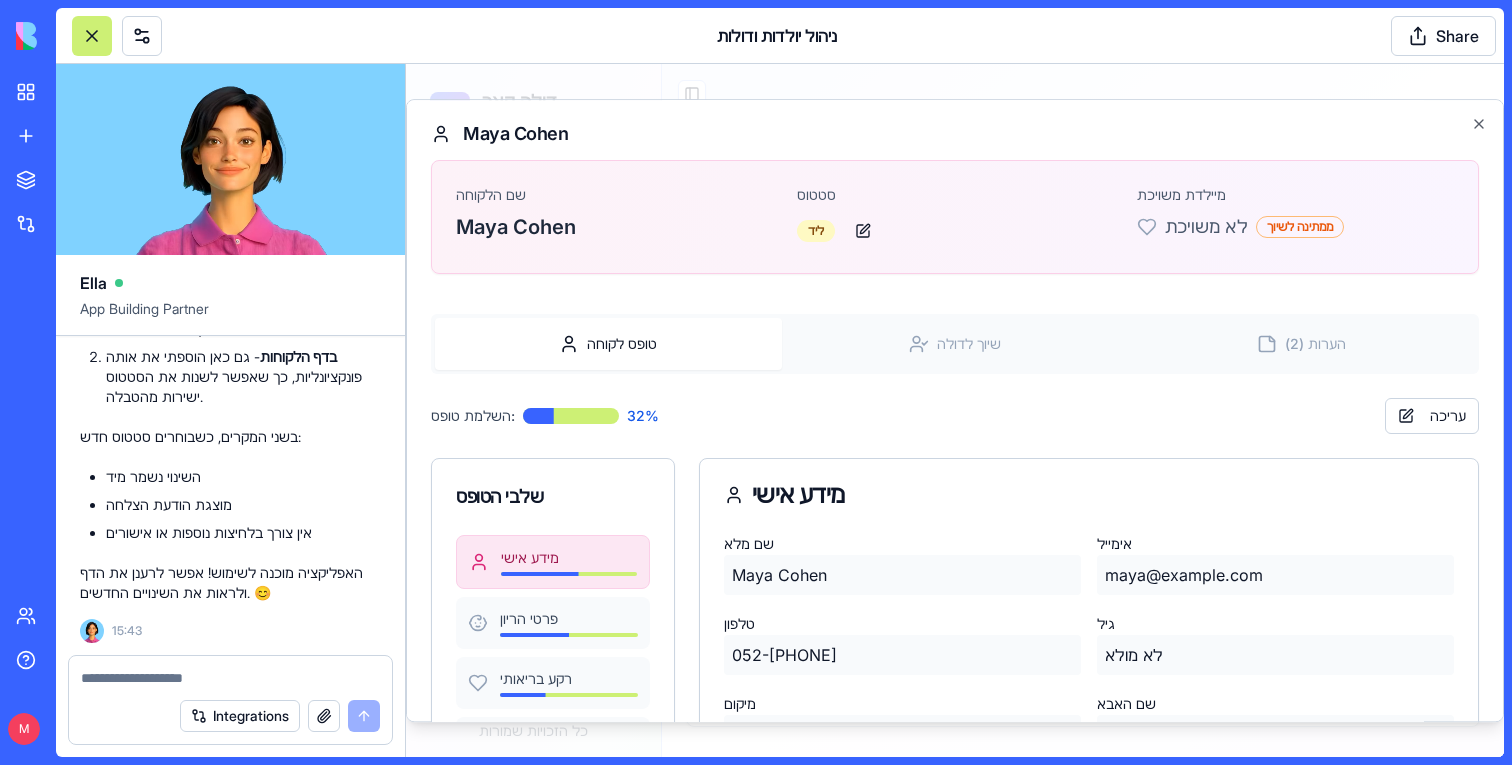 click on "ממתינה לשיוך" at bounding box center (1300, 227) 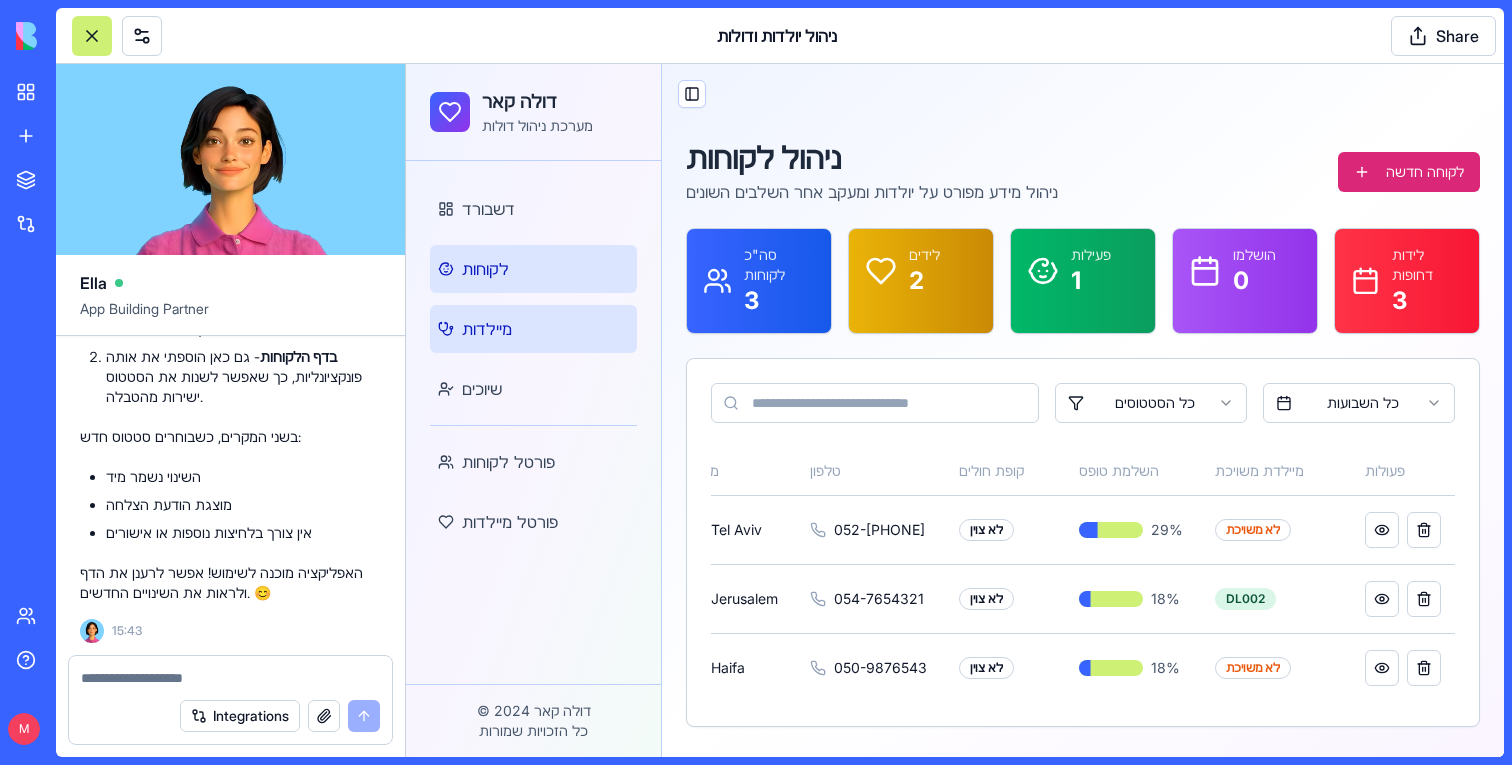 click on "מיילדות" at bounding box center (487, 329) 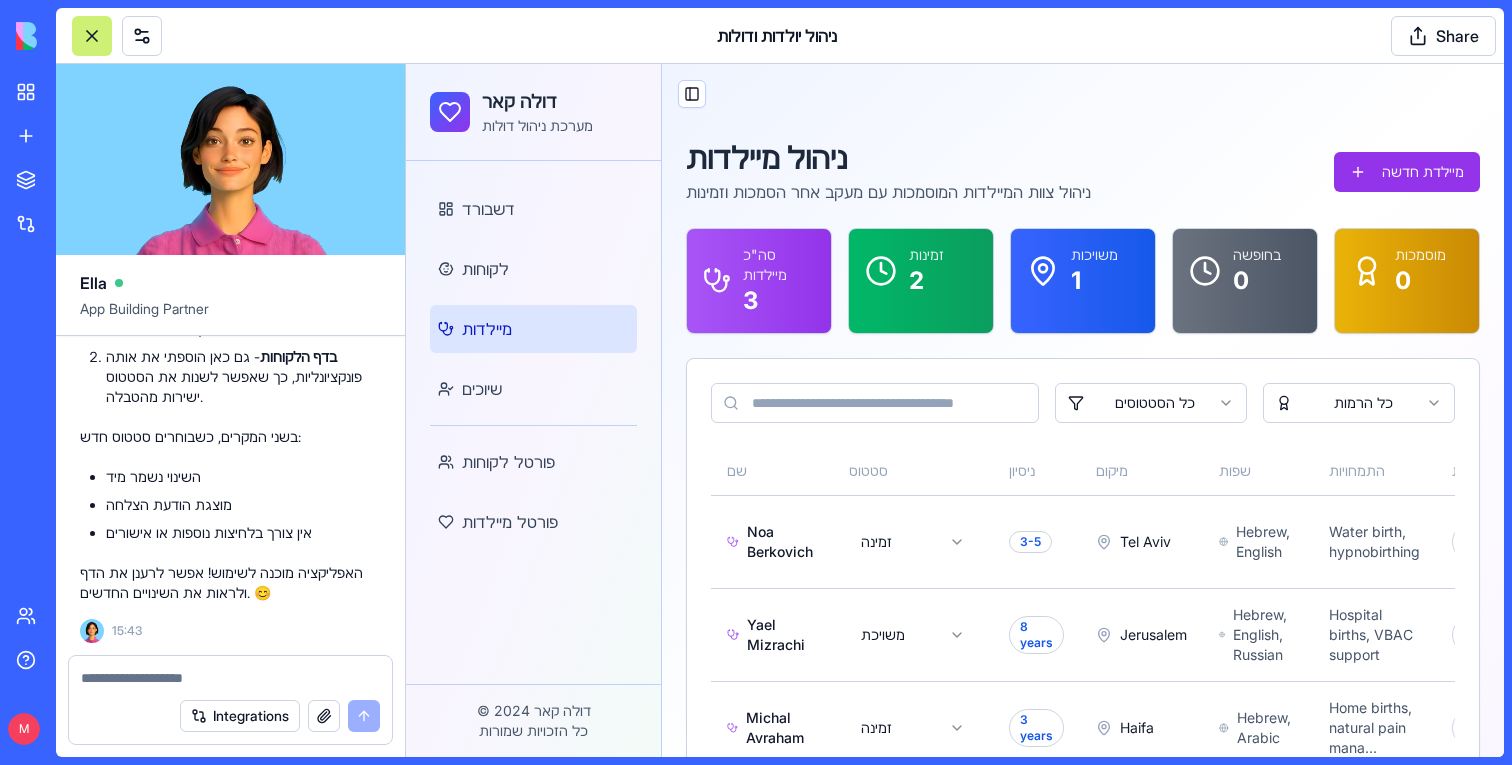 scroll, scrollTop: 52526, scrollLeft: 0, axis: vertical 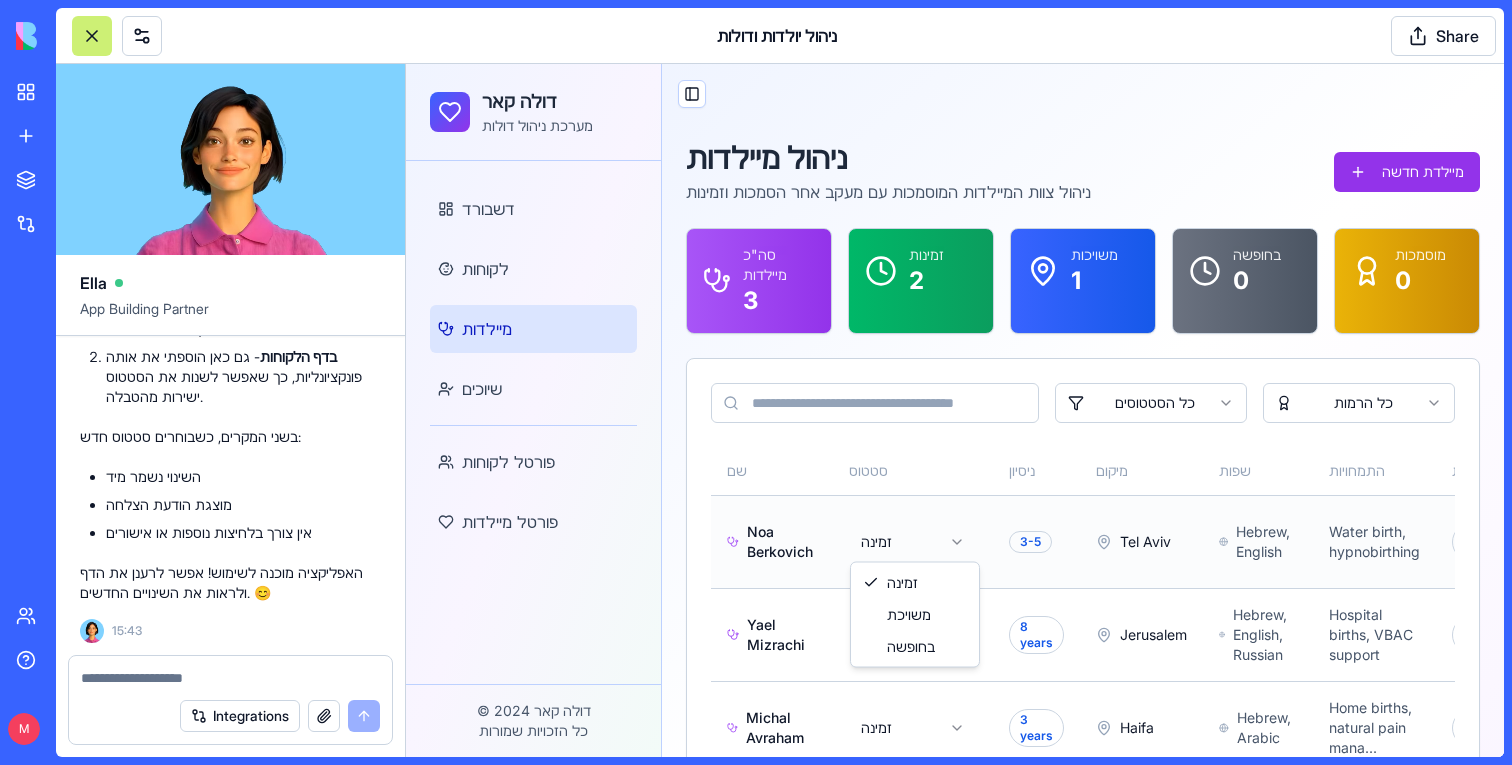 click on "דולה קאר מערכת ניהול דולות דשבורד לקוחות מיילדות שיוכים פורטל לקוחות פורטל מיילדות © 2024 דולה קאר כל הזכויות שמורות Toggle Sidebar ניהול מיילדות ניהול צוות המיילדות המוסמכות עם מעקב אחר הסמכות וזמינות מיילדת חדשה סה"כ מיילדות 3 זמינות 2 משויכות 1 בחופשה 0 מוסמכות 0 כל הסטטוסים כל הרמות שם סטטוס ניסיון מיקום שפות התמחויות הסמכות זמינות השלמת טופס פעולות Noa Berkovich זמינה 3-5 Tel Aviv Hebrew, English Water birth, hypnobirthing לא צוין יום:  | לילה:  | משמרות שבועיות:  40 % Yael Mizrachi משויכת 8 years Jerusalem Hebrew, English, Russian Hospital births, VBAC support לא צוין Weekends only 36 % Michal Avraham זמינה 3 years Haifa Hebrew, Arabic Home births, natural pain mana... 36 %" at bounding box center (955, 443) 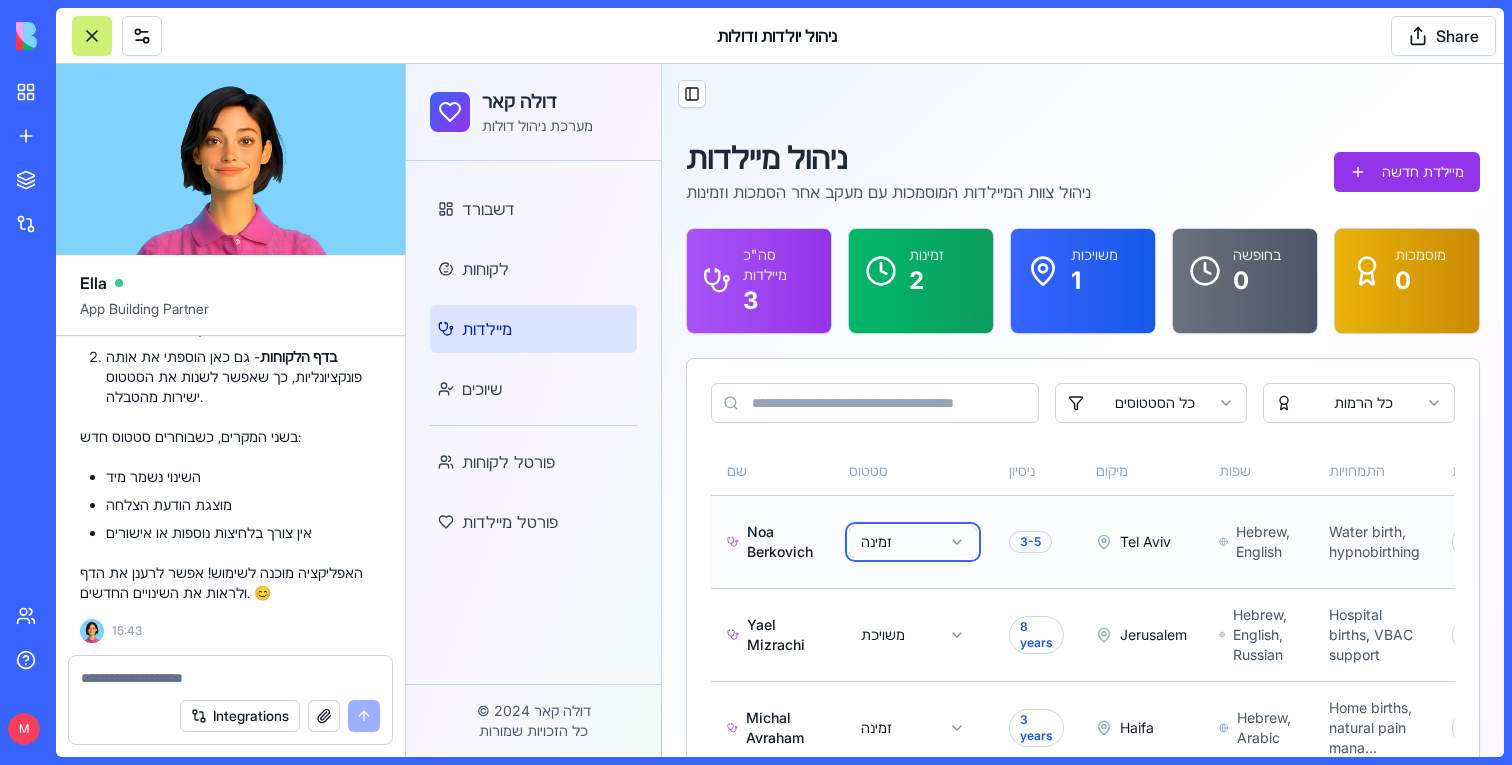 click on "דולה קאר מערכת ניהול דולות דשבורד לקוחות מיילדות שיוכים פורטל לקוחות פורטל מיילדות © 2024 דולה קאר כל הזכויות שמורות Toggle Sidebar ניהול מיילדות ניהול צוות המיילדות המוסמכות עם מעקב אחר הסמכות וזמינות מיילדת חדשה סה"כ מיילדות 3 זמינות 2 משויכות 1 בחופשה 0 מוסמכות 0 כל הסטטוסים כל הרמות שם סטטוס ניסיון מיקום שפות התמחויות הסמכות זמינות השלמת טופס פעולות Noa Berkovich זמינה 3-5 Tel Aviv Hebrew, English Water birth, hypnobirthing לא צוין יום:  | לילה:  | משמרות שבועיות:  40 % Yael Mizrachi משויכת 8 years Jerusalem Hebrew, English, Russian Hospital births, VBAC support לא צוין Weekends only 36 % Michal Avraham זמינה 3 years Haifa Hebrew, Arabic Home births, natural pain mana... 36 %" at bounding box center [955, 443] 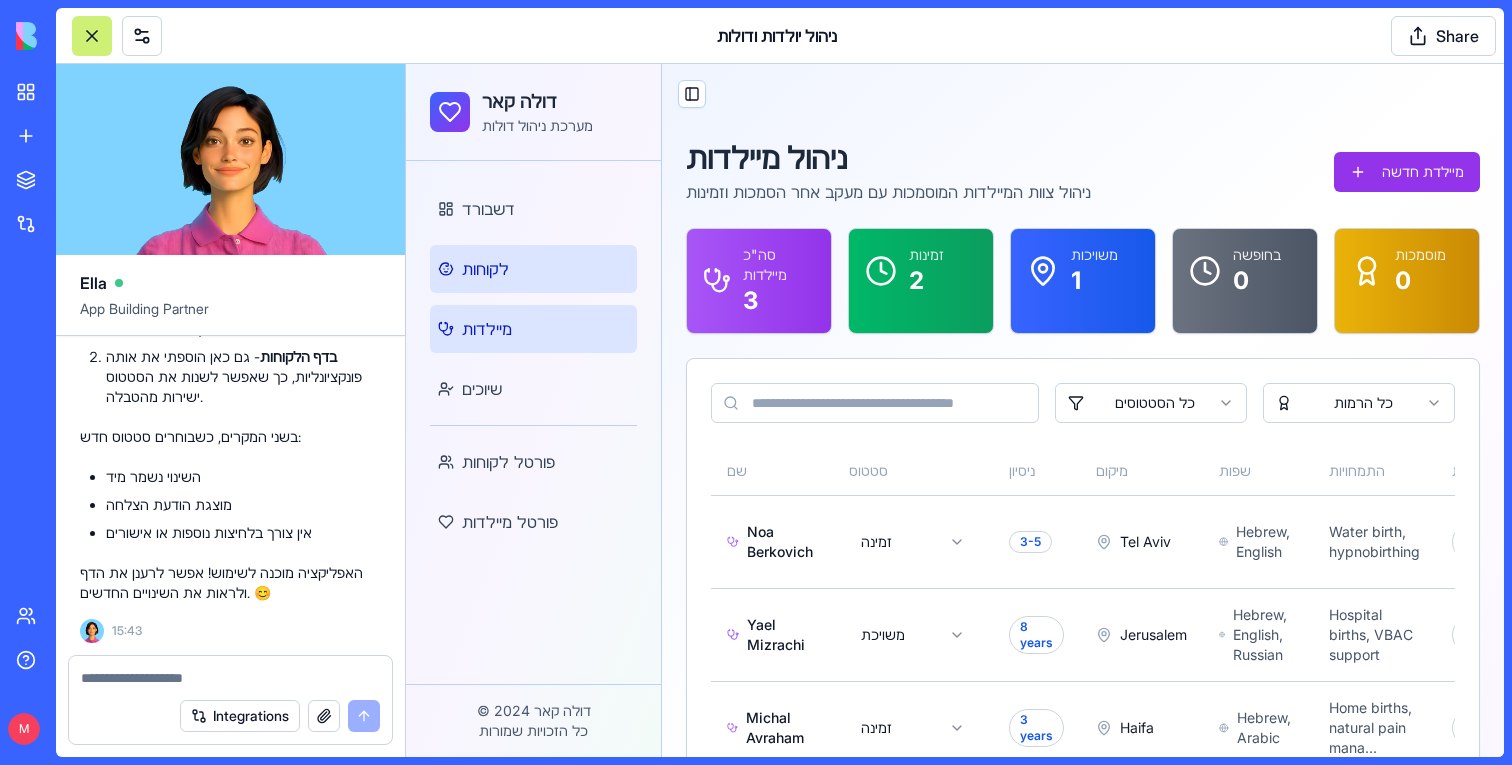 click on "לקוחות" at bounding box center [533, 269] 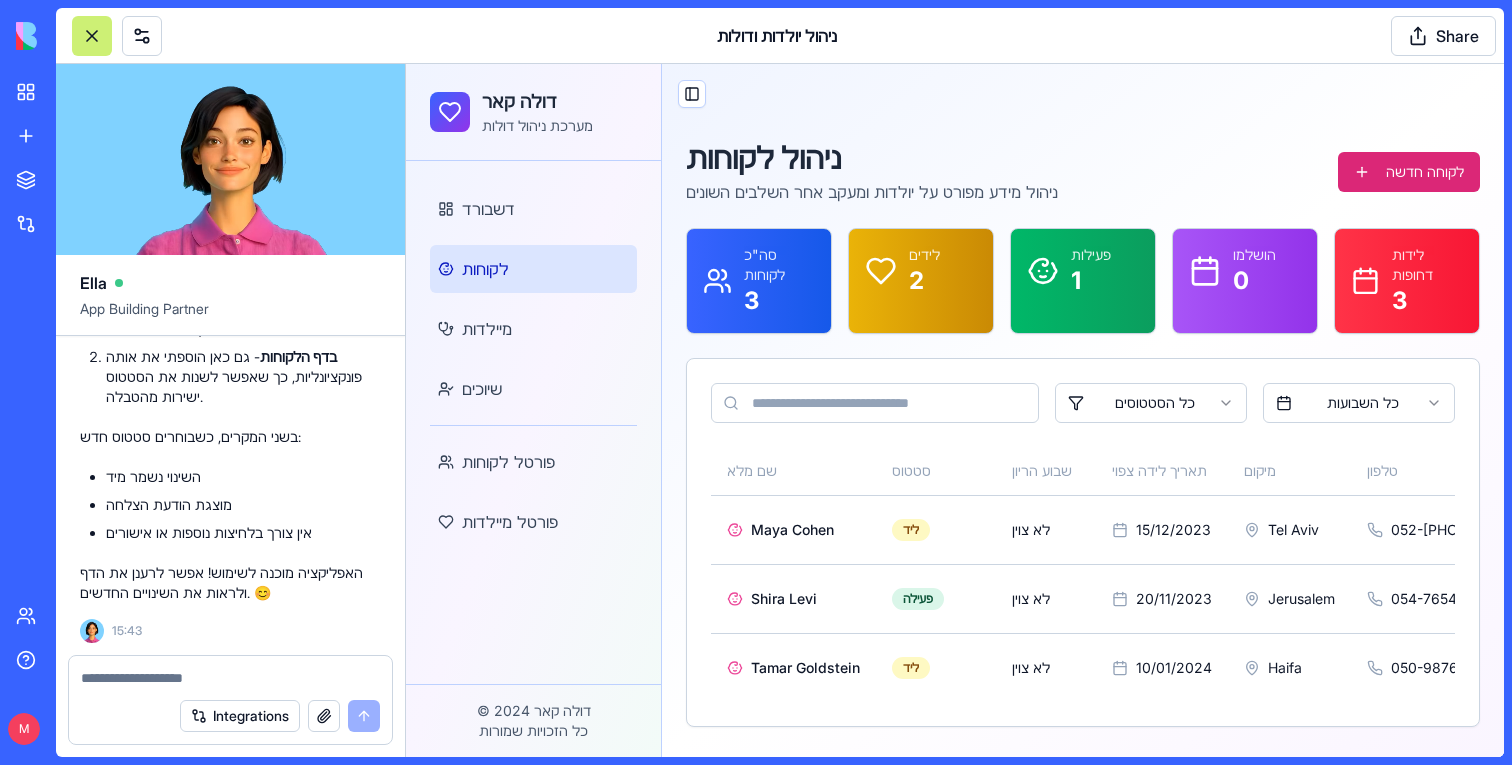click at bounding box center [230, 678] 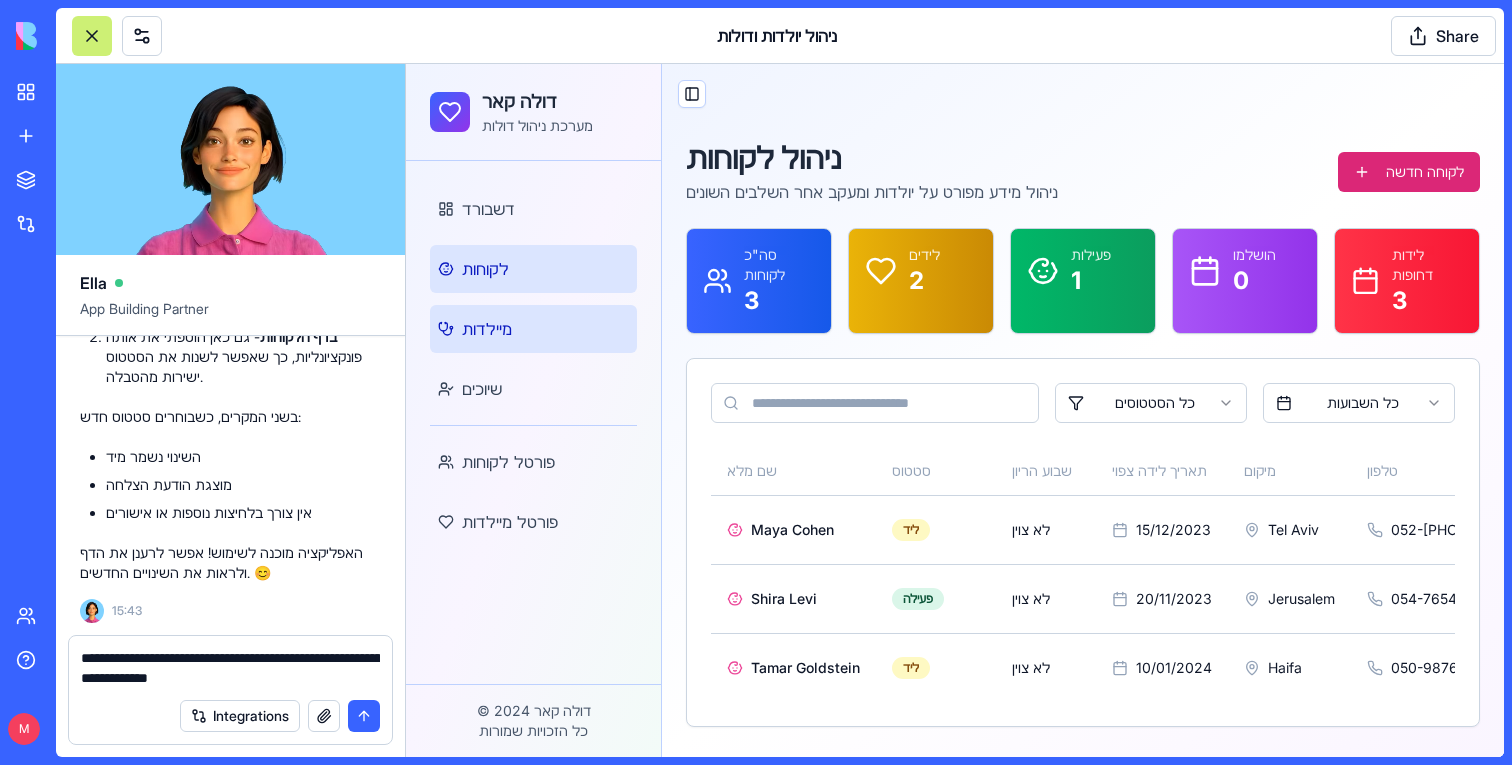 click on "מיילדות" at bounding box center (533, 329) 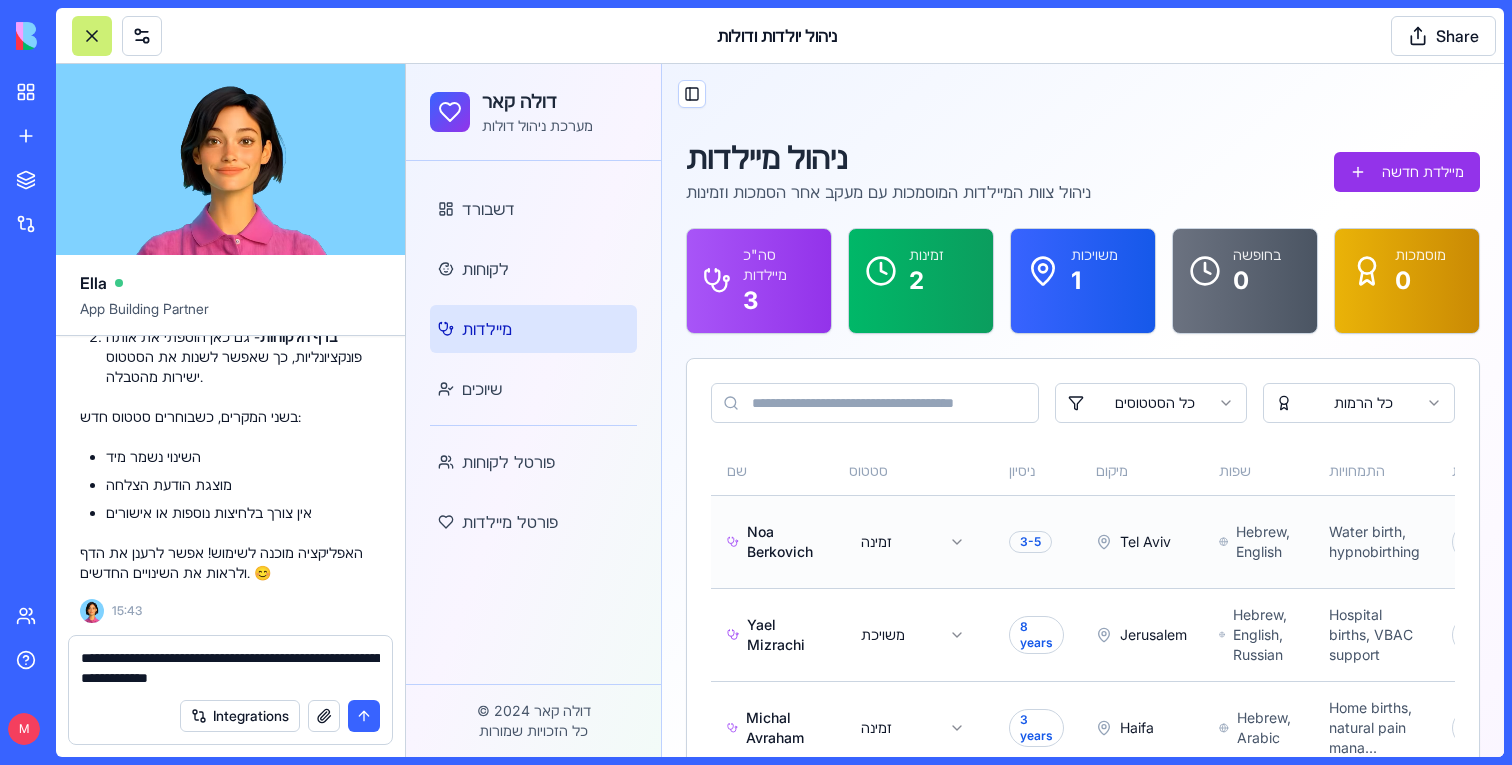 scroll, scrollTop: 0, scrollLeft: 430, axis: horizontal 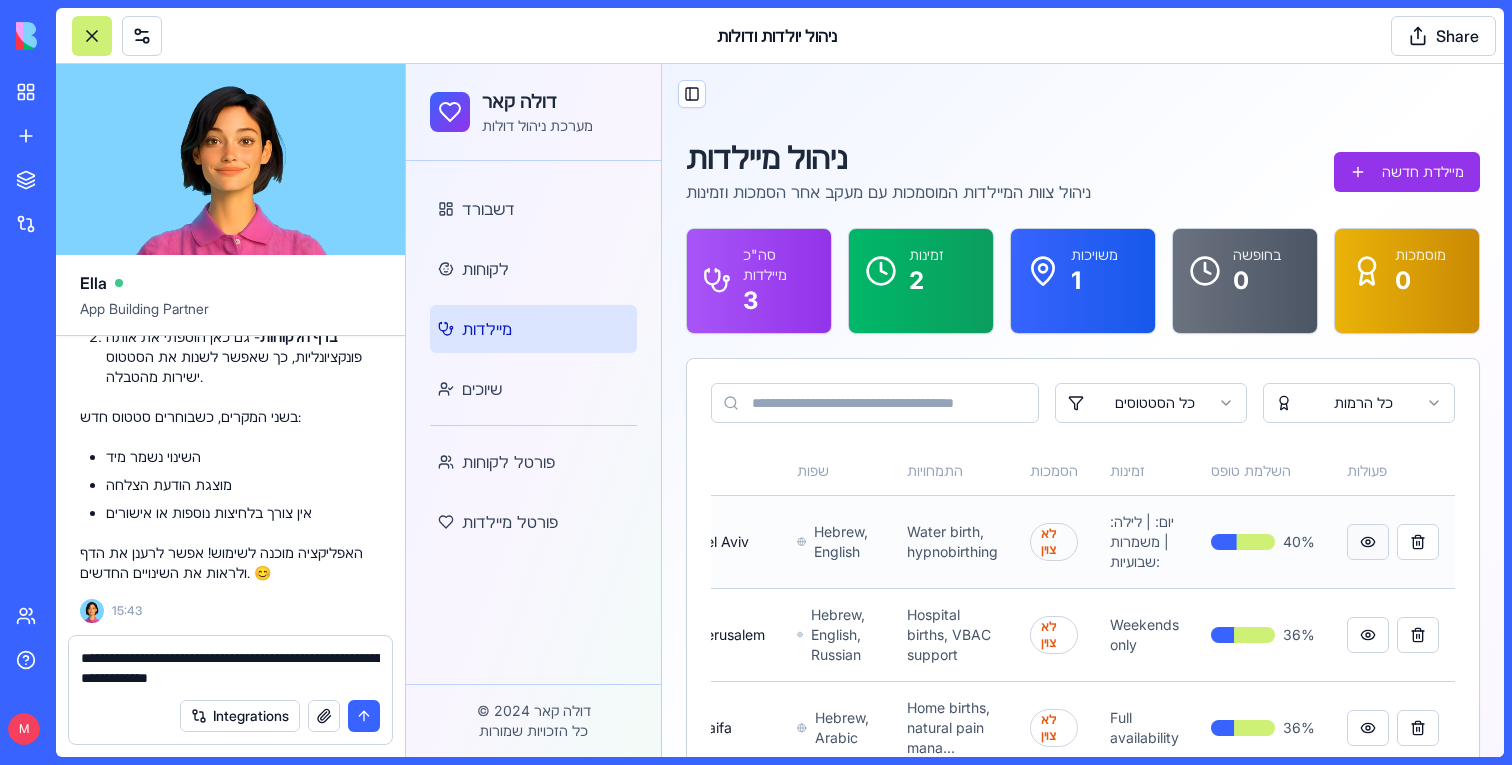 click at bounding box center [1368, 542] 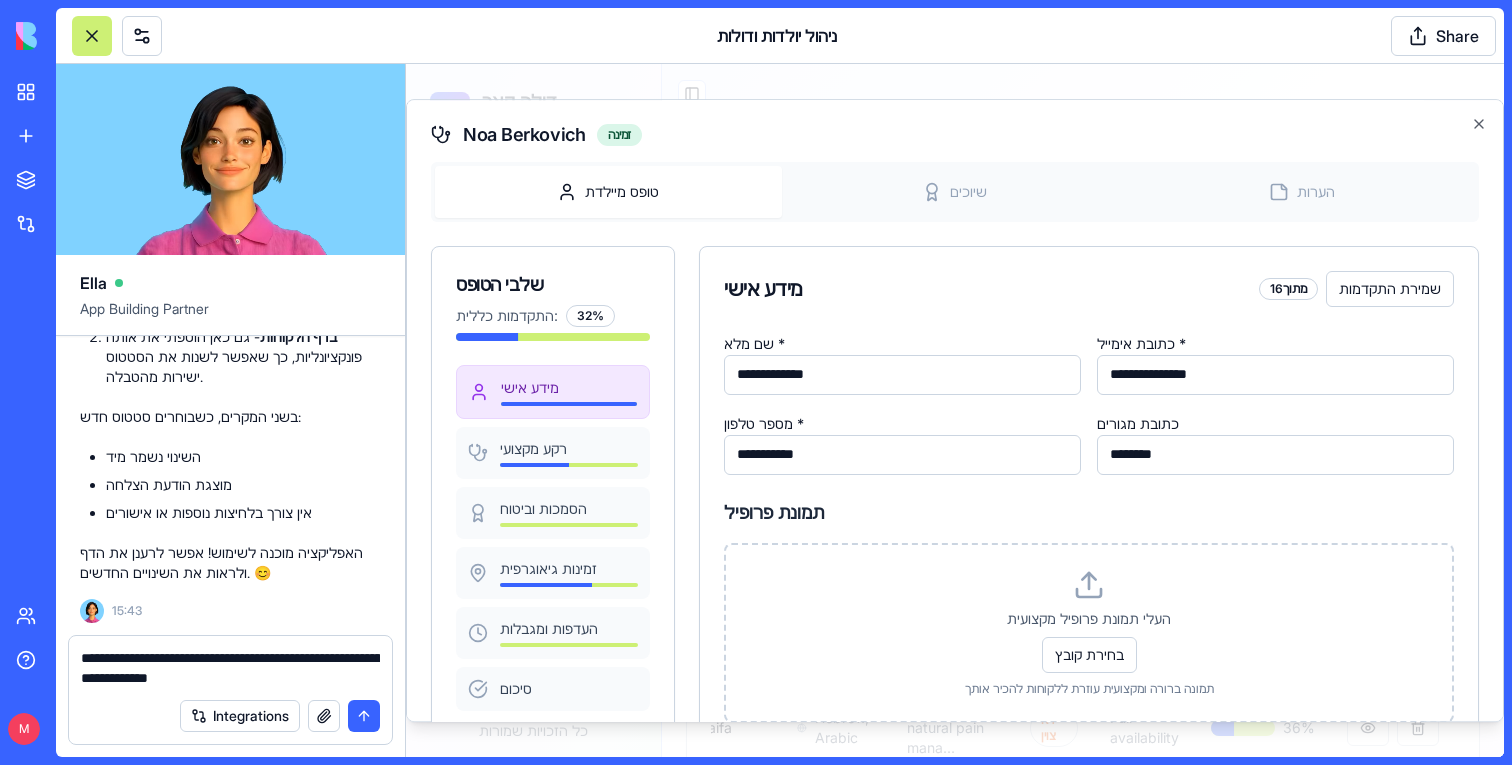 click on "**********" at bounding box center (230, 668) 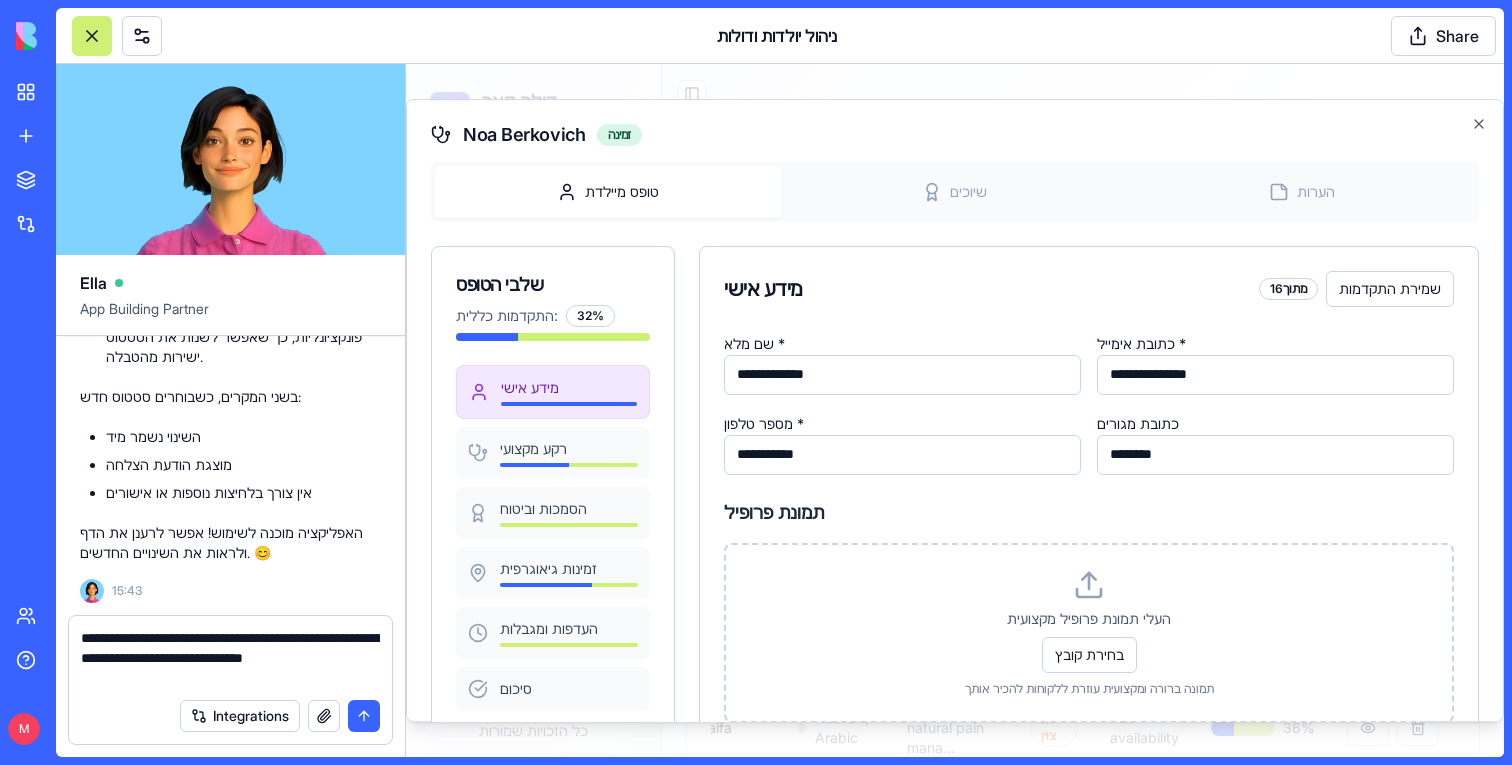 type on "**********" 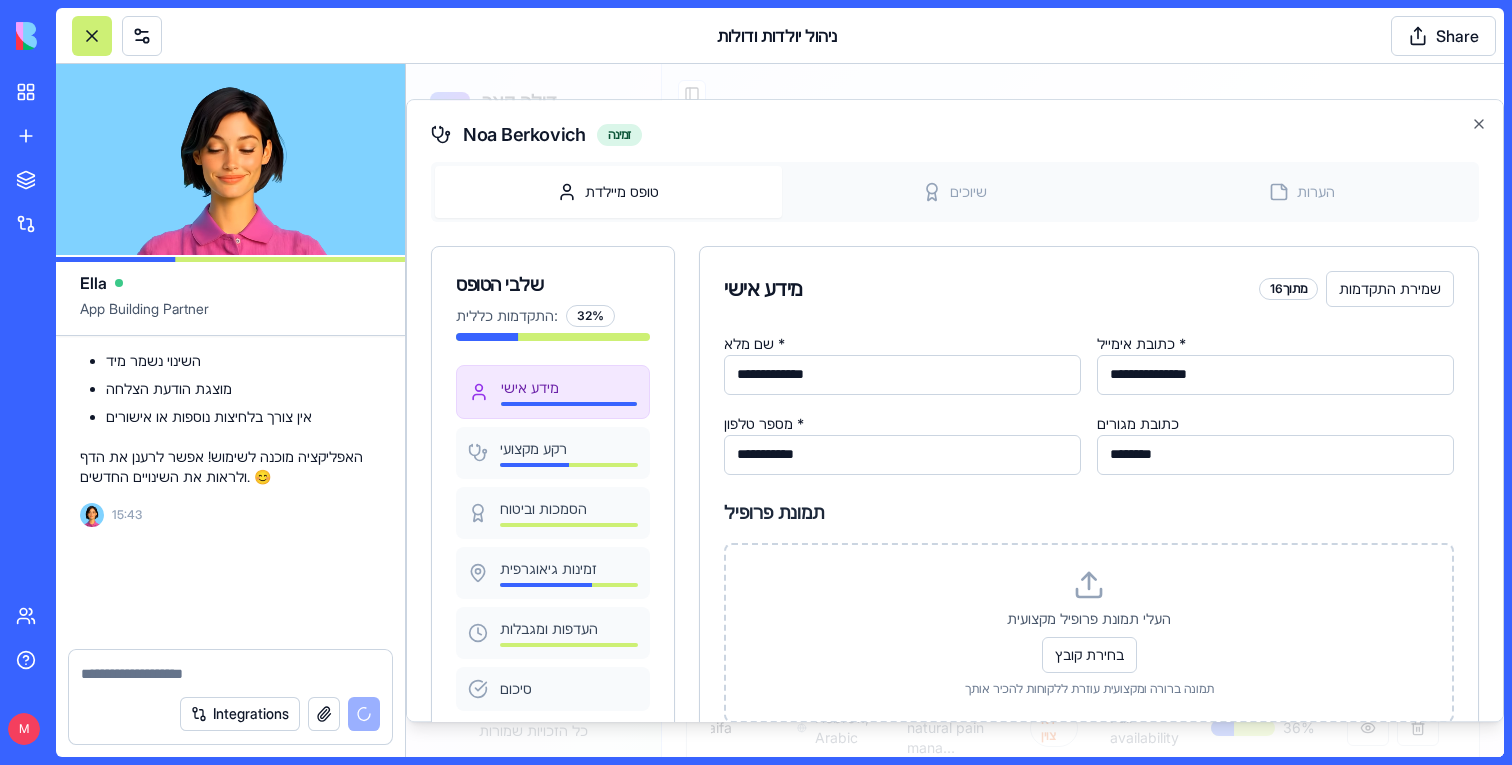 scroll, scrollTop: 52706, scrollLeft: 0, axis: vertical 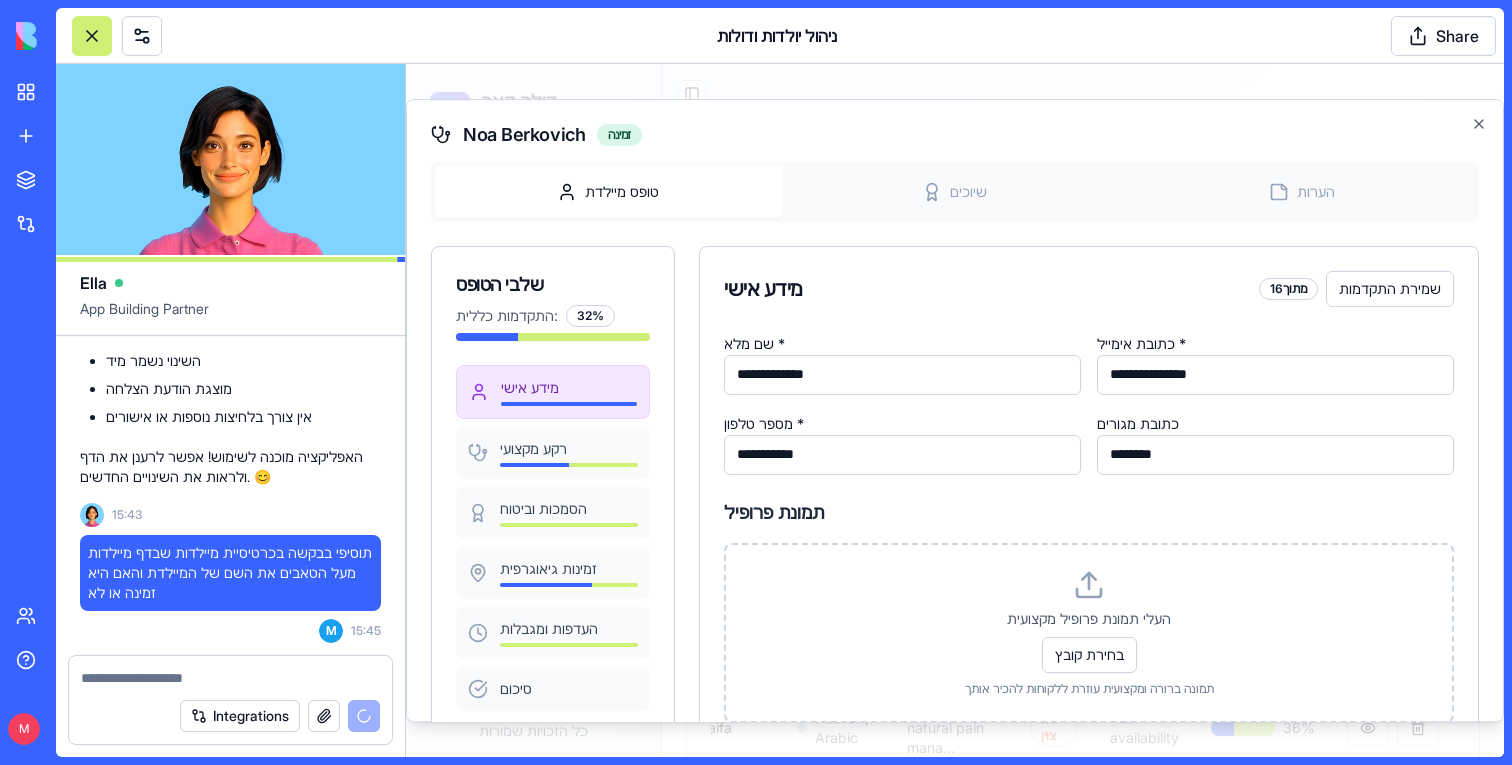 type 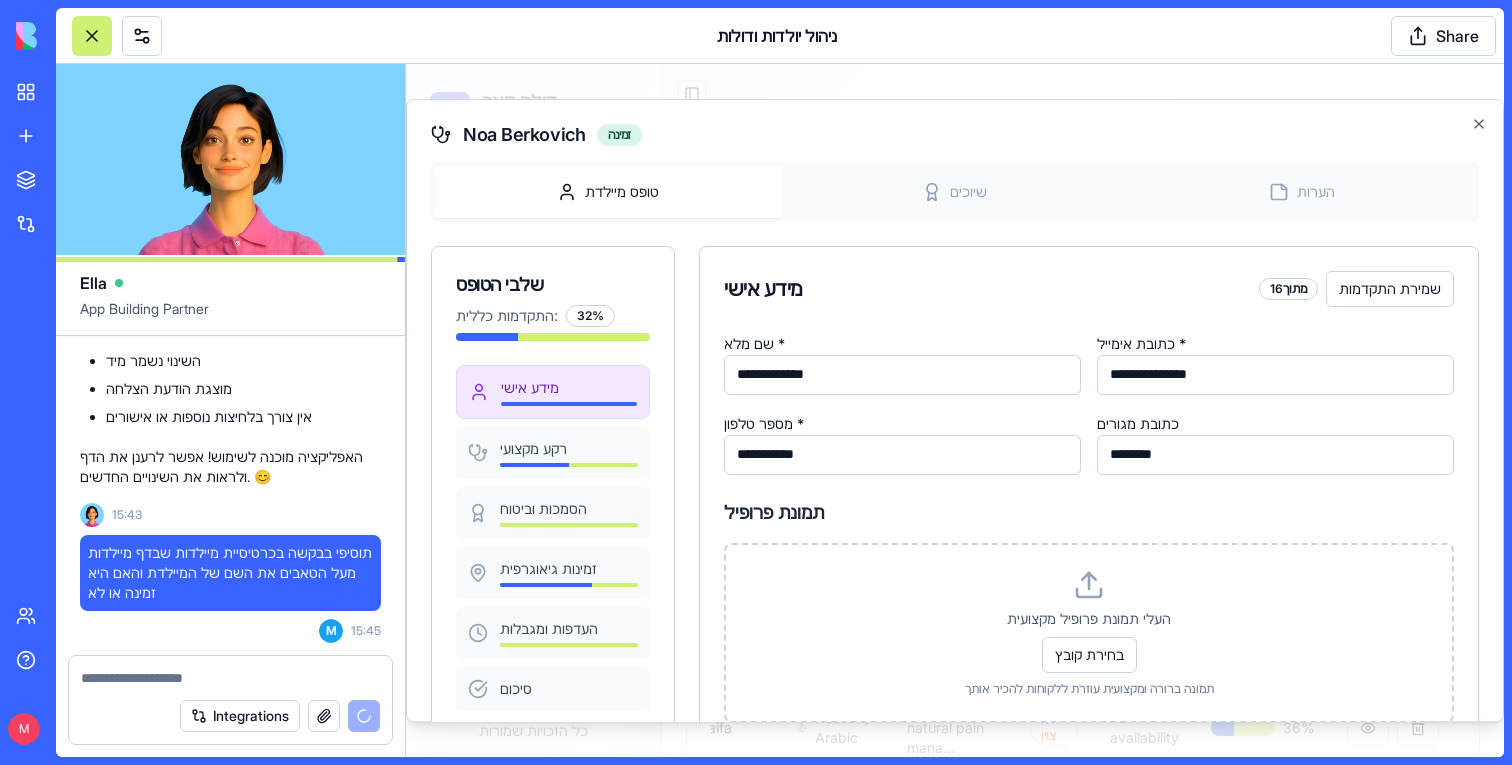 click on "ניהול יולדות ודולות Share" at bounding box center (780, 36) 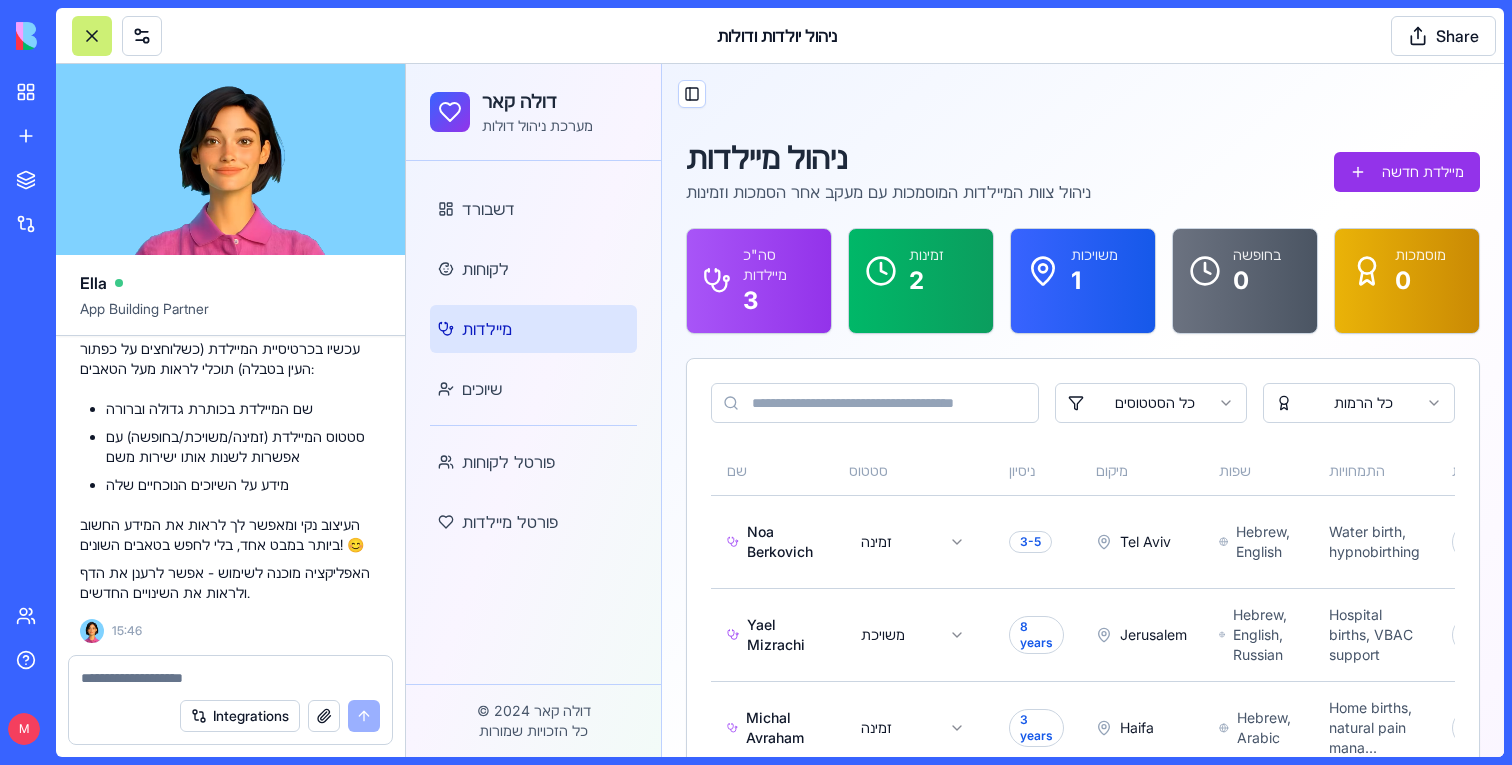scroll, scrollTop: 52861, scrollLeft: 0, axis: vertical 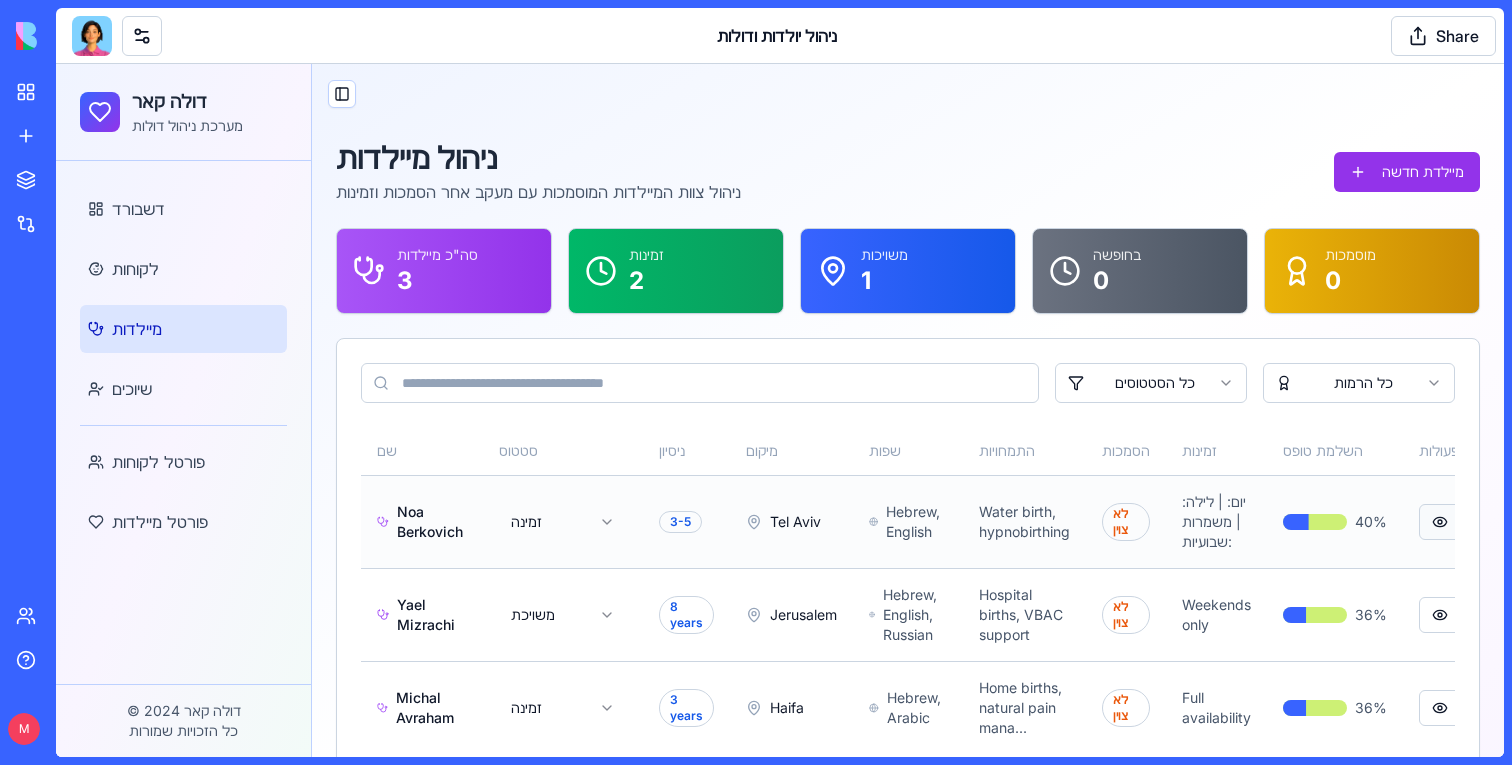 click at bounding box center [1440, 522] 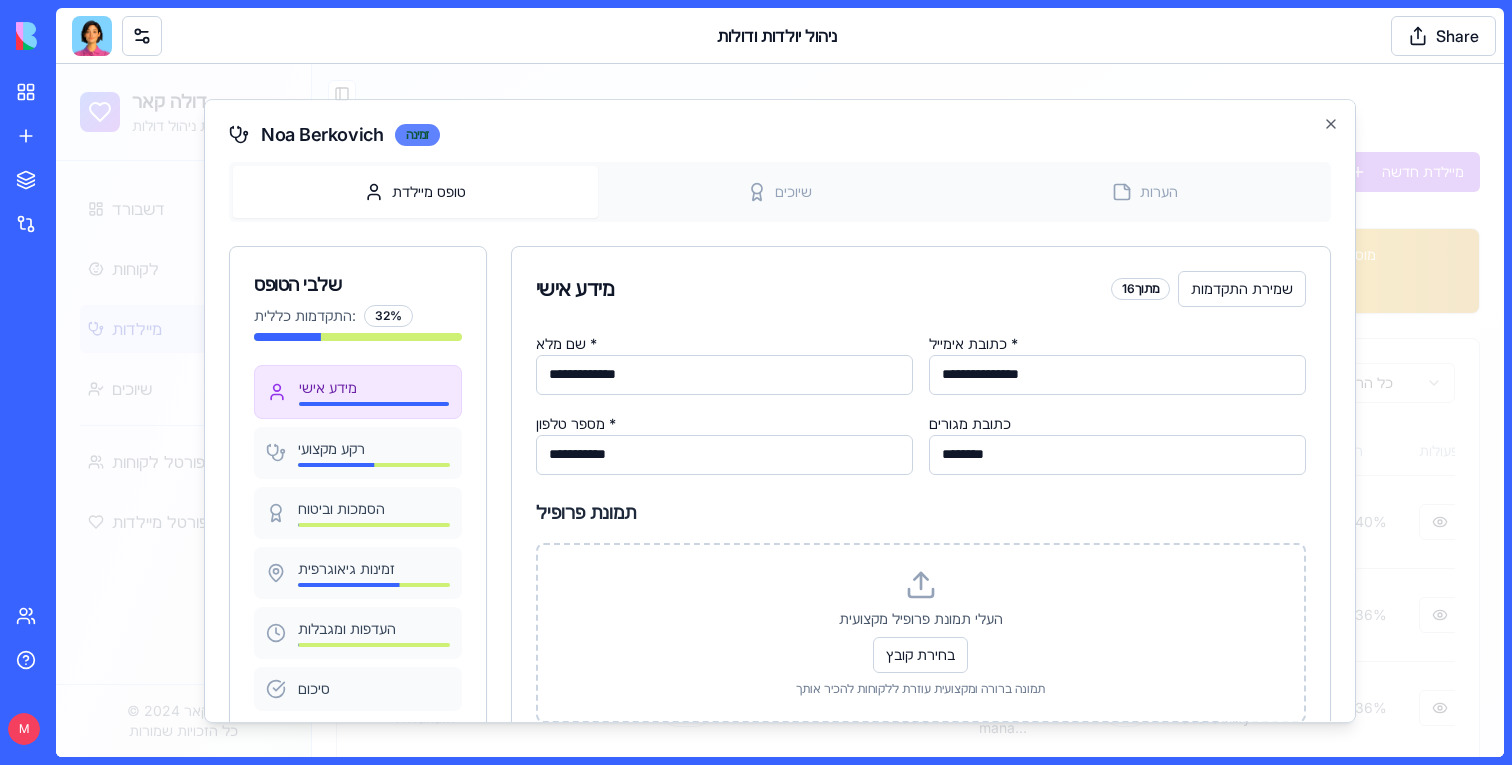 click on "זמינה" at bounding box center (417, 135) 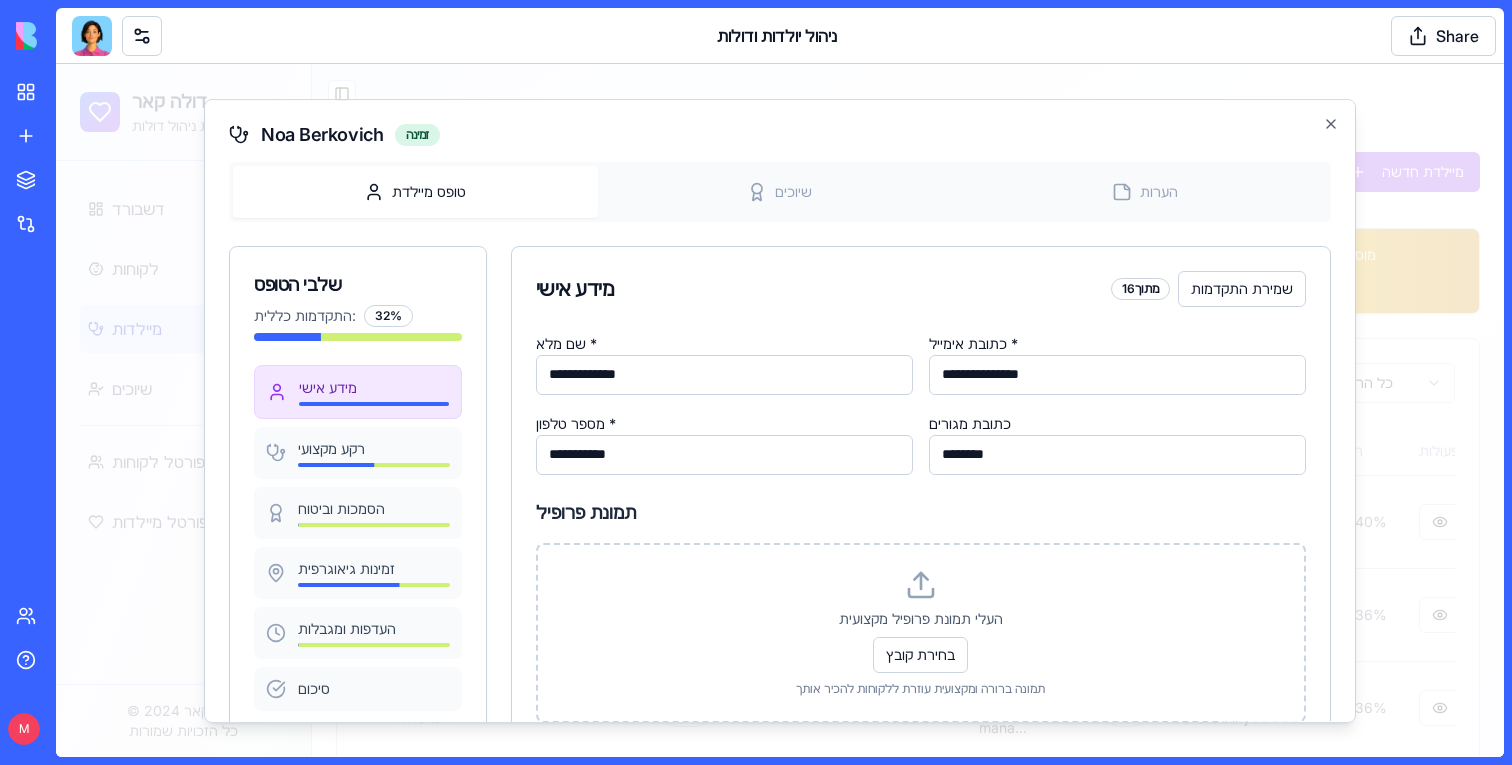 click on "Noa Berkovich זמינה" at bounding box center (780, 135) 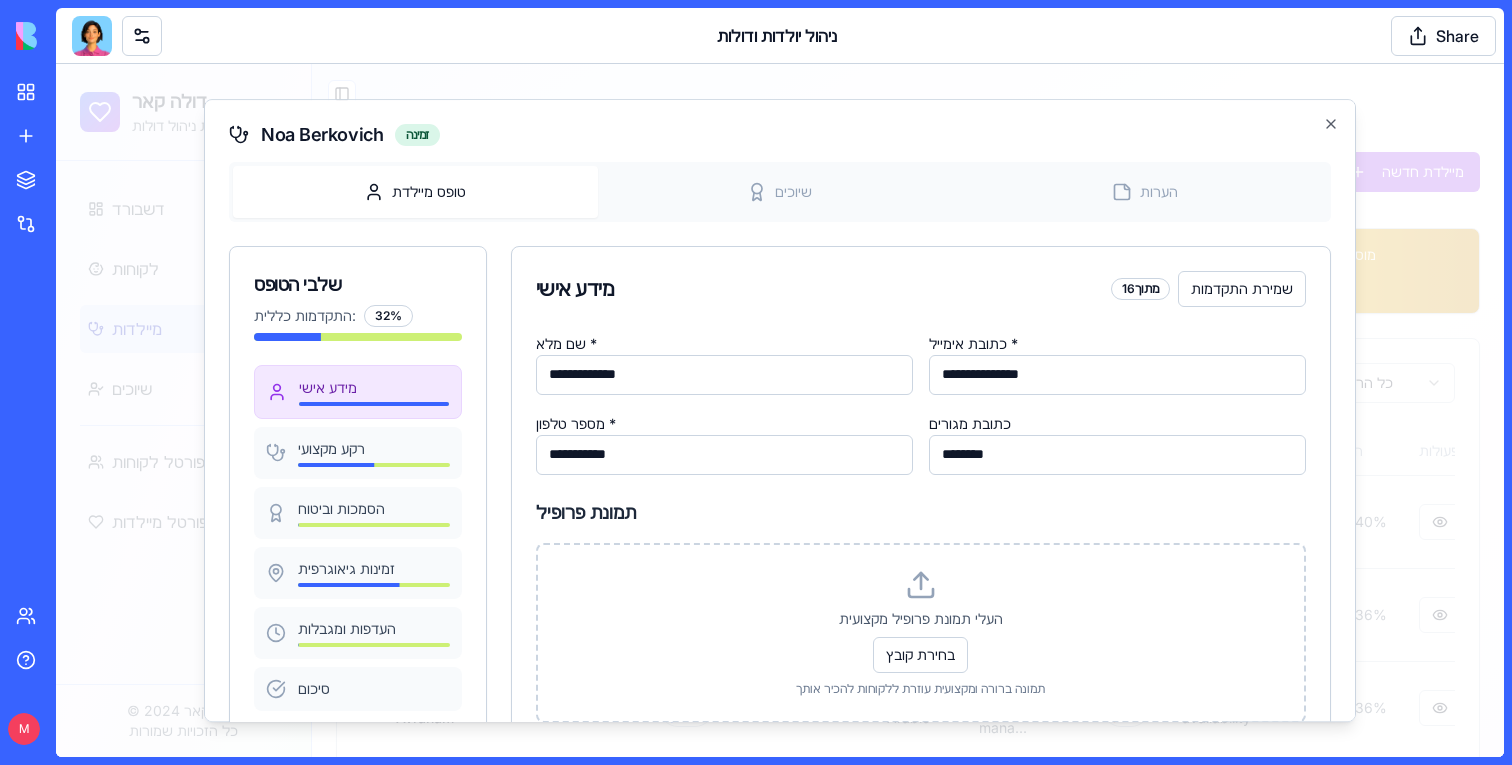 click at bounding box center [780, 410] 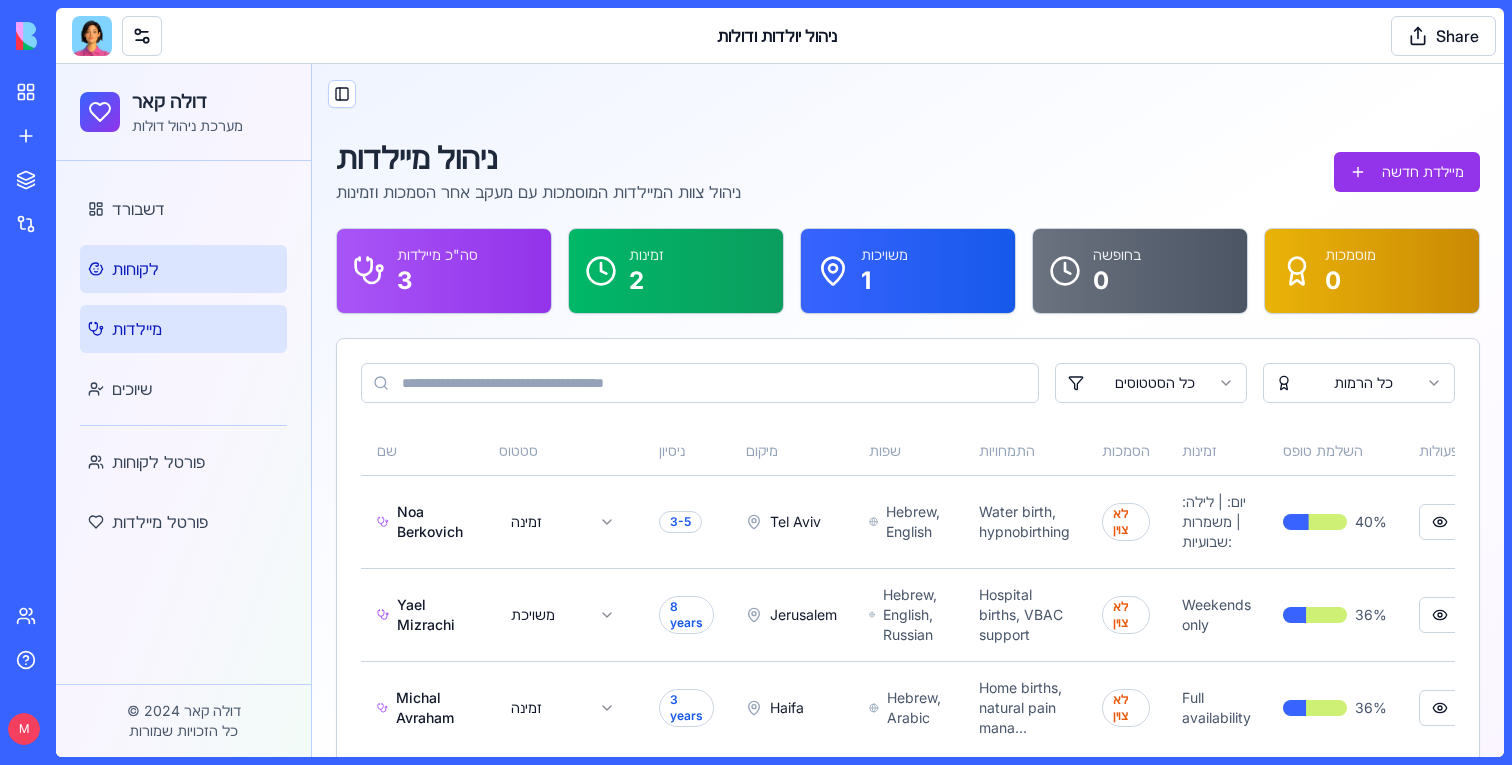 click on "לקוחות" at bounding box center (183, 269) 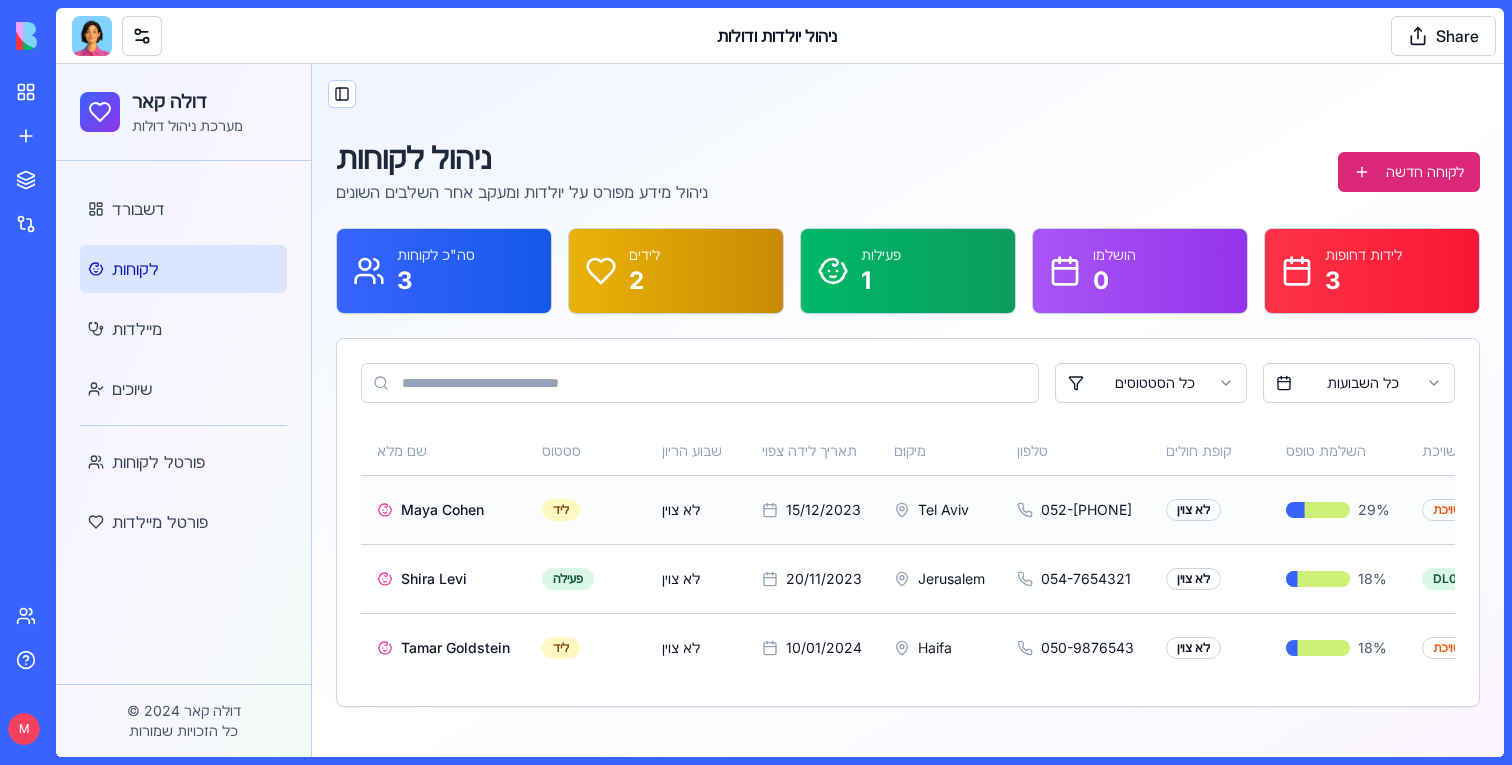 scroll, scrollTop: 0, scrollLeft: 207, axis: horizontal 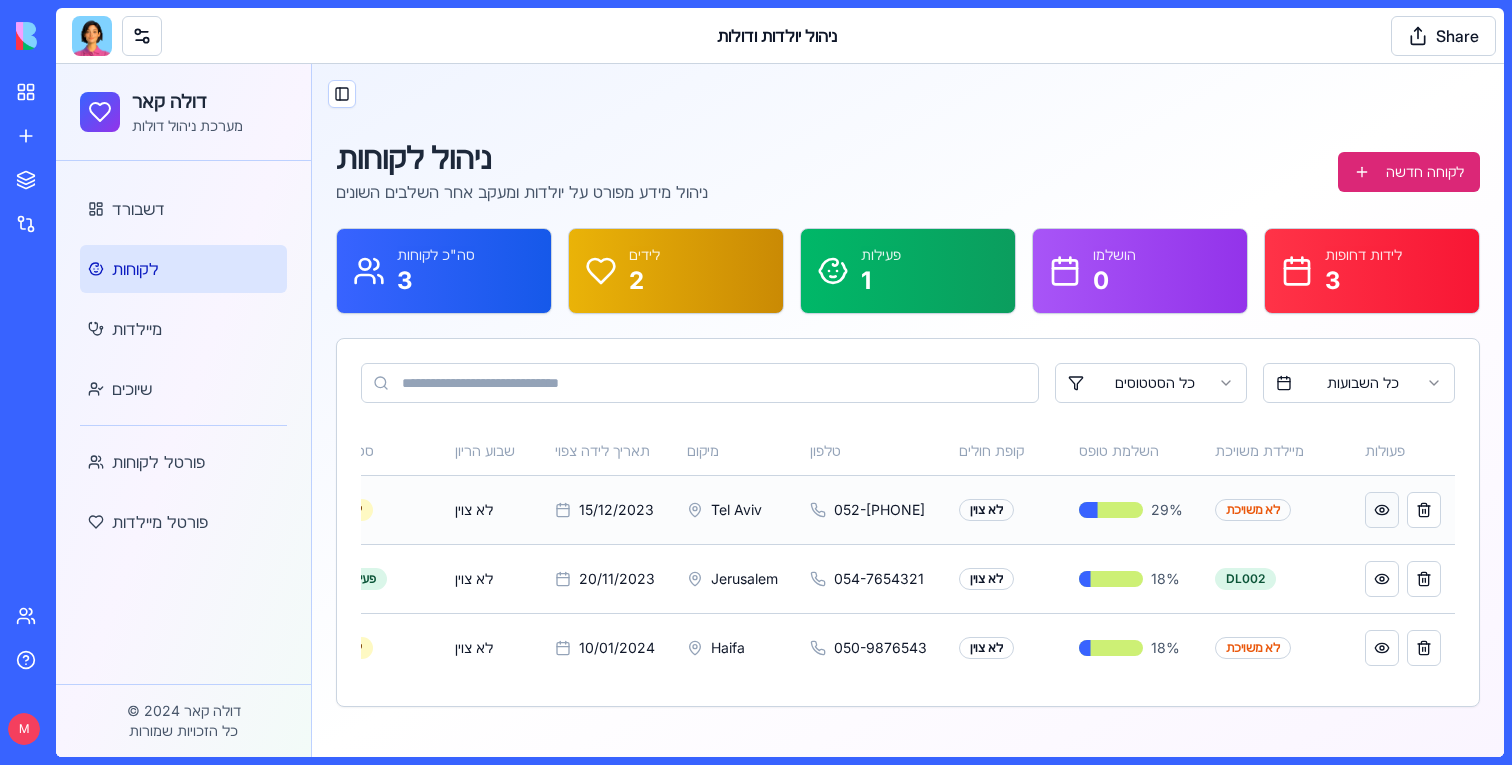 click at bounding box center (1382, 510) 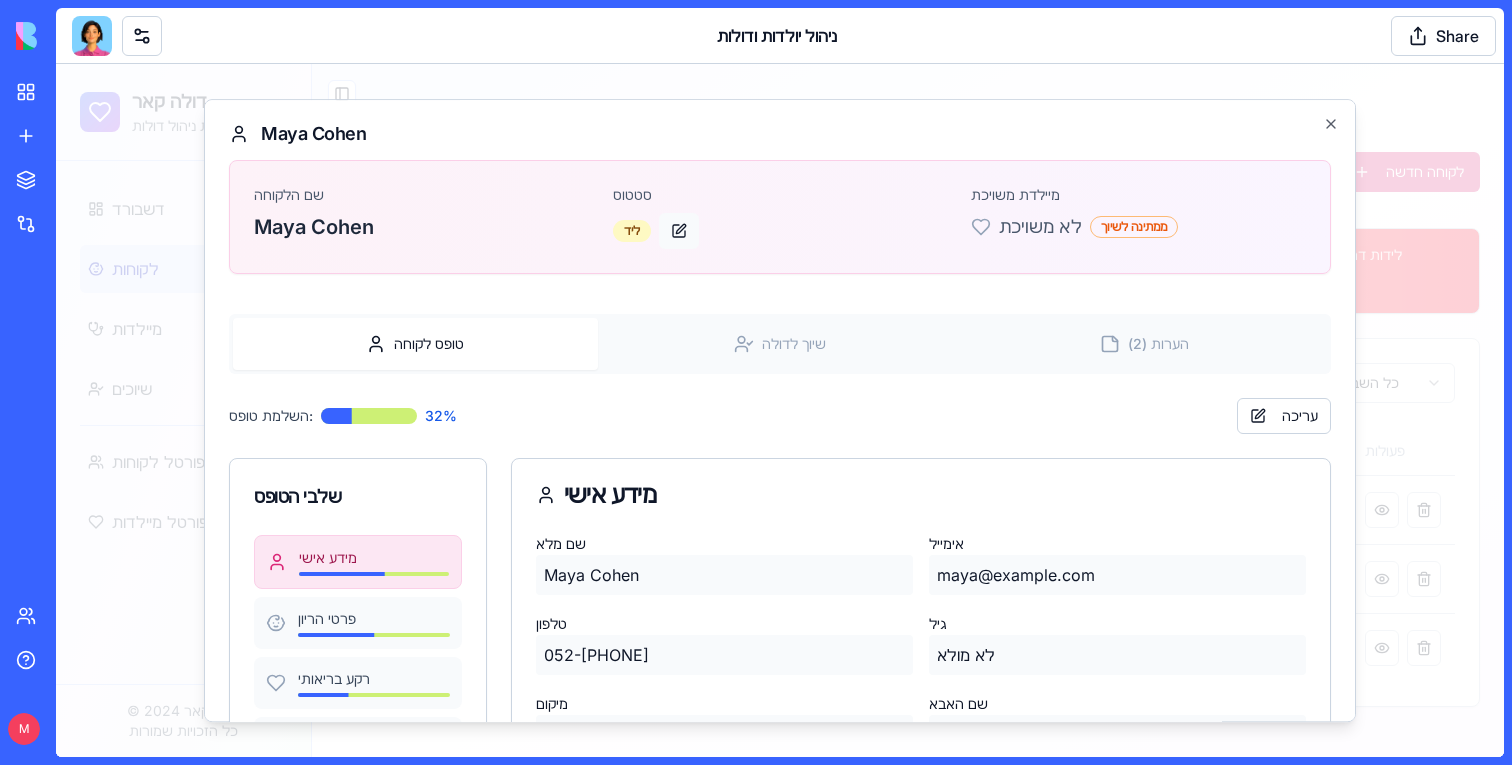 click at bounding box center [679, 231] 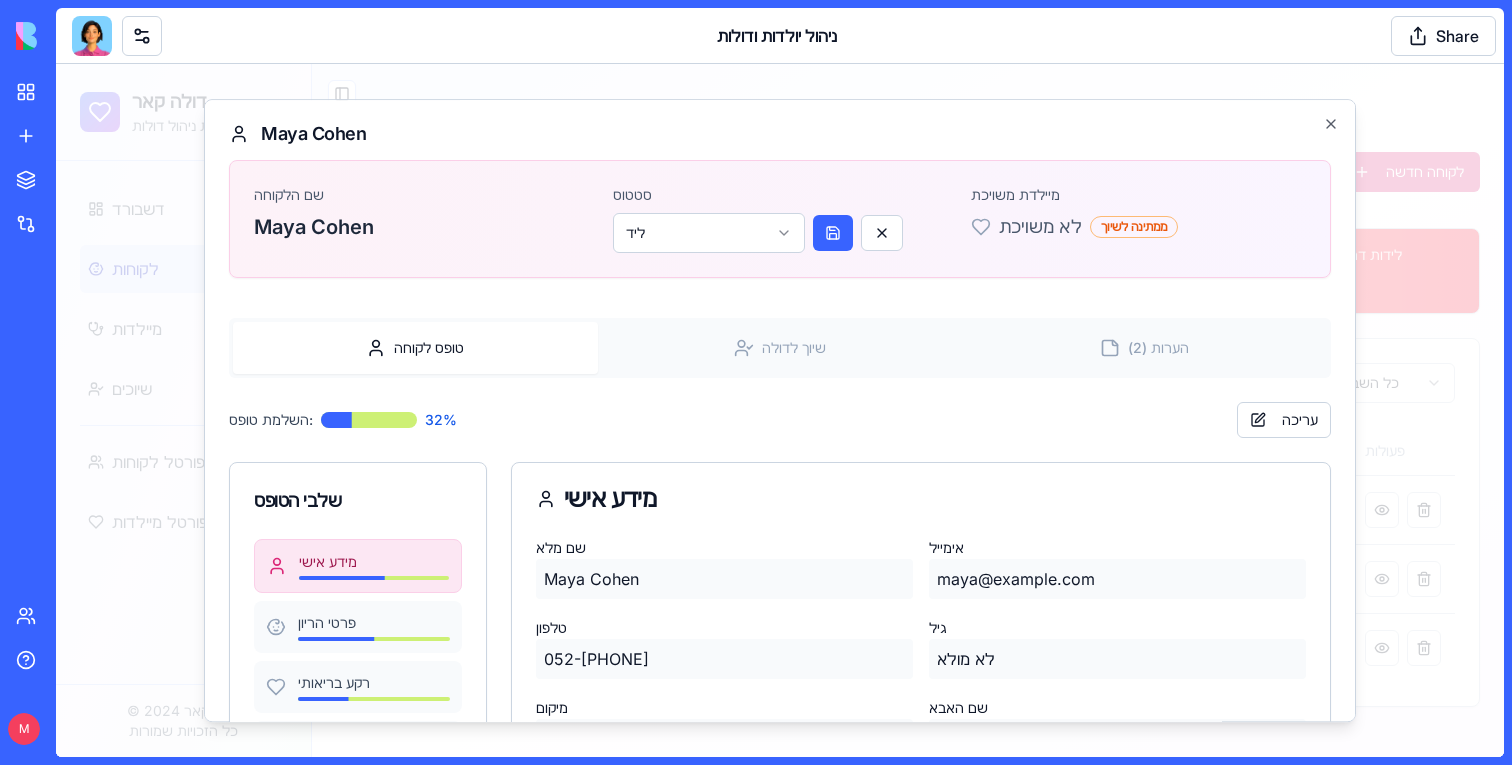 click on "דולה קאר מערכת ניהול דולות דשבורד לקוחות מיילדות שיוכים פורטל לקוחות פורטל מיילדות © 2024 דולה קאר כל הזכויות שמורות Toggle Sidebar ניהול לקוחות ניהול מידע מפורט על יולדות ומעקב אחר השלבים השונים לקוחה חדשה סה"כ לקוחות 3 לידים 2 פעילות 1 הושלמו 0 לידות דחופות 3 כל הסטטוסים כל השבועות שם מלא סטטוס שבוע הריון תאריך לידה צפוי מיקום טלפון קופת חולים השלמת טופס מיילדת משויכת פעולות Maya Cohen ליד לא צוין 15/12/2023 Tel Aviv 052-1234567 לא צוין 29 % לא משויכת Shira Levi פעילה לא צוין 20/11/2023 Jerusalem 054-7654321 לא צוין 18 % DL002 Tamar Goldstein ליד לא צוין 10/01/2024 Haifa 050-9876543 לא צוין 18 % לא משויכת
Maya Cohen שם הלקוחה Maya Cohen ליד" at bounding box center (780, 410) 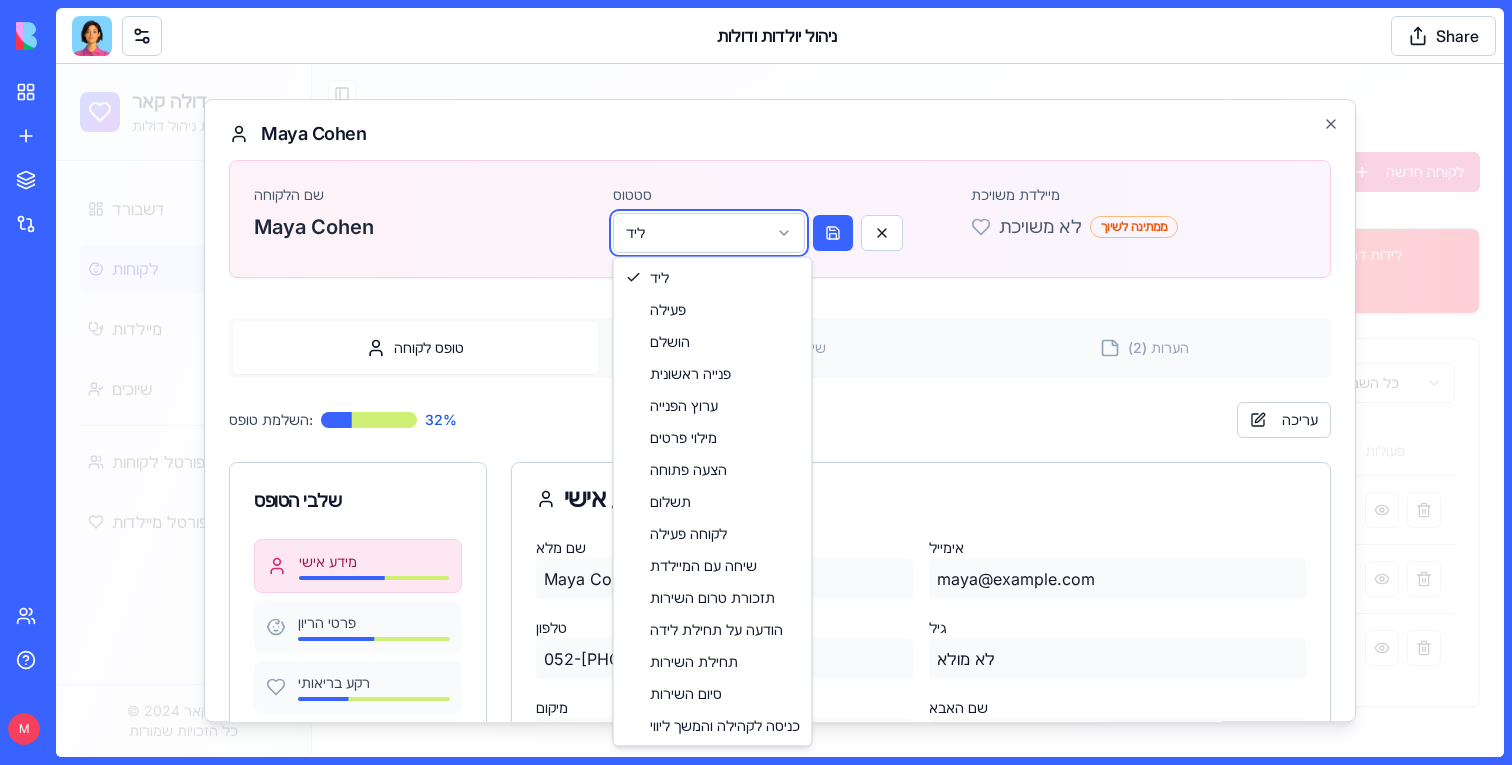 click at bounding box center [780, 410] 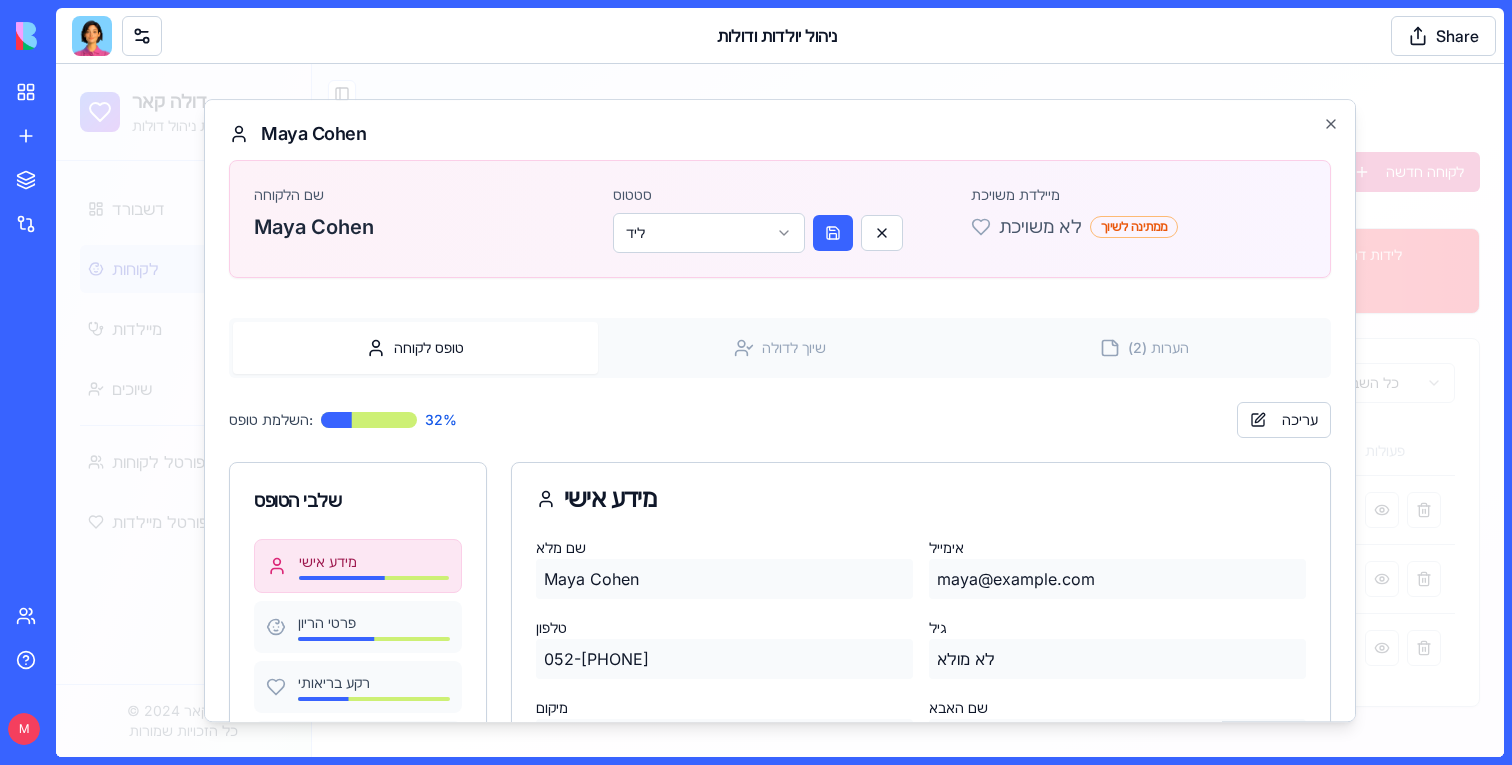 click at bounding box center [780, 410] 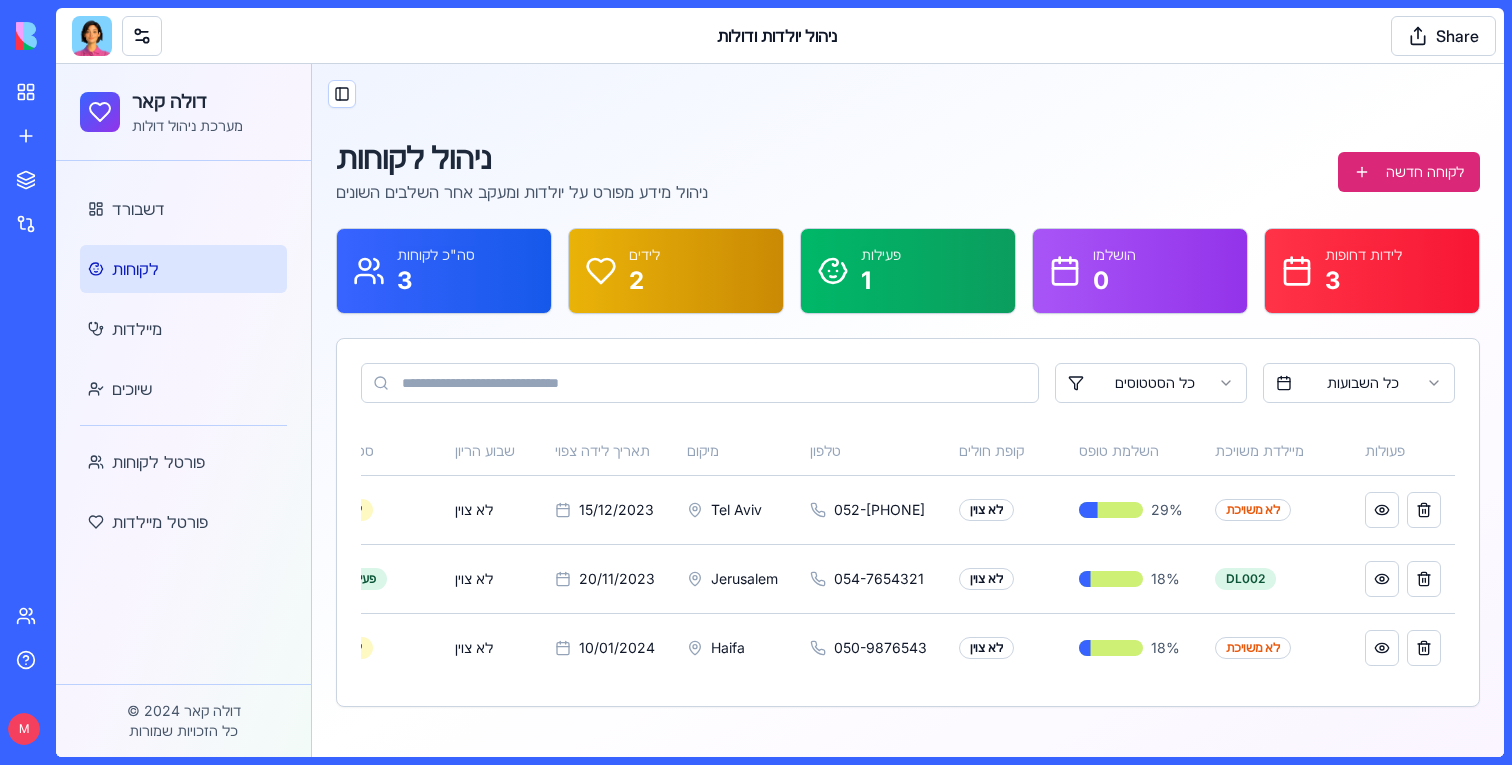 click at bounding box center [92, 36] 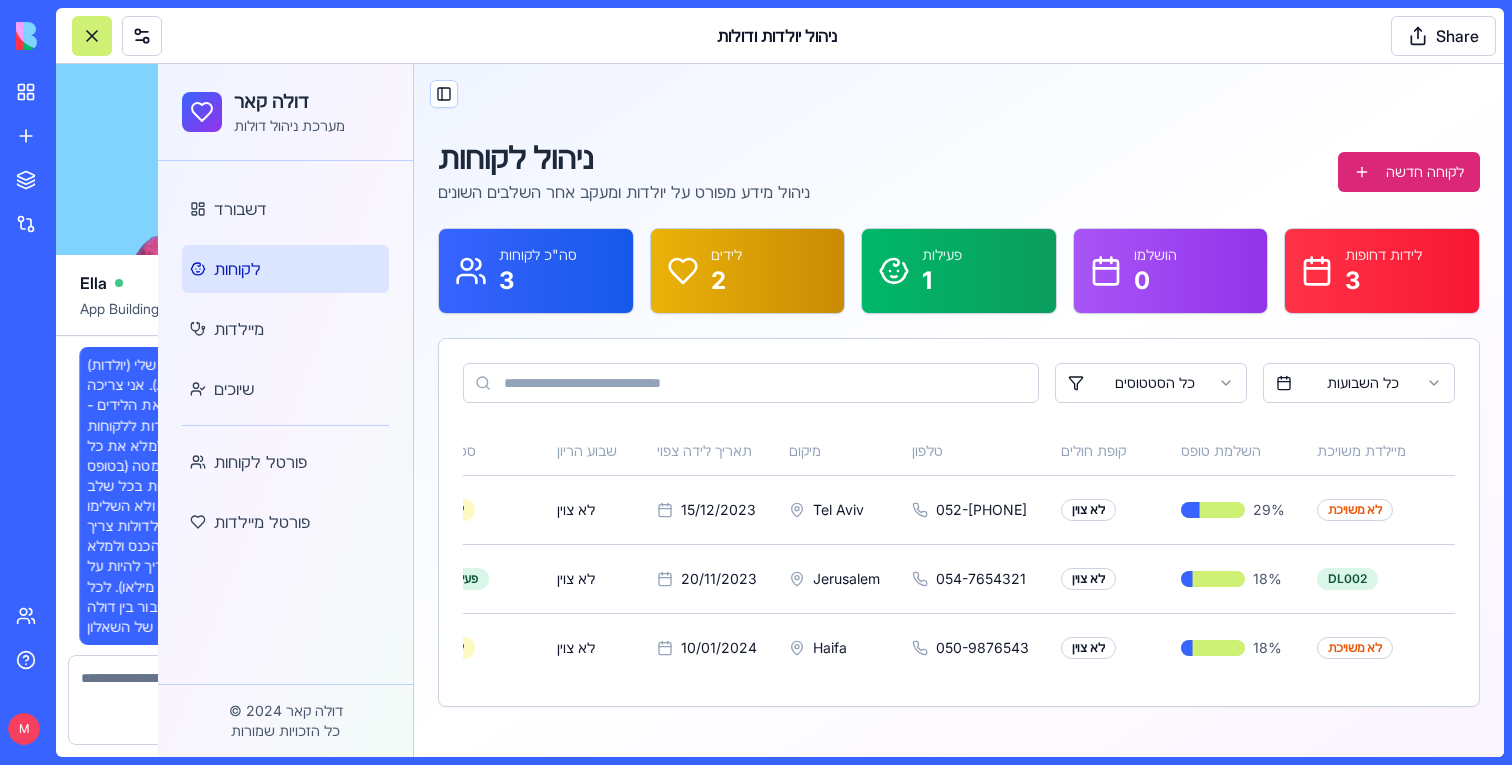 scroll, scrollTop: 53170, scrollLeft: 0, axis: vertical 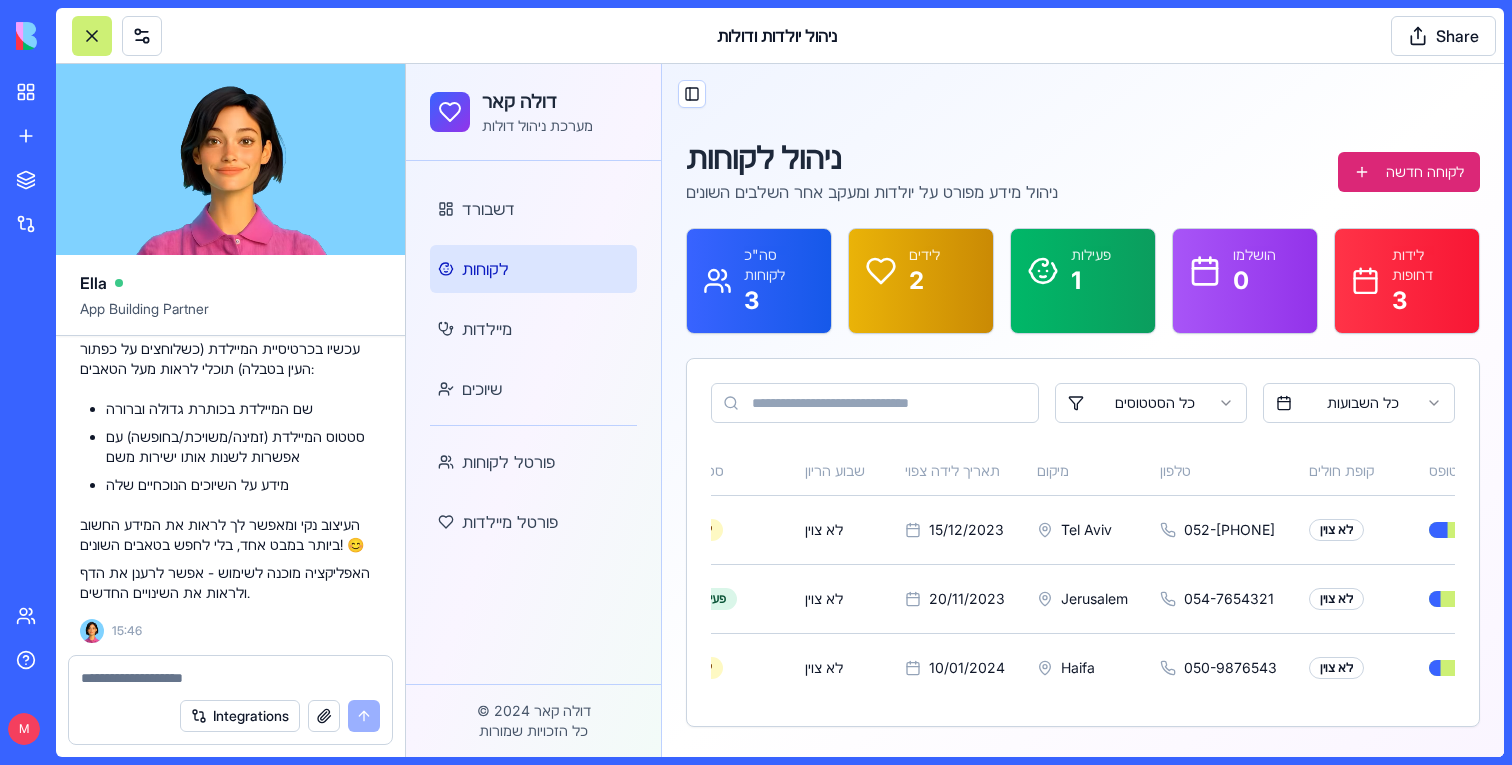 click at bounding box center [230, 678] 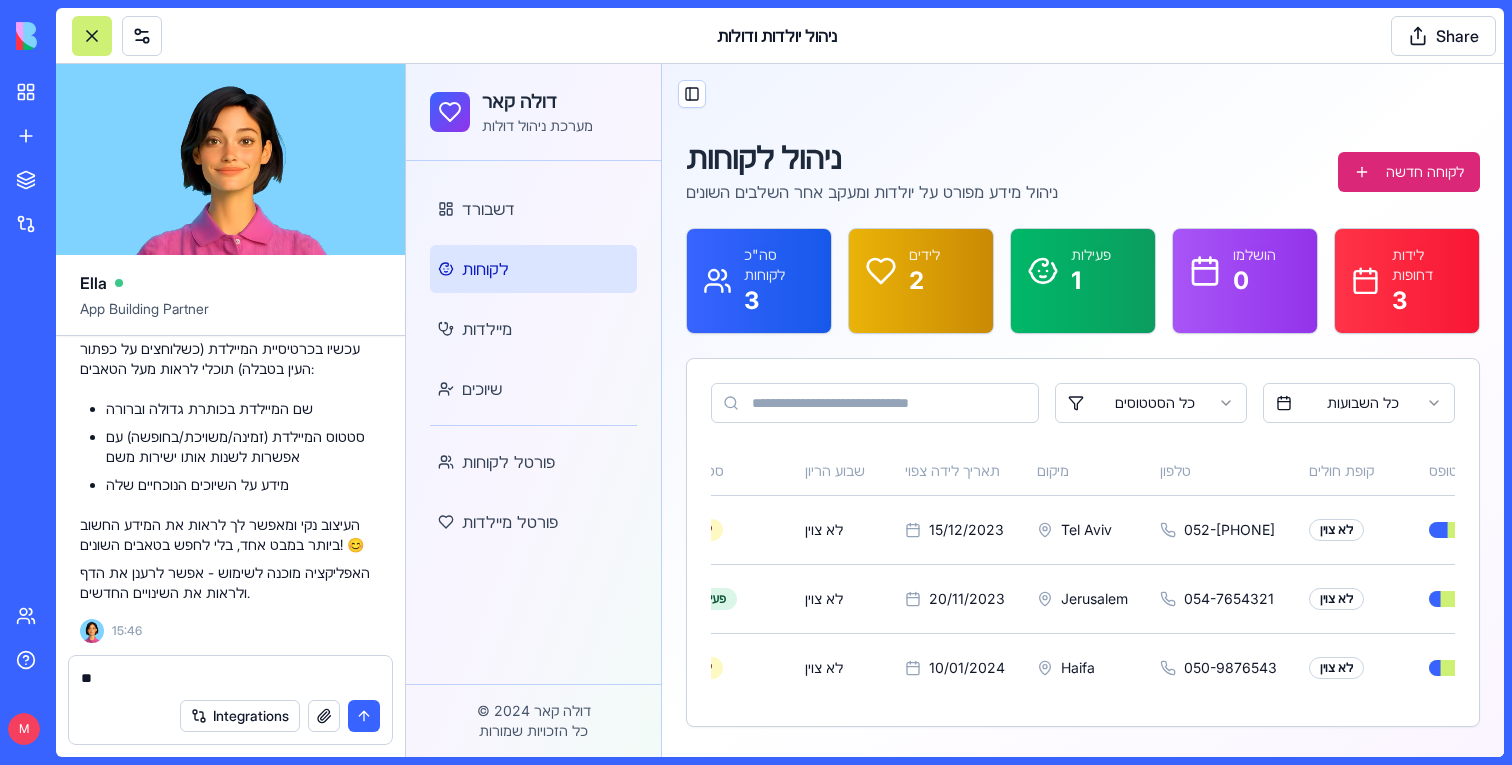 type on "*" 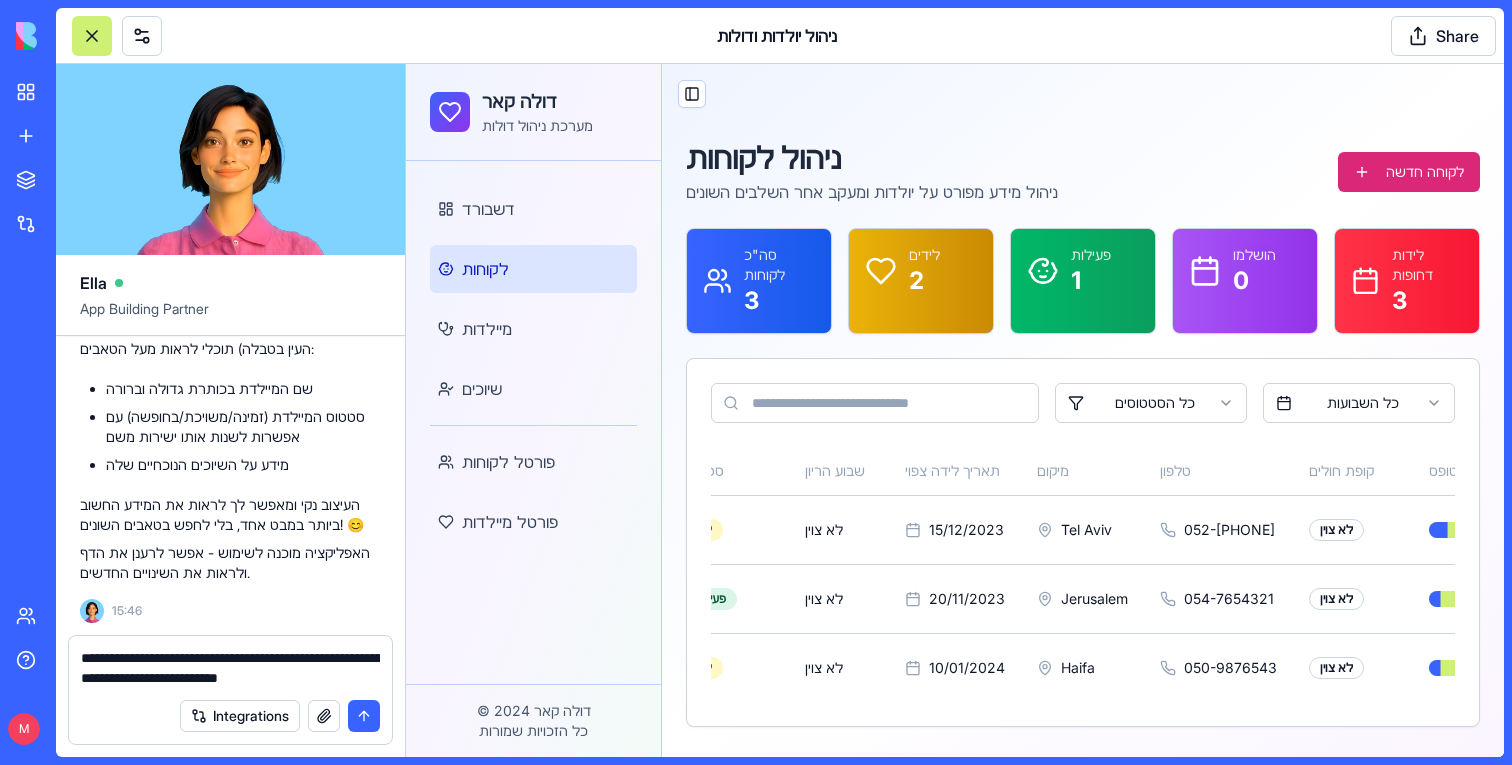 type on "**********" 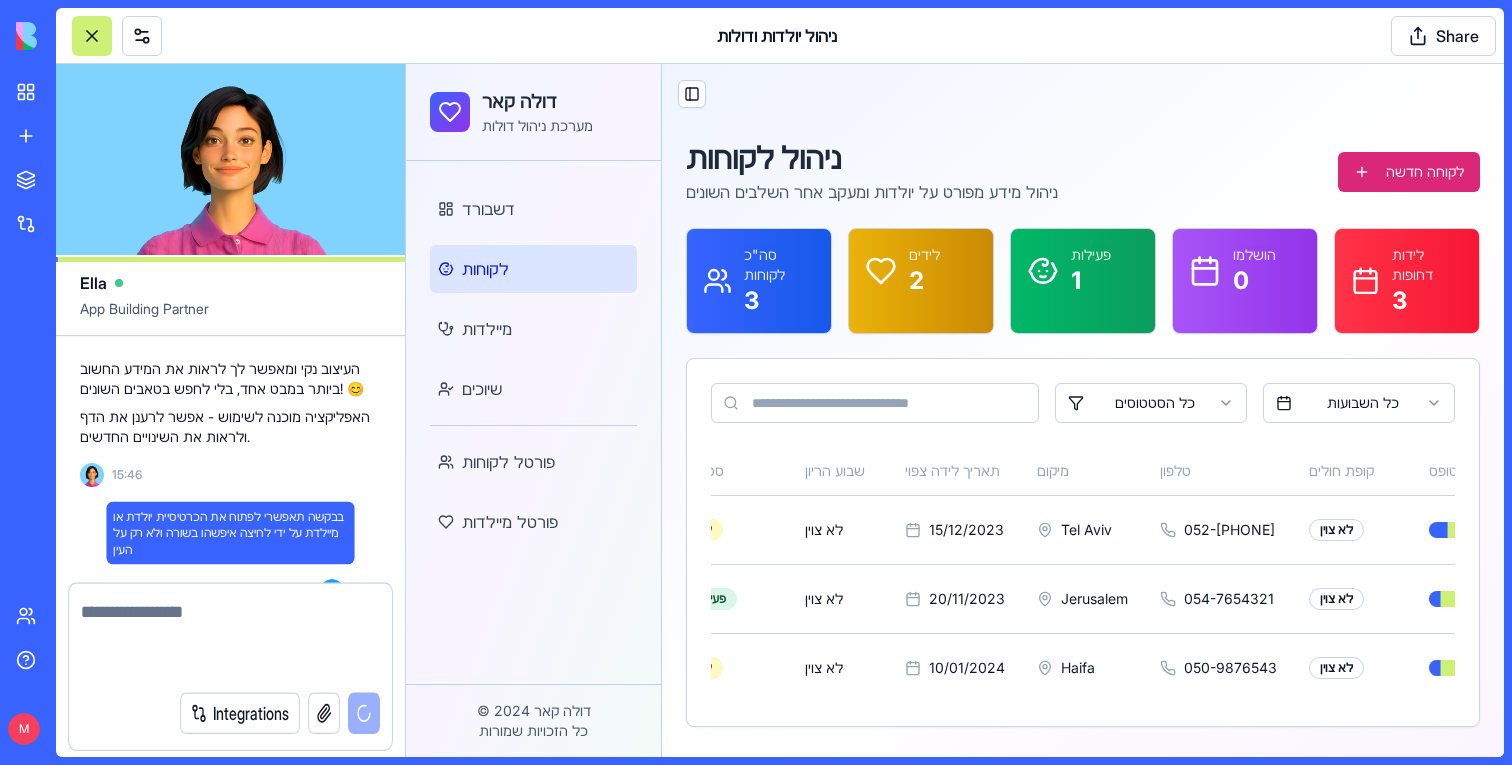 scroll, scrollTop: 53286, scrollLeft: 0, axis: vertical 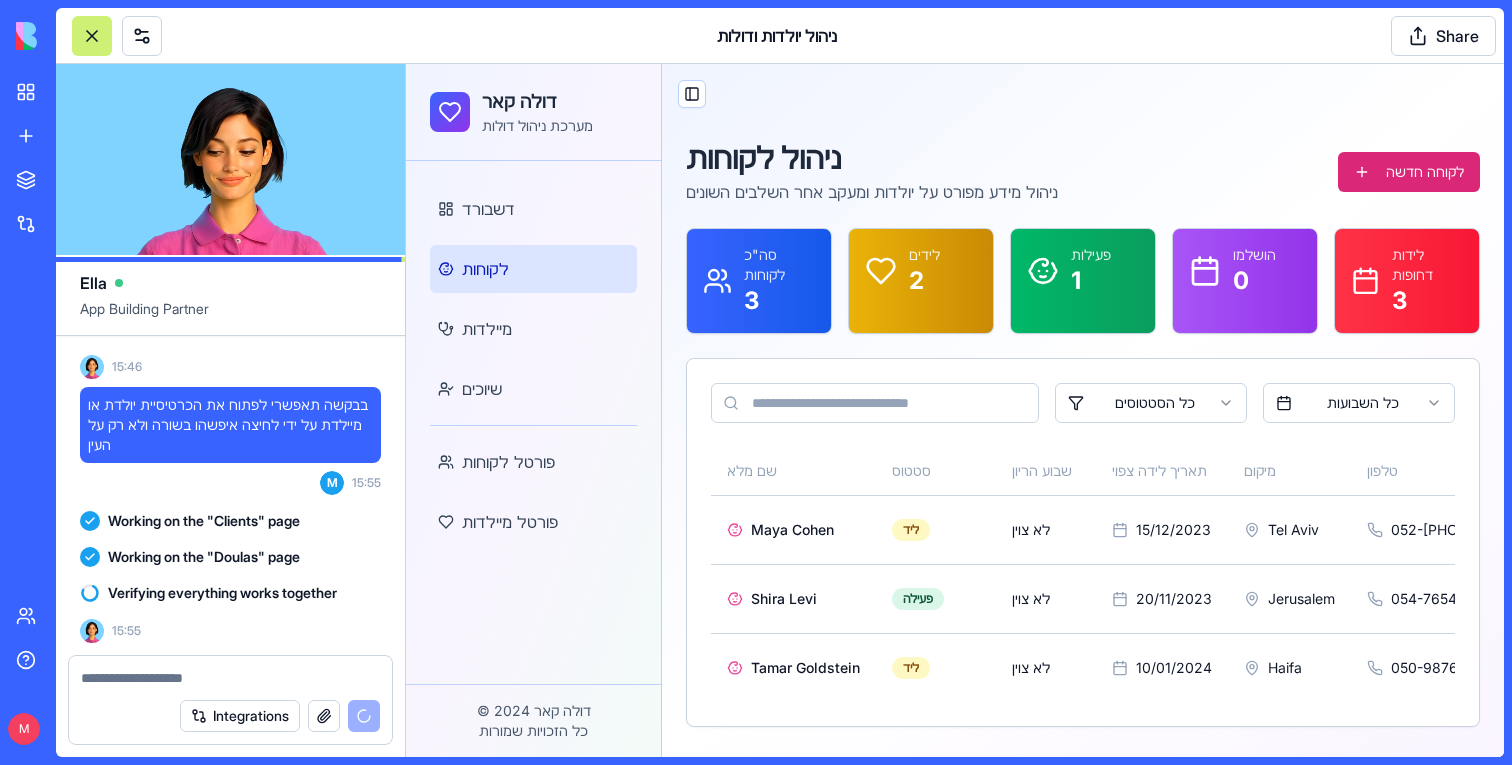 click on "Maya Cohen" at bounding box center [793, 529] 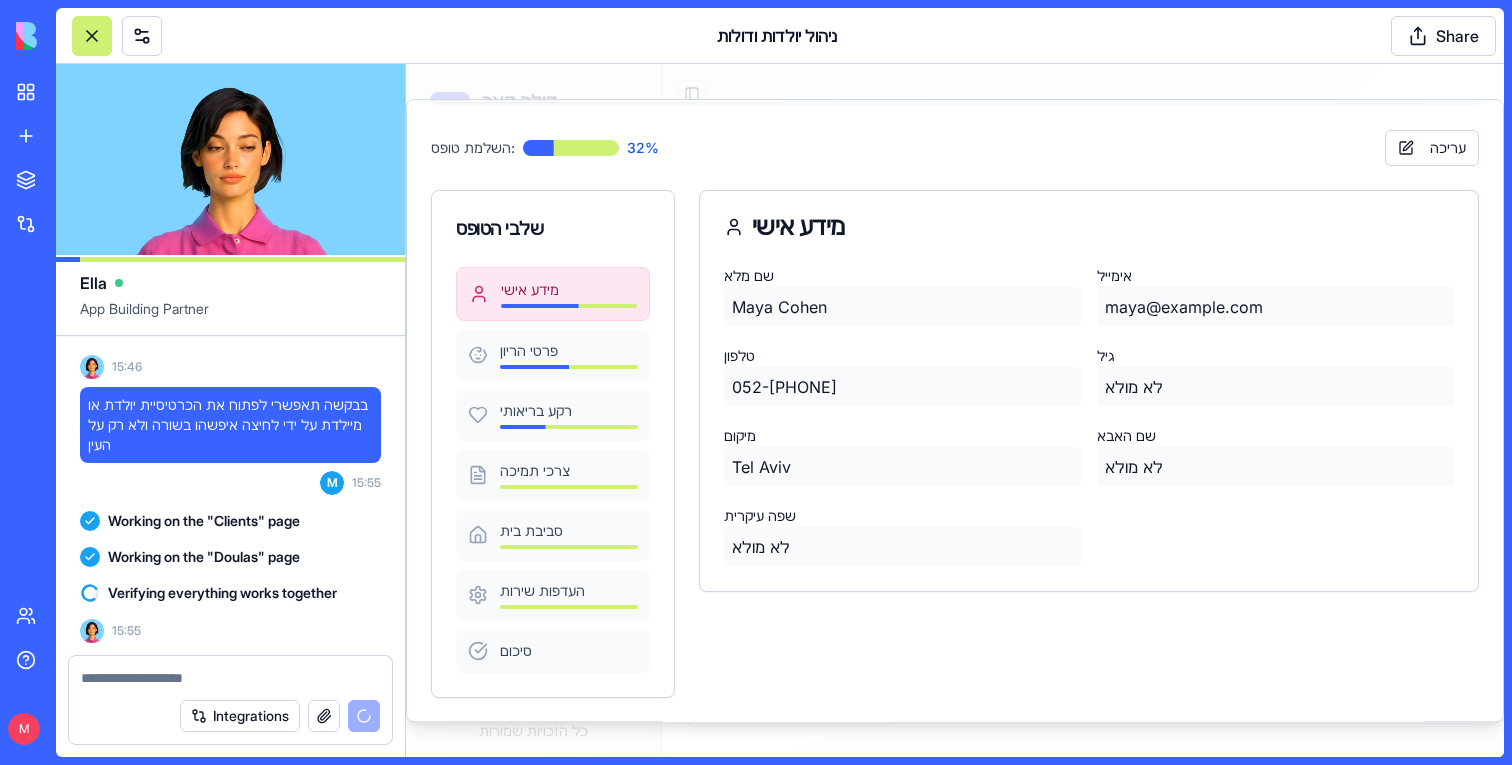 scroll, scrollTop: 0, scrollLeft: 0, axis: both 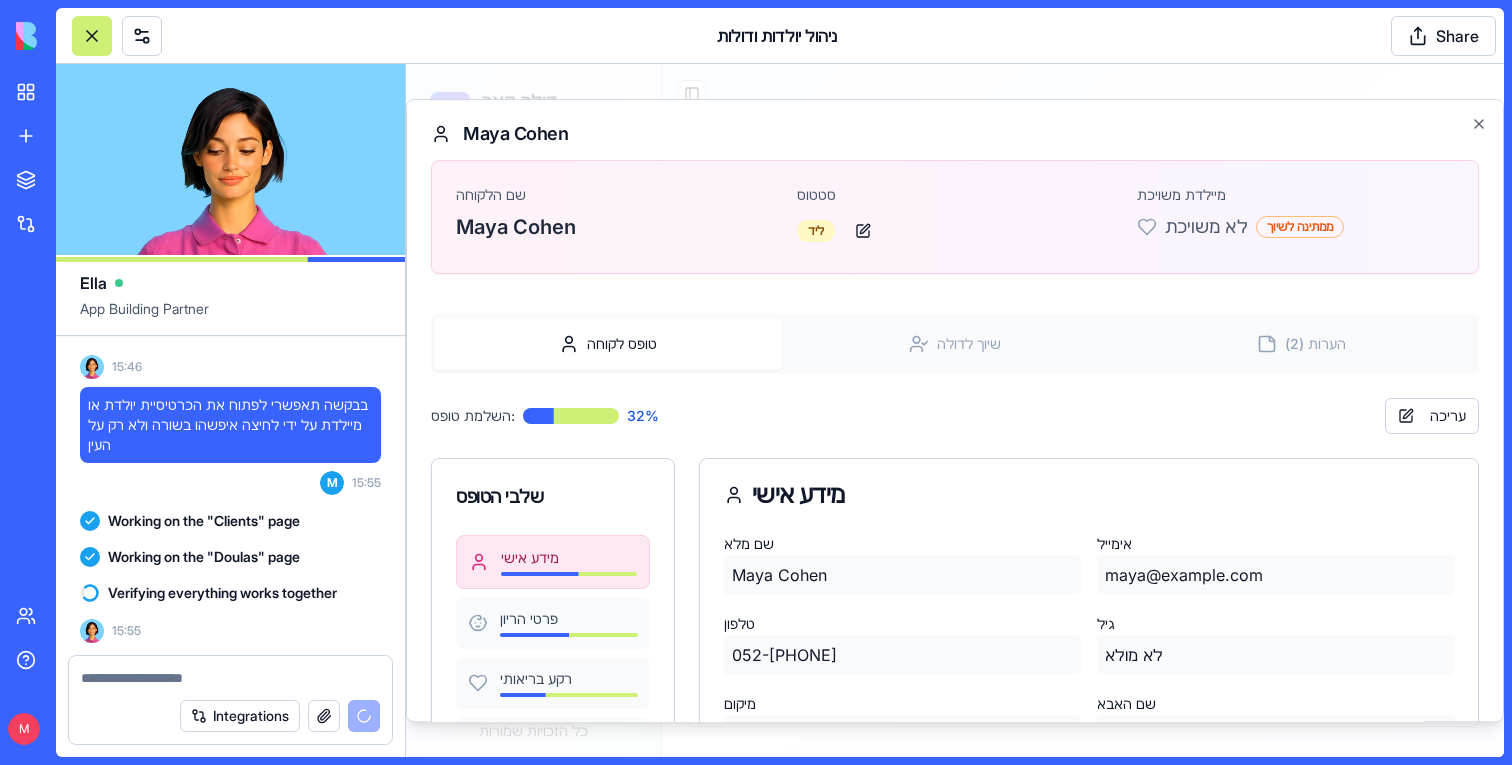 click on "בבקשה תאפשרי לפתוח את הכרטיסיית יולדת או מיילדת על ידי לחיצה איפשהו בשורה ולא רק על העין" at bounding box center [230, 425] 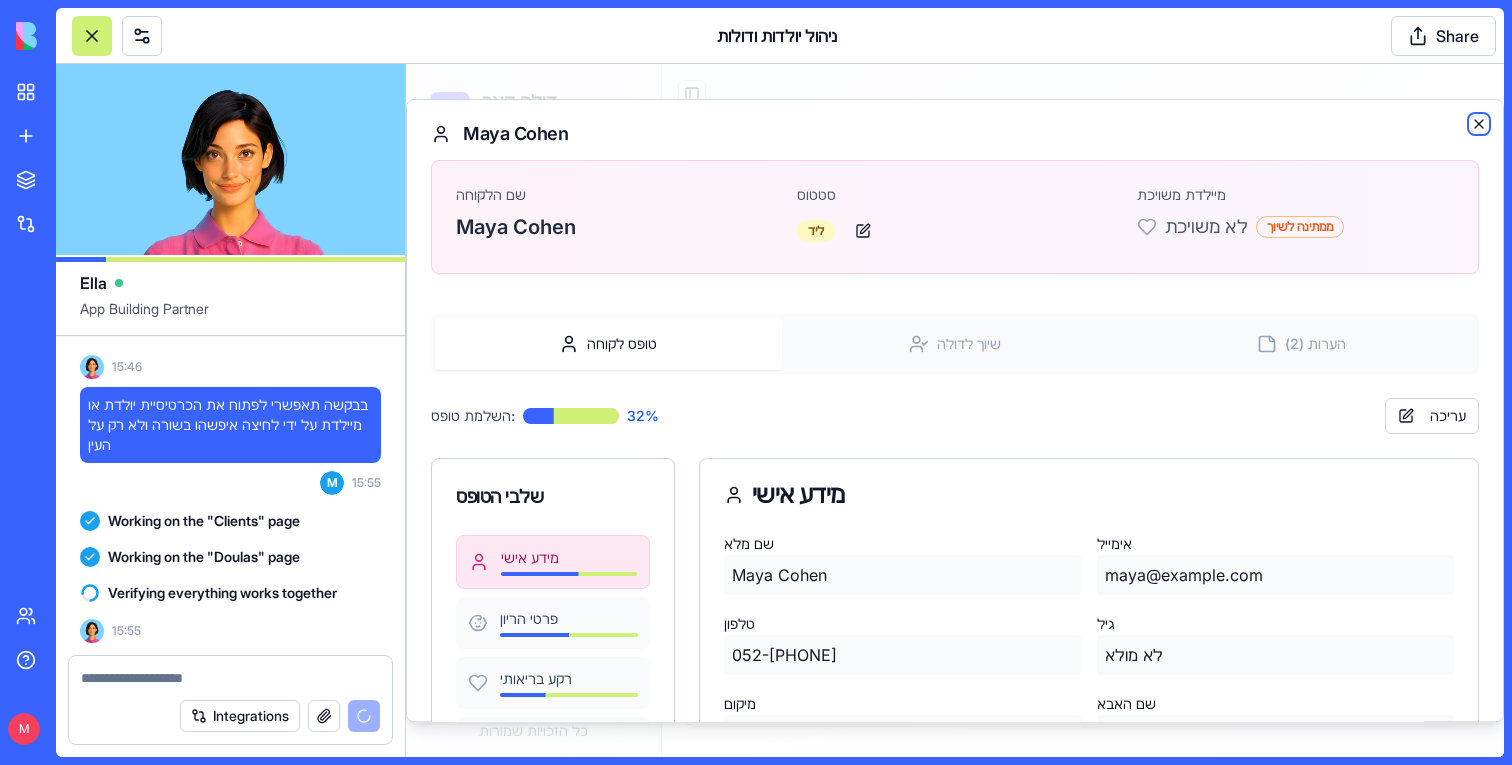 click 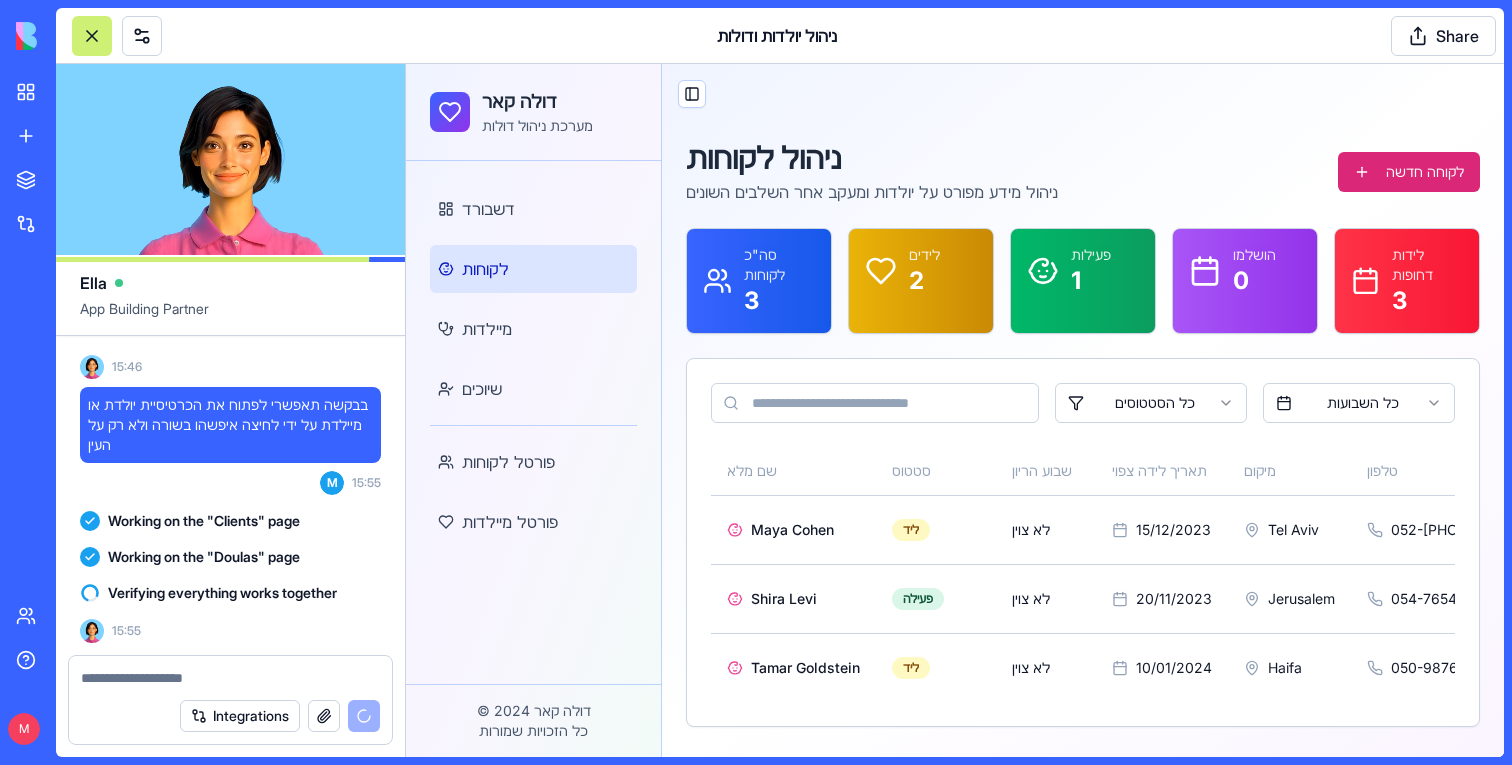 click at bounding box center [230, 678] 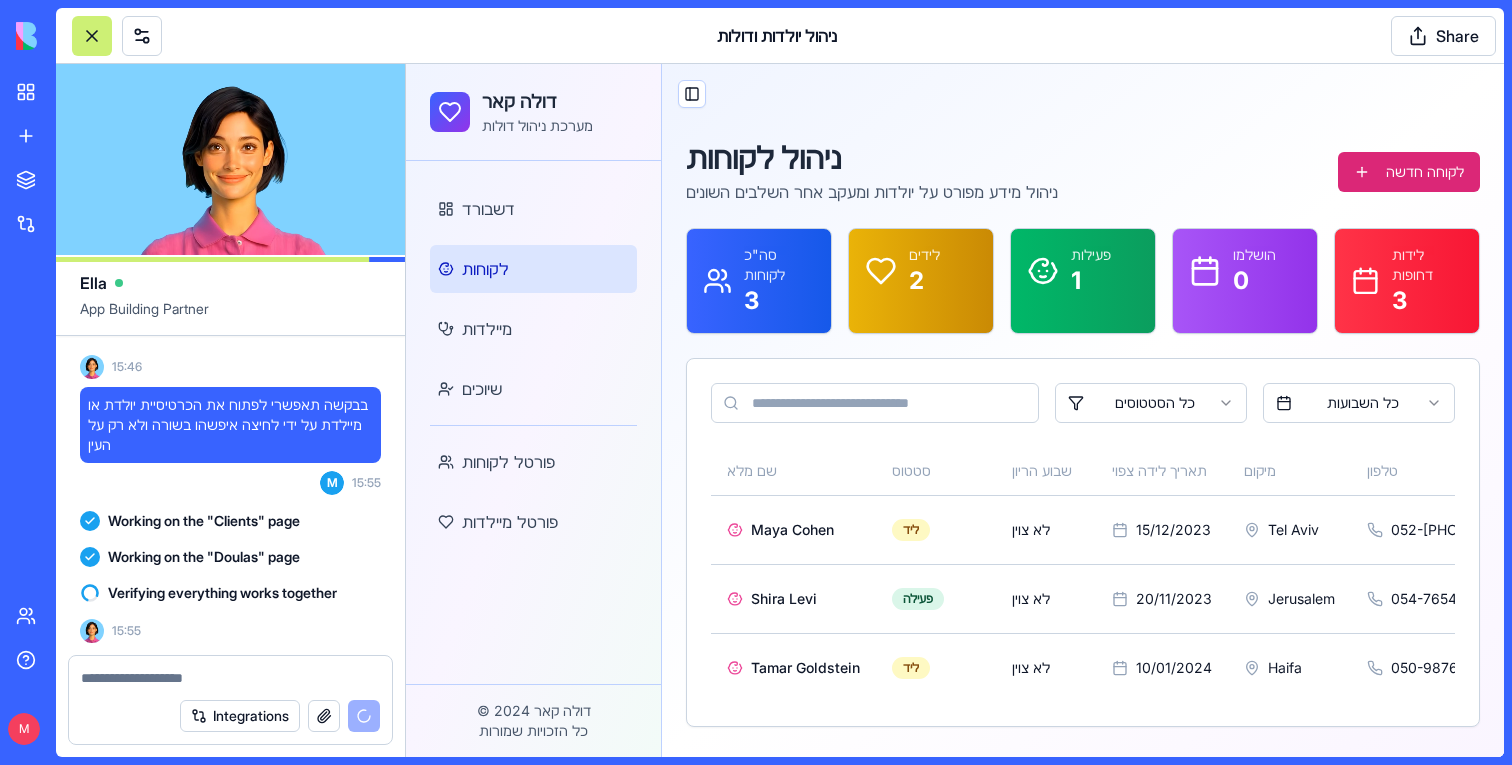 type on "*" 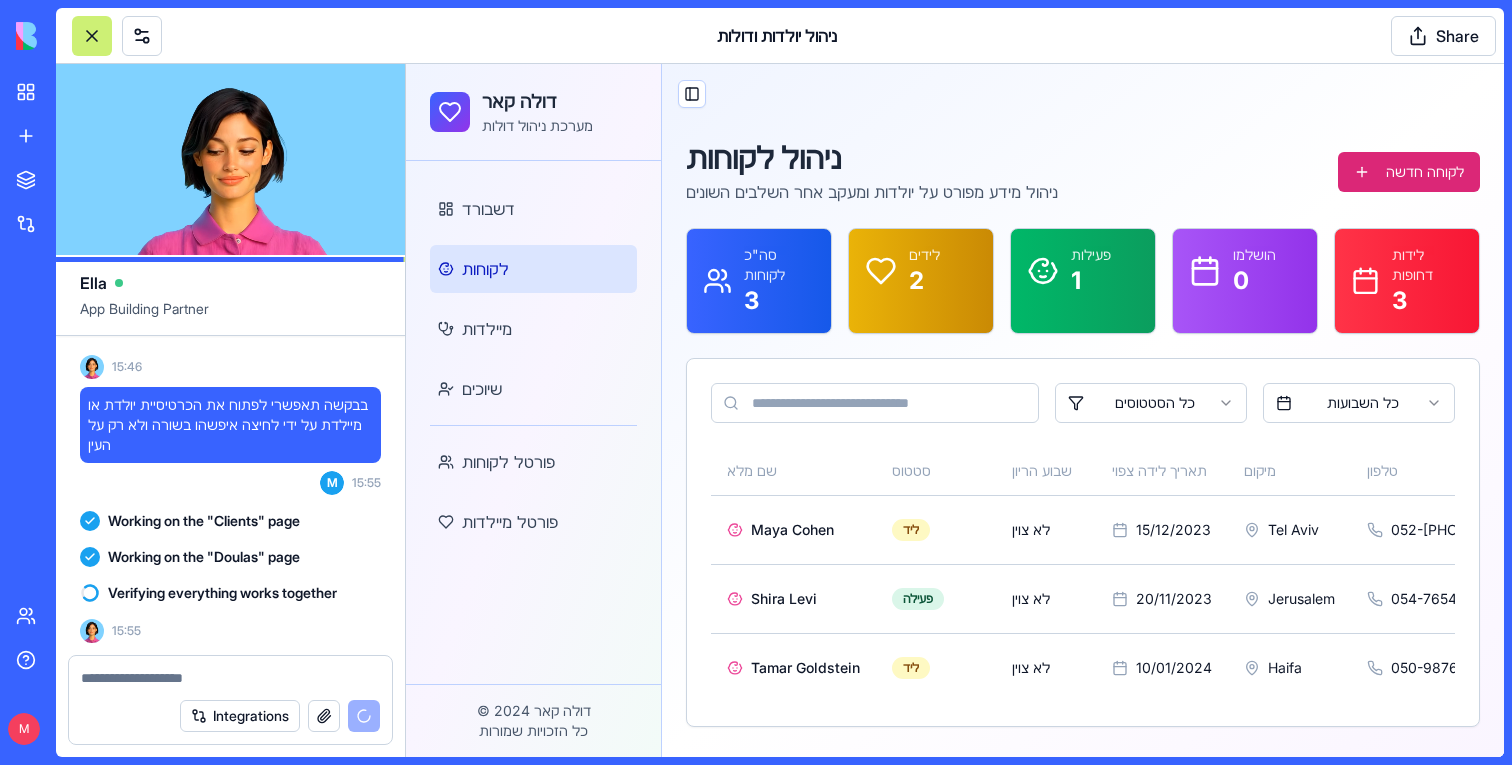 type on "*" 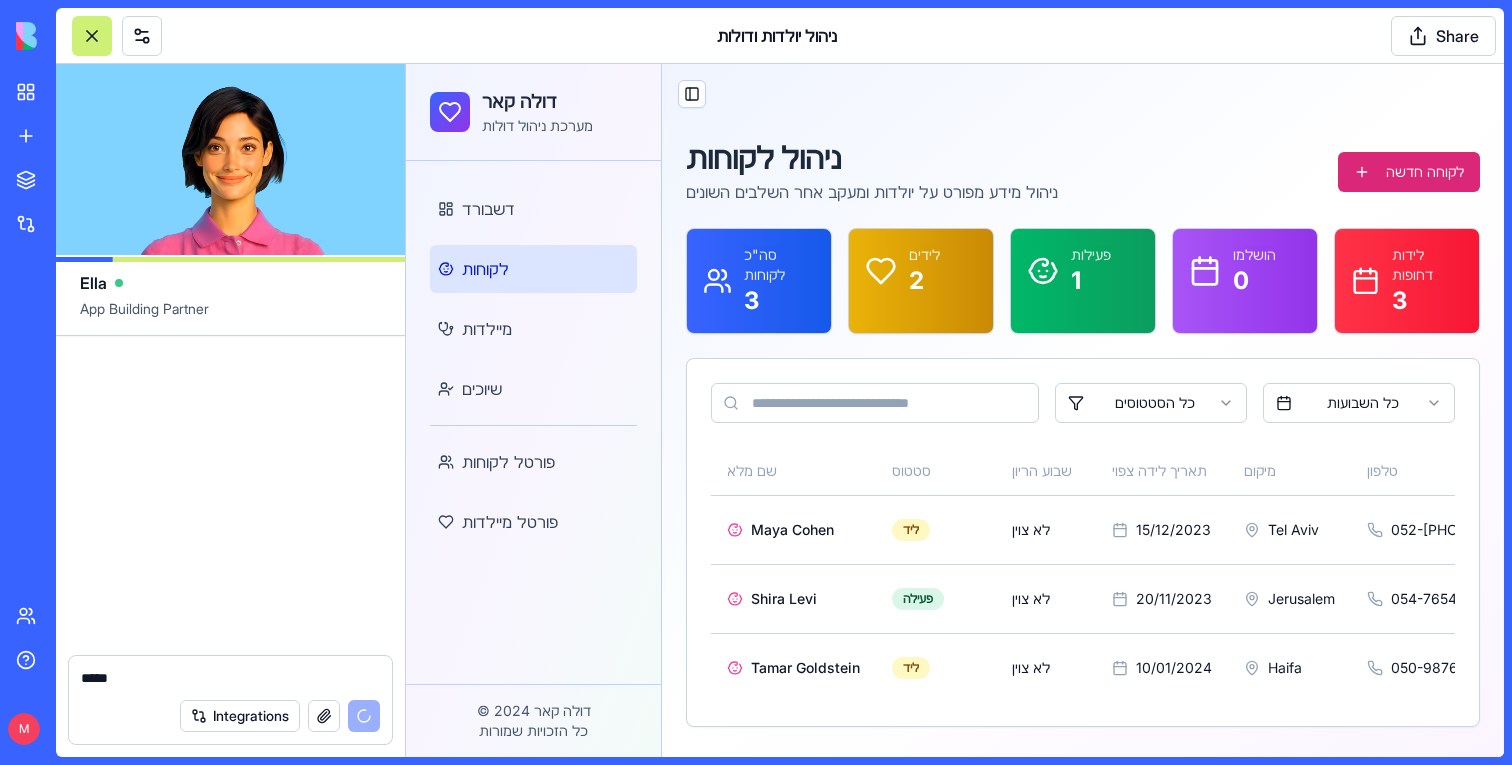 scroll, scrollTop: 53922, scrollLeft: 0, axis: vertical 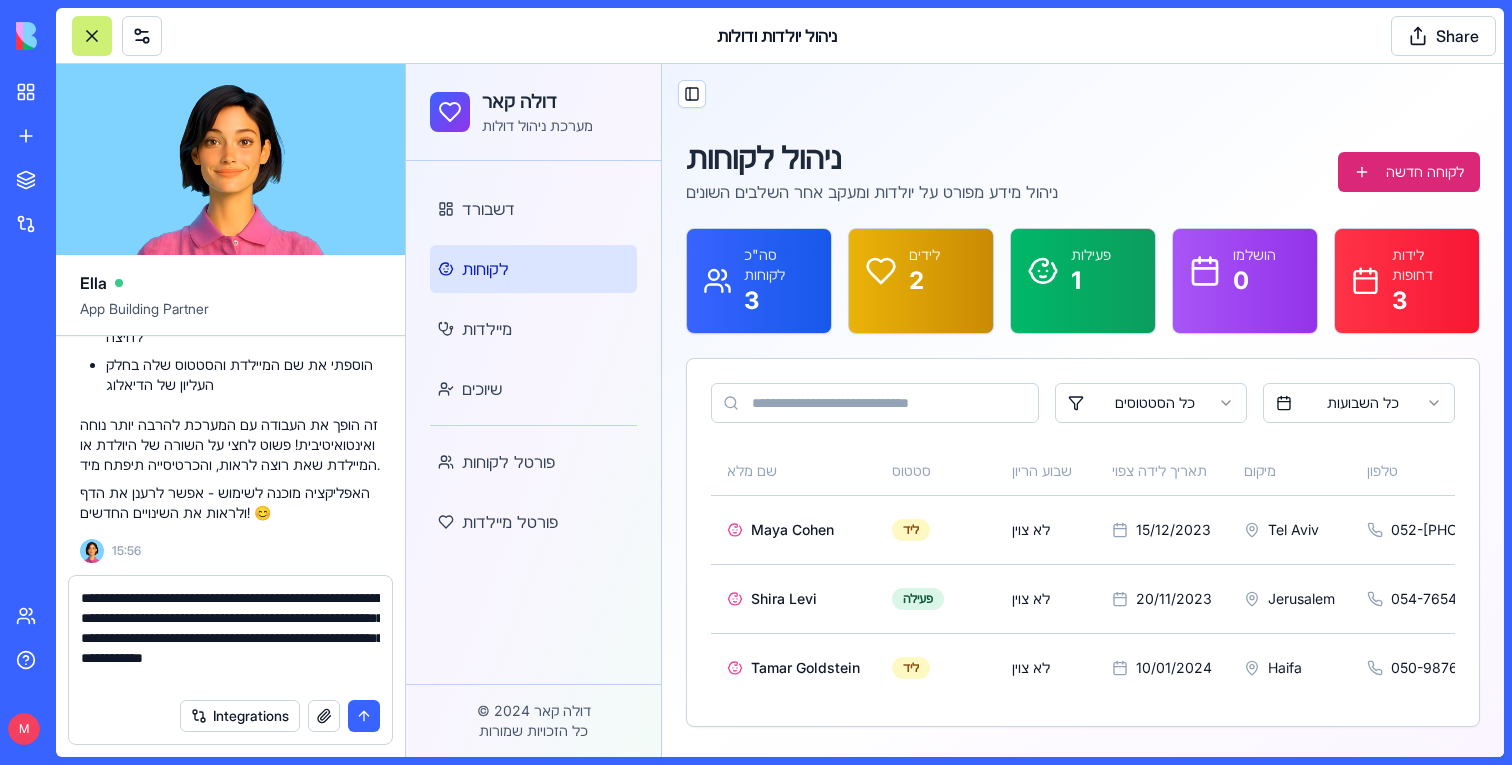 type on "**********" 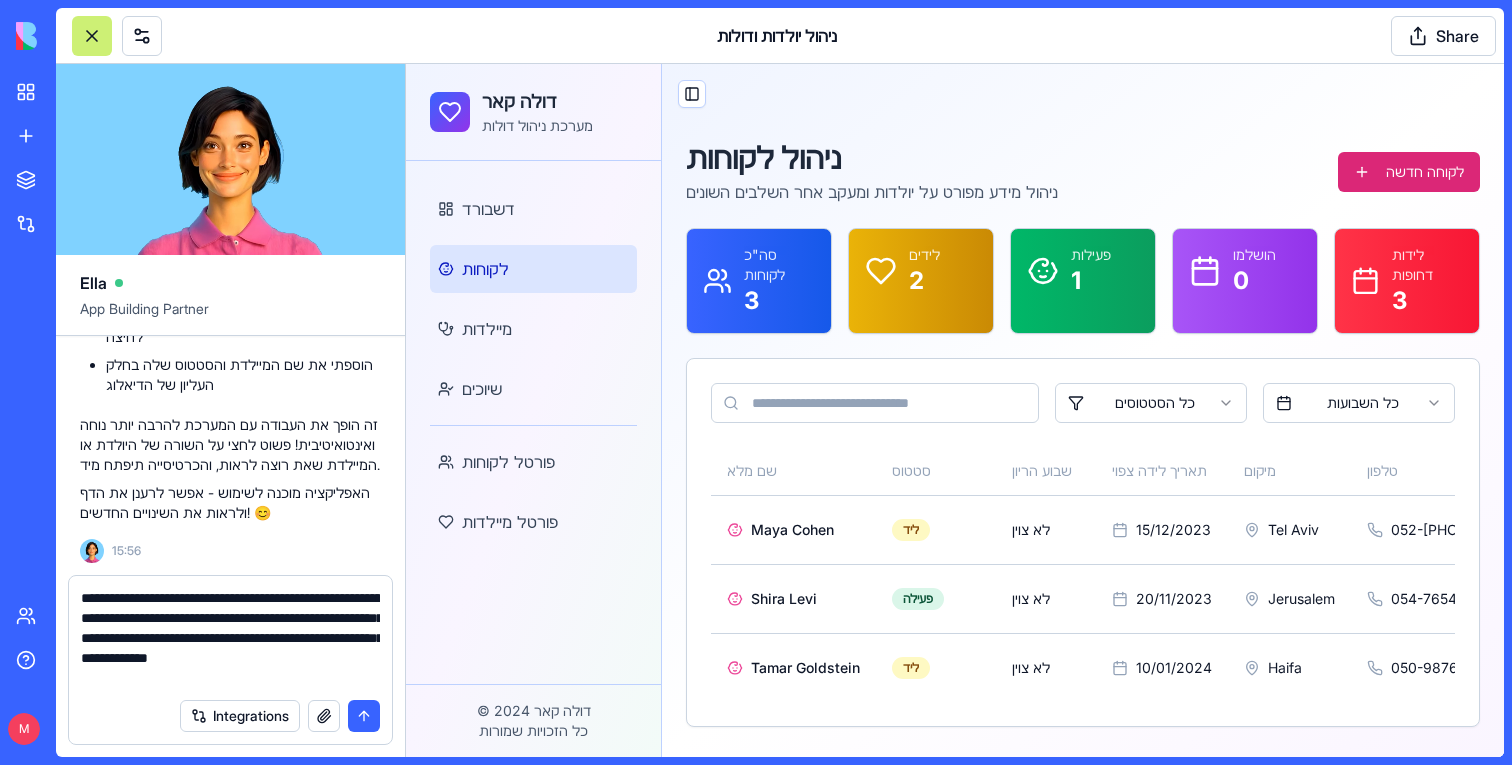 type 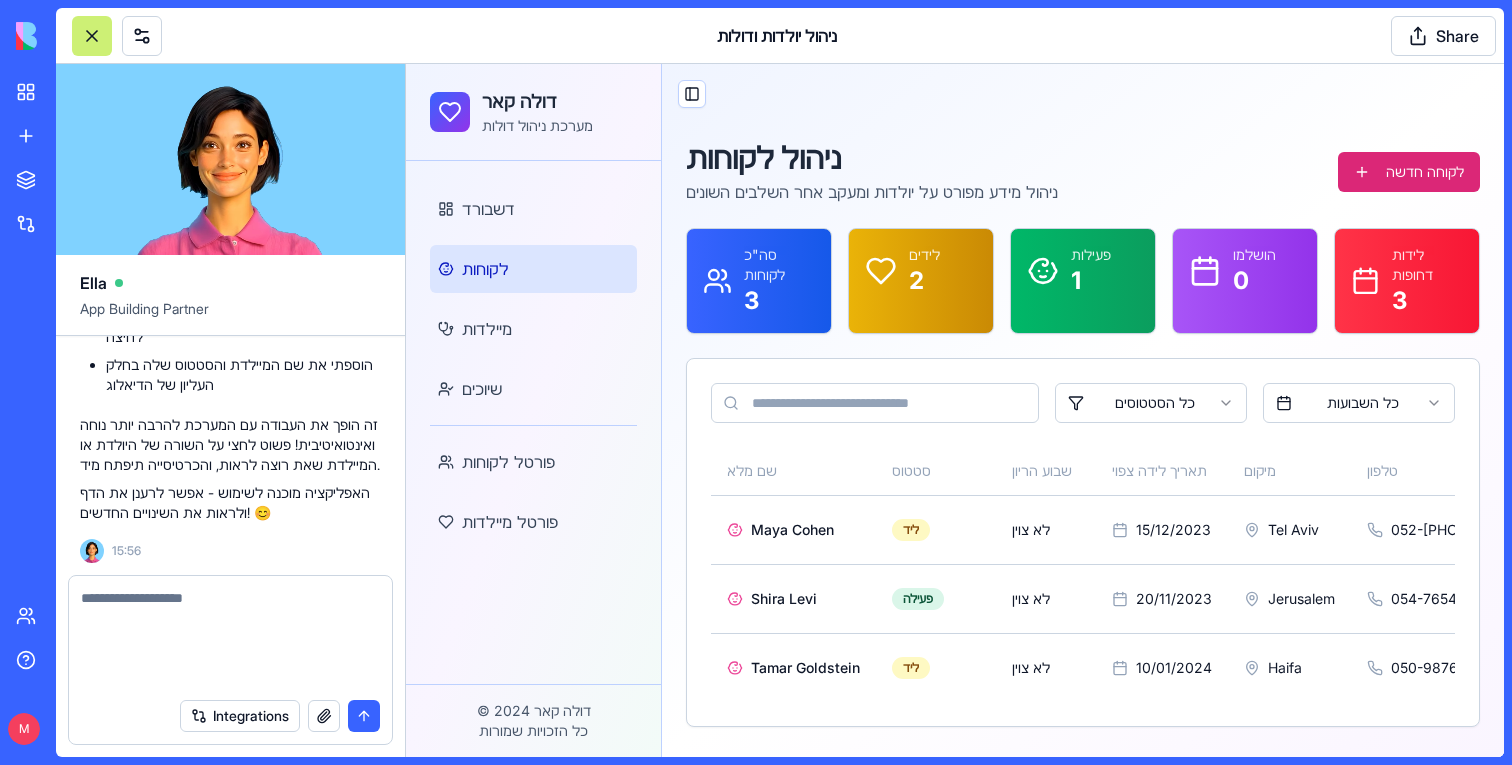 scroll, scrollTop: 54078, scrollLeft: 0, axis: vertical 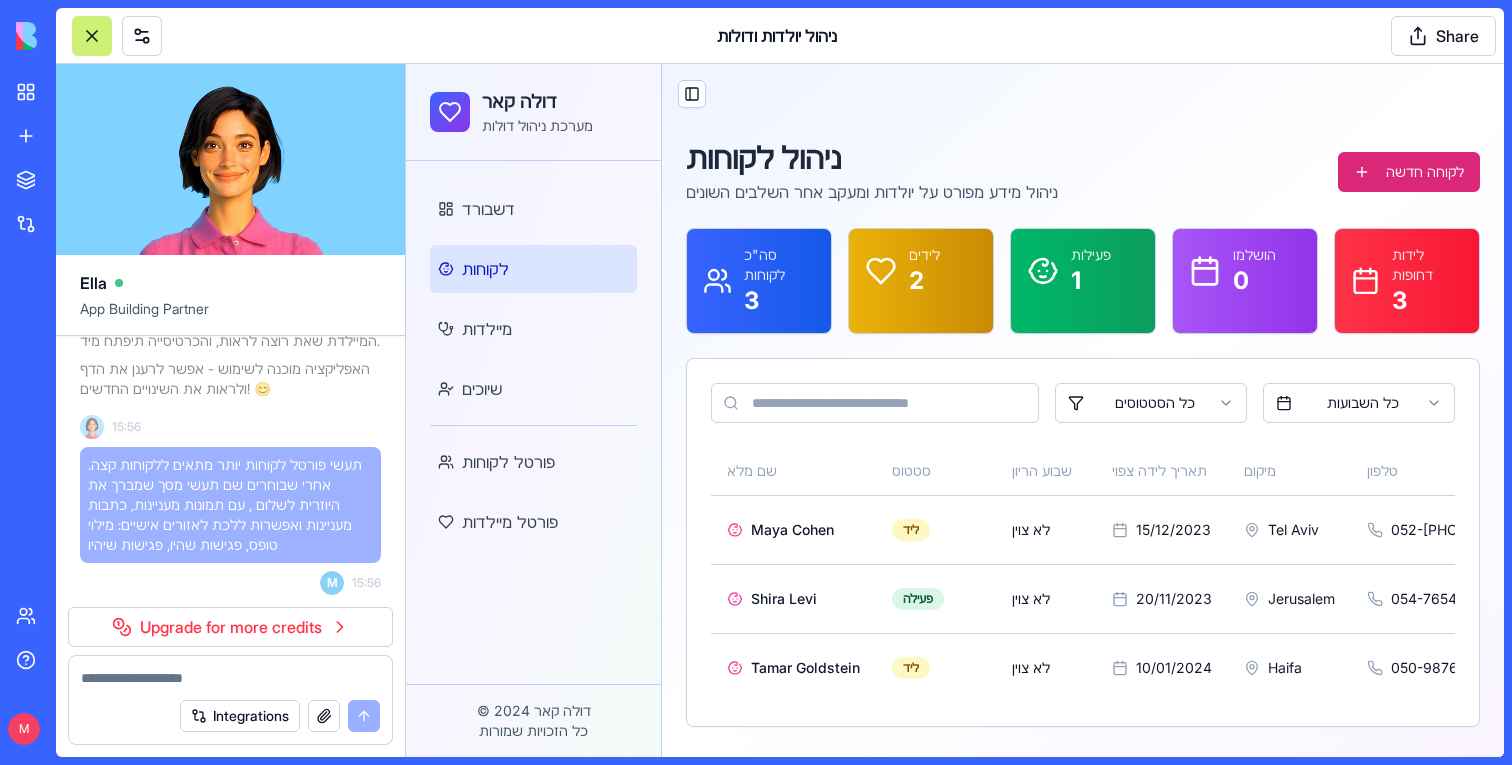 click on "תעשי פורטל לקוחות יותר מתאים ללקוחות קצה. אחרי שבוחרים שם תעשי מסך שמברך את היוזרית לשלום , עם תמונות מעניינות, כתבות מעניינות ואפשרות ללכת לאזורים אישיים: מילוי טופס, פגישות שהיו, פגישות שיהיו" at bounding box center (230, 505) 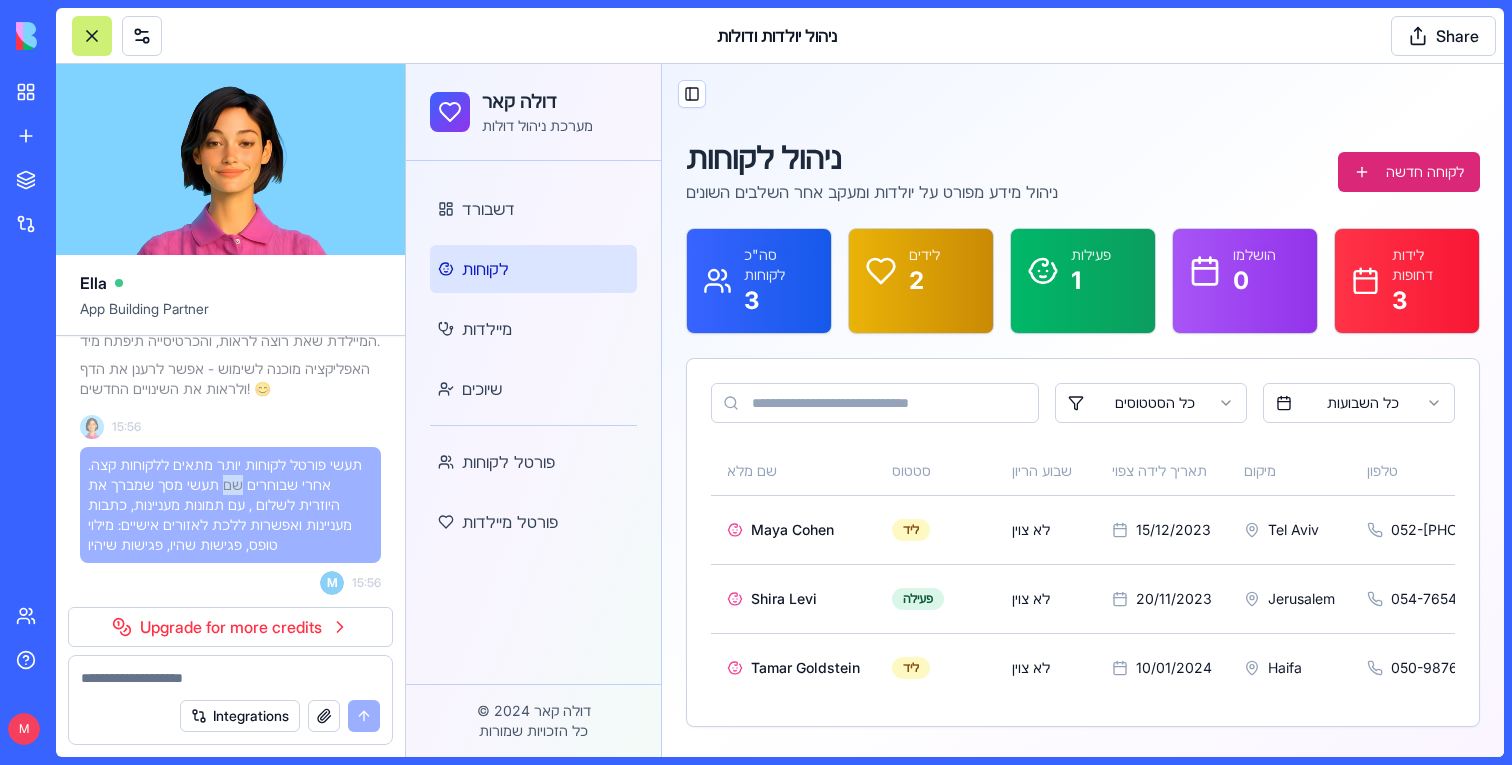 click on "תעשי פורטל לקוחות יותר מתאים ללקוחות קצה. אחרי שבוחרים שם תעשי מסך שמברך את היוזרית לשלום , עם תמונות מעניינות, כתבות מעניינות ואפשרות ללכת לאזורים אישיים: מילוי טופס, פגישות שהיו, פגישות שיהיו" at bounding box center [230, 505] 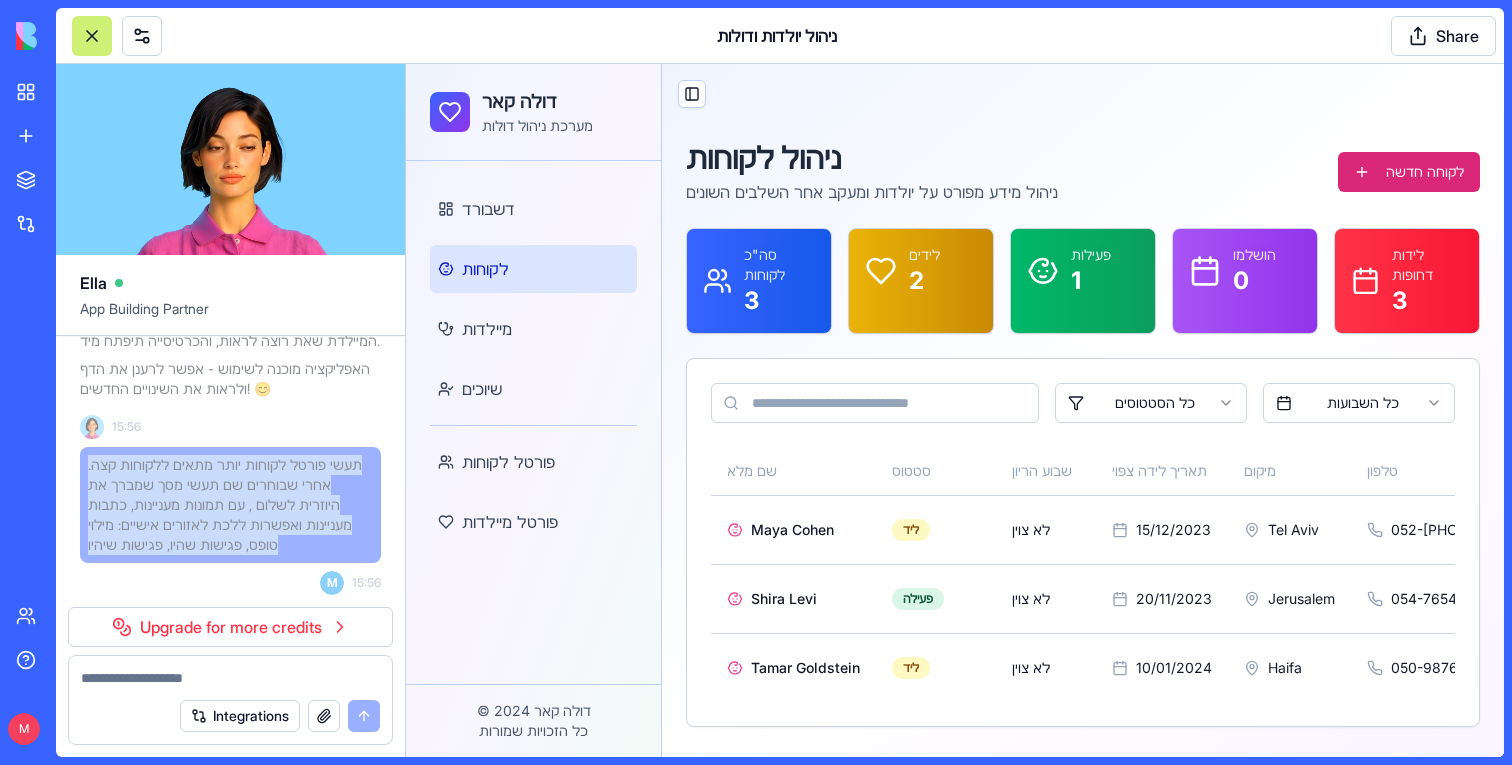 click on "תעשי פורטל לקוחות יותר מתאים ללקוחות קצה. אחרי שבוחרים שם תעשי מסך שמברך את היוזרית לשלום , עם תמונות מעניינות, כתבות מעניינות ואפשרות ללכת לאזורים אישיים: מילוי טופס, פגישות שהיו, פגישות שיהיו" at bounding box center (230, 505) 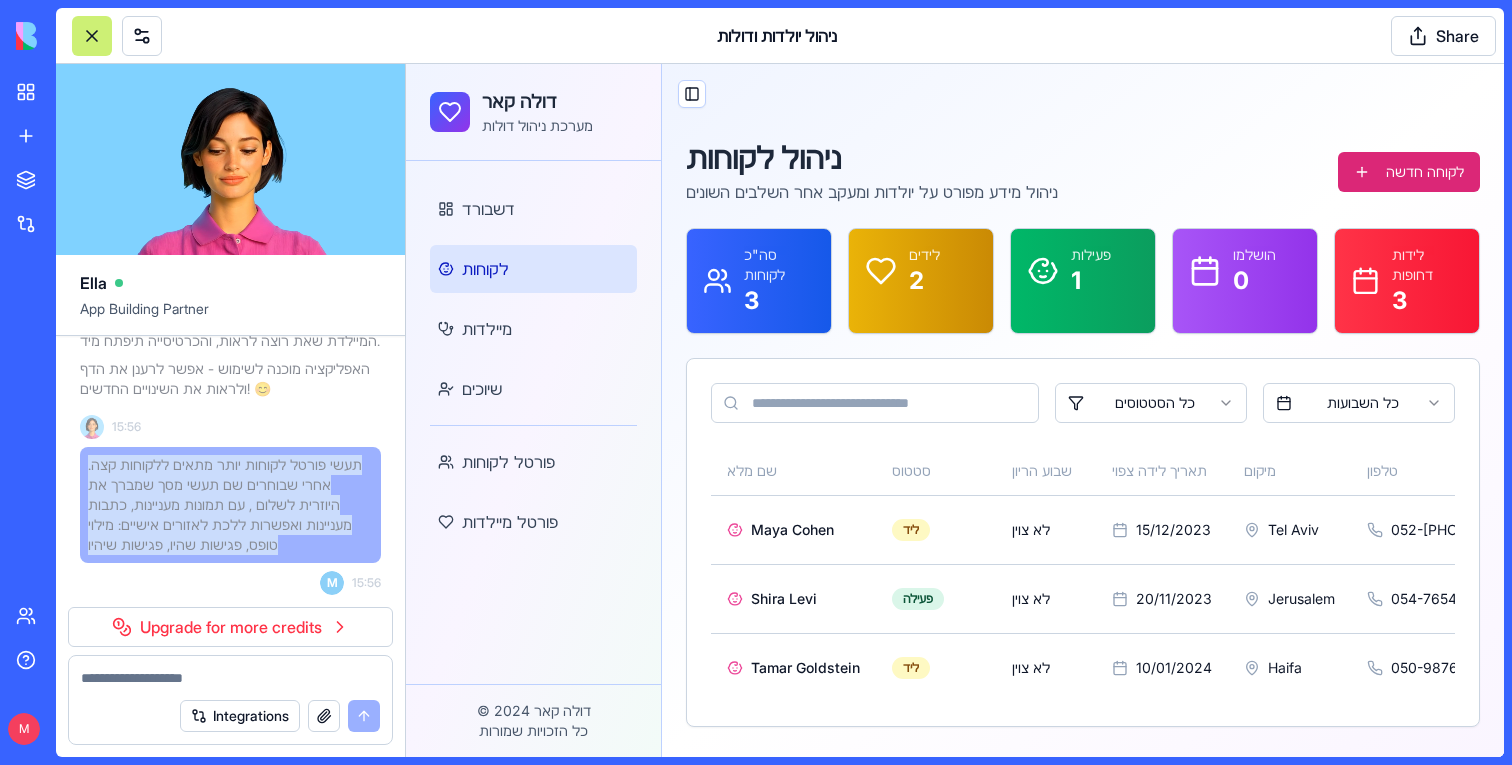 copy on "תעשי פורטל לקוחות יותר מתאים ללקוחות קצה. אחרי שבוחרים שם תעשי מסך שמברך את היוזרית לשלום , עם תמונות מעניינות, כתבות מעניינות ואפשרות ללכת לאזורים אישיים: מילוי טופס, פגישות שהיו, פגישות שיהיו" 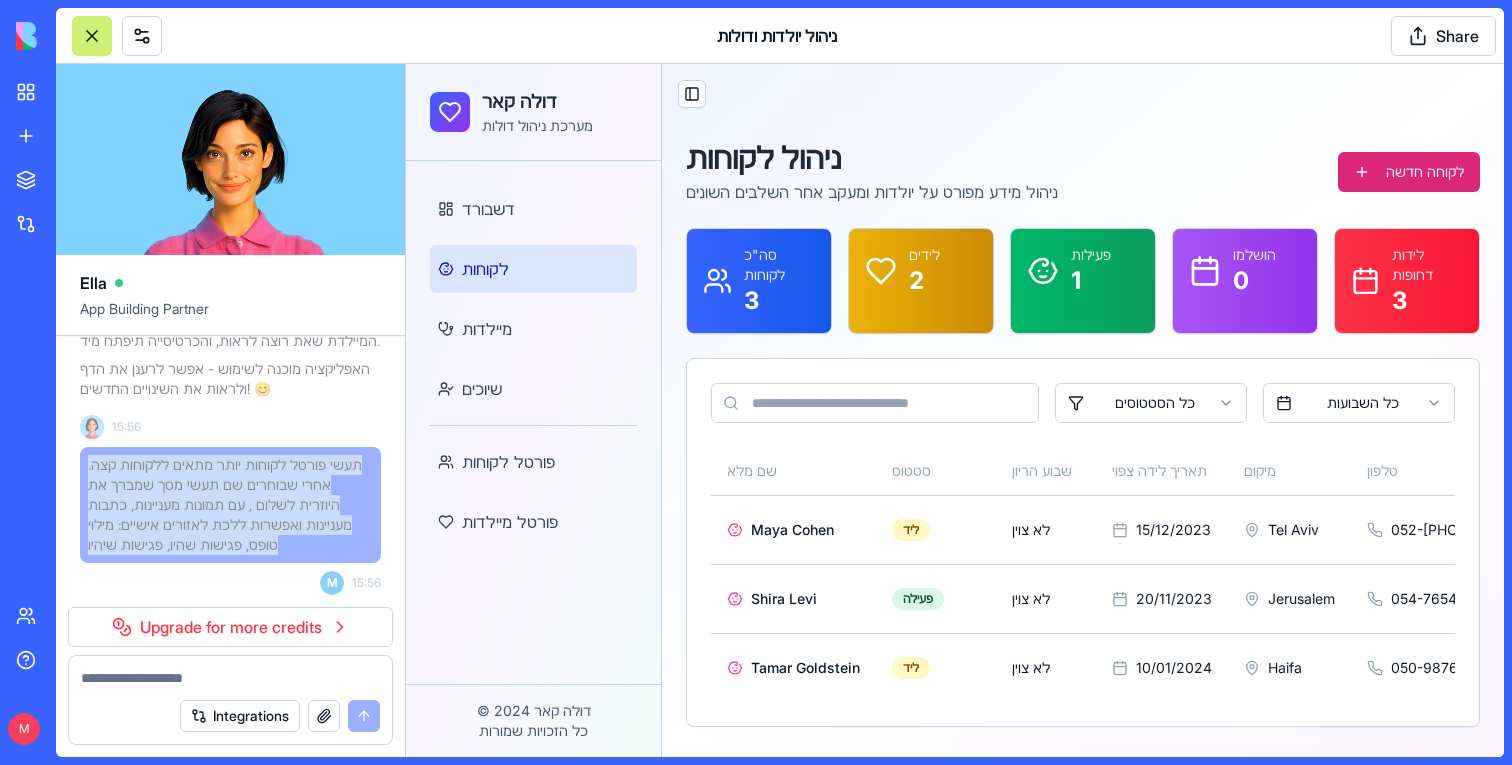 click at bounding box center (230, 678) 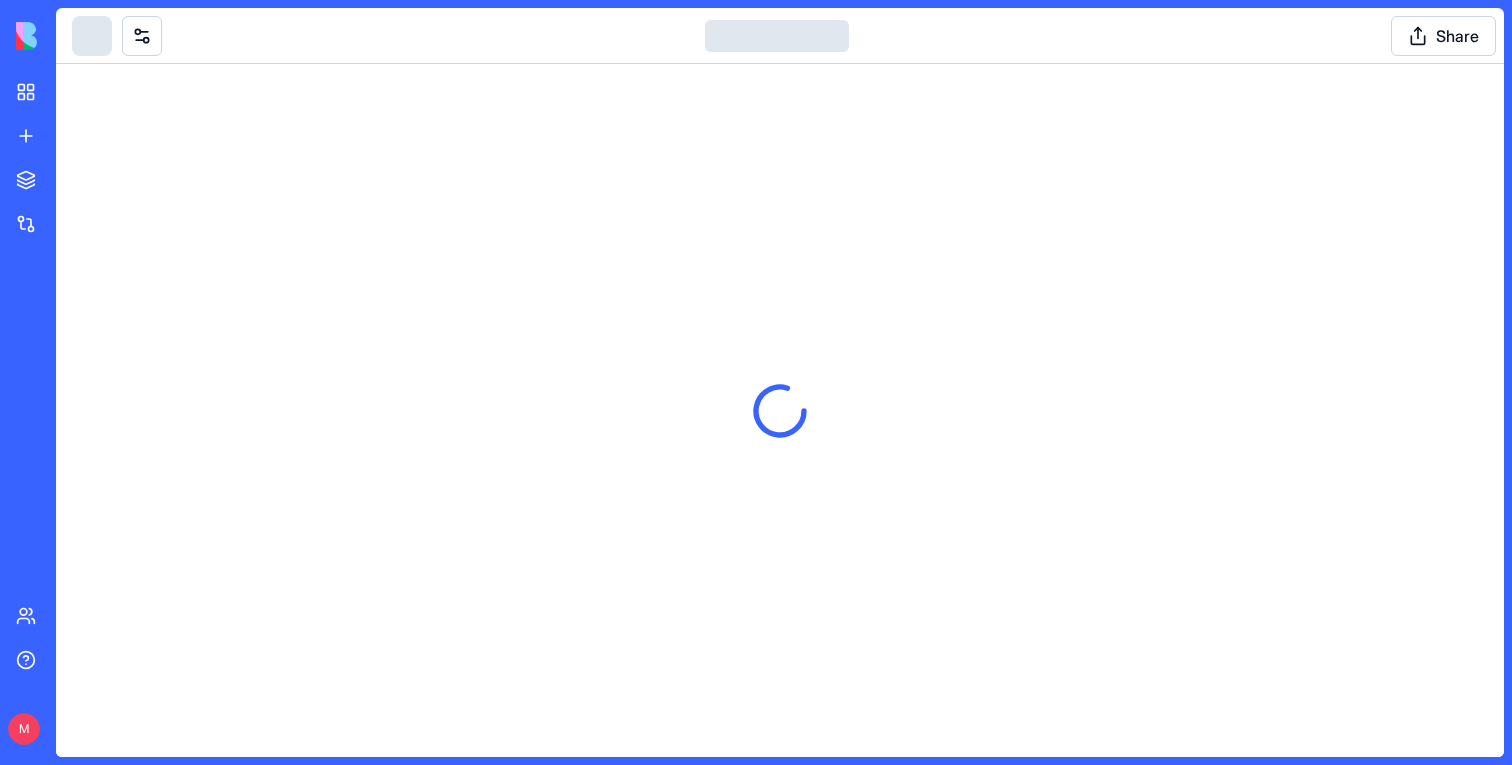 scroll, scrollTop: 0, scrollLeft: 0, axis: both 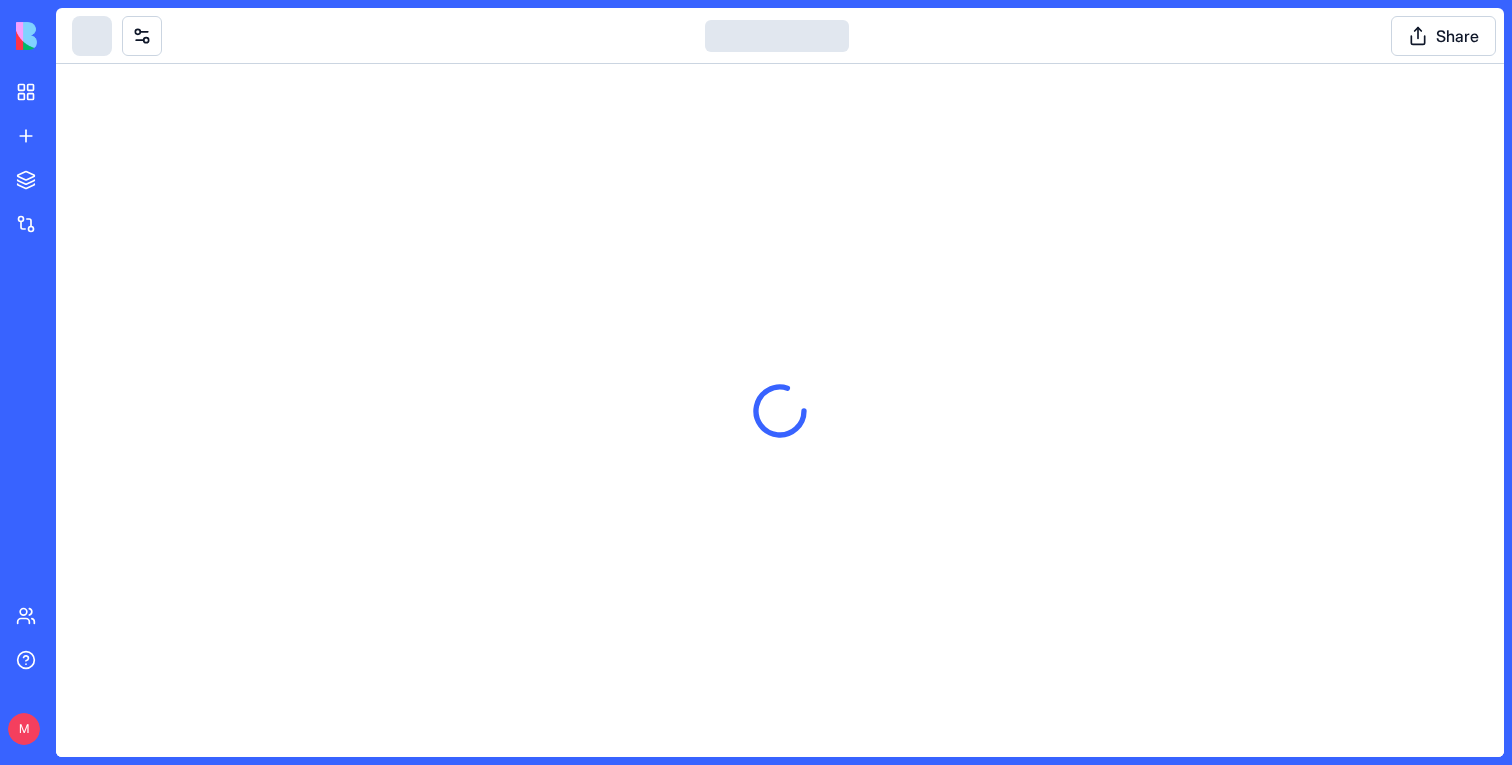 click at bounding box center (92, 36) 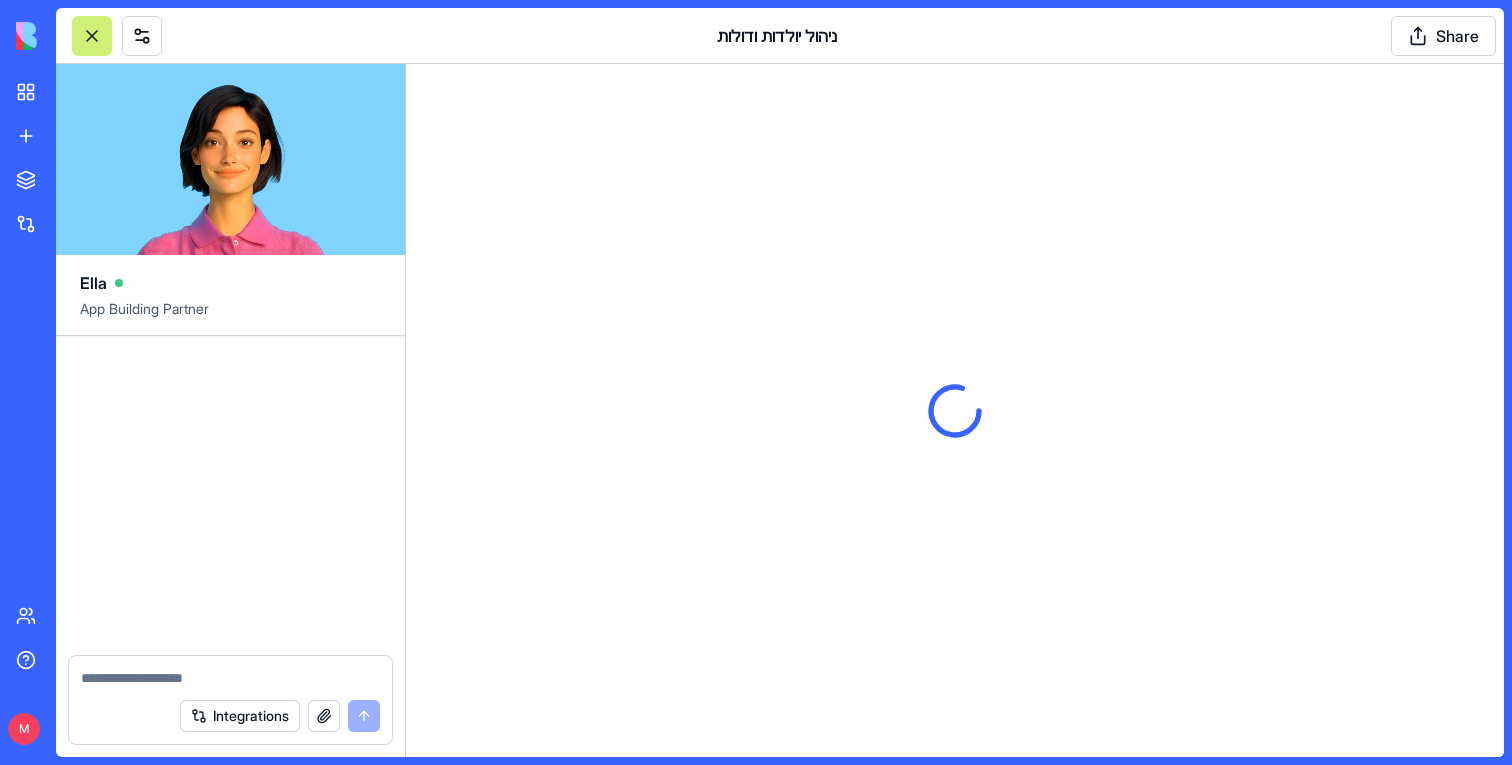 scroll, scrollTop: 53922, scrollLeft: 0, axis: vertical 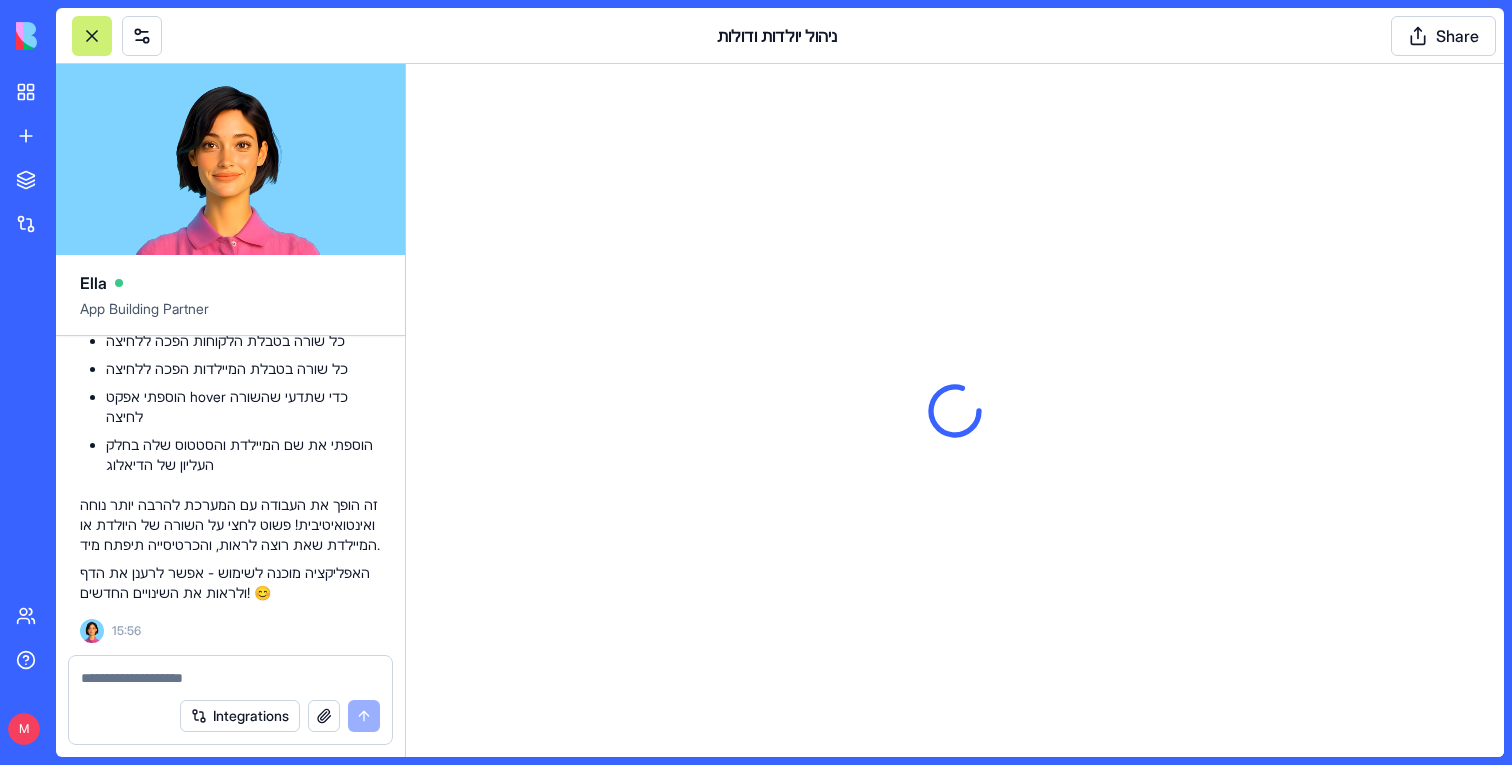 click at bounding box center [230, 678] 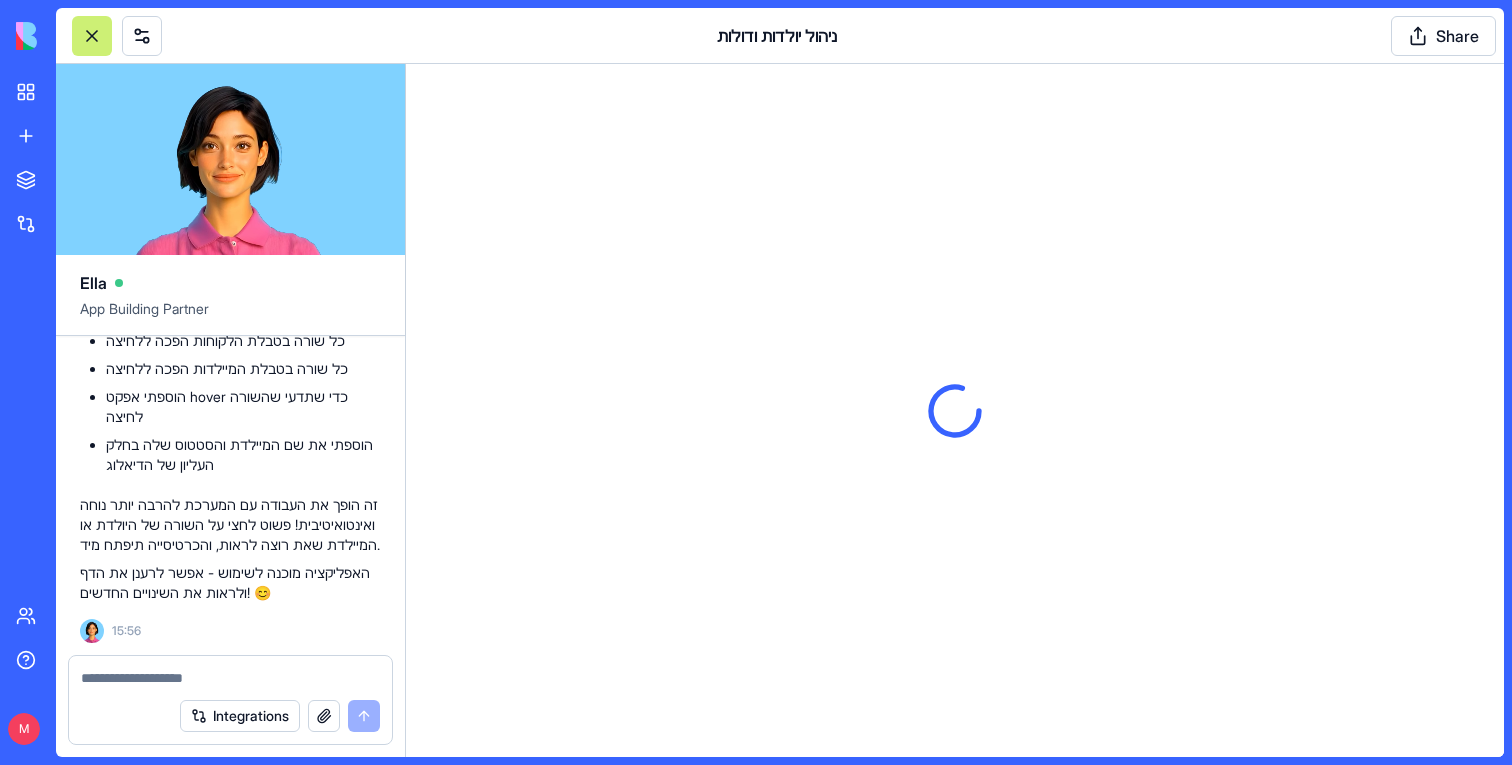 paste on "**********" 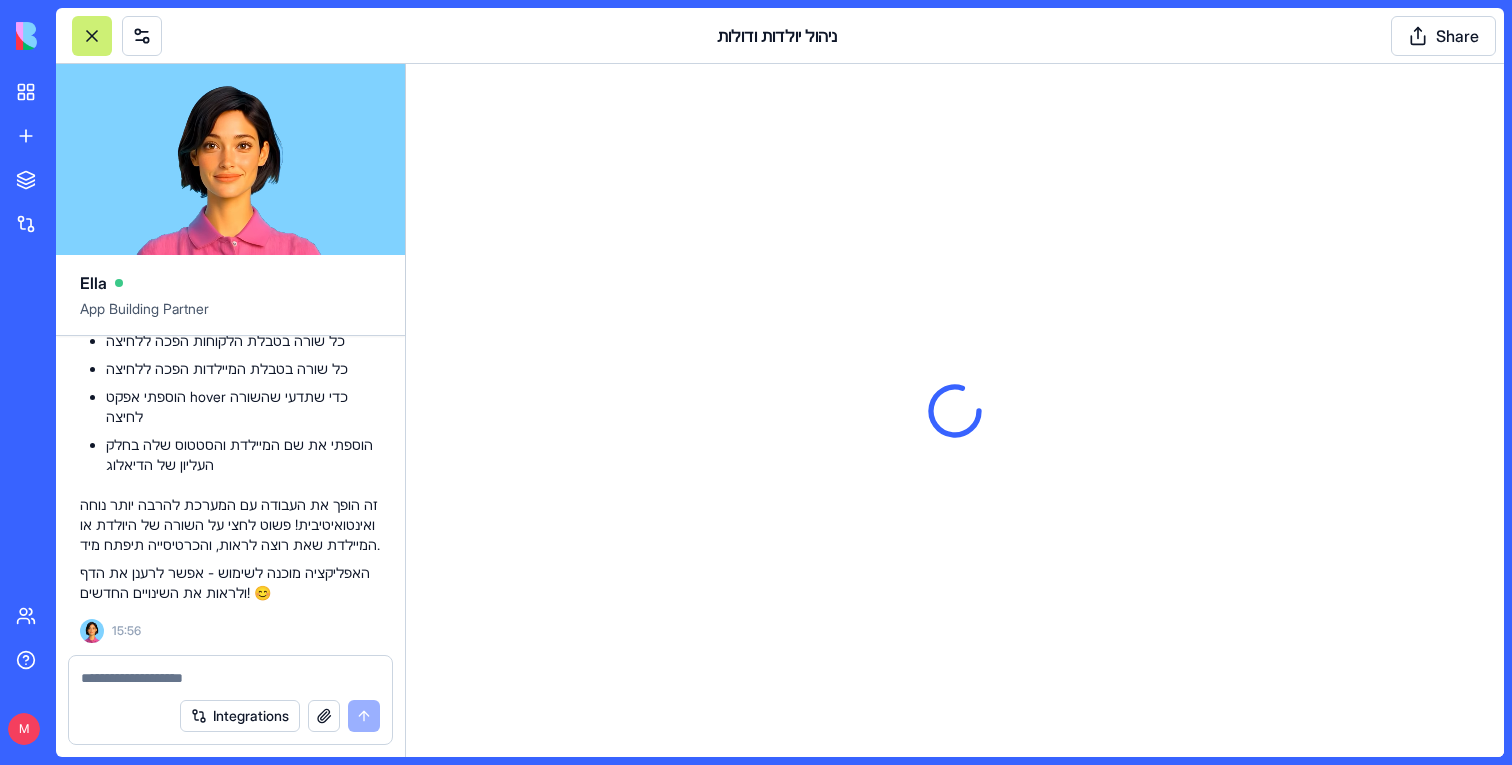 type on "**********" 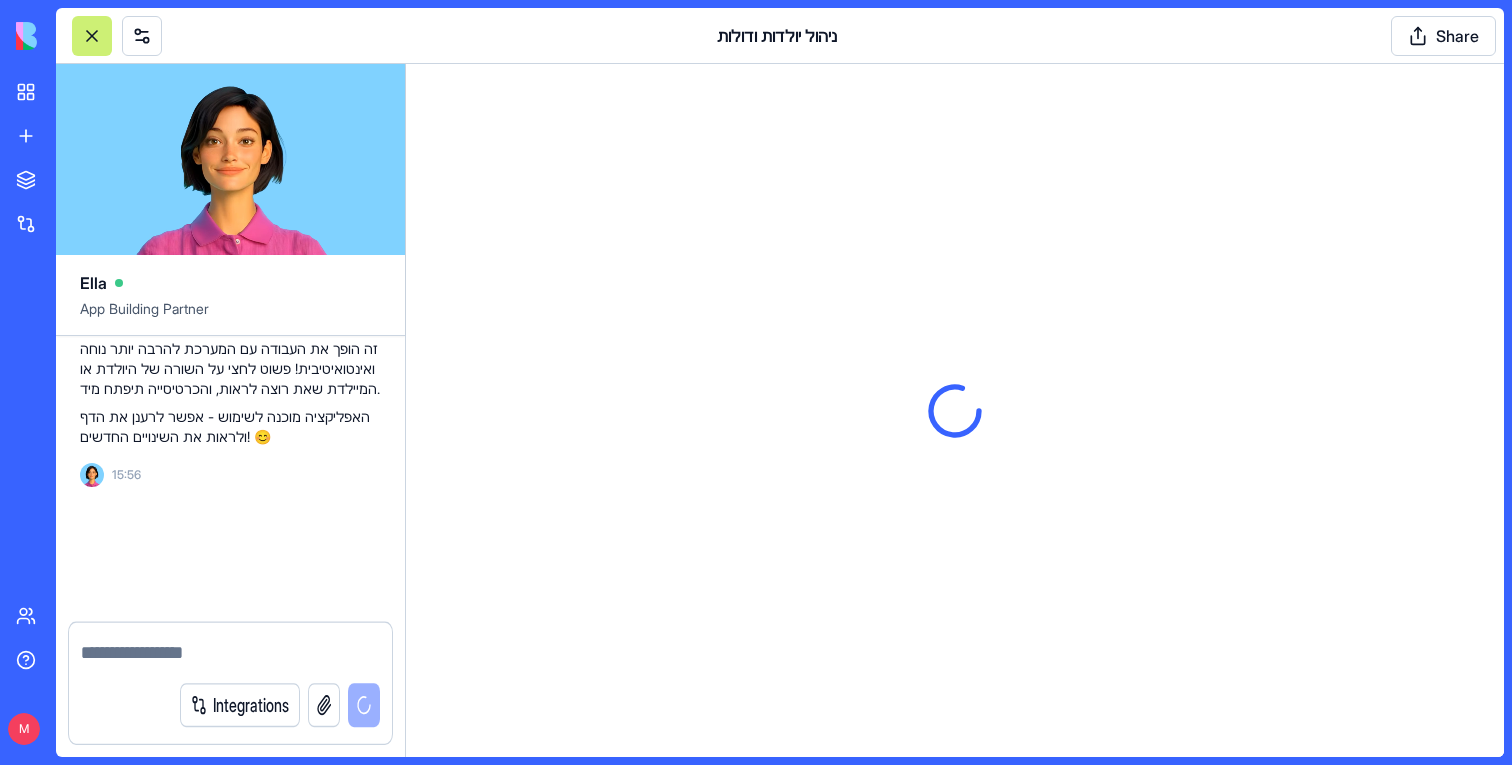 scroll, scrollTop: 54078, scrollLeft: 0, axis: vertical 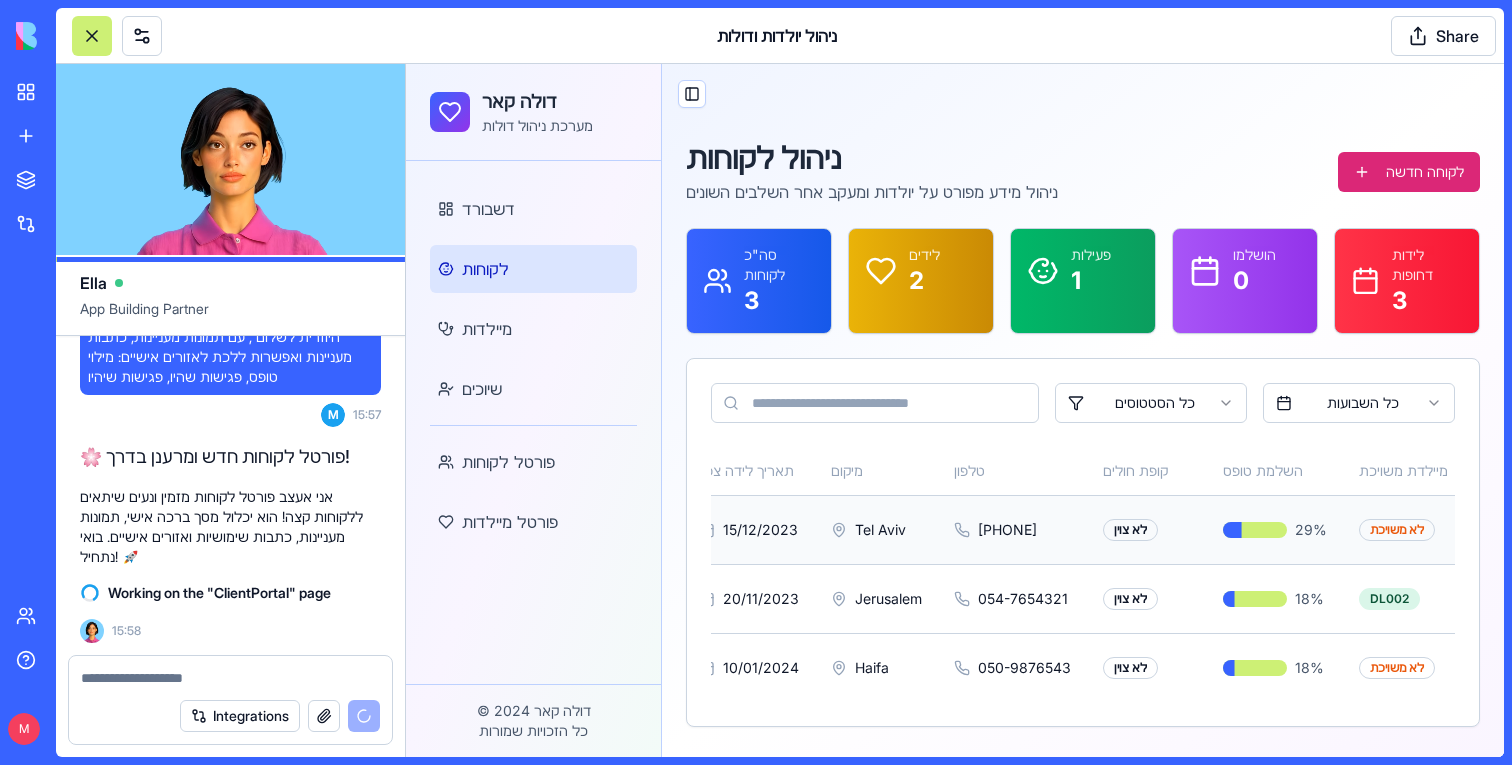 click at bounding box center (1255, 530) 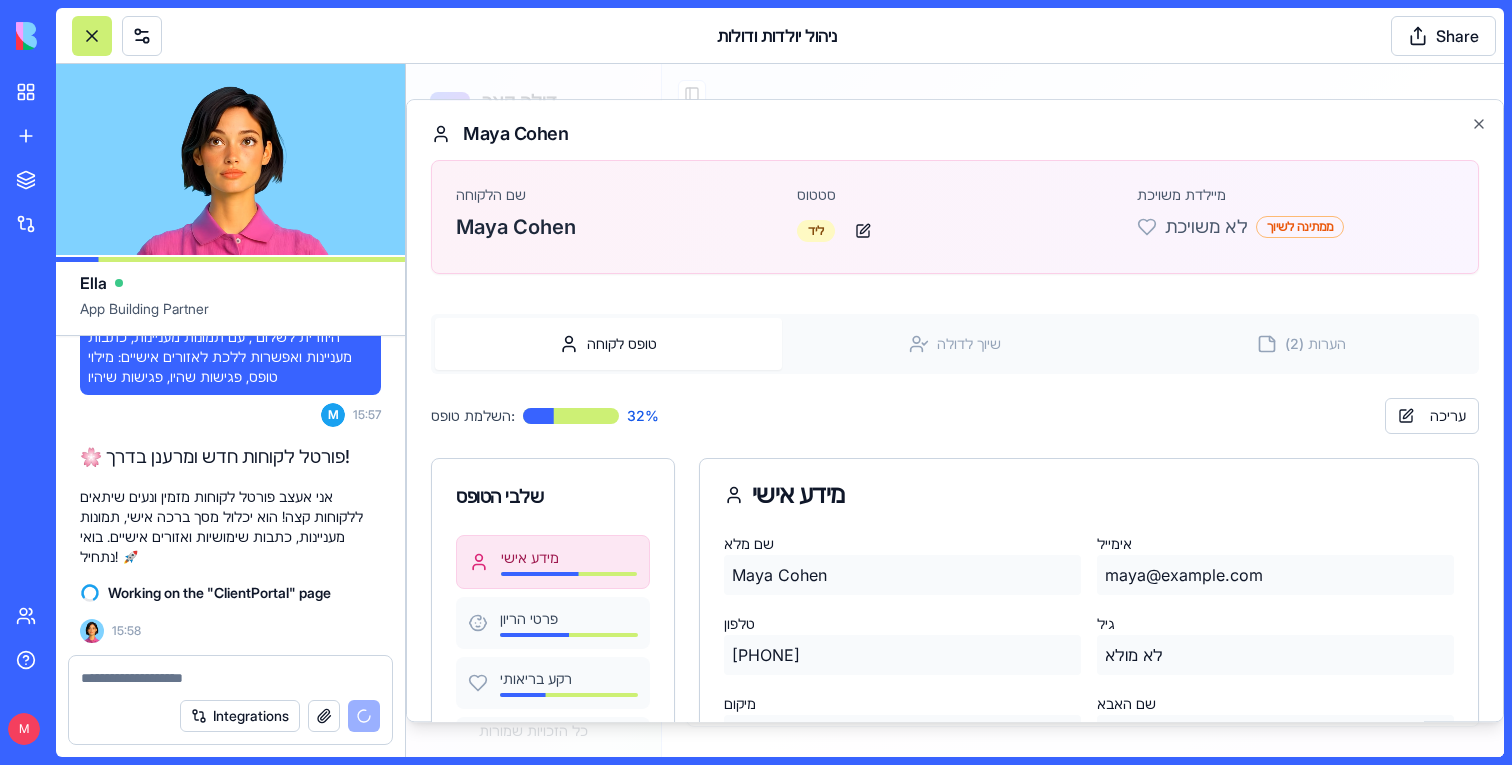 scroll, scrollTop: 268, scrollLeft: 0, axis: vertical 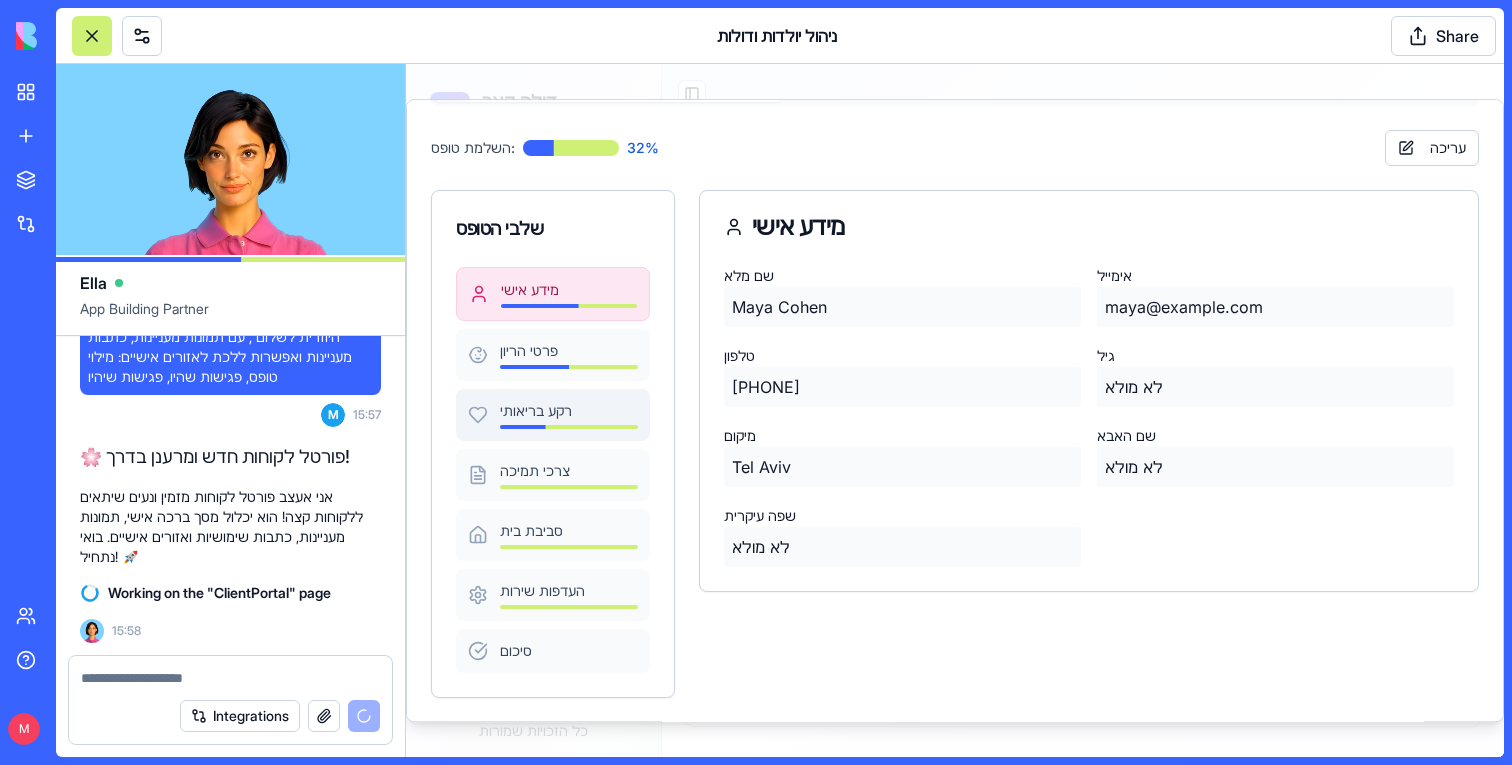 click on "רקע בריאותי" at bounding box center (553, 415) 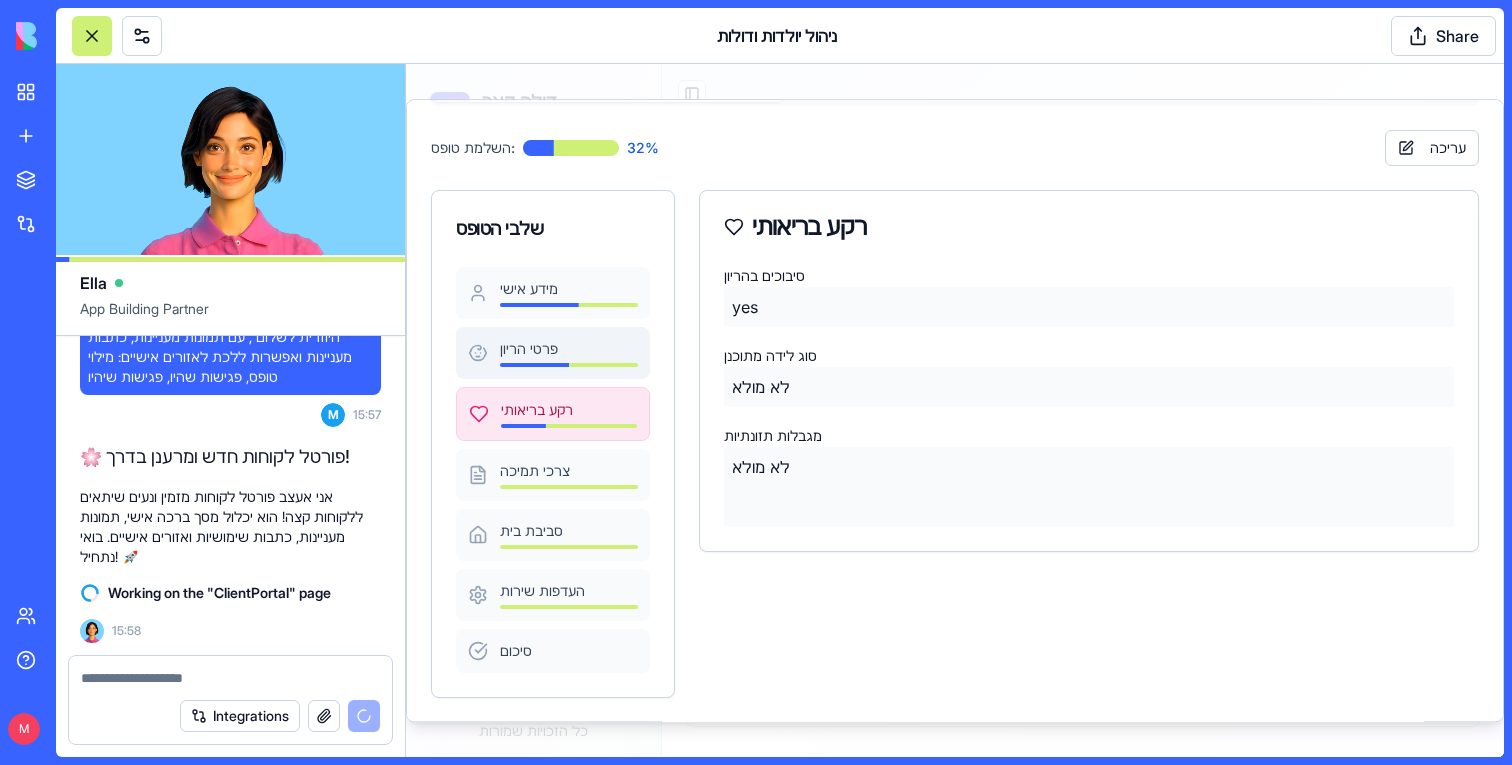 click on "פרטי הריון" at bounding box center (569, 353) 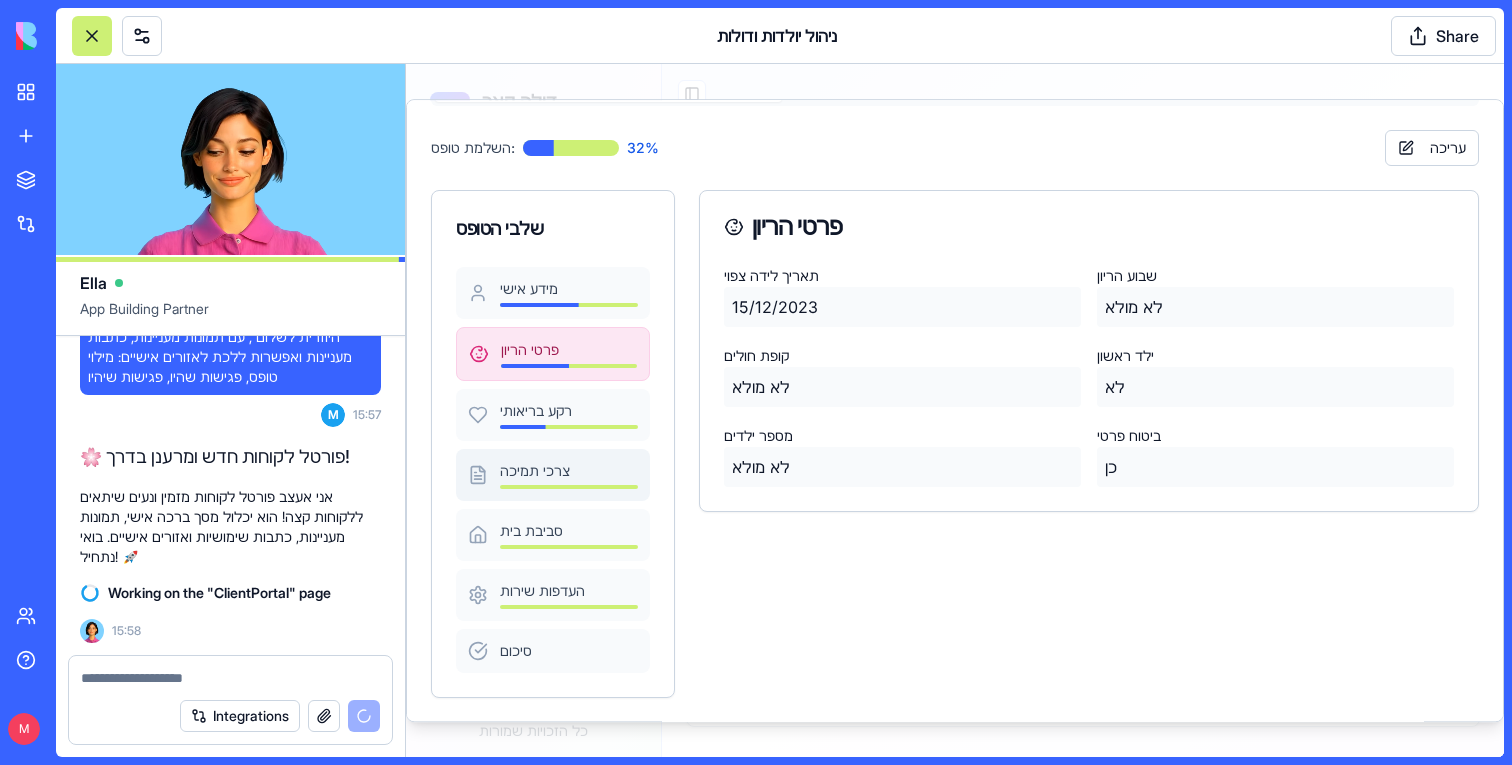 click at bounding box center [569, 487] 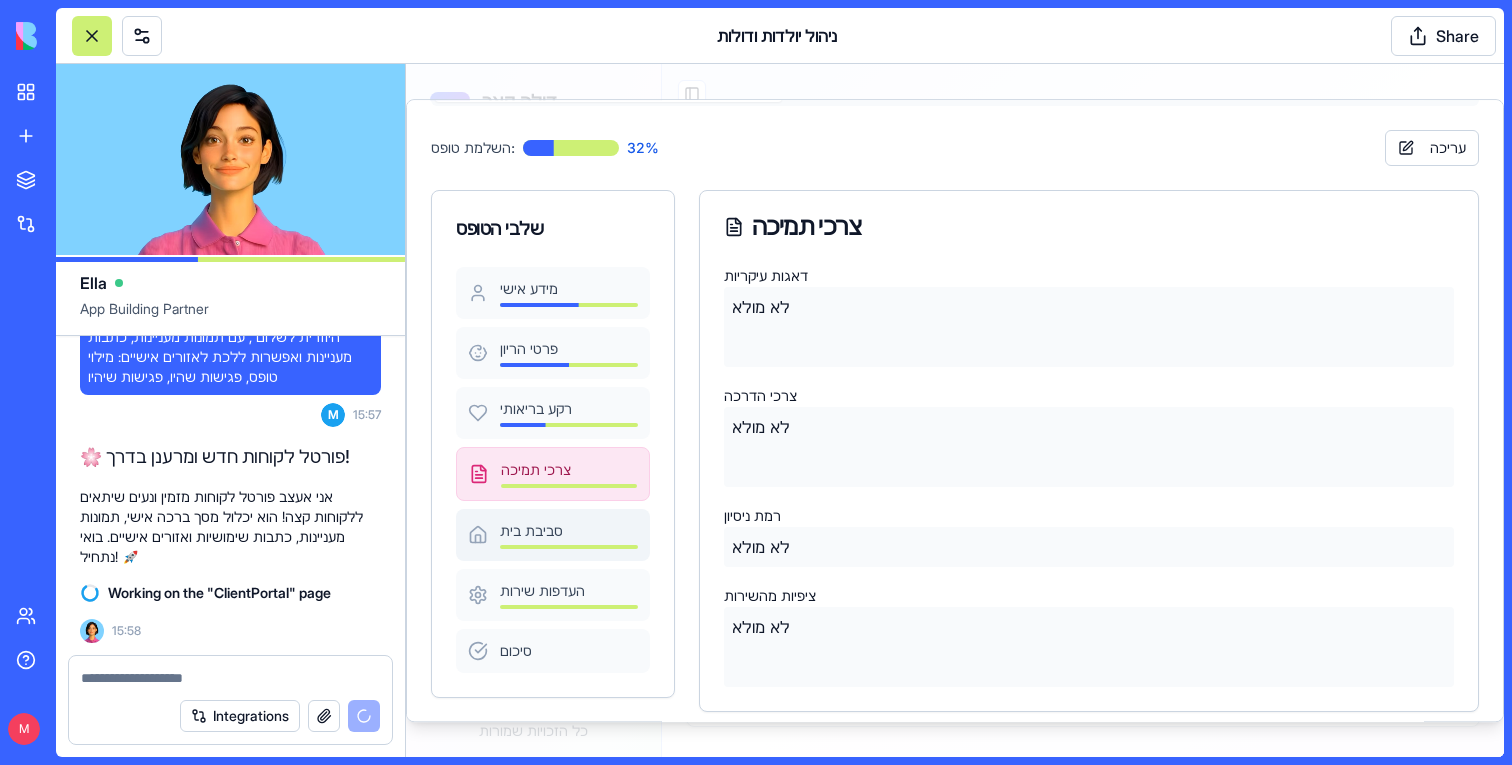 click on "סביבת בית" at bounding box center [569, 531] 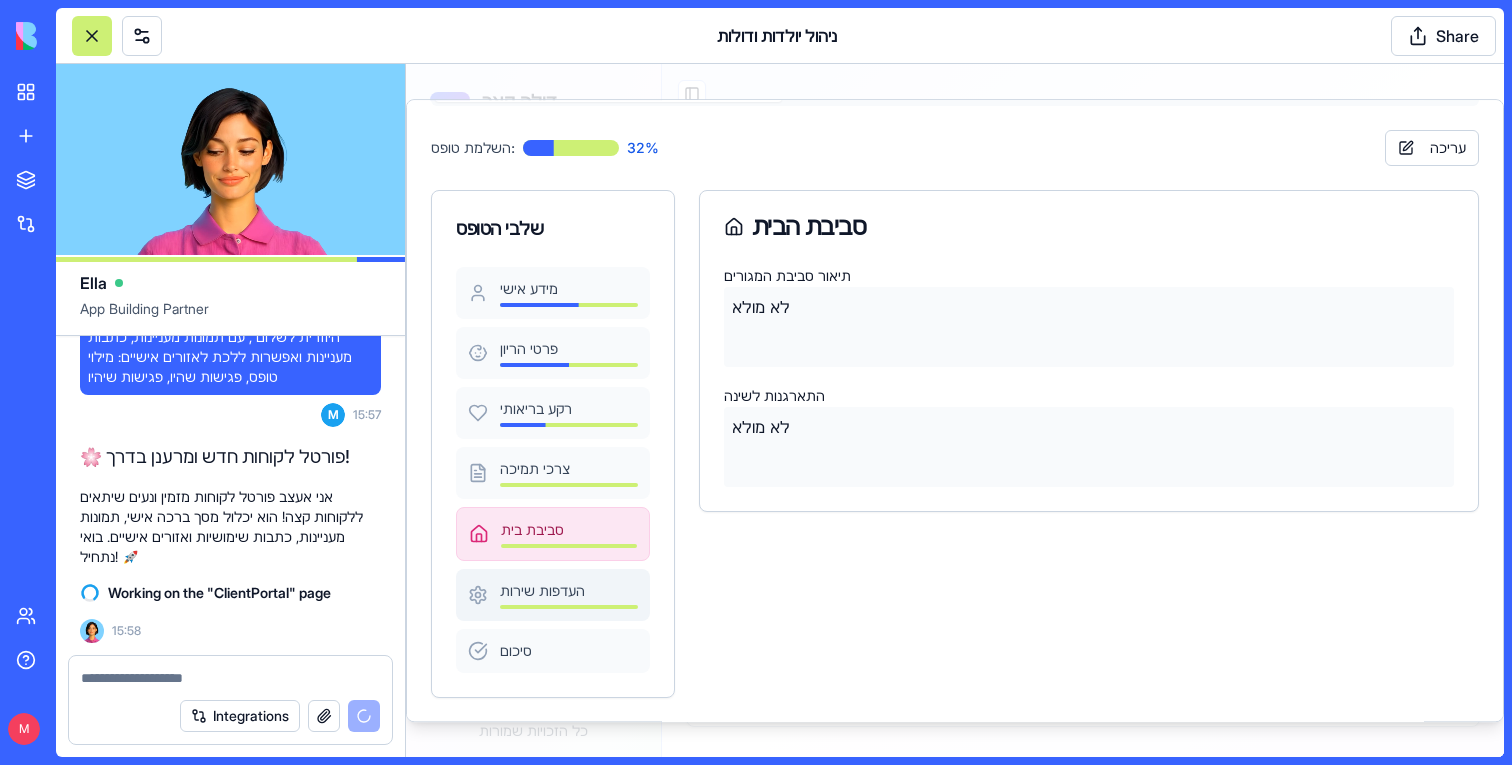 click on "העדפות שירות" at bounding box center (553, 595) 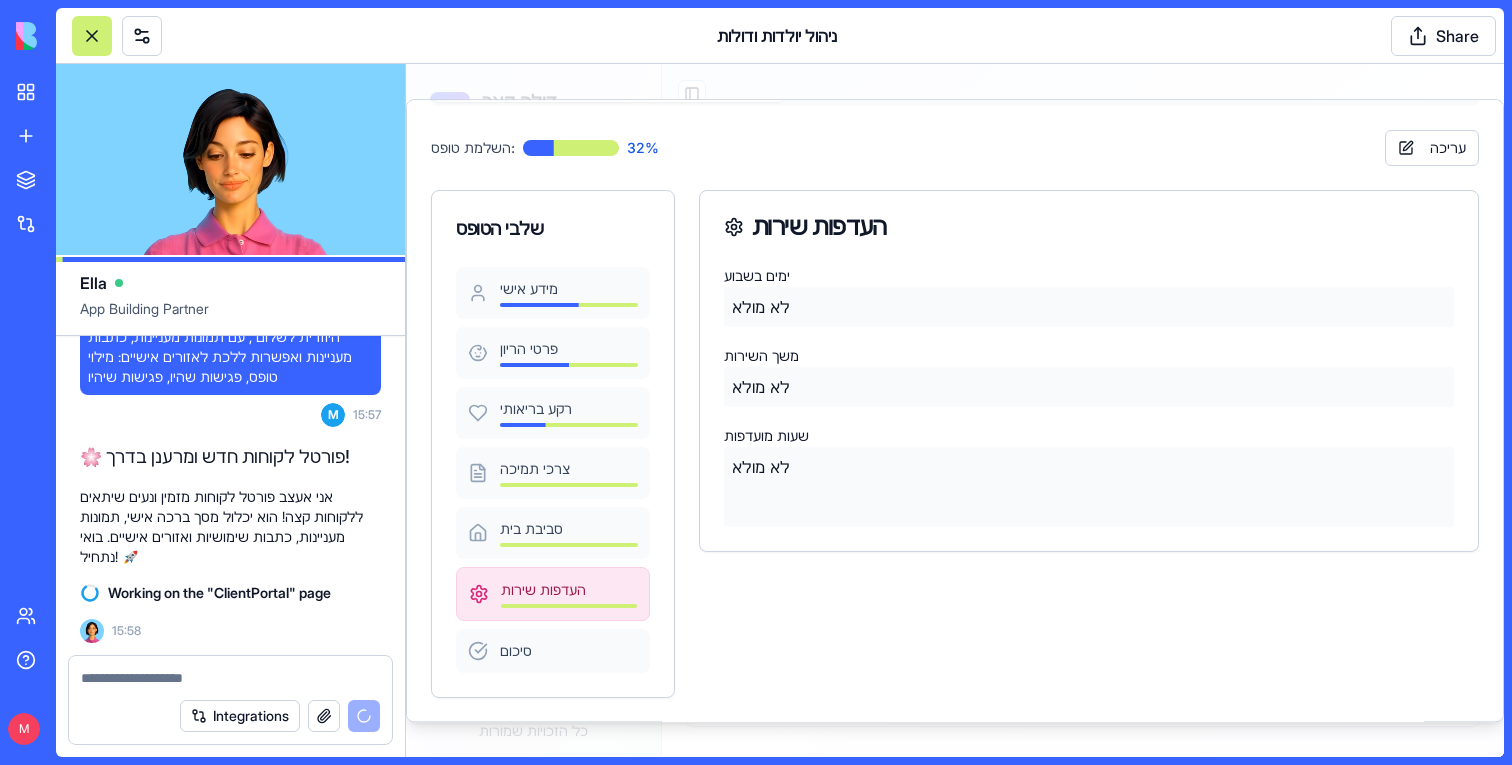 scroll, scrollTop: 0, scrollLeft: 0, axis: both 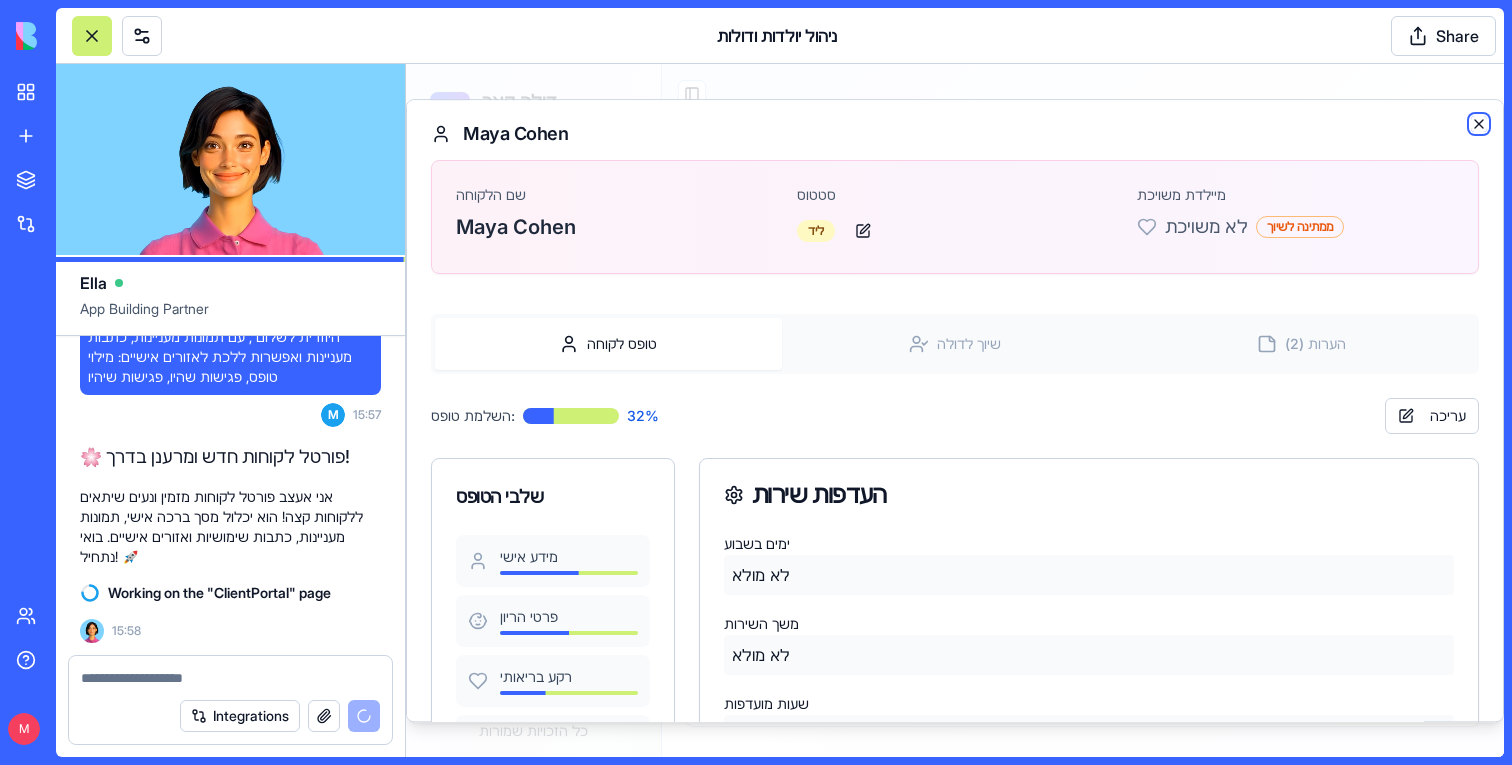click 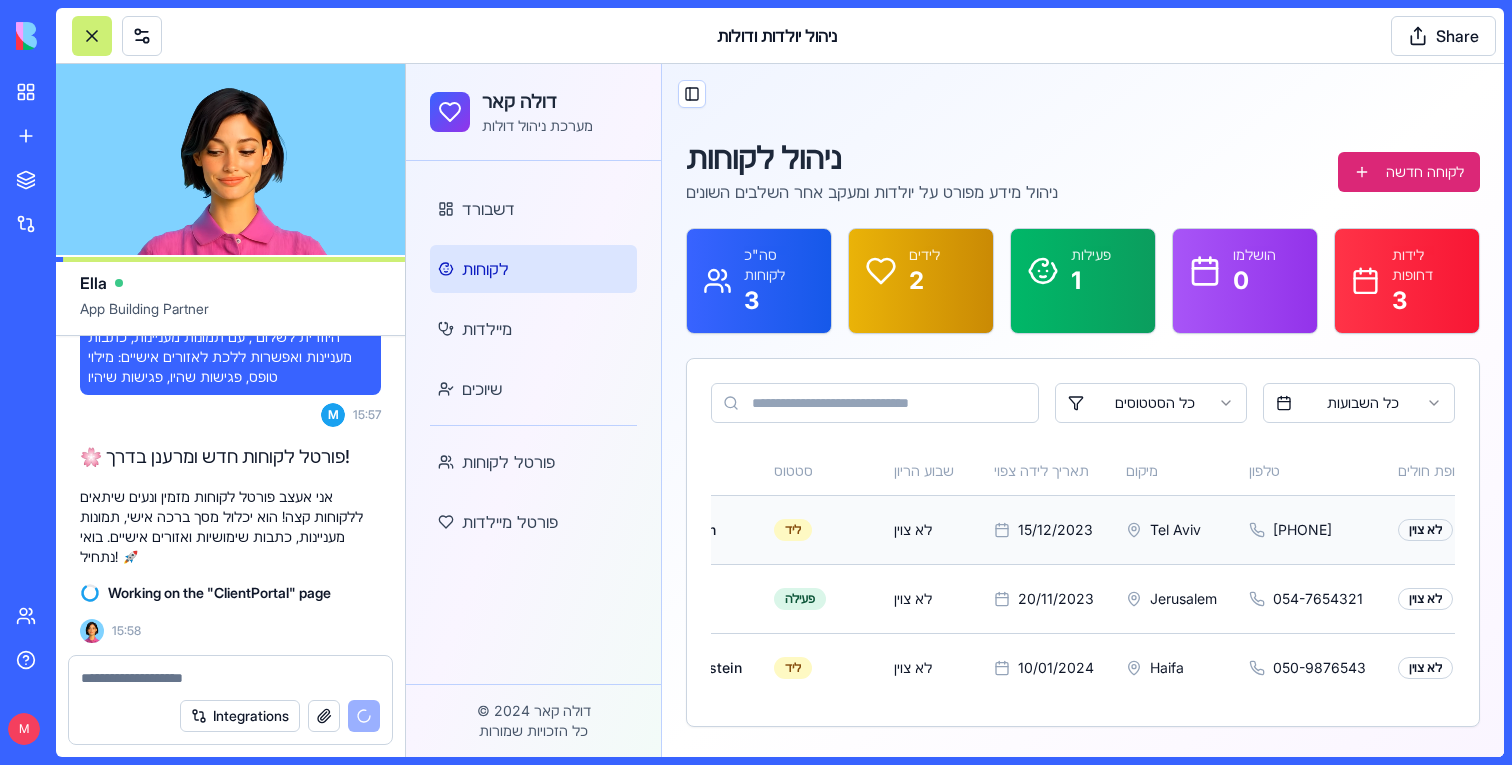 scroll, scrollTop: 0, scrollLeft: 0, axis: both 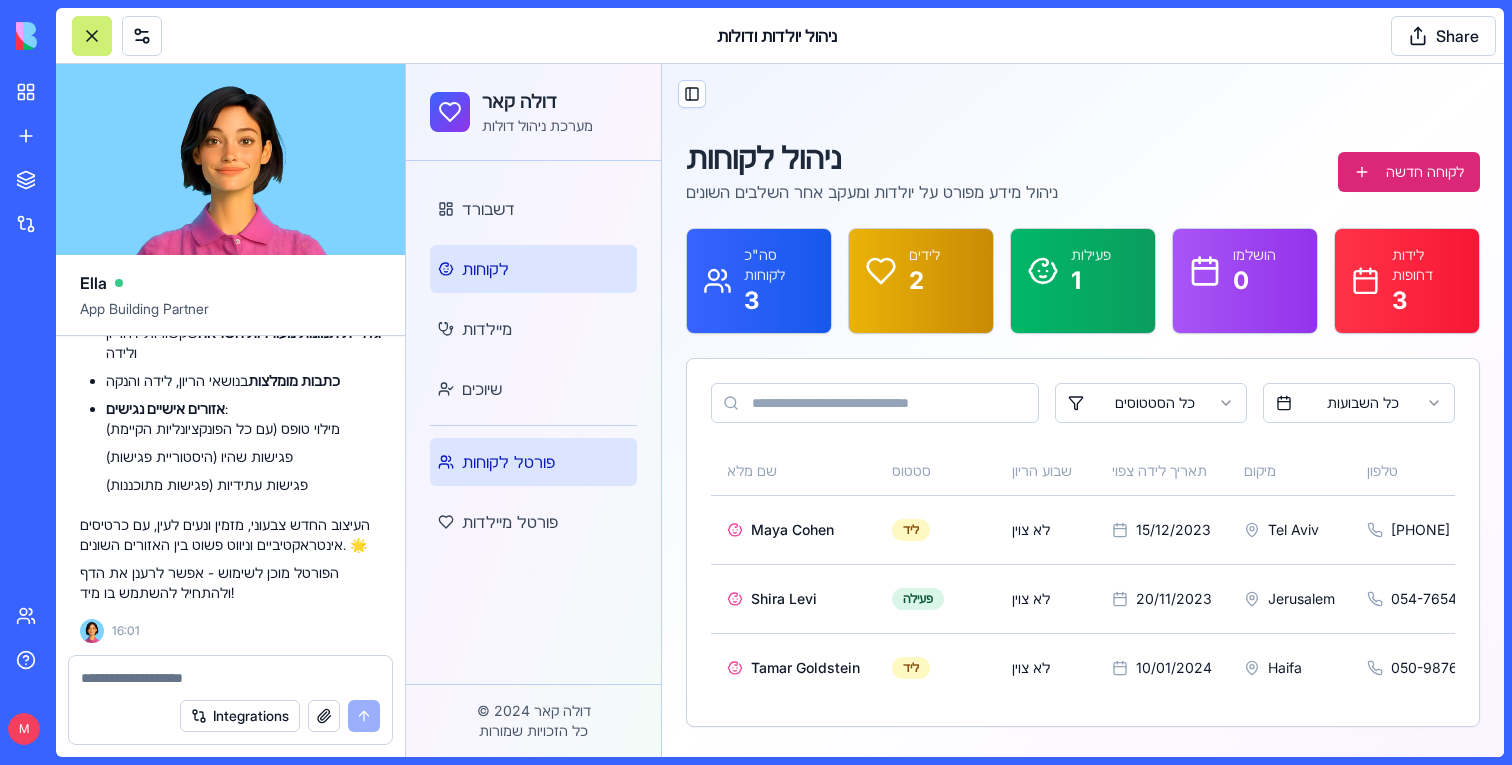 click on "פורטל לקוחות" at bounding box center [508, 462] 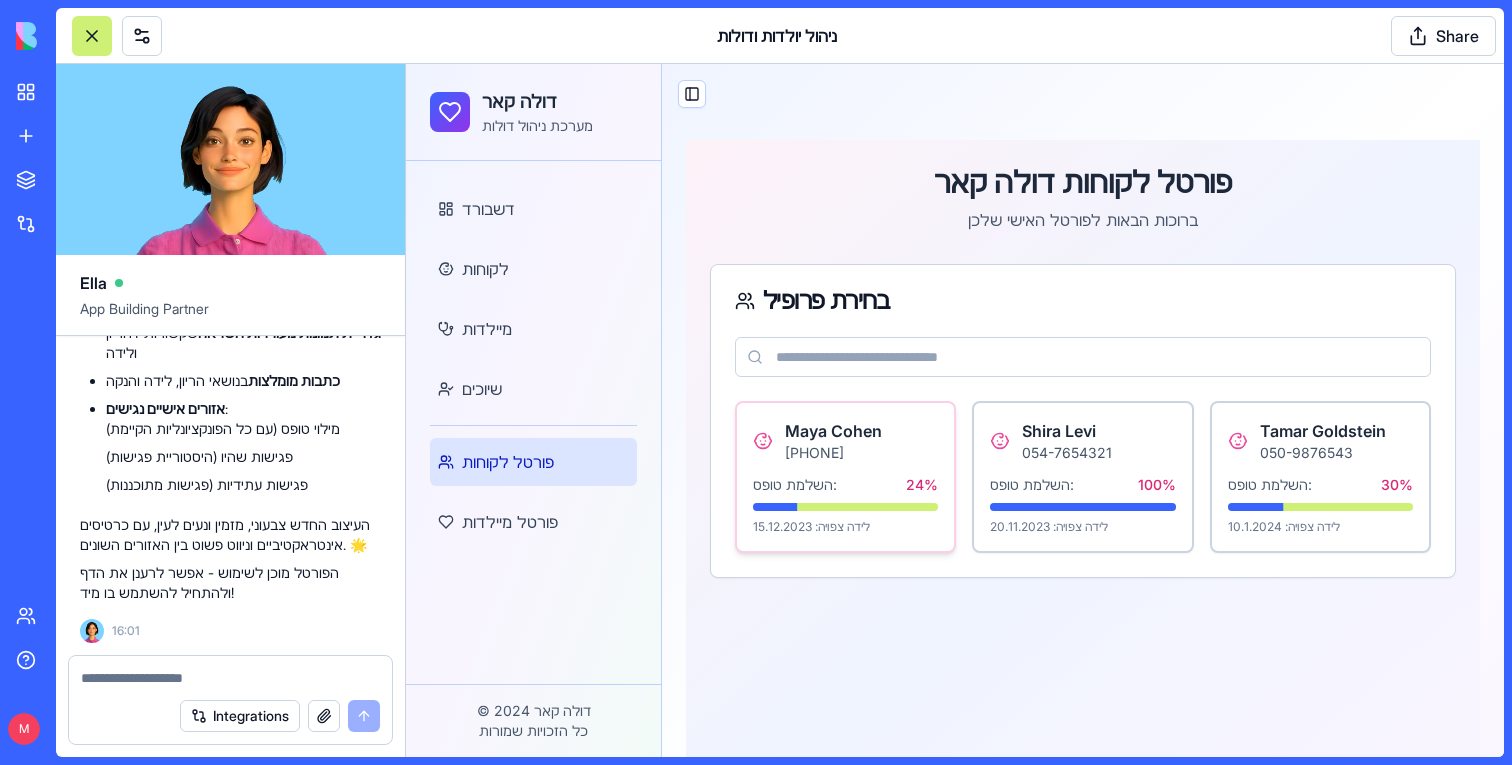 click on "[FIRST] [LAST] [PHONE] השלמת טופס: 24 % לידה צפויה: [DATE]" at bounding box center [845, 477] 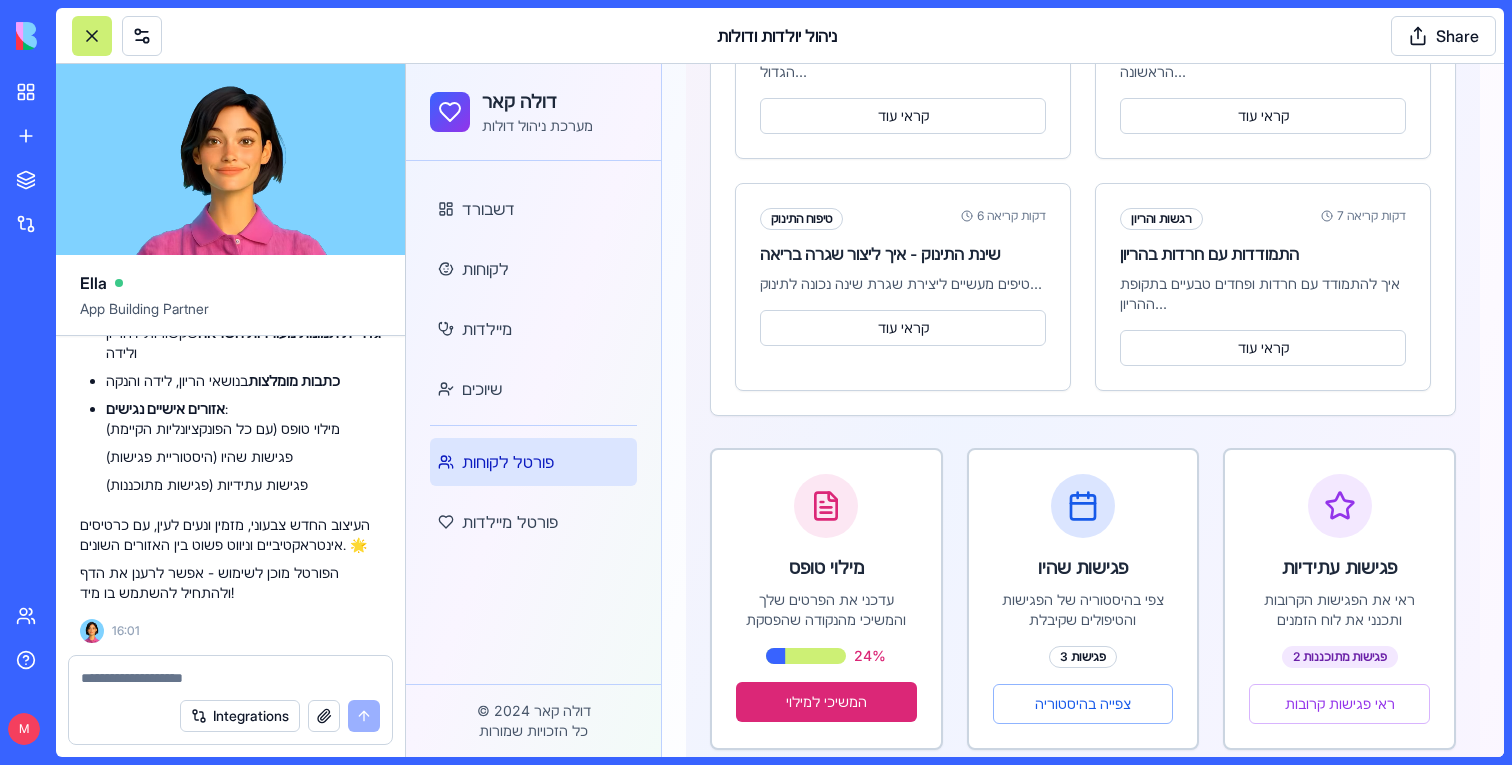 scroll, scrollTop: 1115, scrollLeft: 0, axis: vertical 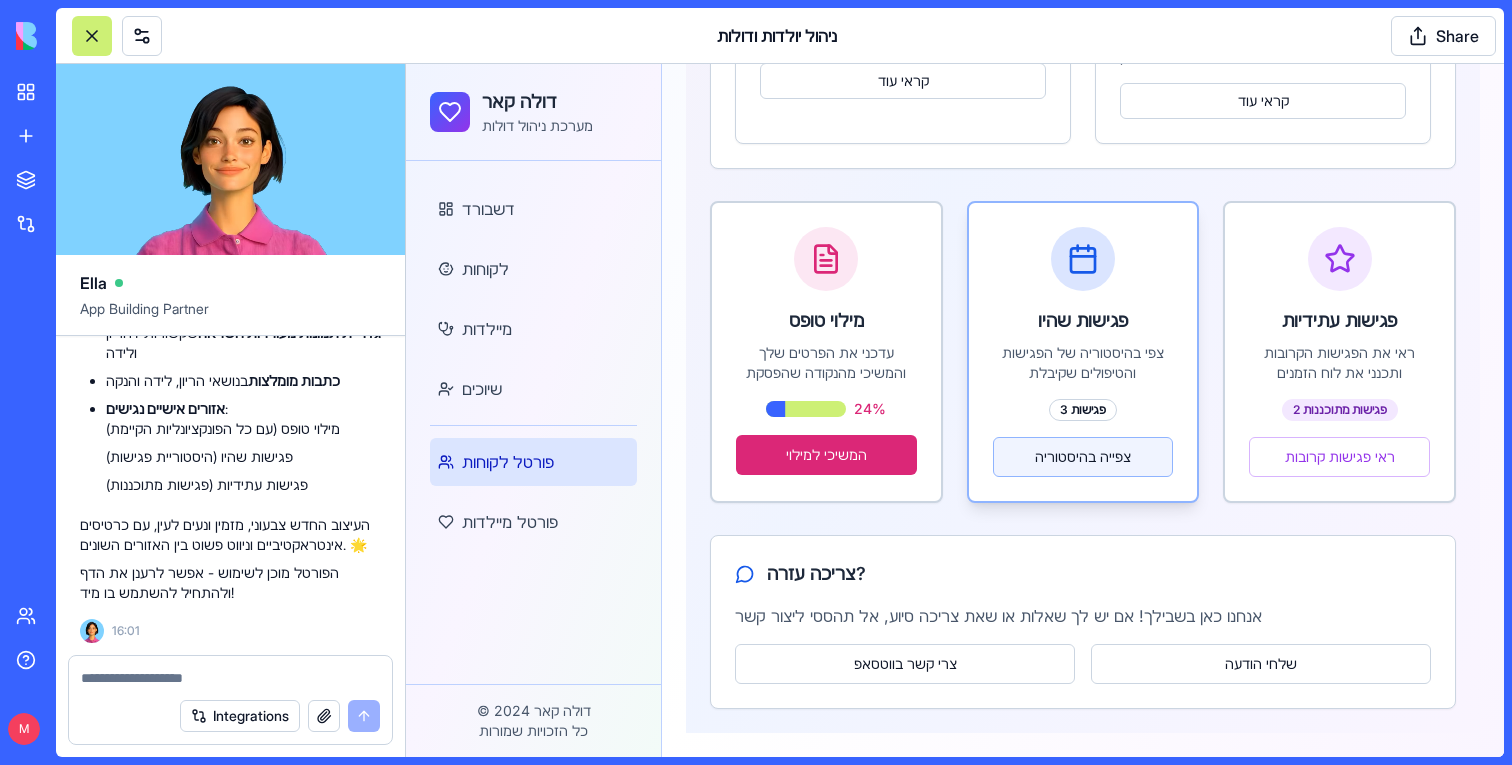 click on "צפייה בהיסטוריה" at bounding box center [1083, 457] 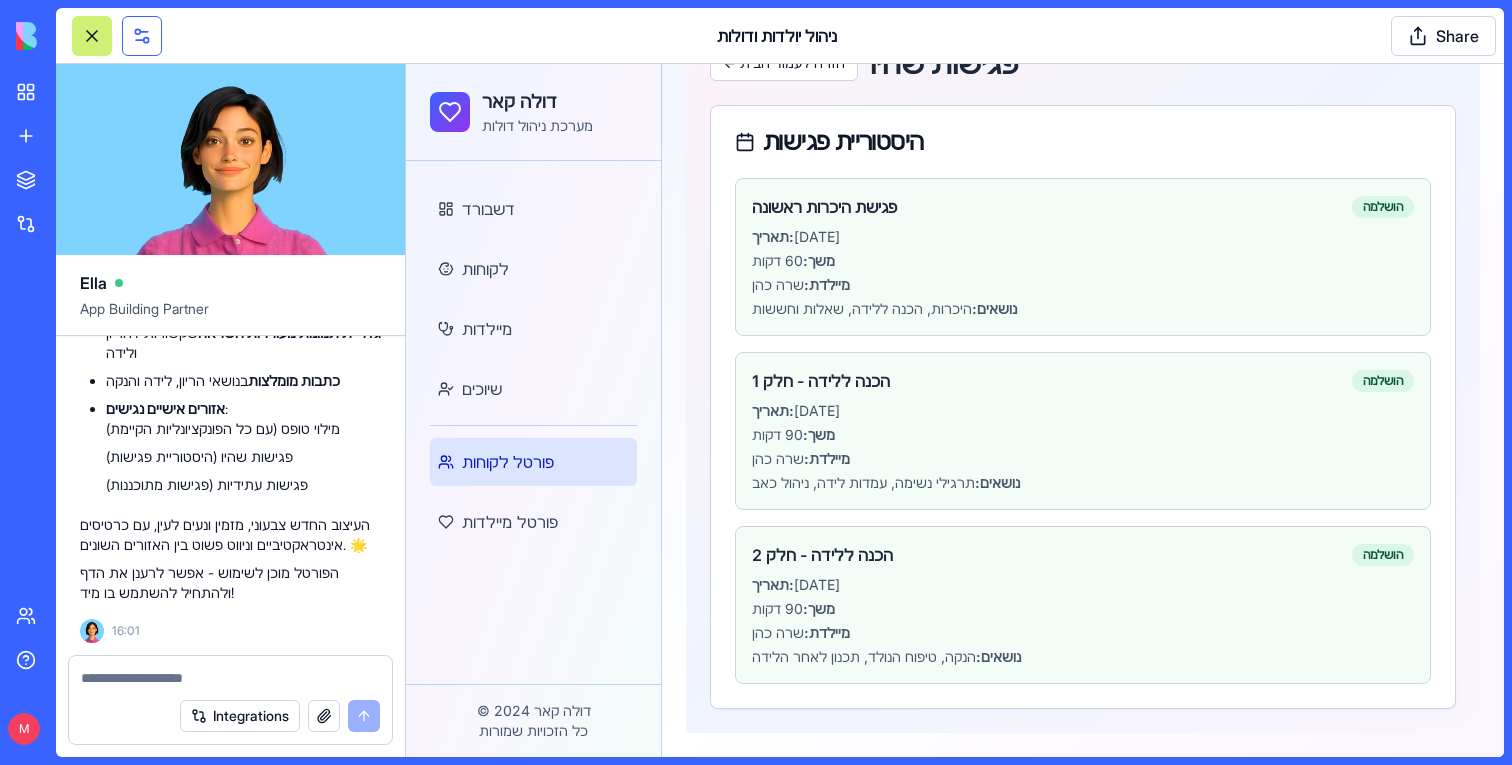 click at bounding box center (142, 36) 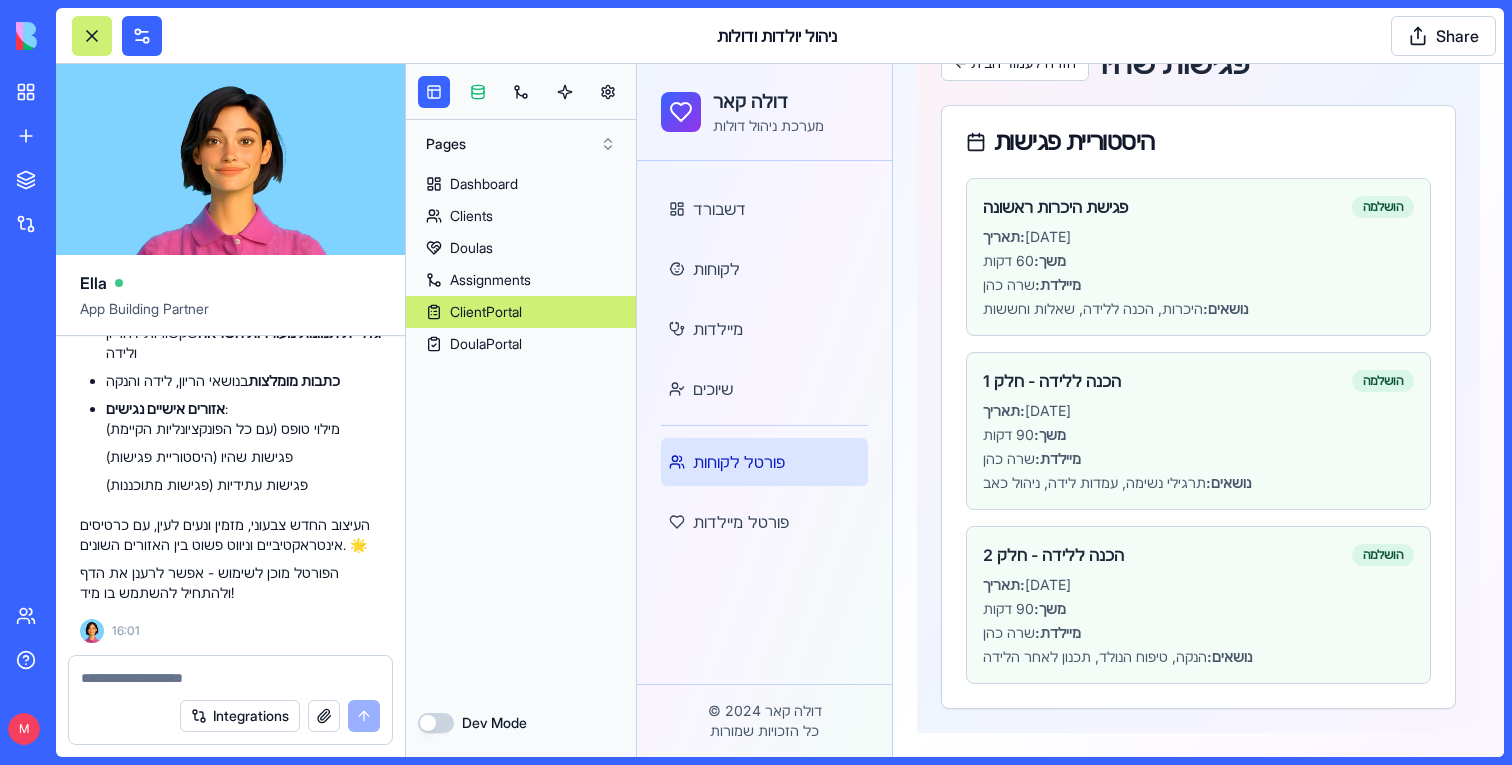 click at bounding box center (478, 92) 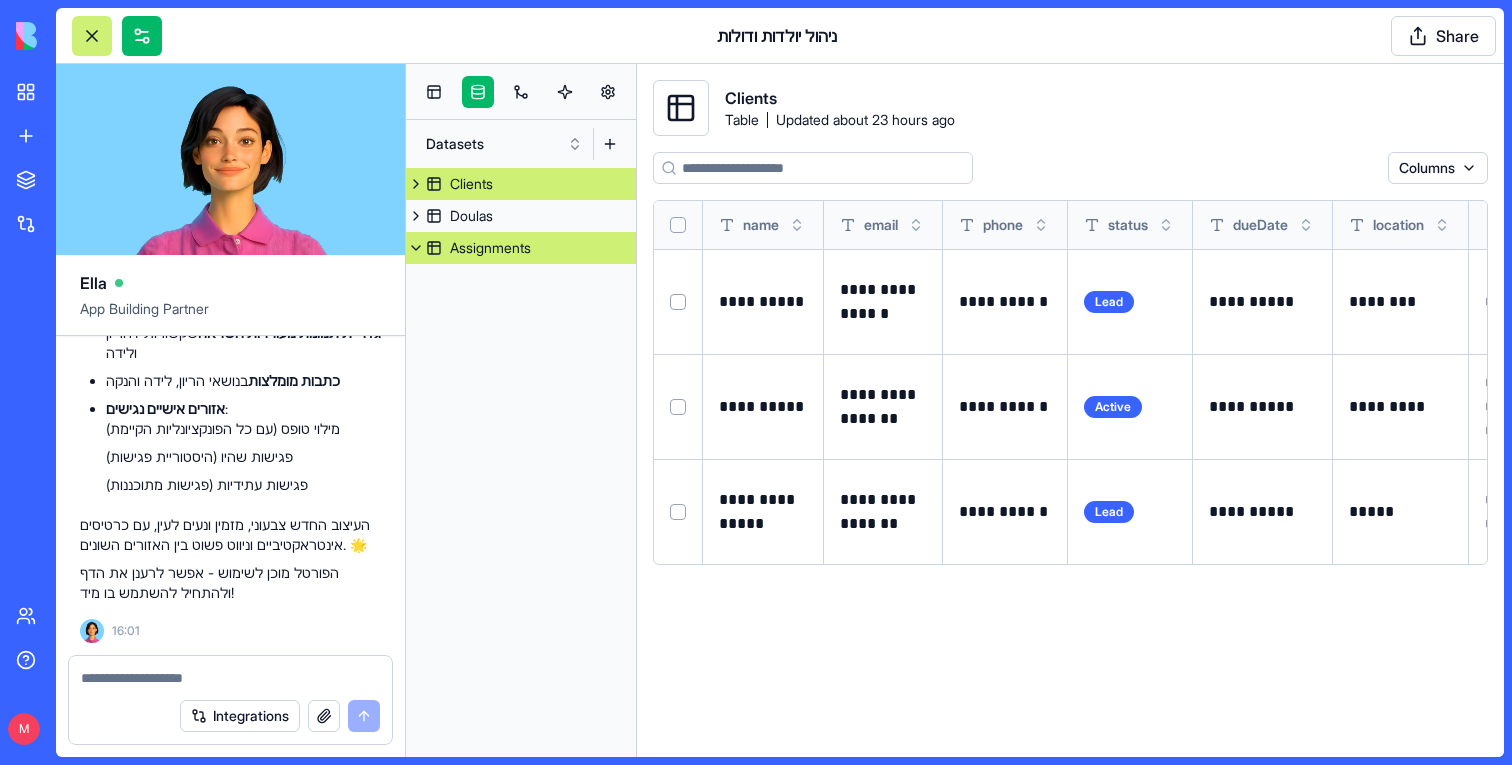 click on "Assignments" at bounding box center (521, 248) 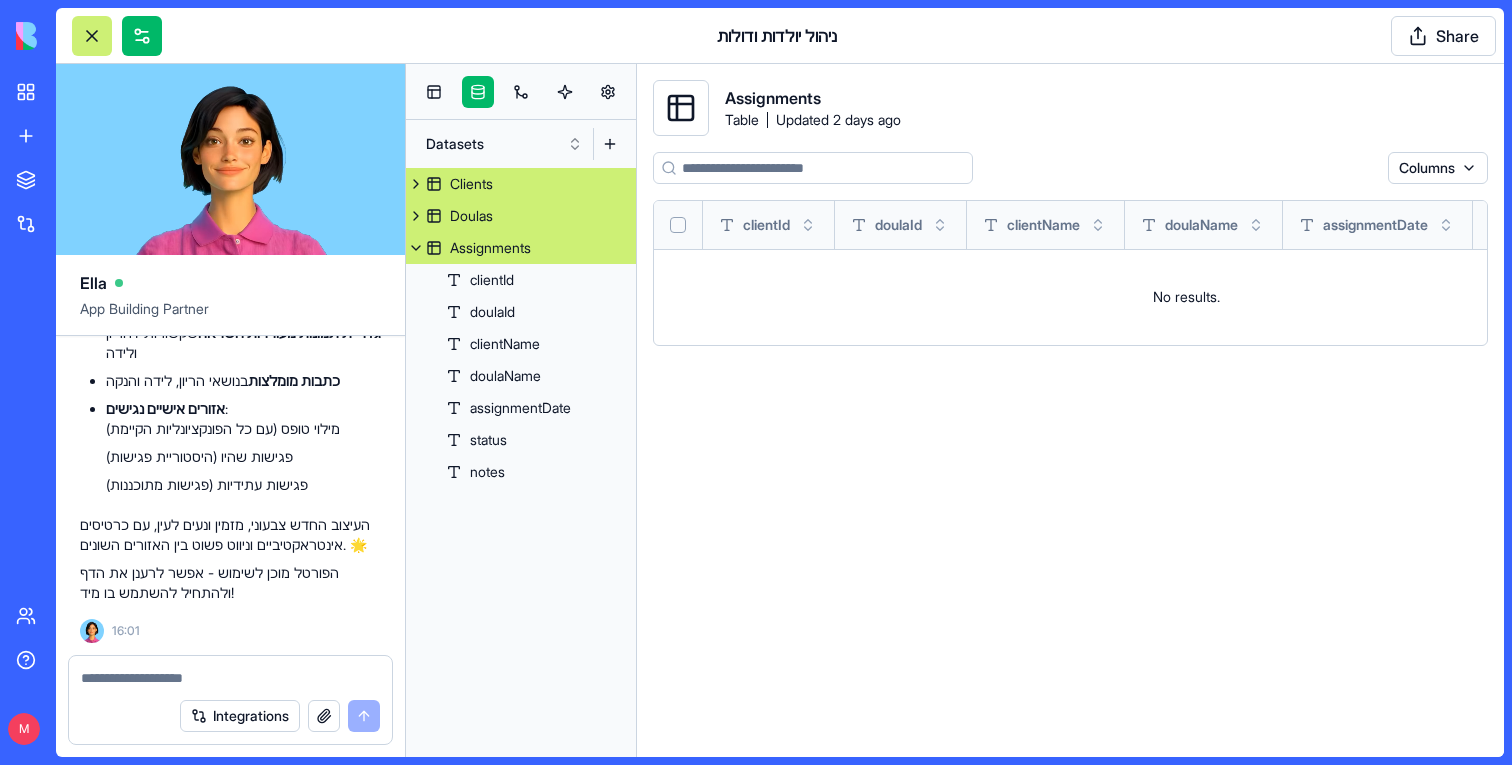 click on "Doulas" at bounding box center [471, 216] 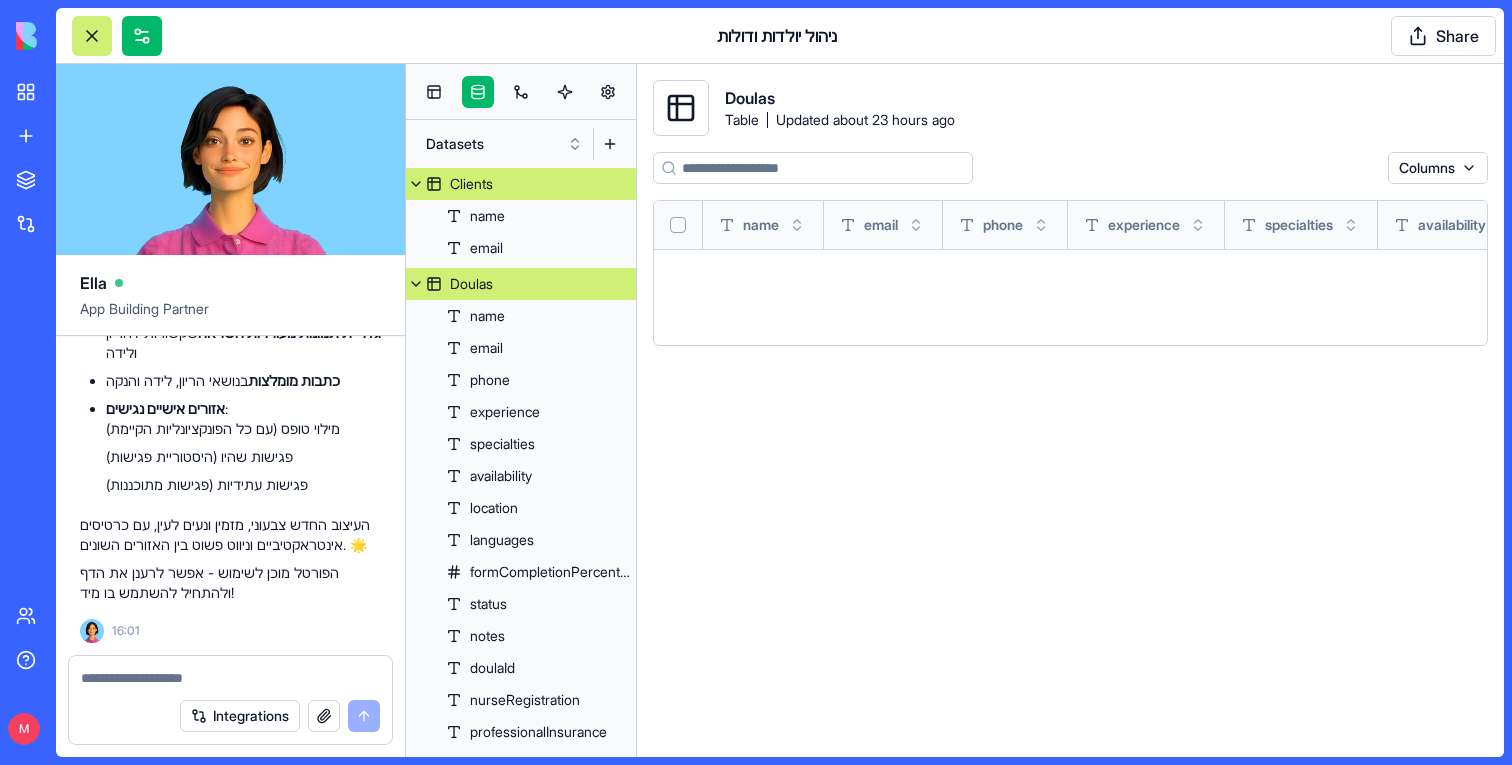 click on "Clients" at bounding box center [471, 184] 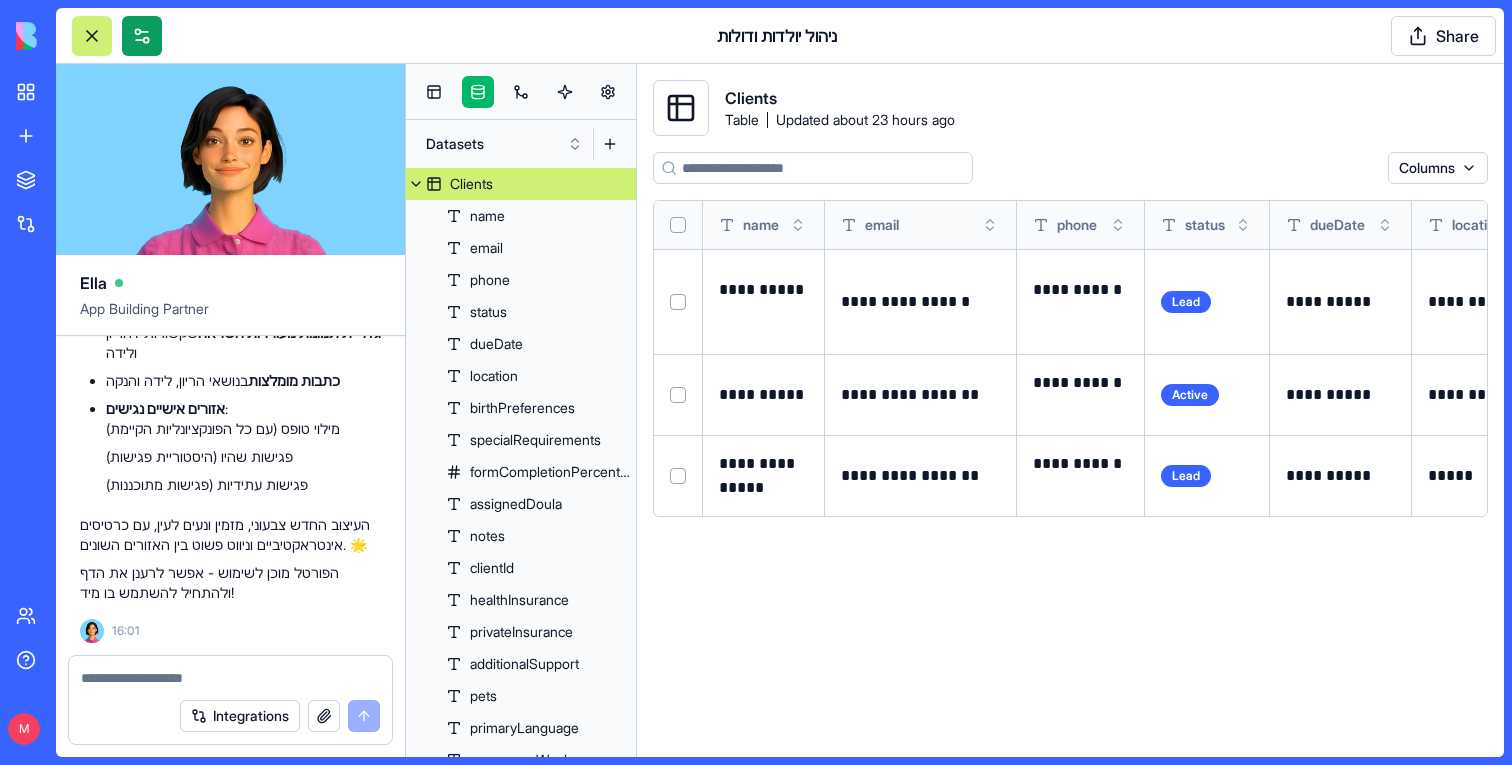 click at bounding box center [142, 36] 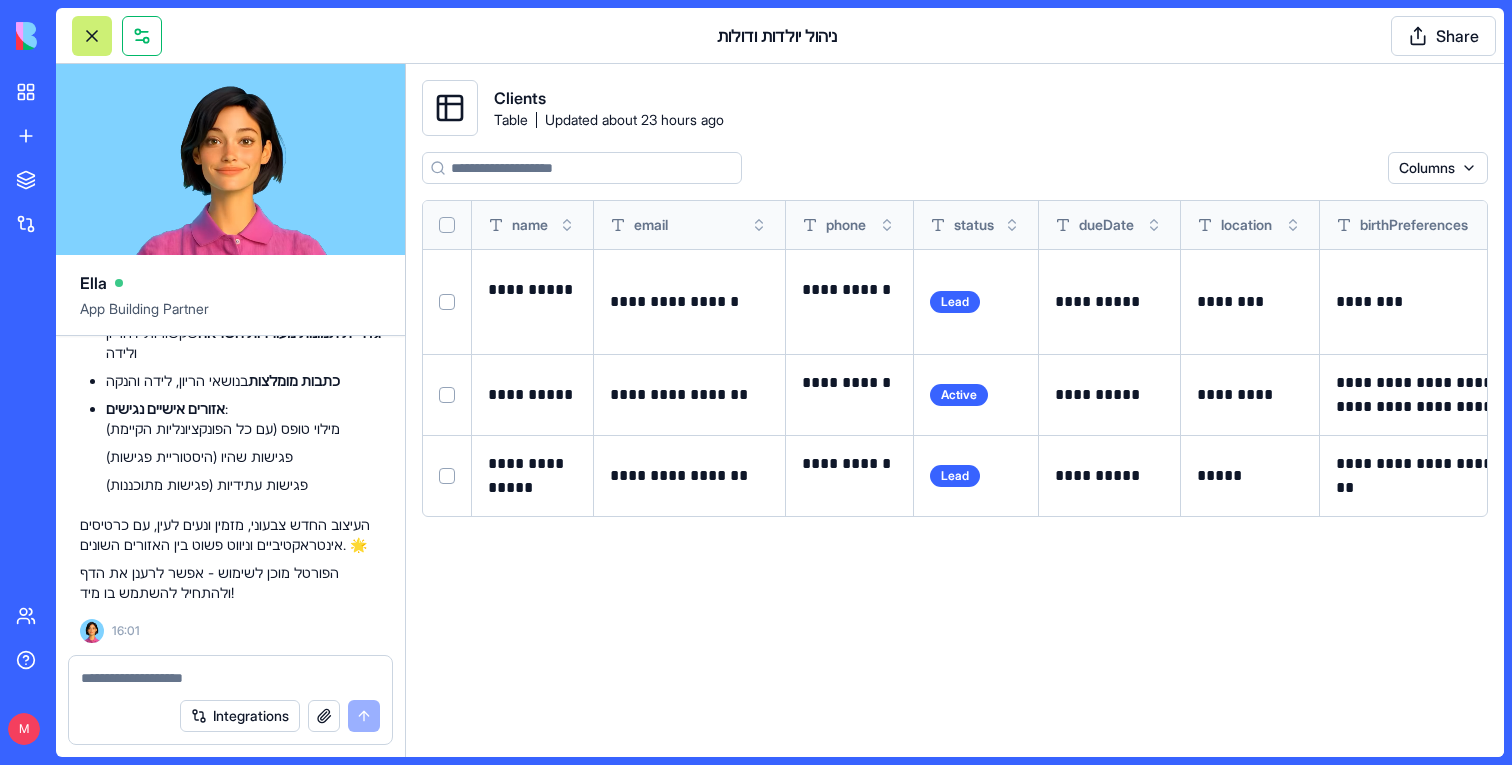 click at bounding box center [142, 36] 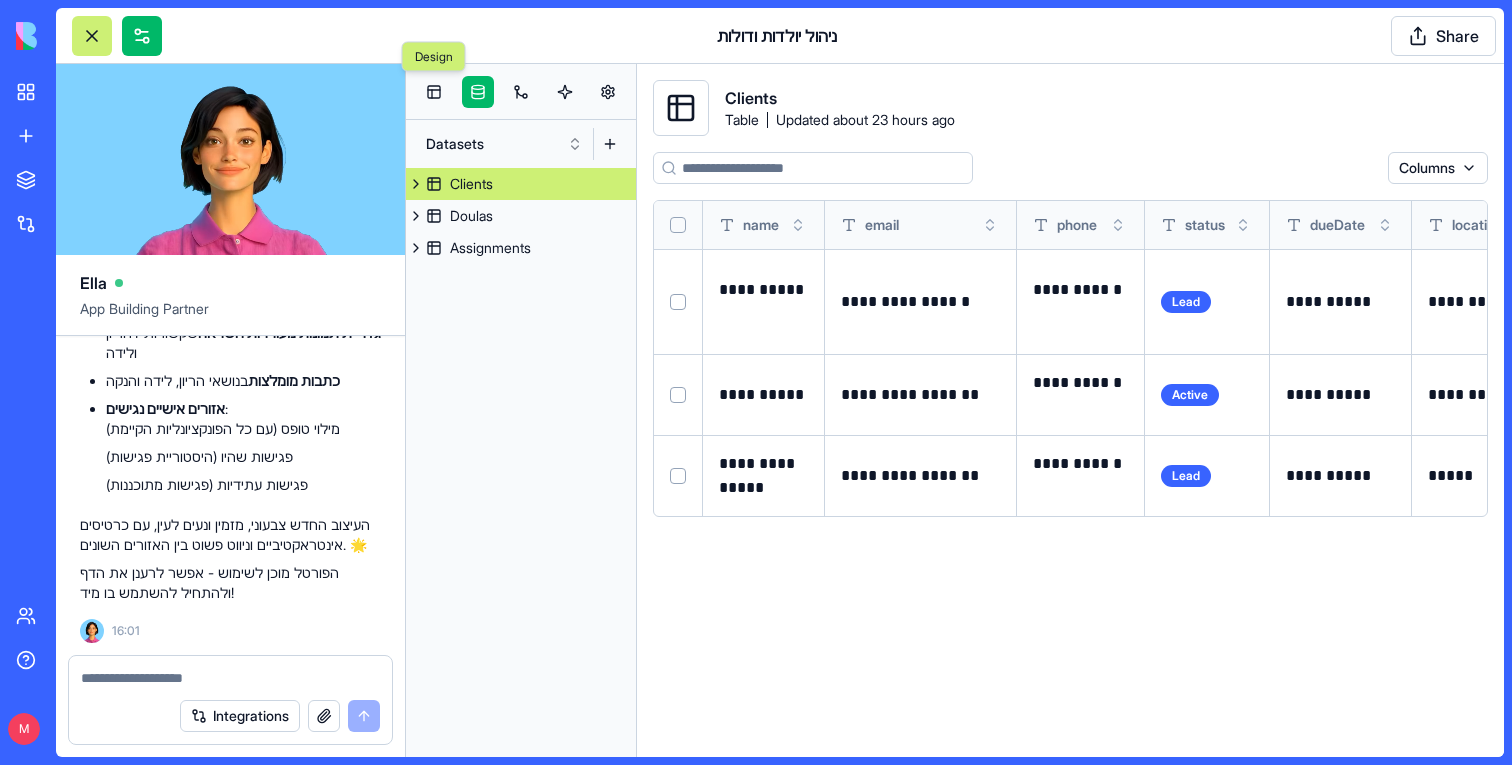 click on "Design Design" at bounding box center (434, 57) 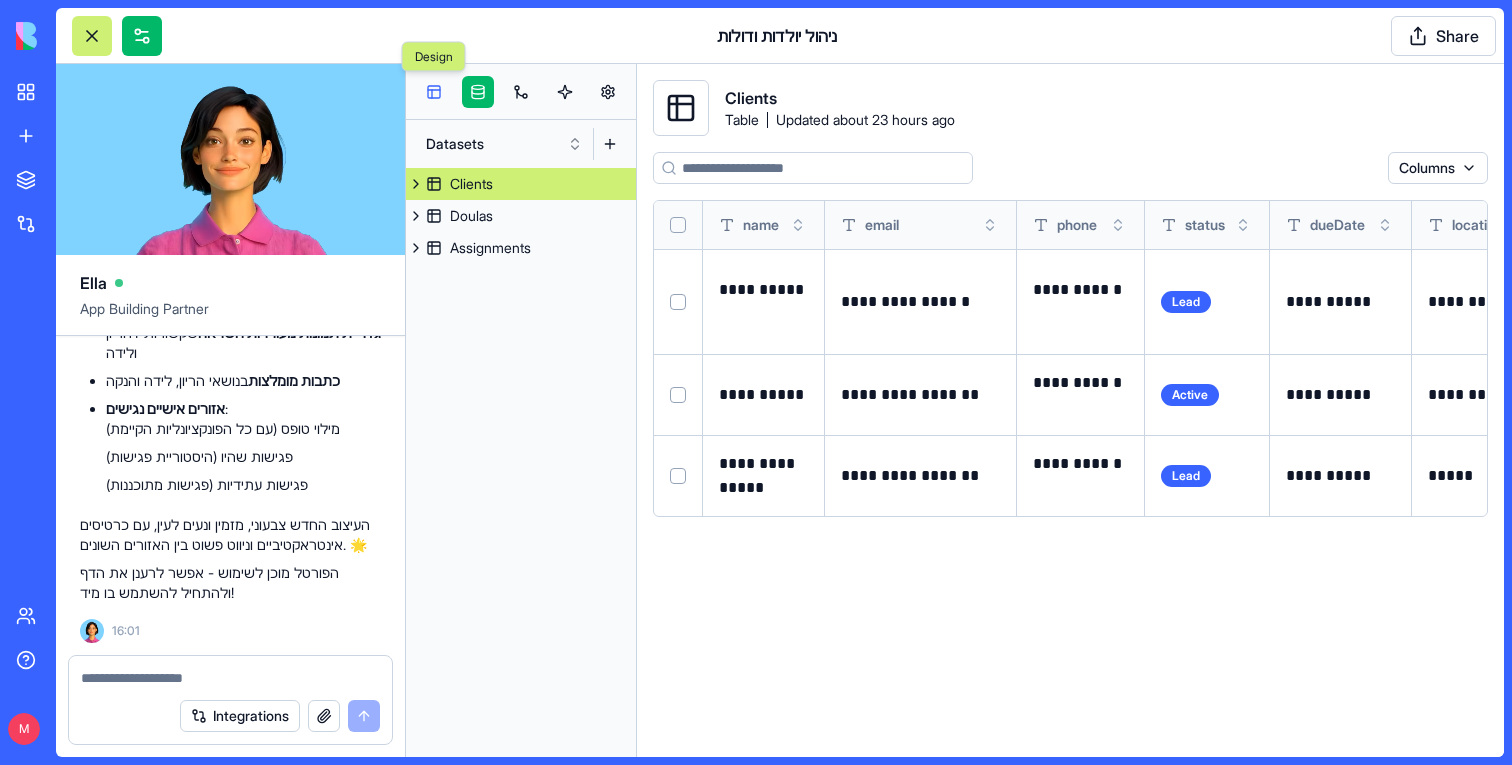 click at bounding box center [434, 92] 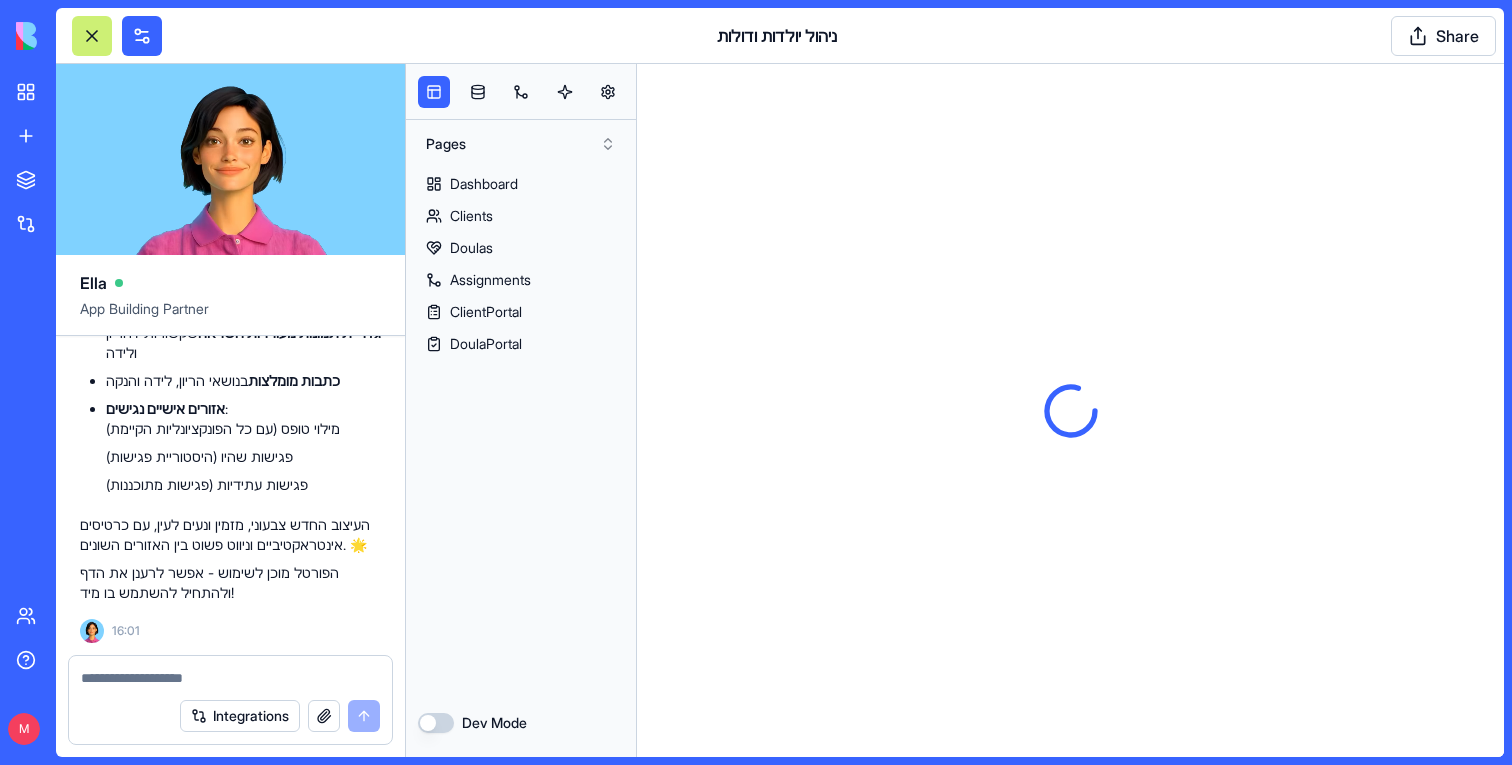 scroll, scrollTop: 0, scrollLeft: 0, axis: both 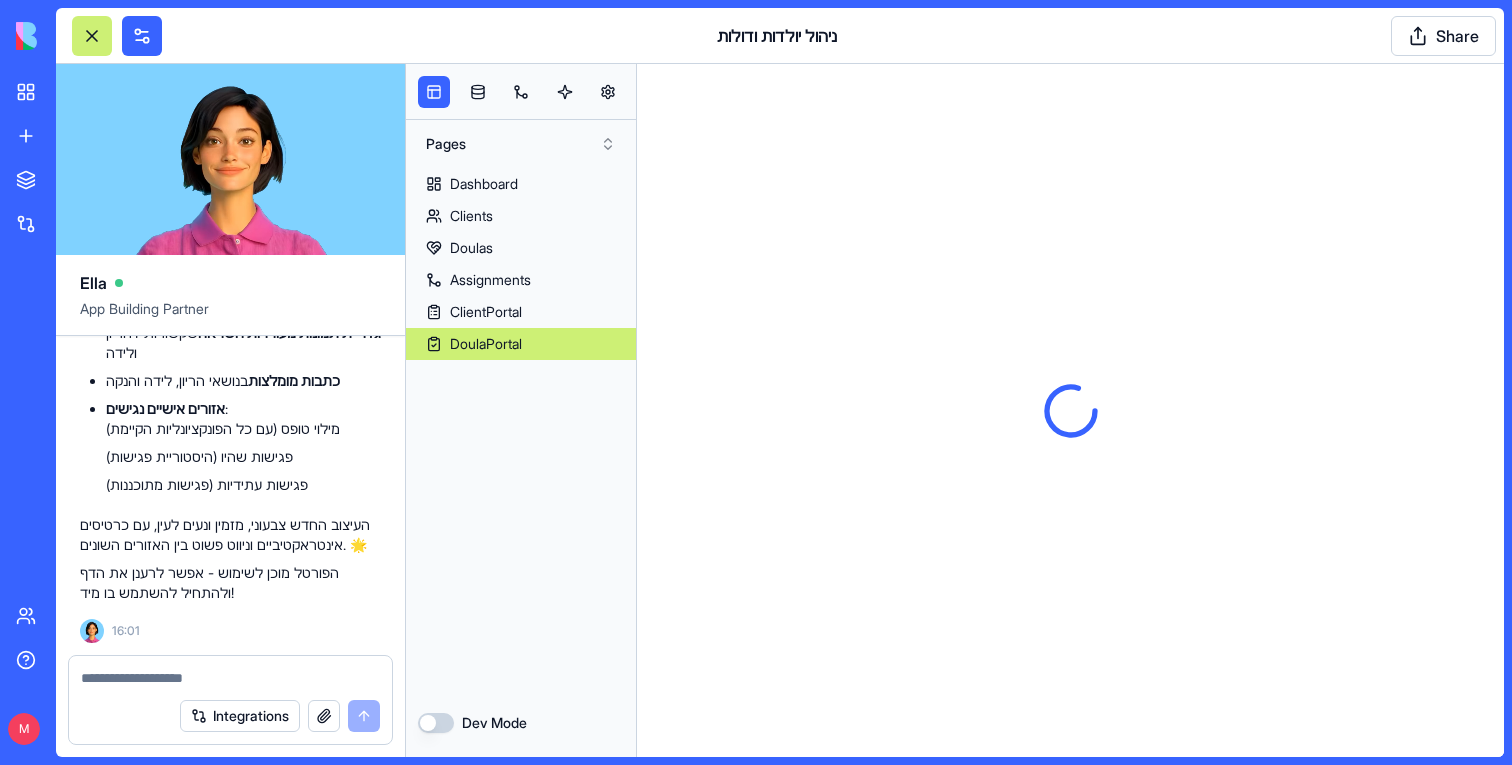 click on "DoulaPortal" at bounding box center [486, 344] 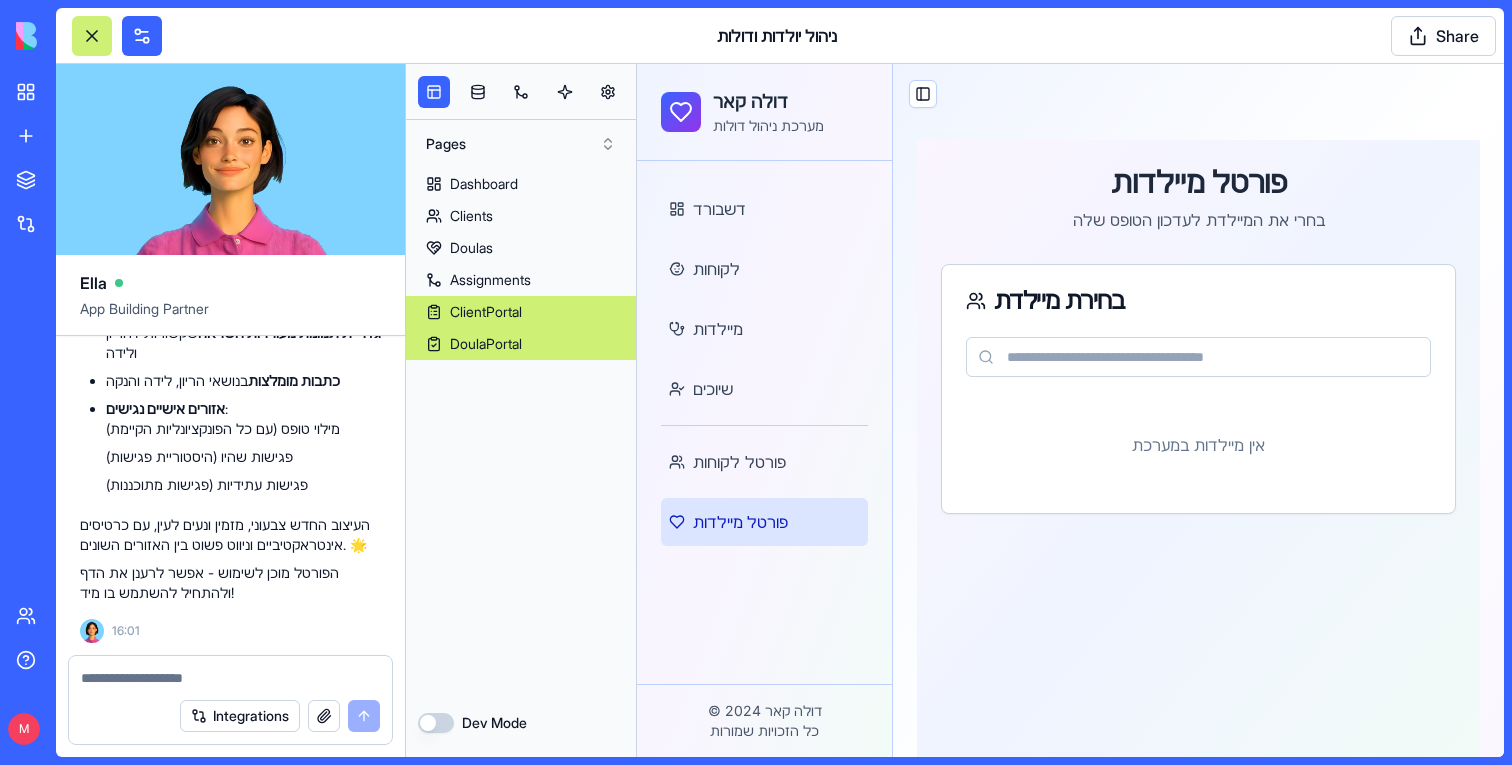 click on "ClientPortal" at bounding box center [486, 312] 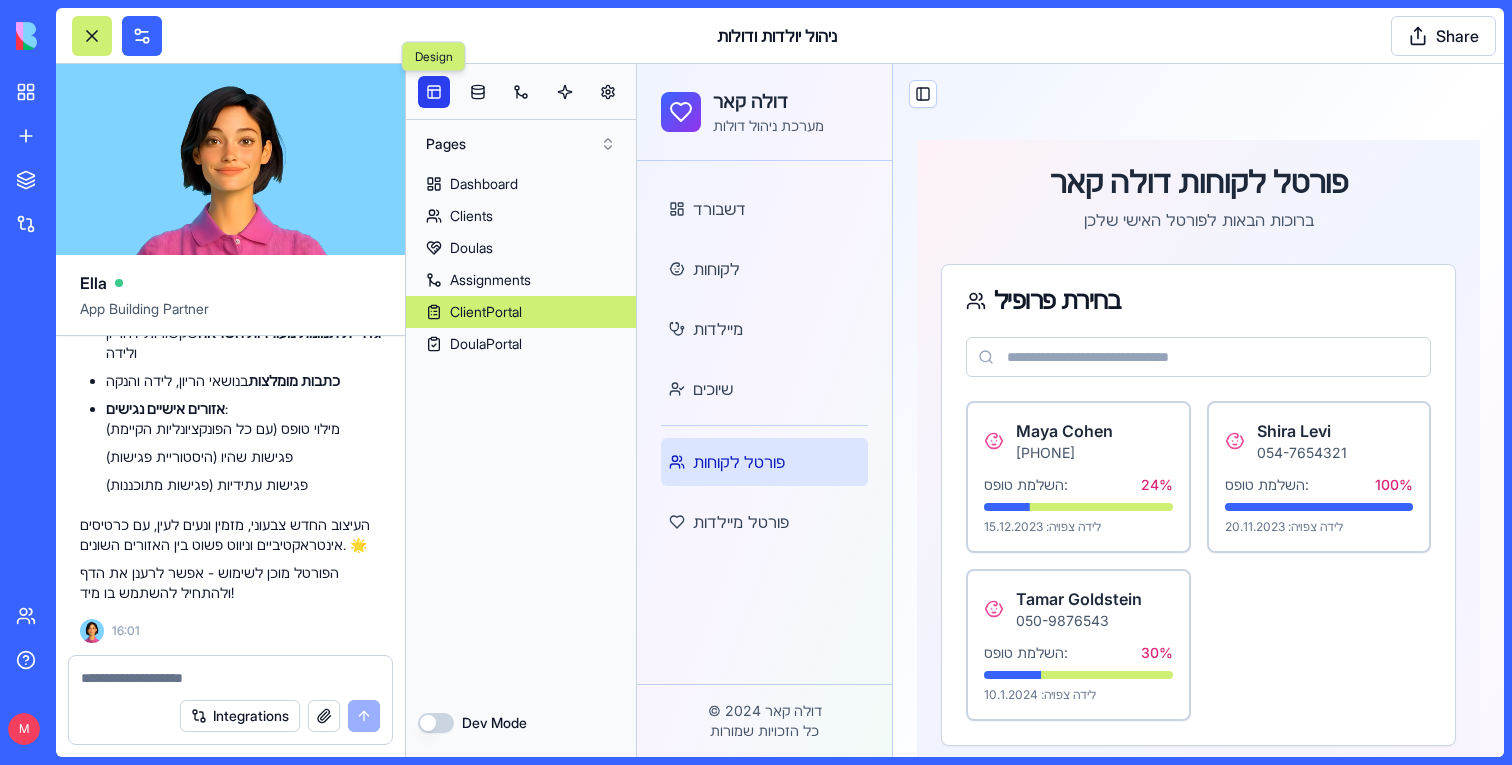 click at bounding box center [434, 92] 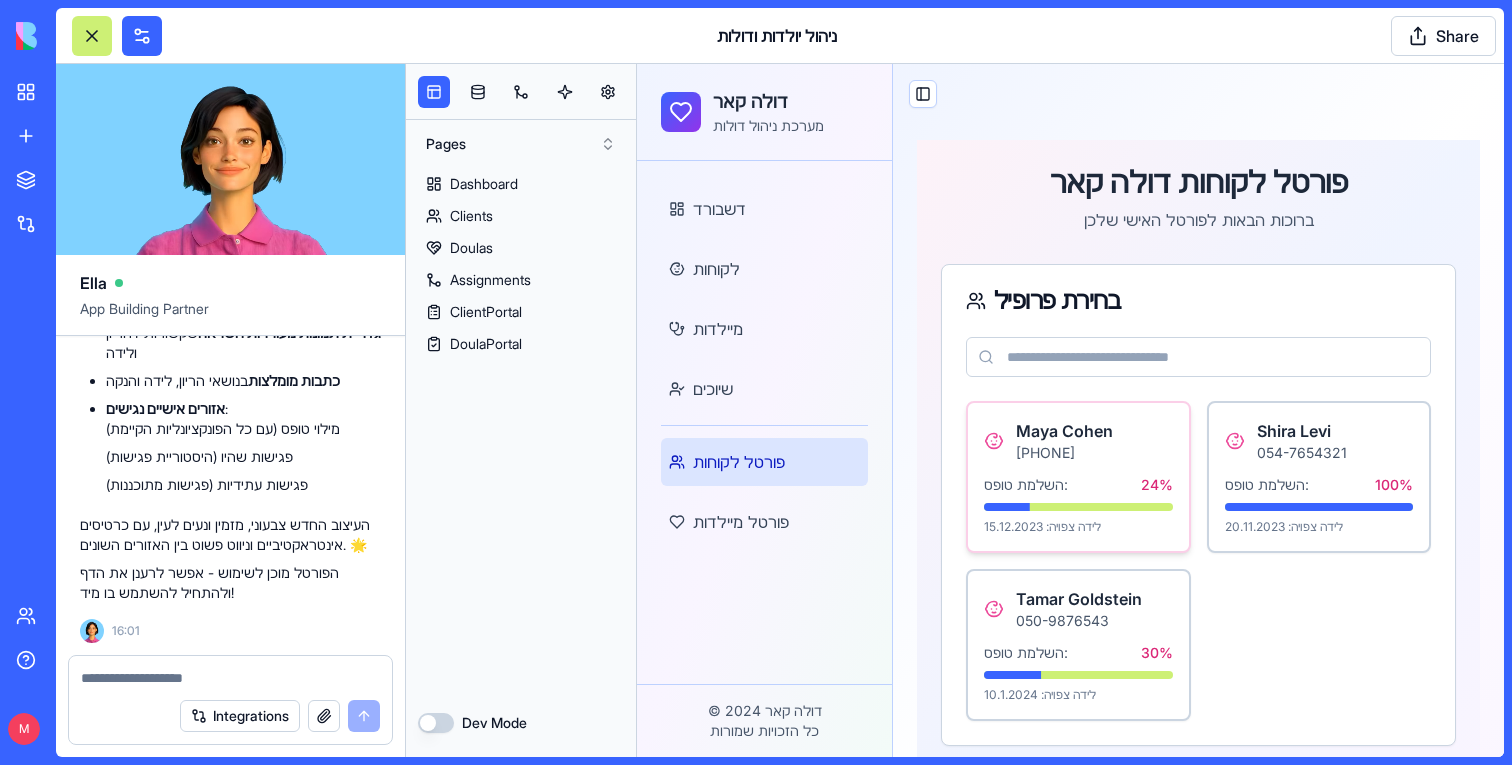 click on "Maya Cohen 052-1234567" at bounding box center (1078, 441) 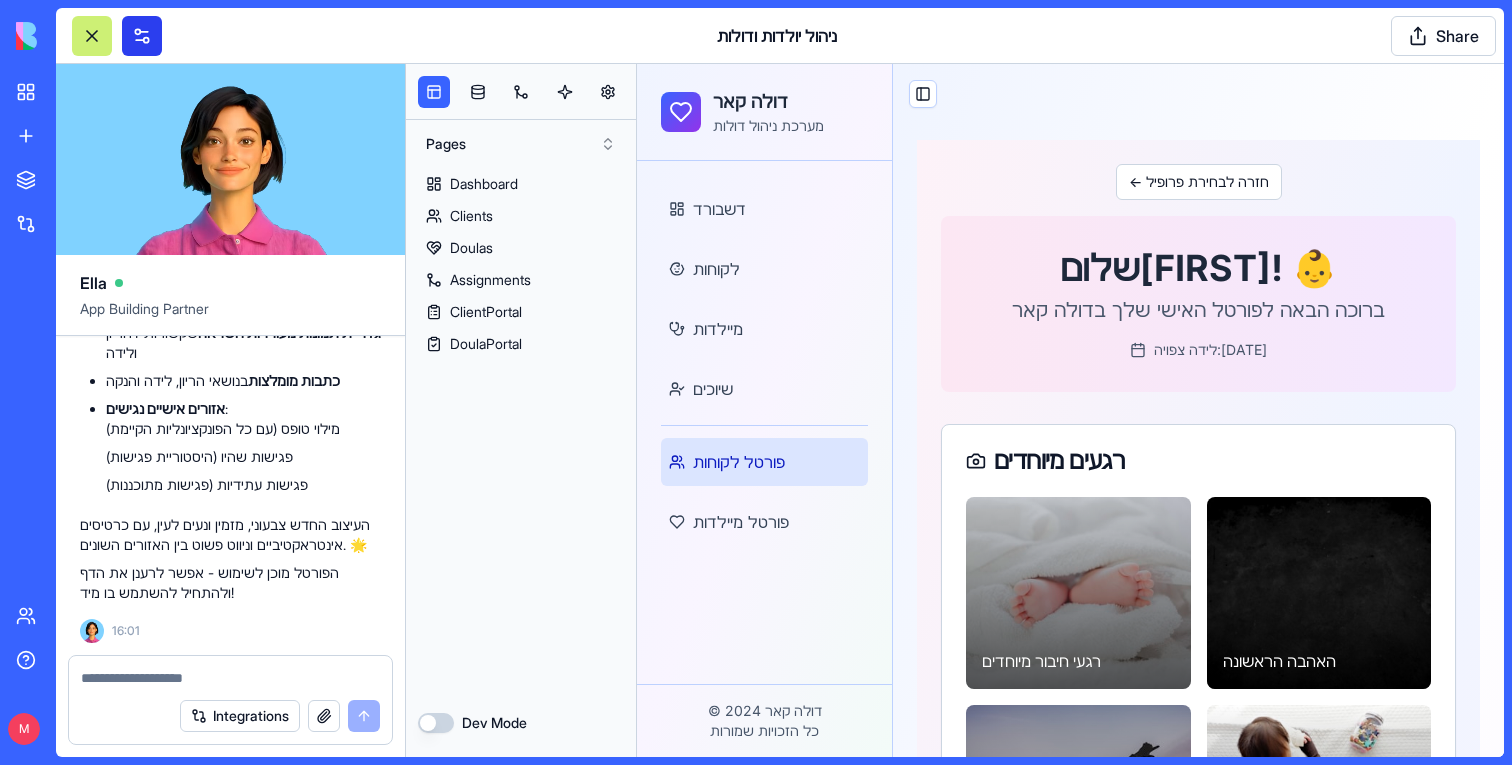 click at bounding box center [142, 36] 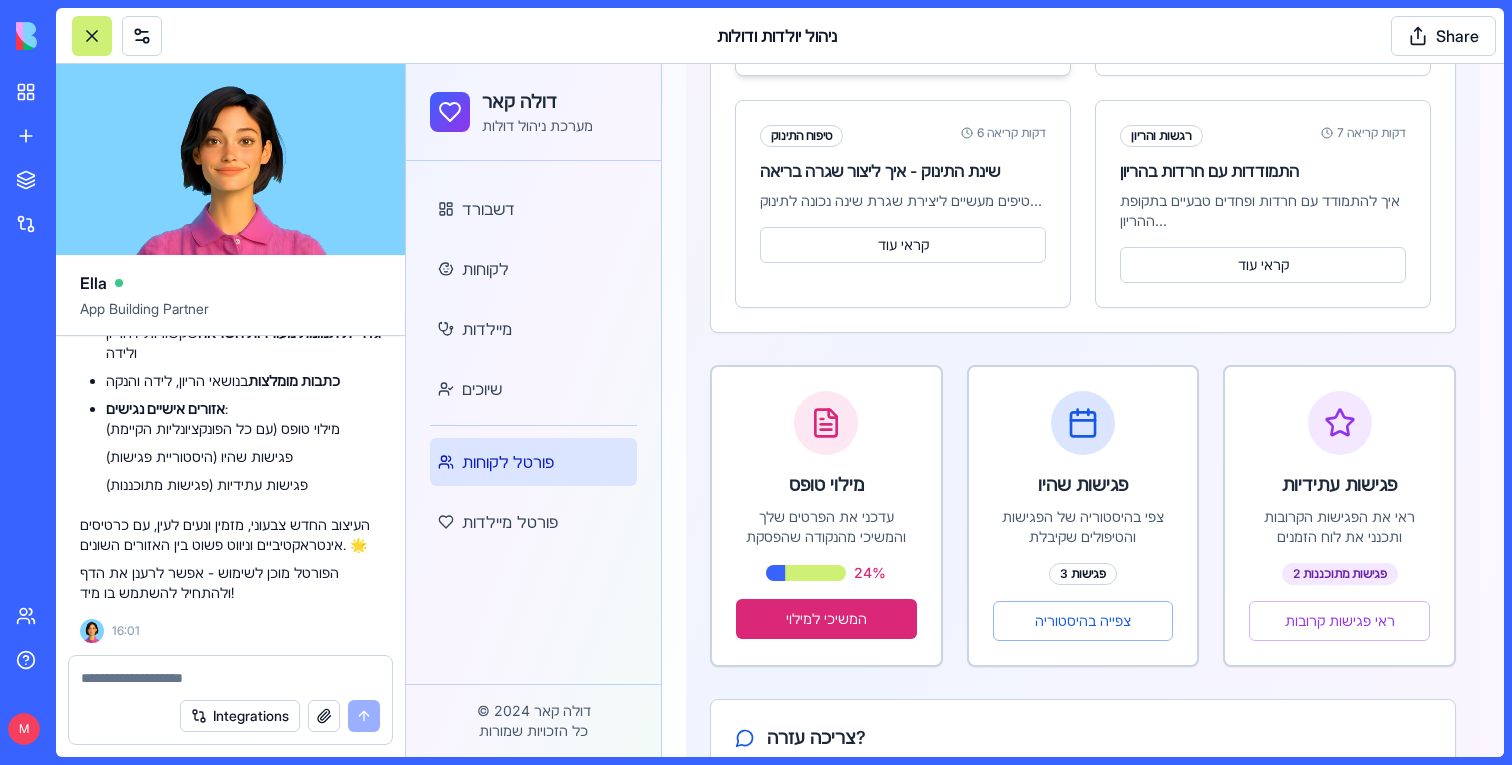 scroll, scrollTop: 996, scrollLeft: 0, axis: vertical 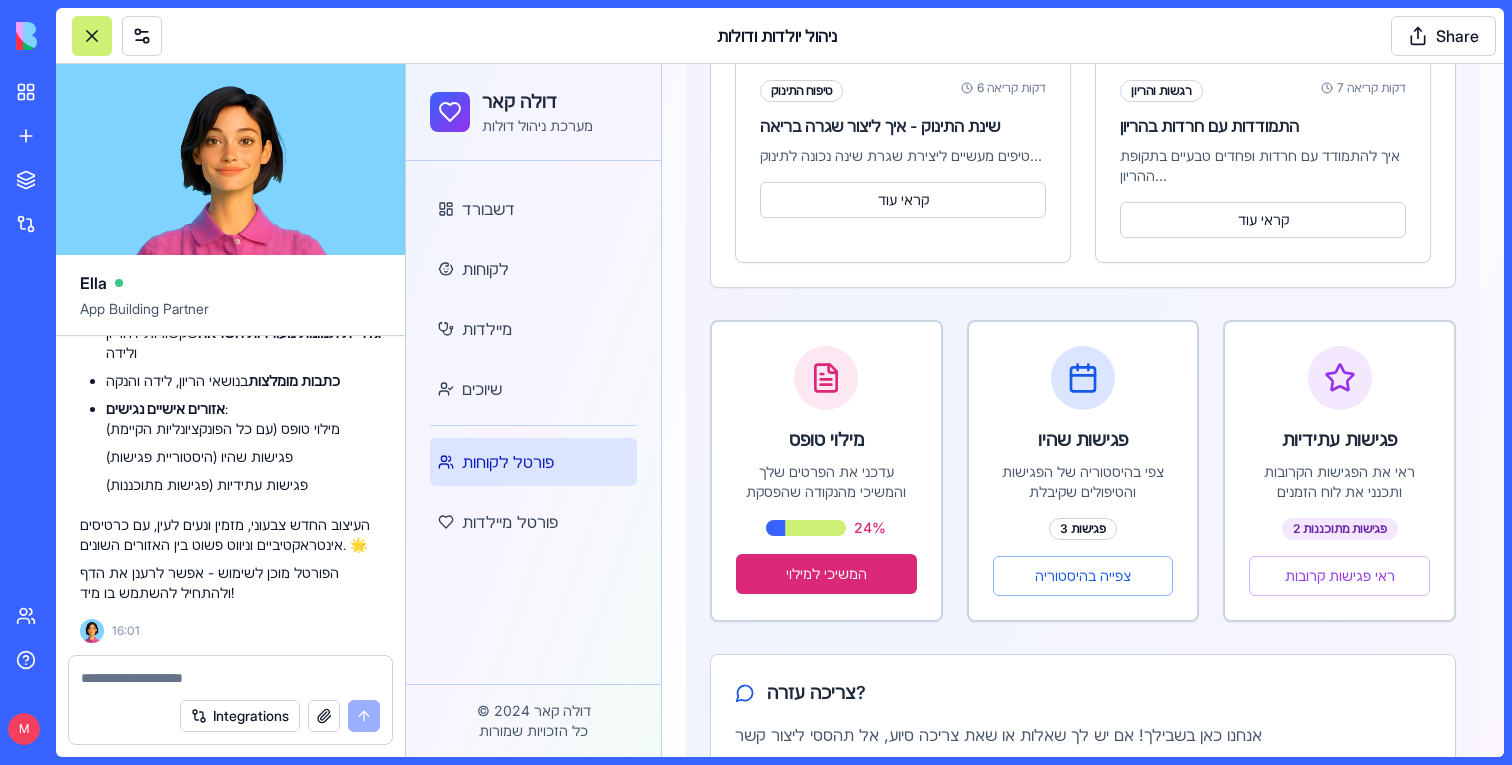 click at bounding box center [230, 678] 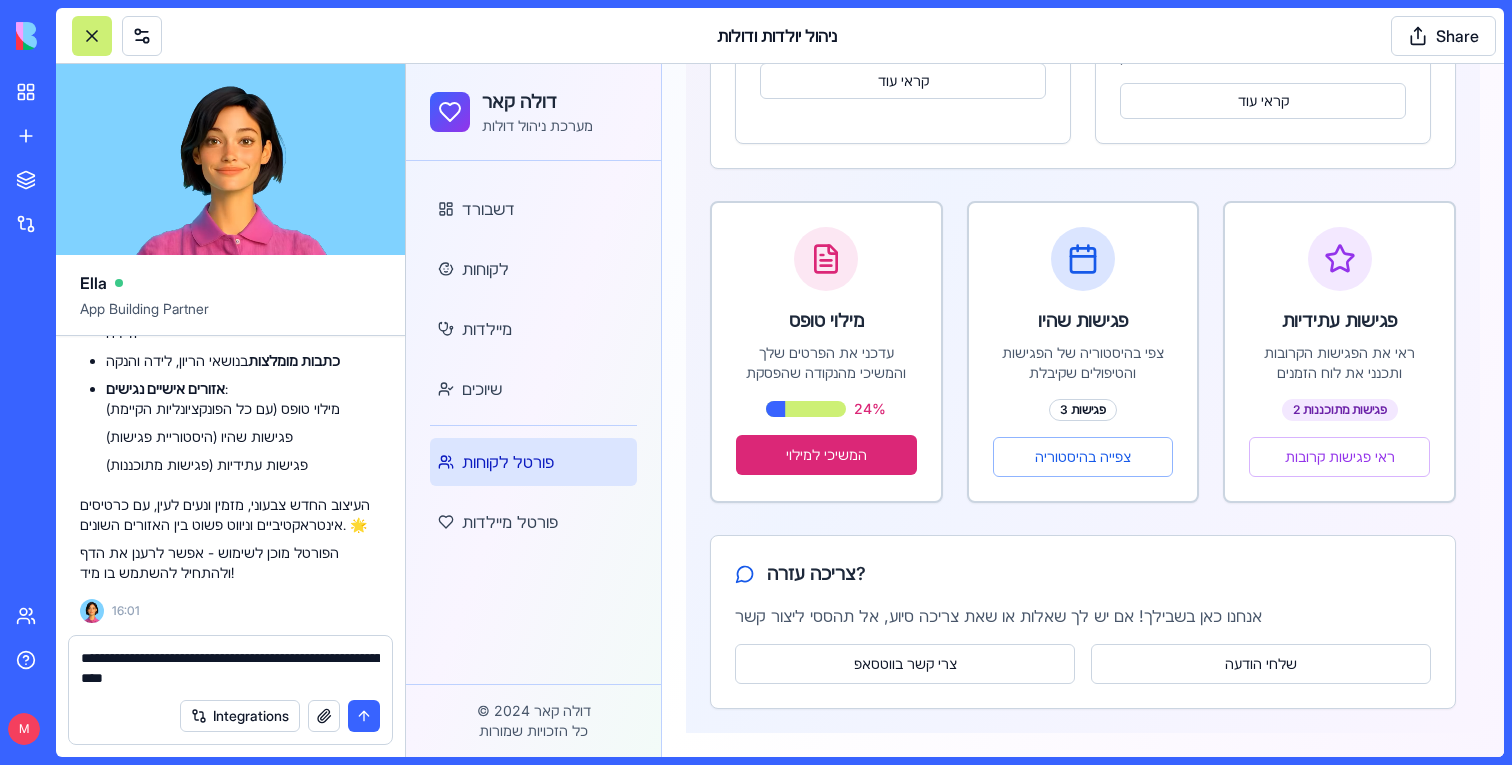 type on "**********" 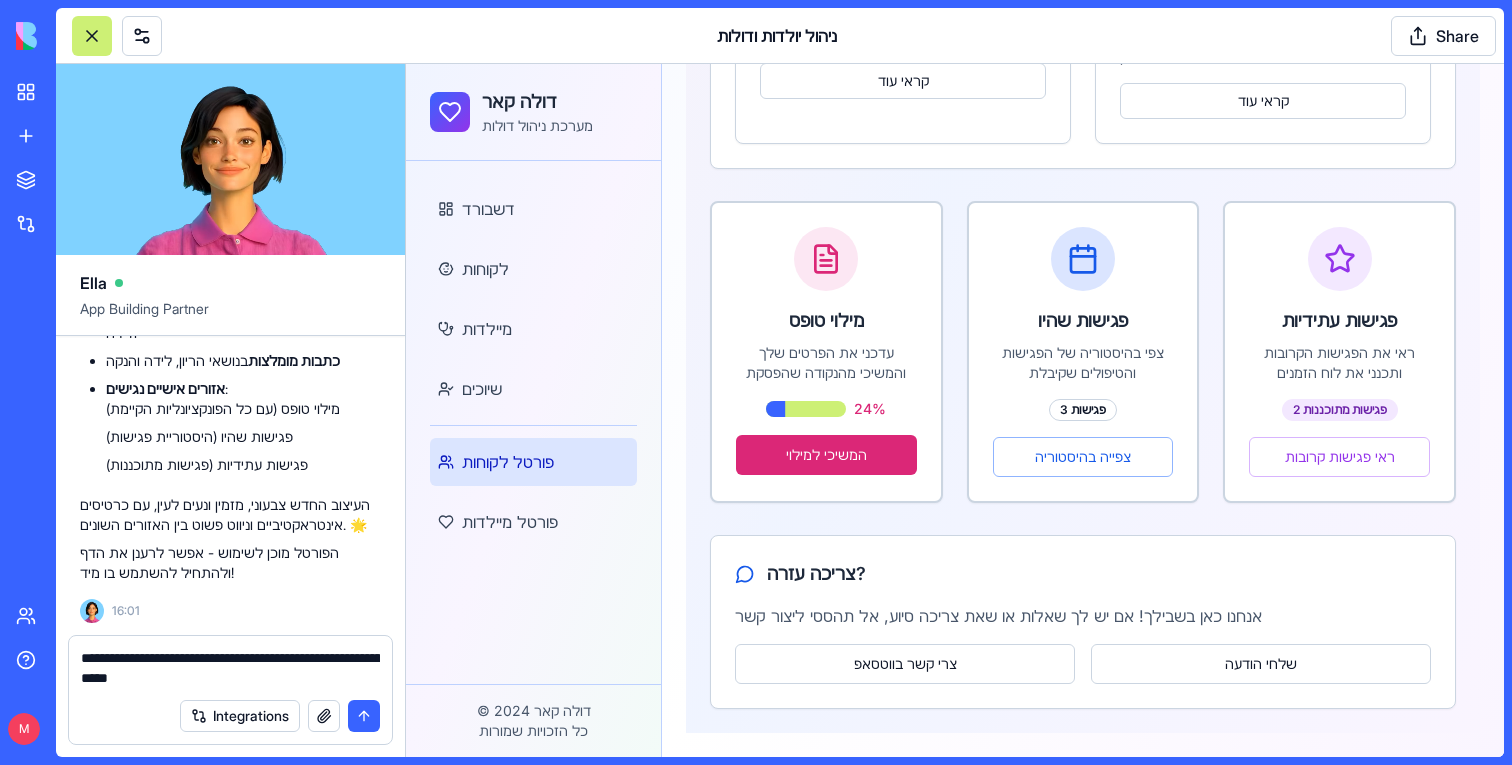 type 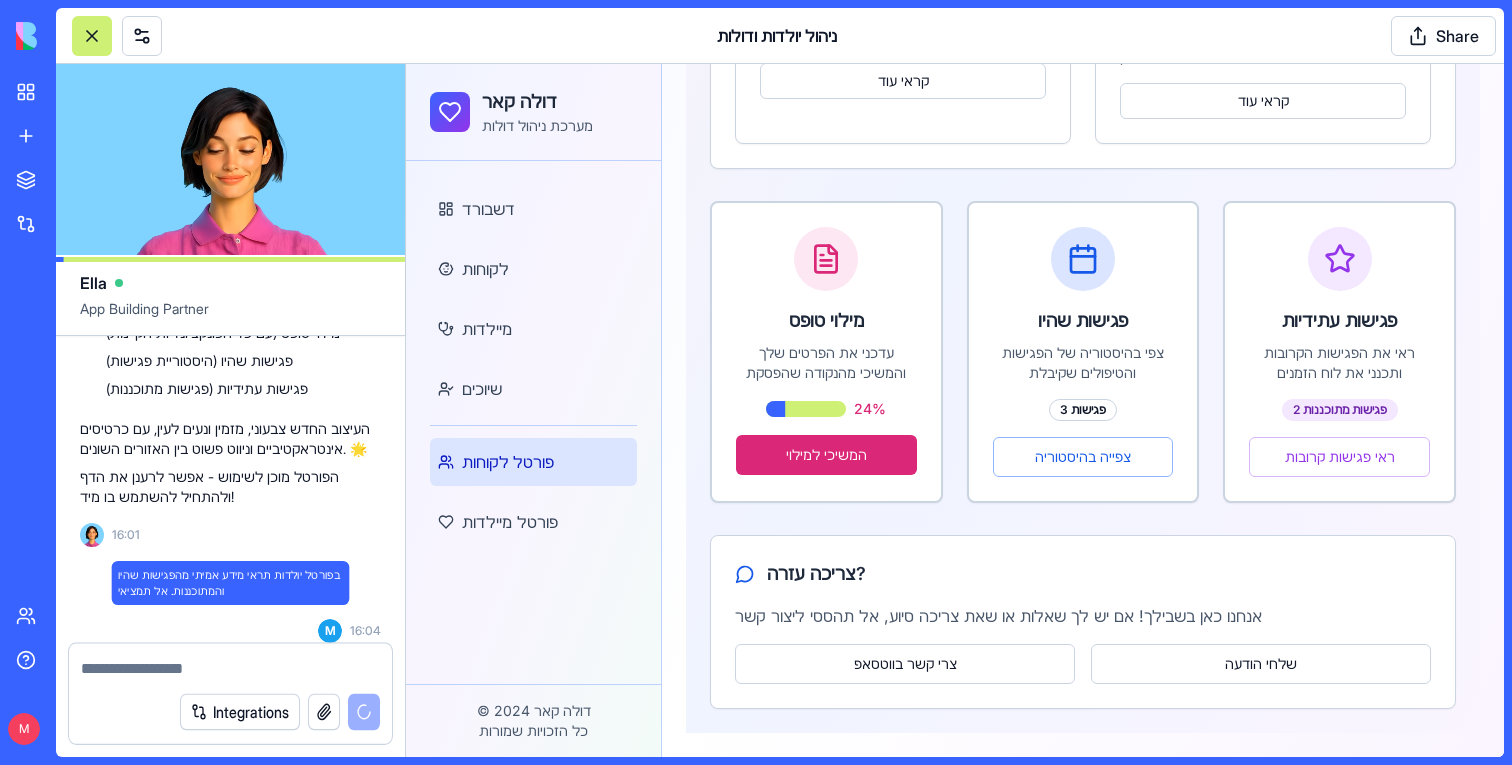 scroll, scrollTop: 54914, scrollLeft: 0, axis: vertical 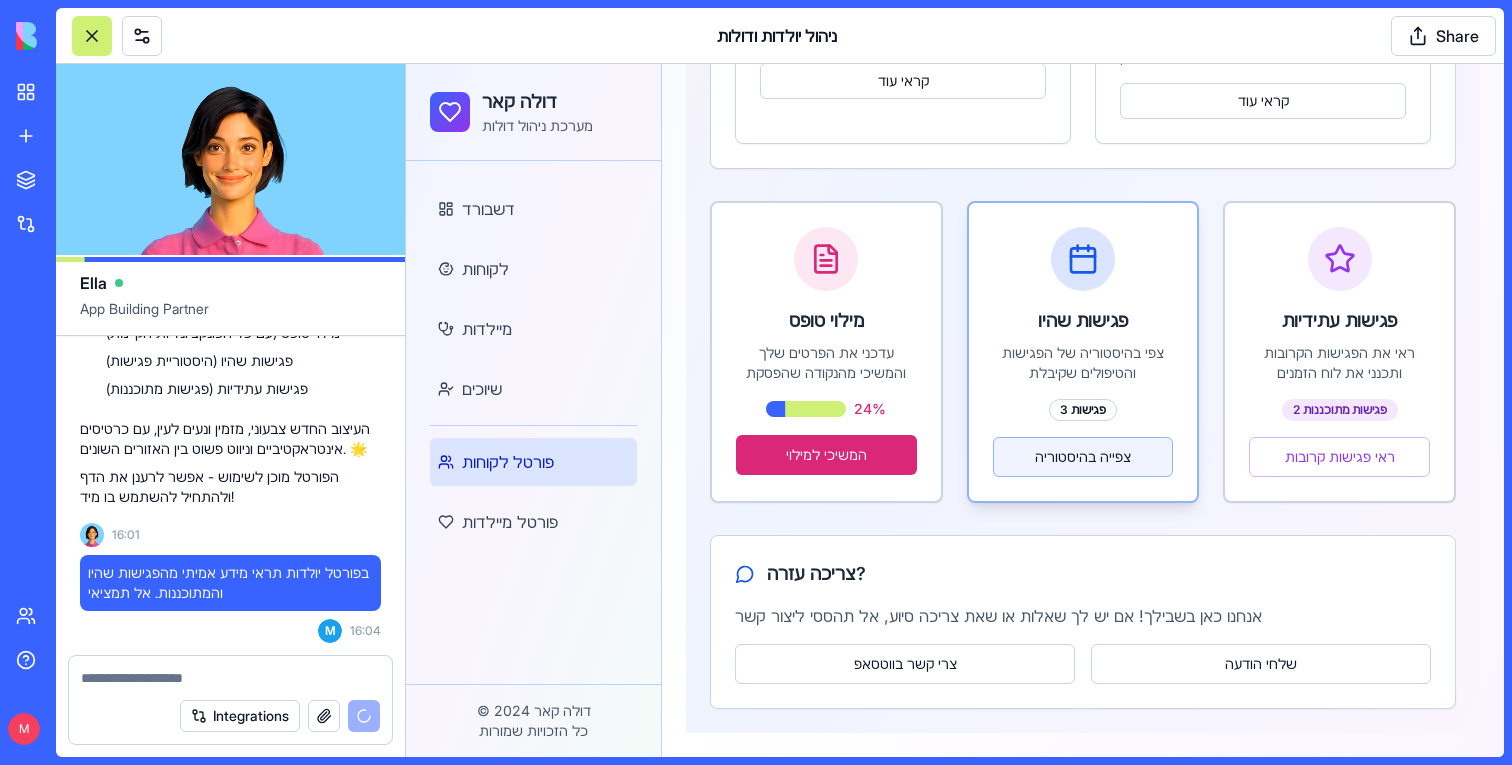 click on "צפייה בהיסטוריה" at bounding box center (1083, 457) 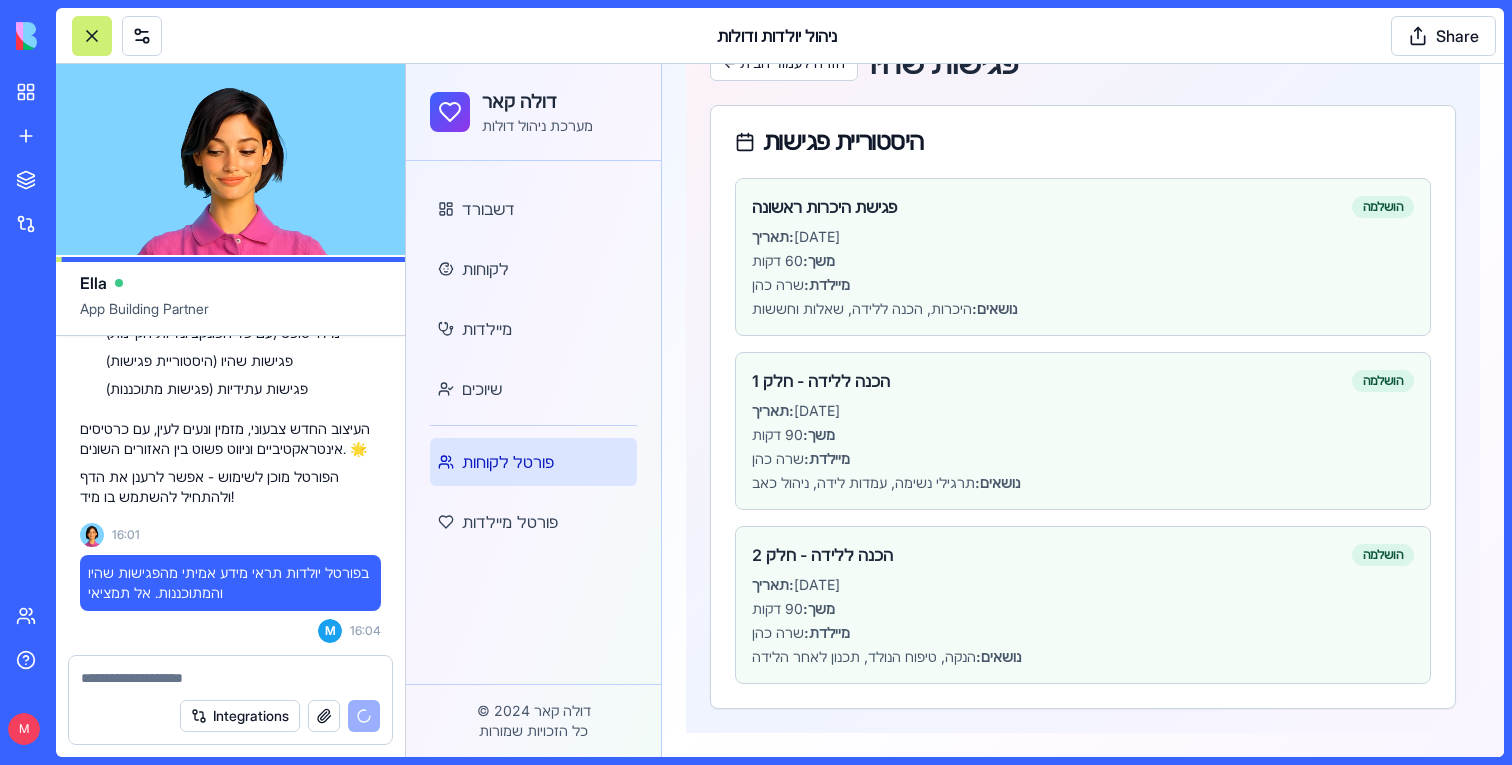 scroll, scrollTop: 0, scrollLeft: 0, axis: both 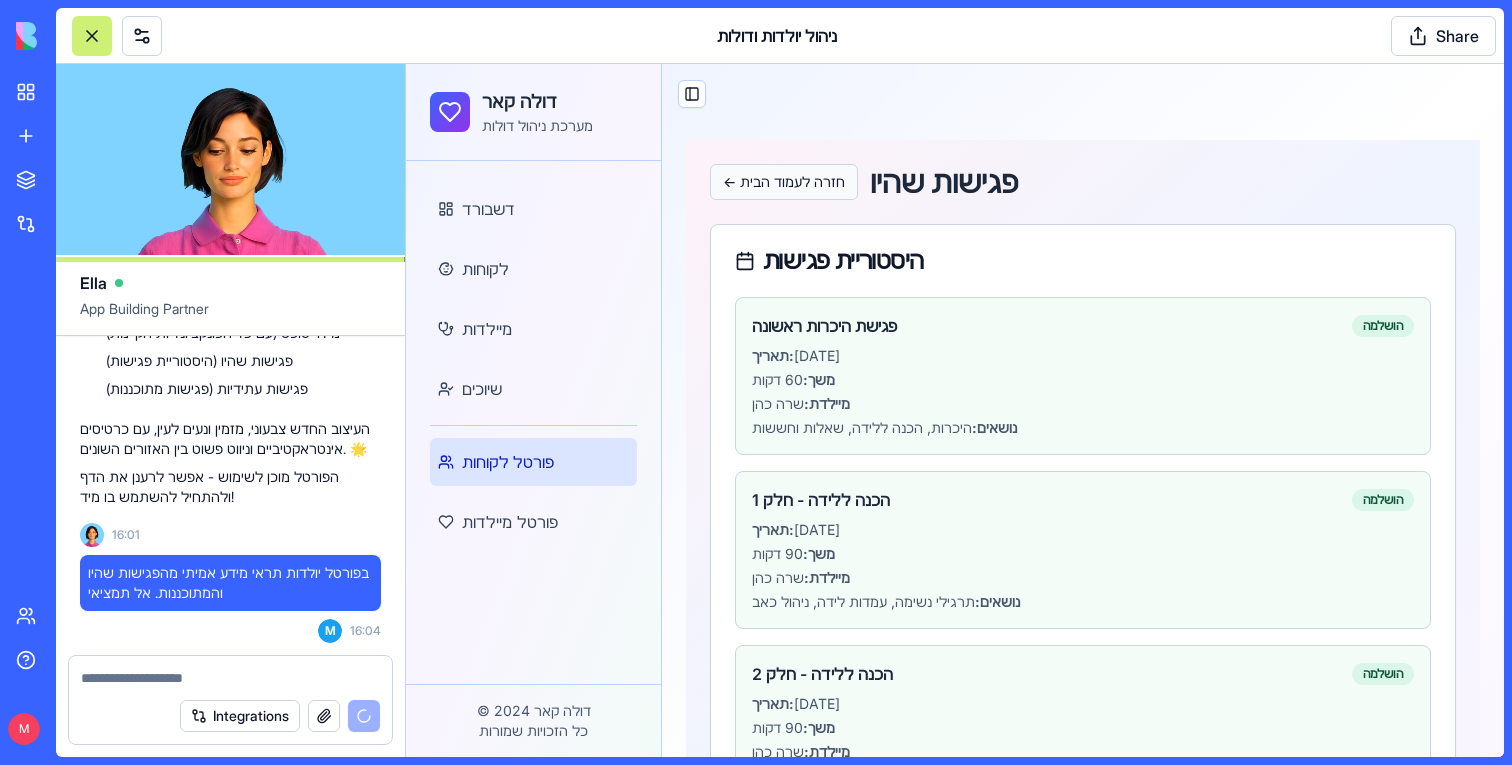 click on "← חזרה לעמוד הבית" at bounding box center [784, 182] 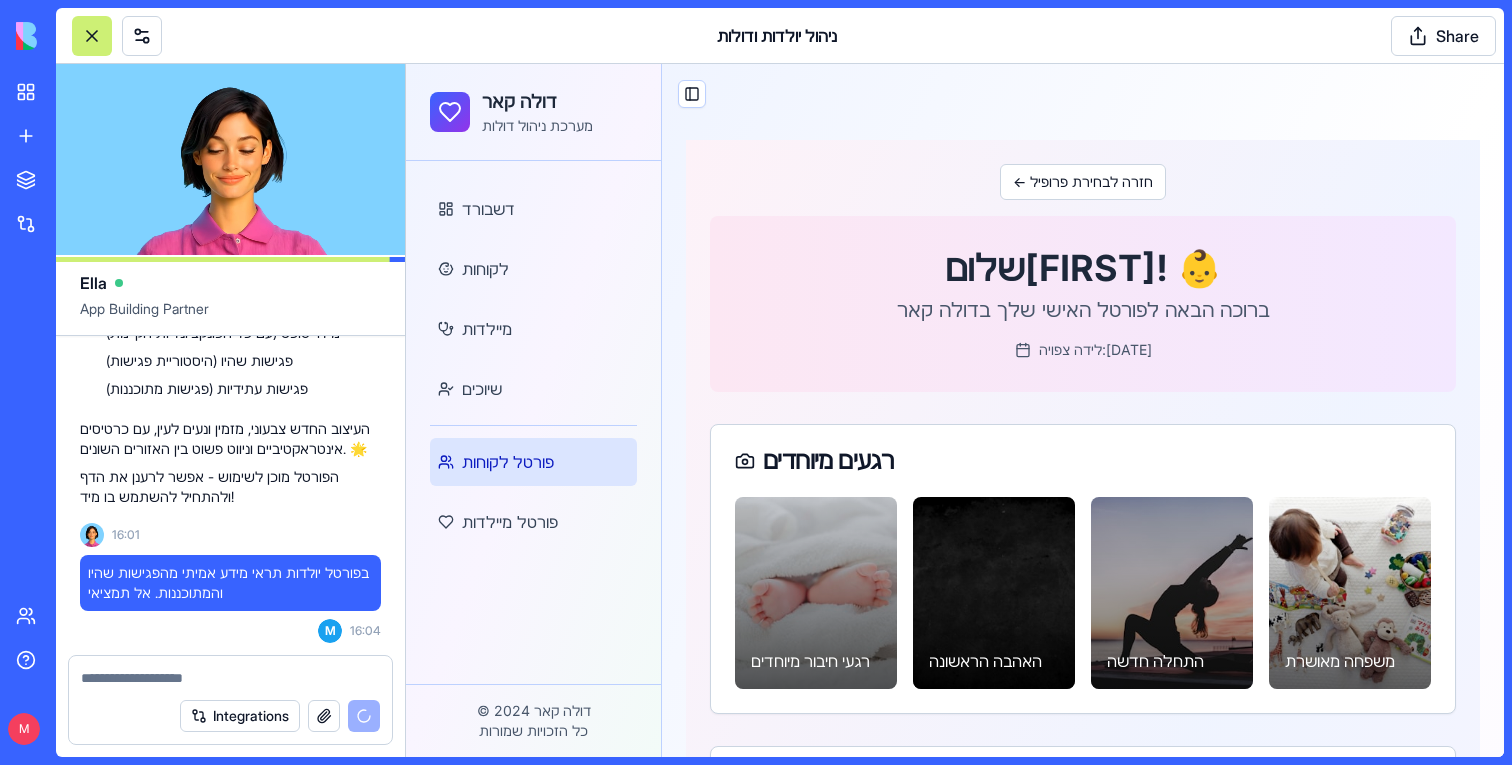 type 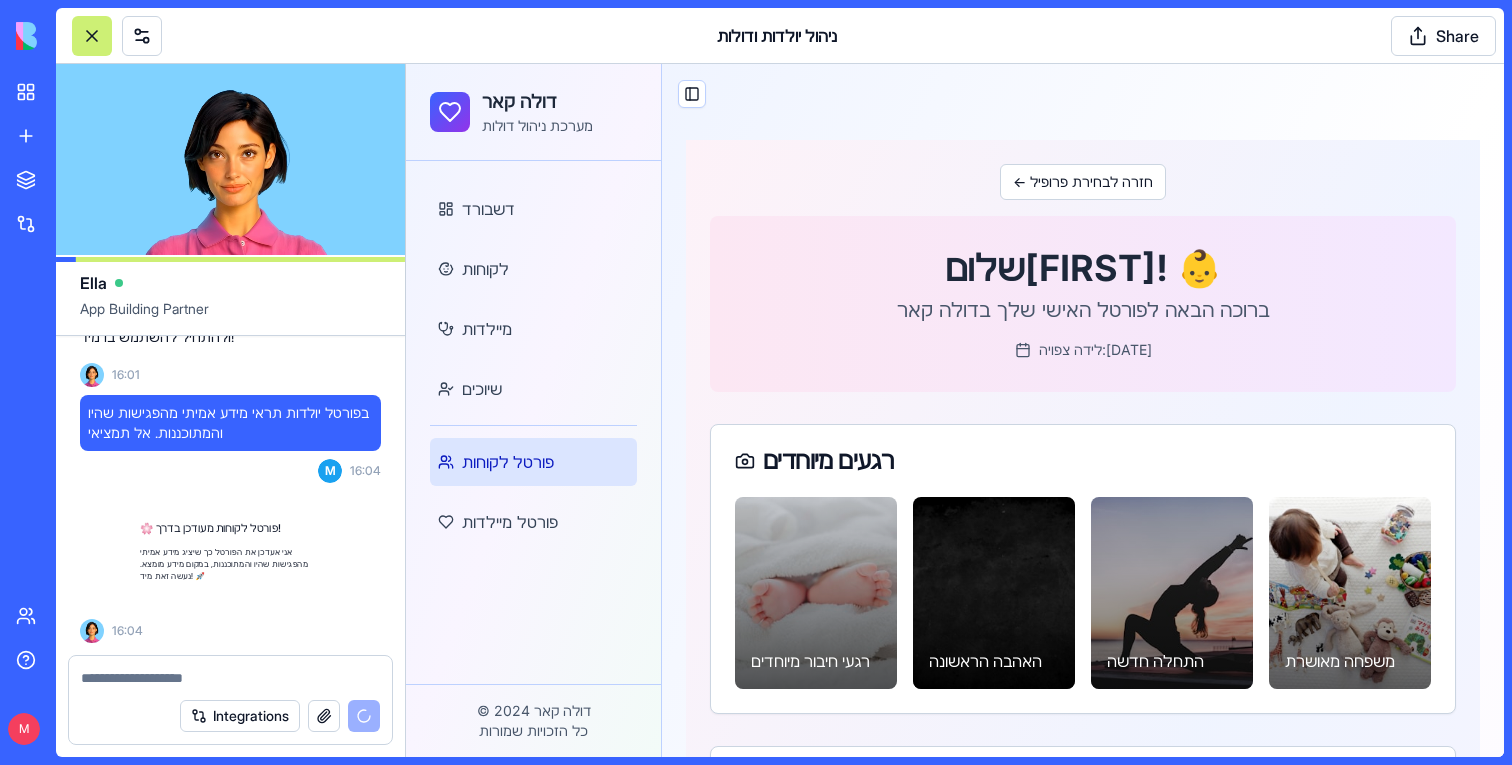 scroll, scrollTop: 55074, scrollLeft: 0, axis: vertical 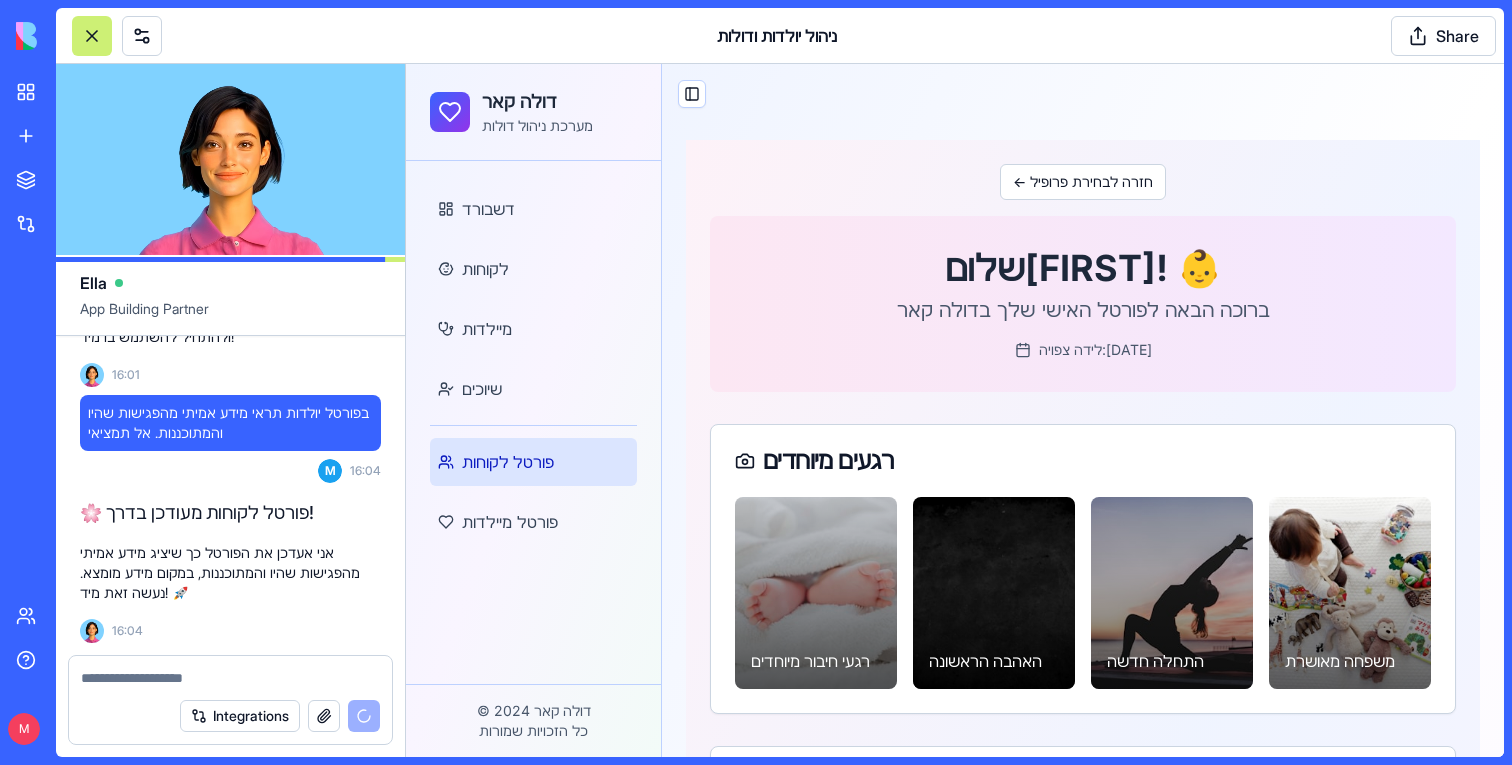 click at bounding box center [816, 593] 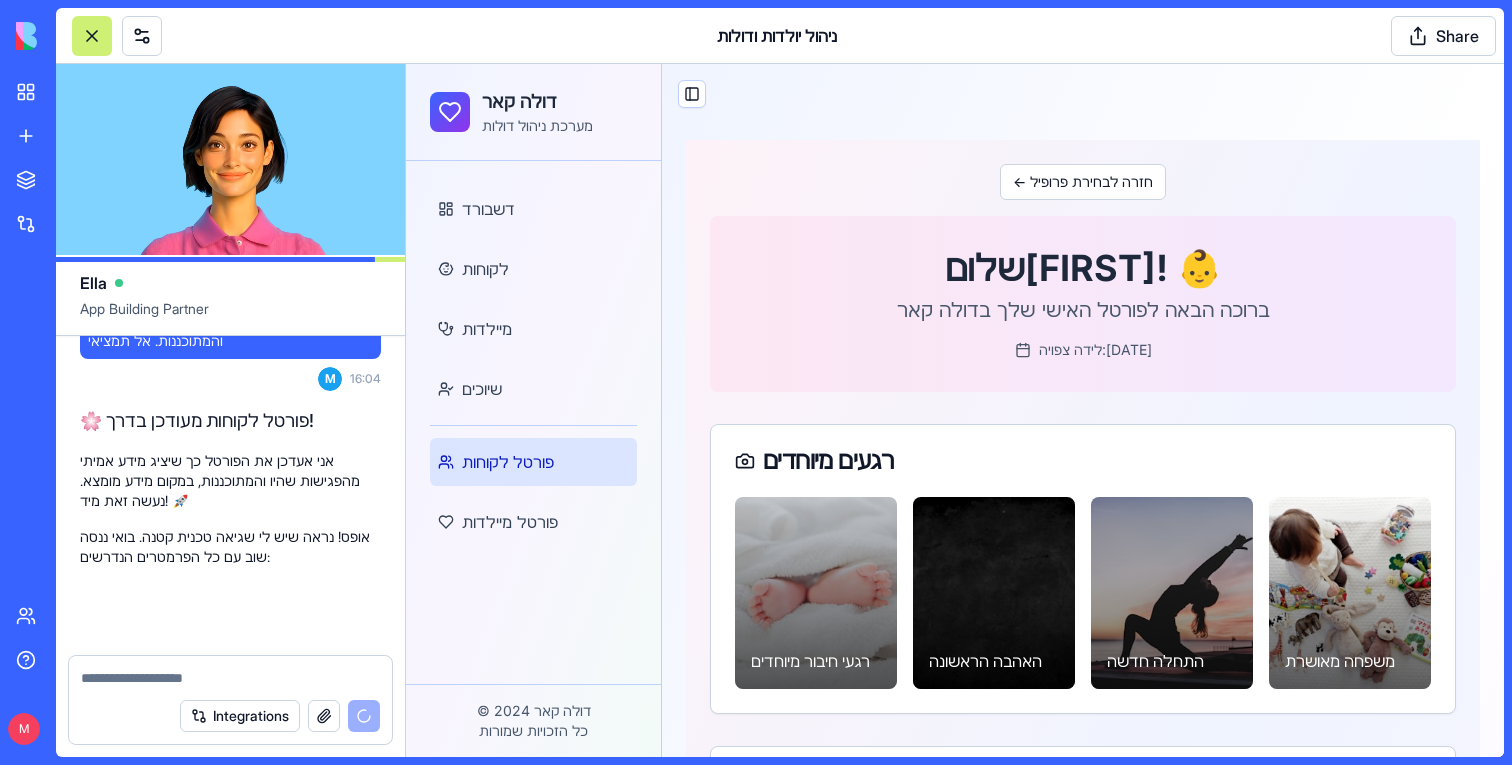 scroll, scrollTop: 55166, scrollLeft: 0, axis: vertical 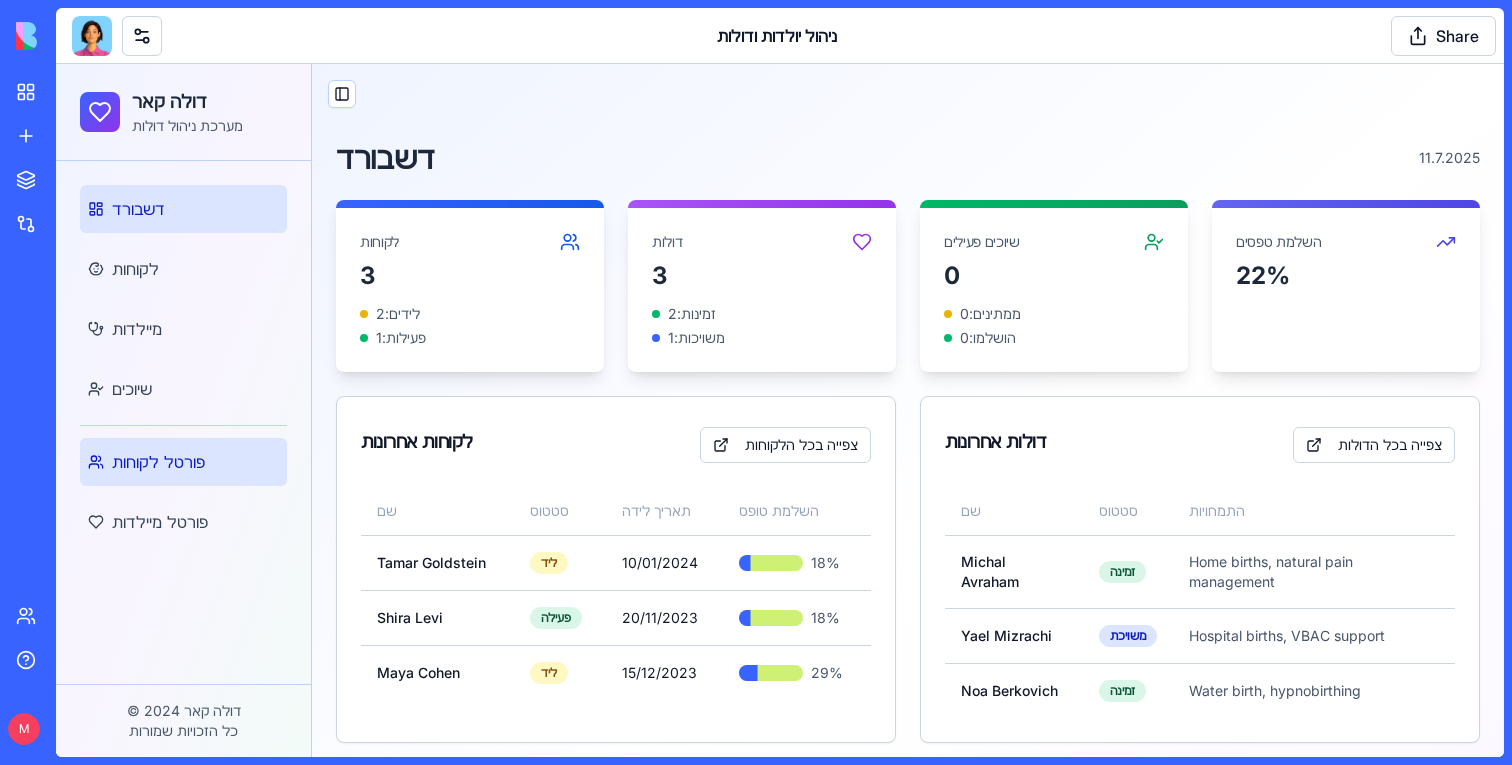 click on "פורטל לקוחות" at bounding box center (183, 462) 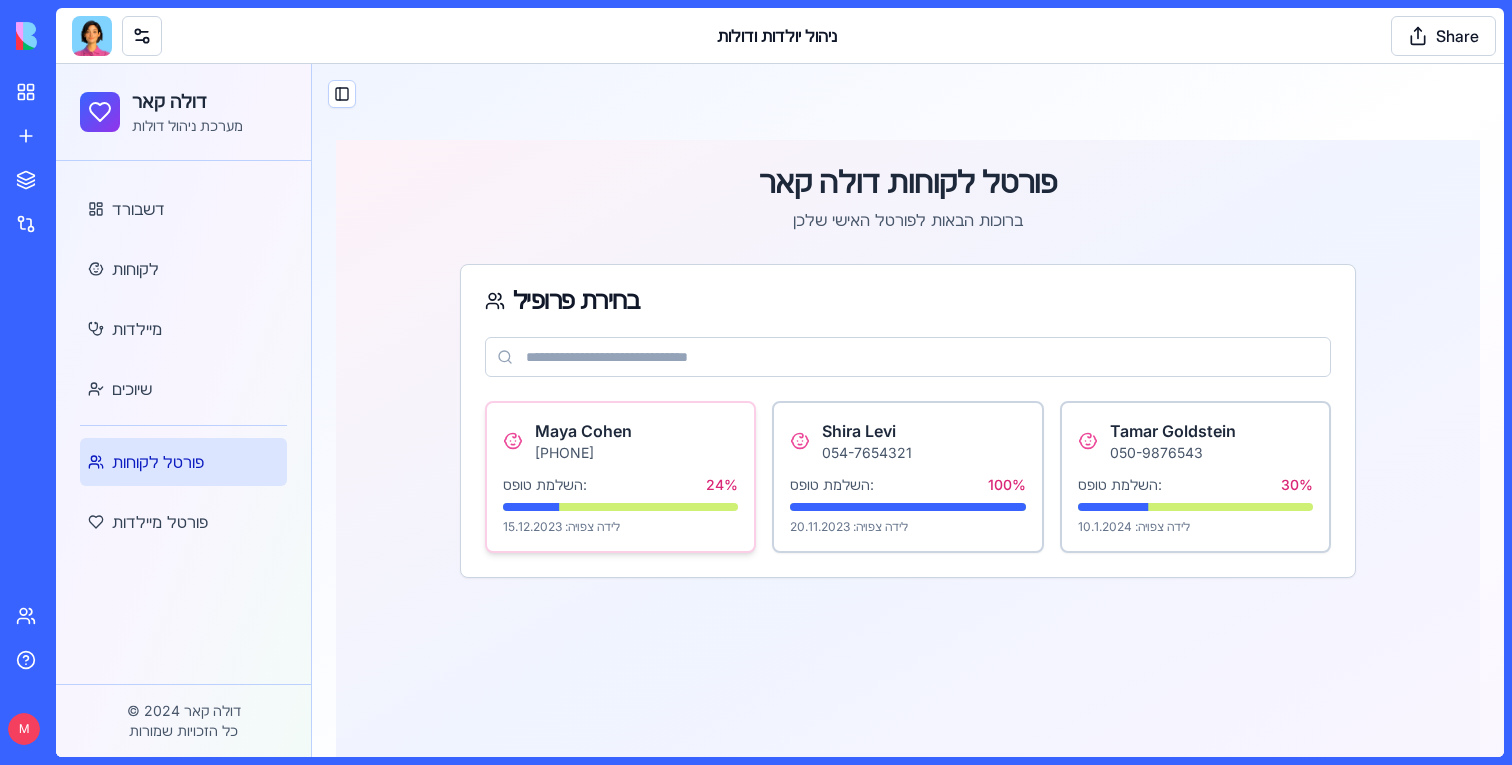 click on "[FIRST] [LAST] [PHONE] השלמת טופס: 24 % לידה צפויה: [DATE]" at bounding box center (620, 477) 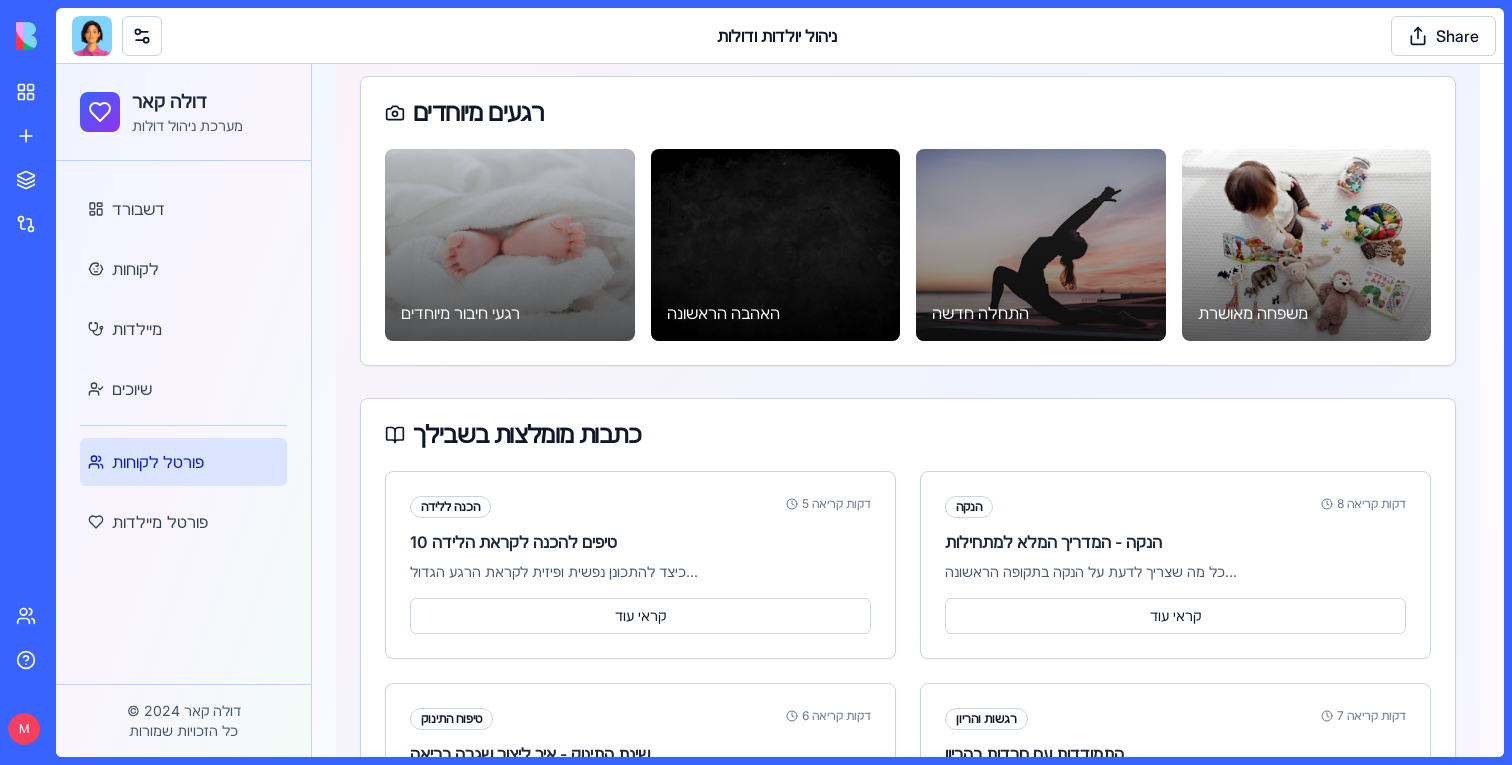 scroll, scrollTop: 369, scrollLeft: 0, axis: vertical 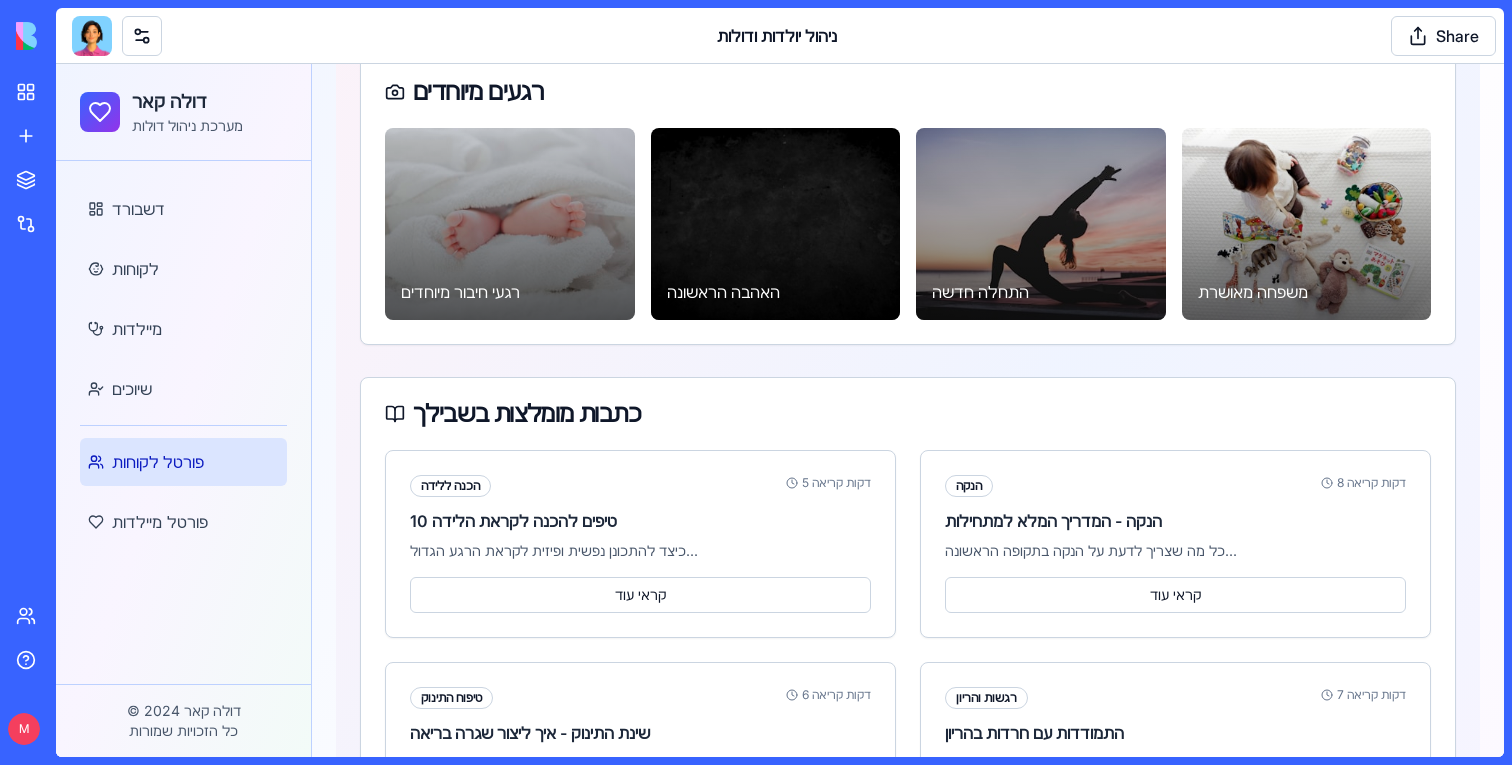 click on "רגעי חיבור מיוחדים האהבה הראשונה התחלה חדשה משפחה מאושרת" at bounding box center (908, 236) 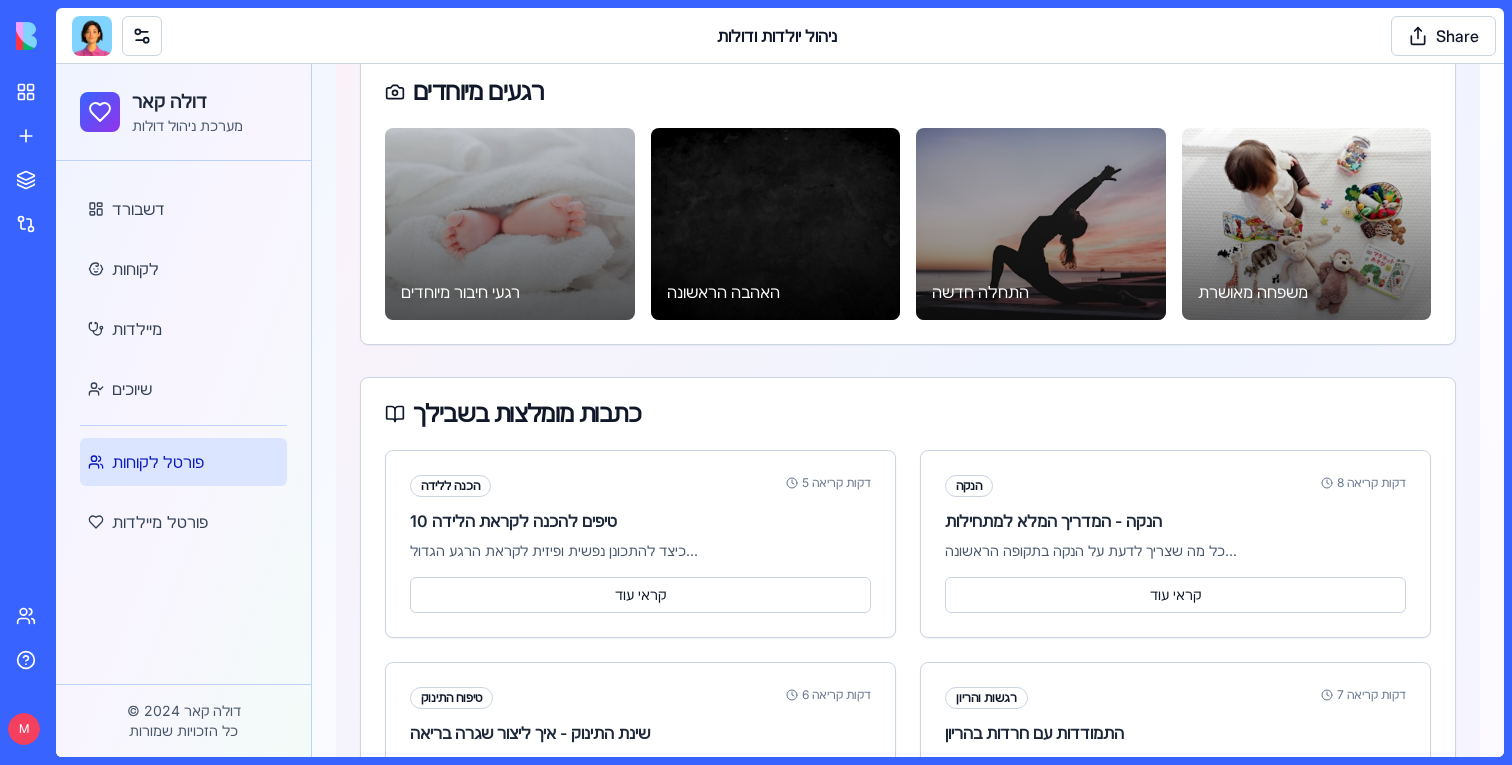 click at bounding box center (776, 224) 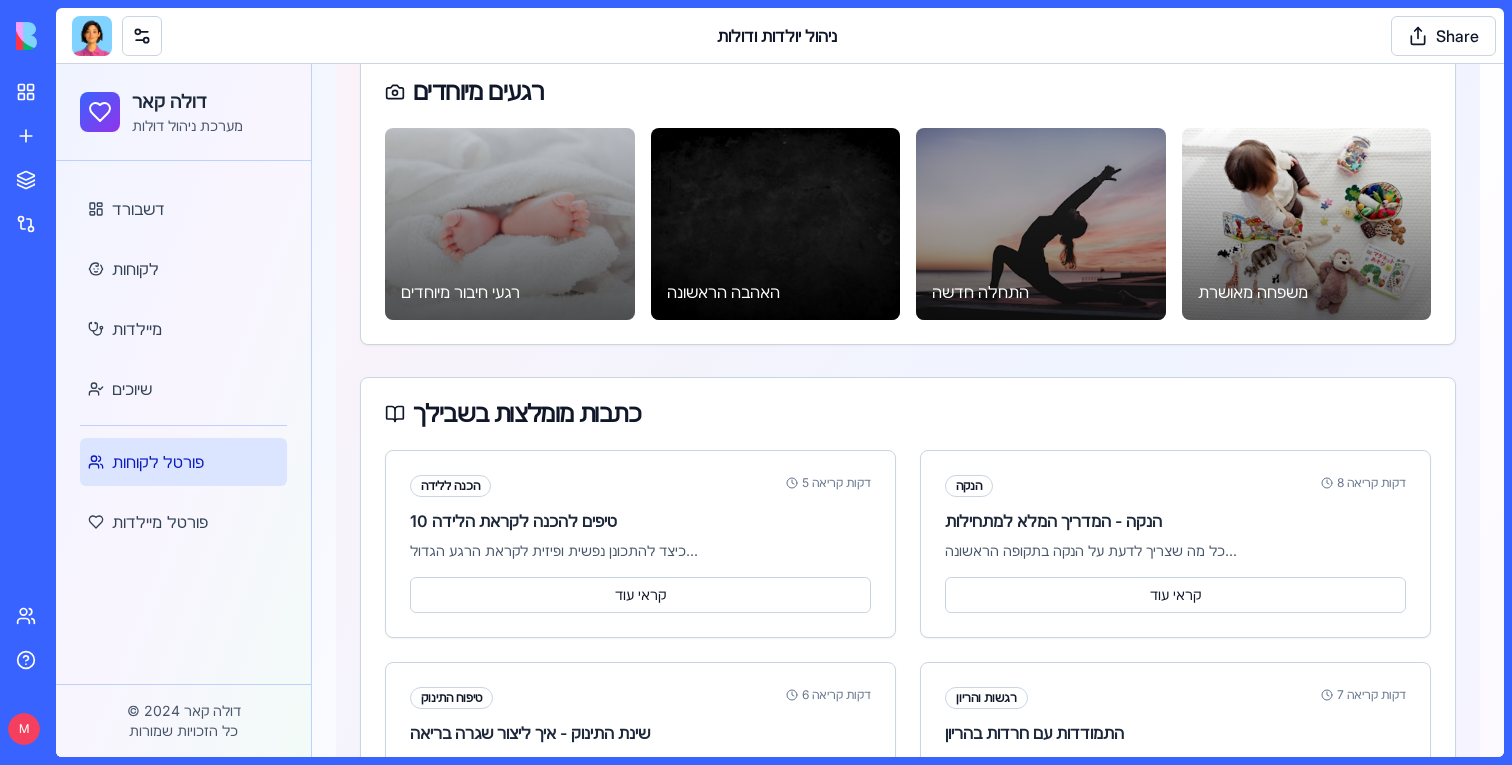 click at bounding box center [510, 224] 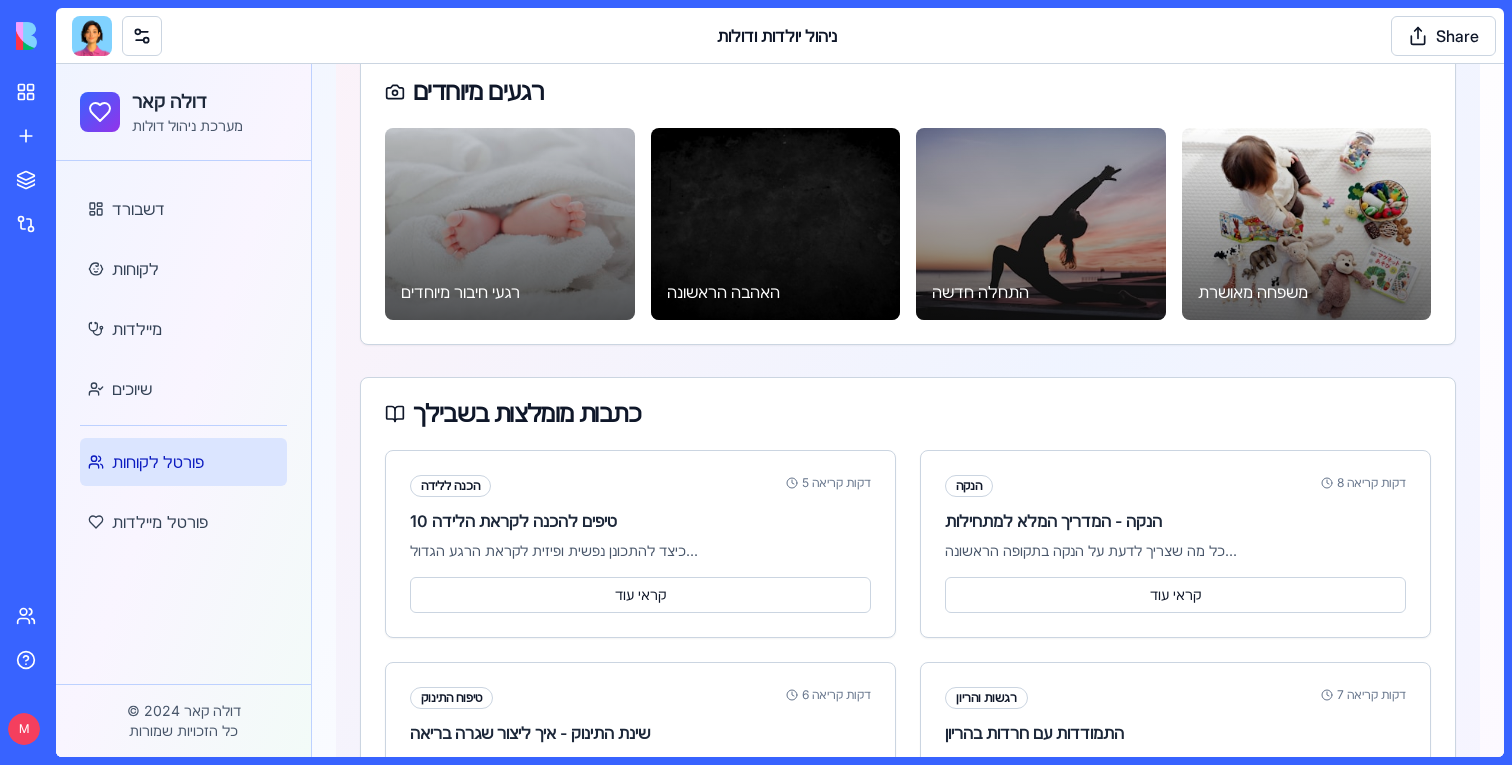 click at bounding box center (1307, 224) 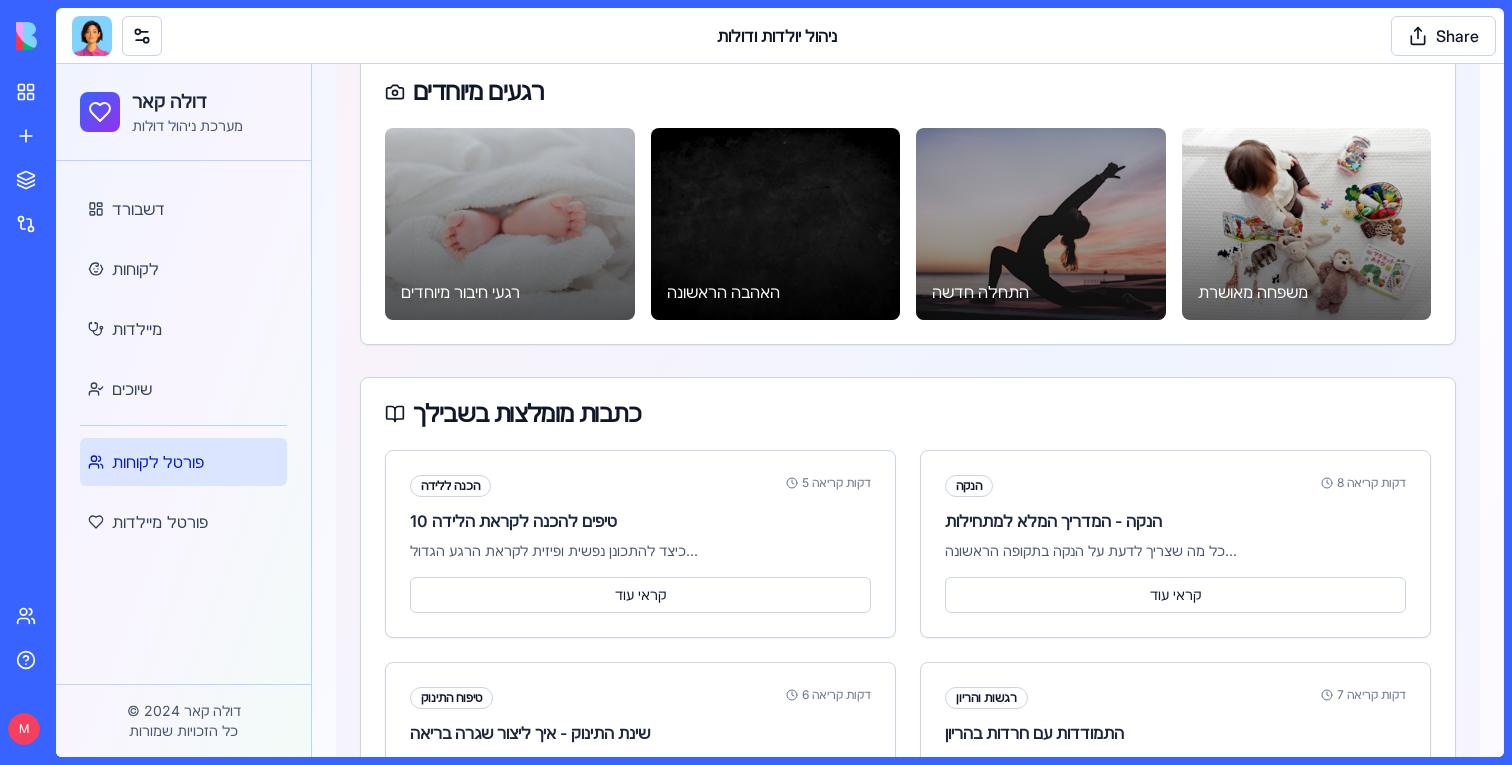 click at bounding box center (1041, 224) 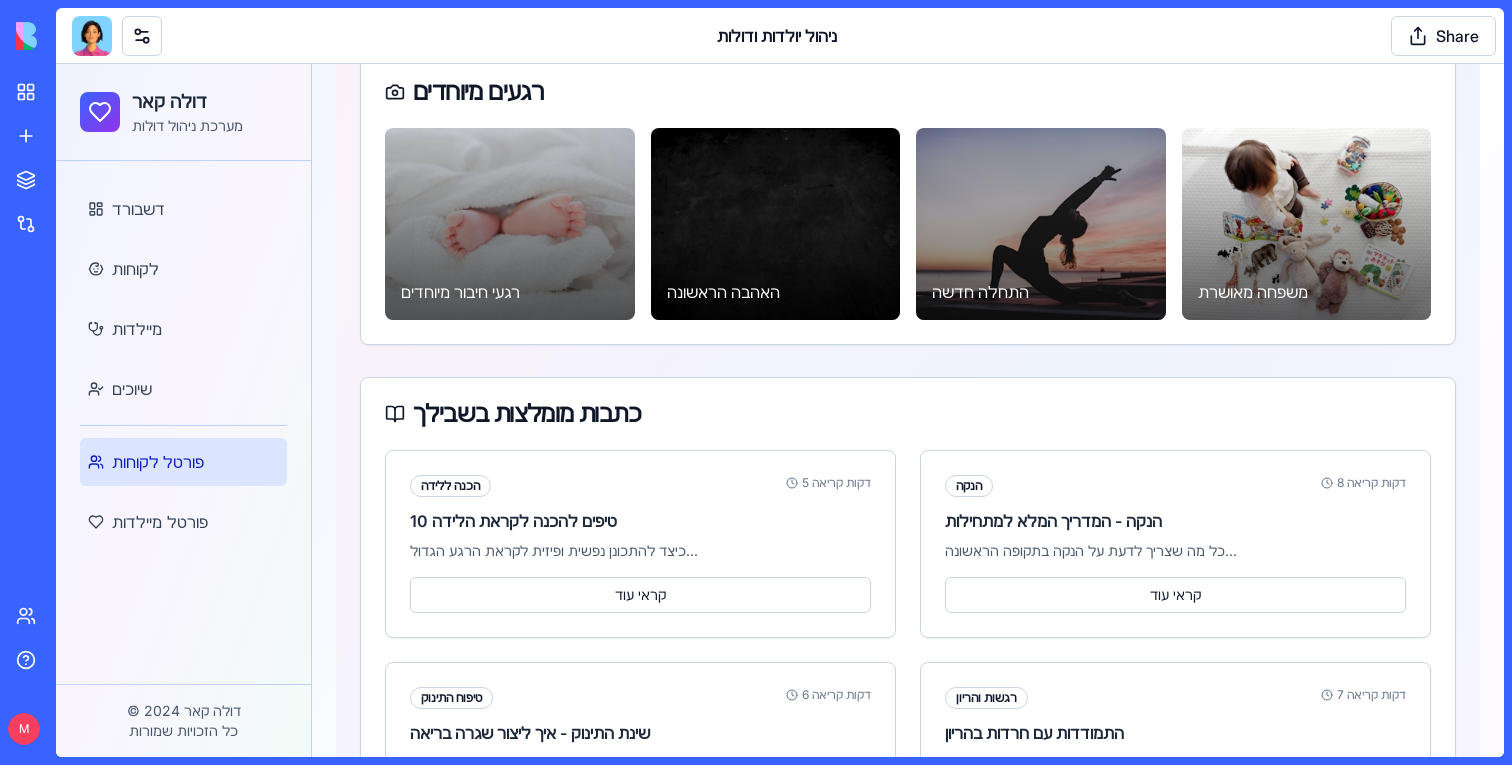 click at bounding box center (776, 224) 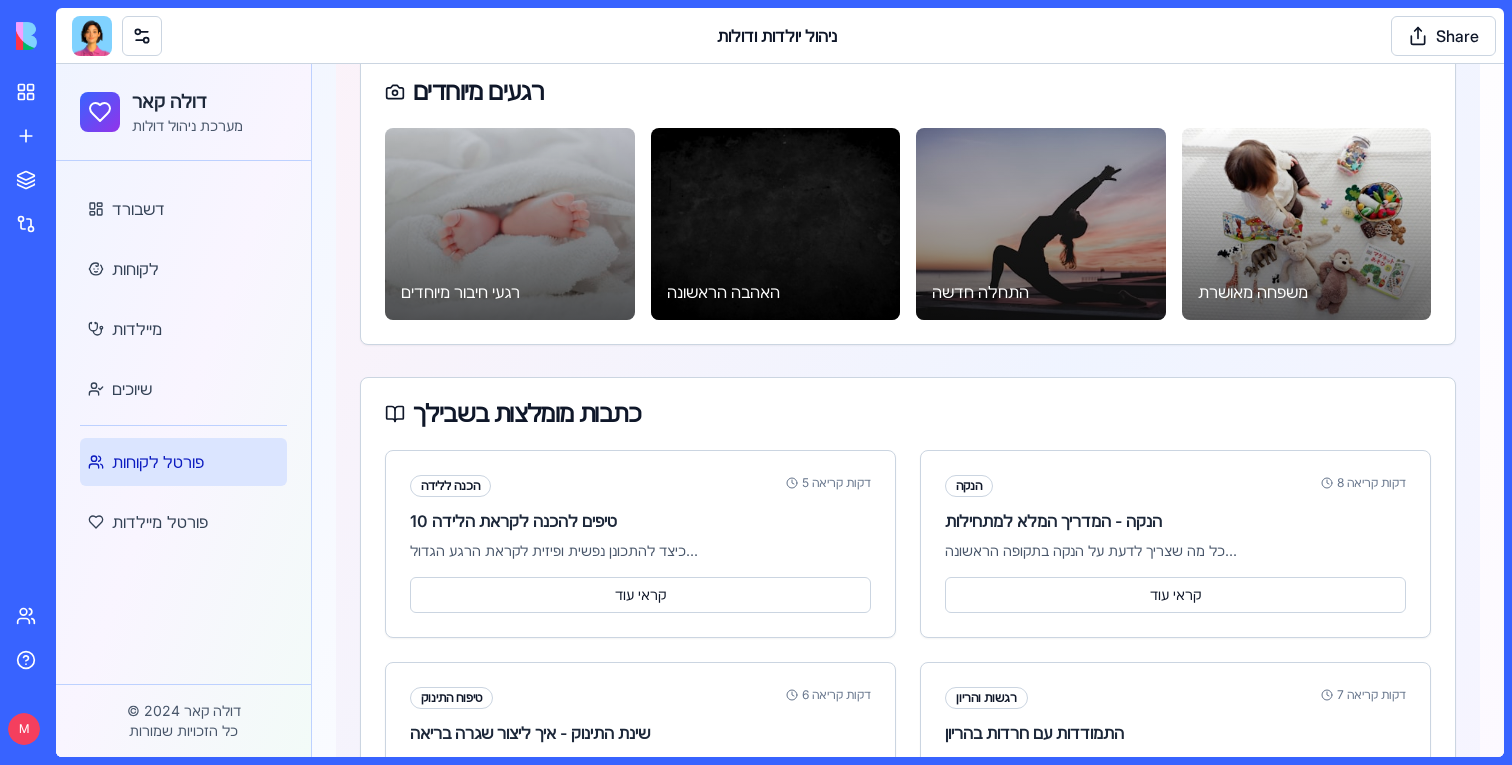 click at bounding box center [510, 224] 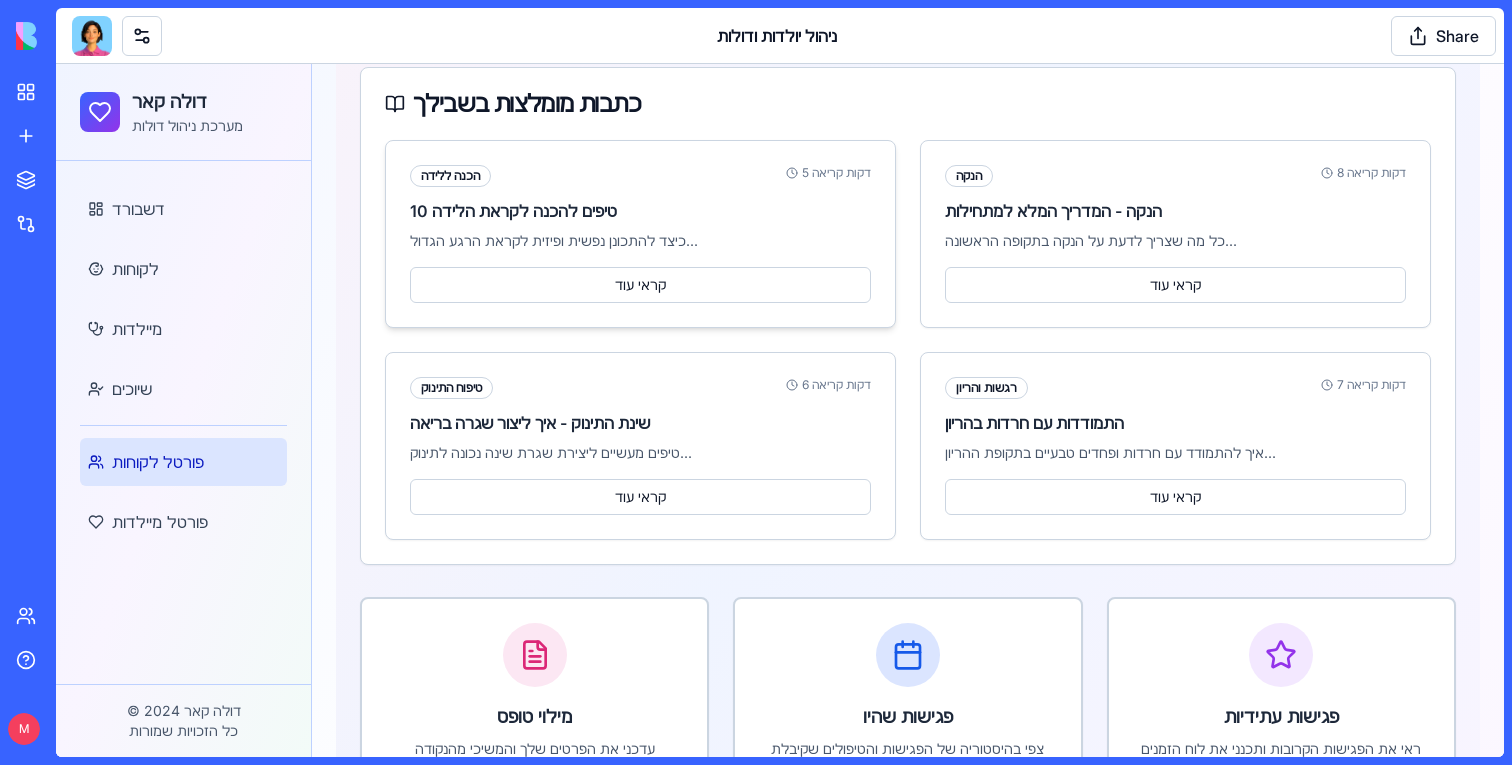 scroll, scrollTop: 633, scrollLeft: 0, axis: vertical 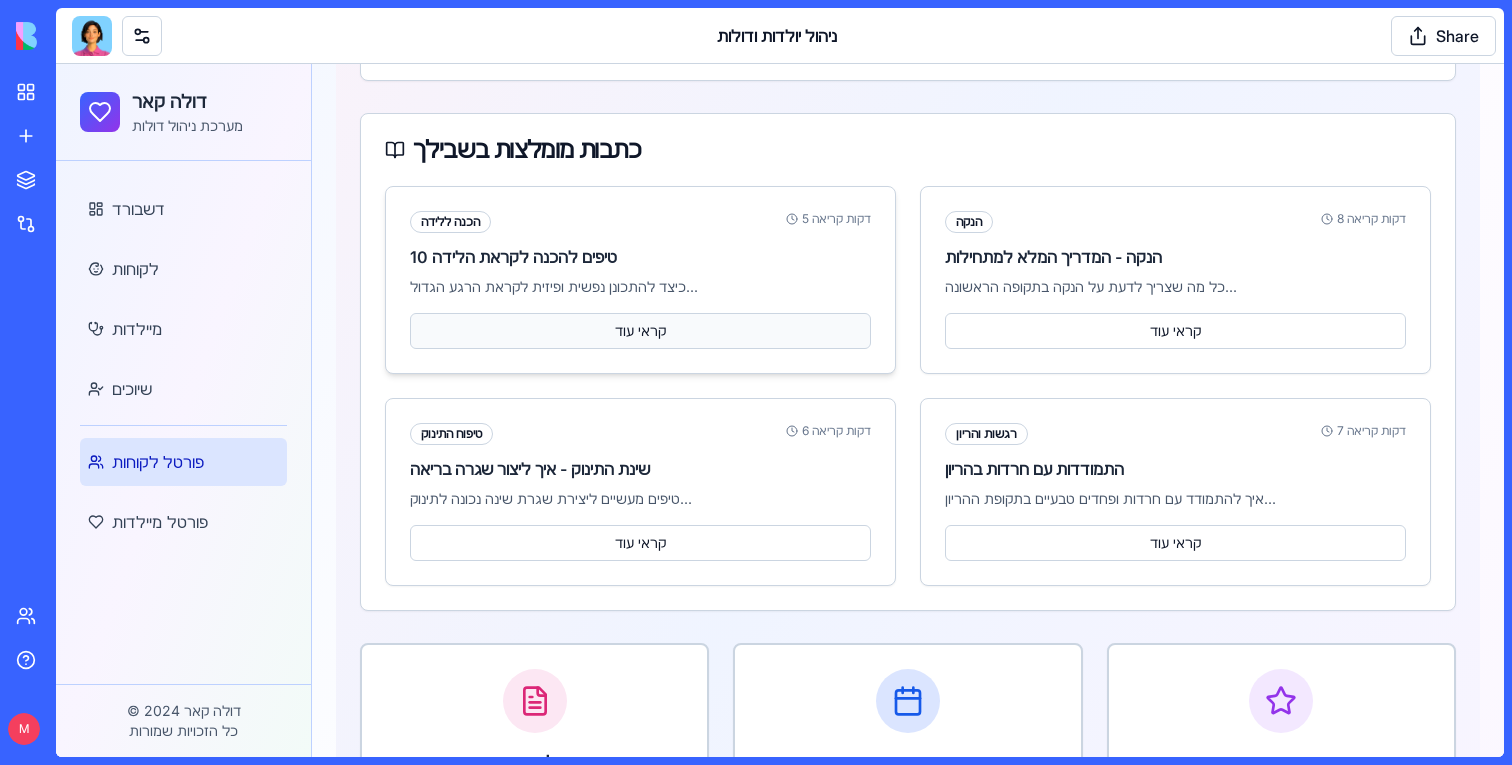 click on "קראי עוד" at bounding box center (640, 331) 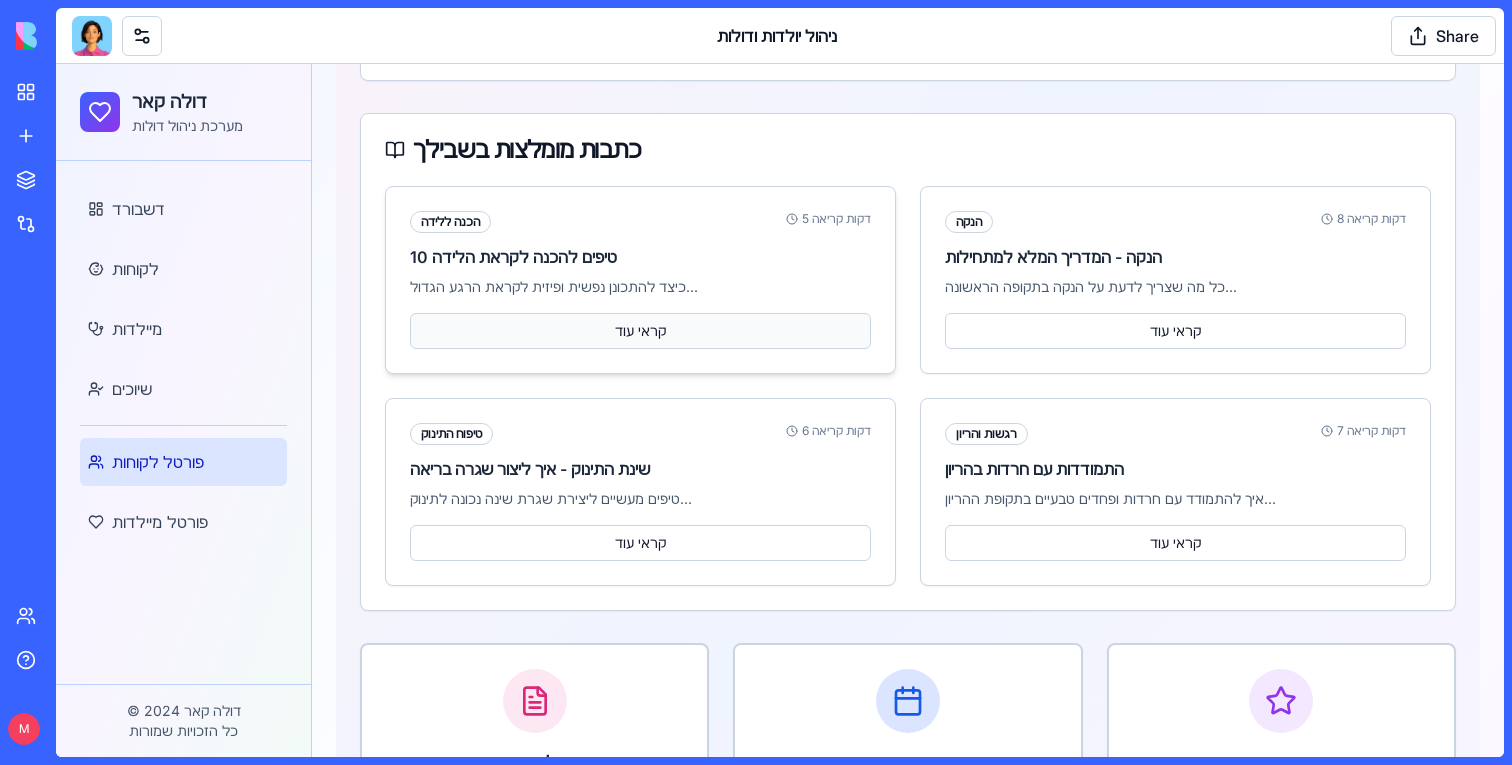 click on "קראי עוד" at bounding box center [640, 331] 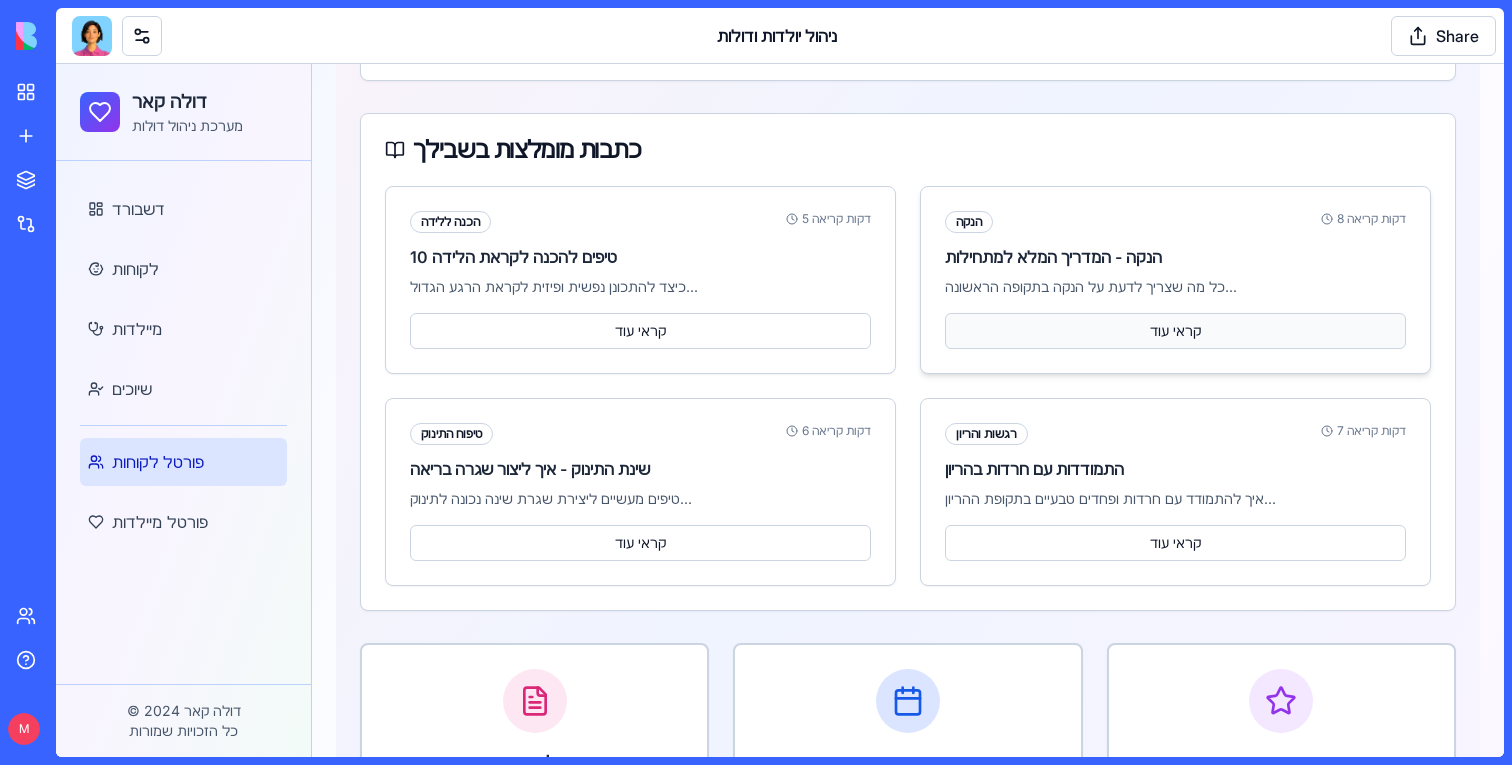 click on "קראי עוד" at bounding box center [1175, 331] 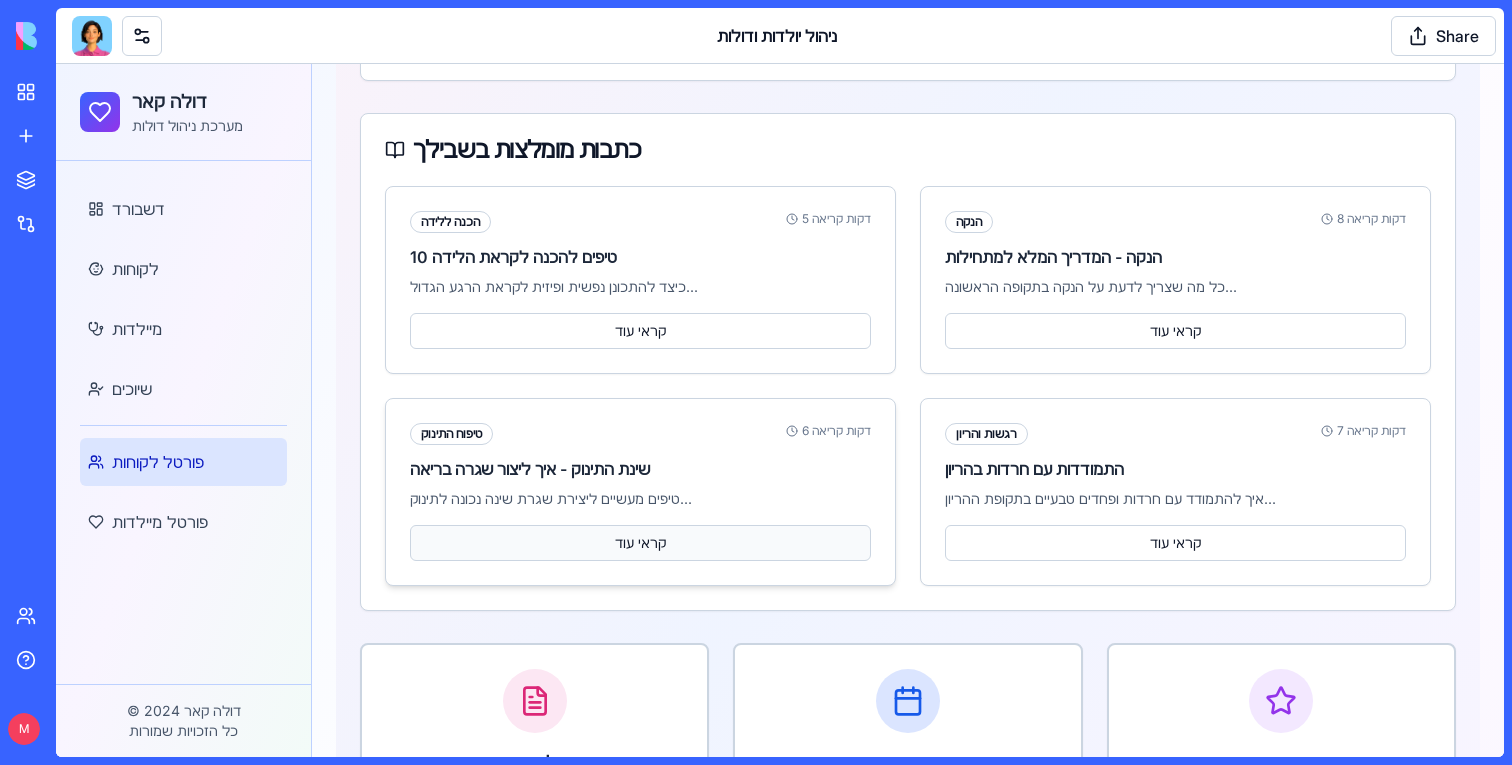 click on "קראי עוד" at bounding box center [640, 543] 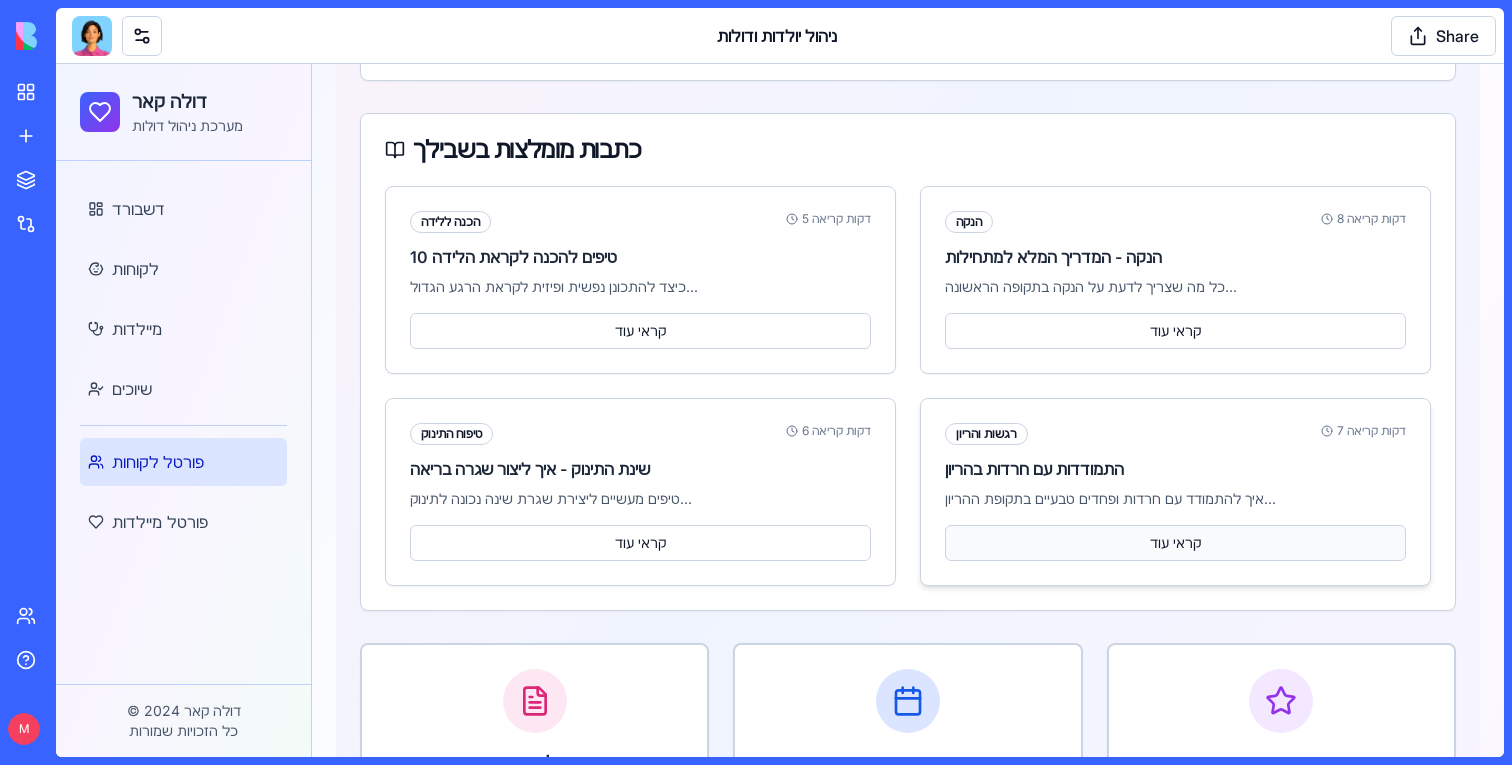 click on "קראי עוד" at bounding box center [1175, 543] 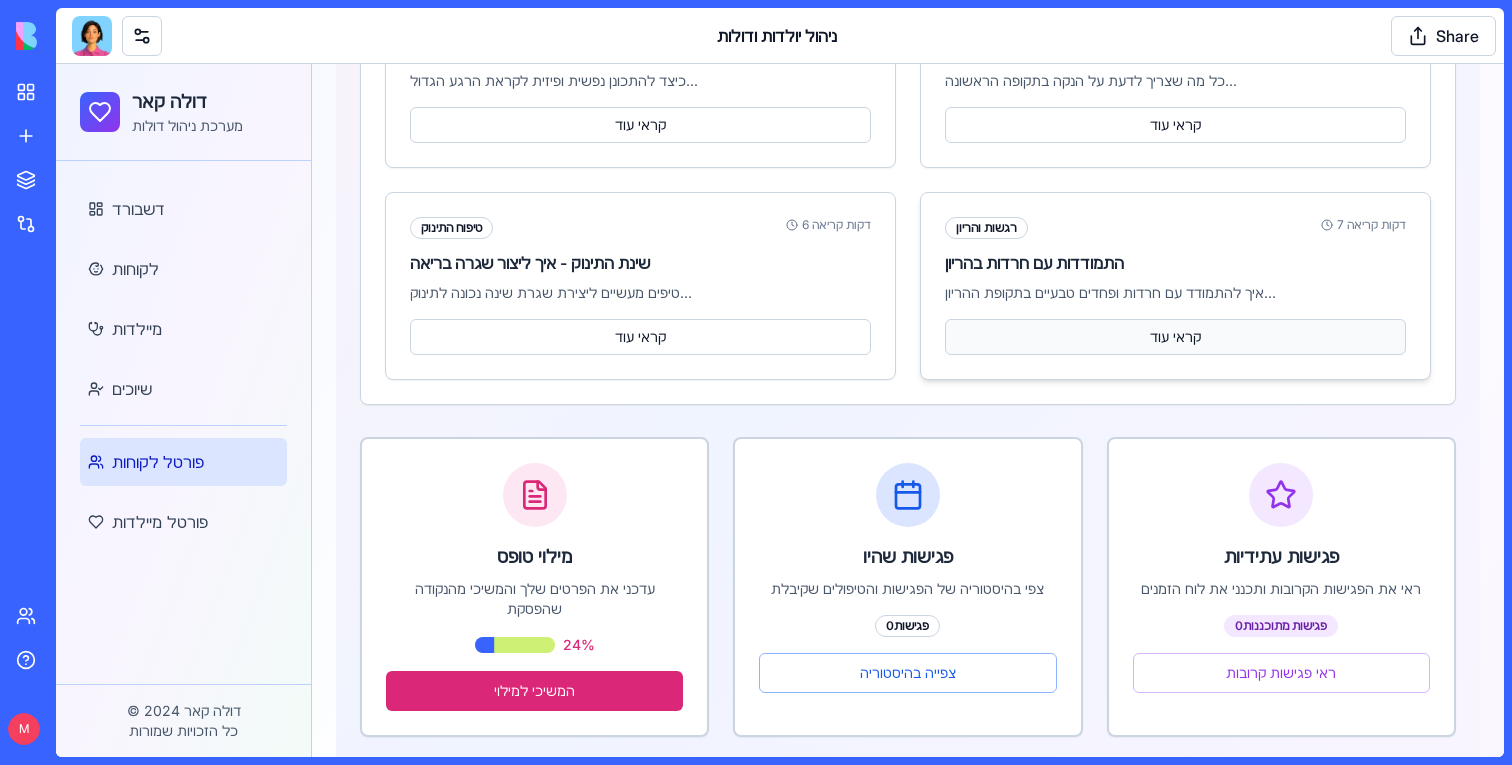scroll, scrollTop: 1073, scrollLeft: 0, axis: vertical 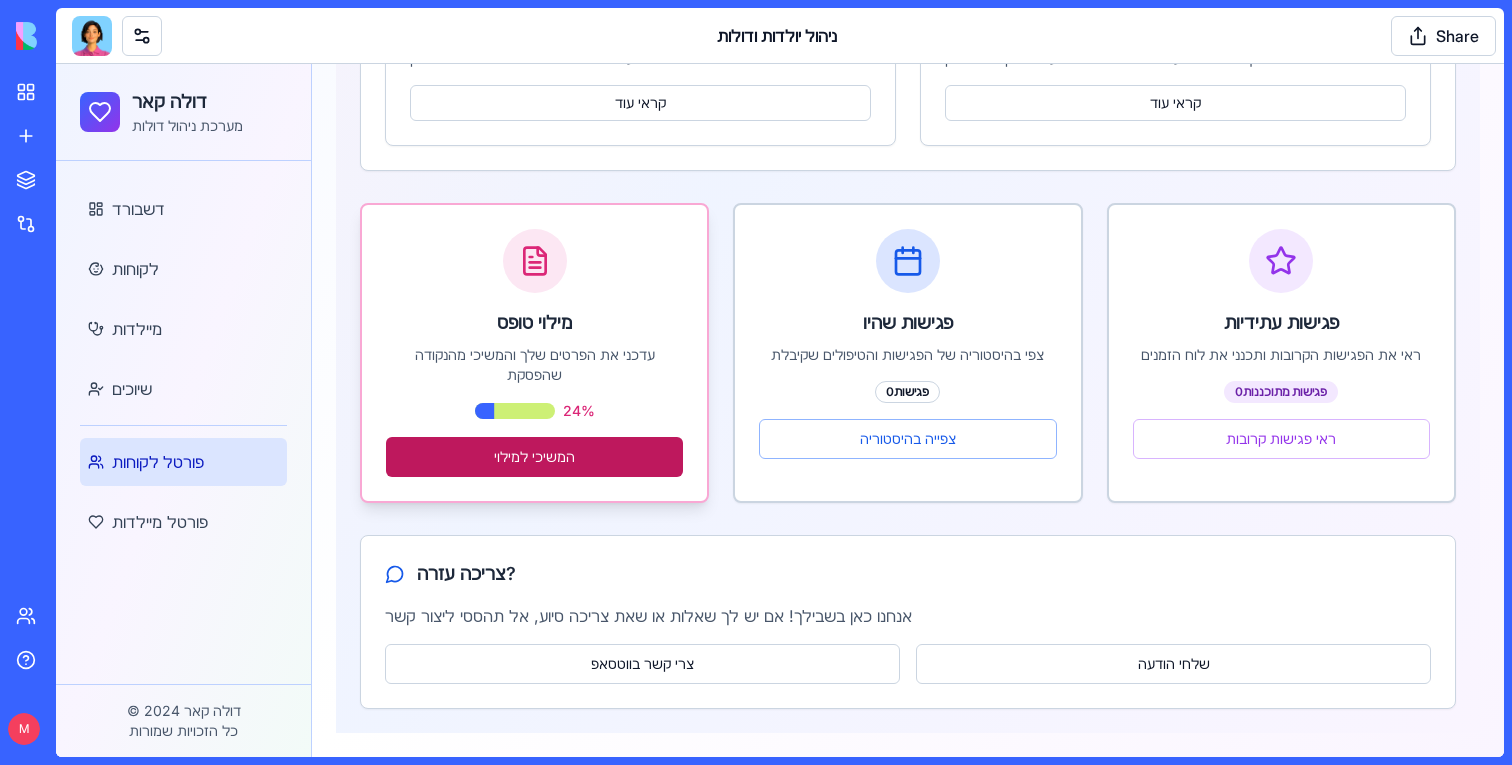 click on "המשיכי למילוי" at bounding box center (534, 457) 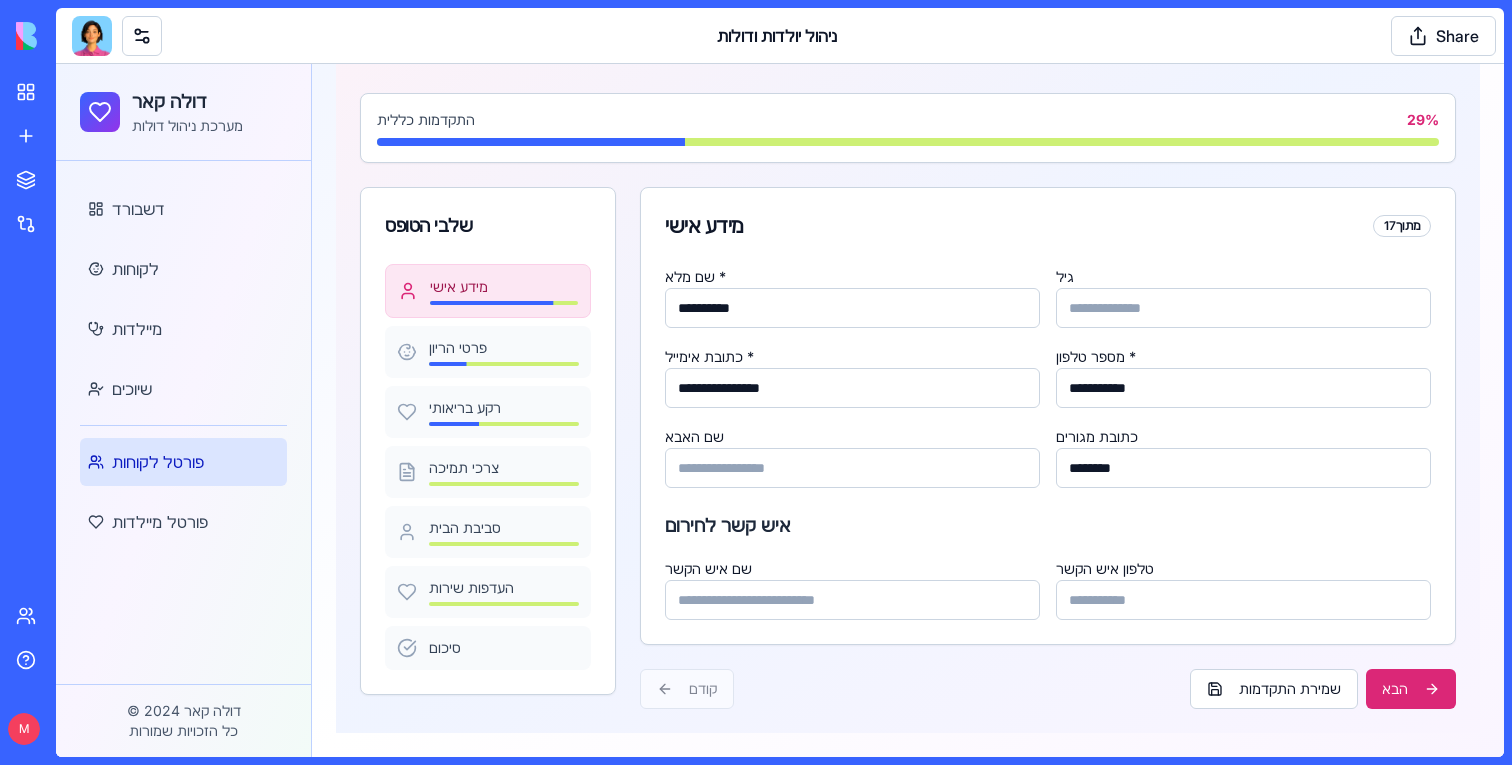 scroll, scrollTop: 0, scrollLeft: 0, axis: both 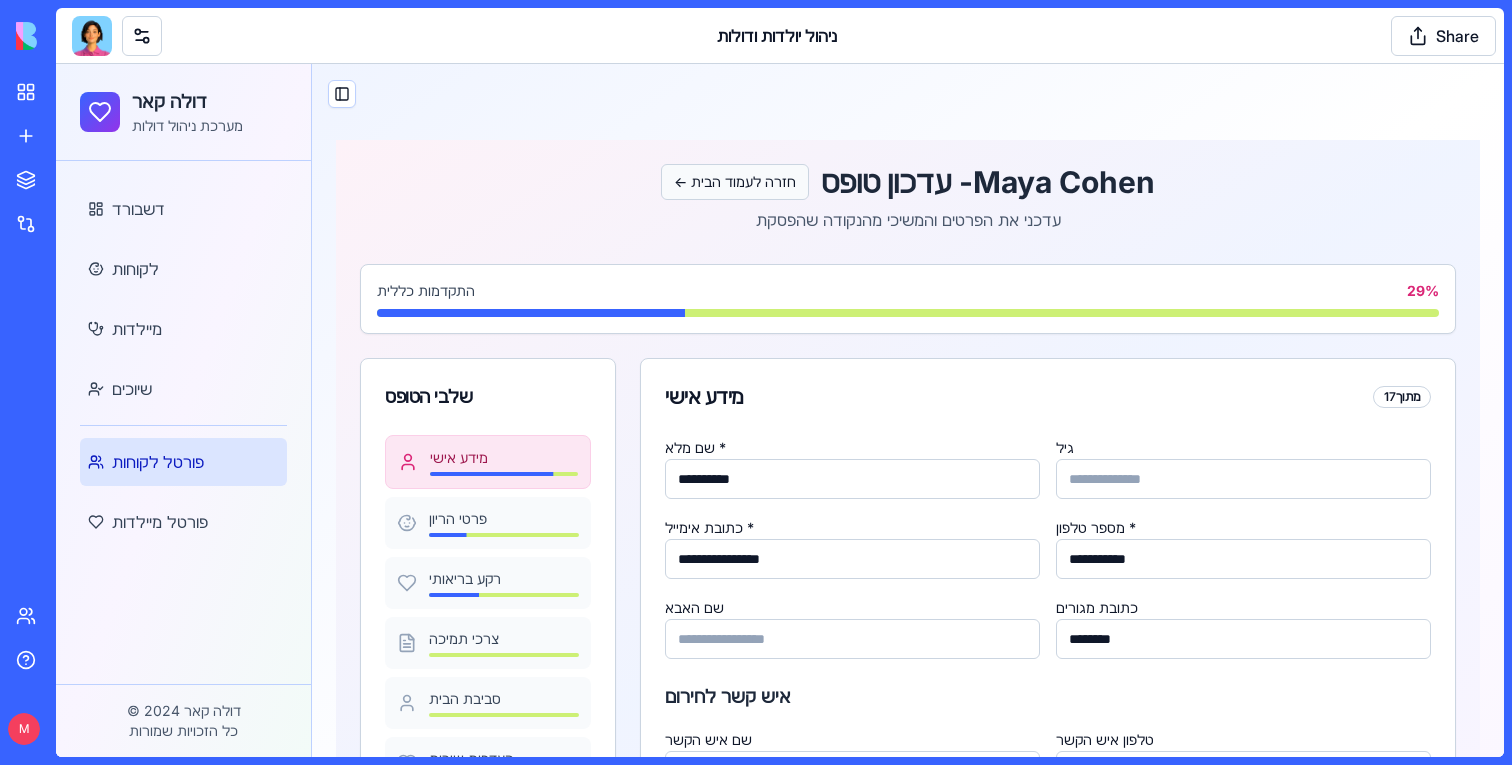 click on "← חזרה לעמוד הבית" at bounding box center [735, 182] 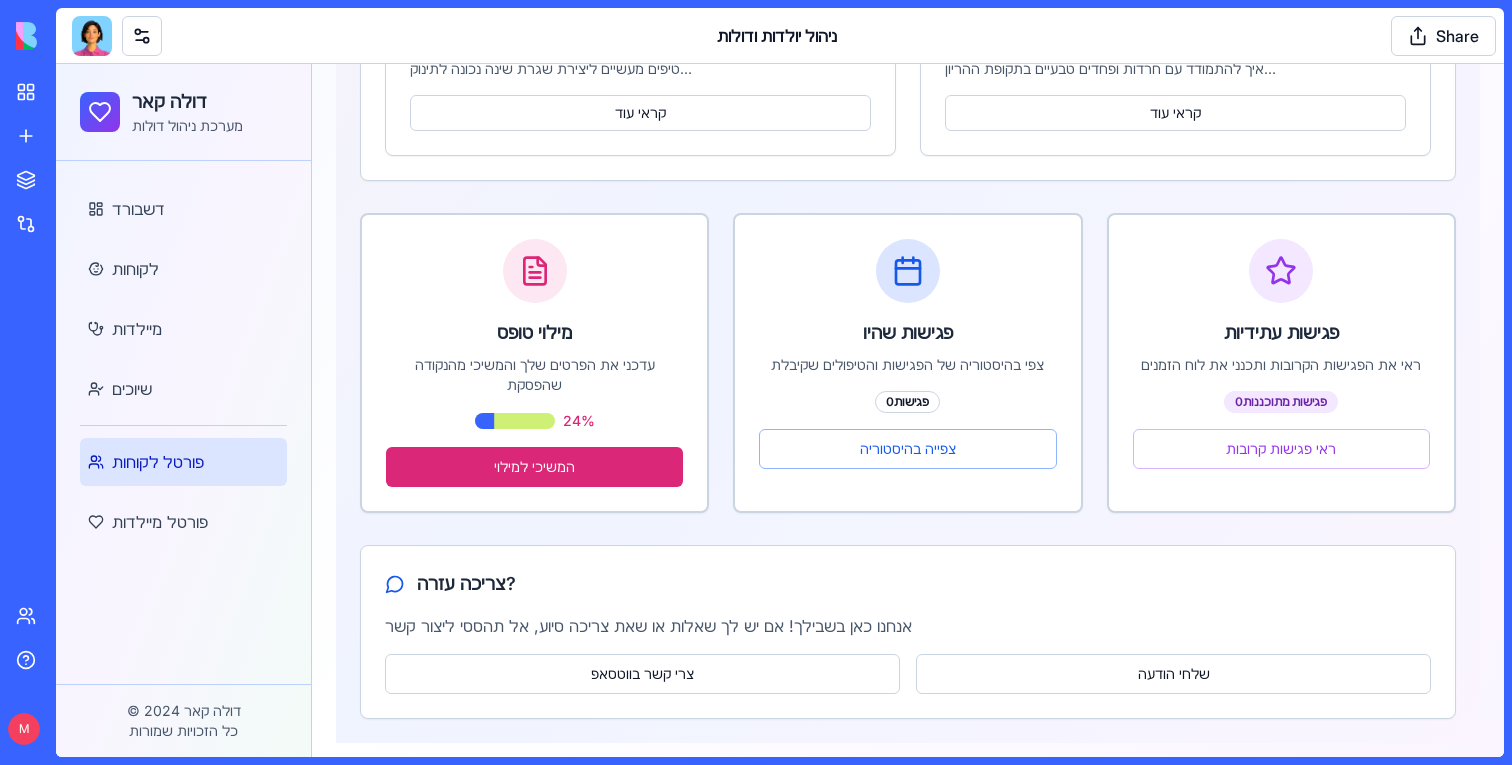 scroll, scrollTop: 1073, scrollLeft: 0, axis: vertical 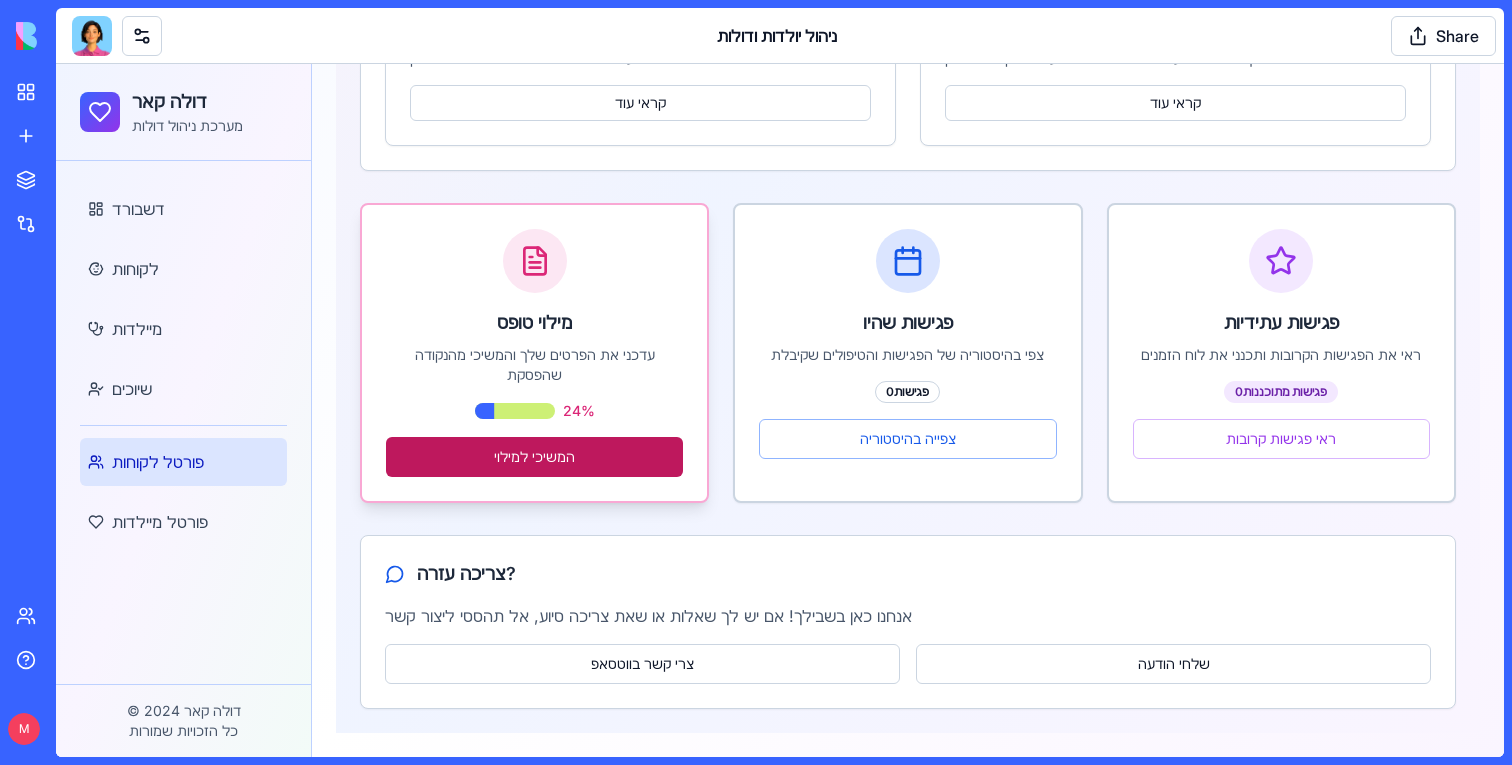 click on "המשיכי למילוי" at bounding box center (534, 457) 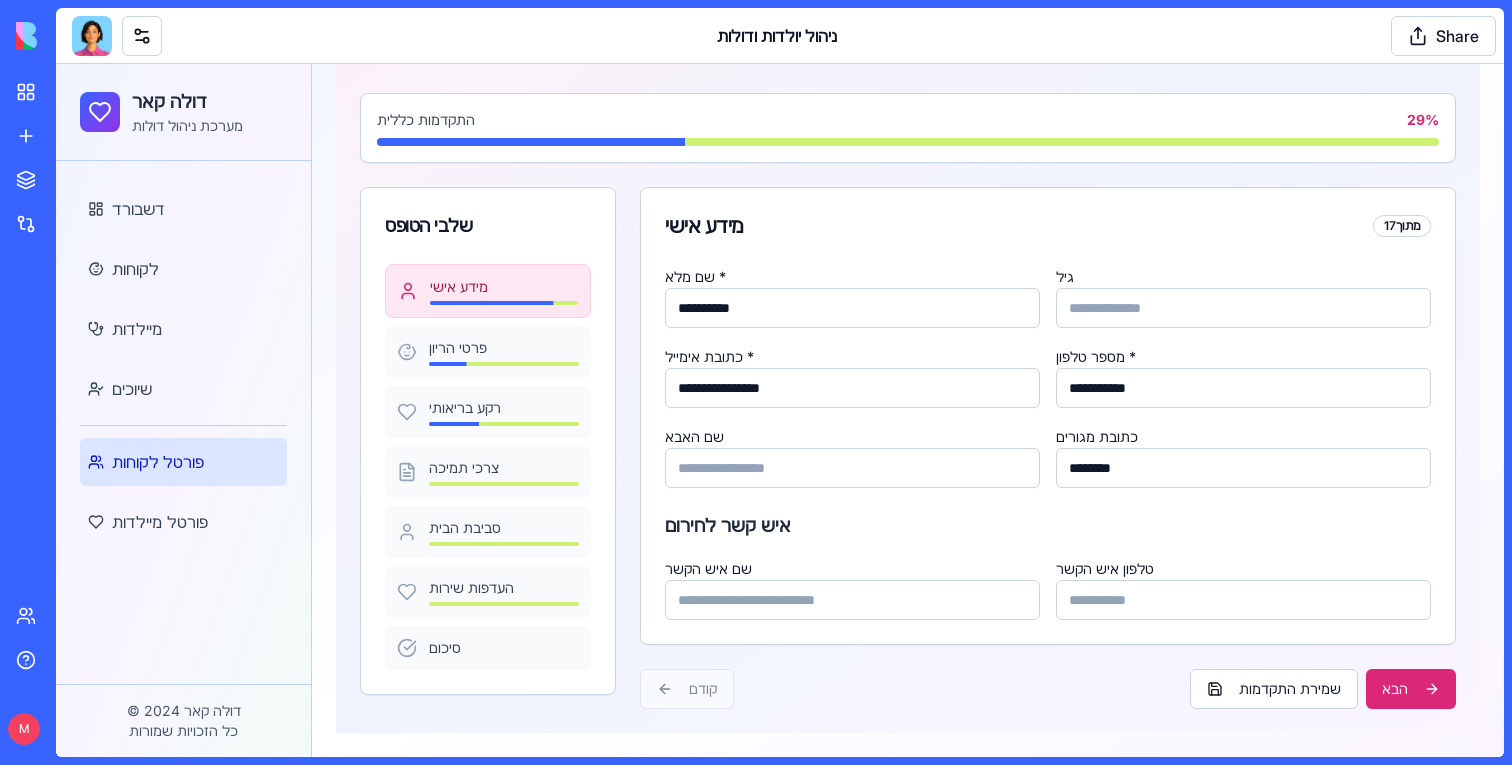 scroll, scrollTop: 0, scrollLeft: 0, axis: both 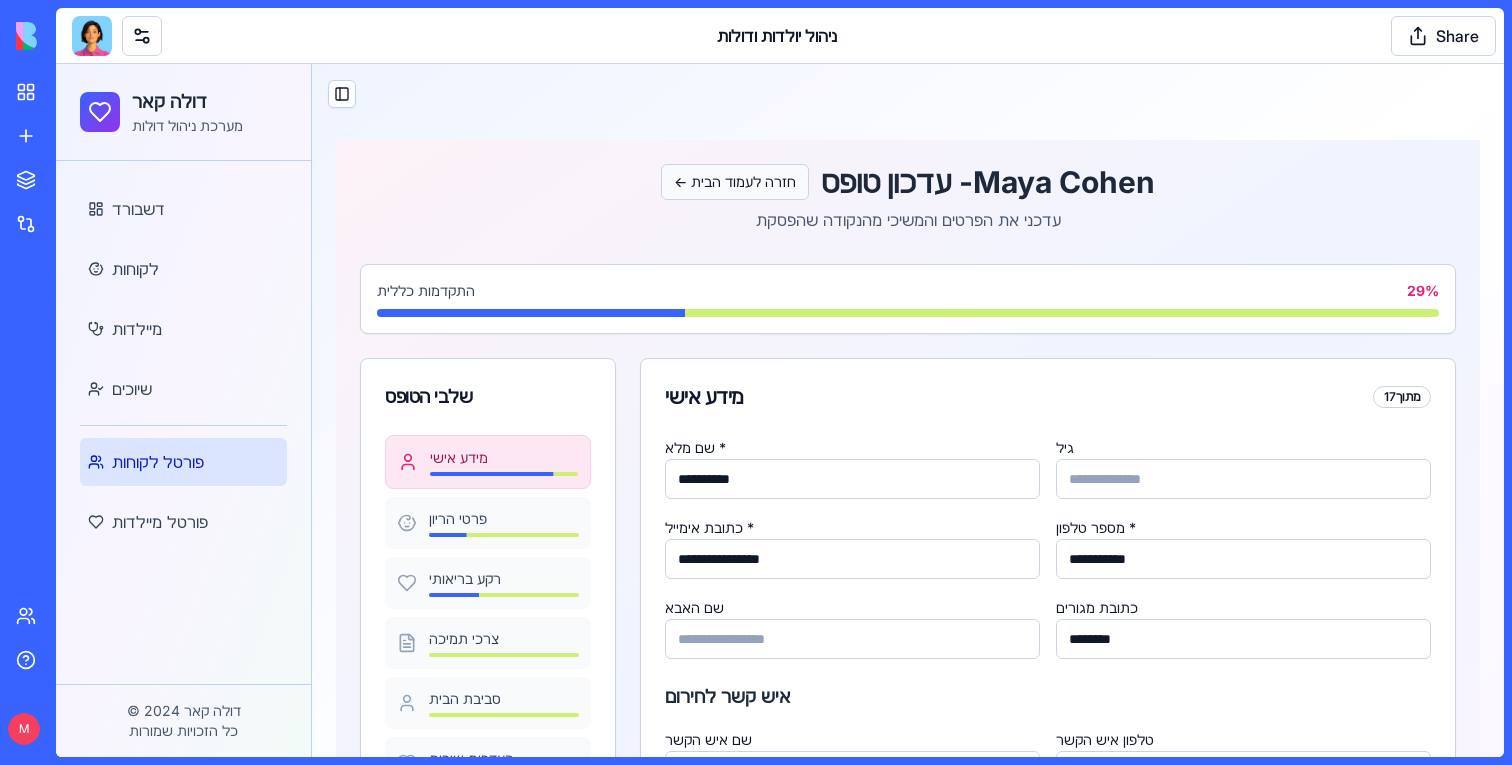 click on "← חזרה לעמוד הבית" at bounding box center (735, 182) 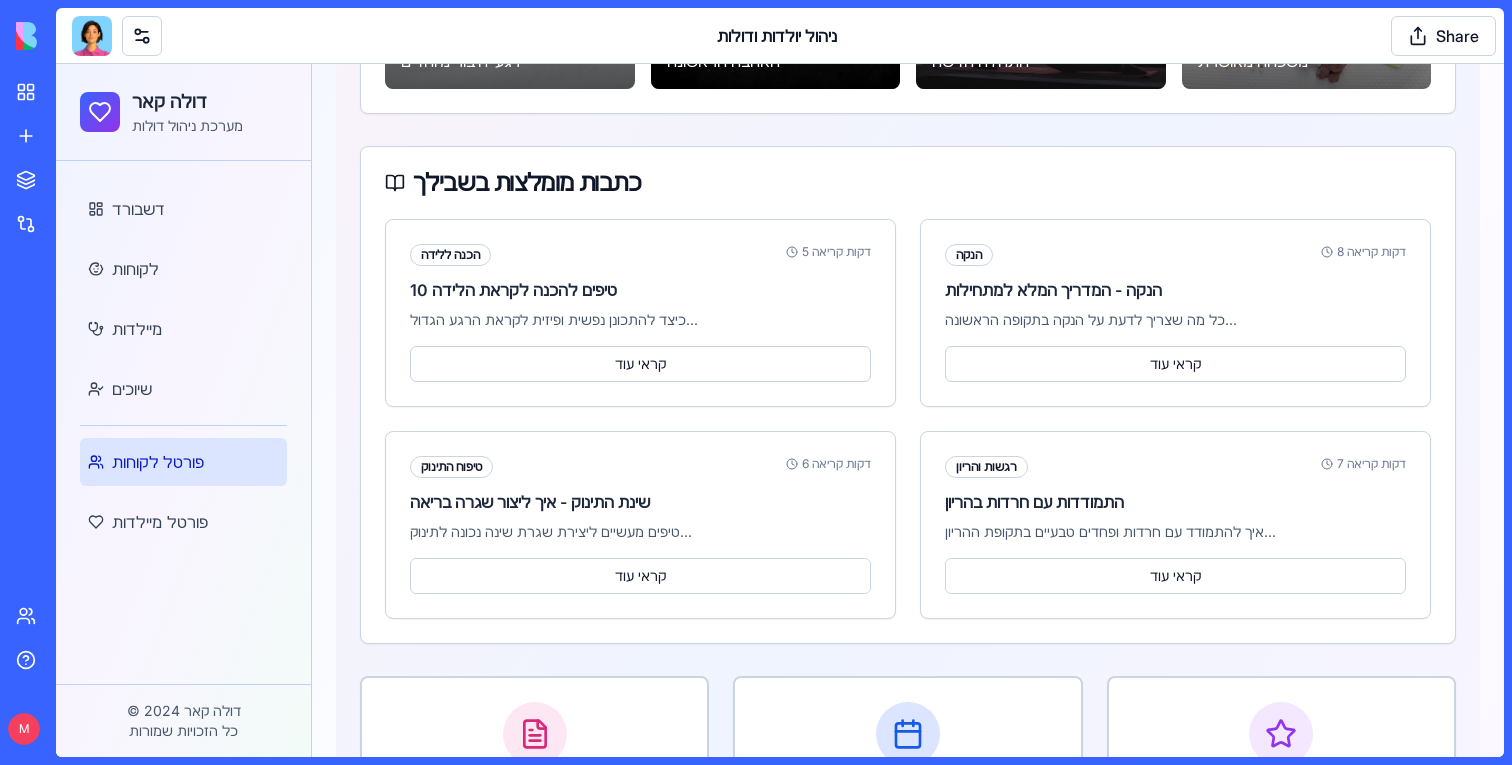 scroll, scrollTop: 1073, scrollLeft: 0, axis: vertical 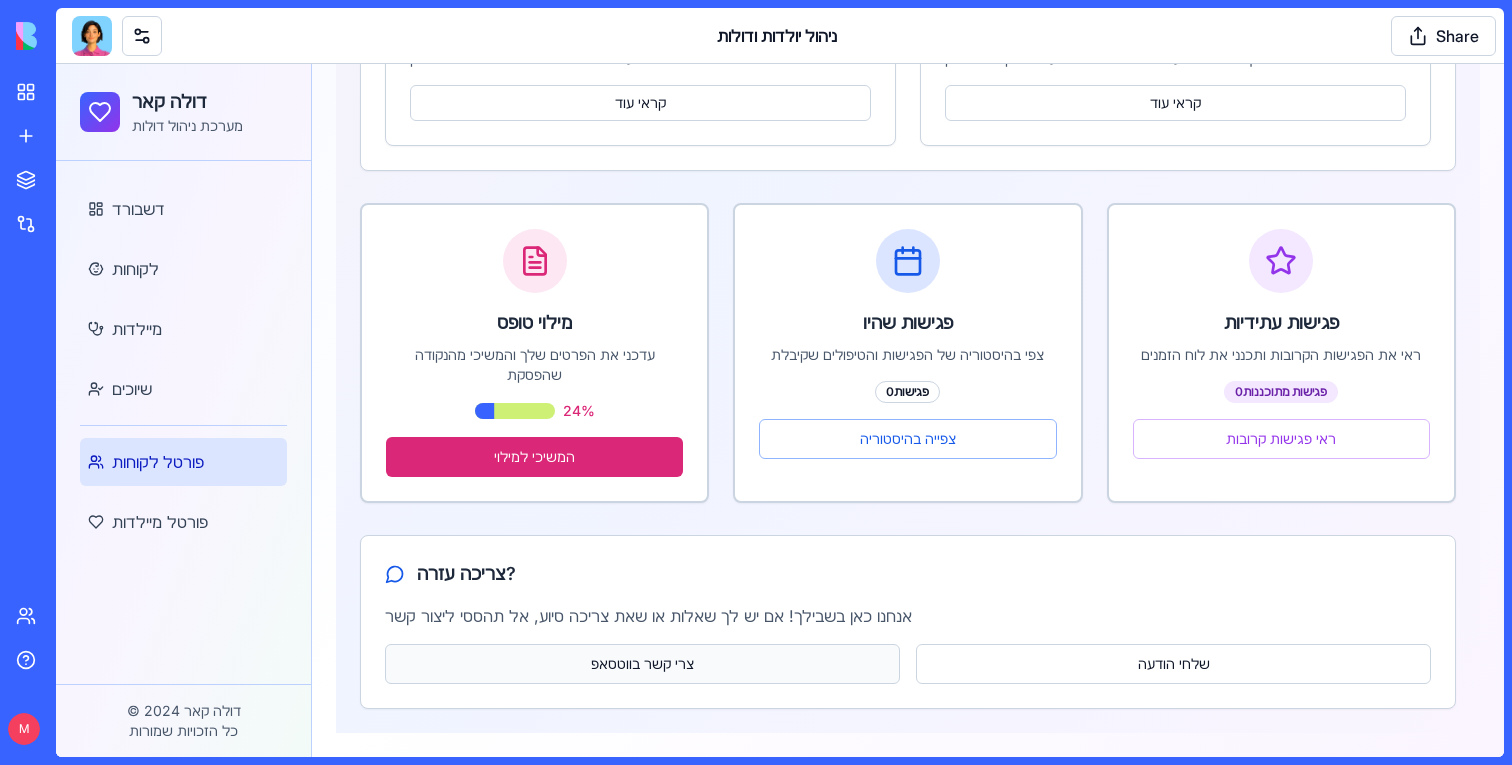 click on "צרי קשר בווטסאפ" at bounding box center [642, 664] 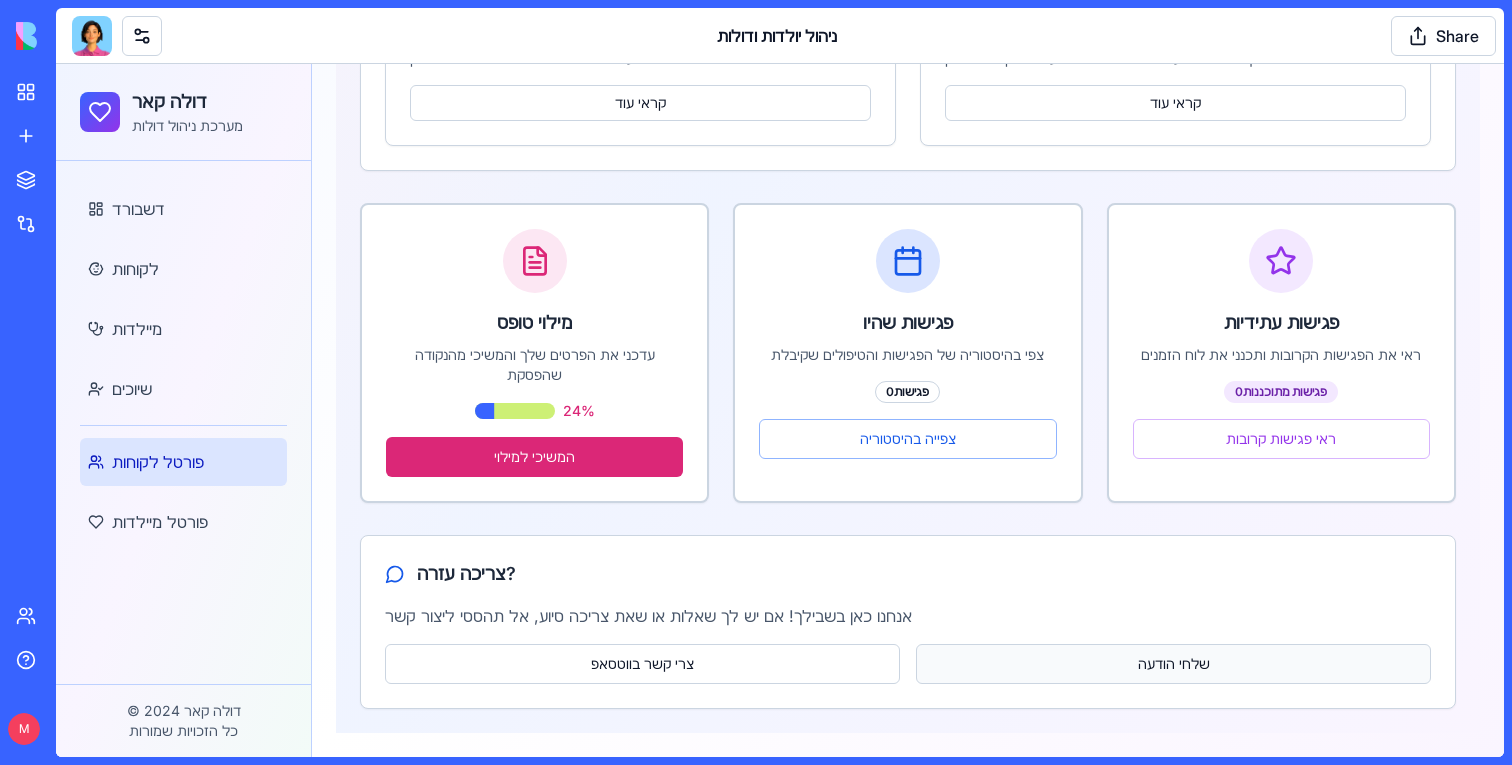 click on "שלחי הודעה" at bounding box center (1173, 664) 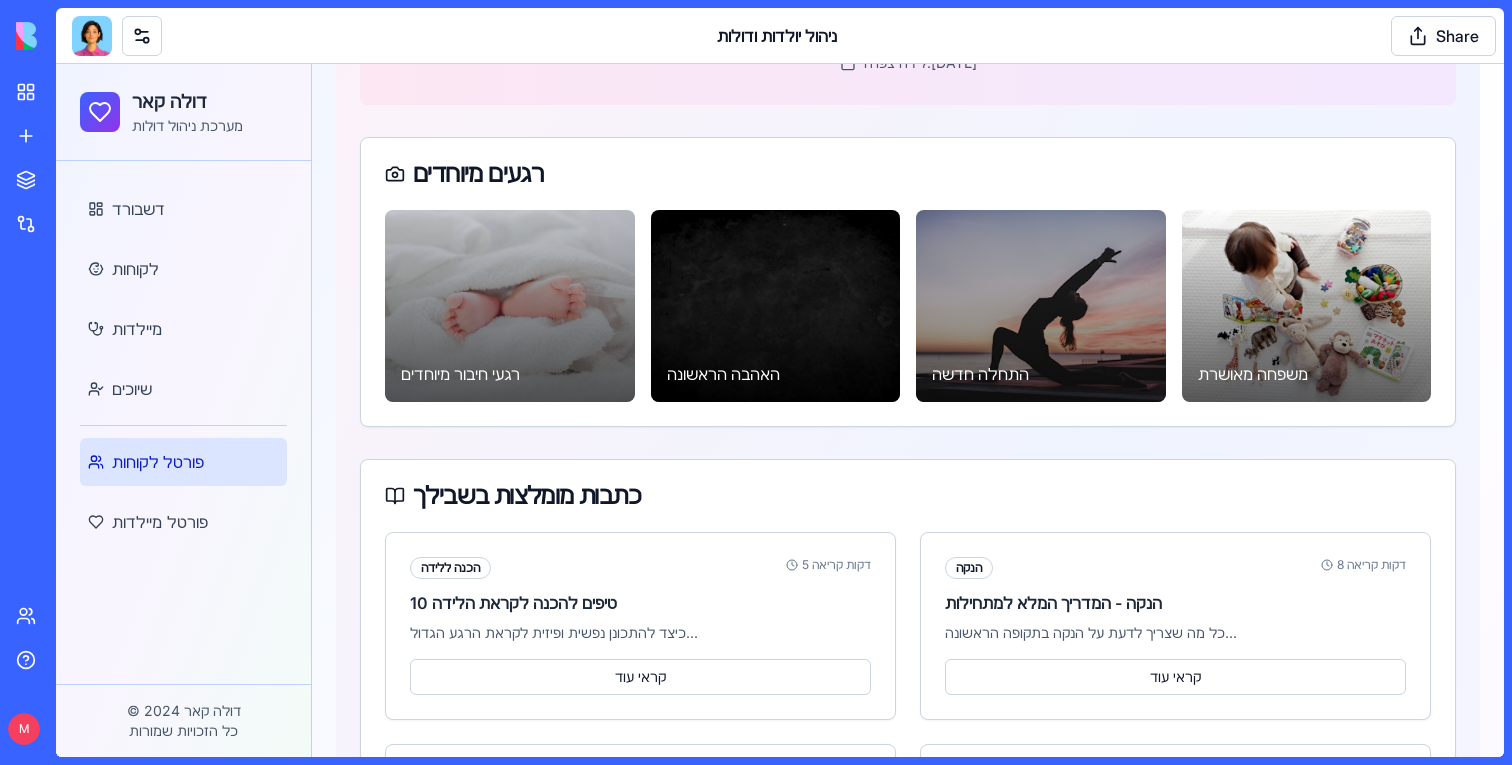 scroll, scrollTop: 0, scrollLeft: 0, axis: both 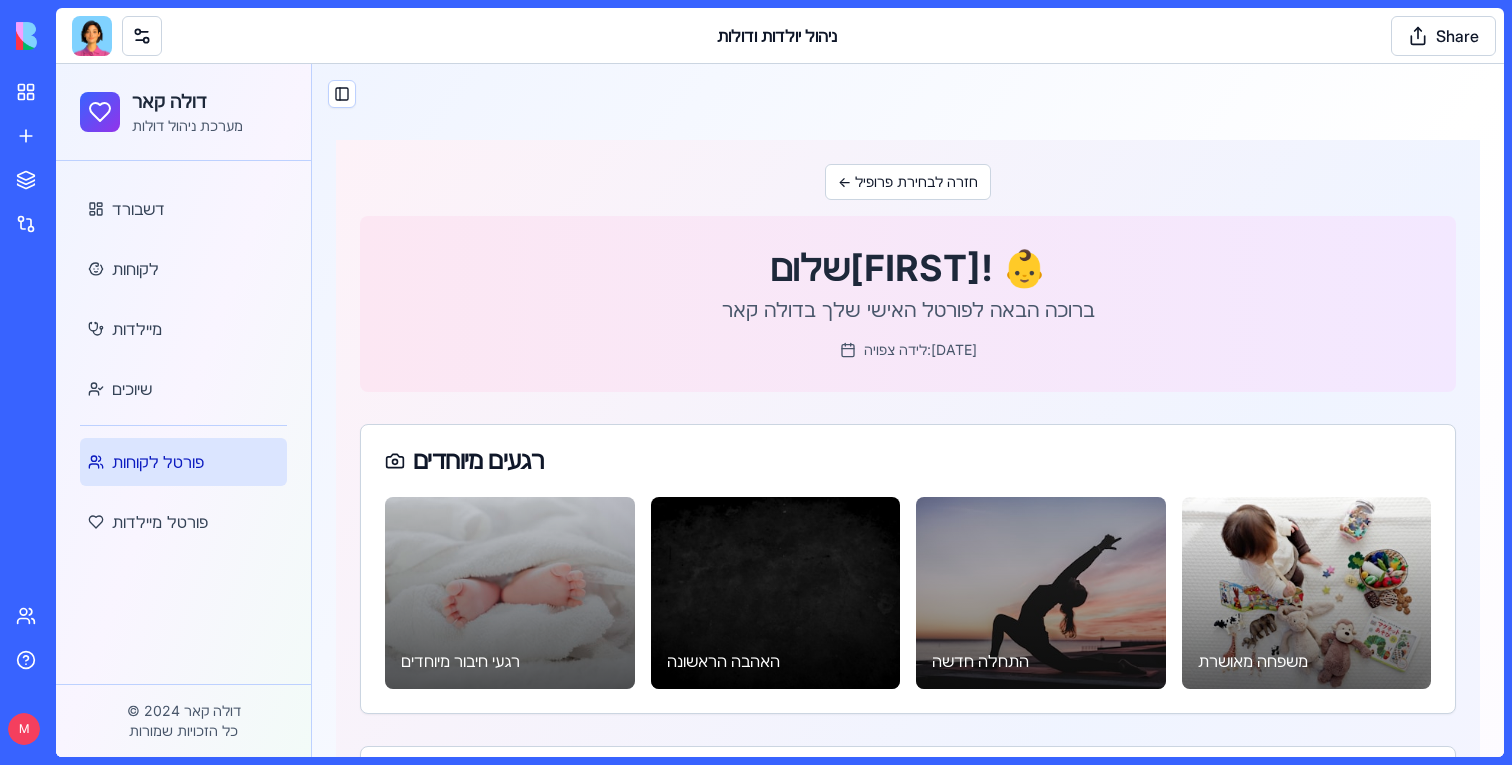 click at bounding box center (1307, 593) 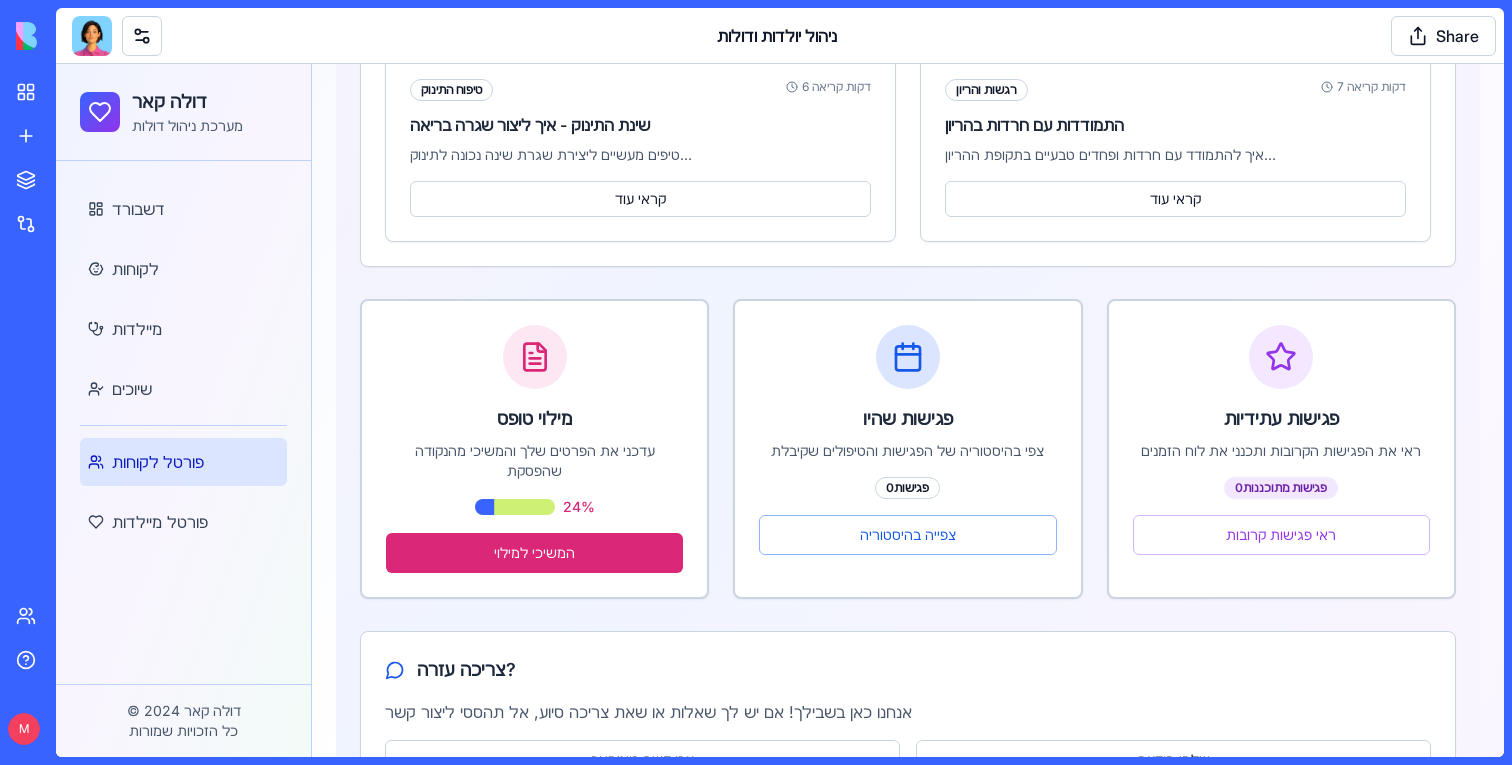 scroll, scrollTop: 793, scrollLeft: 0, axis: vertical 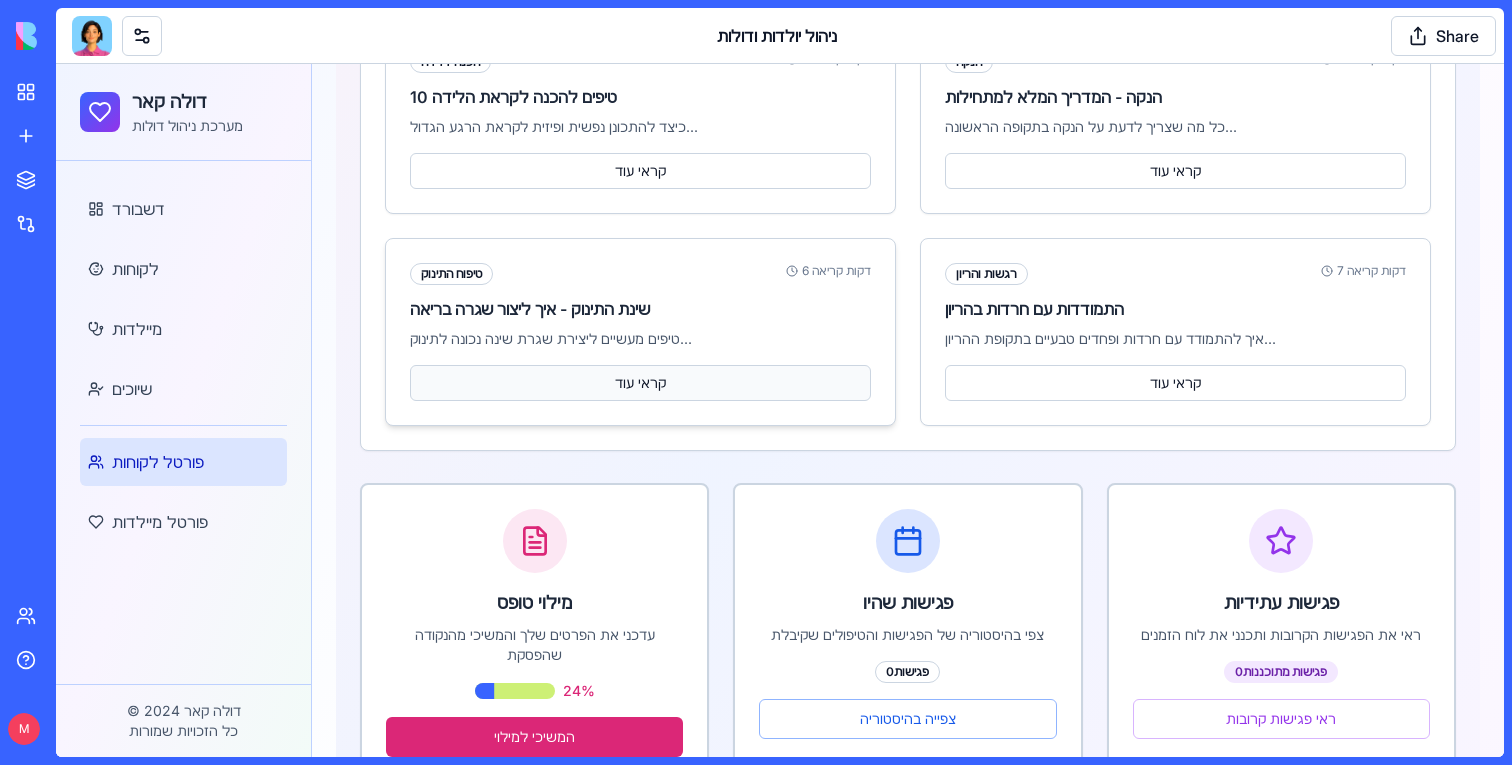 click on "קראי עוד" at bounding box center (640, 383) 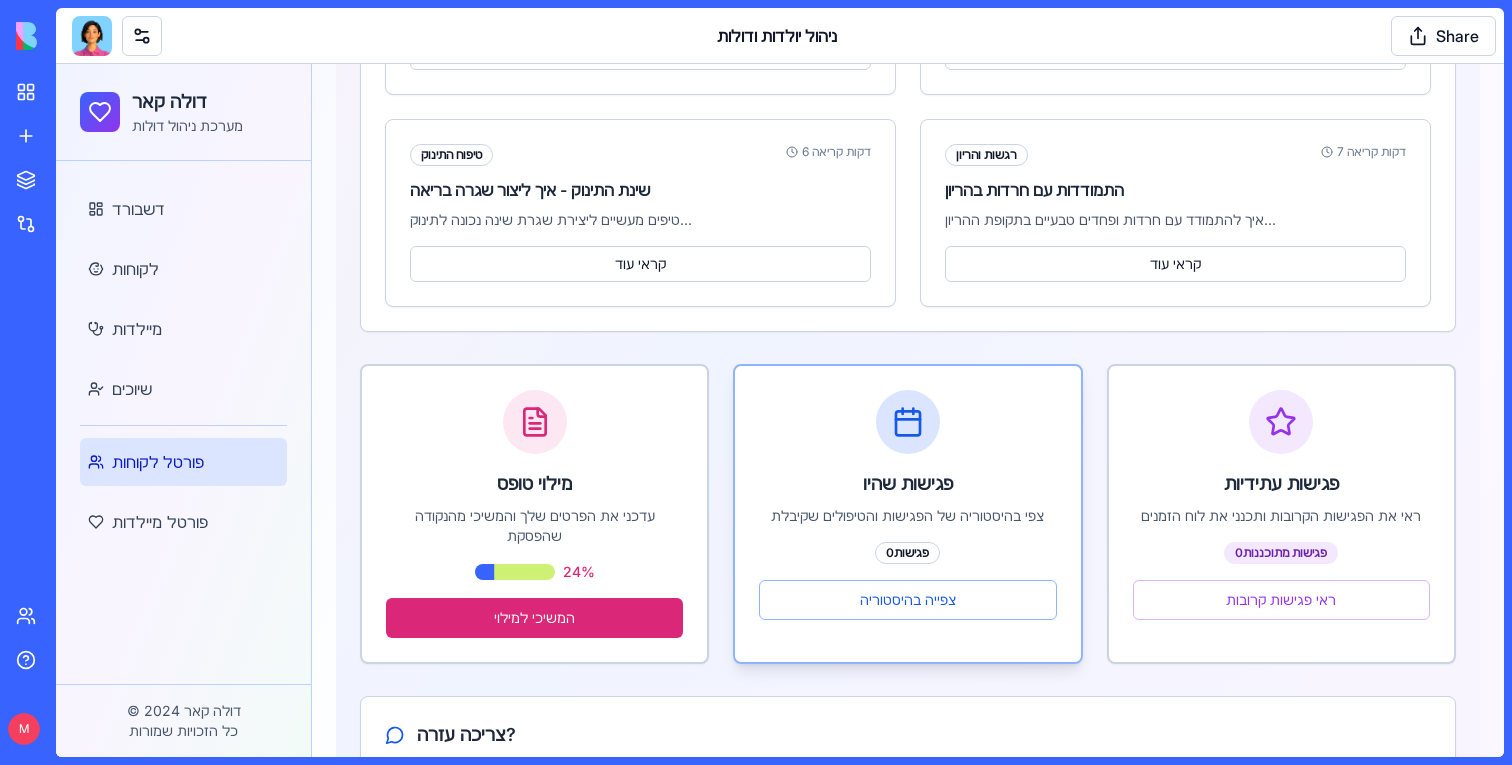 scroll, scrollTop: 1073, scrollLeft: 0, axis: vertical 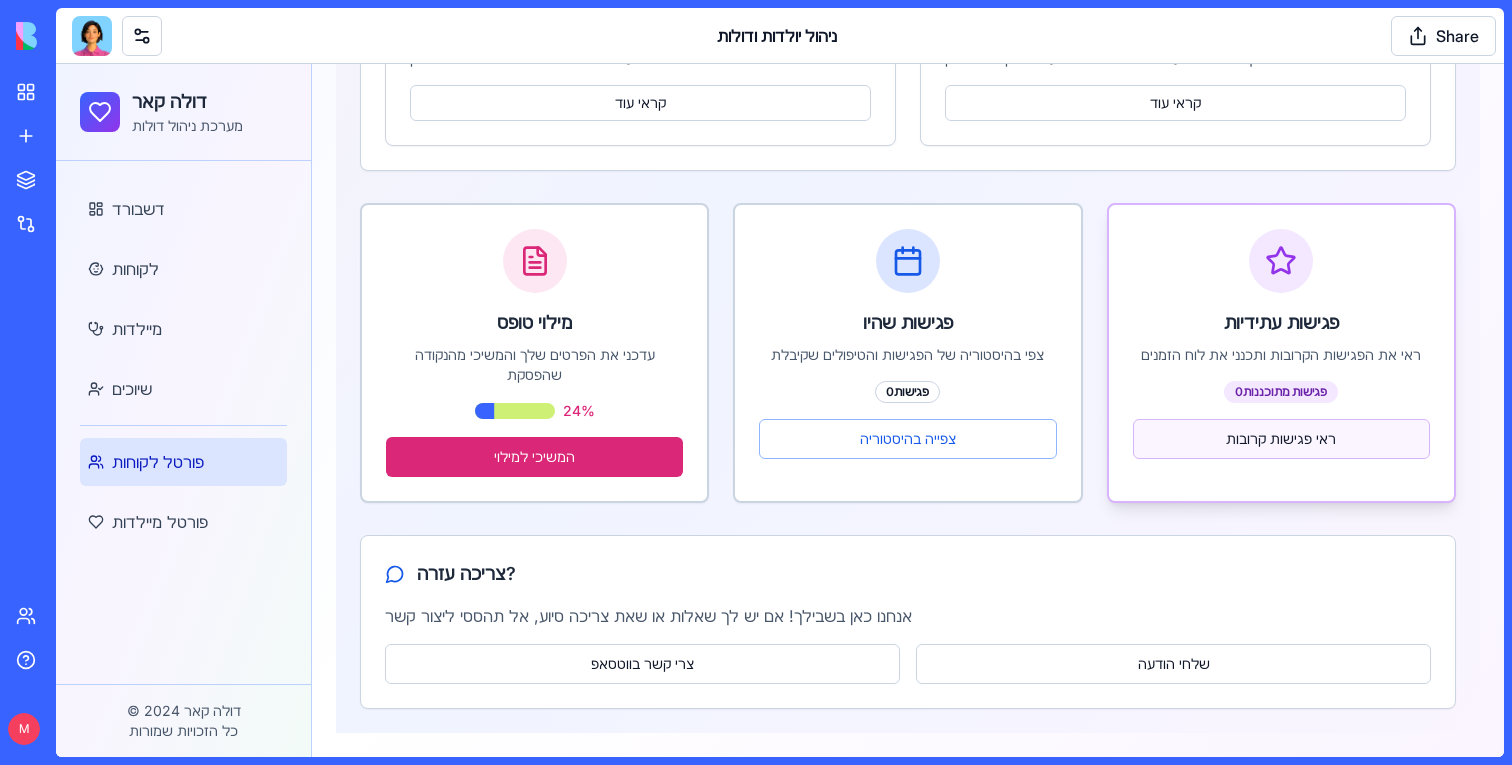 click on "ראי פגישות קרובות" at bounding box center (1281, 439) 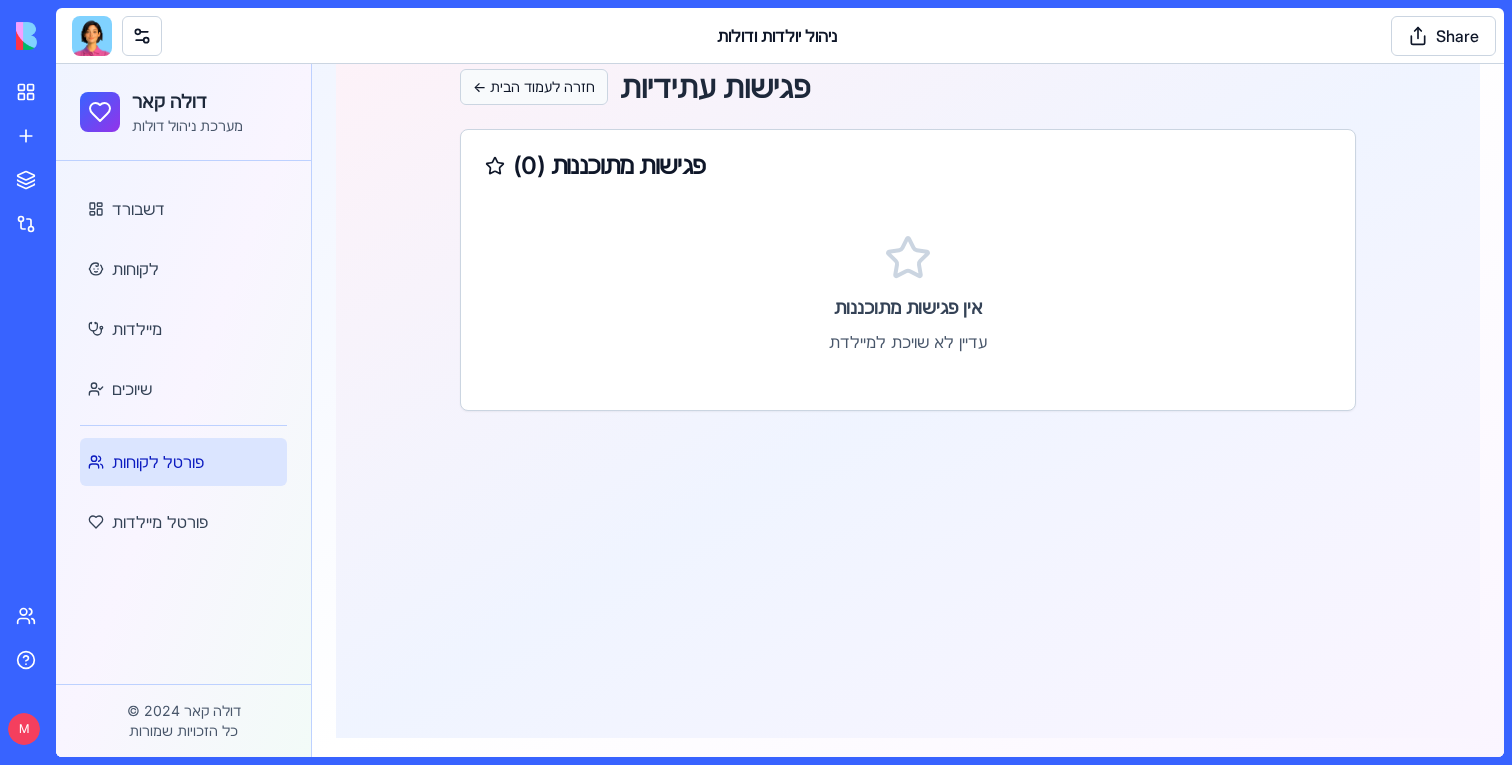 scroll, scrollTop: 0, scrollLeft: 0, axis: both 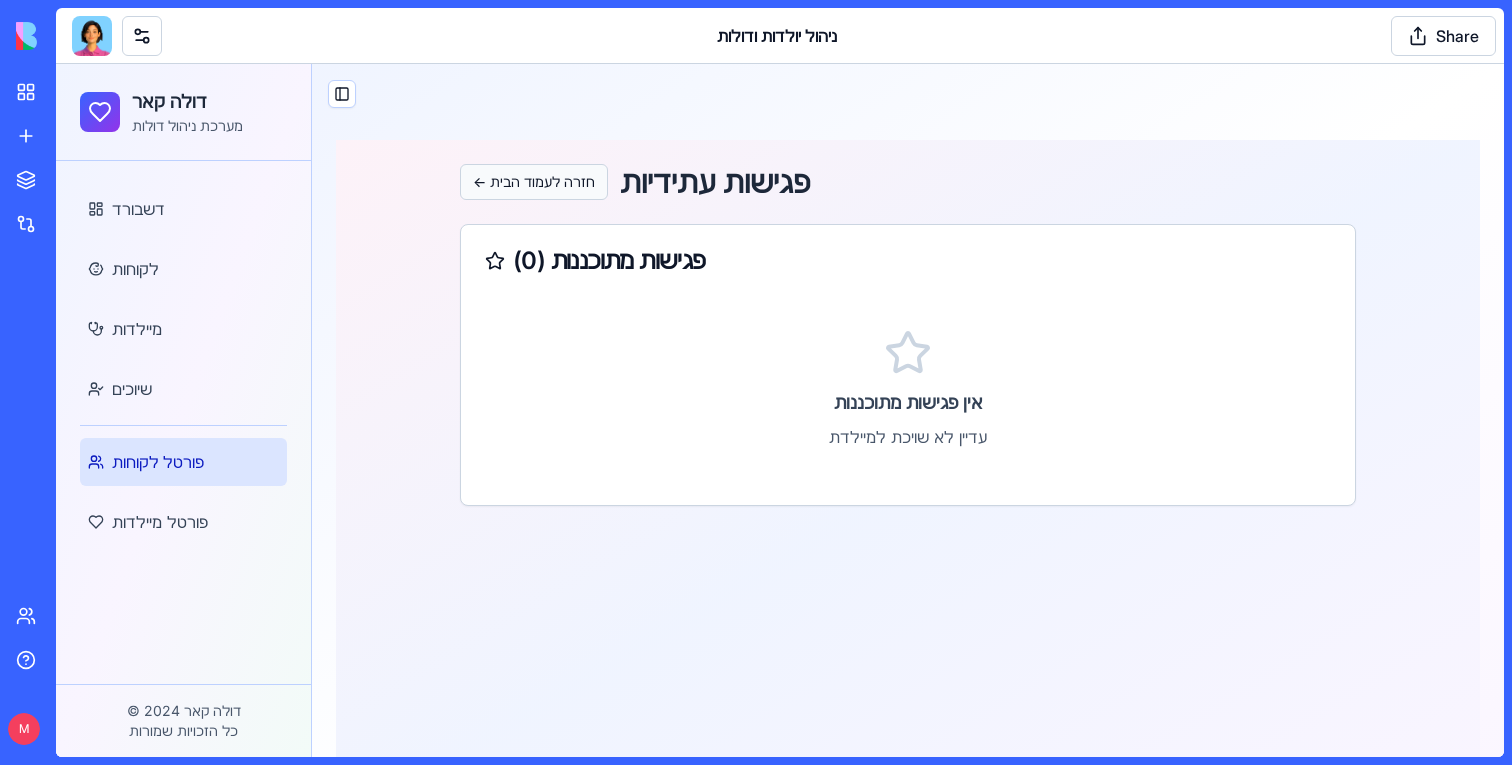click on "← חזרה לעמוד הבית" at bounding box center (534, 182) 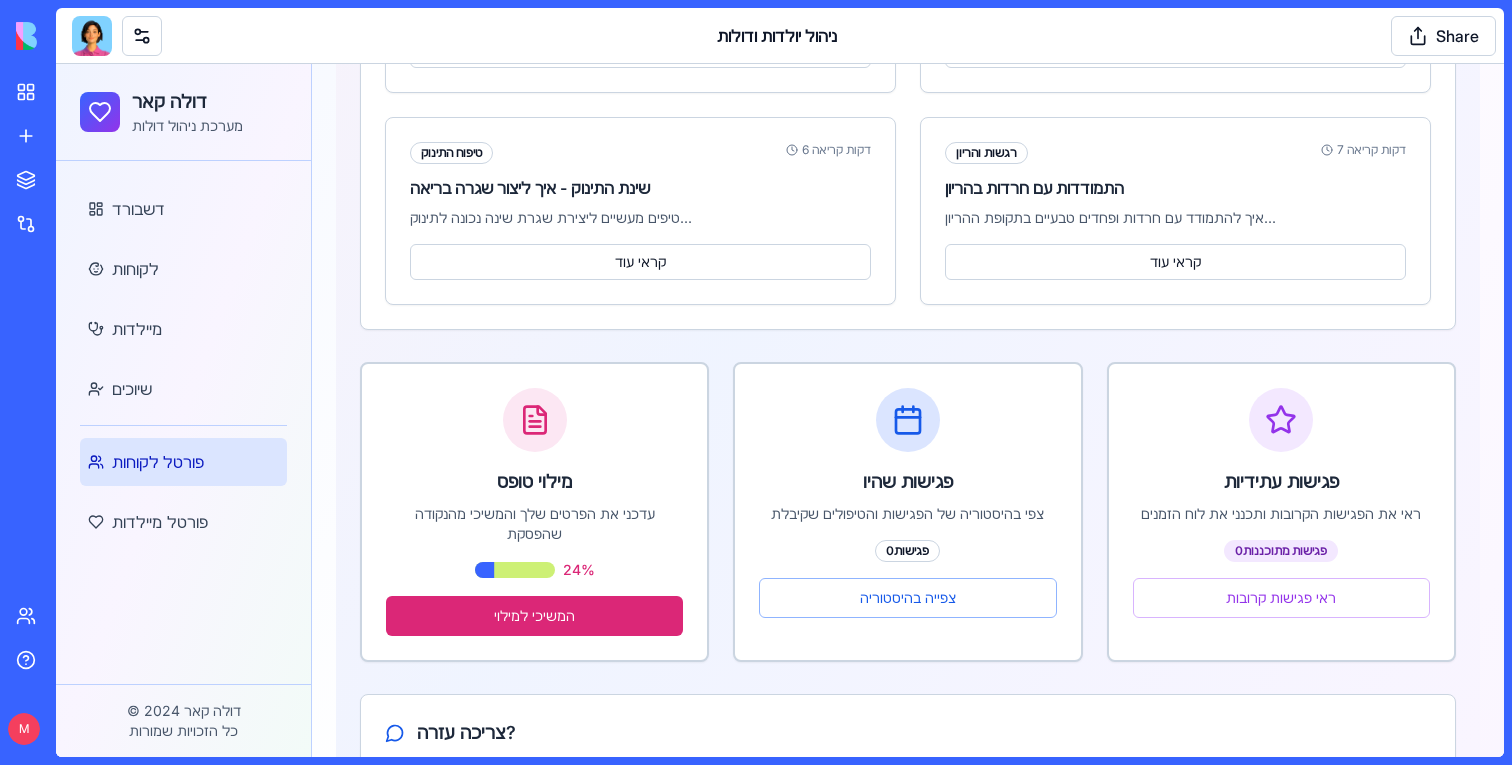 scroll, scrollTop: 1029, scrollLeft: 0, axis: vertical 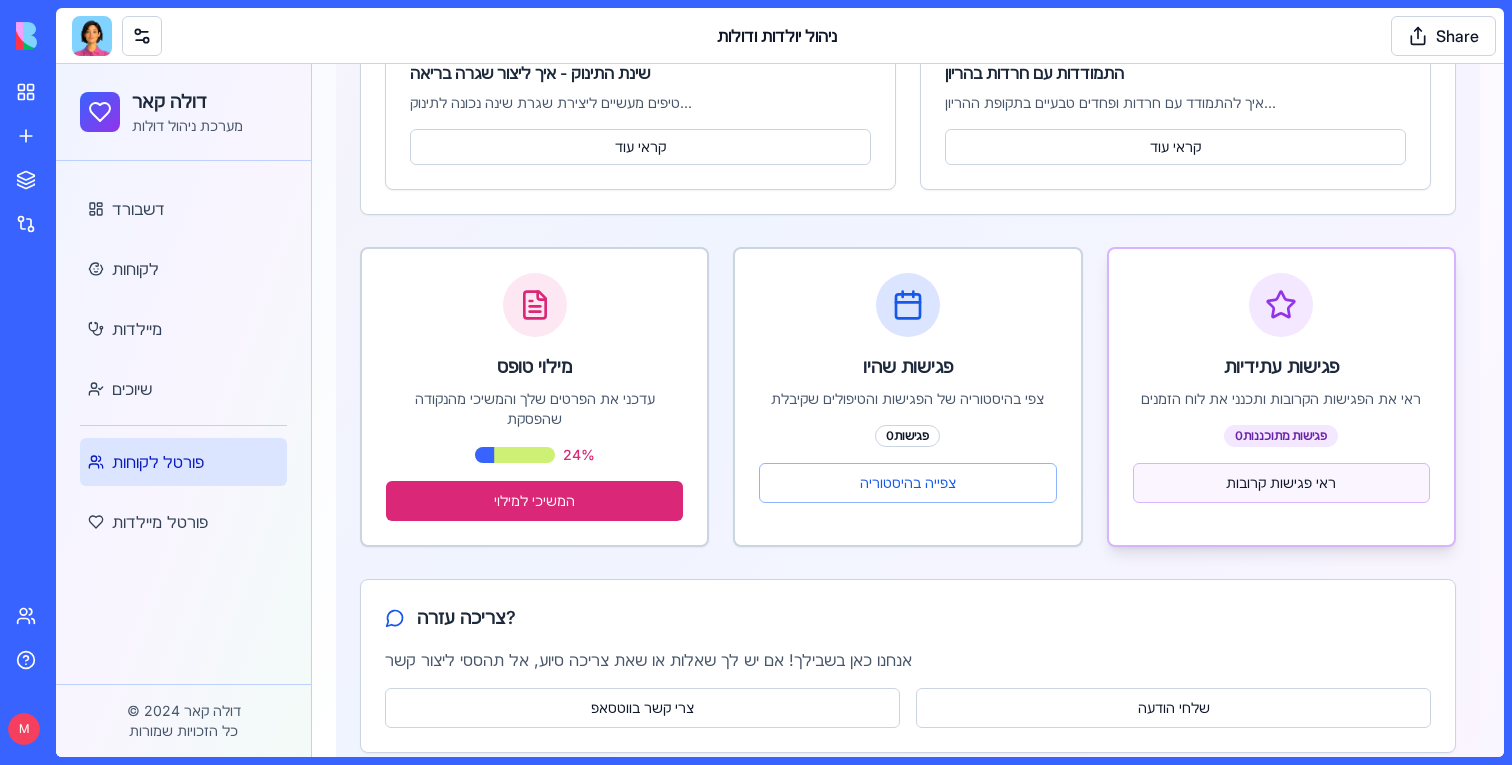 click on "ראי פגישות קרובות" at bounding box center (1281, 483) 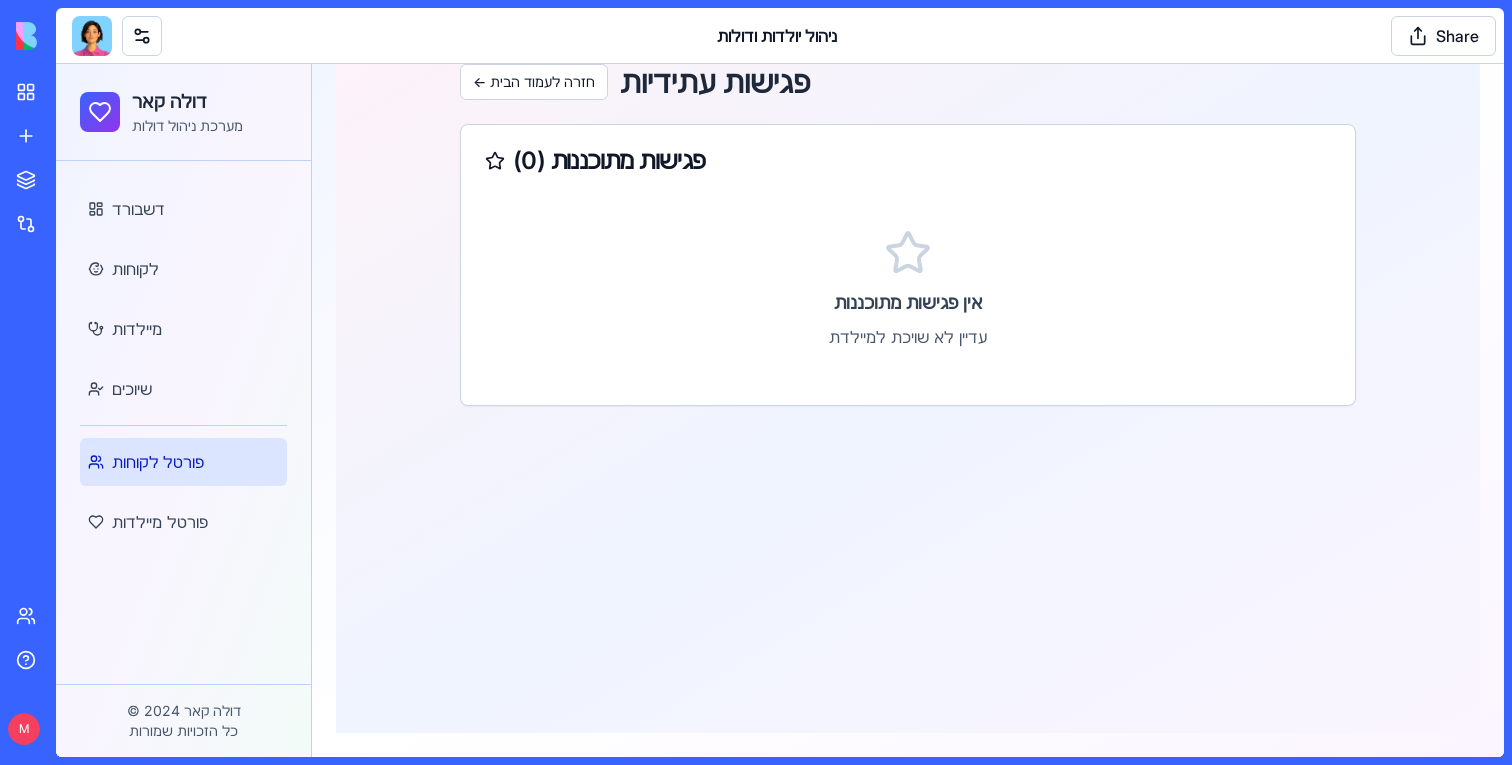 scroll, scrollTop: 0, scrollLeft: 0, axis: both 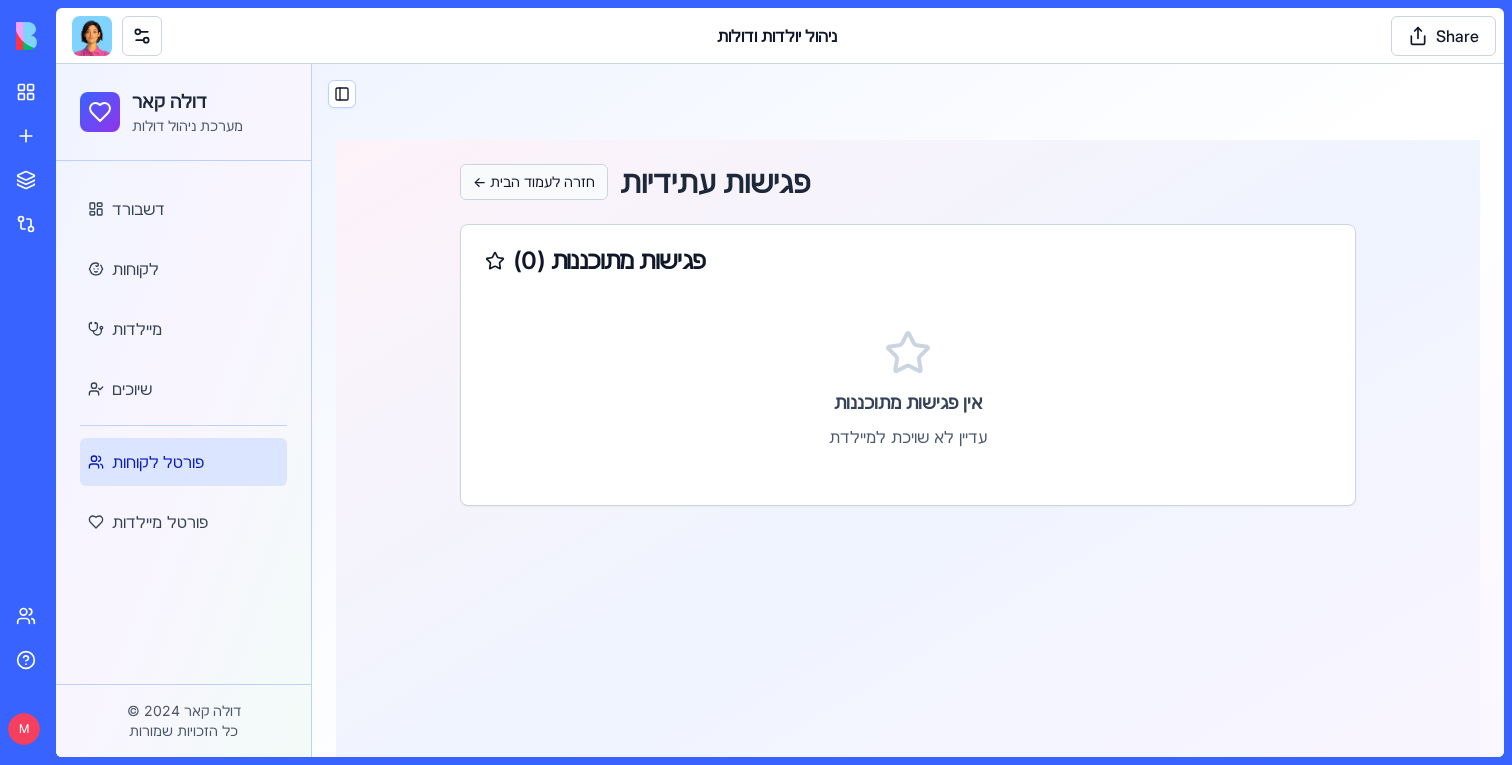 click on "← חזרה לעמוד הבית" at bounding box center (534, 182) 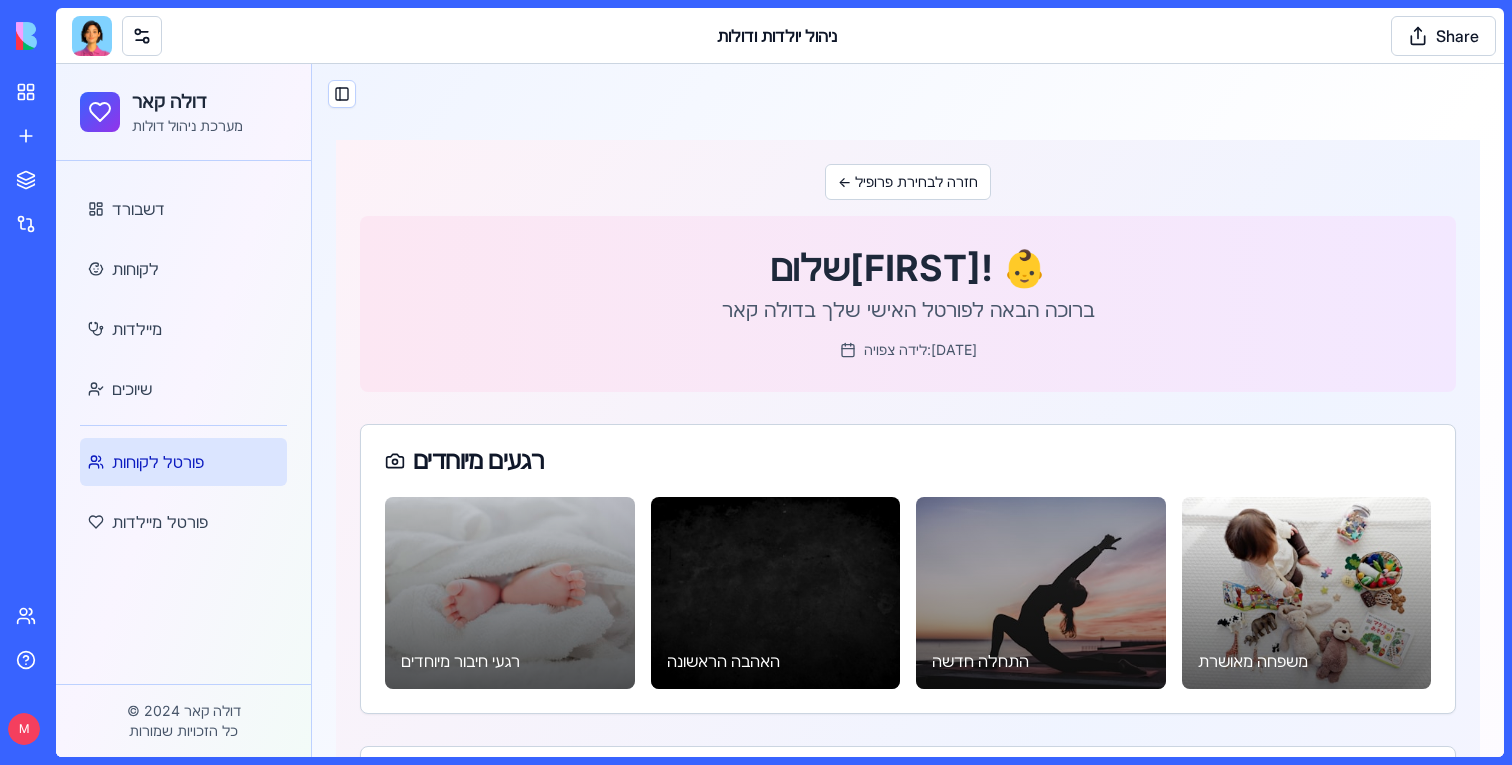 click at bounding box center [92, 36] 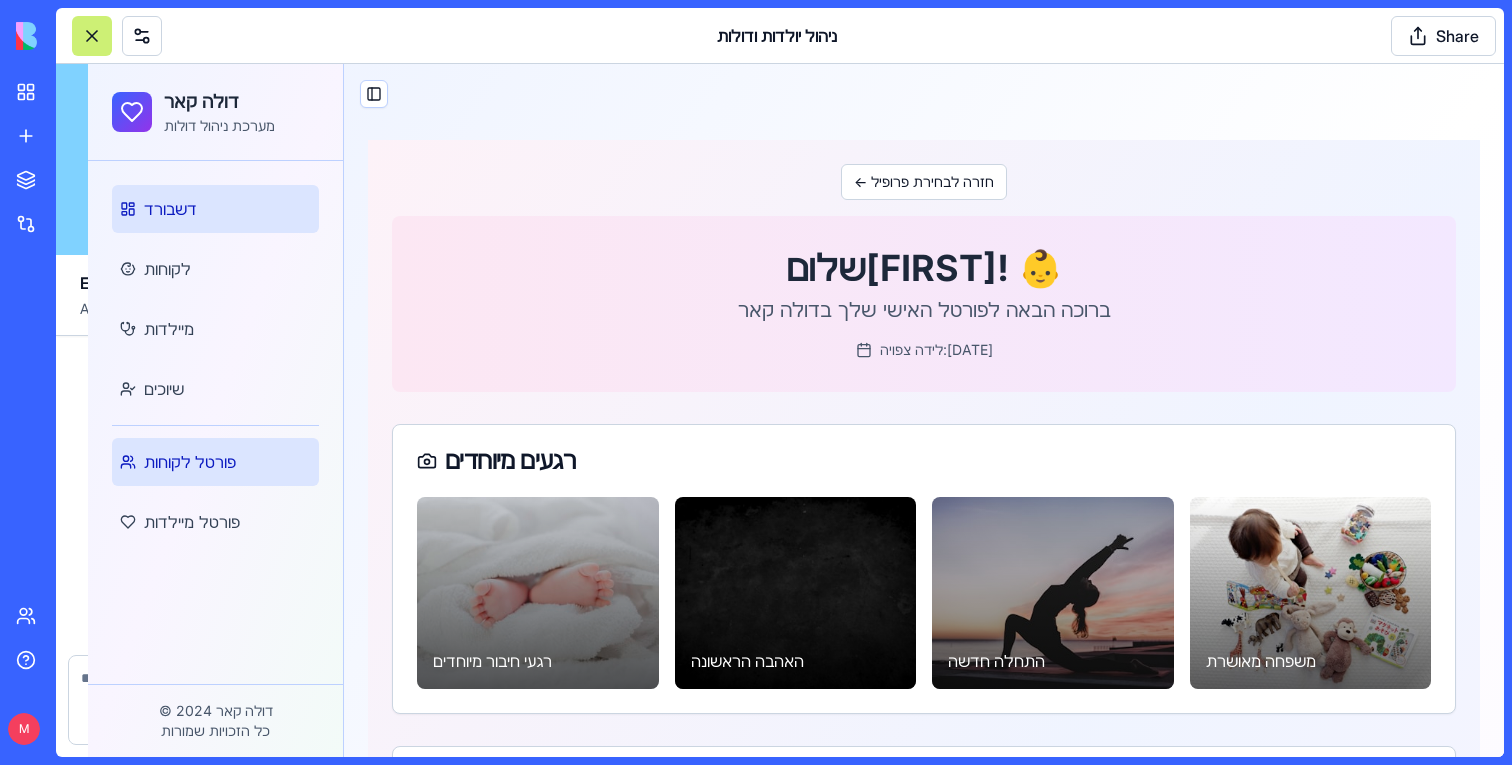 scroll, scrollTop: 55765, scrollLeft: 0, axis: vertical 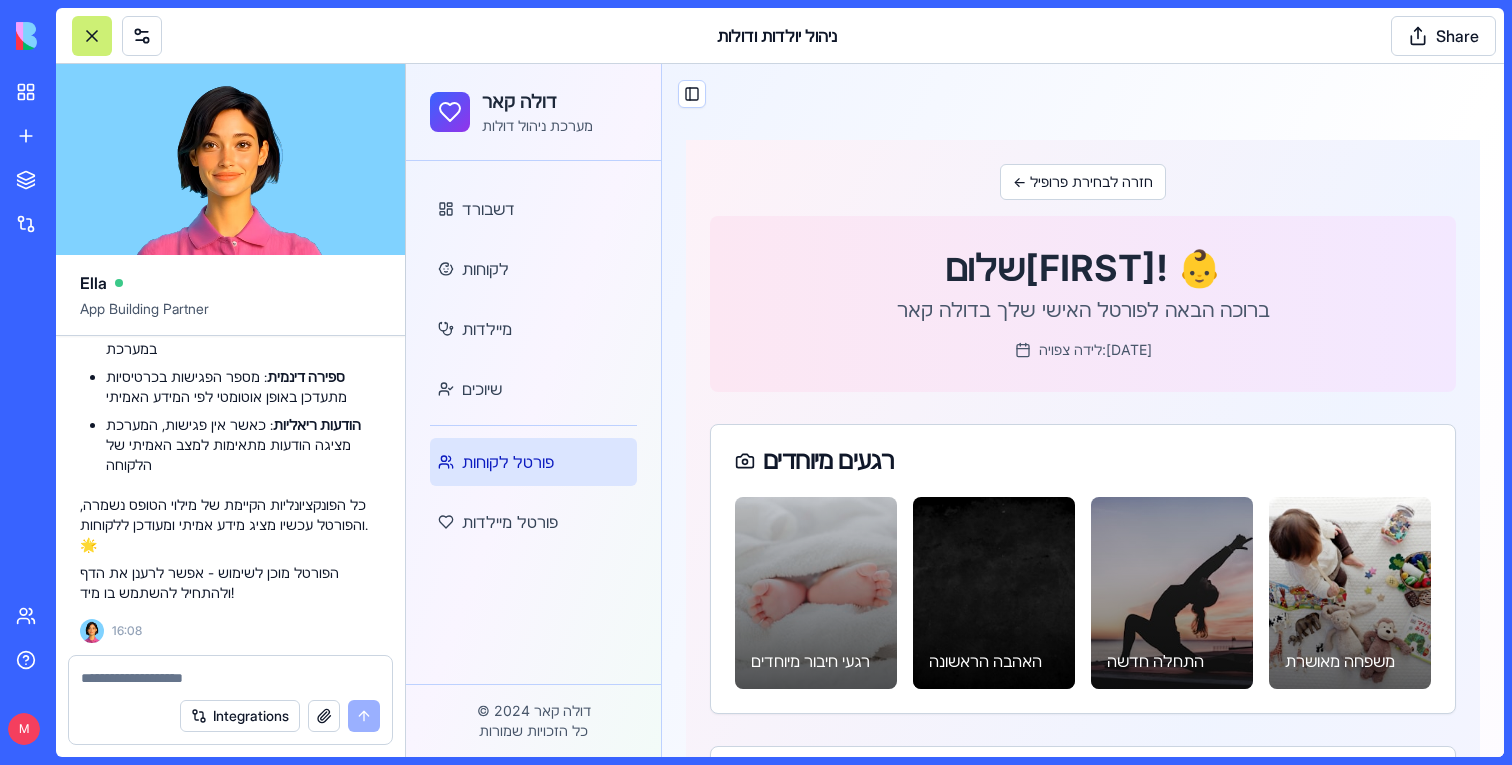 click at bounding box center (230, 678) 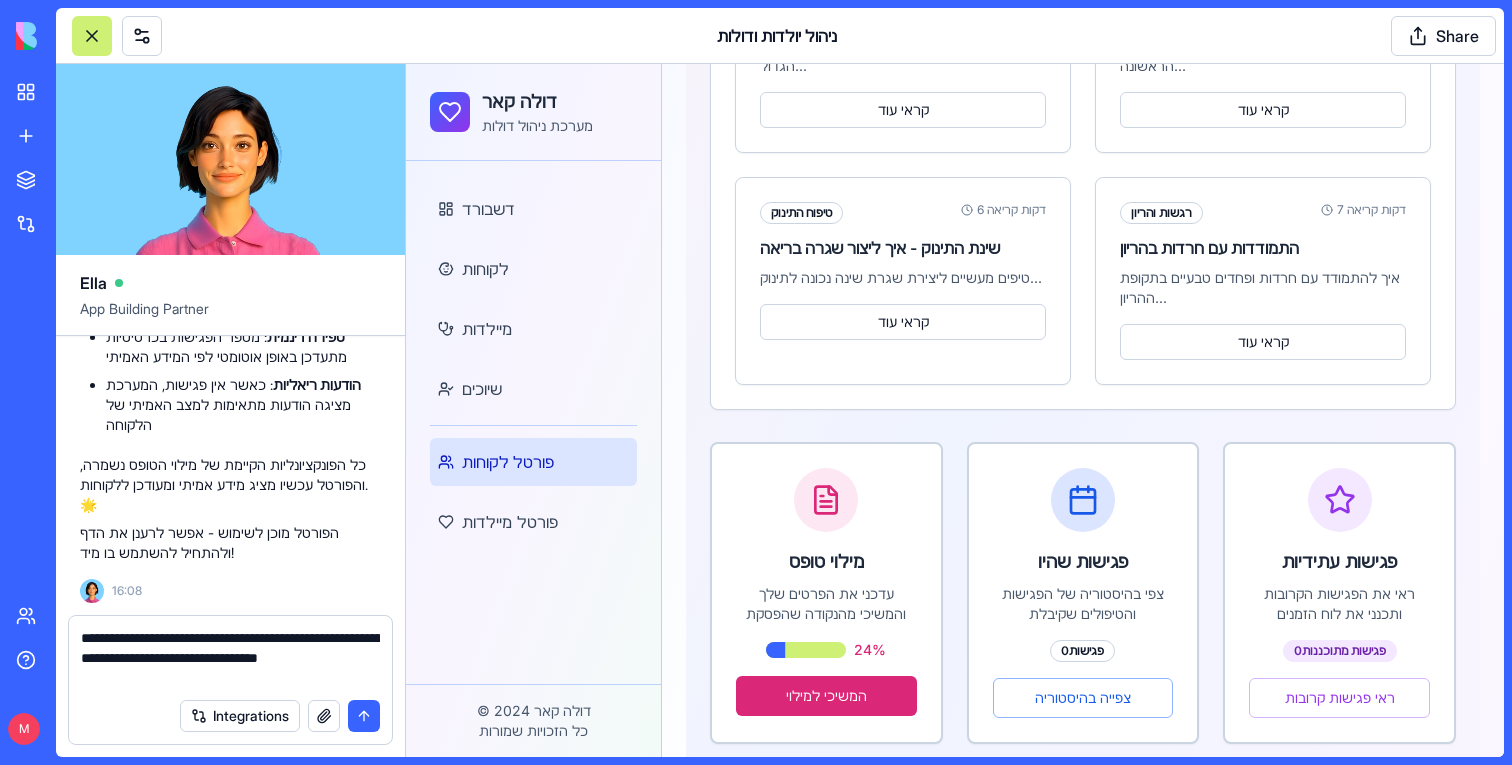 scroll, scrollTop: 0, scrollLeft: 0, axis: both 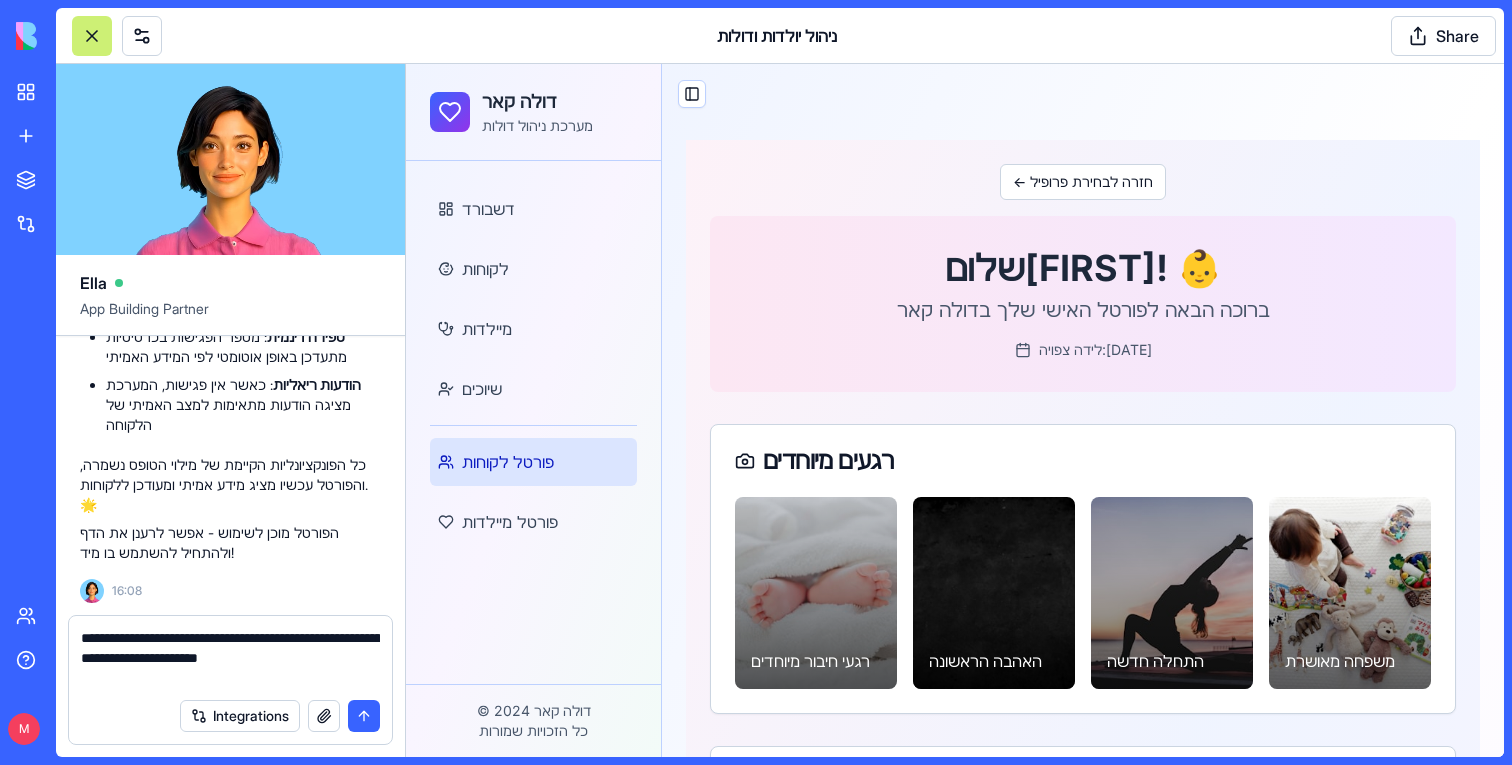 type on "**********" 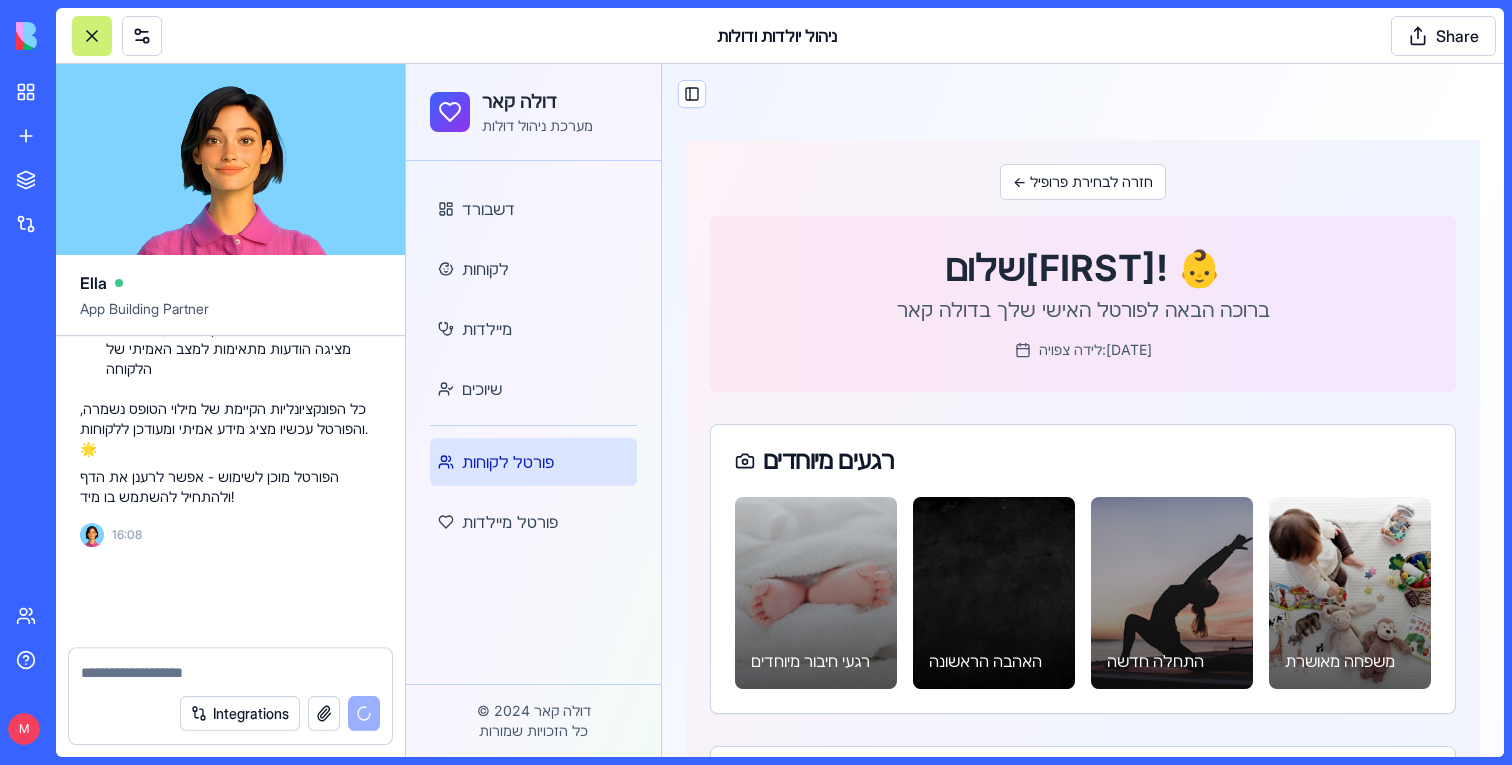 scroll, scrollTop: 55886, scrollLeft: 0, axis: vertical 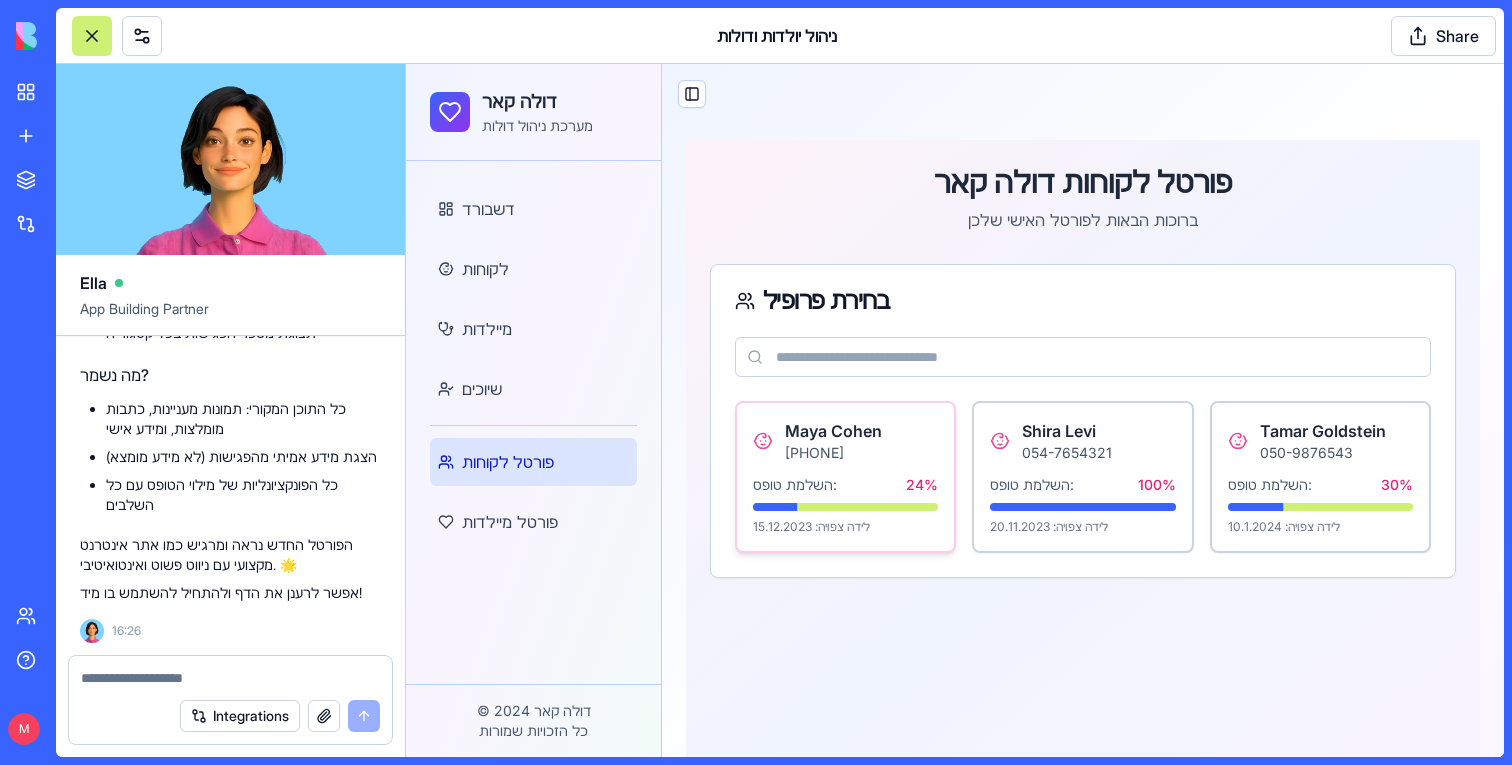 click on "Maya Cohen" at bounding box center [833, 431] 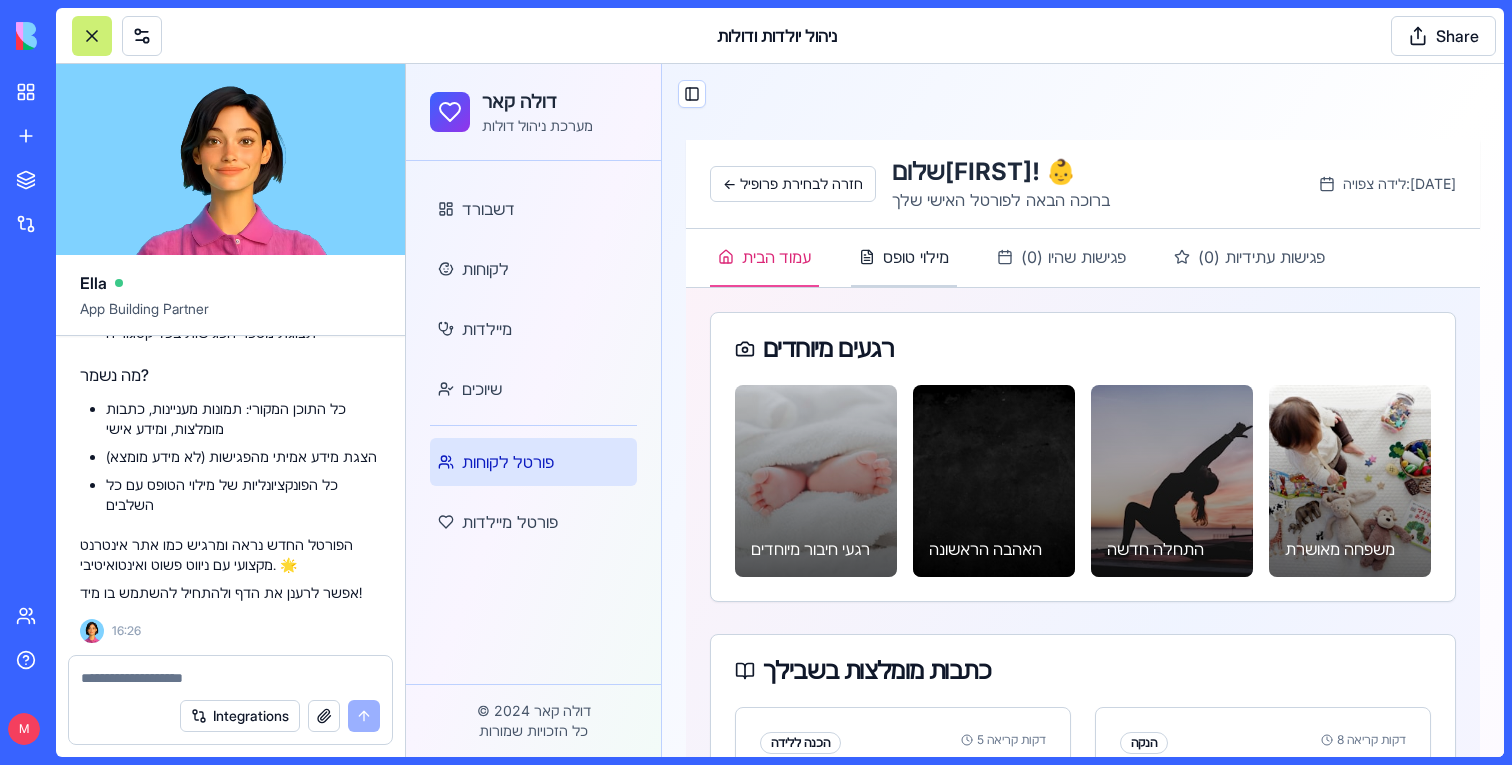 click on "מילוי טופס" at bounding box center (904, 257) 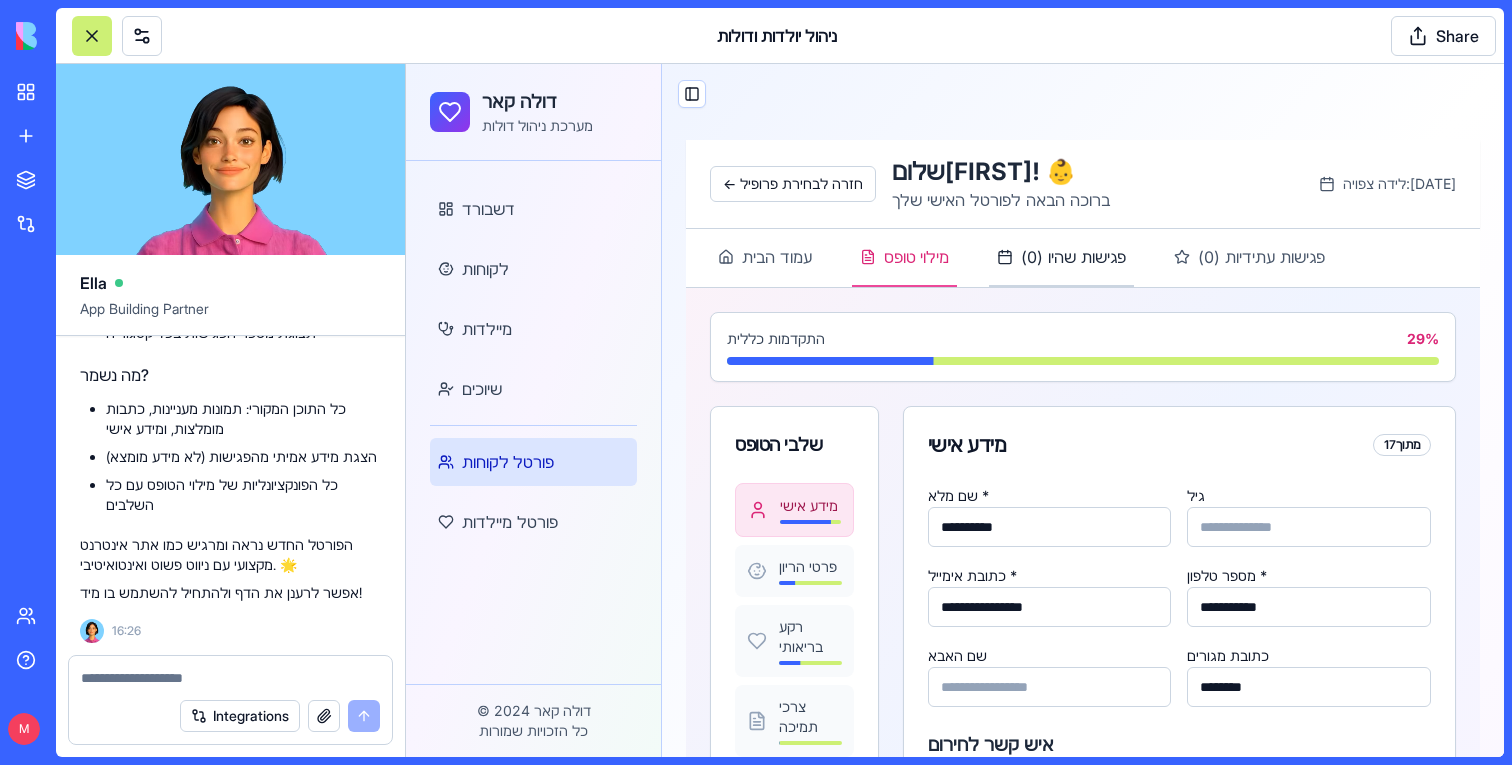 click on "פגישות שהיו ( 0 )" at bounding box center (1061, 257) 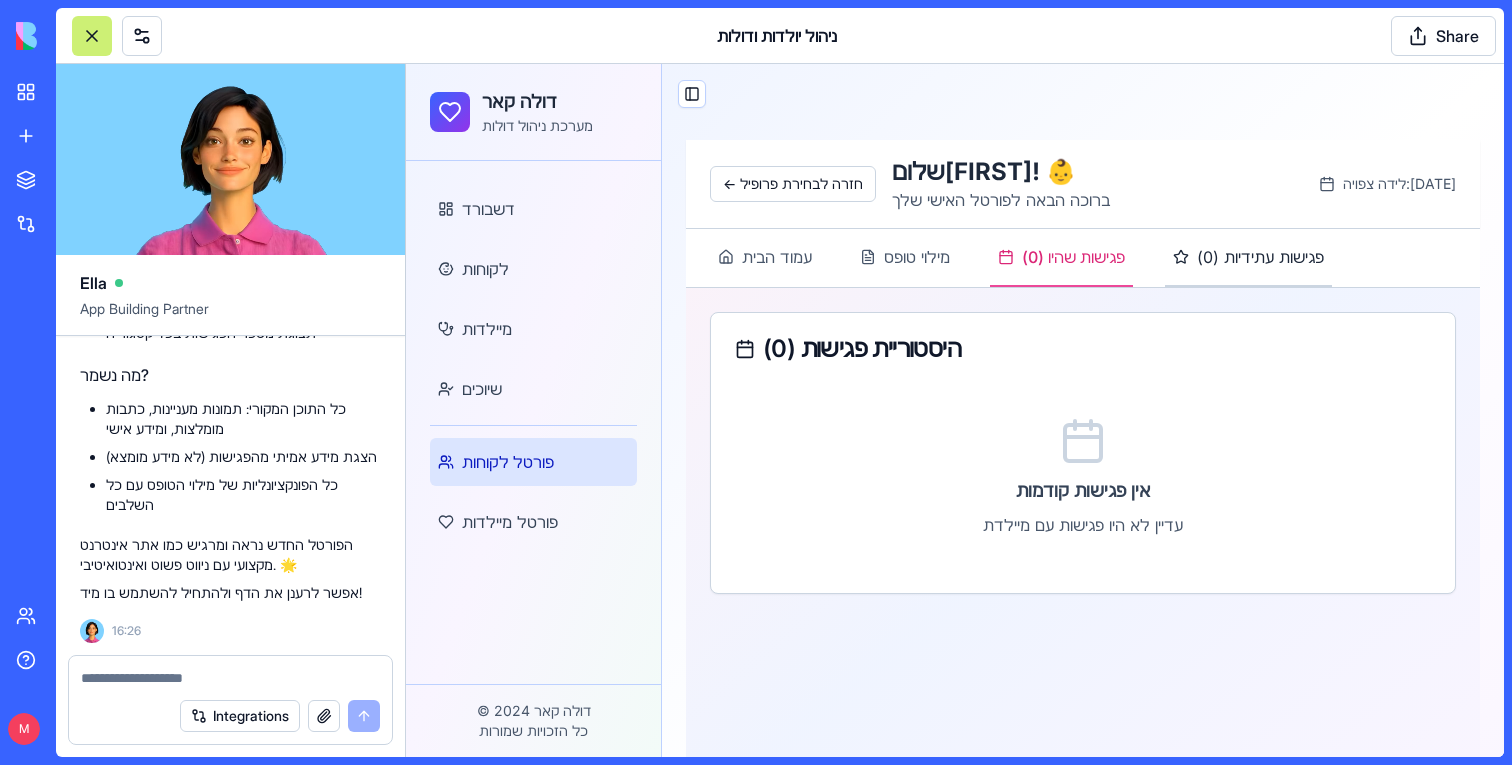 click on "פגישות עתידיות ( 0 )" at bounding box center (1248, 257) 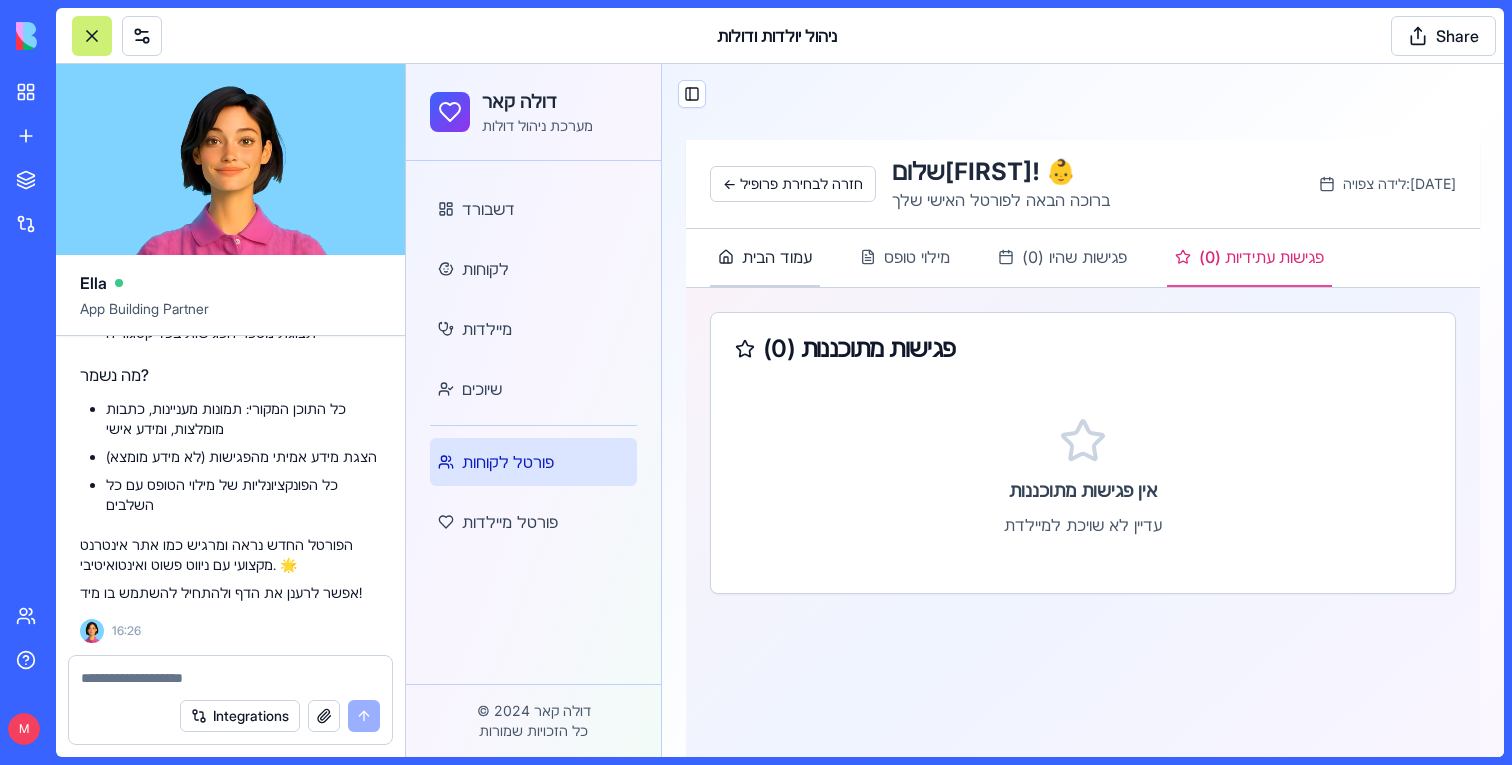 click on "עמוד הבית" at bounding box center (765, 258) 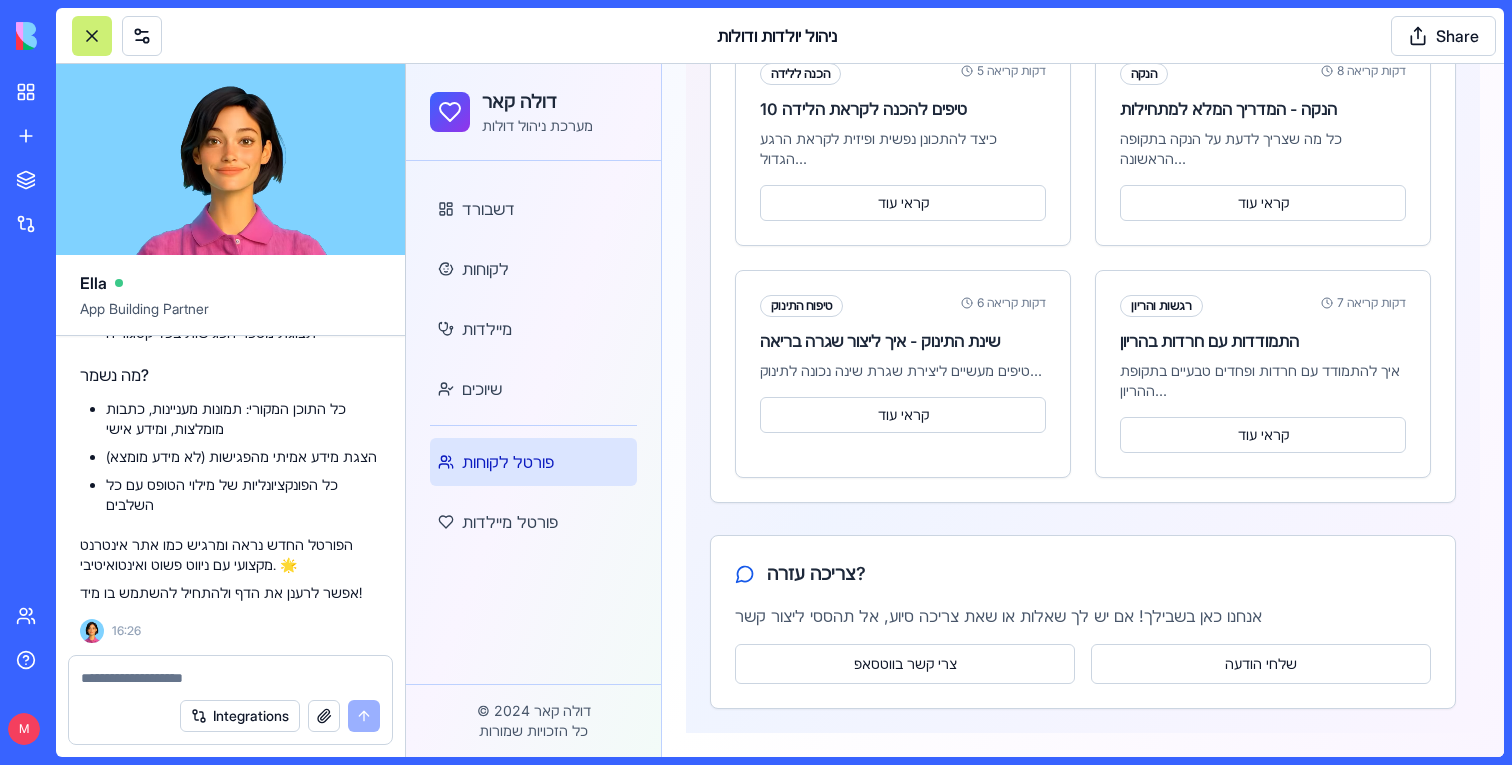scroll, scrollTop: 0, scrollLeft: 0, axis: both 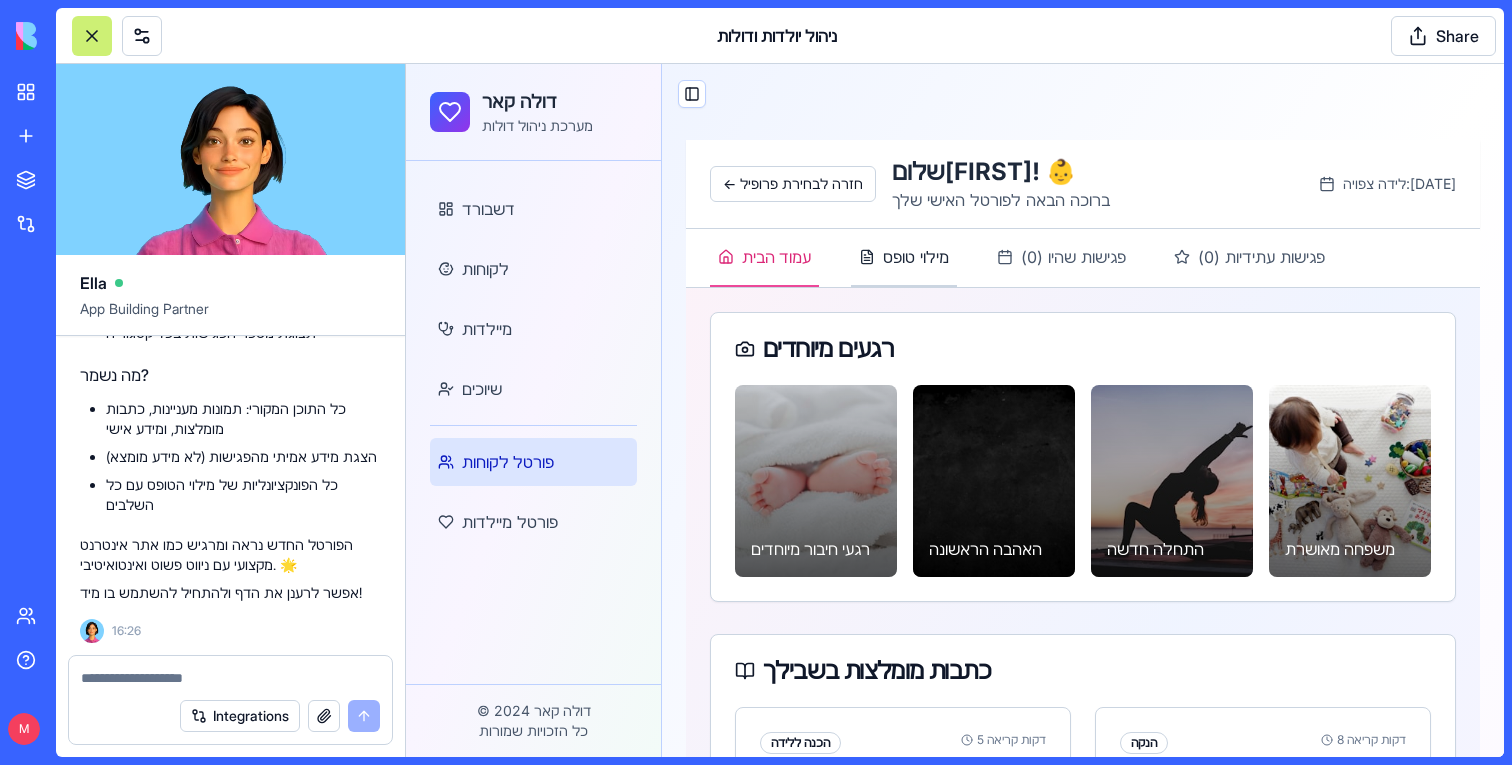 click on "מילוי טופס" at bounding box center [904, 258] 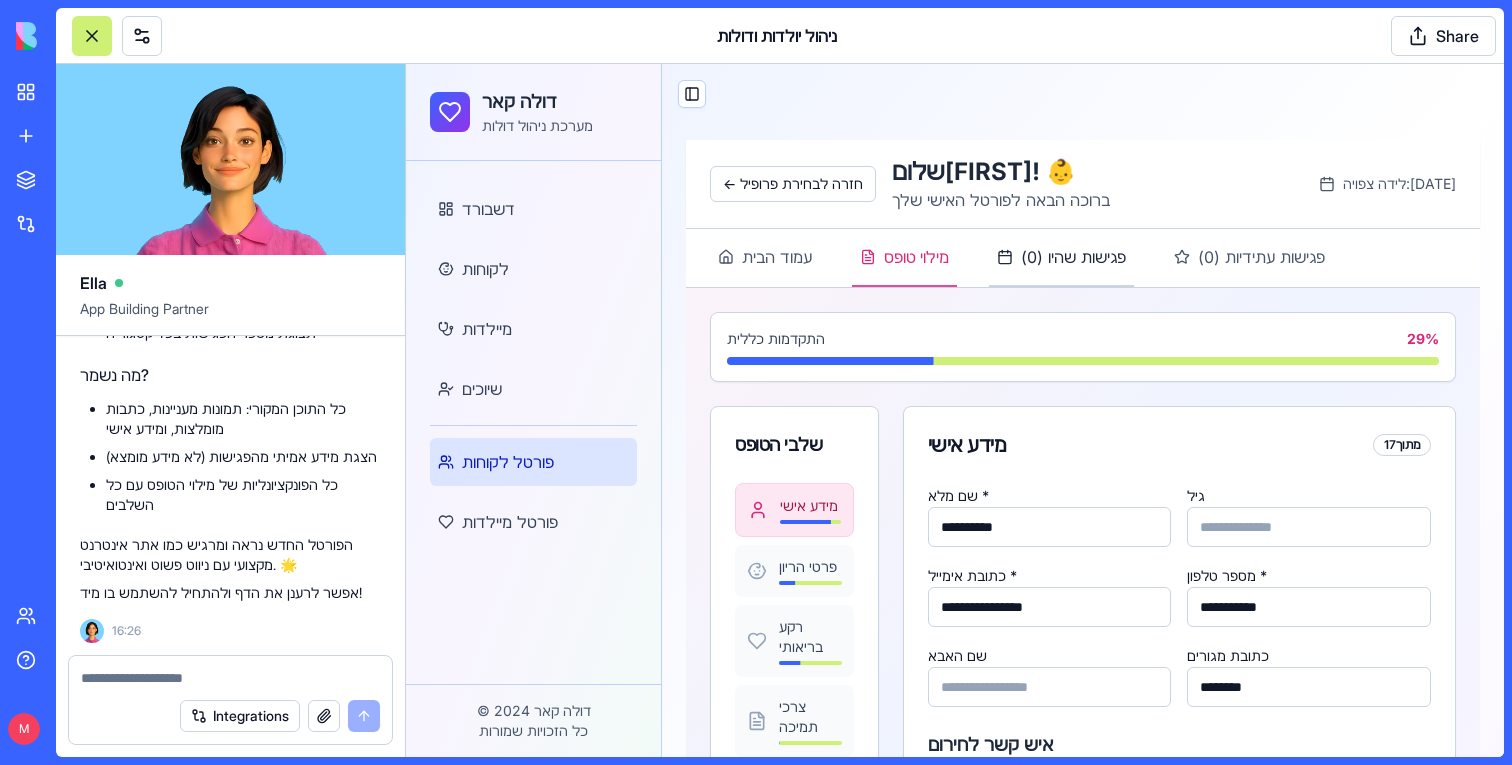 click on "פגישות שהיו ( 0 )" at bounding box center [1061, 258] 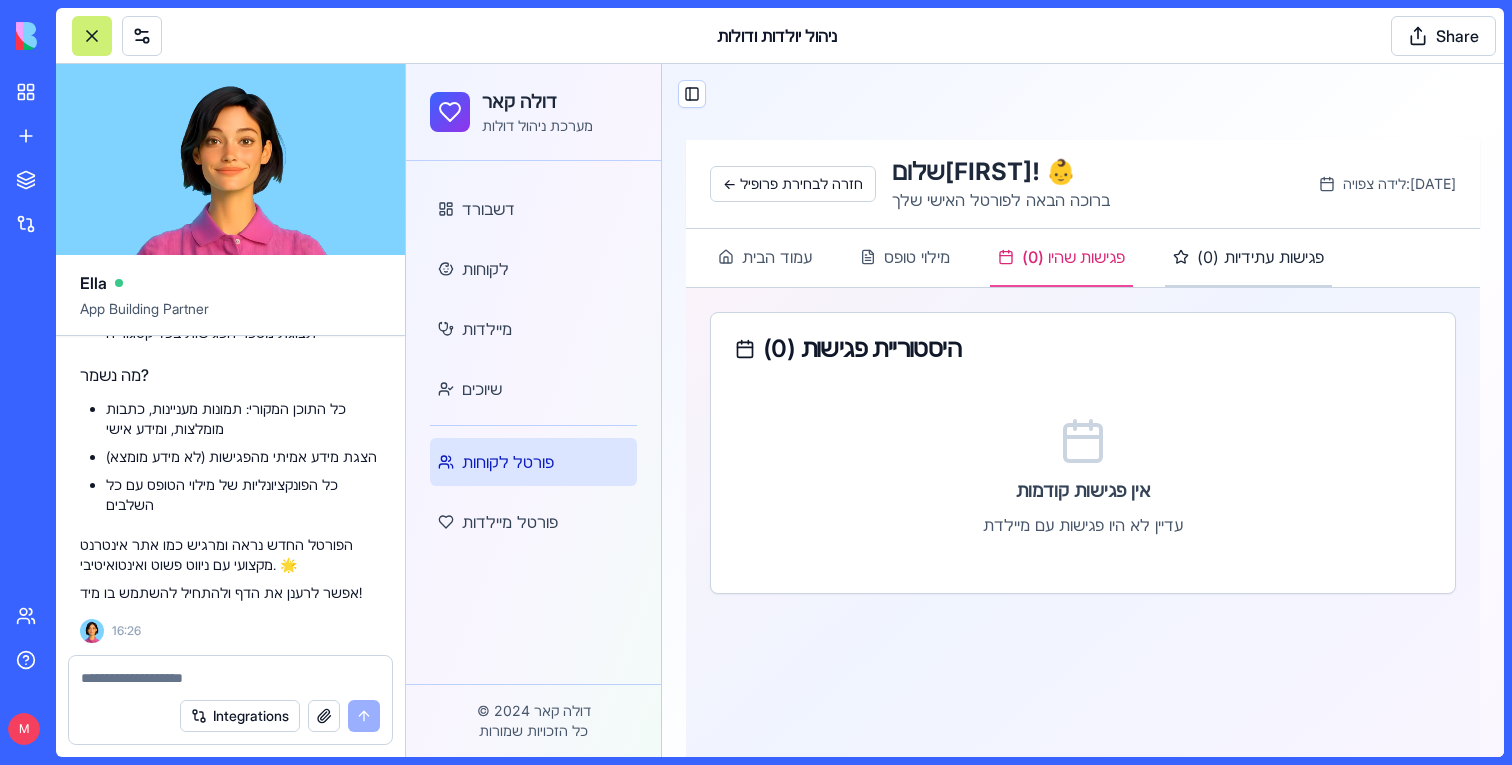 click on "פגישות עתידיות ( 0 )" at bounding box center [1248, 257] 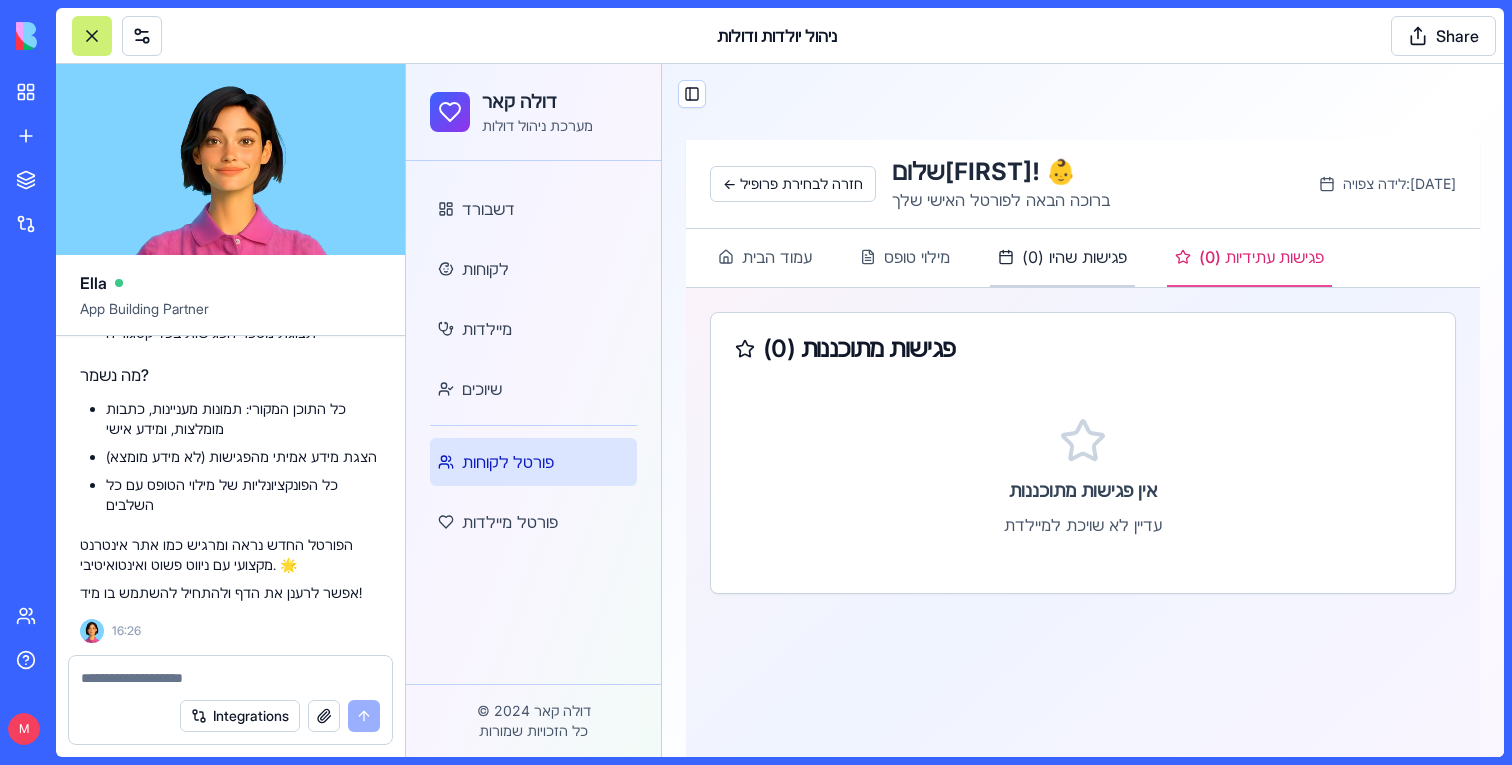 click on "פגישות שהיו ( 0 )" at bounding box center [1062, 257] 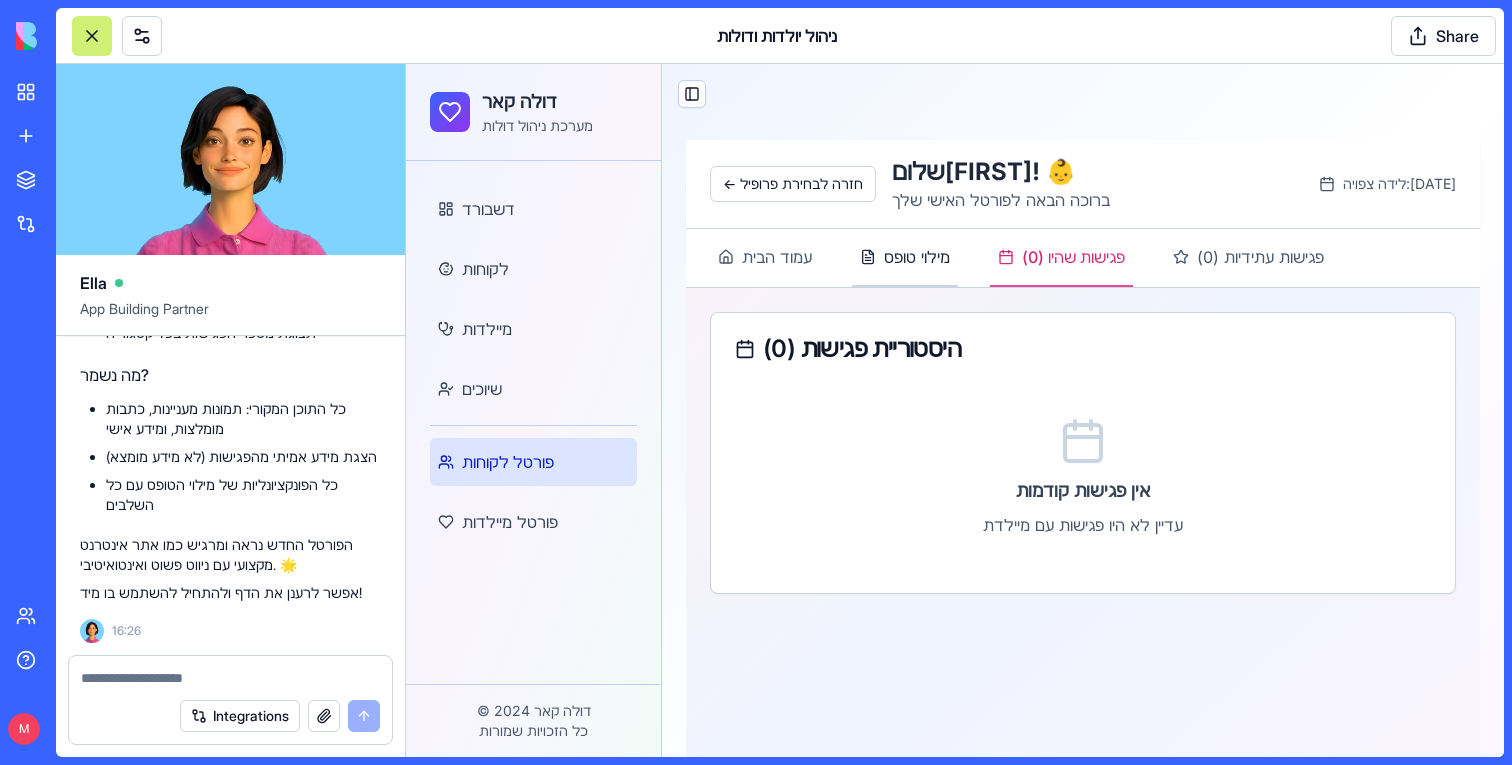 click on "מילוי טופס" at bounding box center (905, 257) 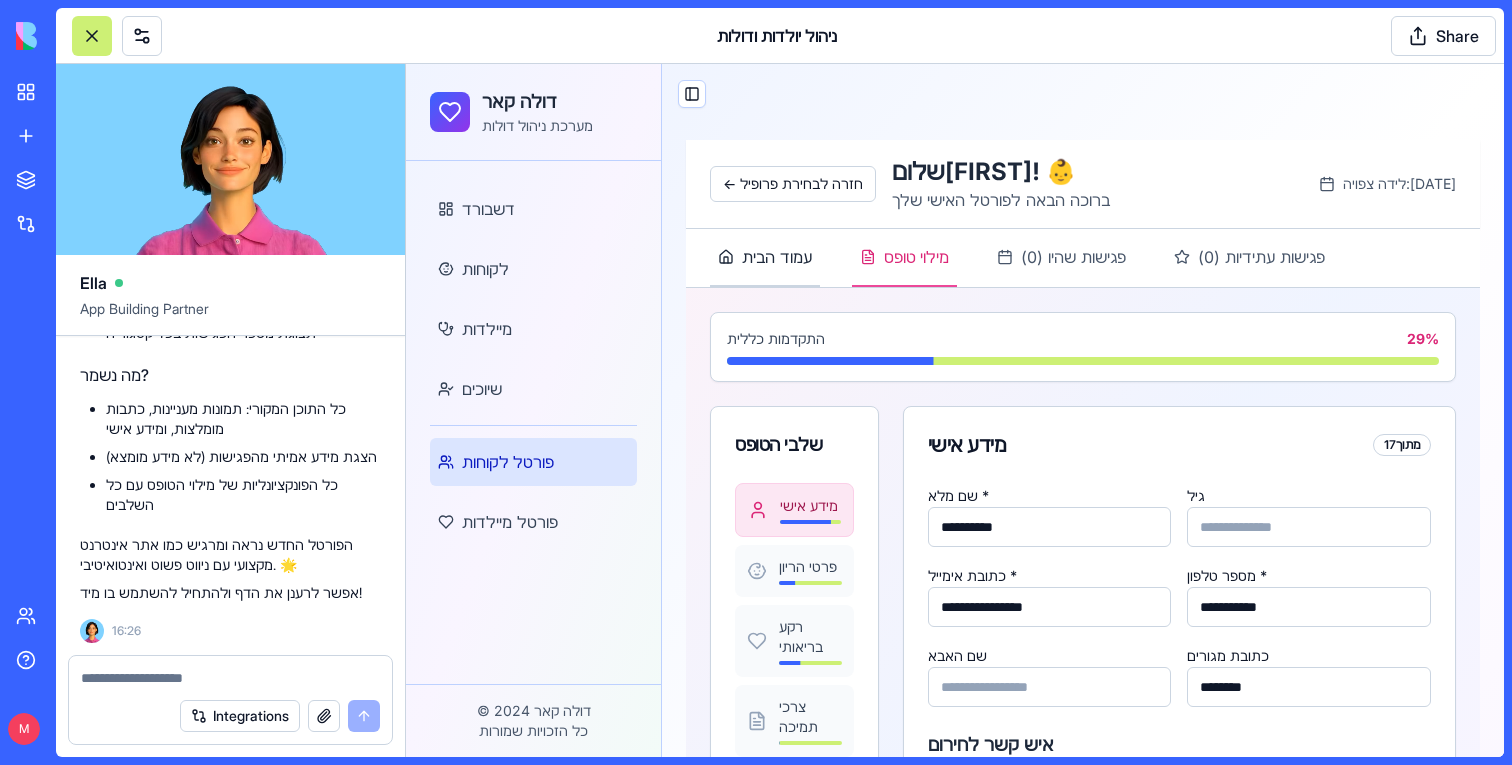 click on "עמוד הבית" at bounding box center (765, 257) 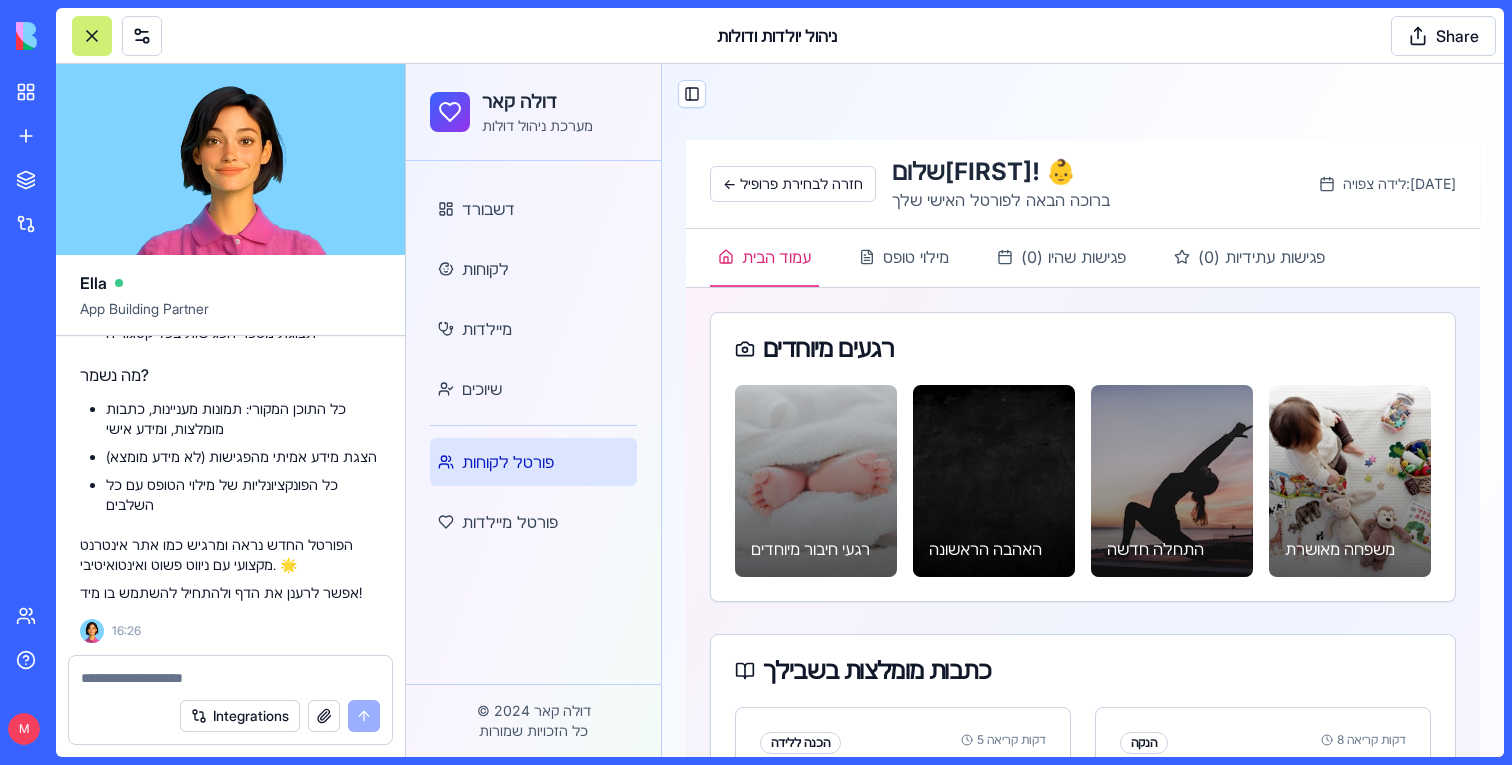 click at bounding box center [230, 672] 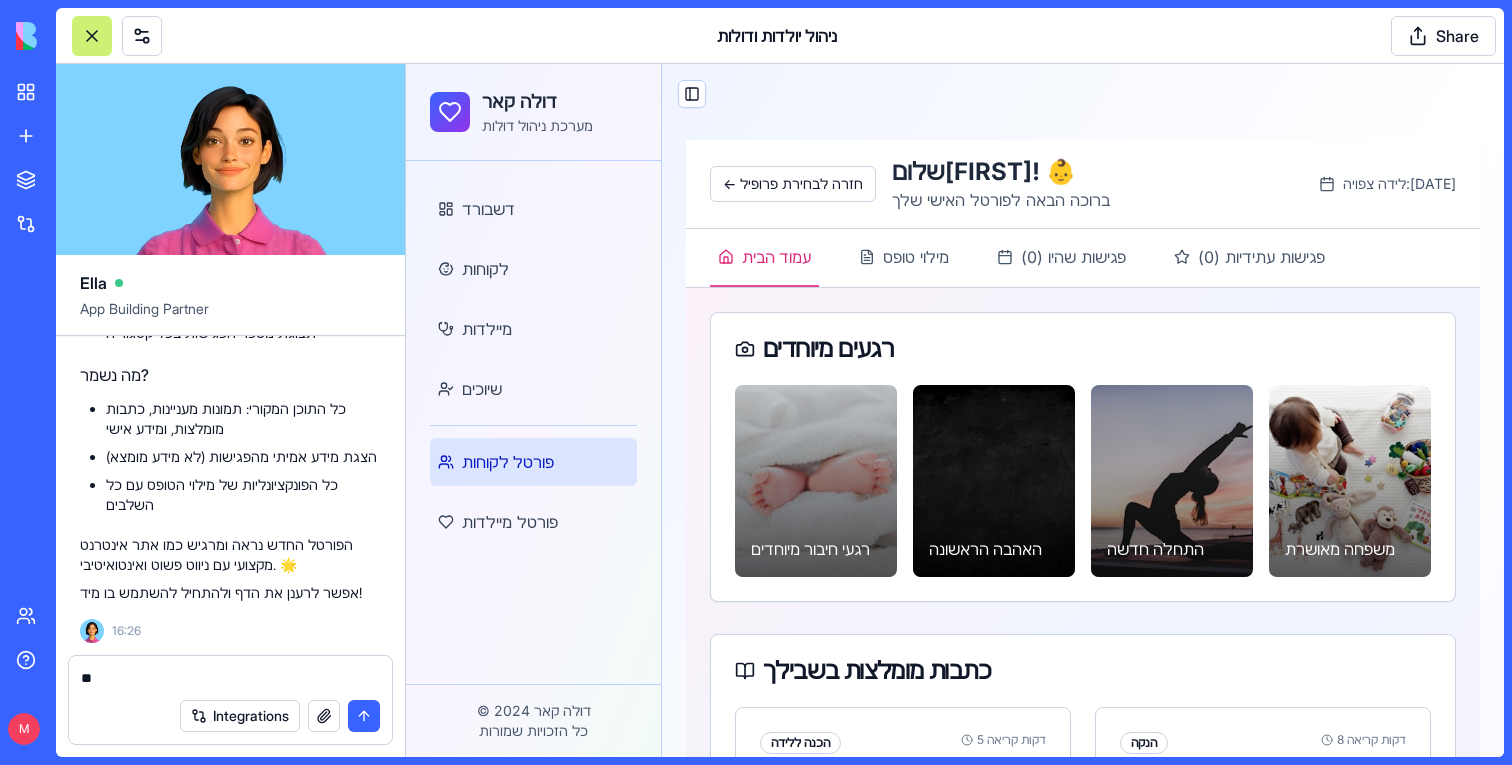 type on "*" 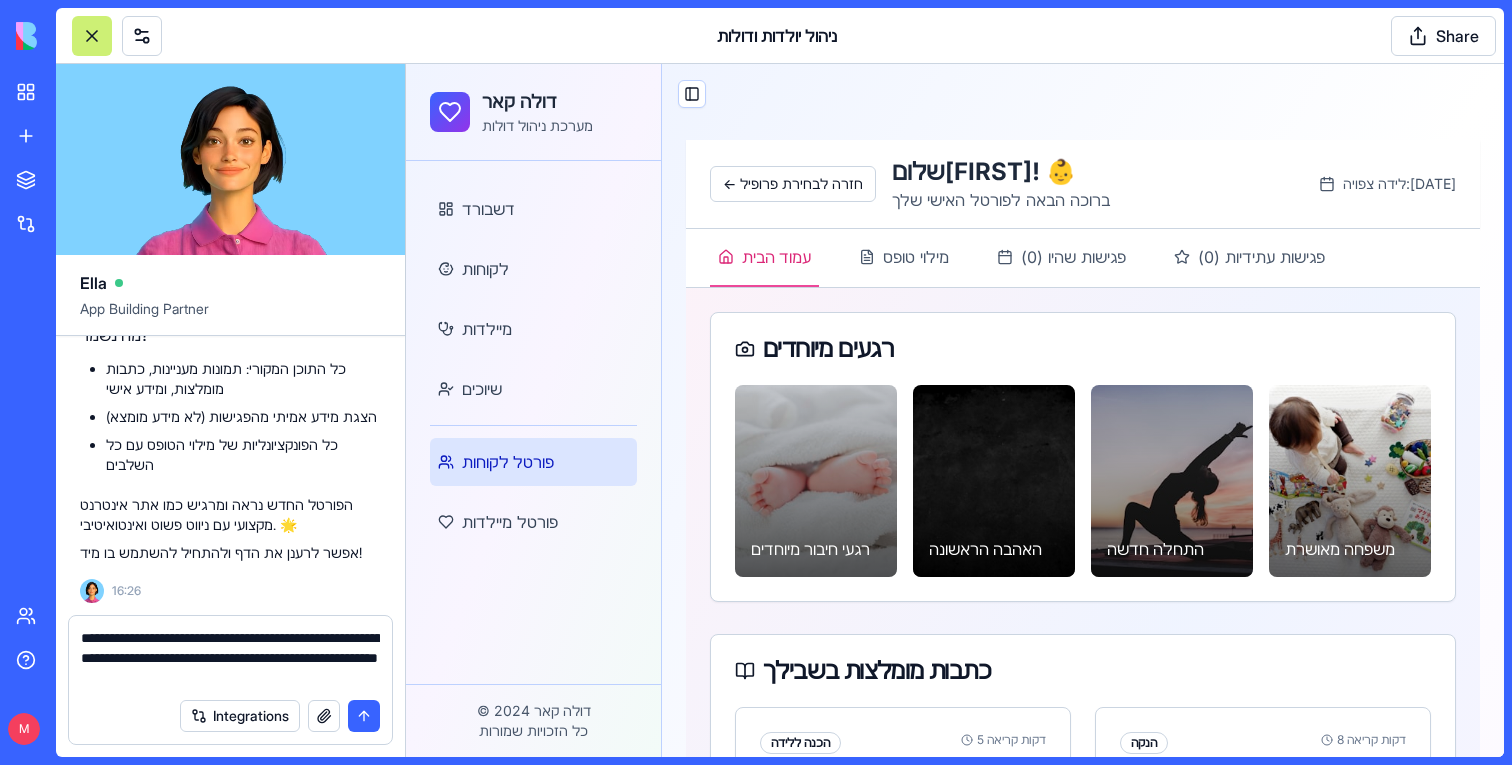 type on "**********" 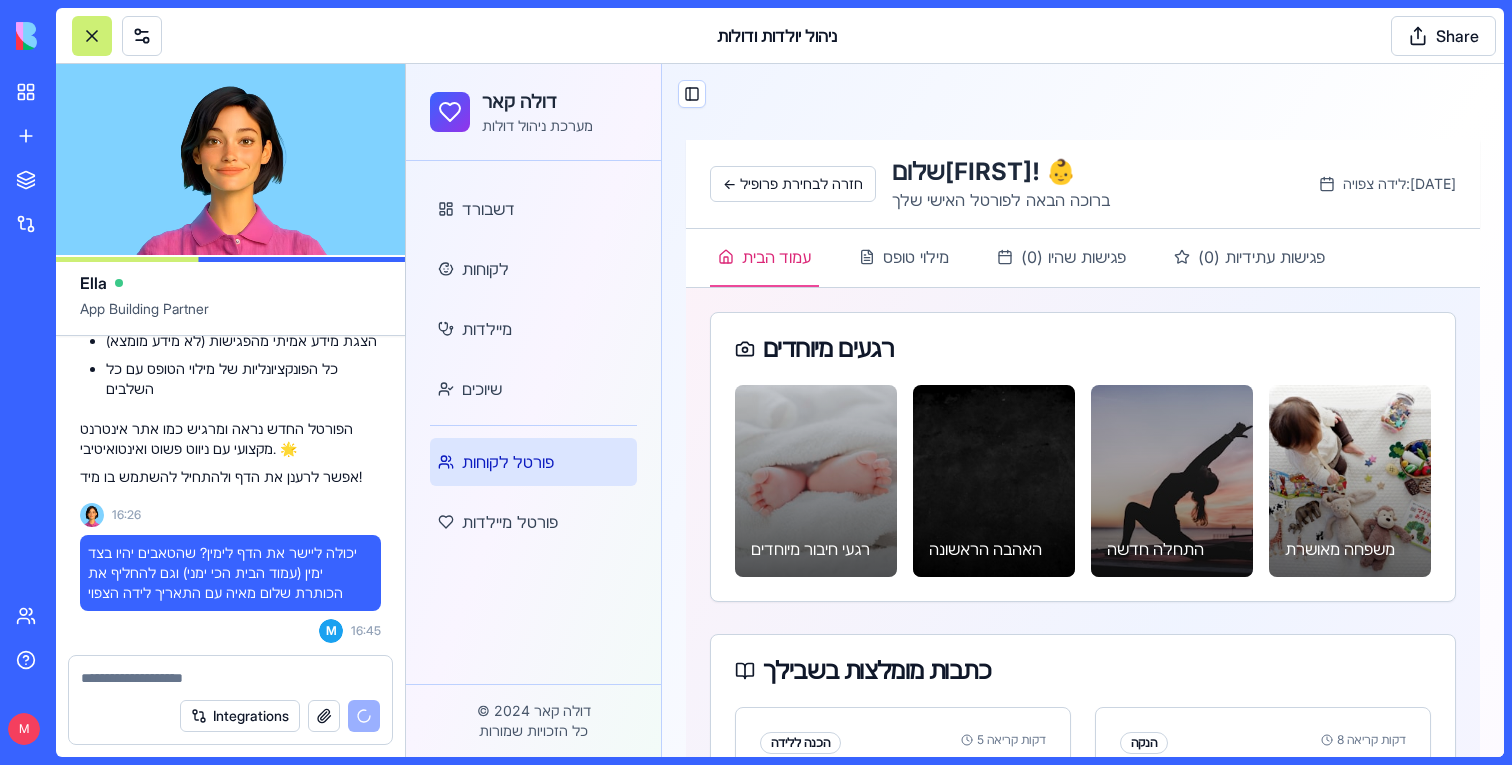 scroll, scrollTop: 57015, scrollLeft: 0, axis: vertical 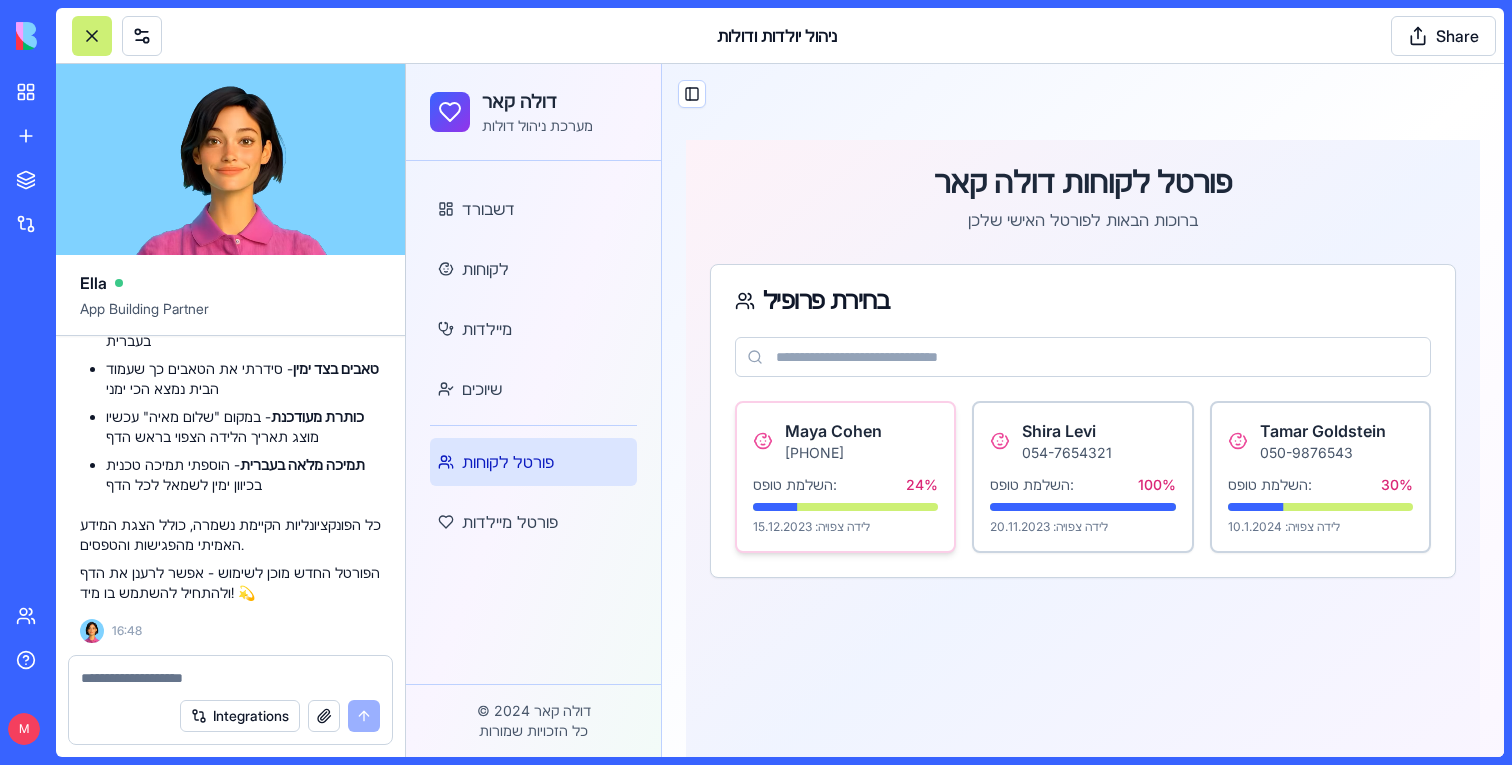 click on "לידה צפויה: 15.12.2023" at bounding box center (845, 527) 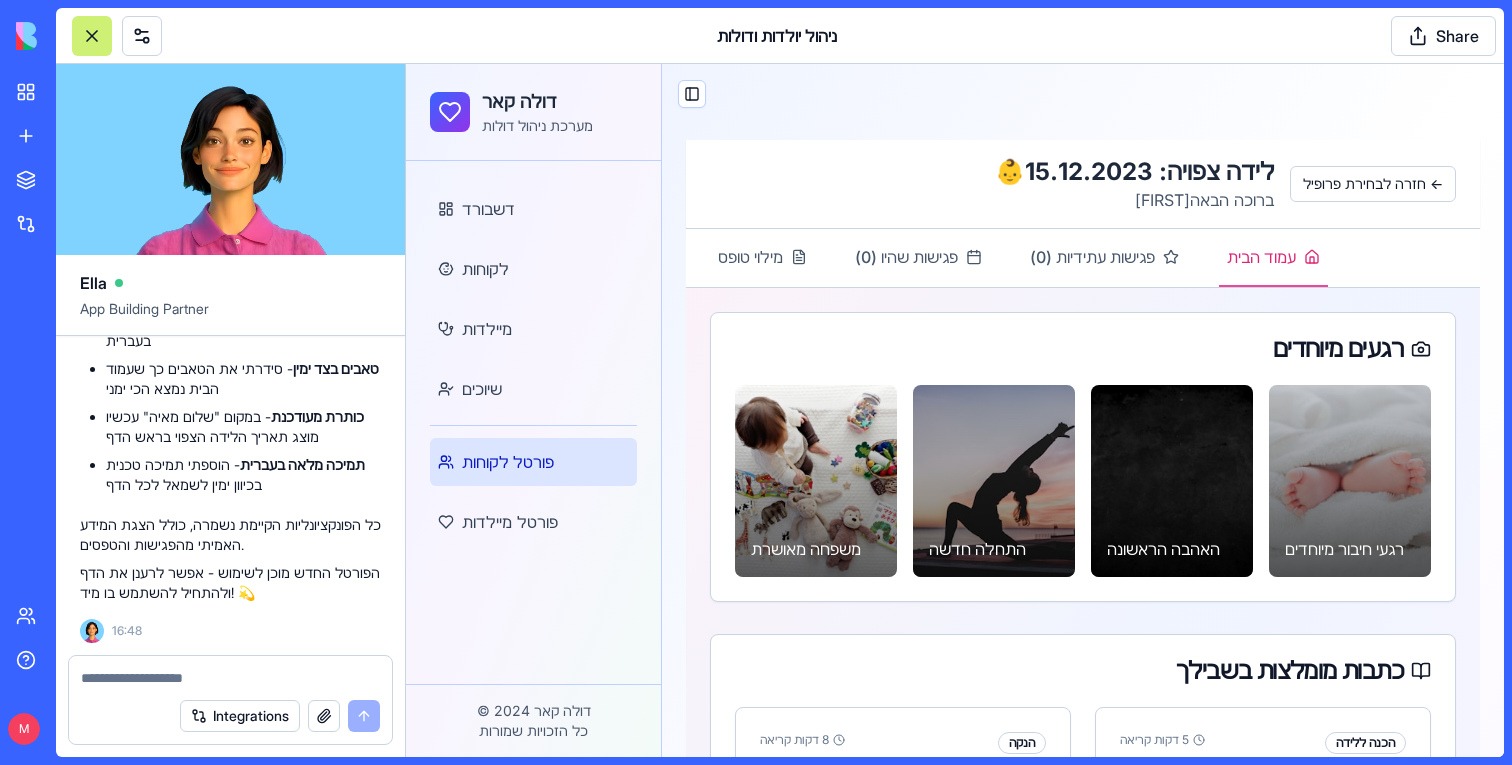 click on "פורטל לקוחות" at bounding box center (533, 462) 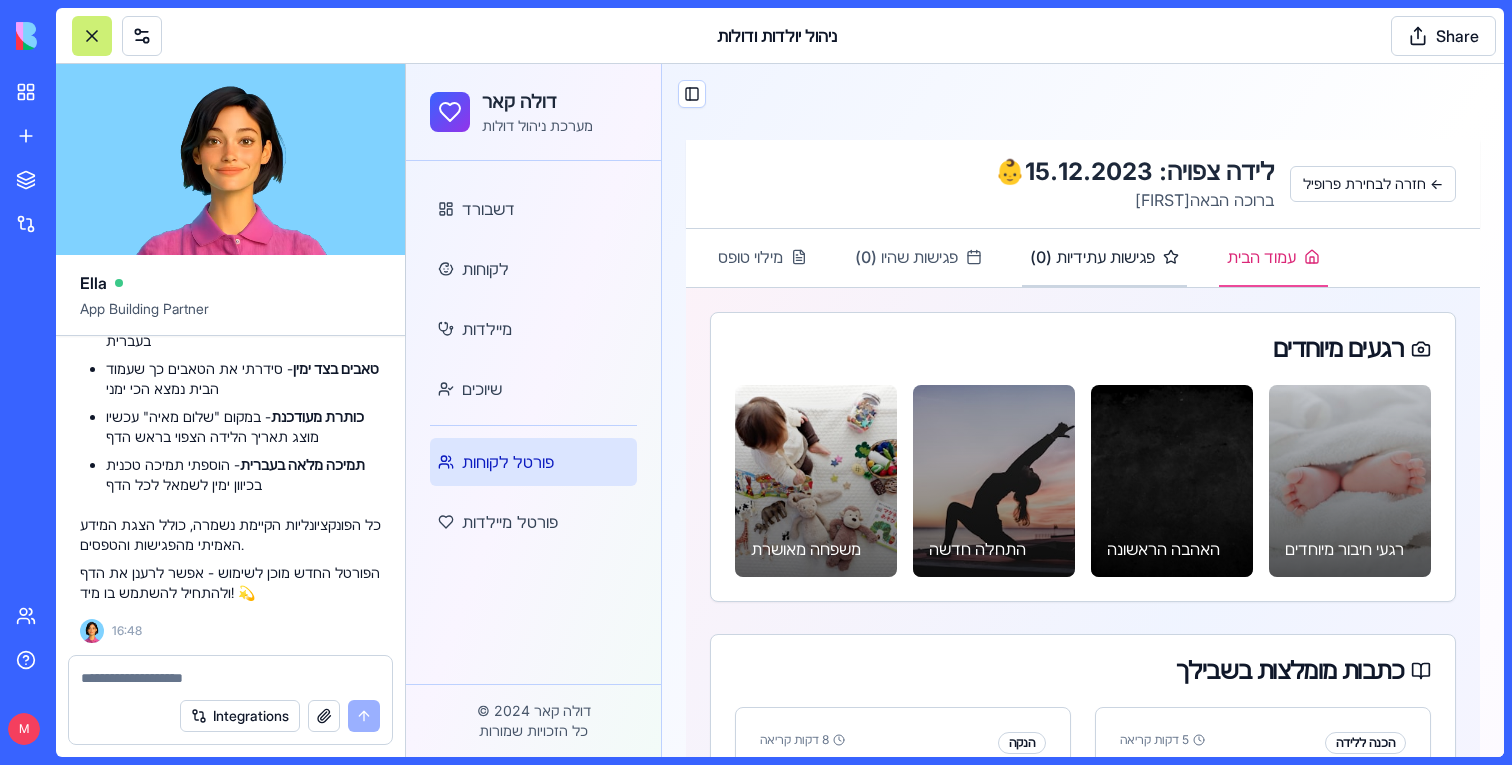 click on "פגישות עתידיות ( 0 )" at bounding box center [1104, 258] 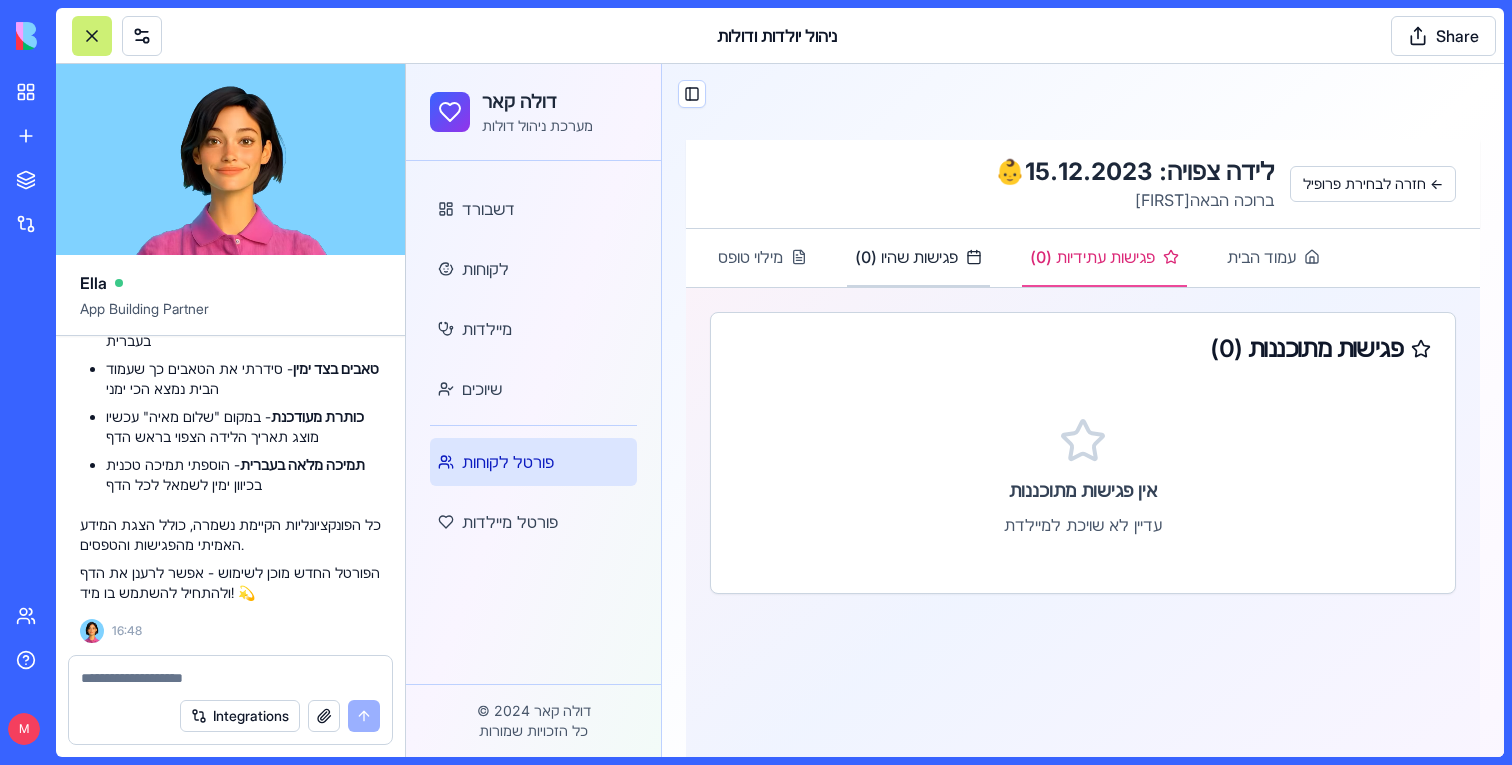 click on "פגישות שהיו ( 0 )" at bounding box center [906, 257] 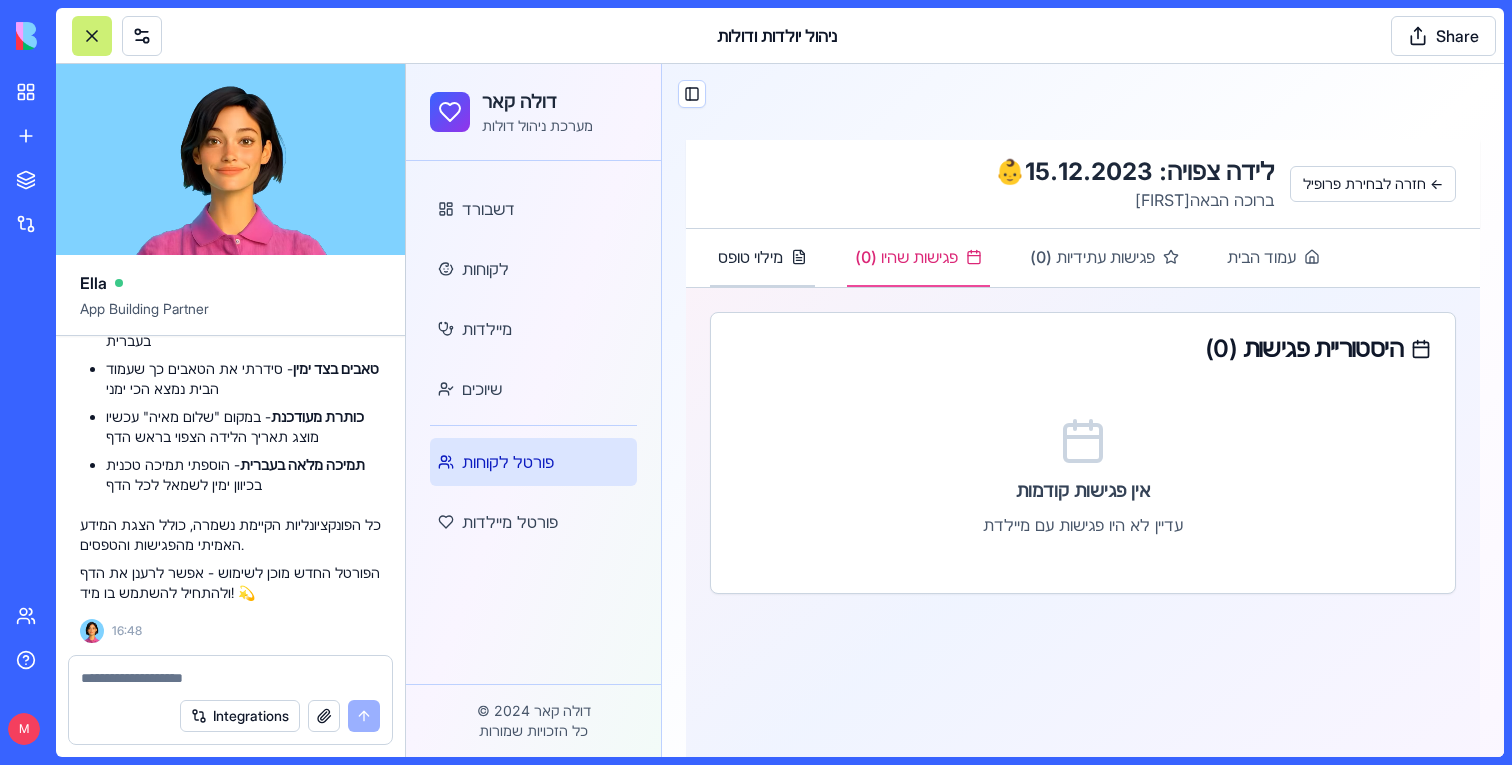 click on "מילוי טופס" at bounding box center (750, 257) 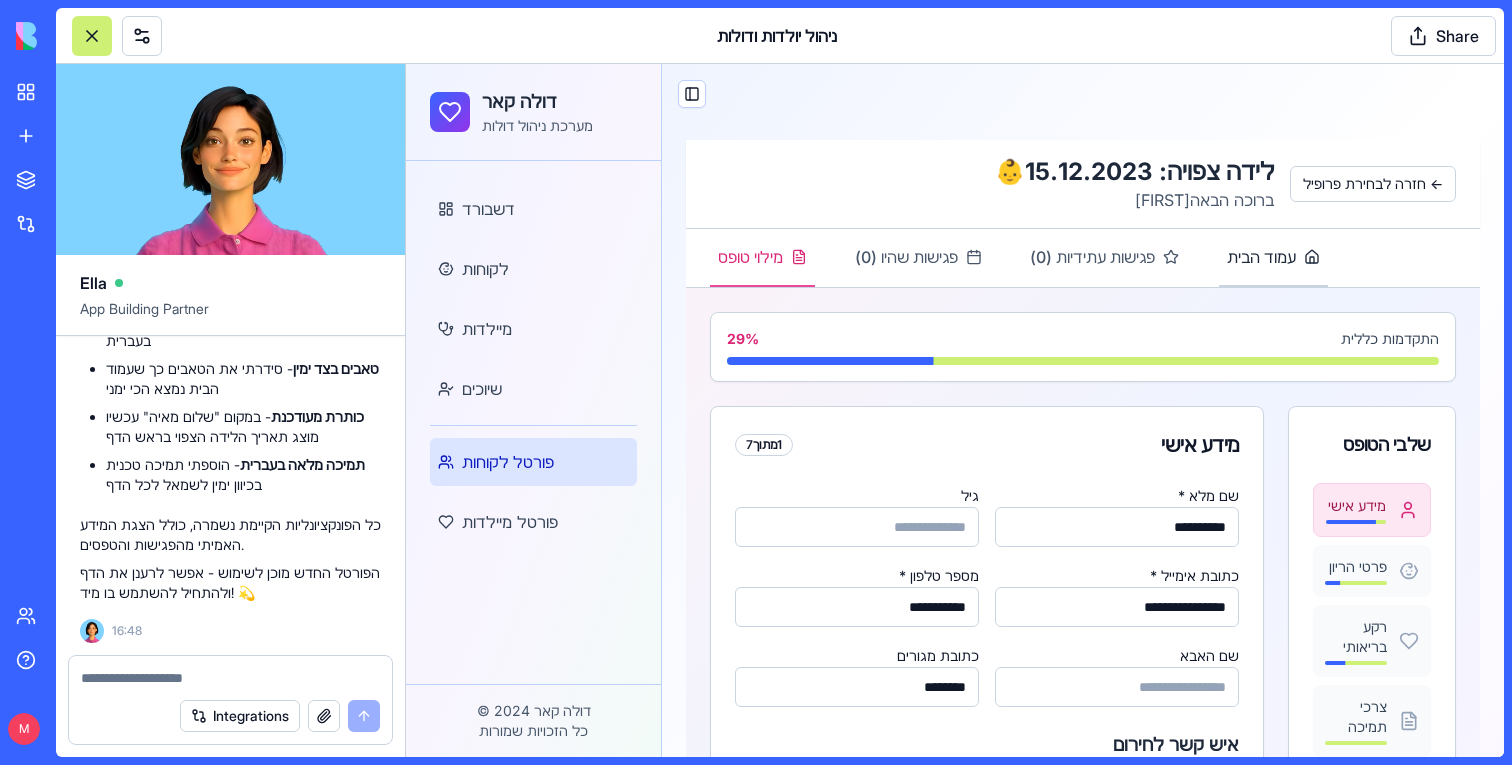 click on "עמוד הבית" at bounding box center (1261, 257) 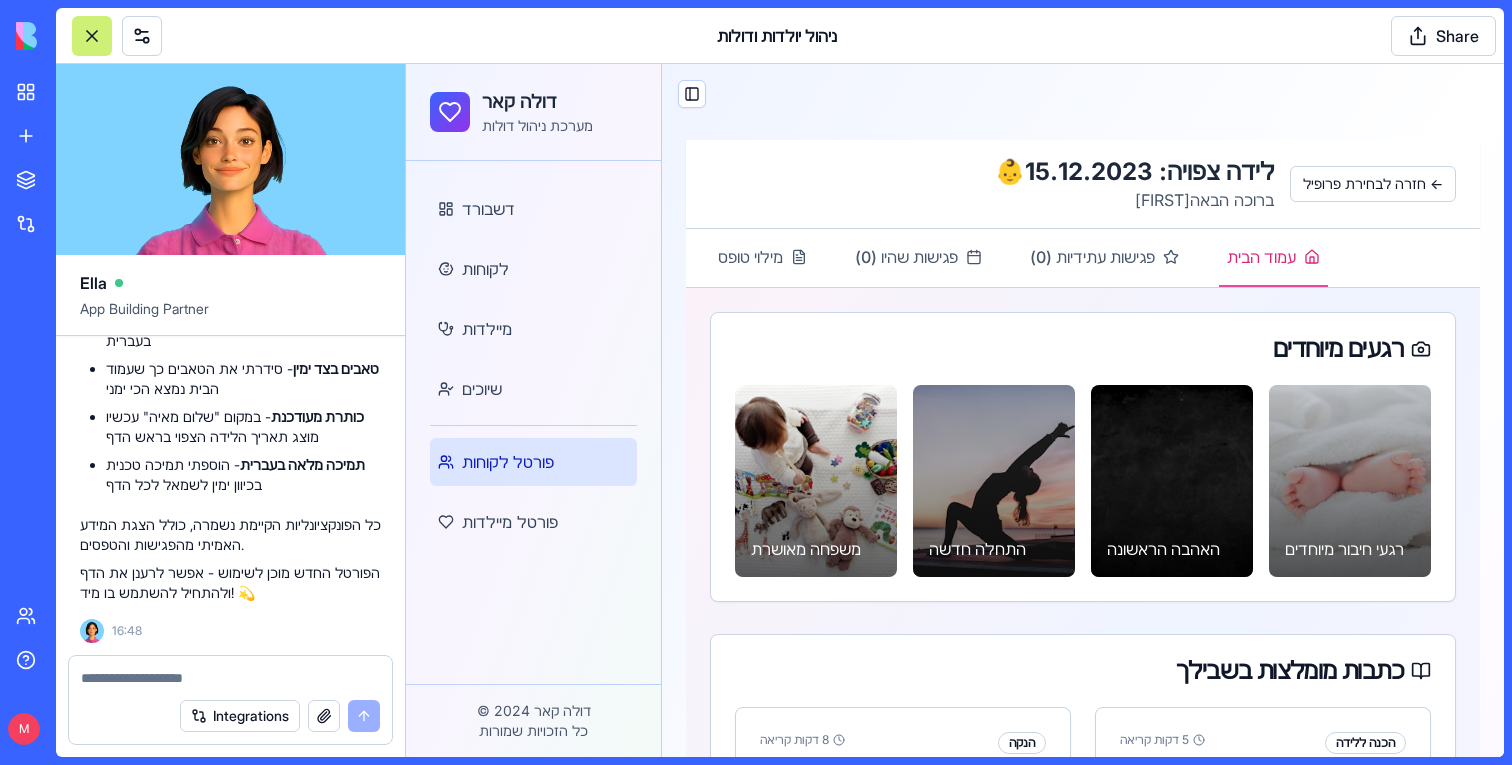 click at bounding box center [230, 678] 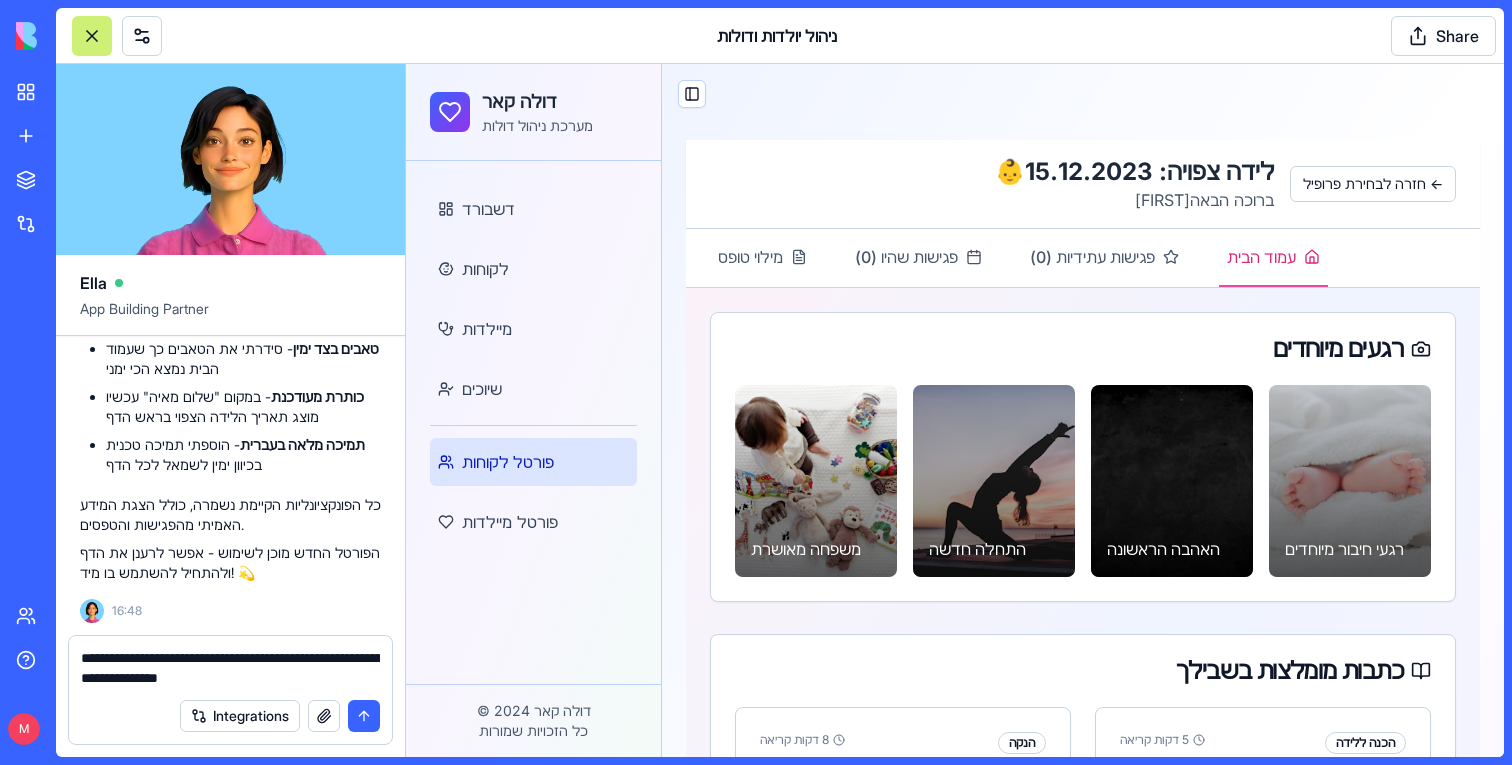 type on "**********" 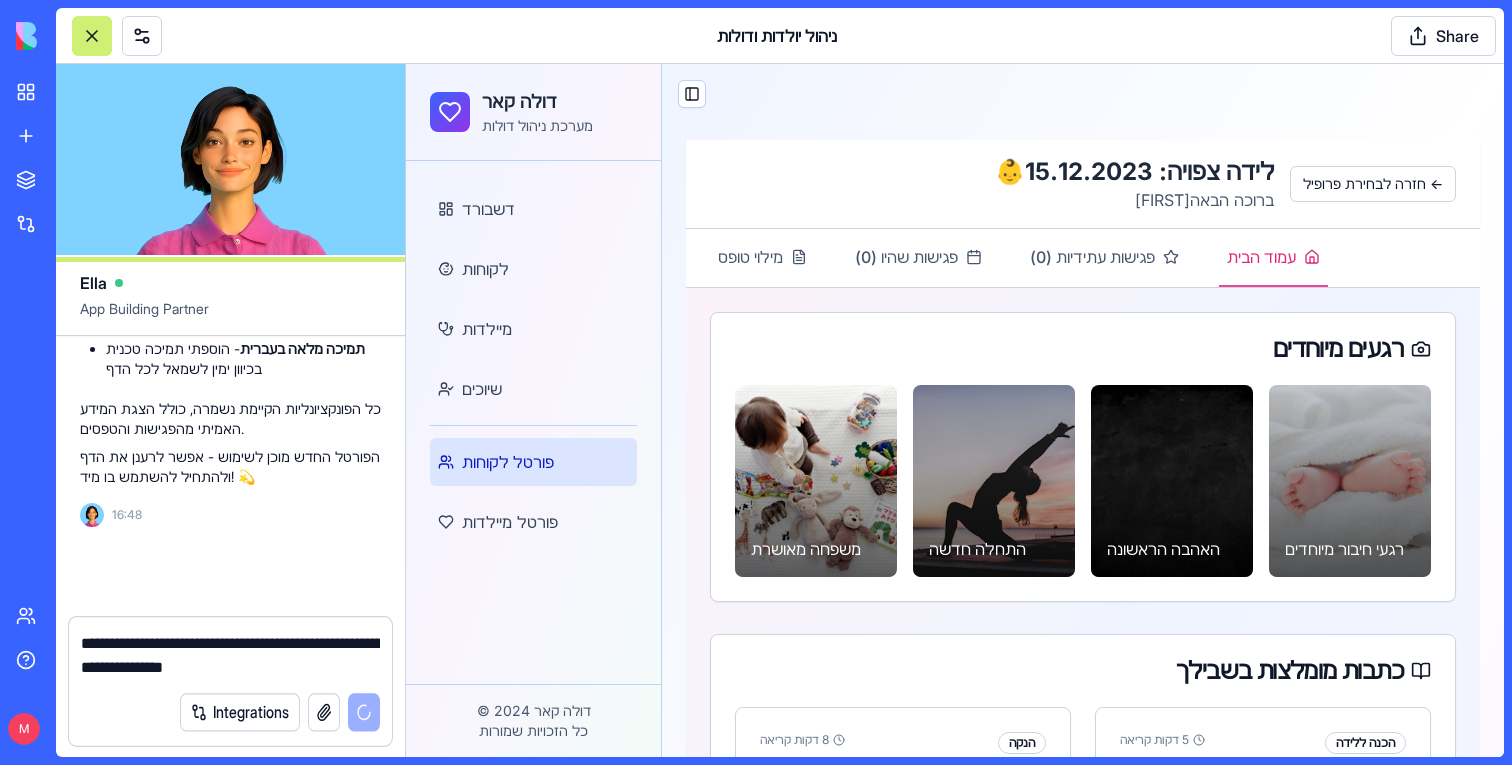 type 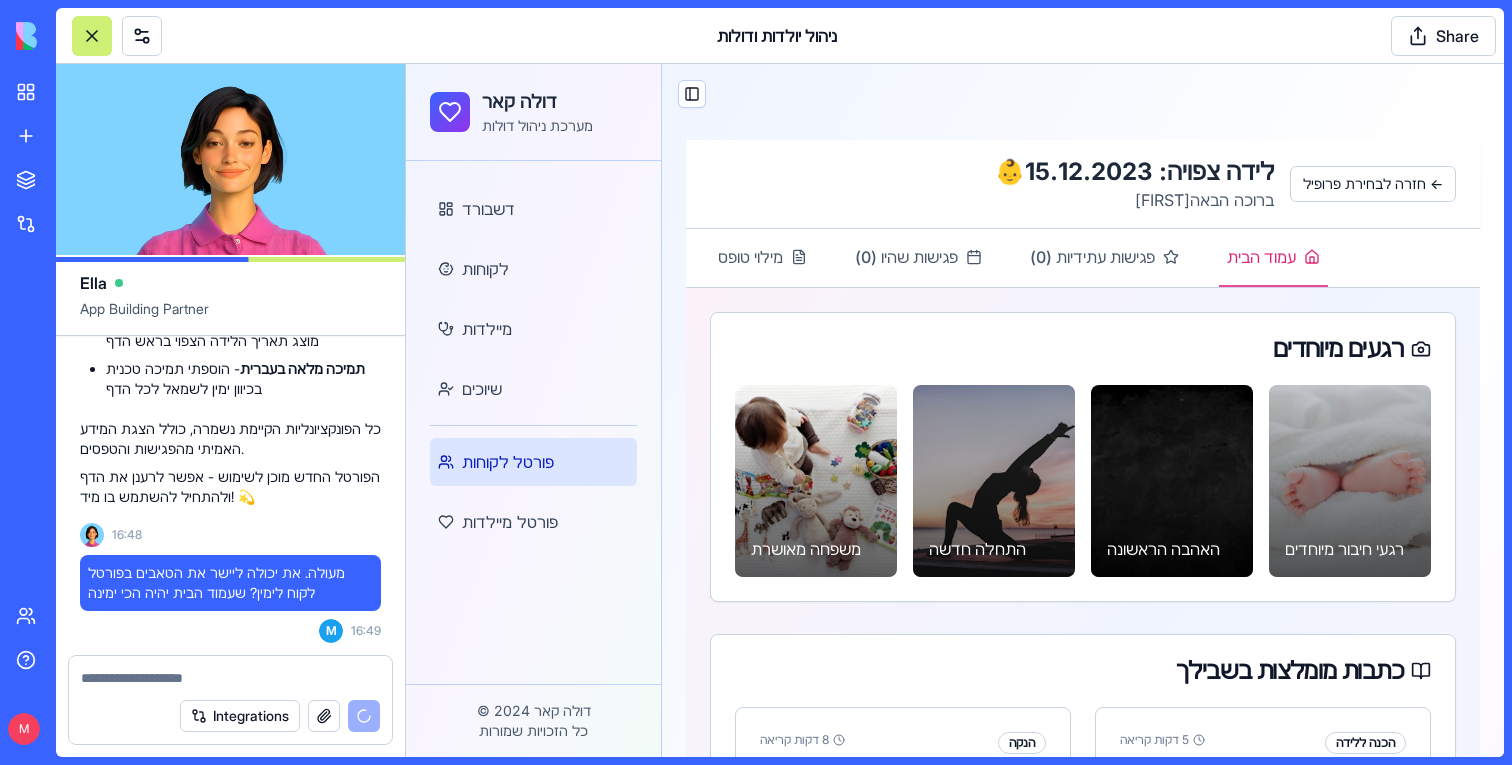 scroll, scrollTop: 57670, scrollLeft: 0, axis: vertical 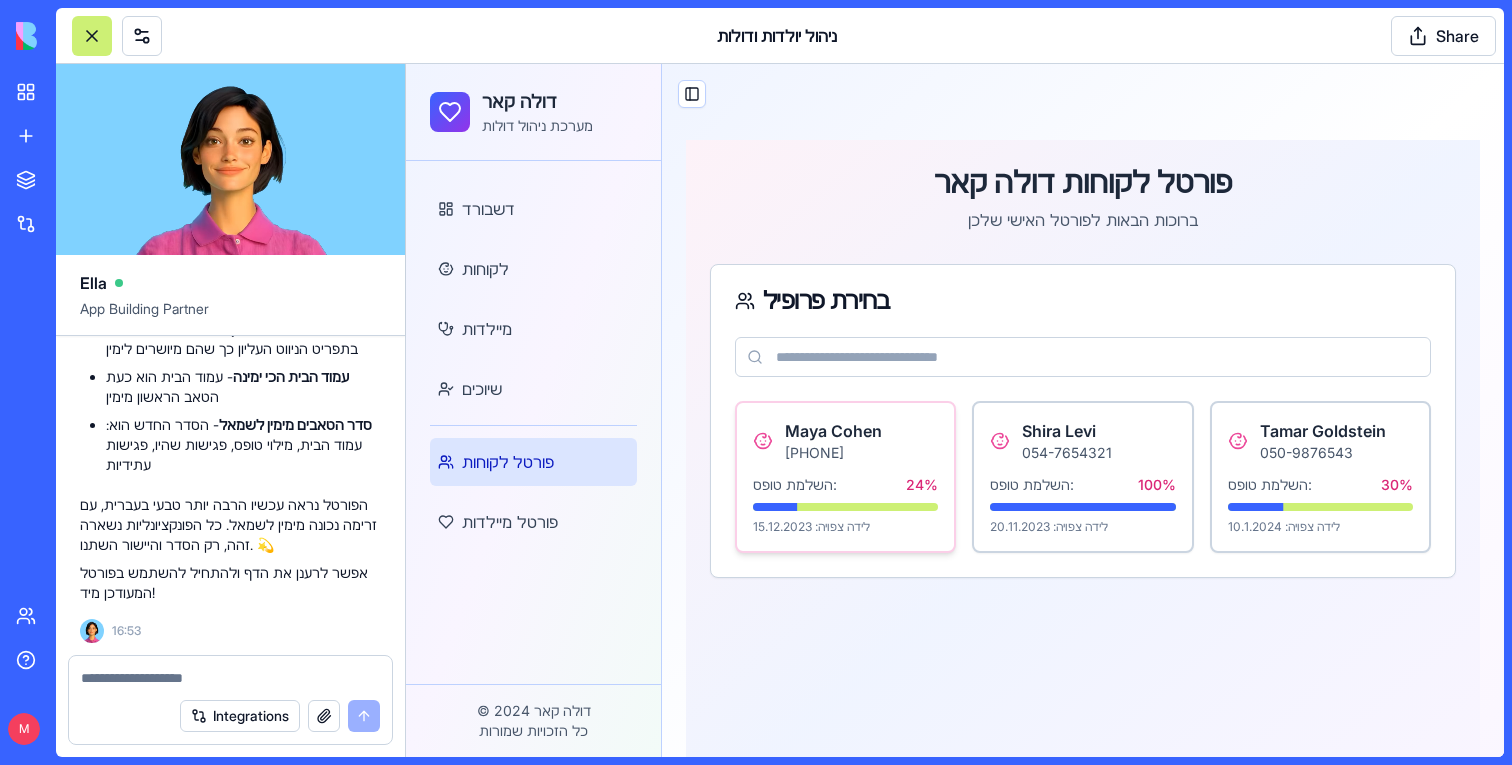 click on "השלמת טופס:" at bounding box center [795, 485] 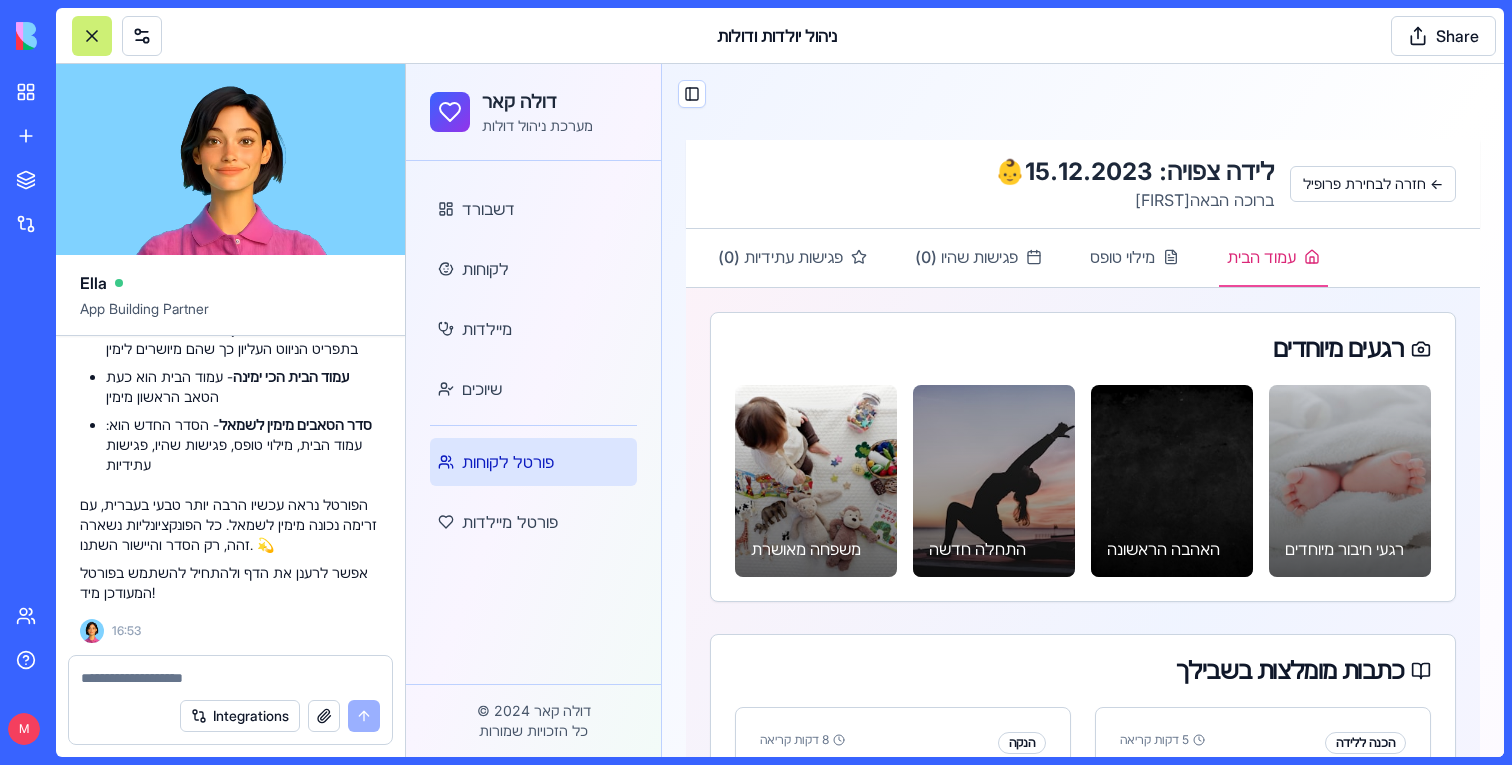 click at bounding box center (92, 36) 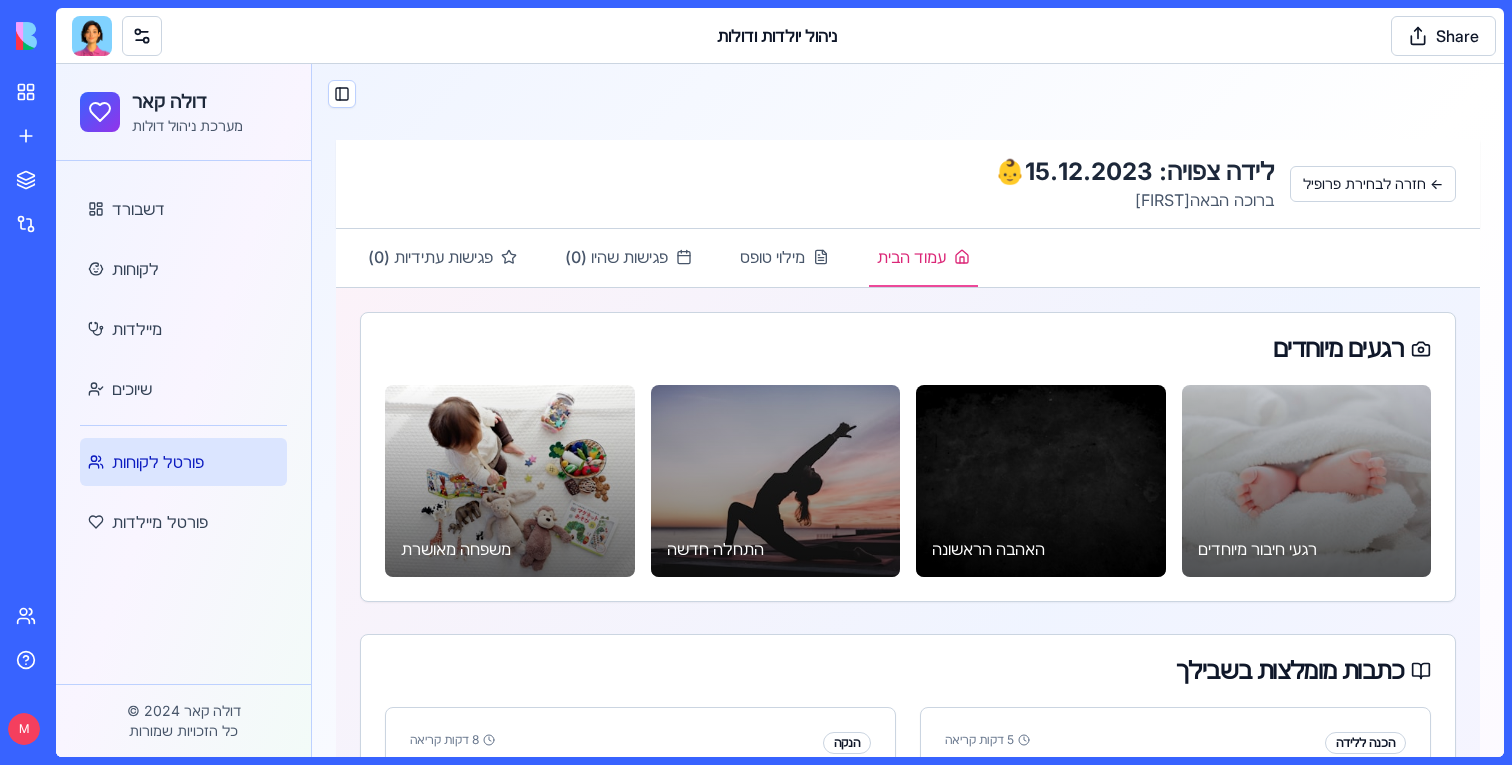 type 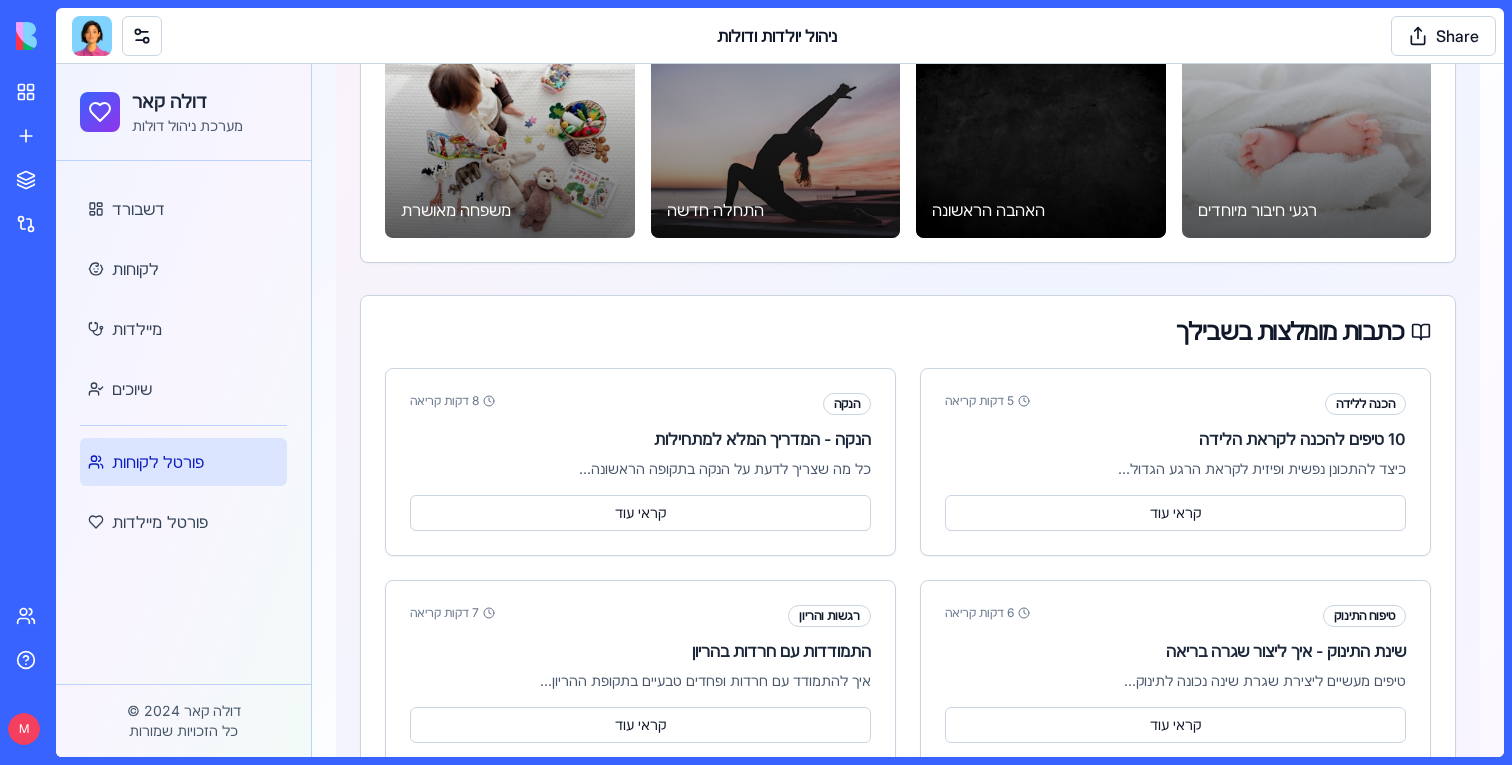 scroll, scrollTop: 0, scrollLeft: 0, axis: both 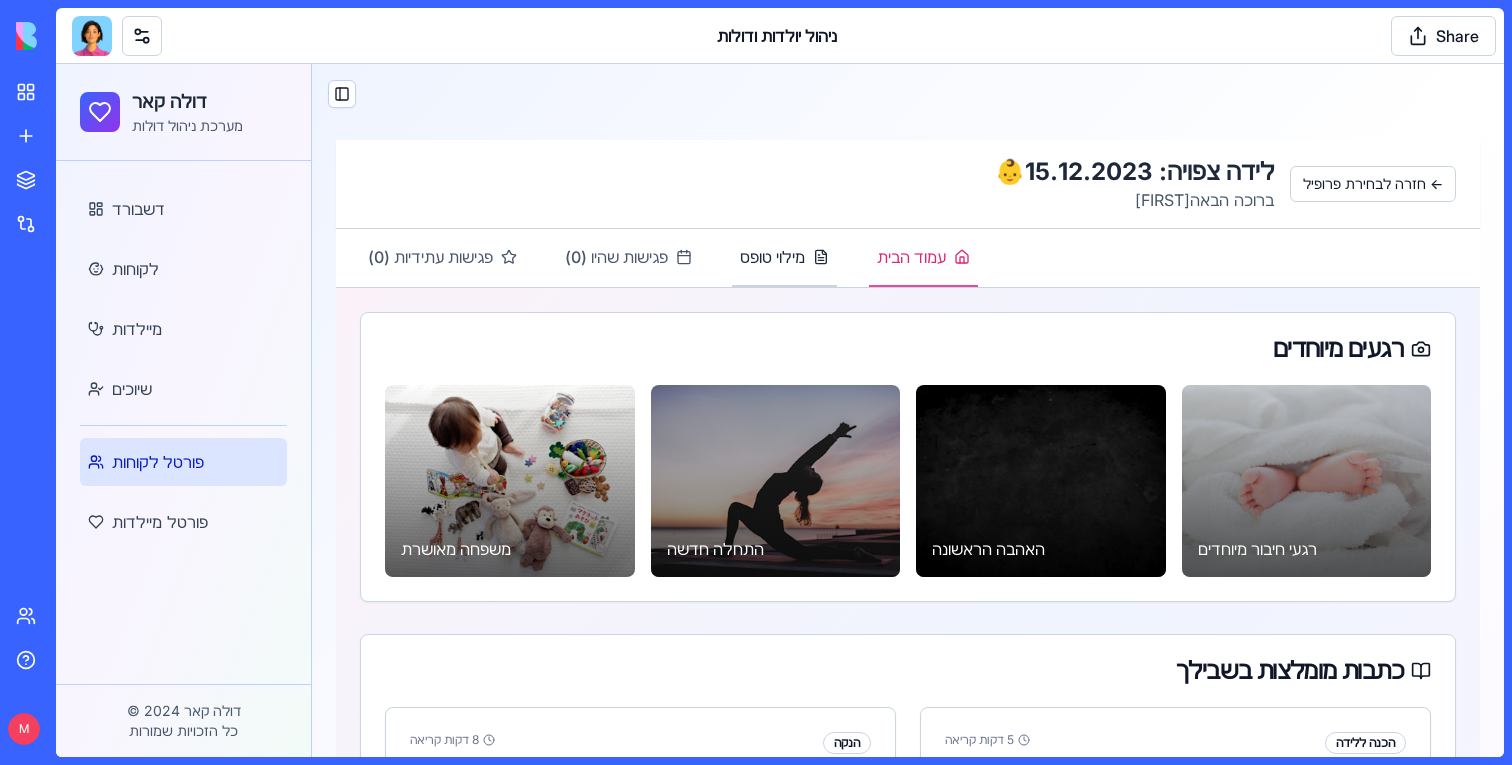 click on "מילוי טופס" at bounding box center (772, 257) 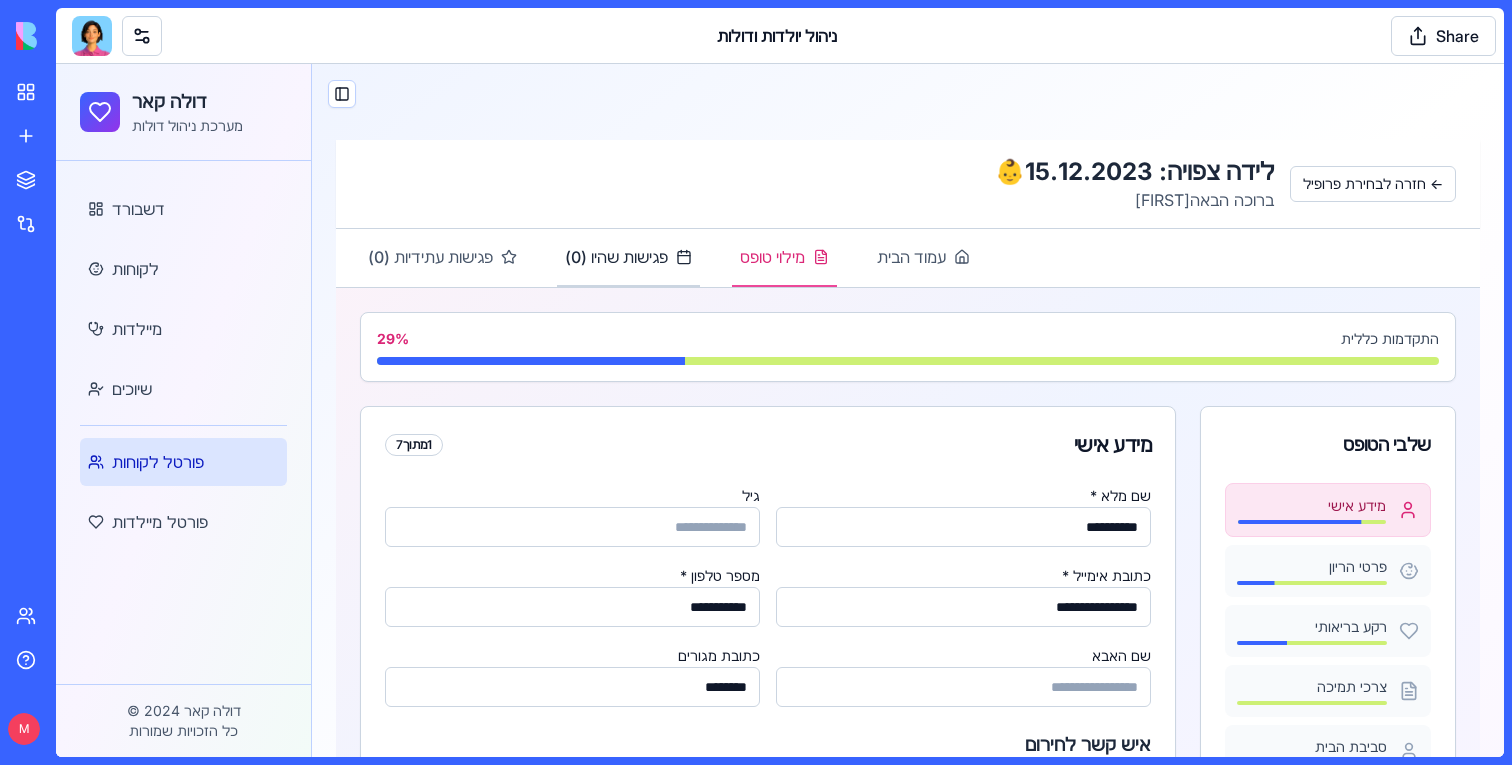click on "פגישות שהיו ( 0 )" at bounding box center [616, 257] 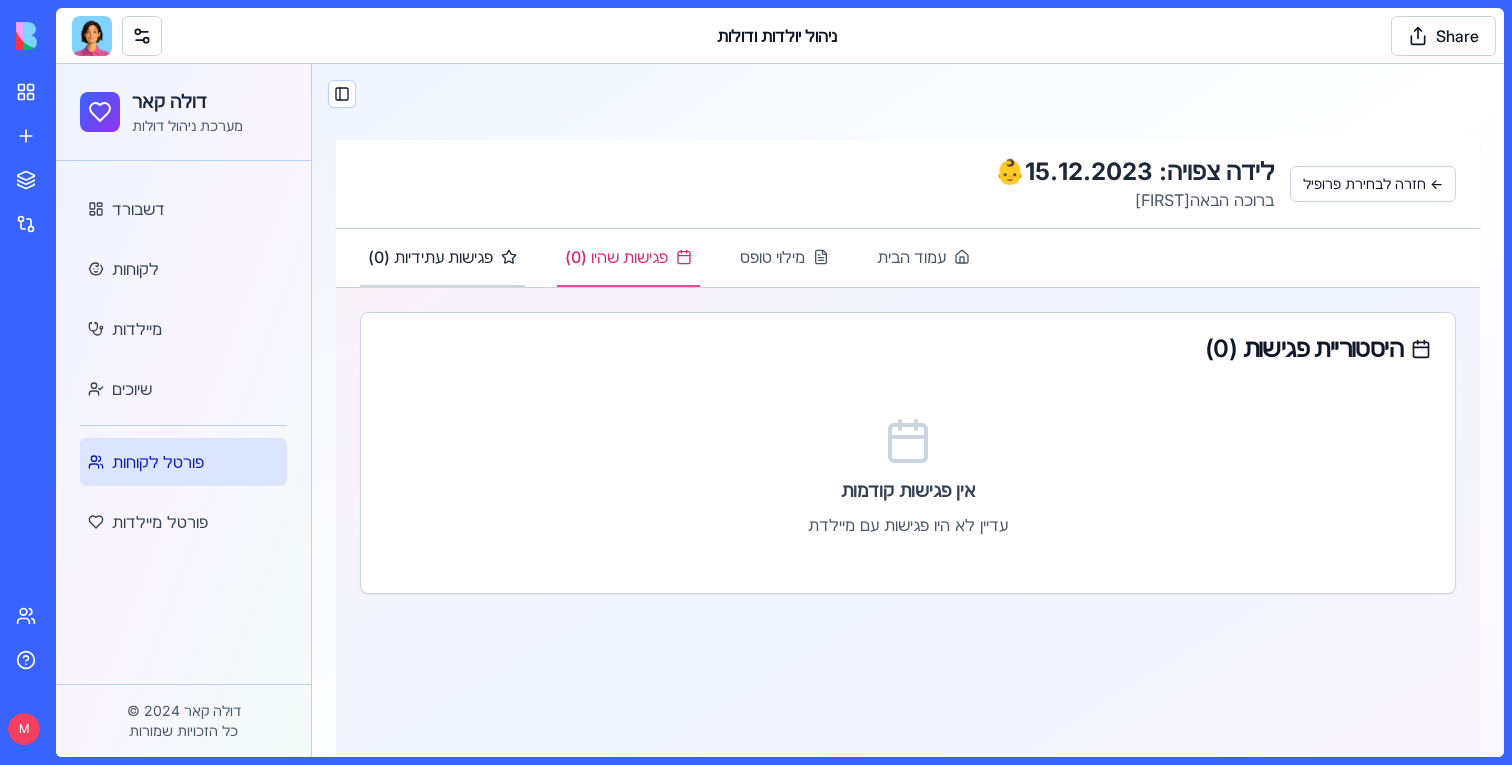 click on "פגישות עתידיות ( 0 )" at bounding box center (442, 258) 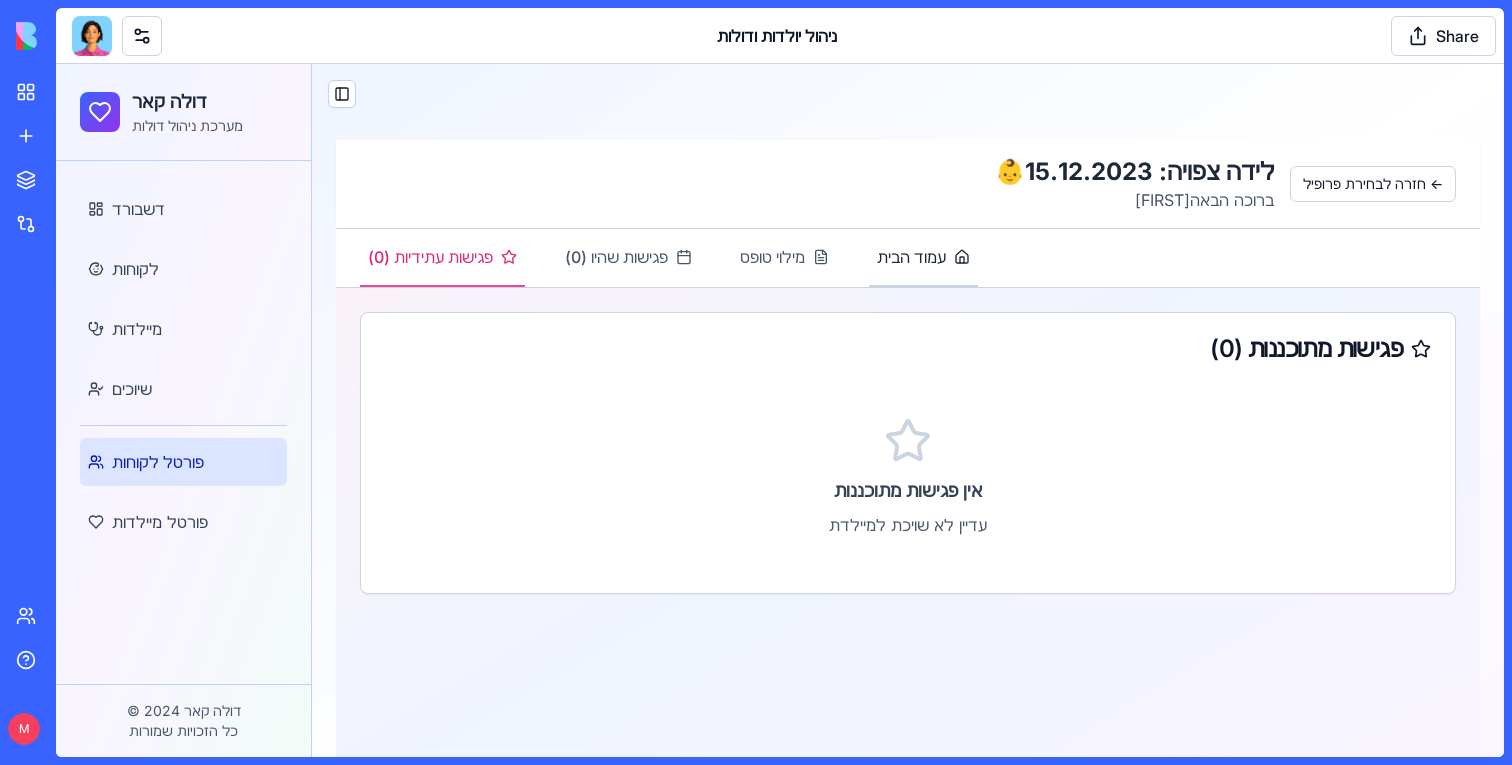 click on "עמוד הבית" at bounding box center (911, 257) 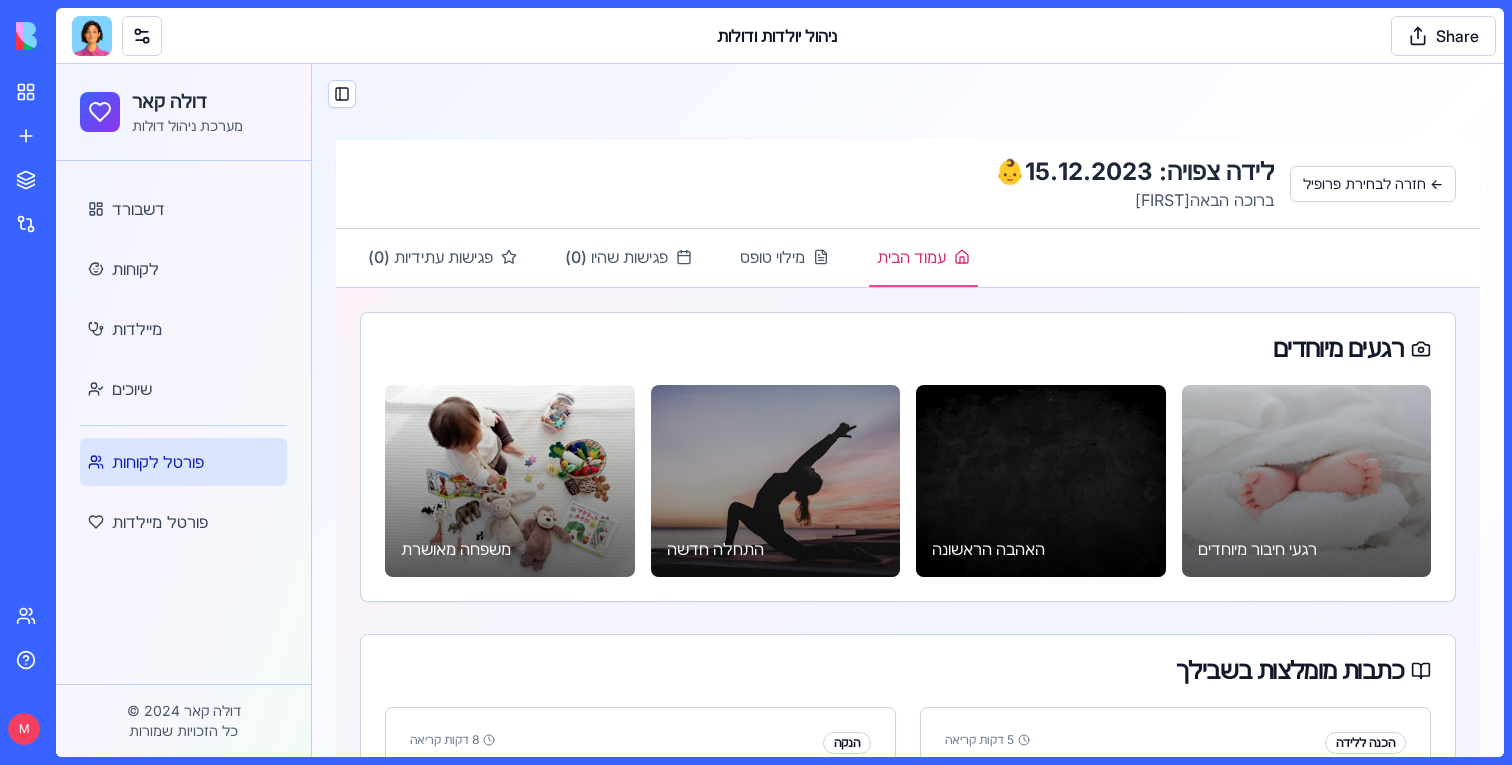 click at bounding box center (92, 36) 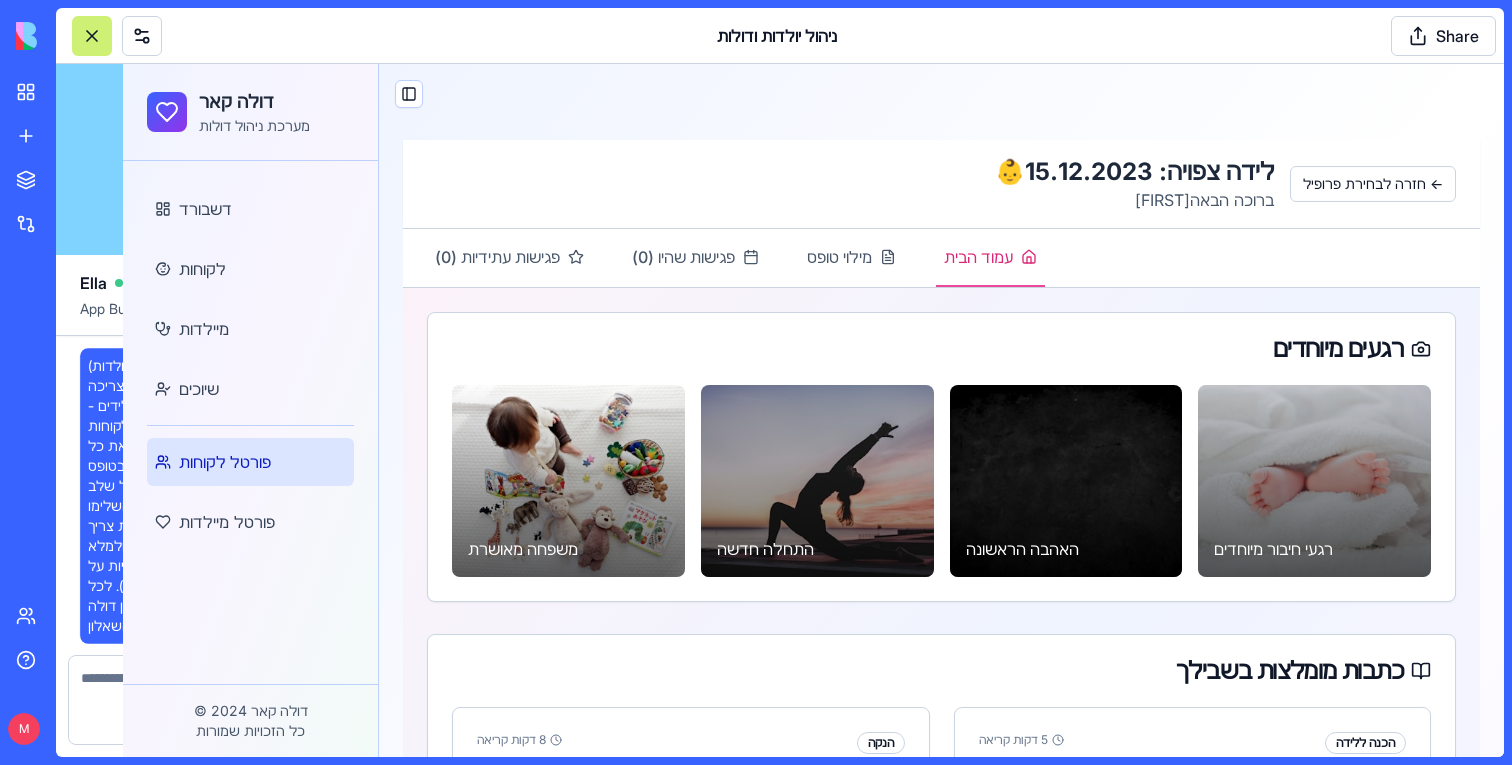 scroll, scrollTop: 58146, scrollLeft: 0, axis: vertical 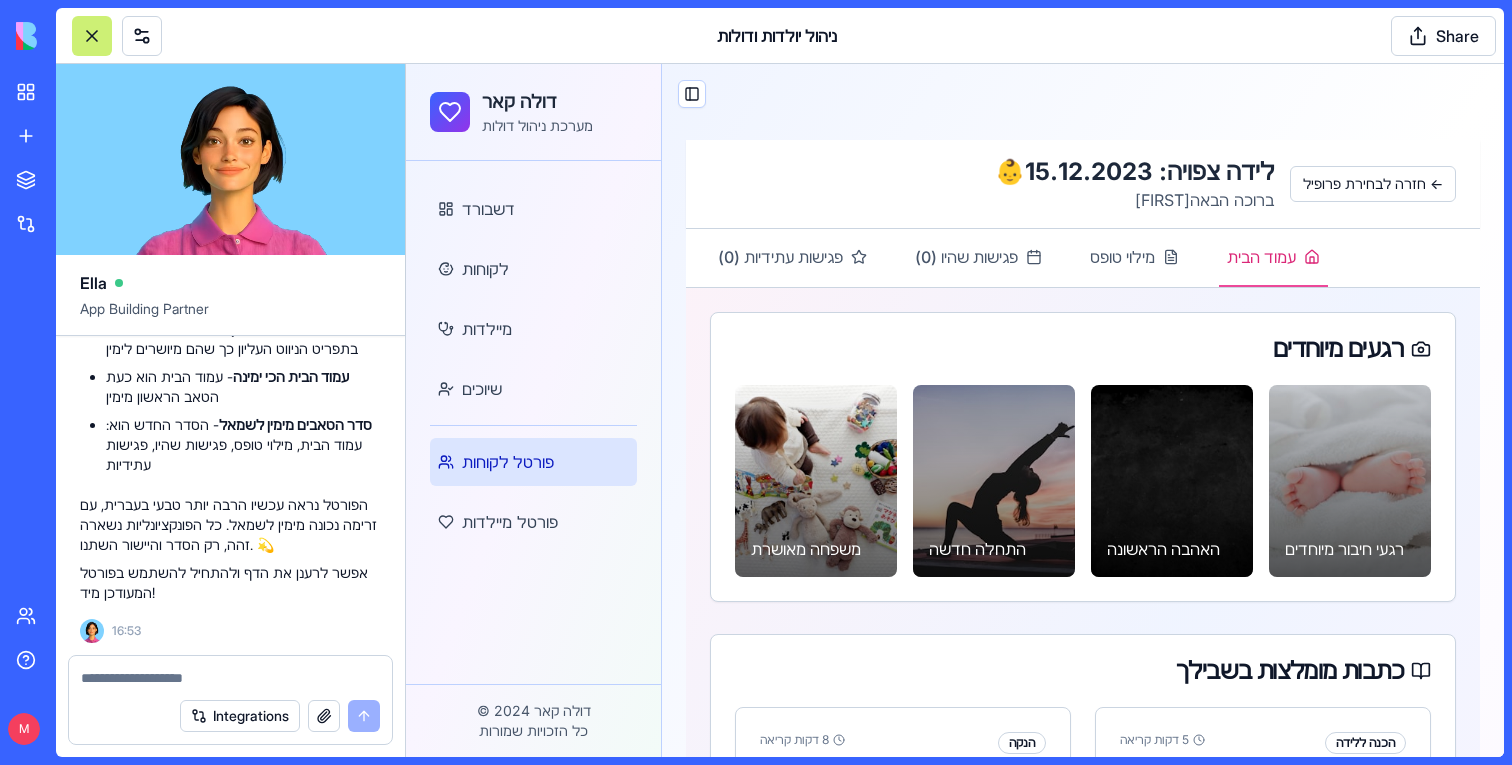 click at bounding box center [230, 678] 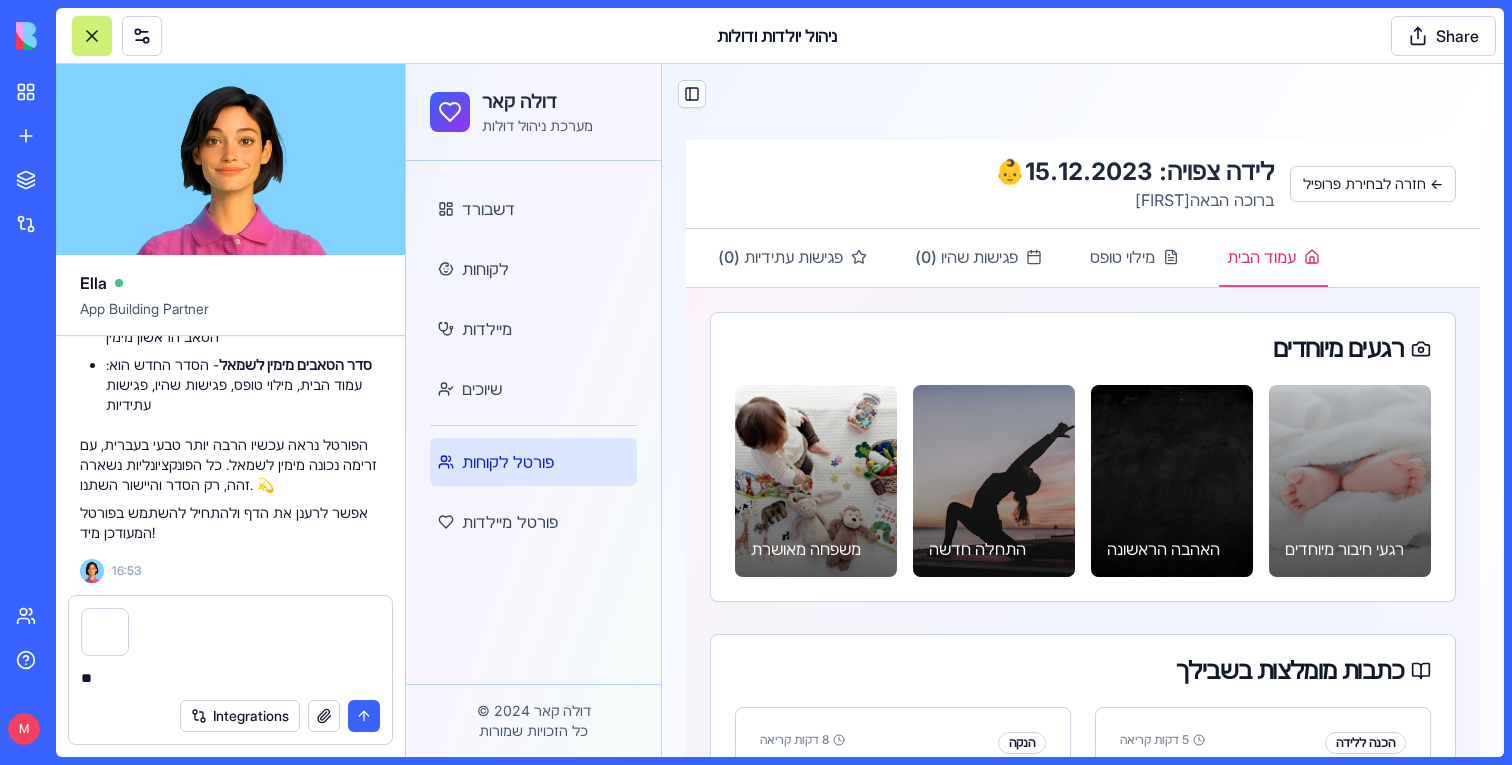 type on "*" 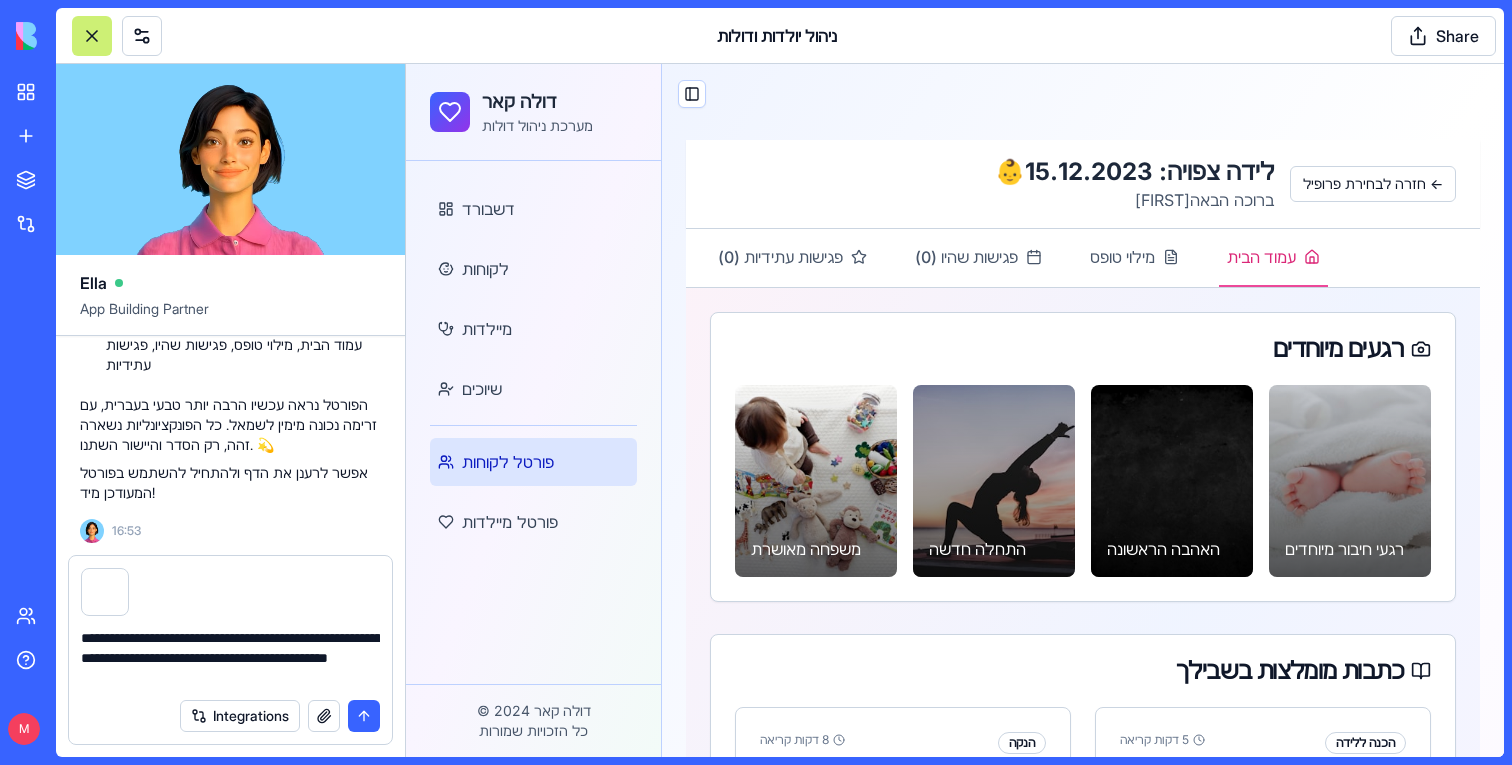 type on "**********" 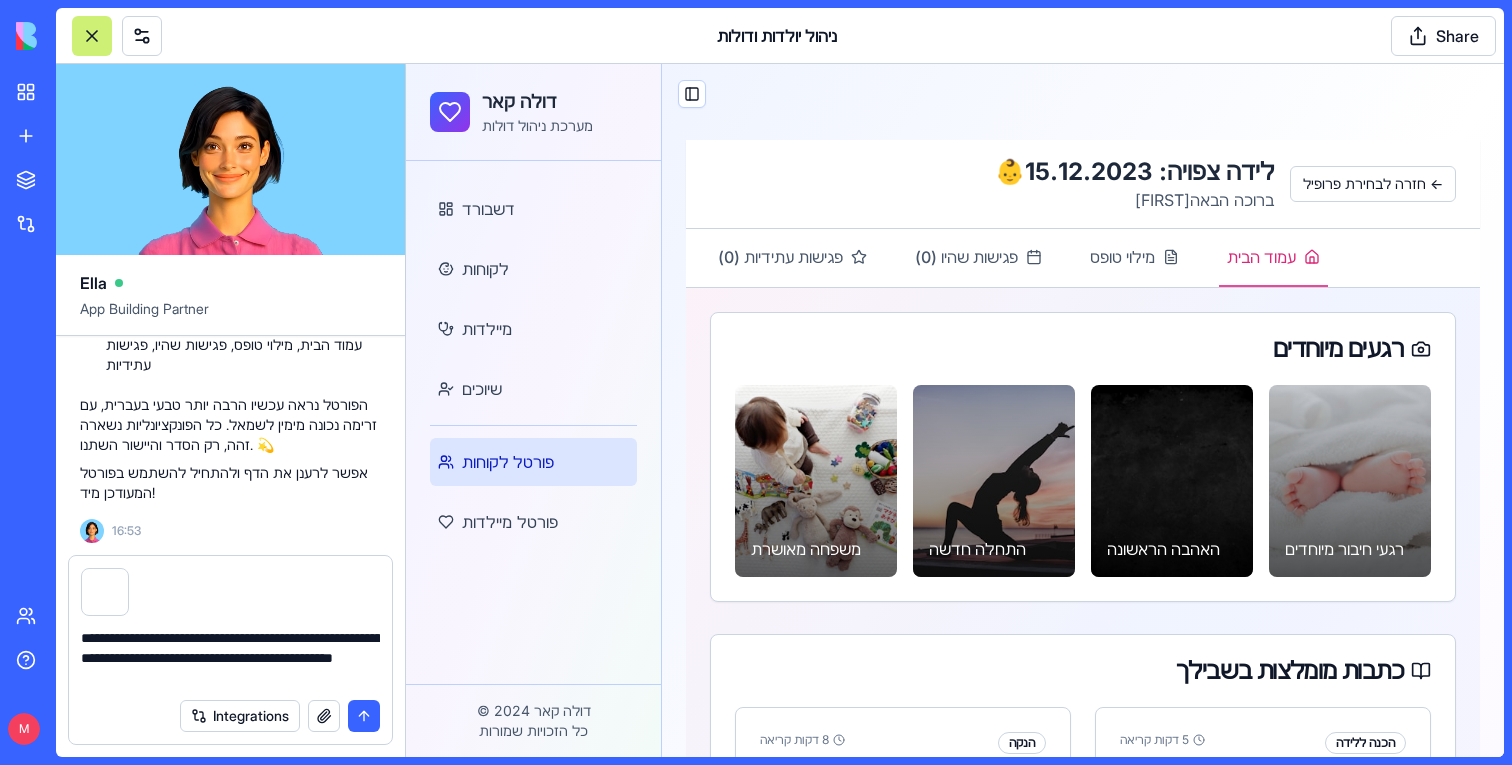type 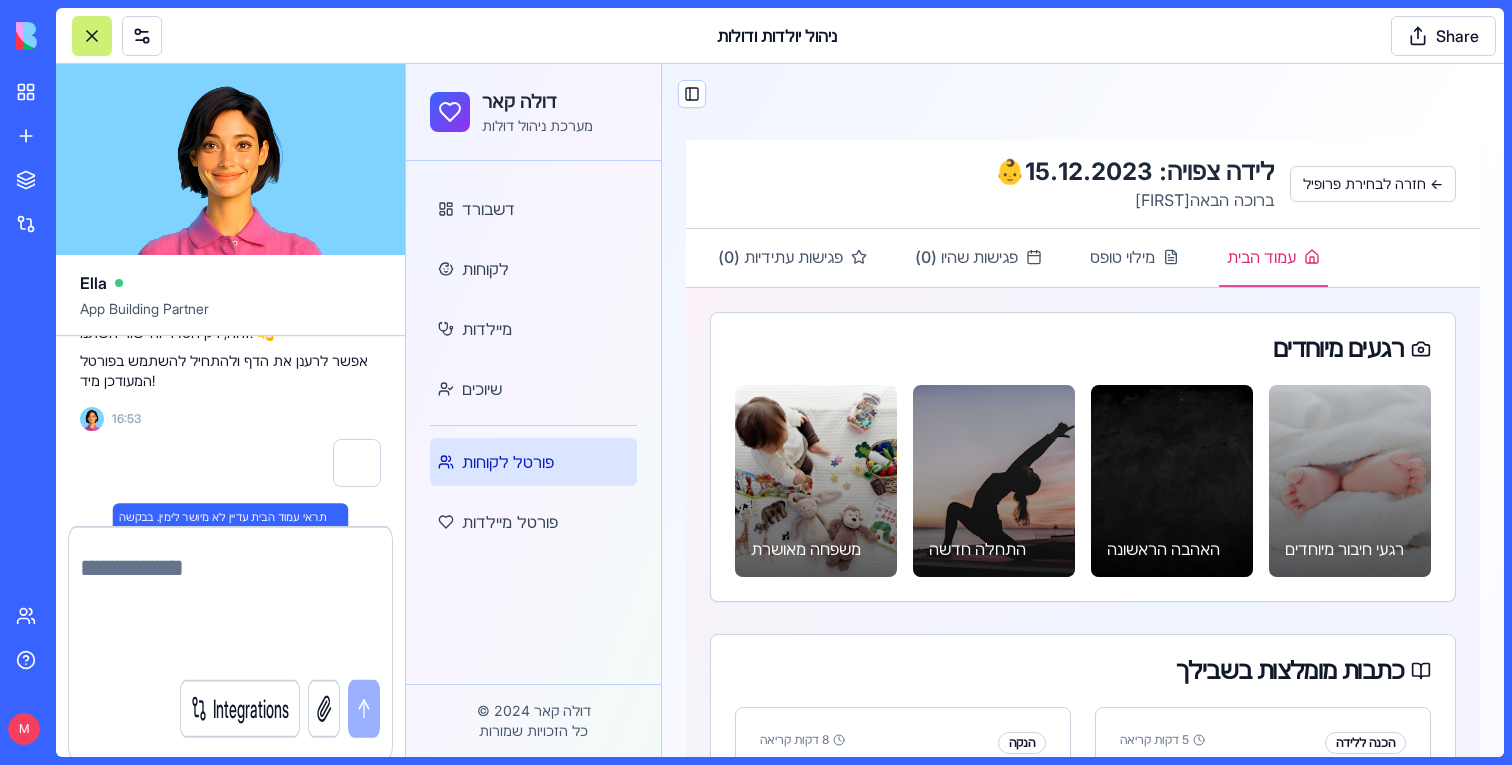scroll, scrollTop: 58318, scrollLeft: 0, axis: vertical 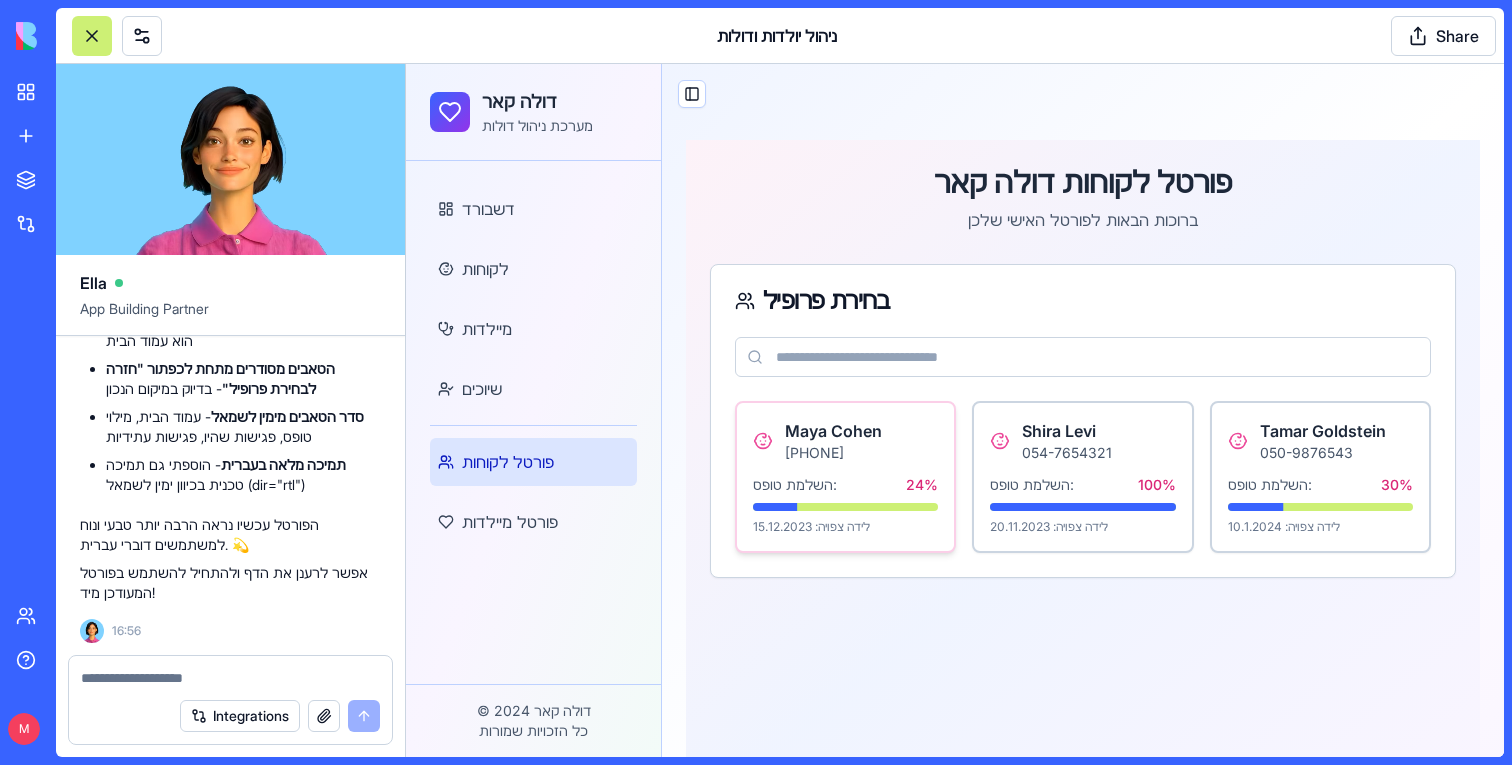 click on "[FIRST] [LAST] [PHONE] השלמת טופס: 24 % לידה צפויה: [DATE]" at bounding box center [845, 477] 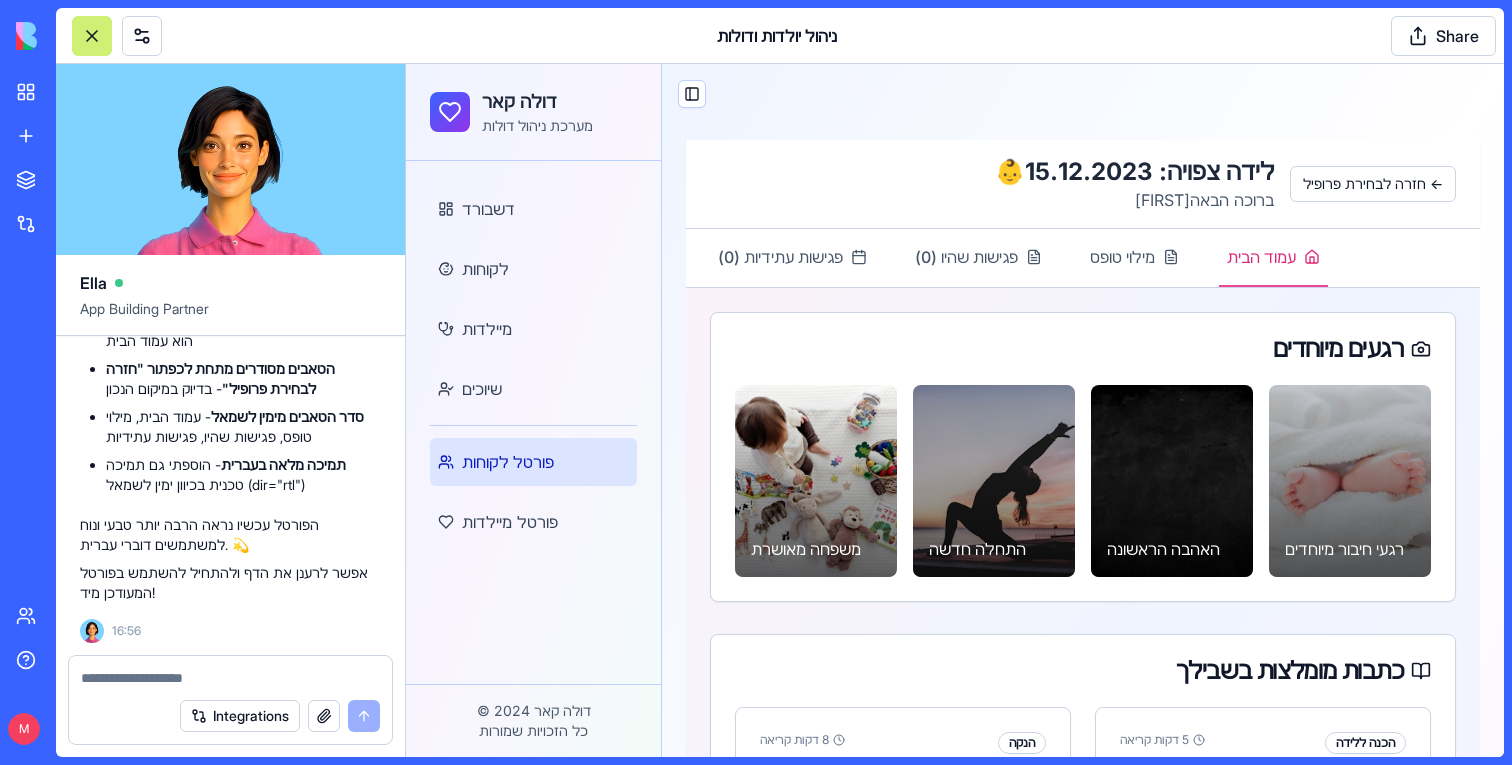click at bounding box center [92, 36] 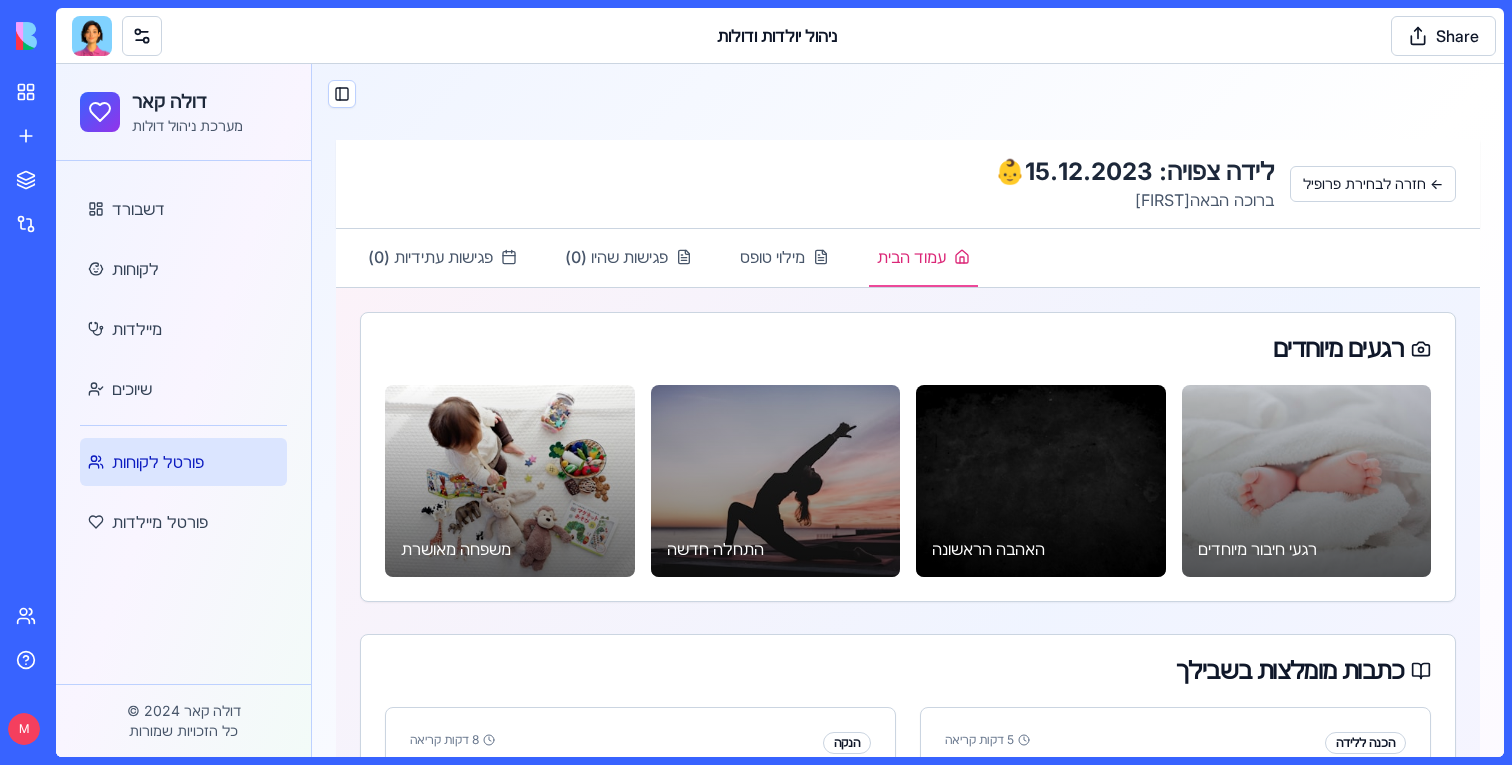click at bounding box center [92, 36] 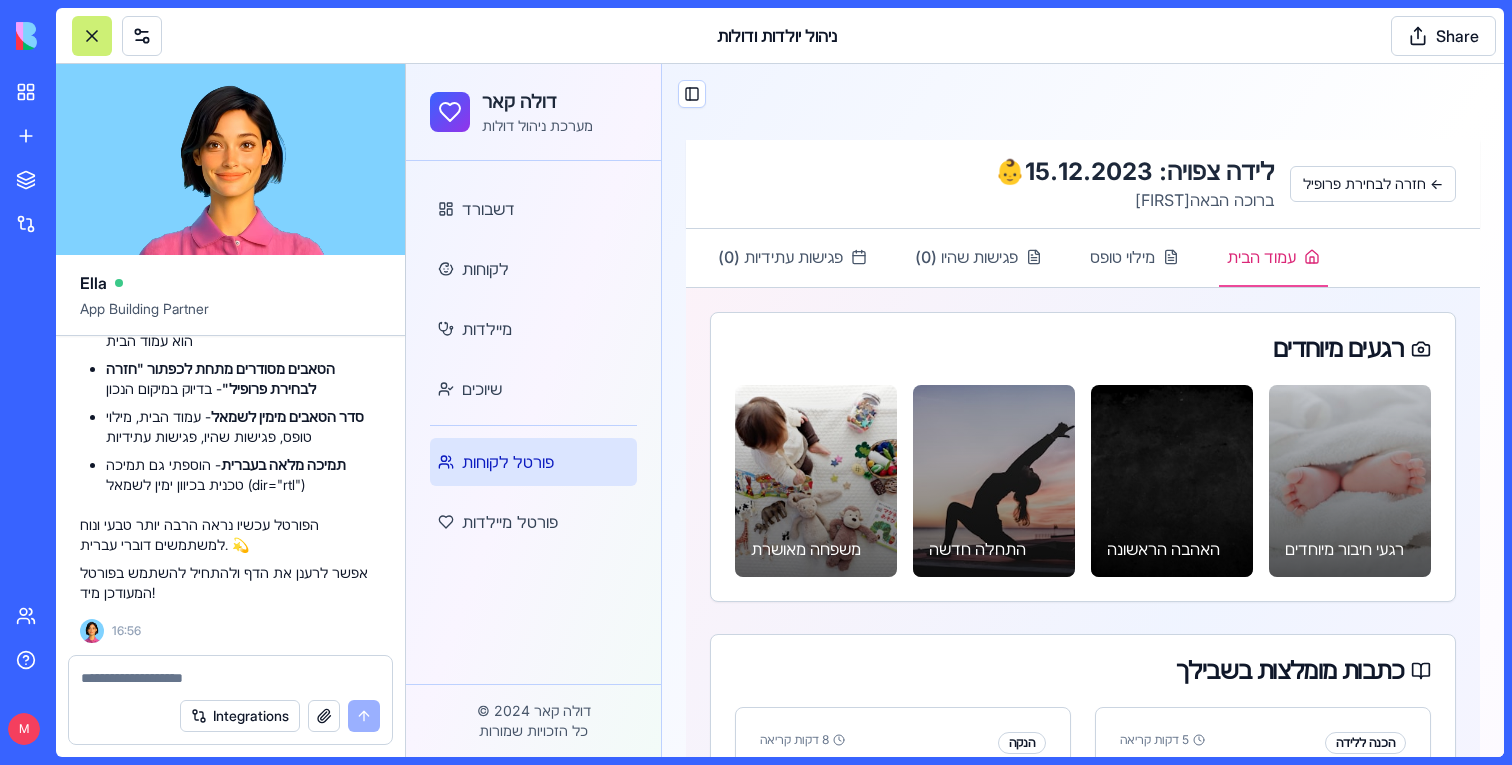 scroll, scrollTop: 58906, scrollLeft: 0, axis: vertical 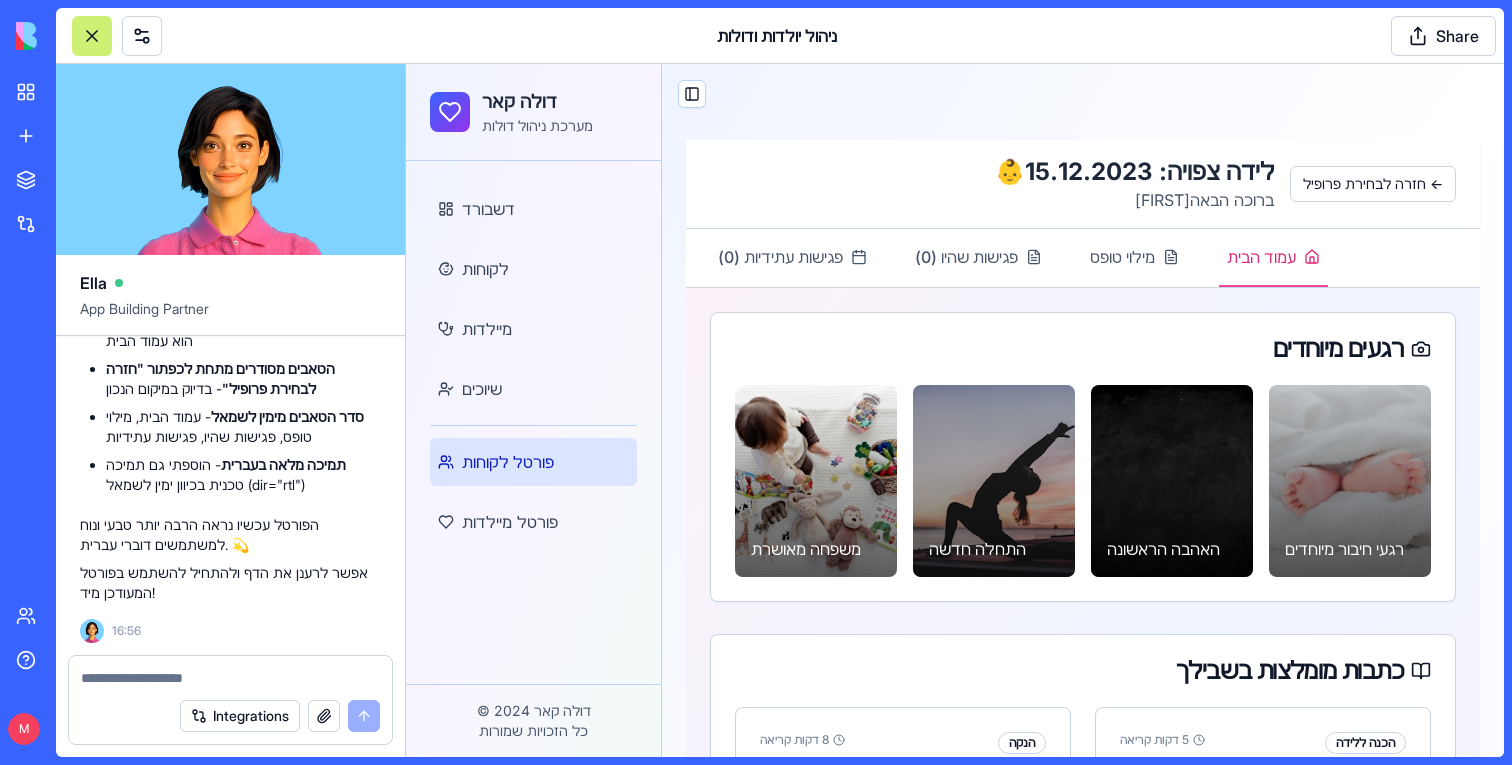 click at bounding box center [92, 36] 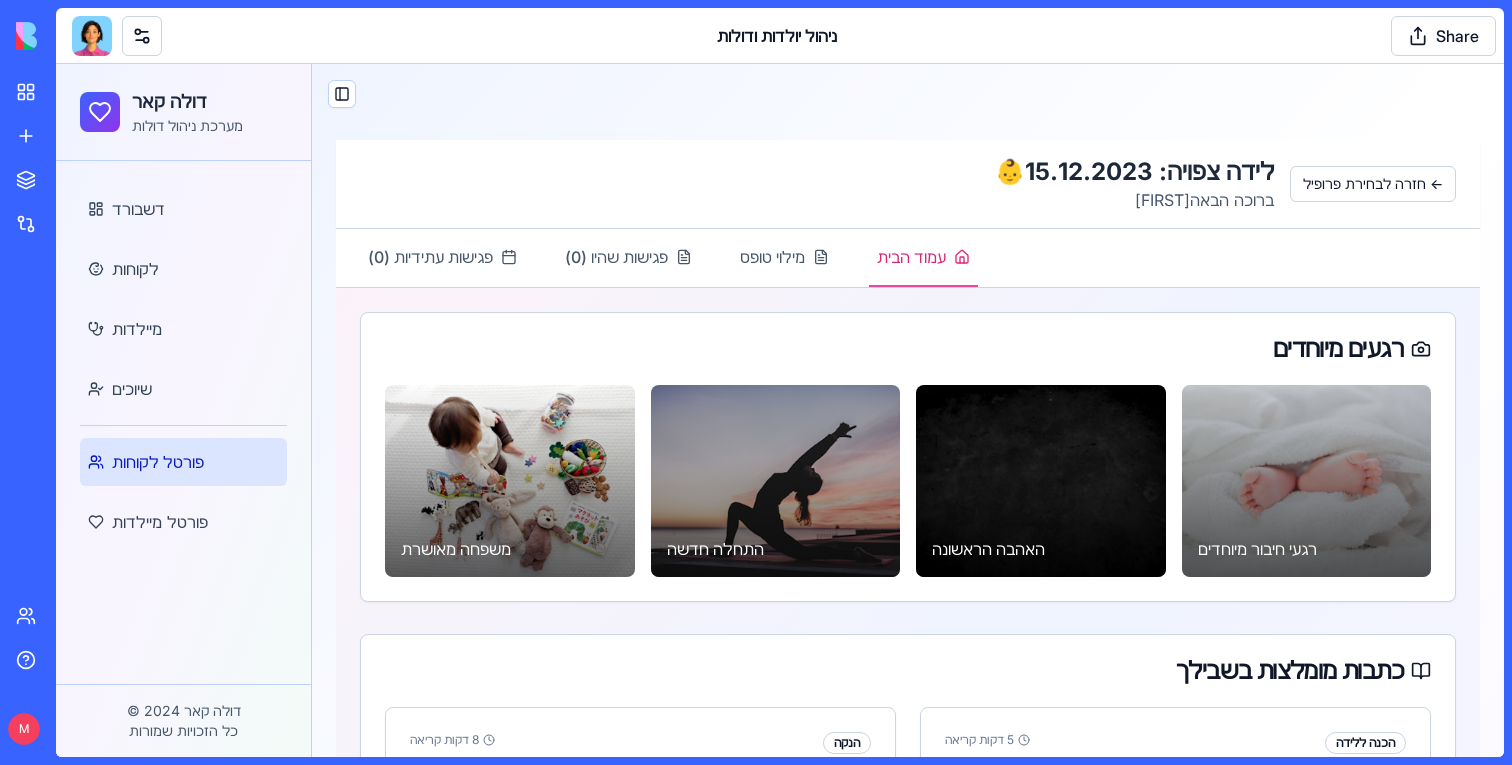 click at bounding box center (92, 36) 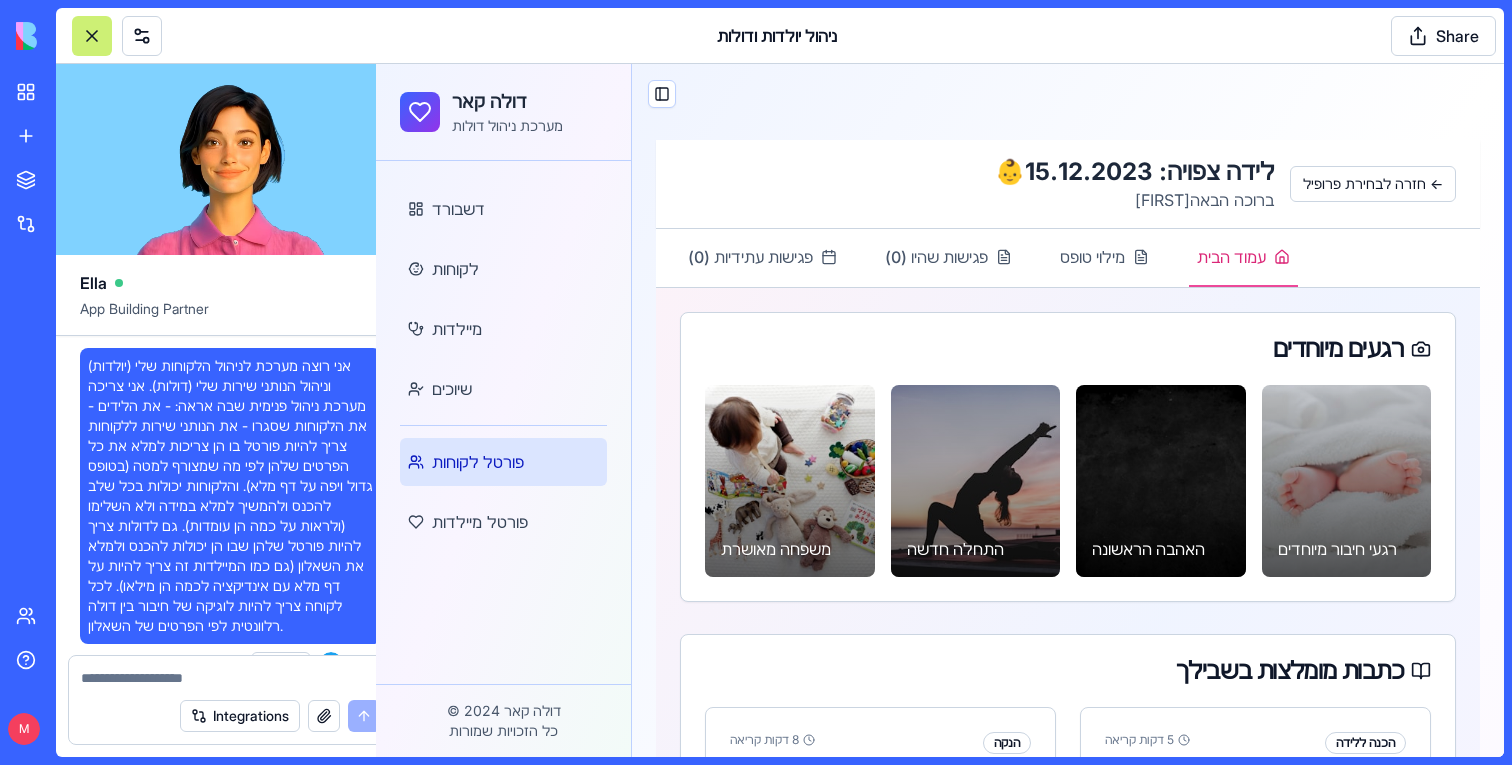 scroll, scrollTop: 58906, scrollLeft: 0, axis: vertical 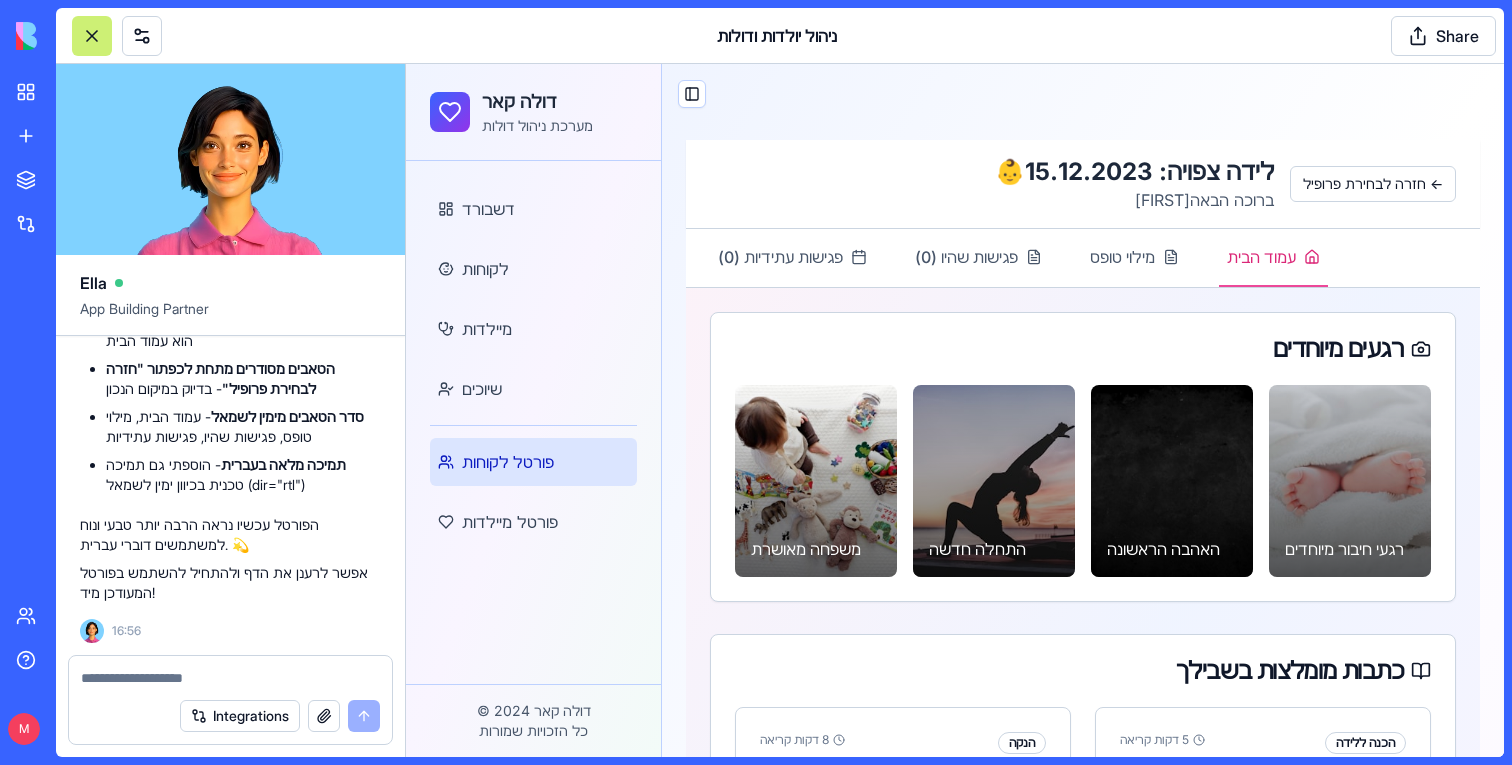 click on "Integrations" at bounding box center [230, 716] 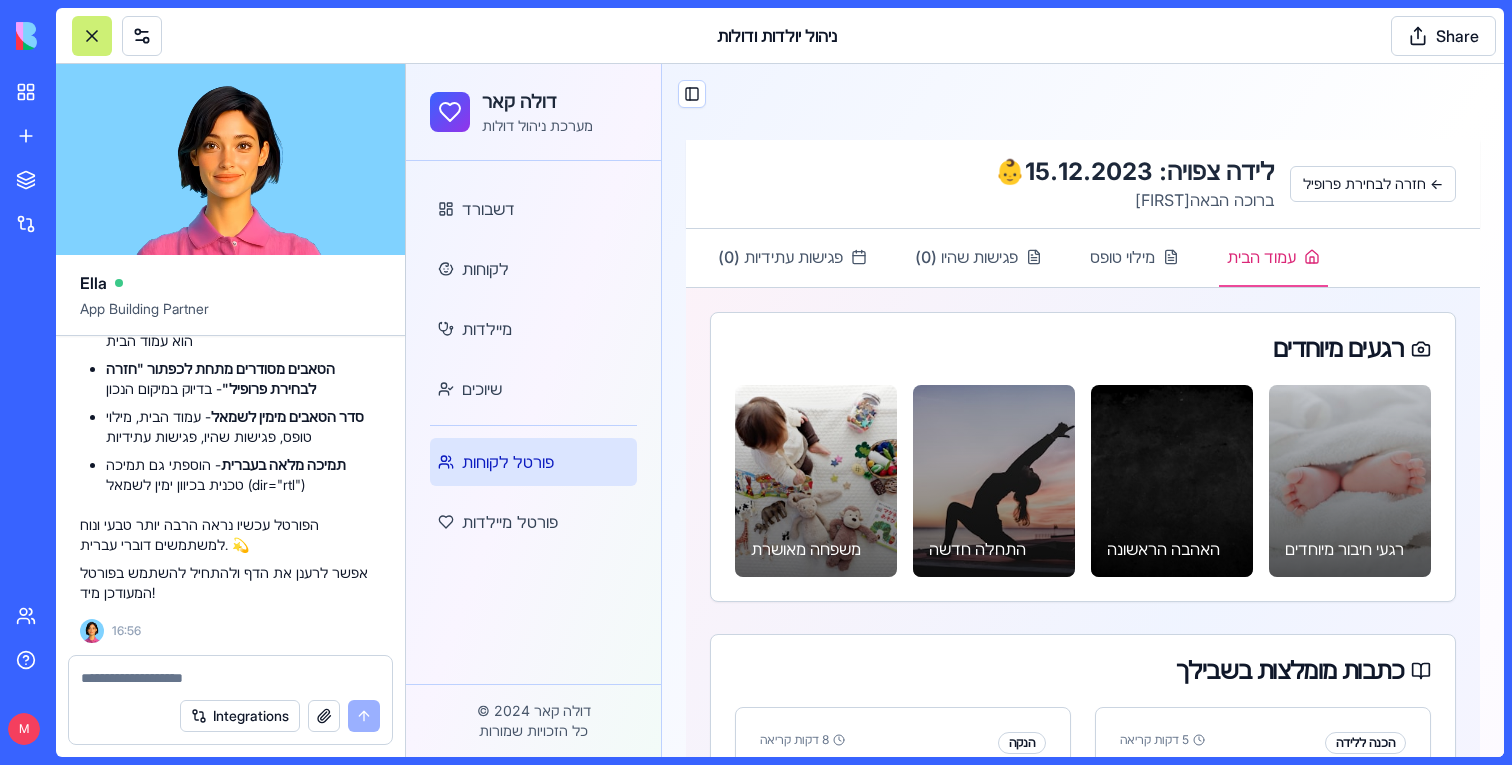 click at bounding box center [230, 678] 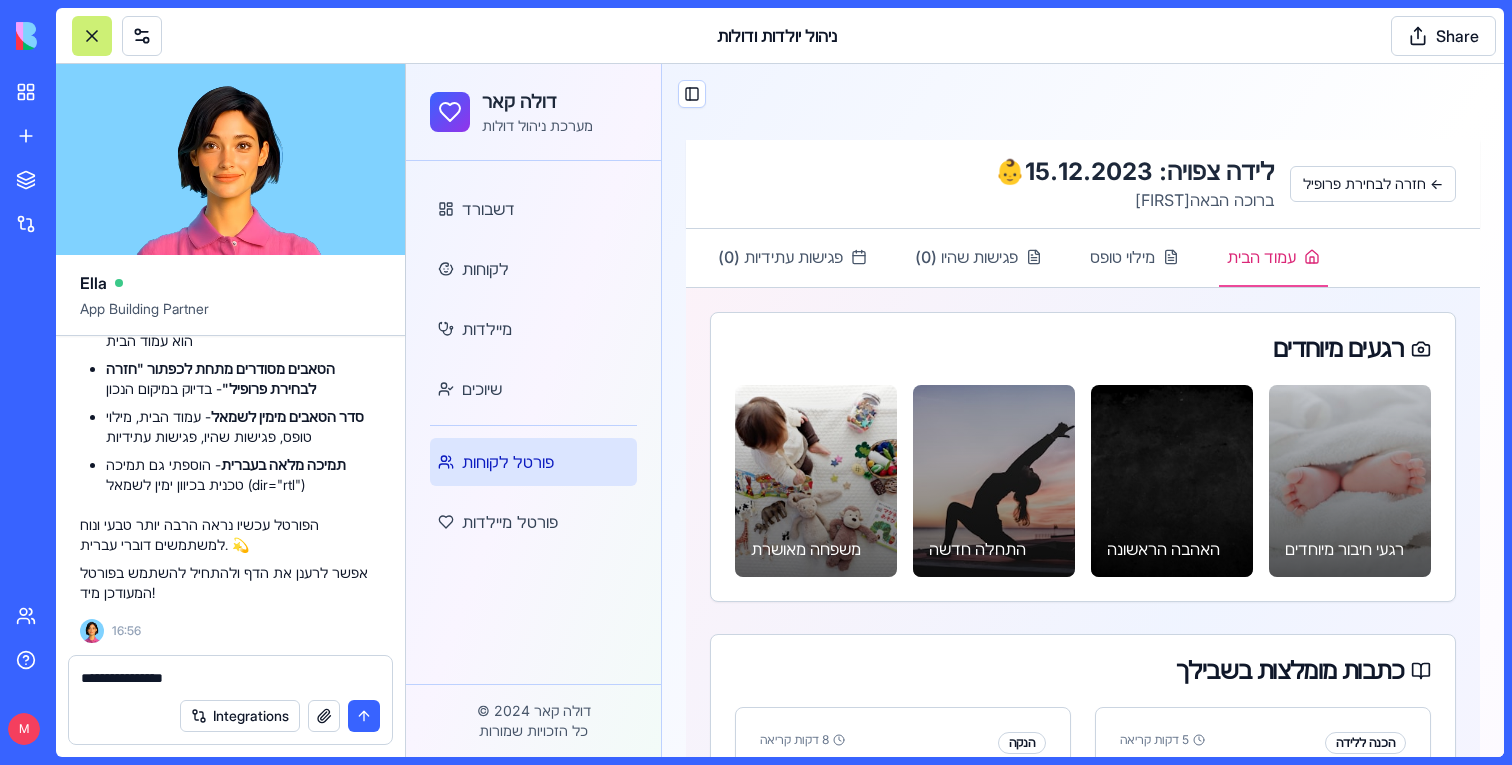 type on "**********" 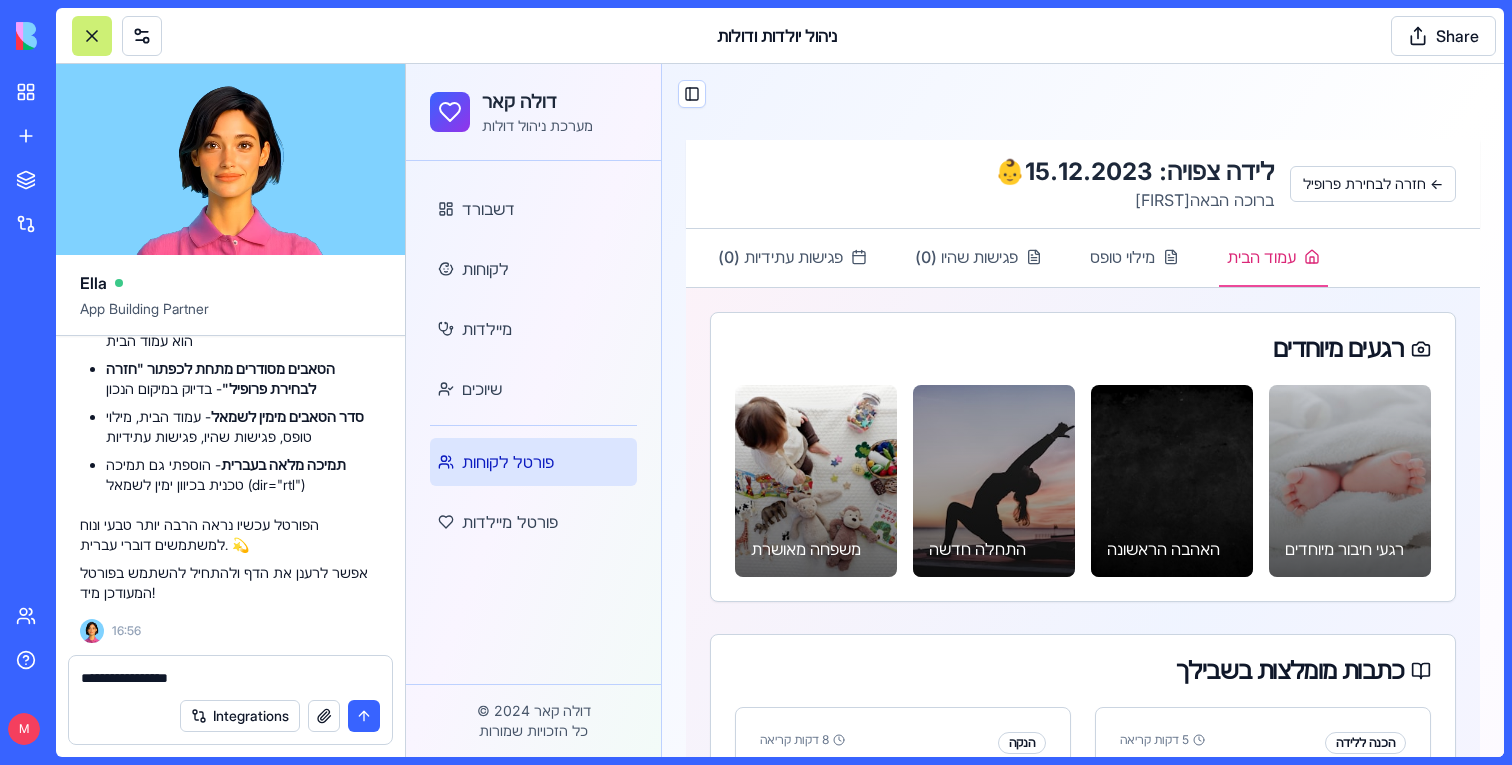 paste 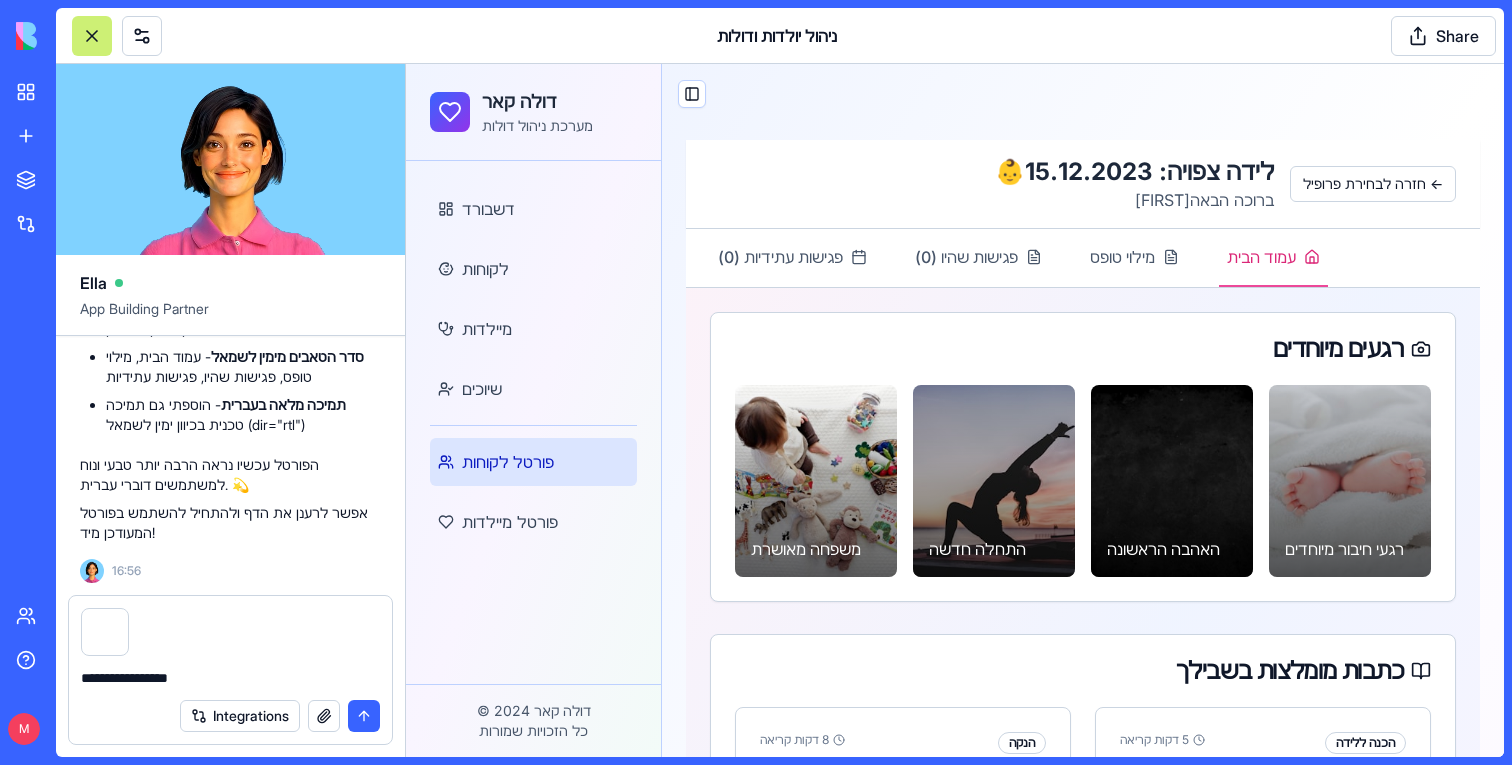 type 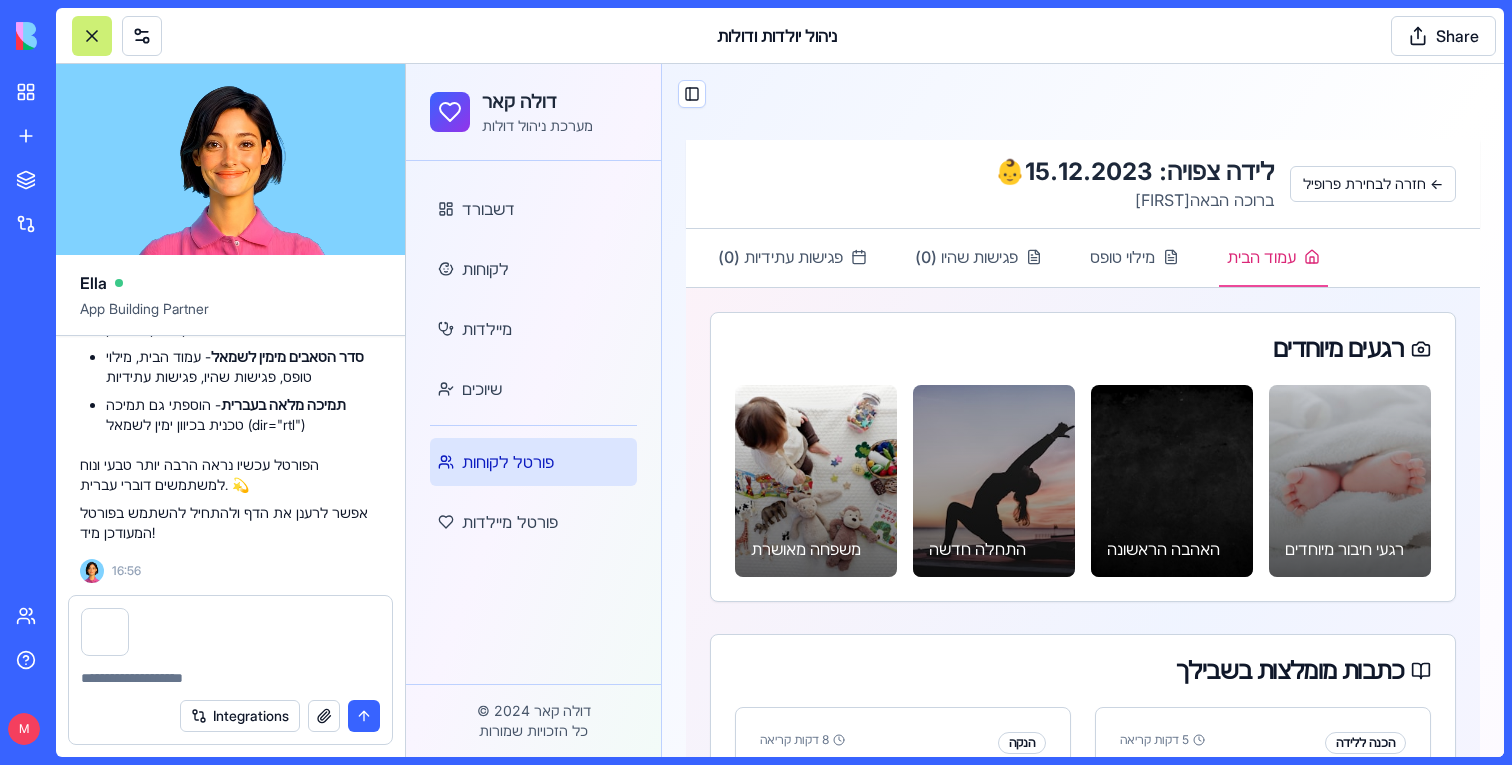 scroll, scrollTop: 59038, scrollLeft: 0, axis: vertical 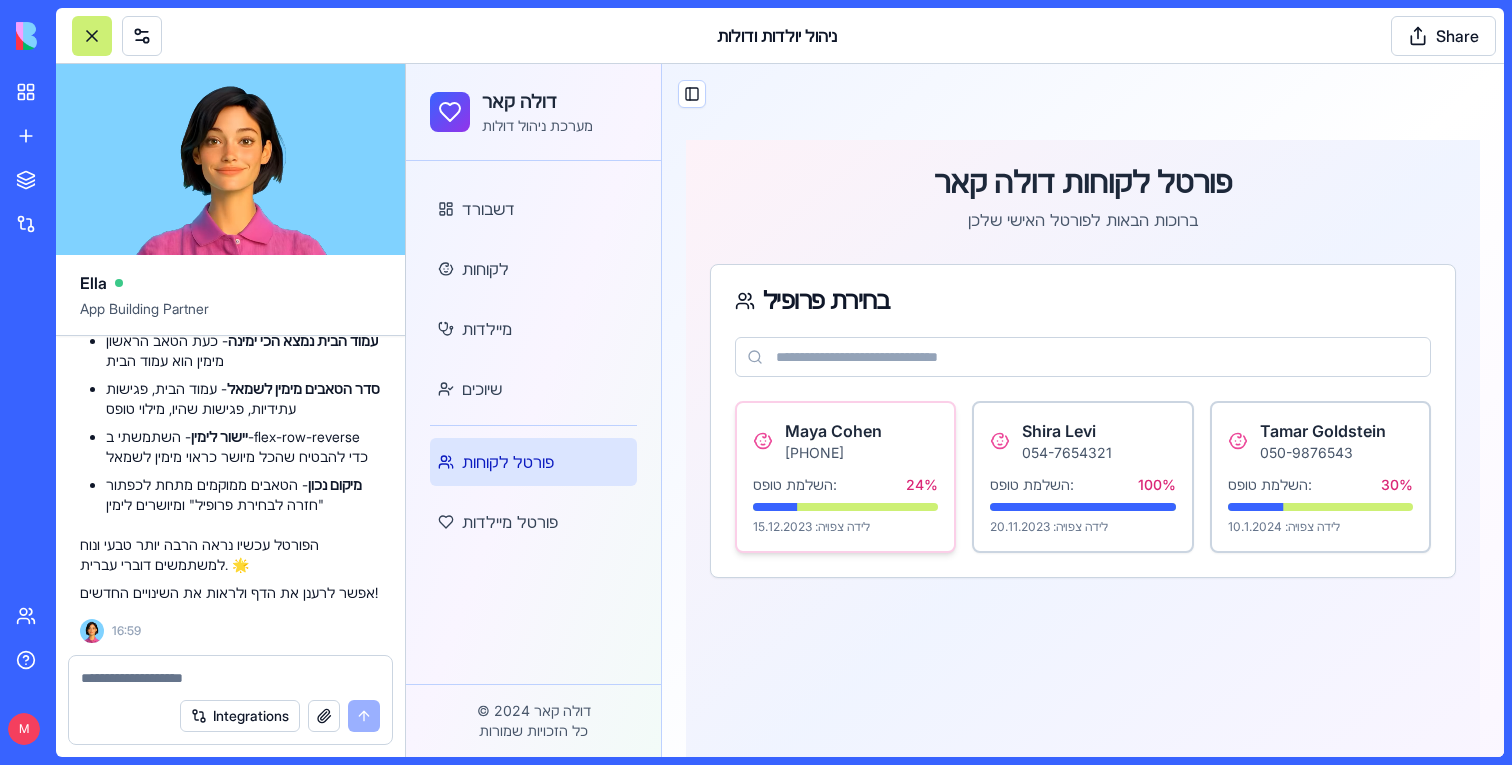 click on "[PHONE]" at bounding box center [833, 453] 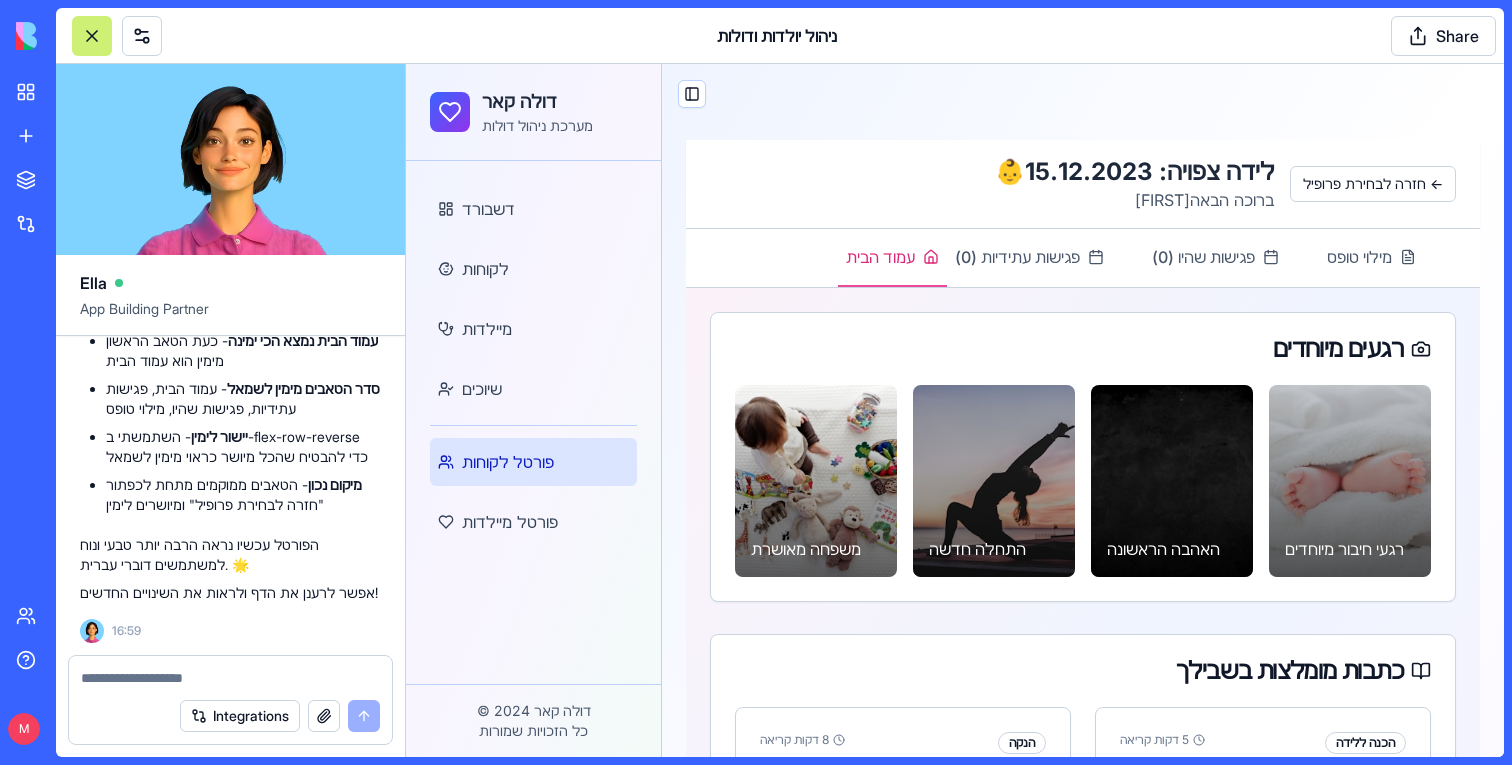 click at bounding box center (92, 36) 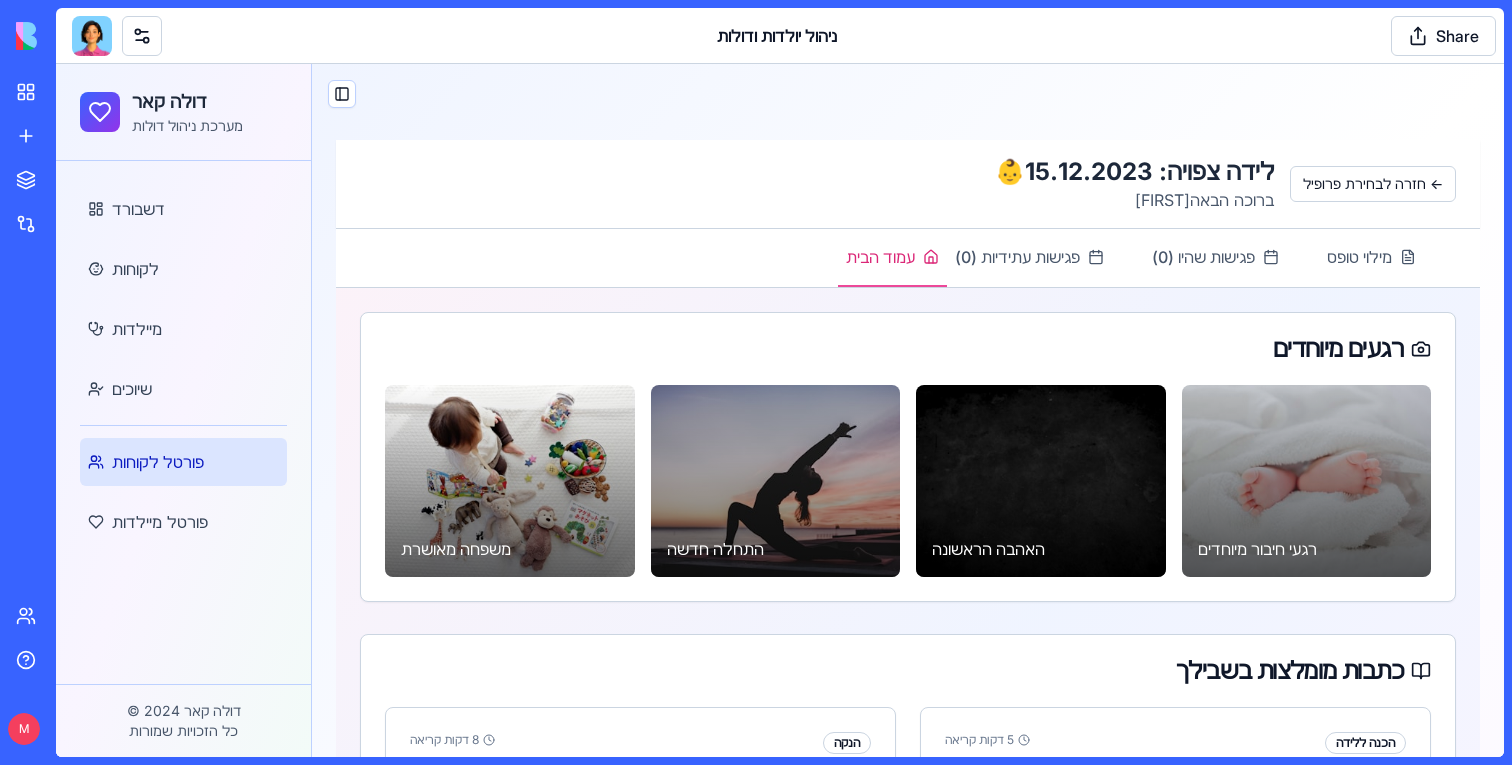 click at bounding box center (92, 36) 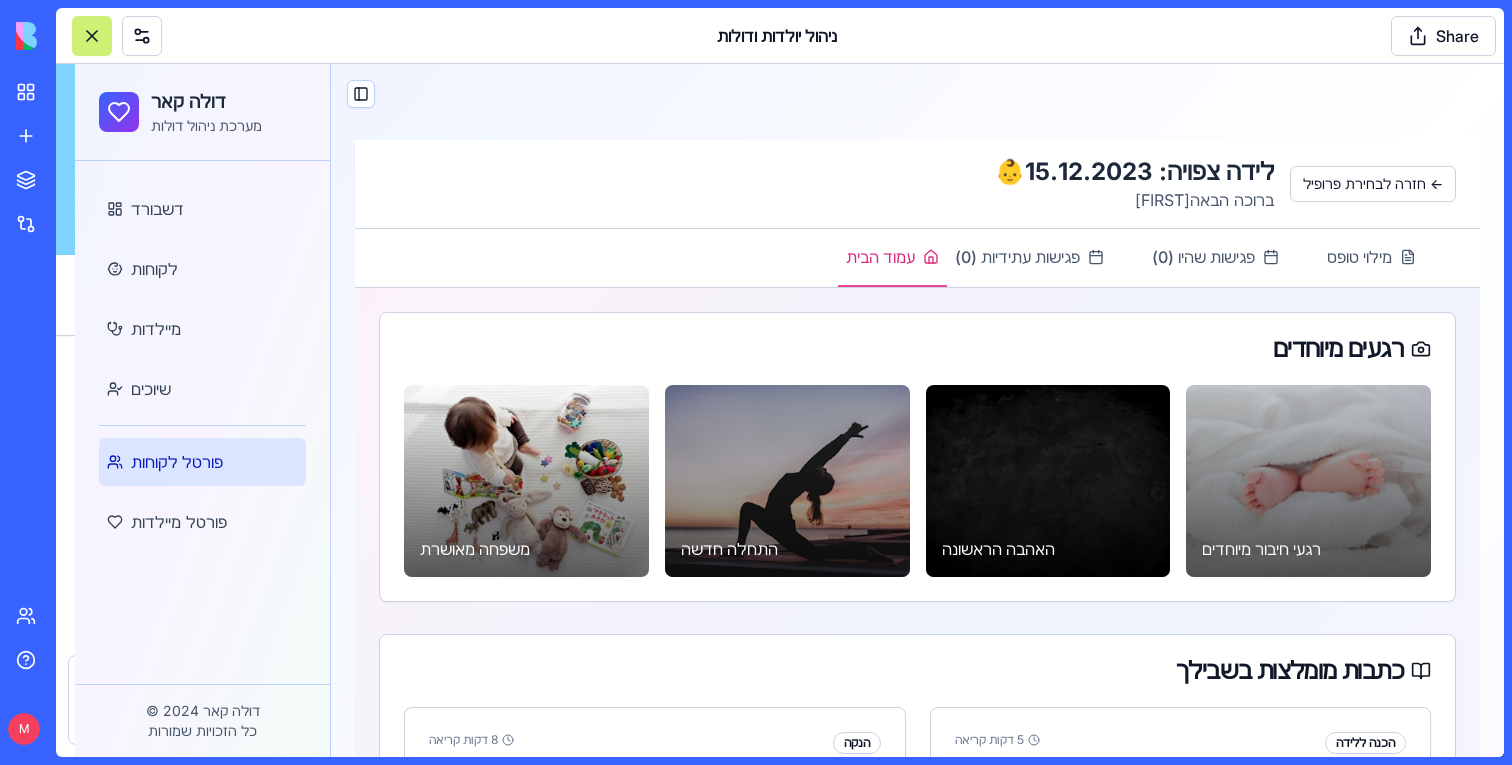 scroll, scrollTop: 59686, scrollLeft: 0, axis: vertical 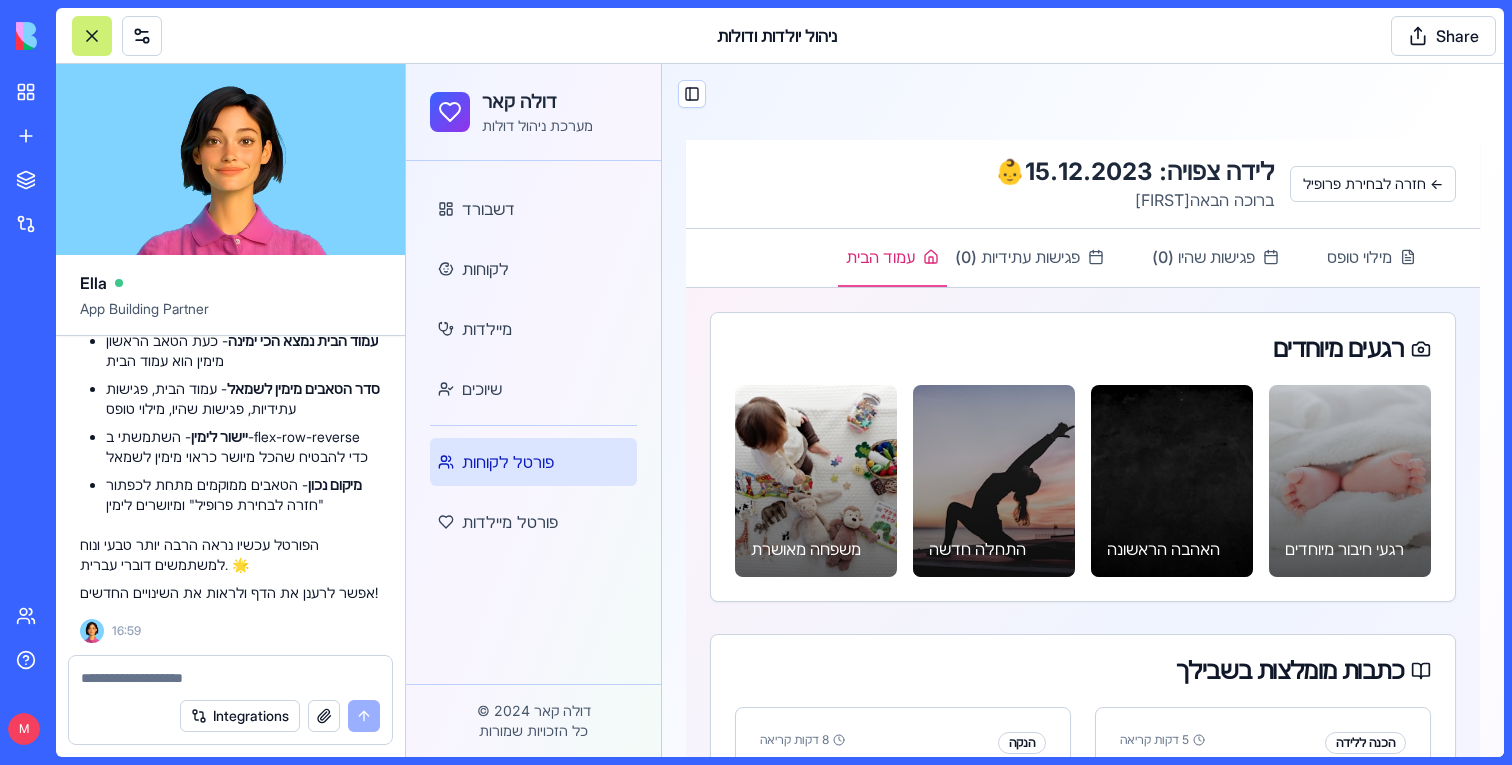 click at bounding box center [230, 678] 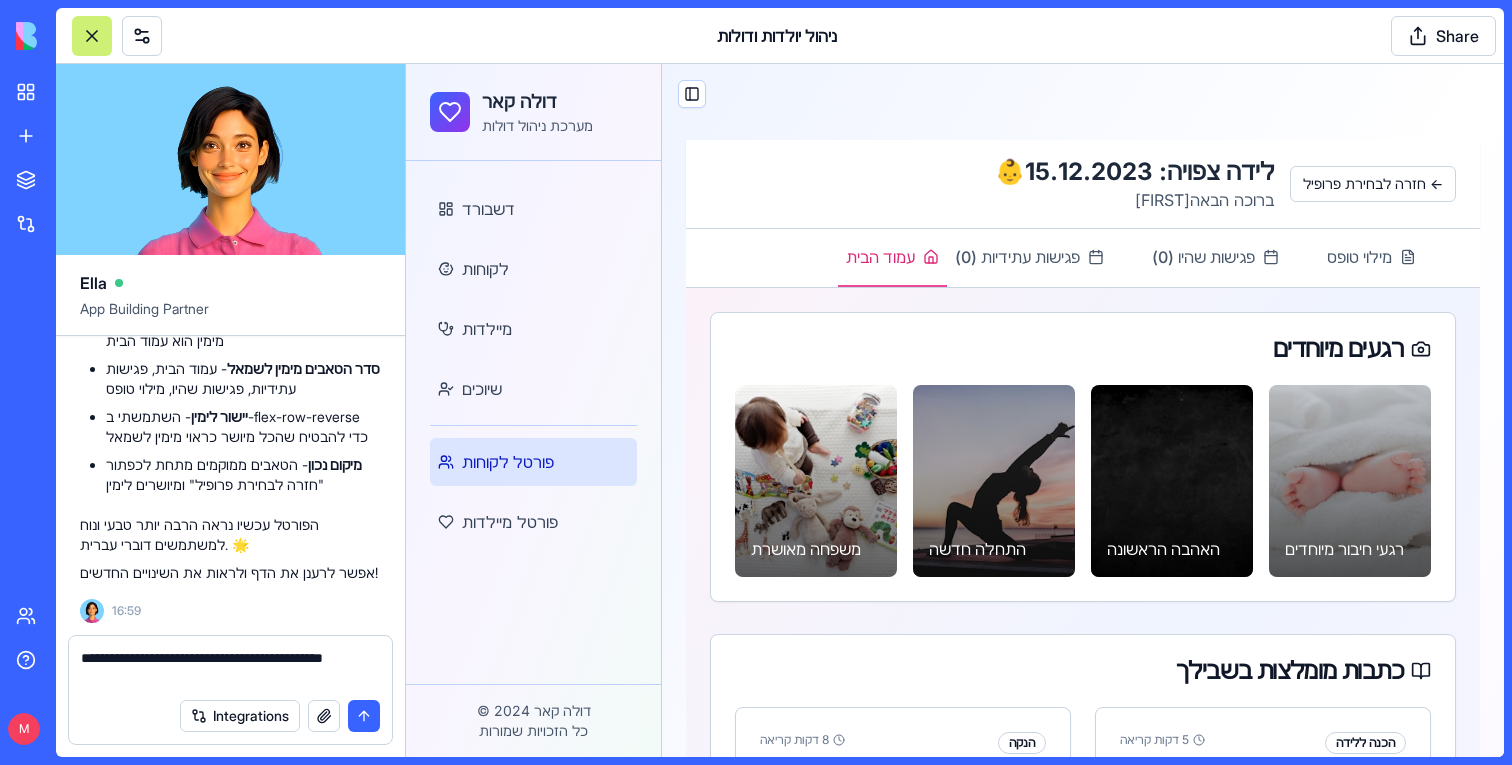 click on "**********" at bounding box center (230, 668) 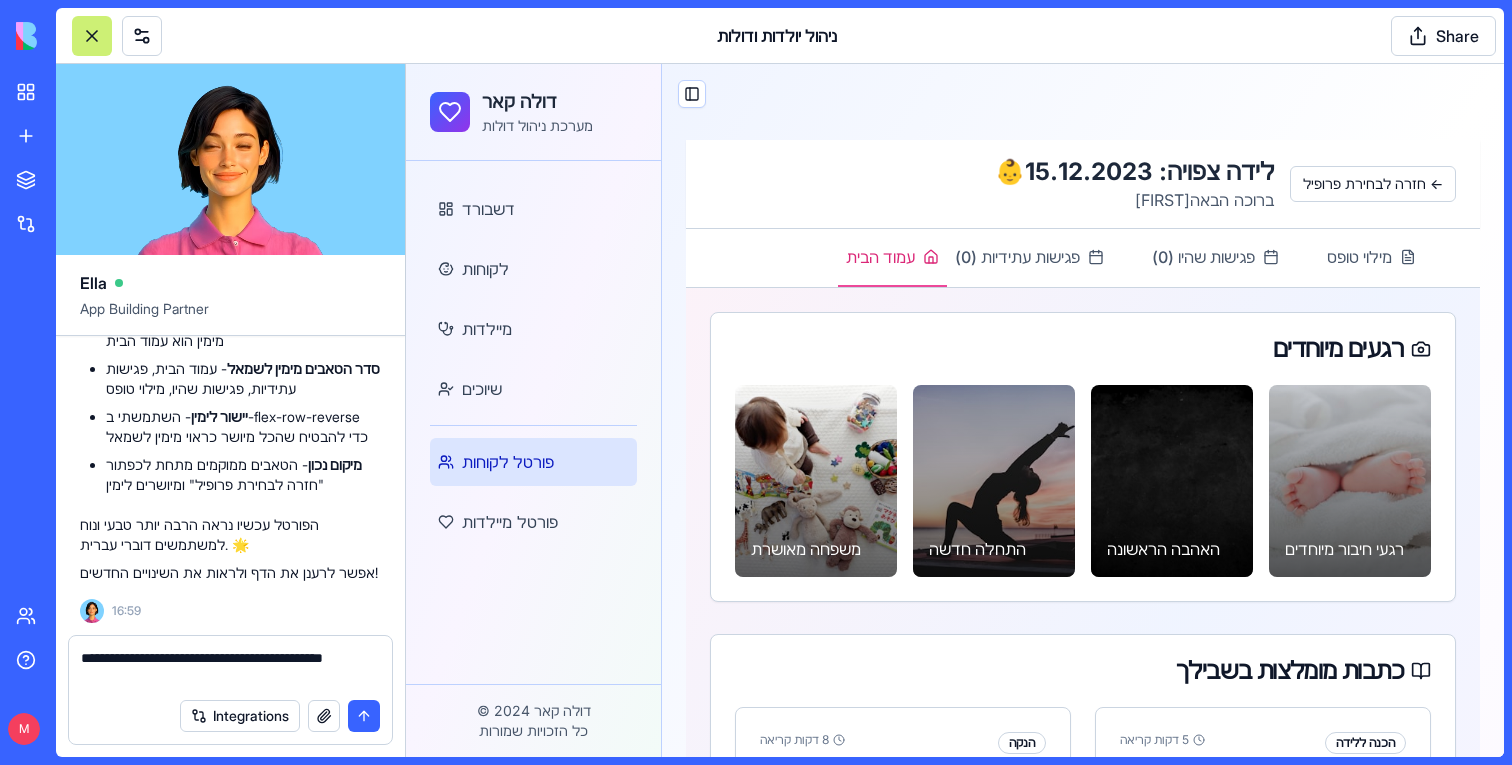 drag, startPoint x: 81, startPoint y: 680, endPoint x: 234, endPoint y: 662, distance: 154.05519 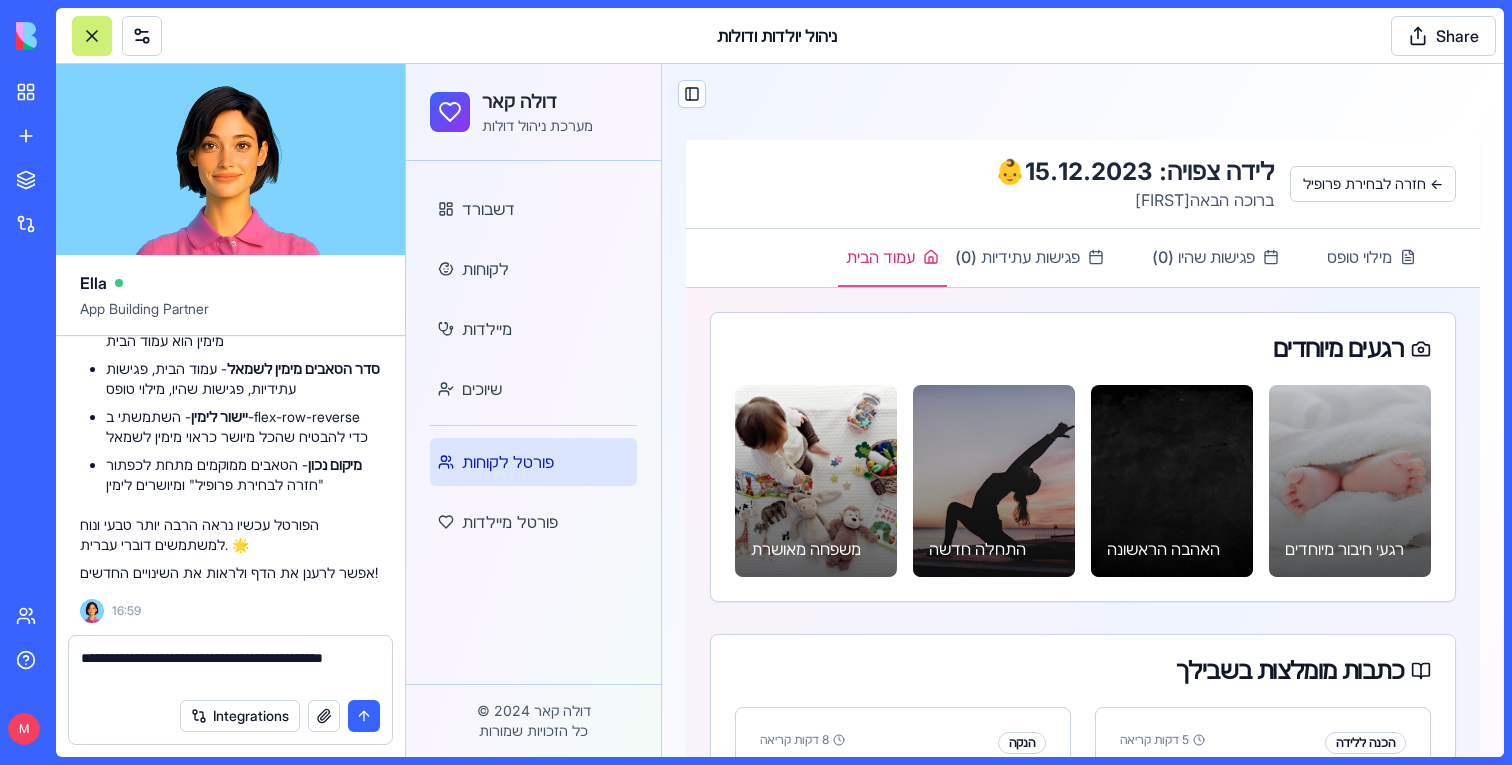 click on "**********" at bounding box center [230, 668] 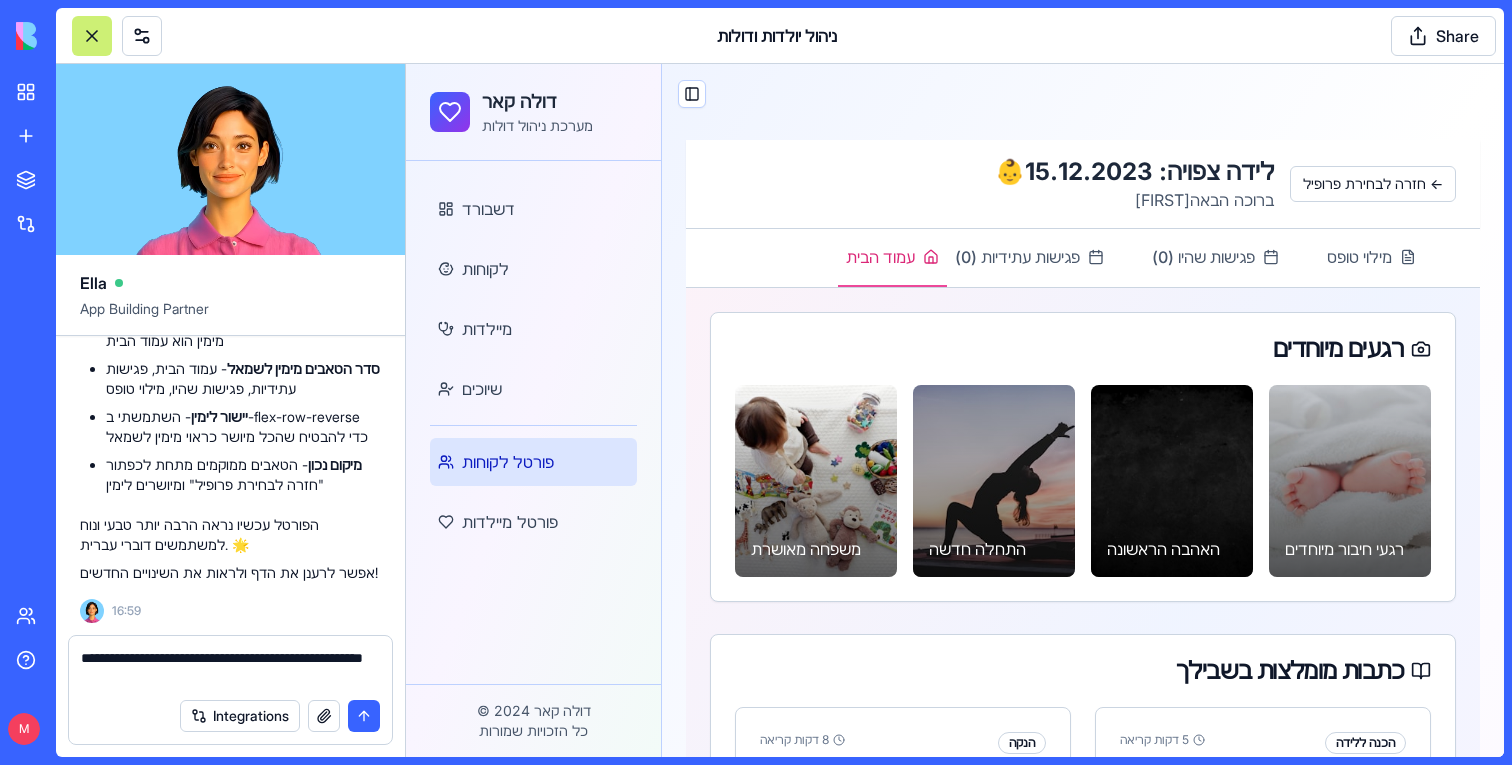 type on "**********" 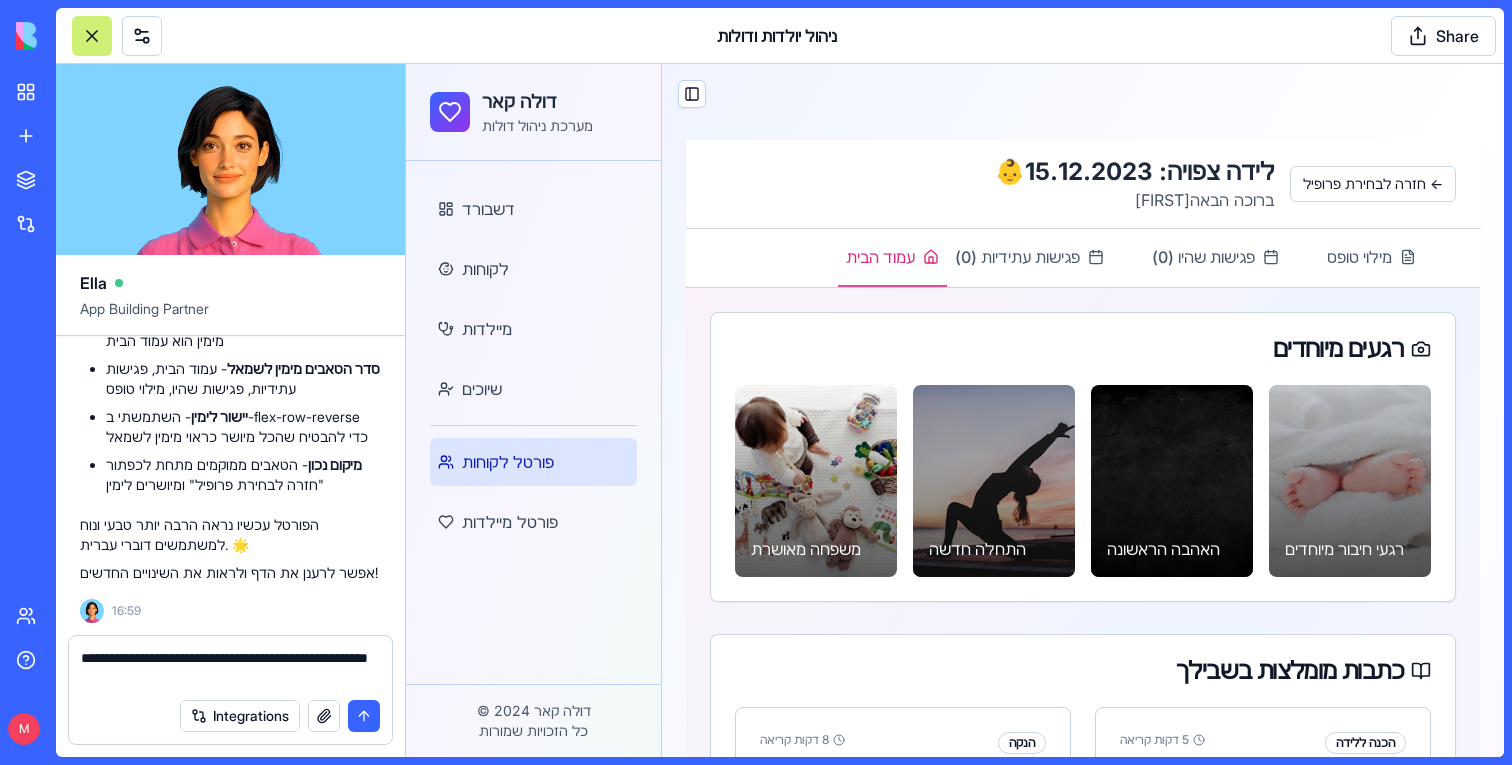 type 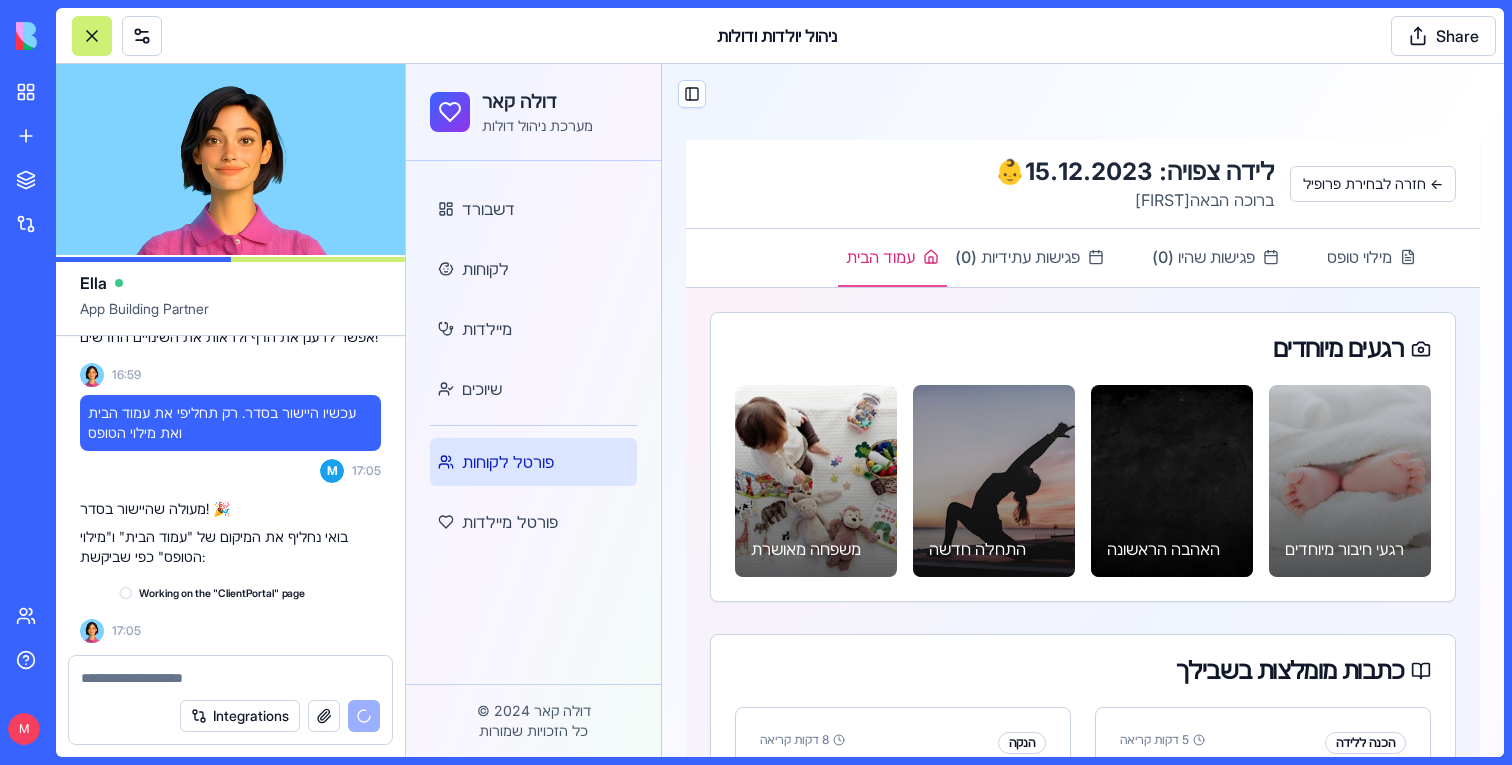 scroll, scrollTop: 59942, scrollLeft: 0, axis: vertical 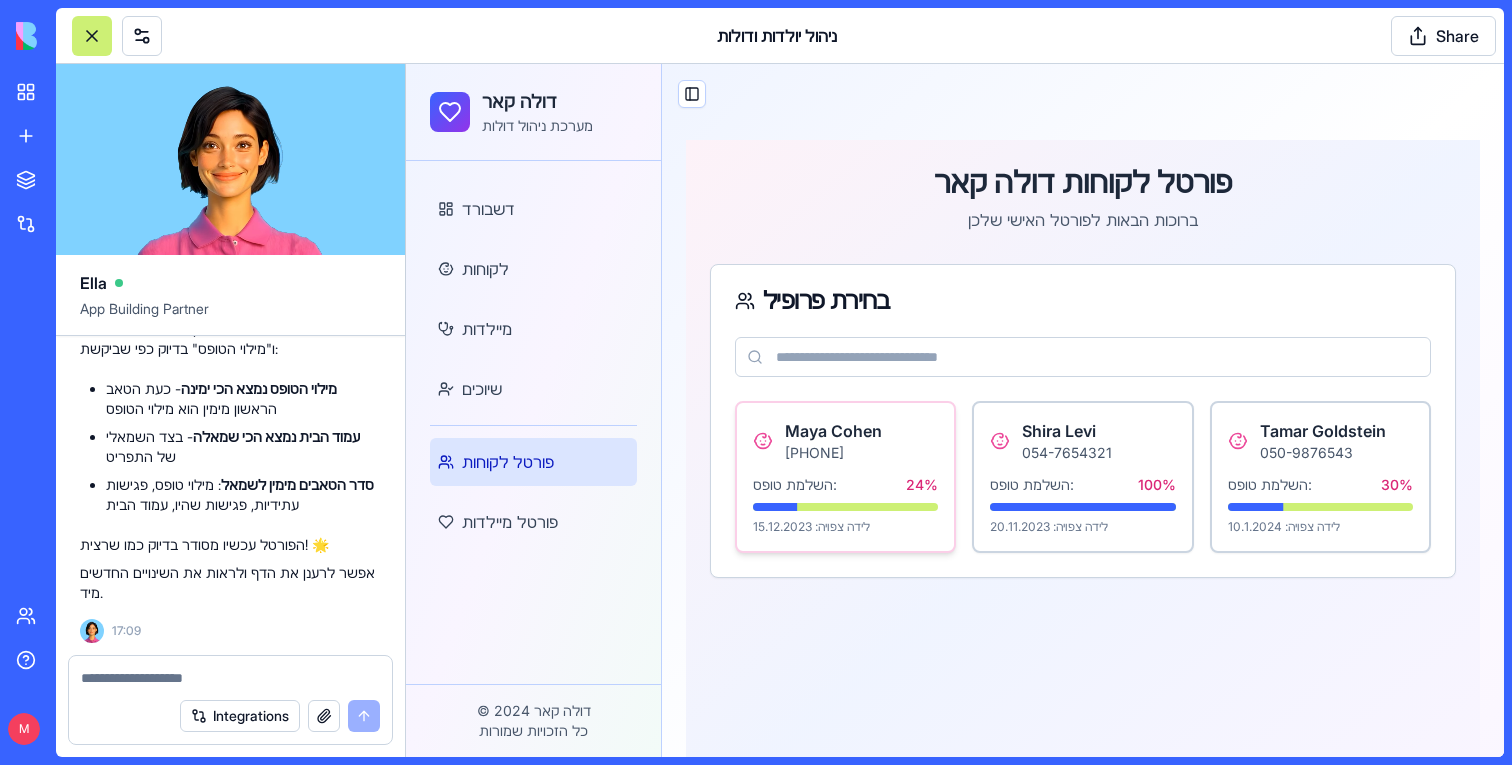 click on "השלמת טופס:" at bounding box center (795, 485) 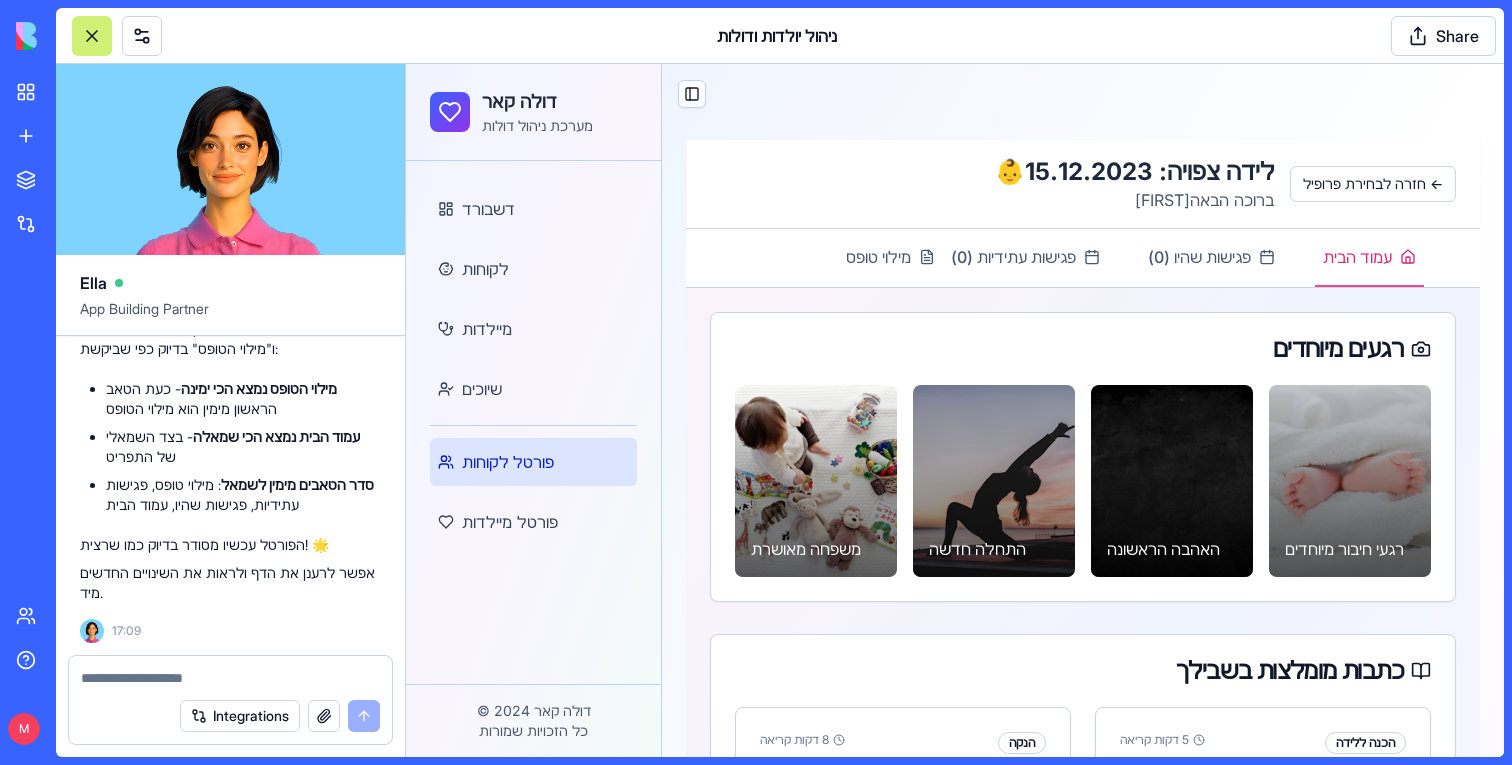 click at bounding box center [92, 36] 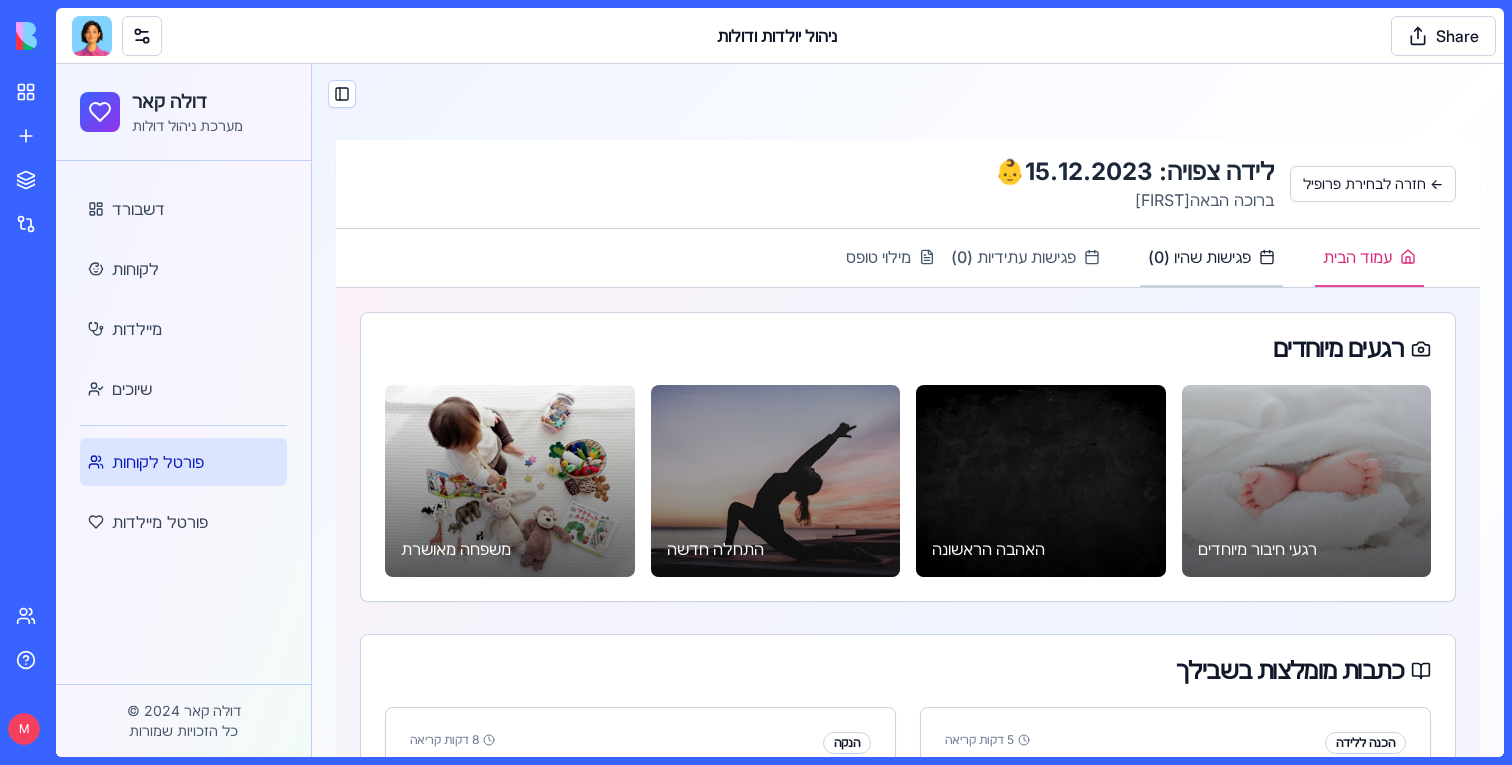 click on "פגישות שהיו ( 0 )" at bounding box center [1211, 258] 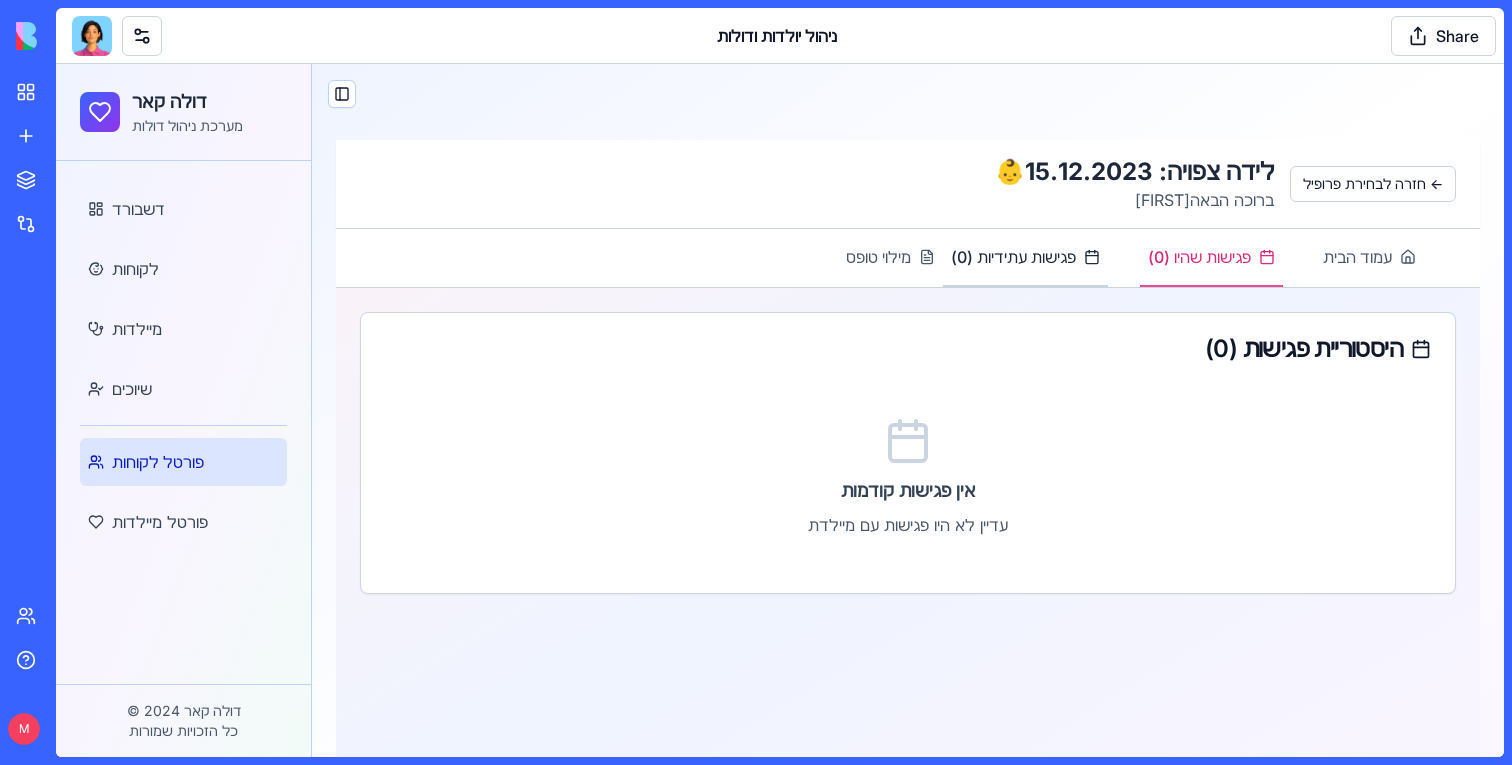 click on "פגישות עתידיות ( 0 )" at bounding box center [1013, 257] 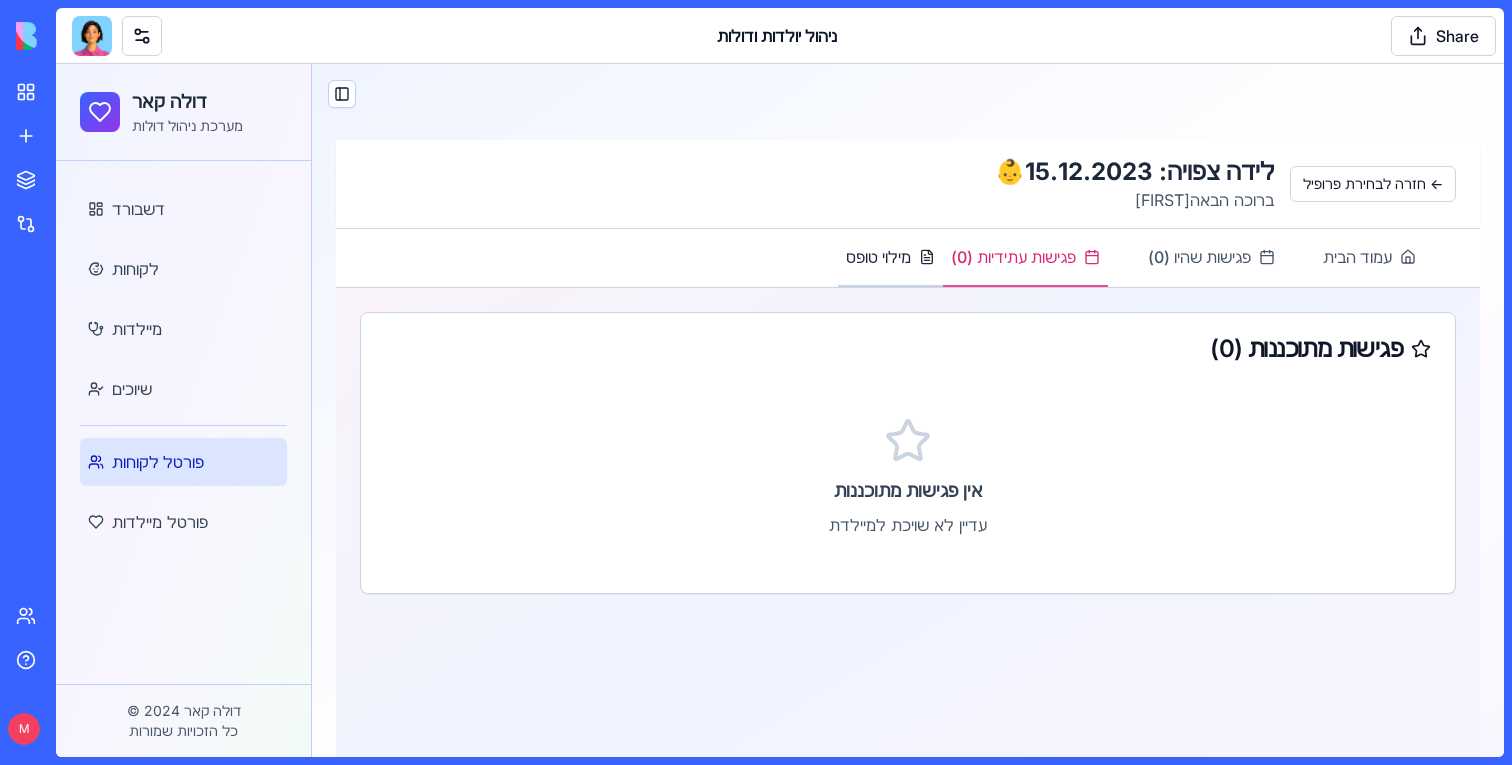 click on "מילוי טופס" at bounding box center (878, 257) 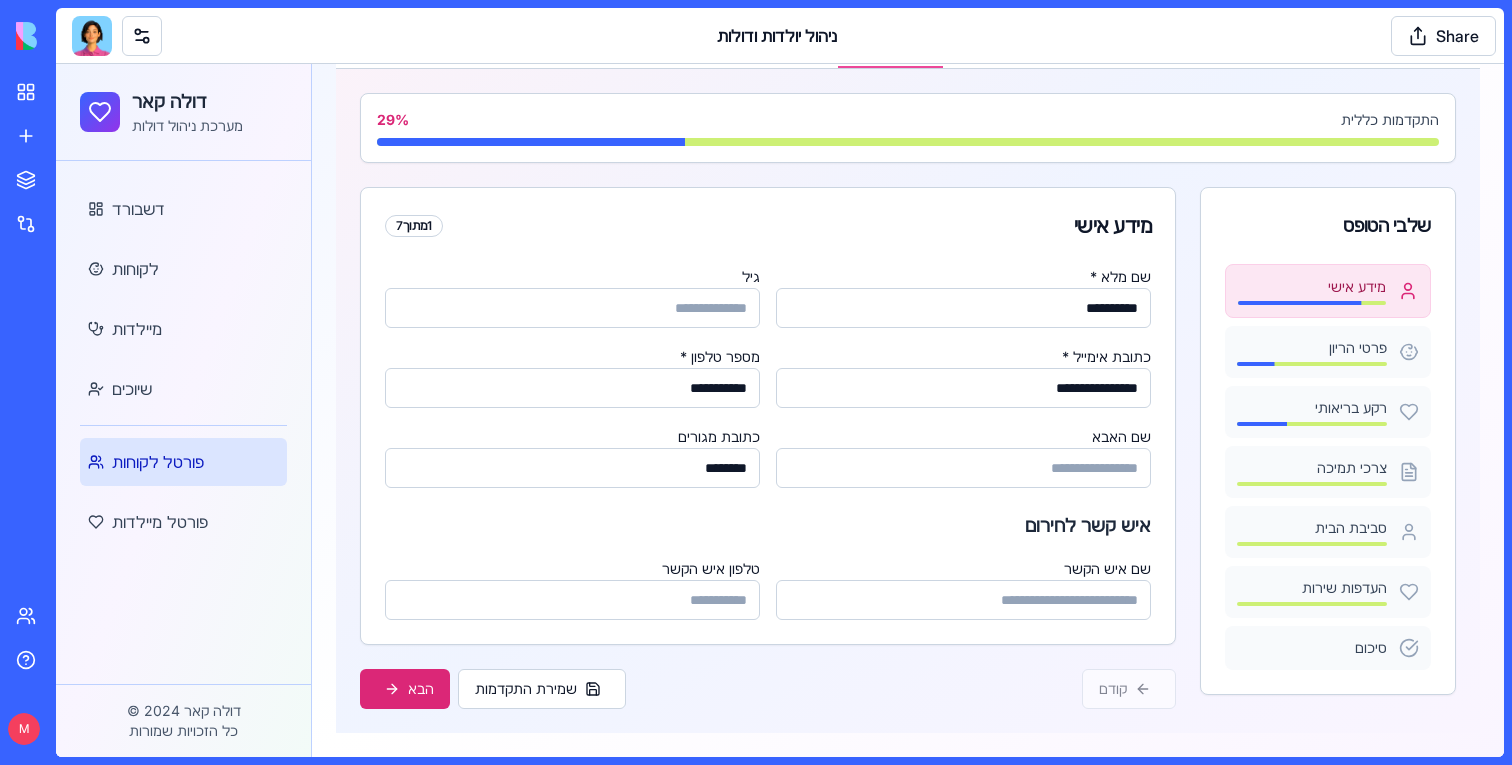 scroll, scrollTop: 0, scrollLeft: 0, axis: both 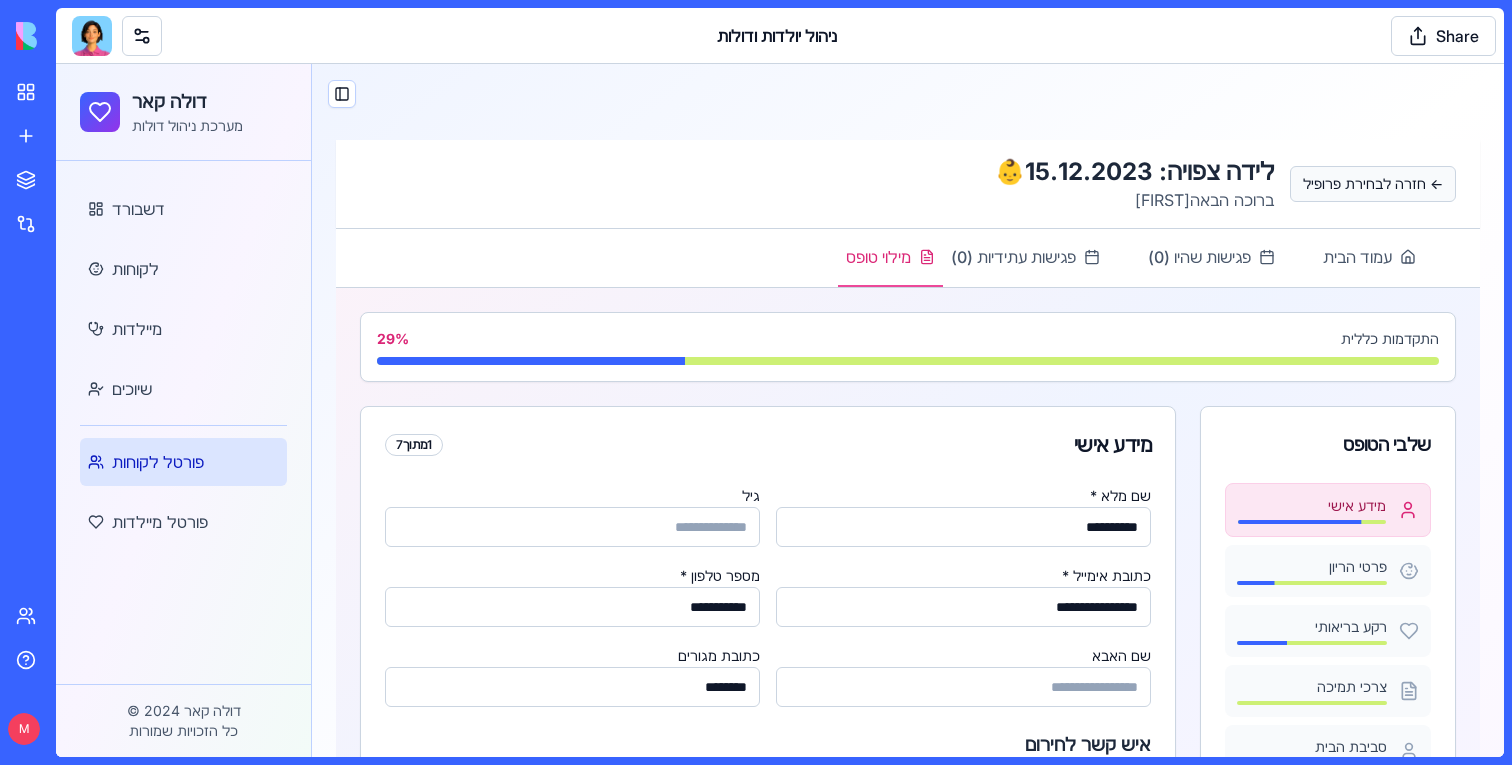 click on "← חזרה לבחירת פרופיל" at bounding box center (1373, 184) 